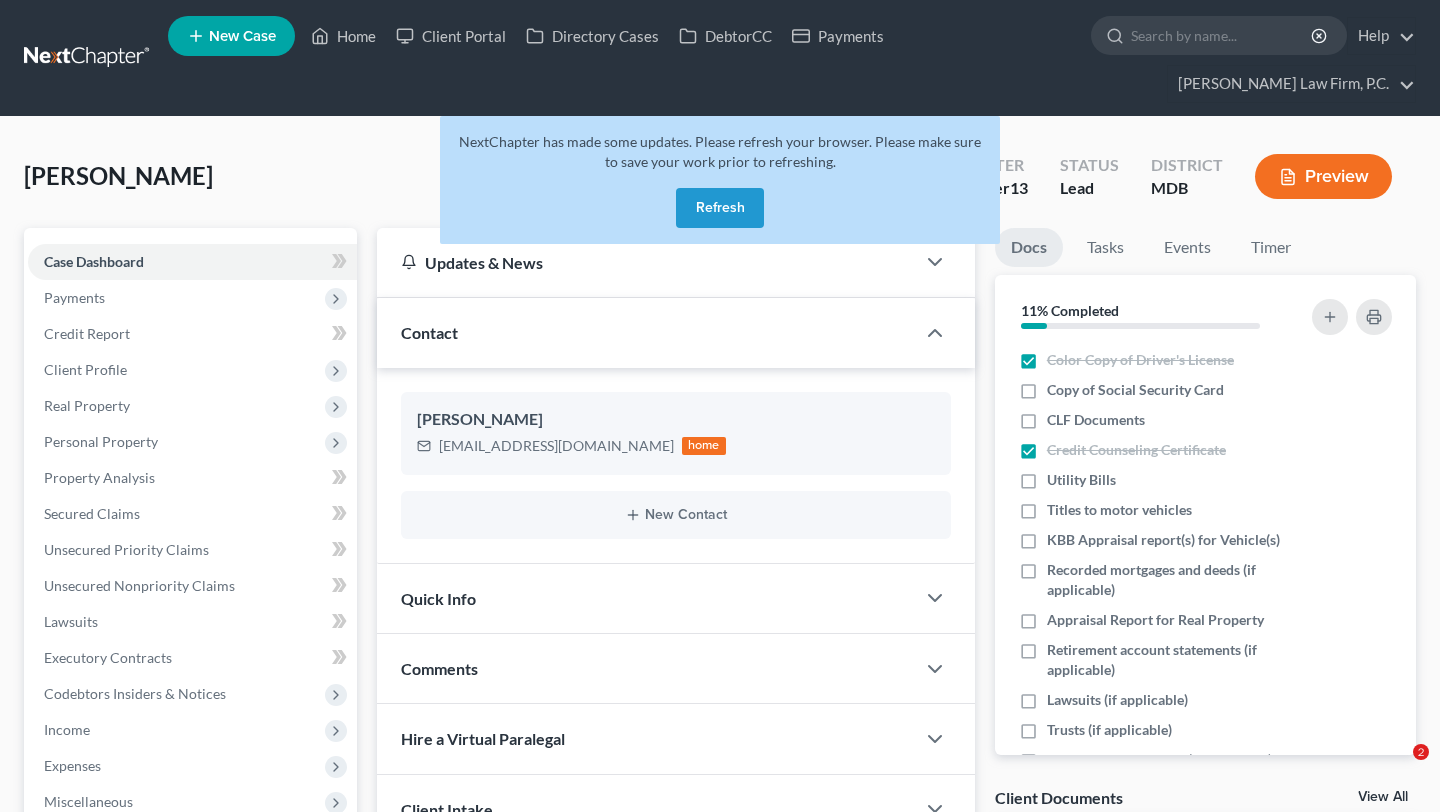 scroll, scrollTop: 228, scrollLeft: 0, axis: vertical 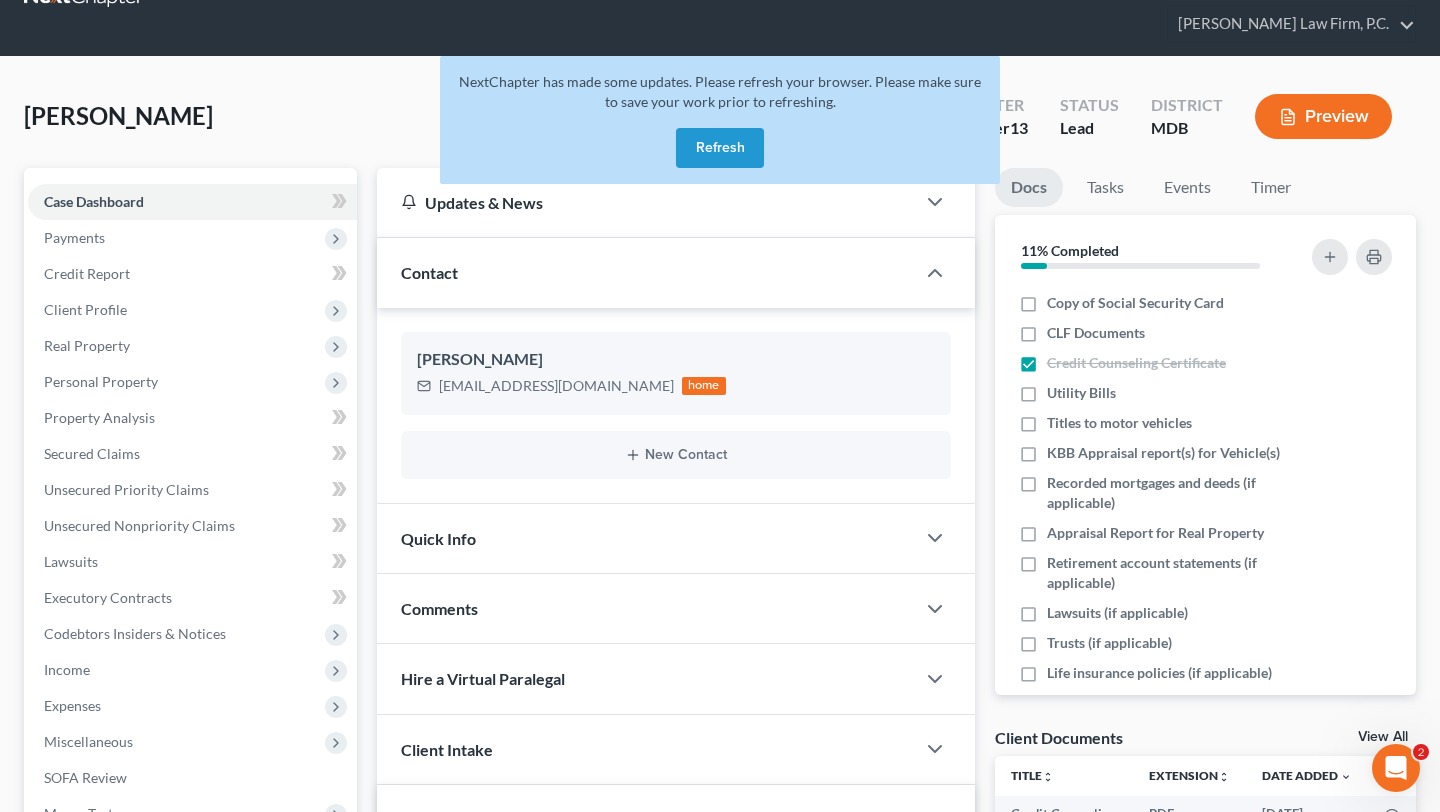 click on "Refresh" at bounding box center [720, 148] 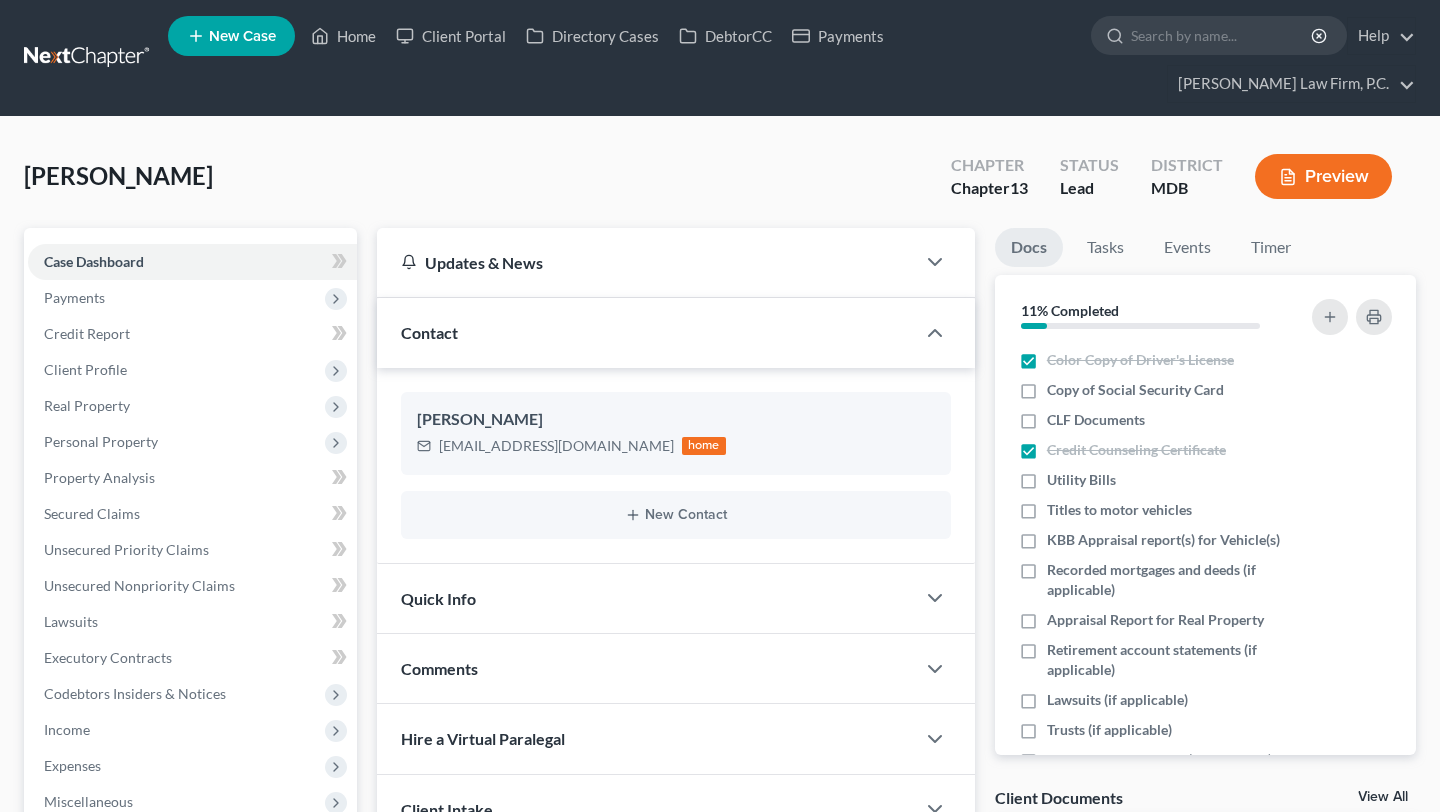scroll, scrollTop: 60, scrollLeft: 0, axis: vertical 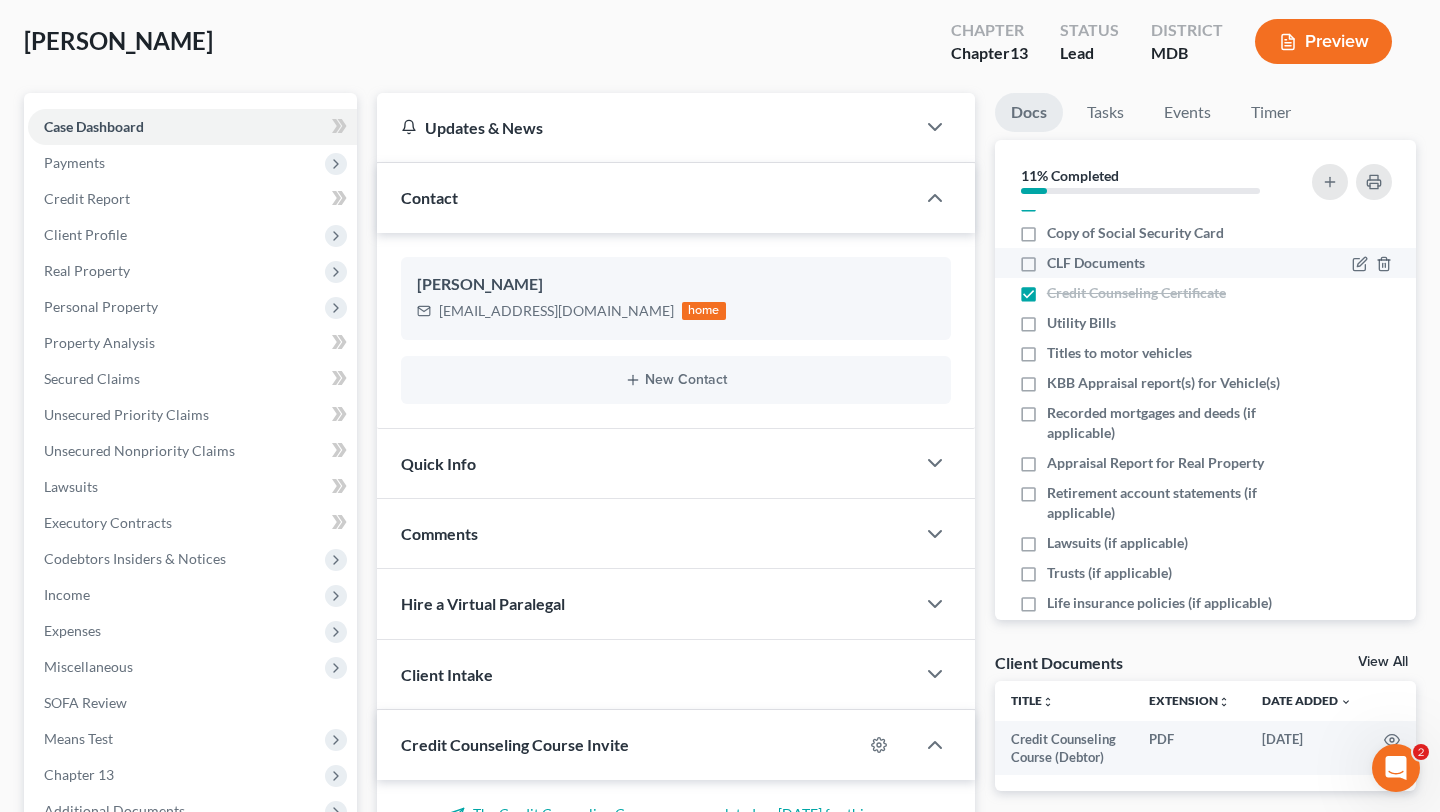 click on "CLF Documents" at bounding box center [1096, 263] 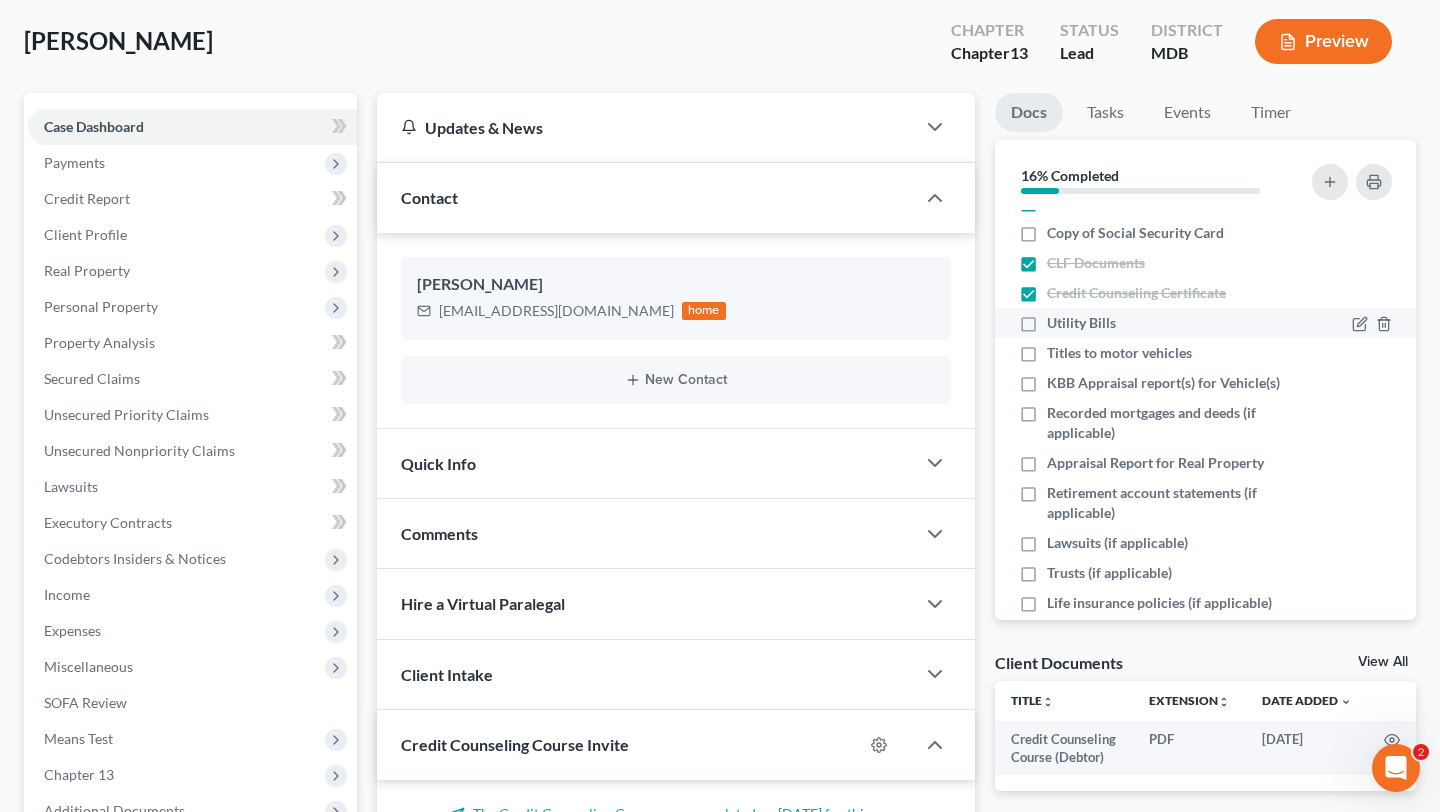 click on "Utility Bills" at bounding box center (1081, 323) 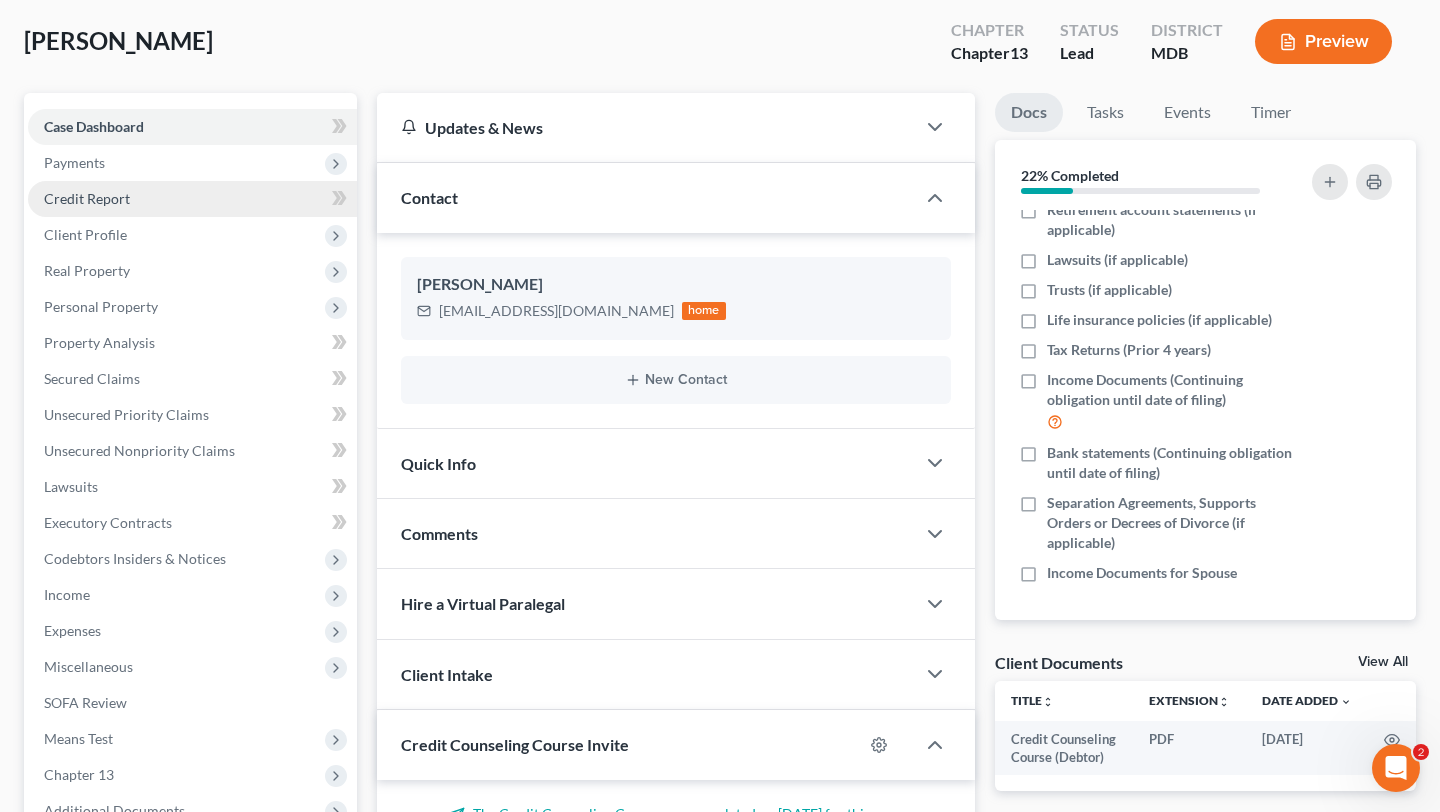 scroll, scrollTop: 486, scrollLeft: 0, axis: vertical 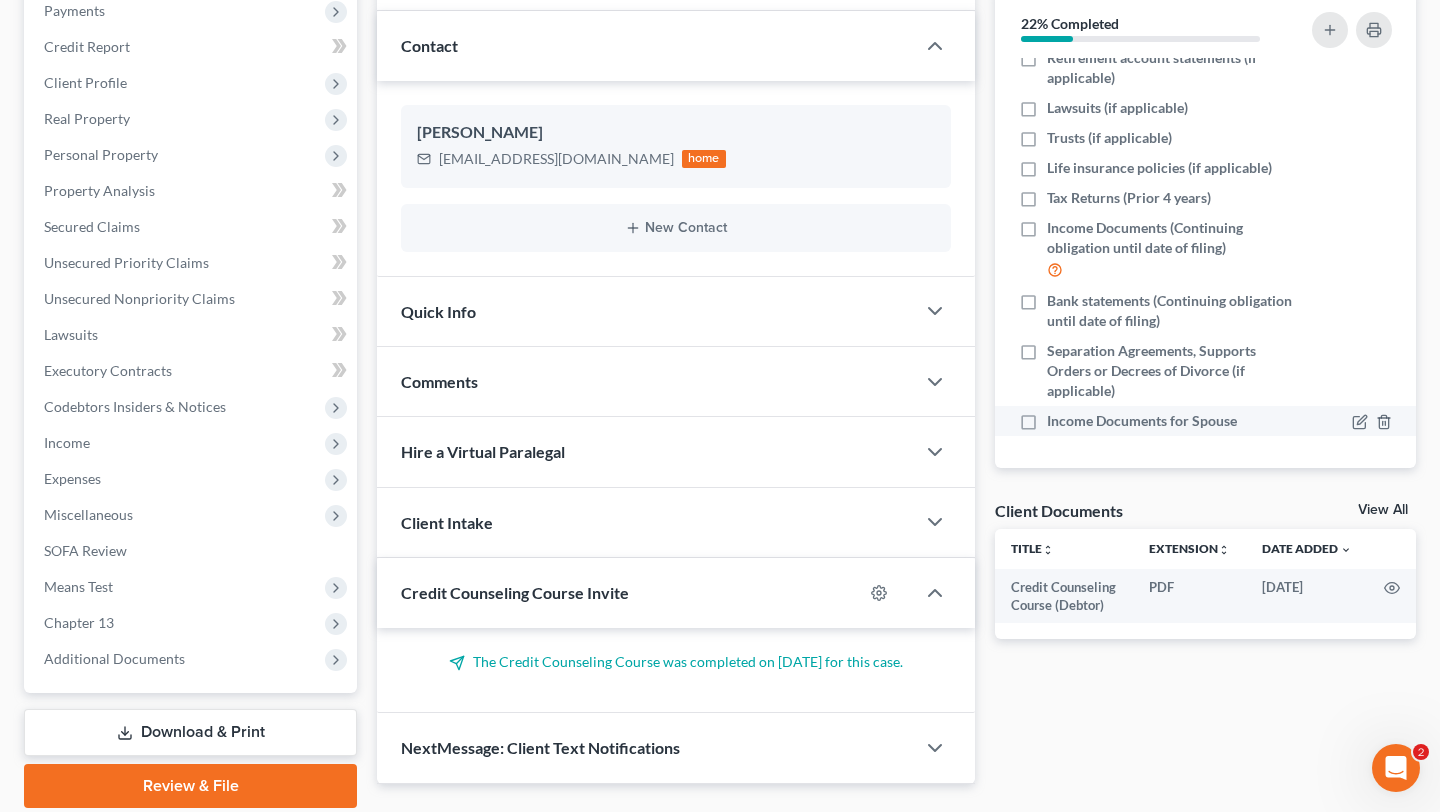 click on "Income Documents for Spouse" at bounding box center [1142, 421] 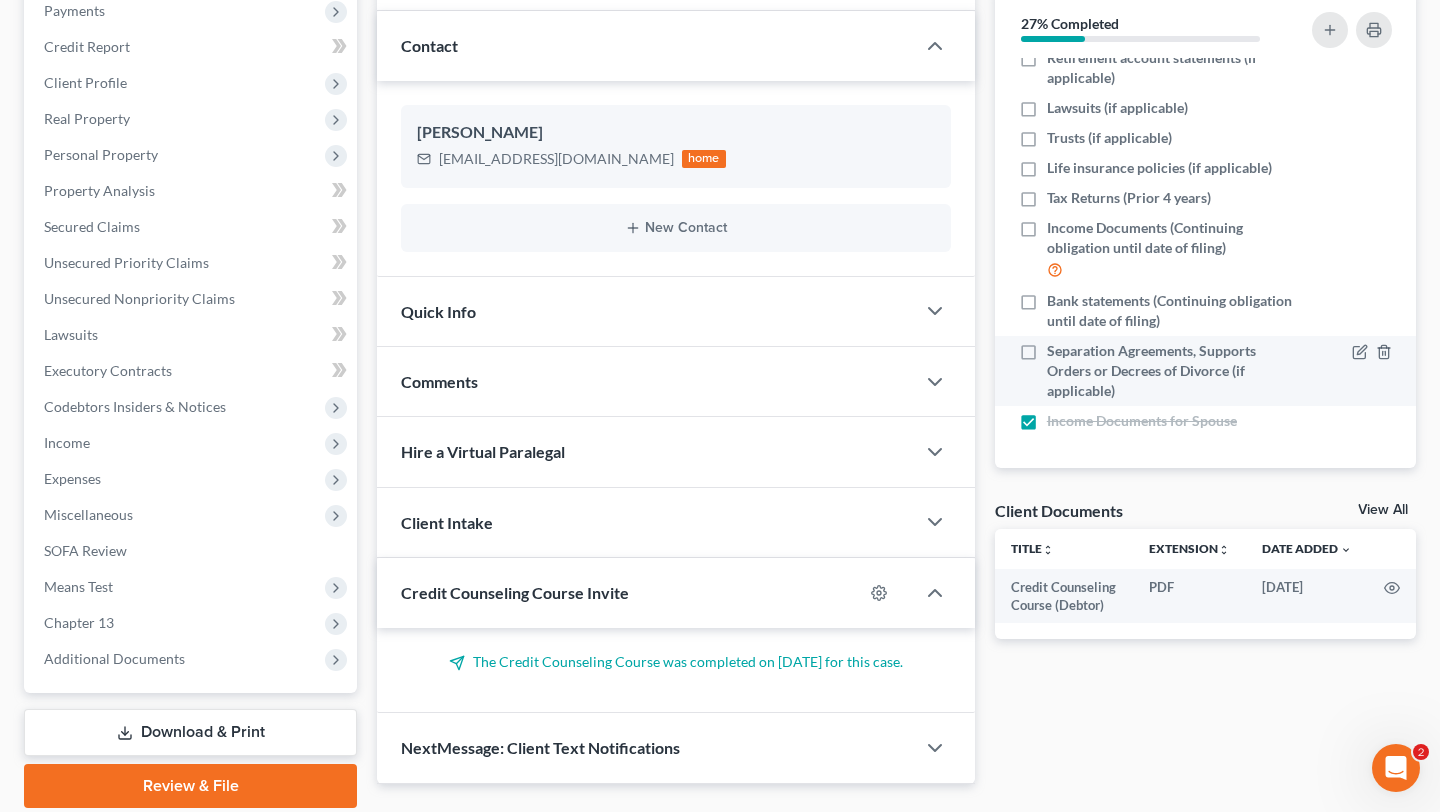 click on "Separation Agreements, Supports Orders or Decrees of Divorce  (if applicable)" at bounding box center [1170, 371] 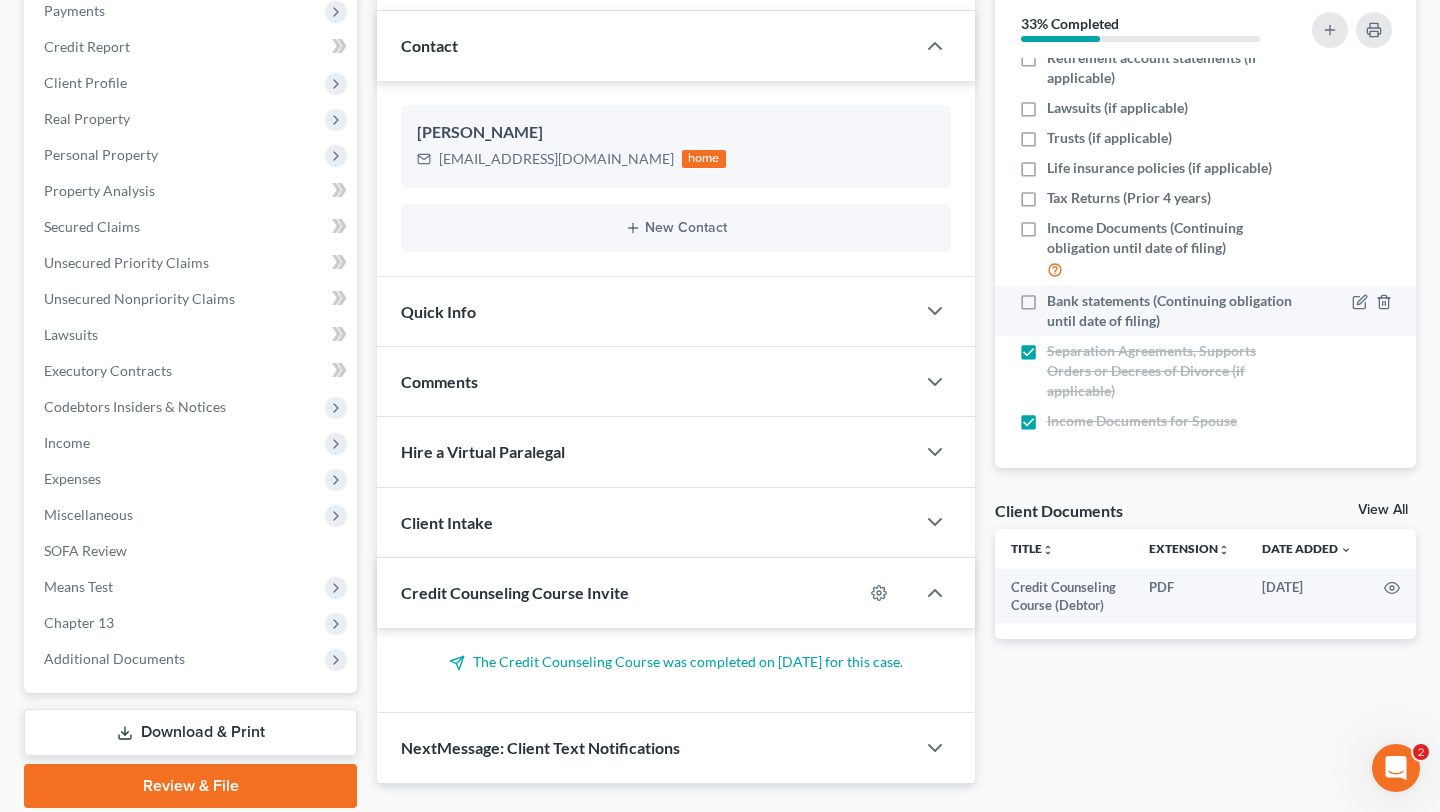 click on "Bank statements (Continuing obligation until date of filing)" at bounding box center (1170, 311) 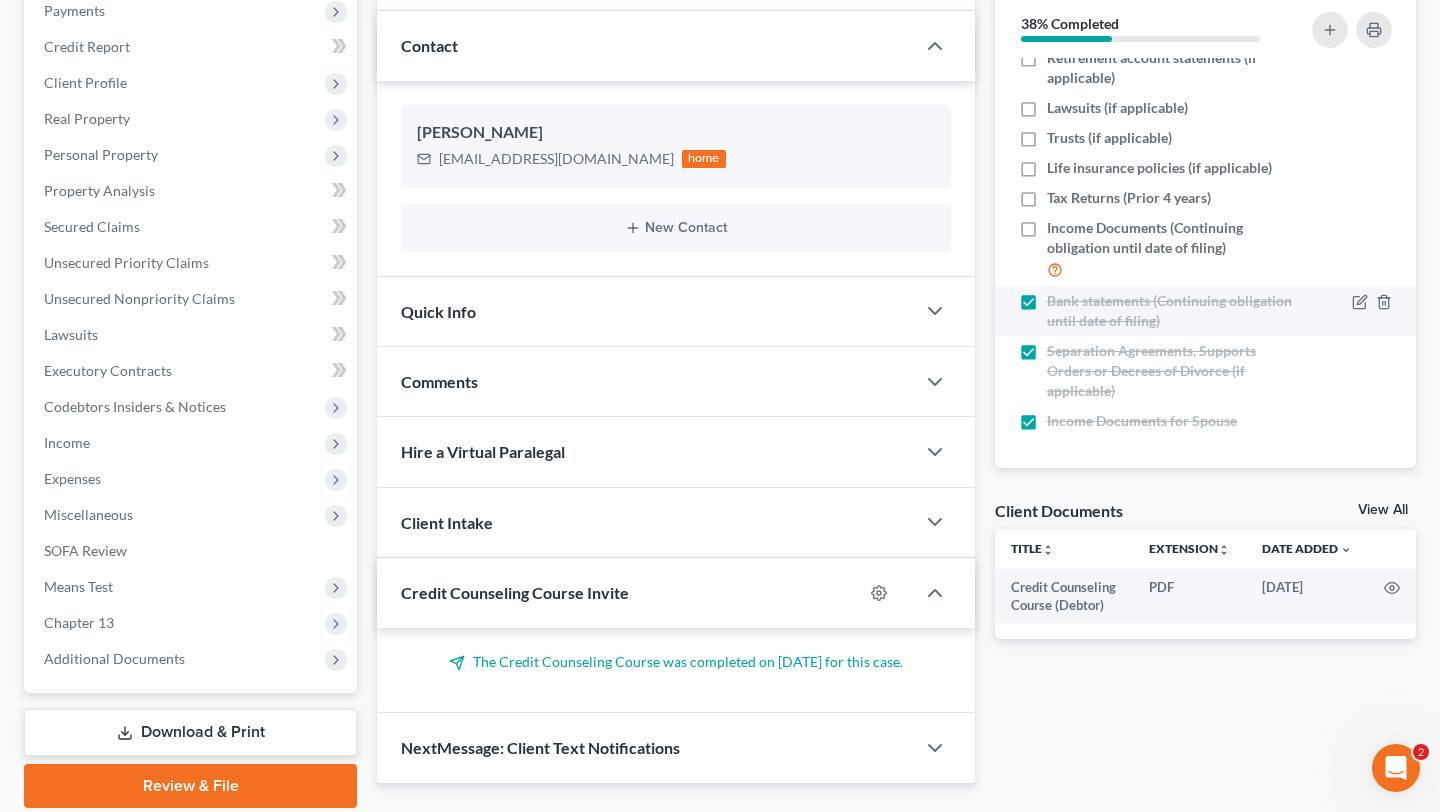 click on "Bank statements (Continuing obligation until date of filing)" at bounding box center (1170, 311) 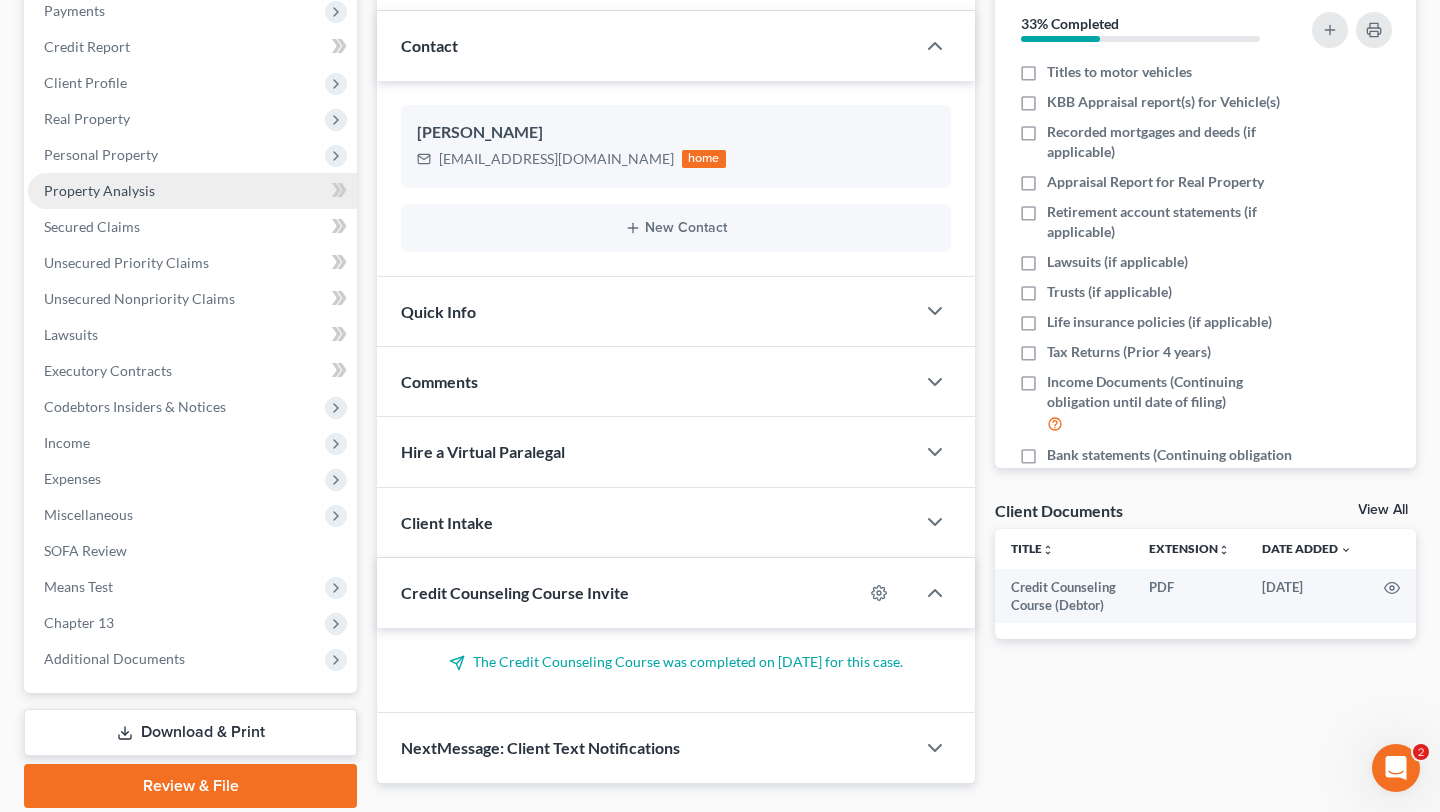 scroll, scrollTop: 106, scrollLeft: 0, axis: vertical 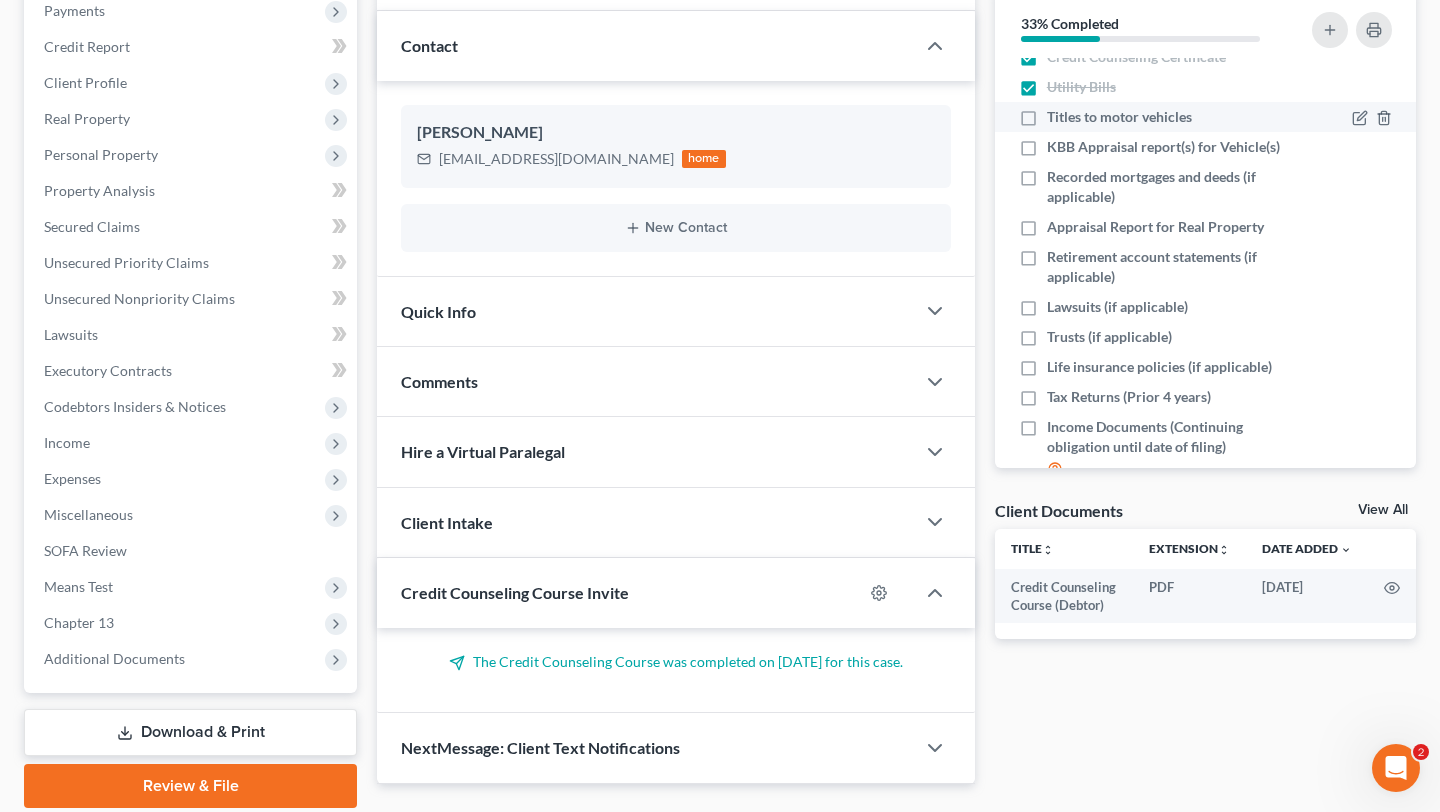 click on "Titles to motor vehicles" at bounding box center (1119, 117) 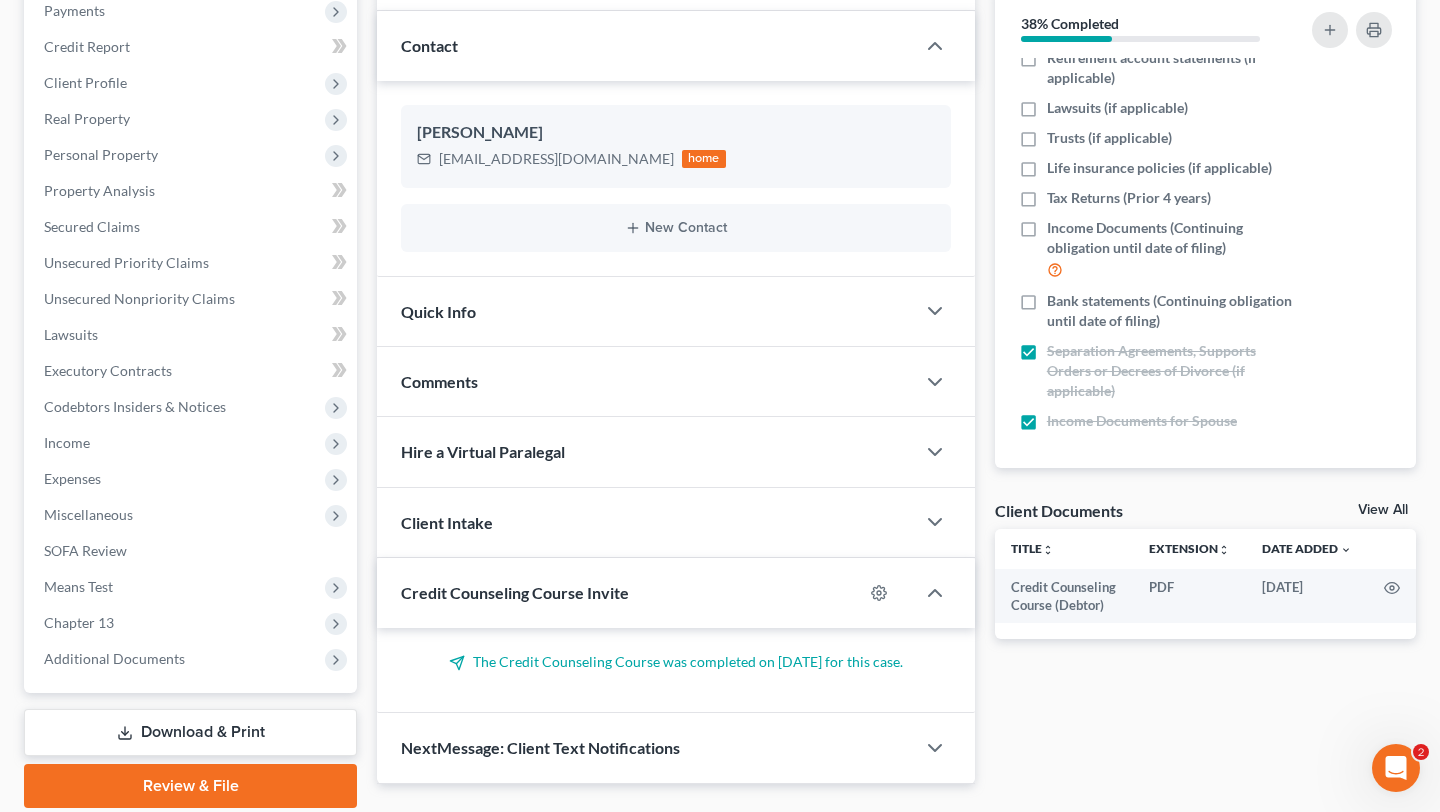 scroll, scrollTop: 486, scrollLeft: 0, axis: vertical 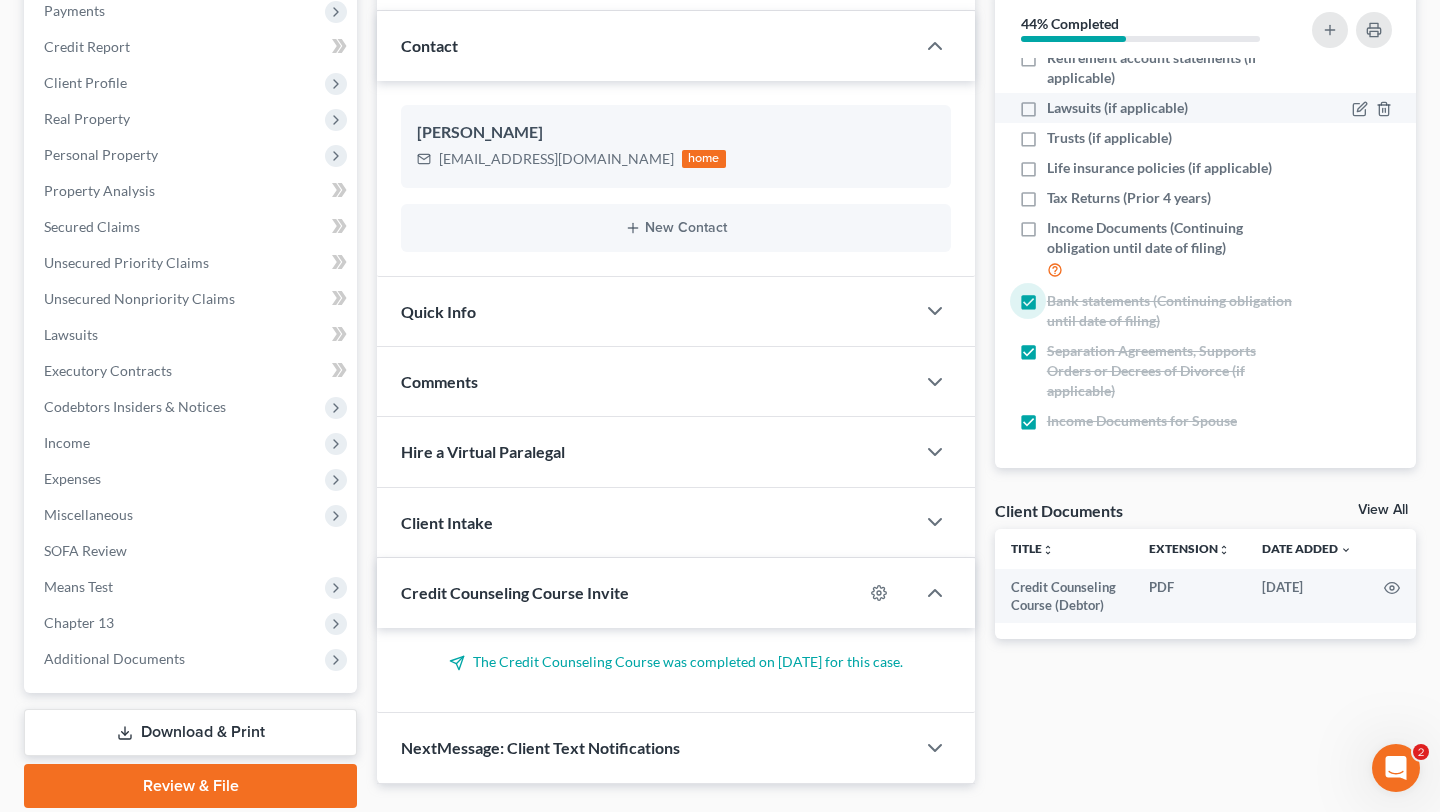 click on "Lawsuits  (if applicable)" at bounding box center [1117, 108] 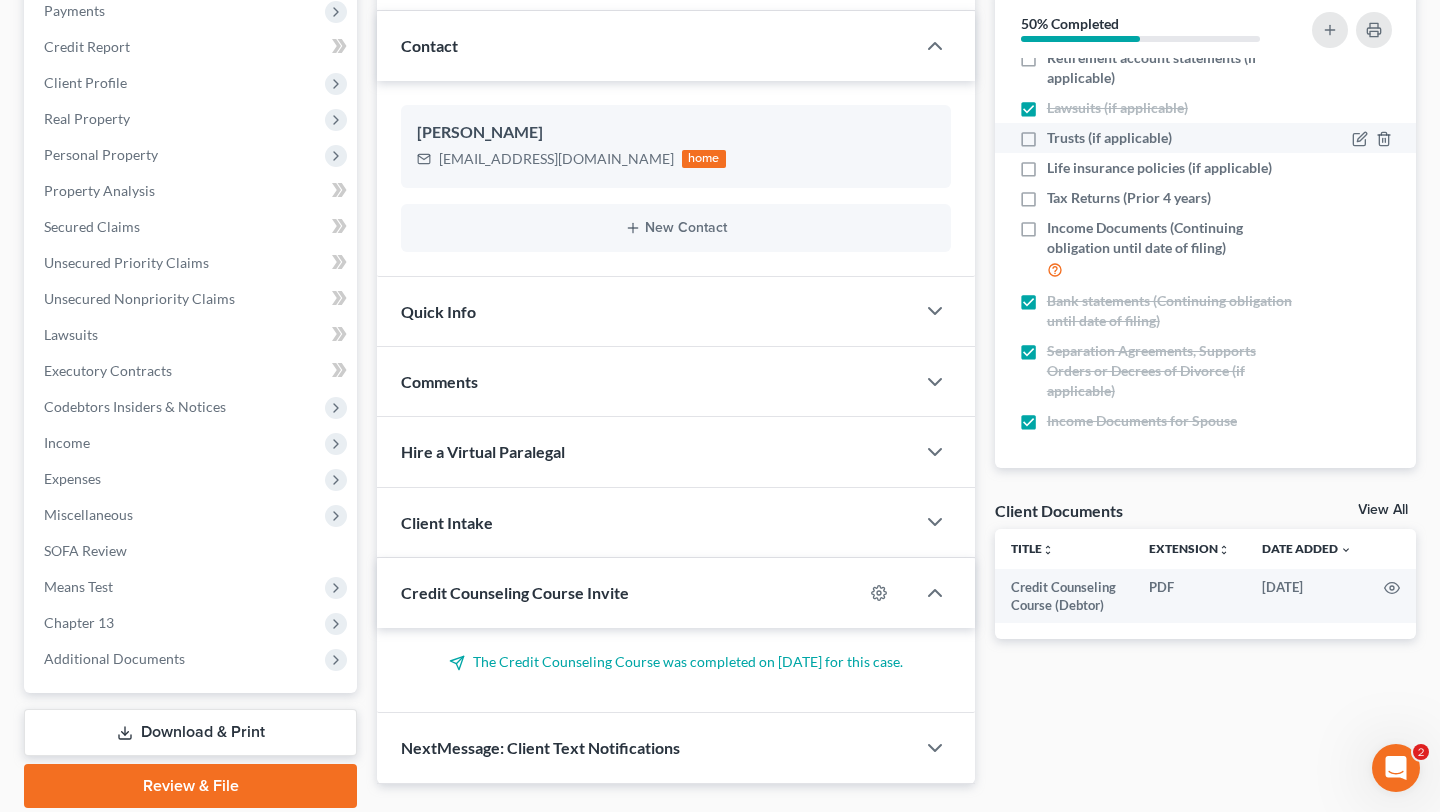 click on "Trusts  (if applicable)" at bounding box center [1109, 138] 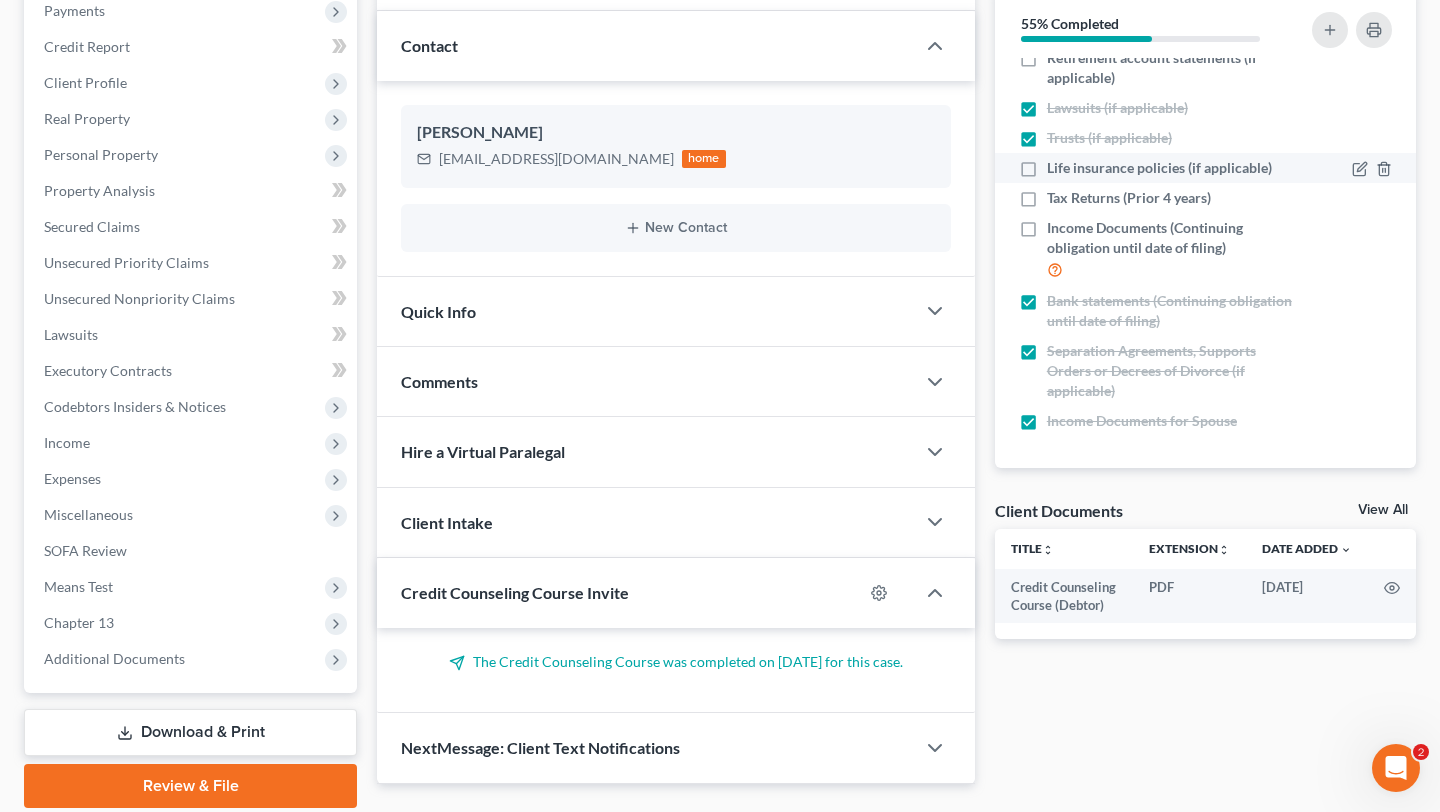 click on "Life insurance policies (if applicable)" at bounding box center [1159, 168] 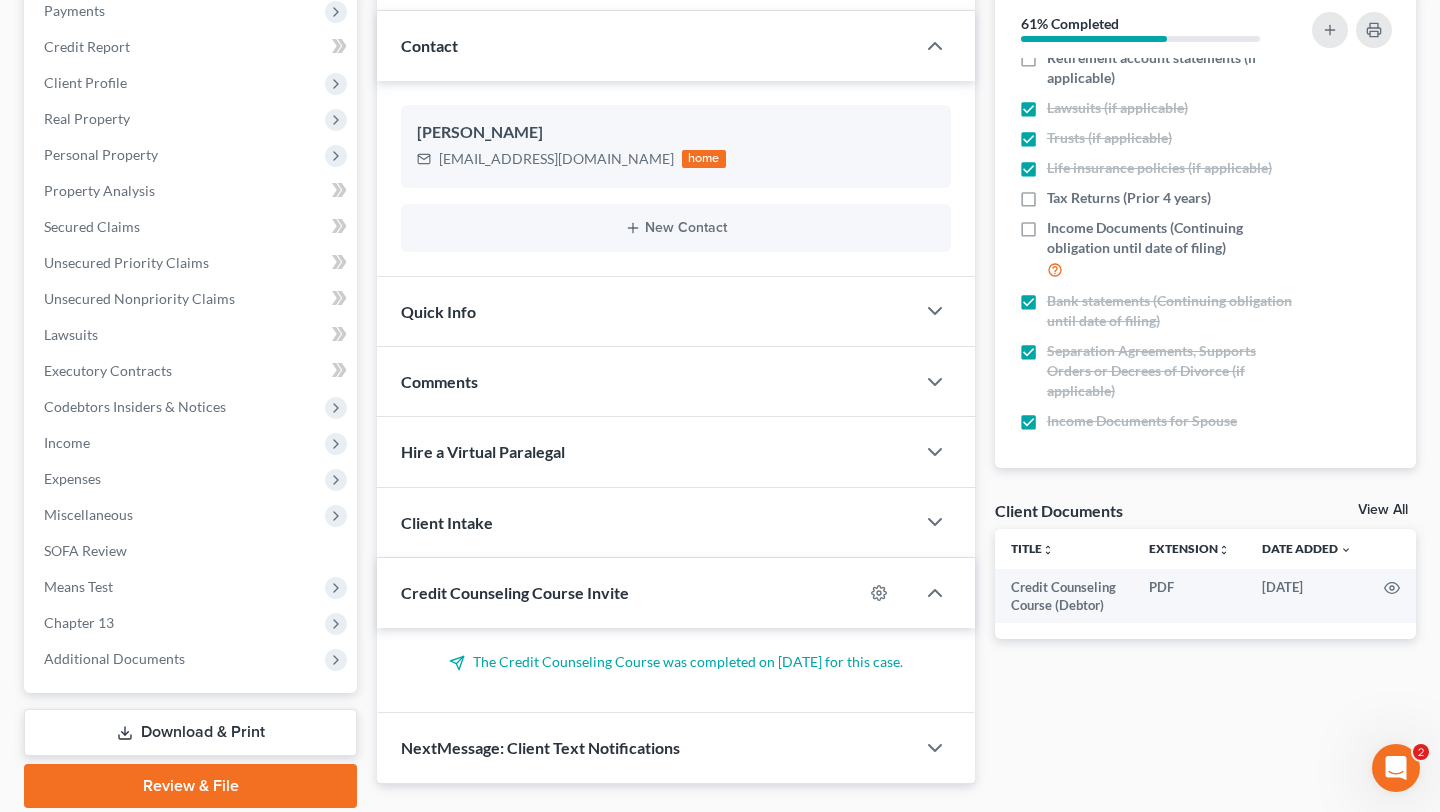scroll, scrollTop: 353, scrollLeft: 0, axis: vertical 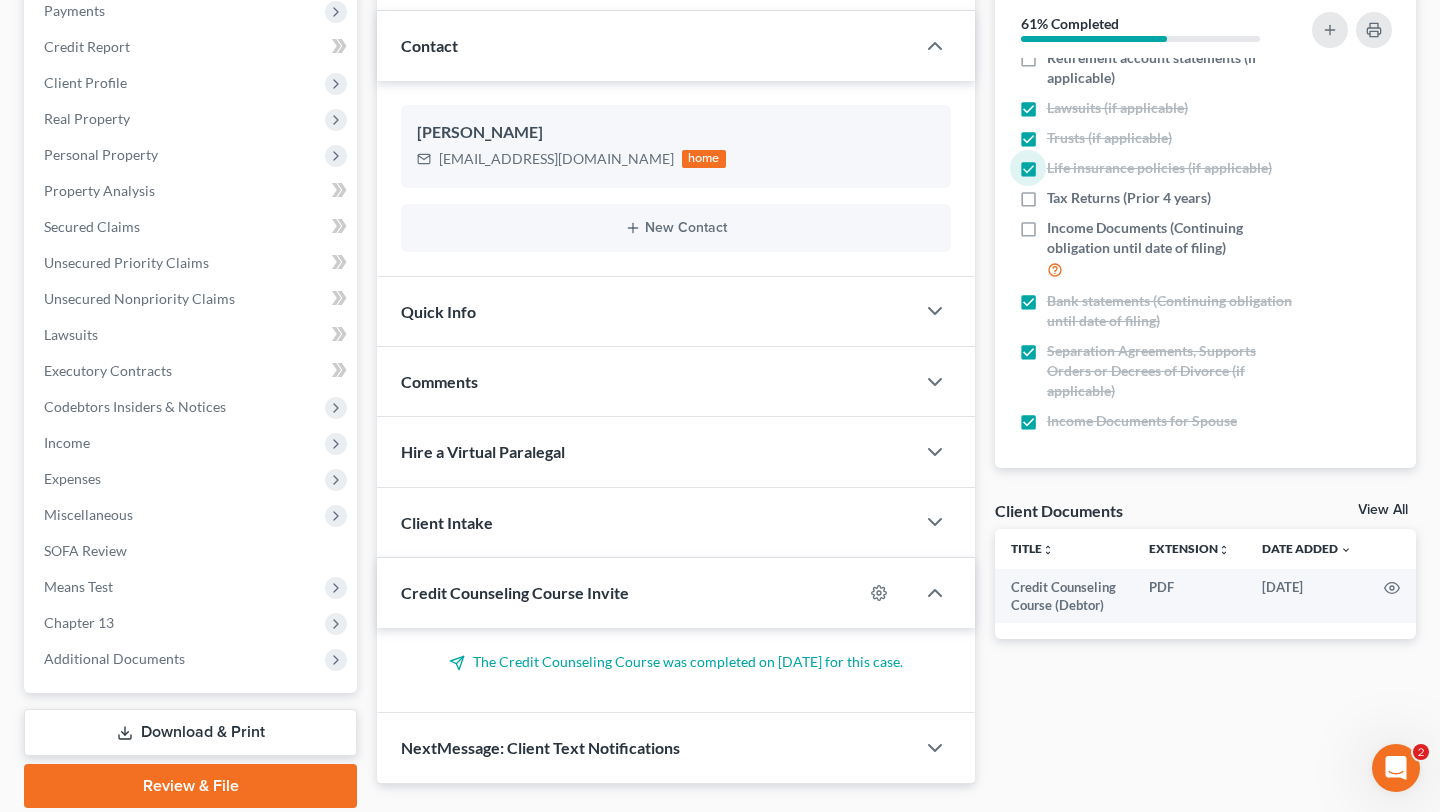click on "Appraisal Report for Real Property" at bounding box center (1155, 28) 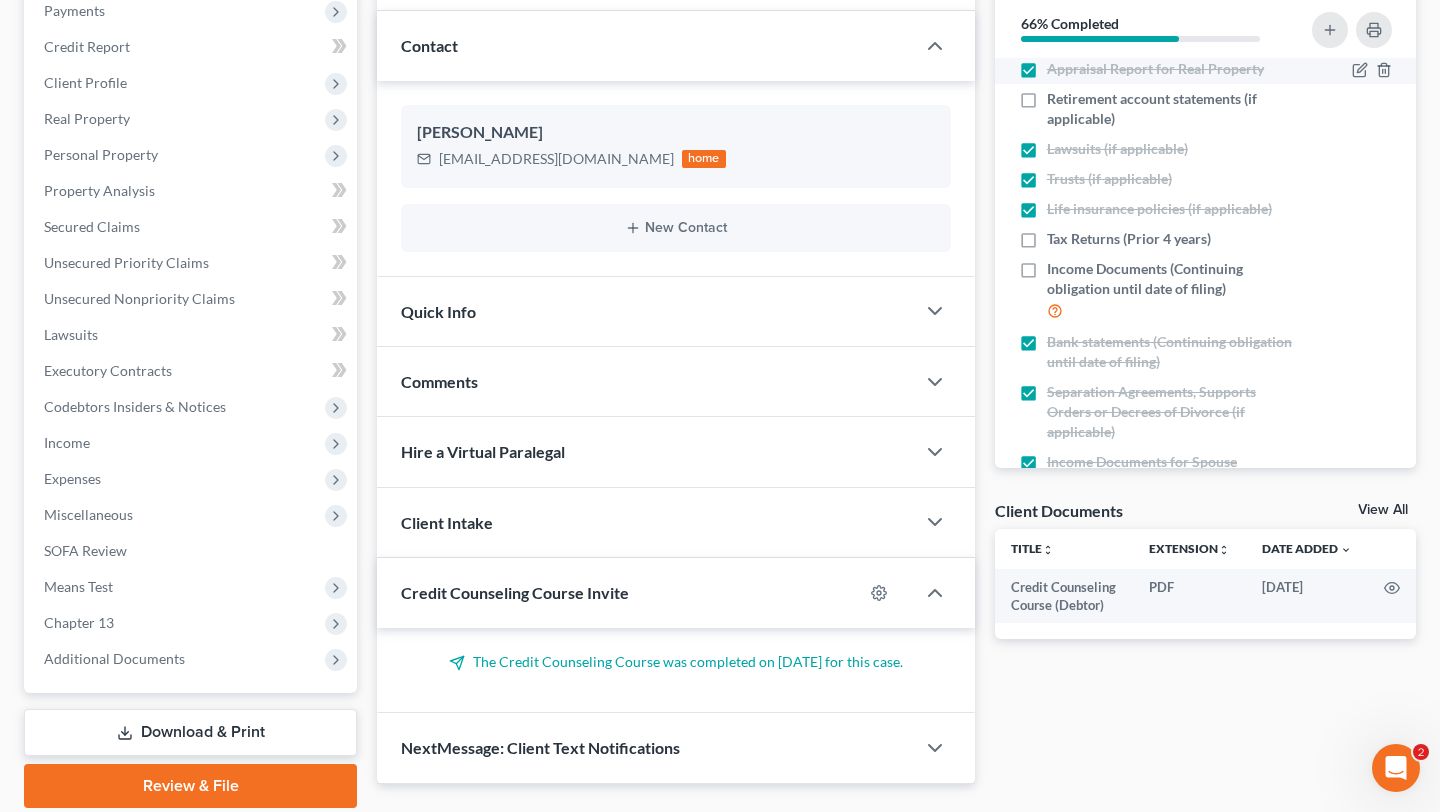 scroll, scrollTop: 242, scrollLeft: 0, axis: vertical 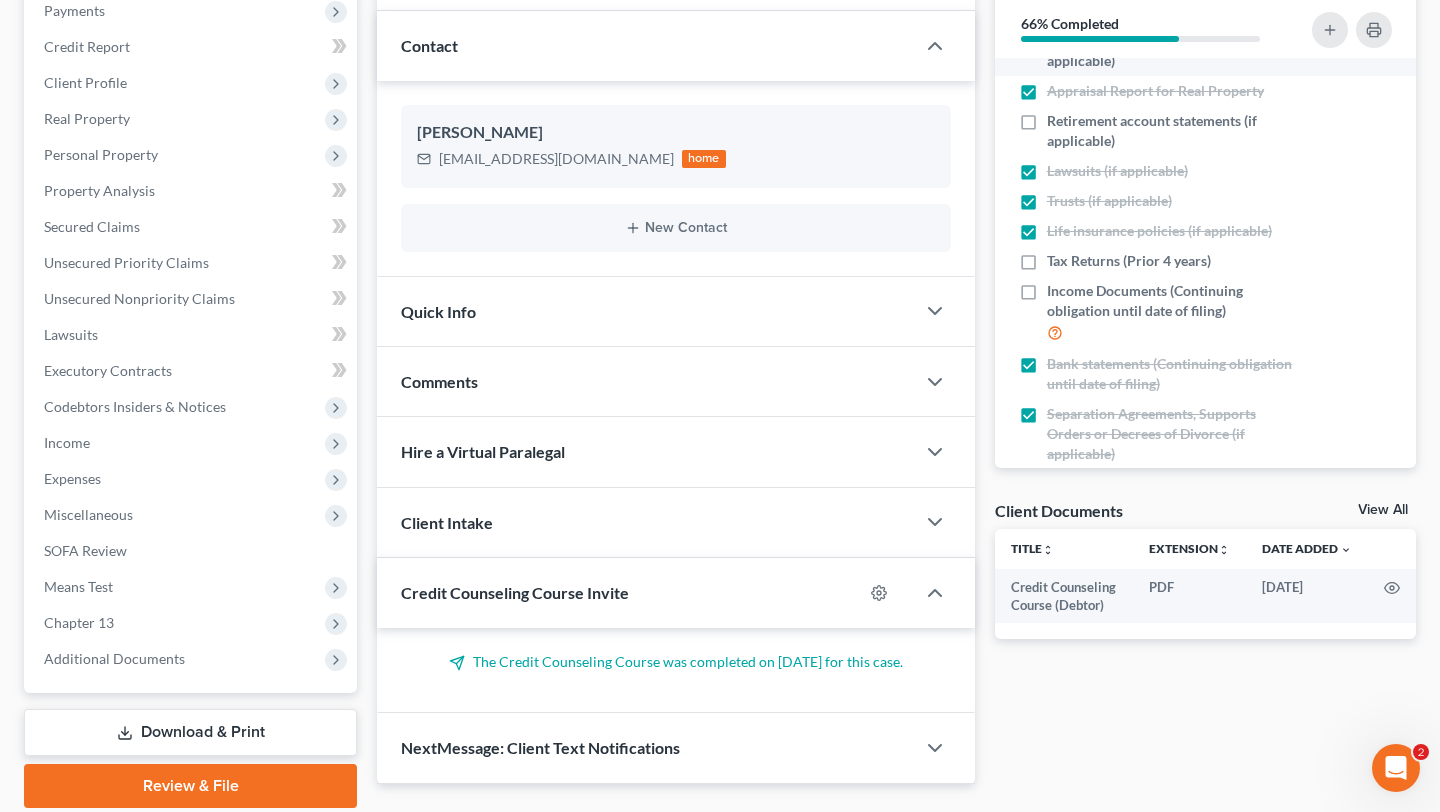 click on "Recorded mortgages and deeds  (if applicable)" at bounding box center (1170, 51) 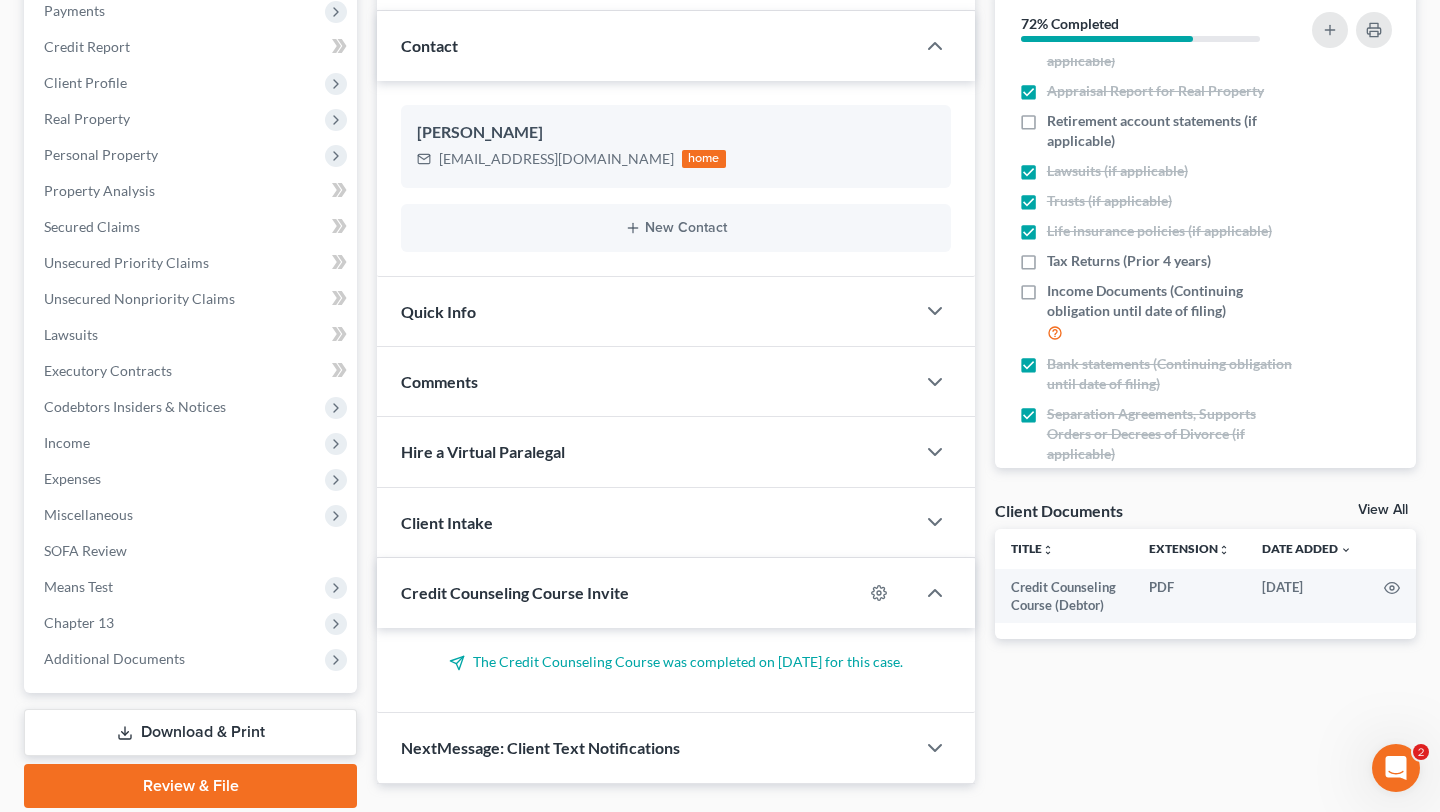 click on "KBB Appraisal report(s) for Vehicle(s)" at bounding box center [1163, 11] 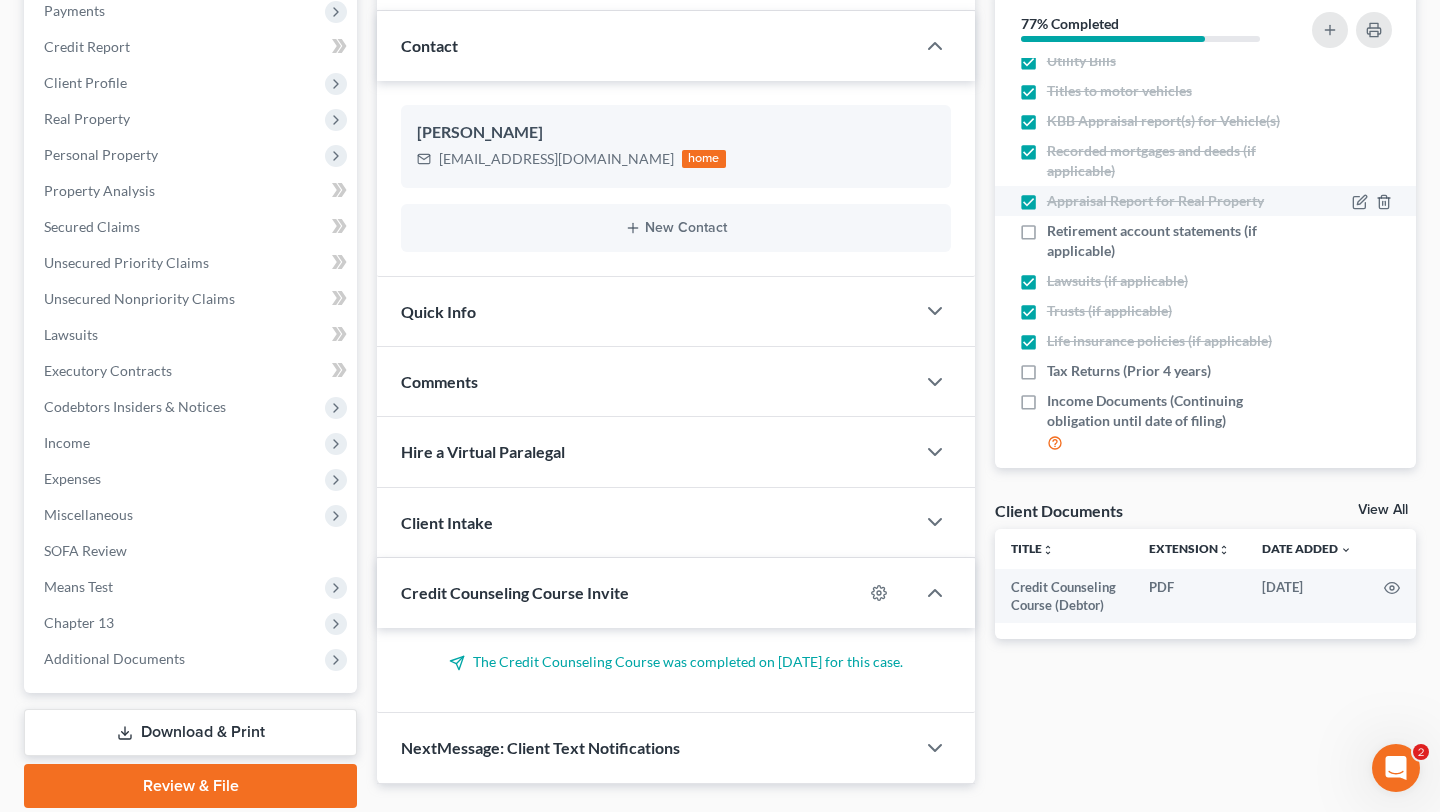 scroll, scrollTop: 130, scrollLeft: 0, axis: vertical 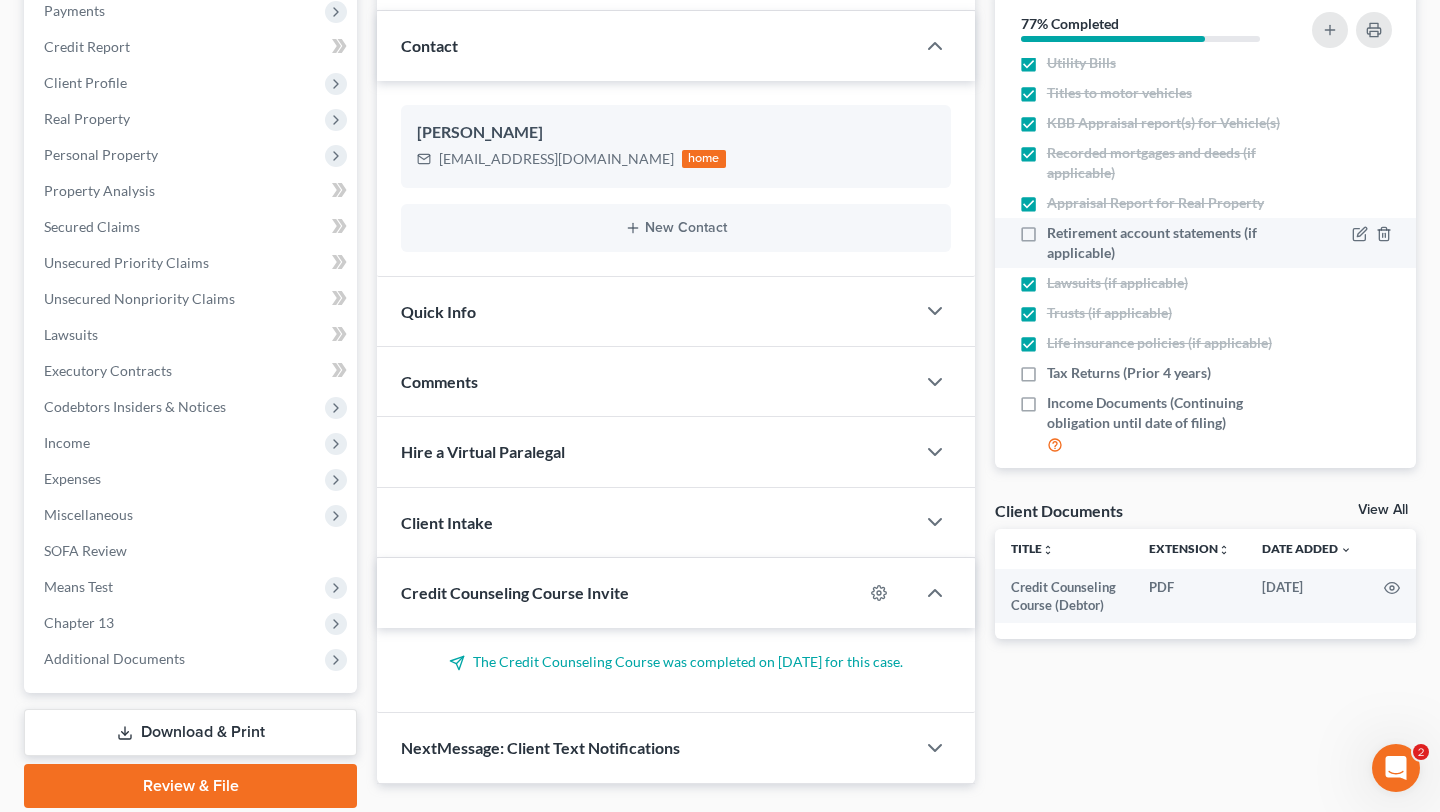 click on "Retirement account statements  (if applicable)" at bounding box center (1170, 243) 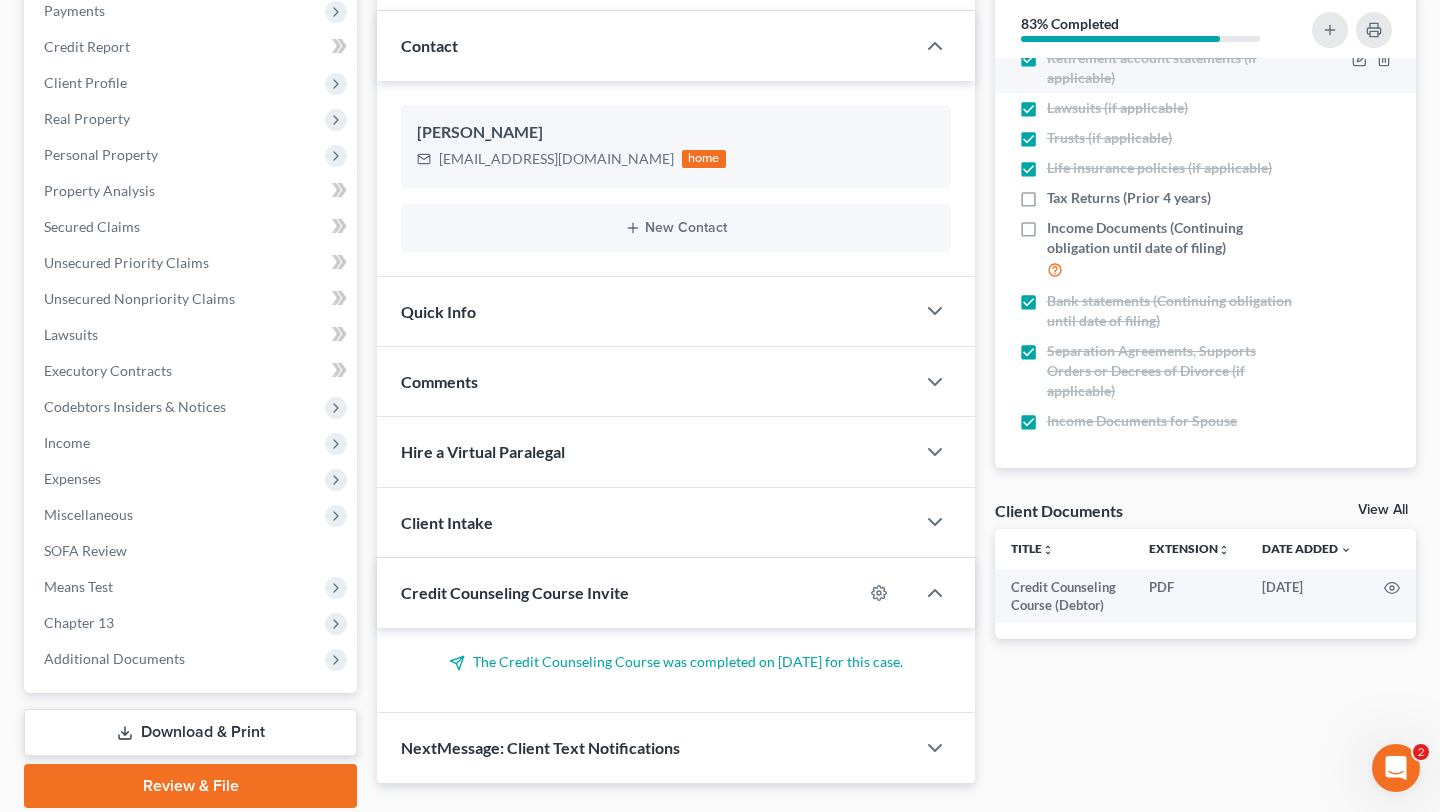 scroll, scrollTop: 392, scrollLeft: 0, axis: vertical 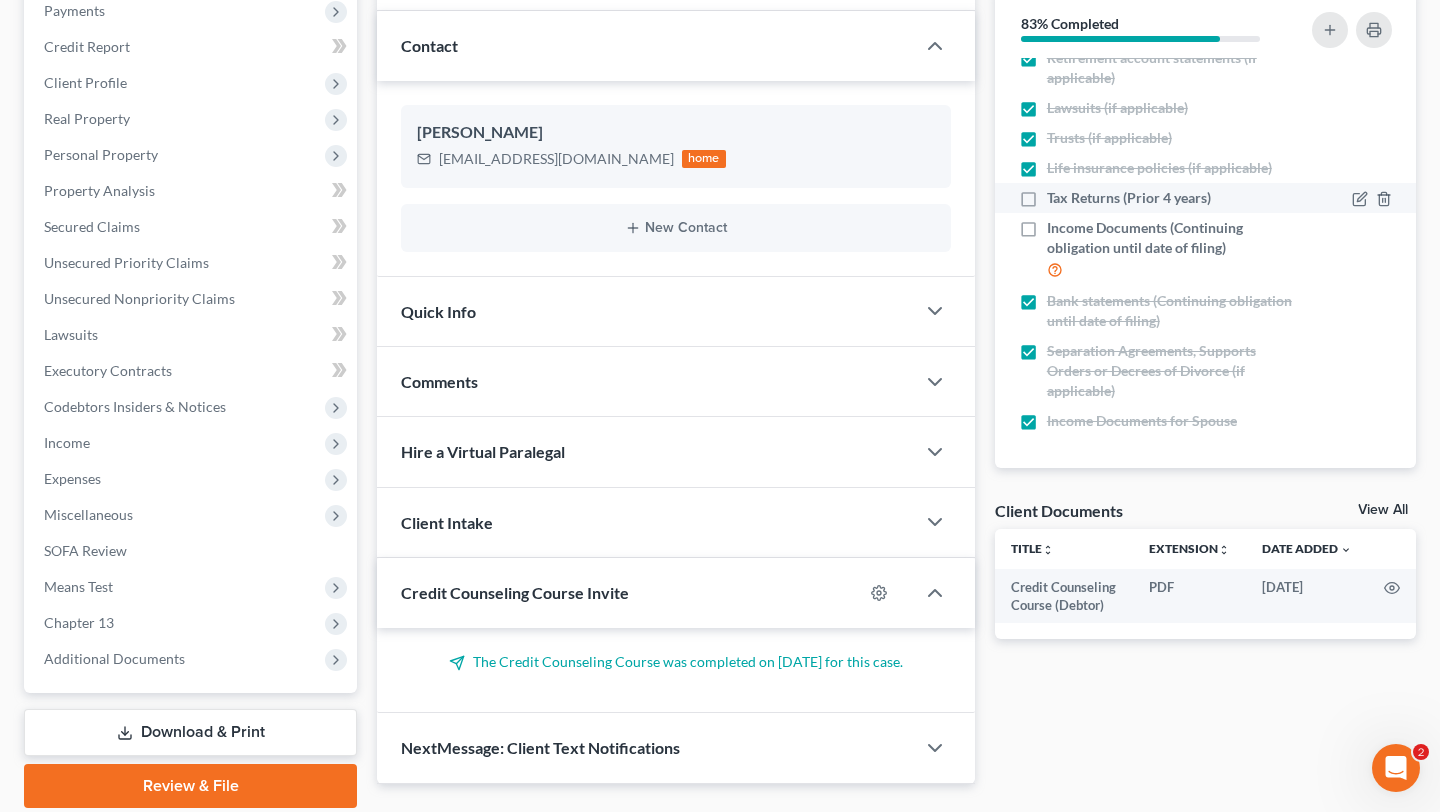click on "Tax Returns (Prior 4 years)" at bounding box center (1129, 198) 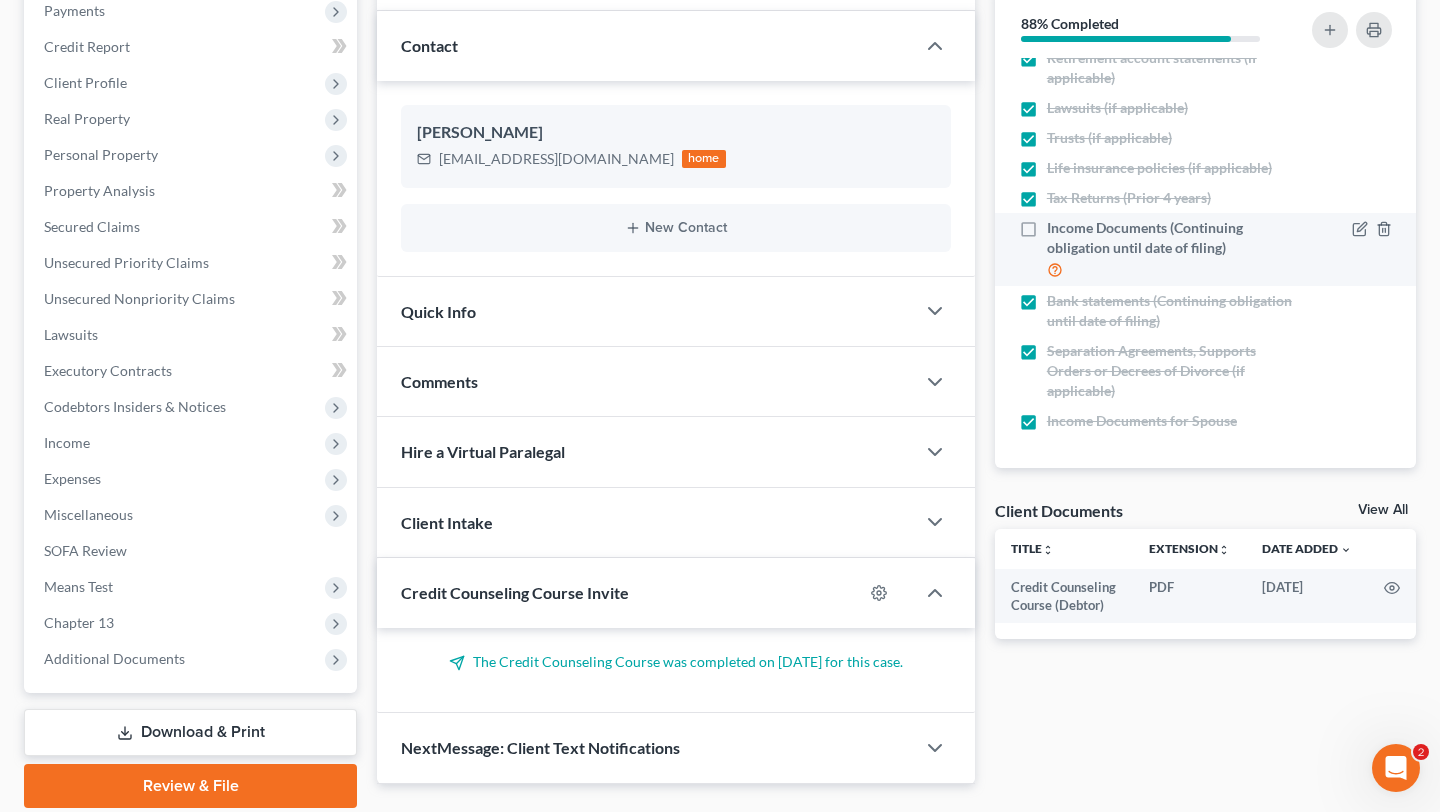 click on "Income Documents (Continuing obligation until date of filing)" at bounding box center [1170, 238] 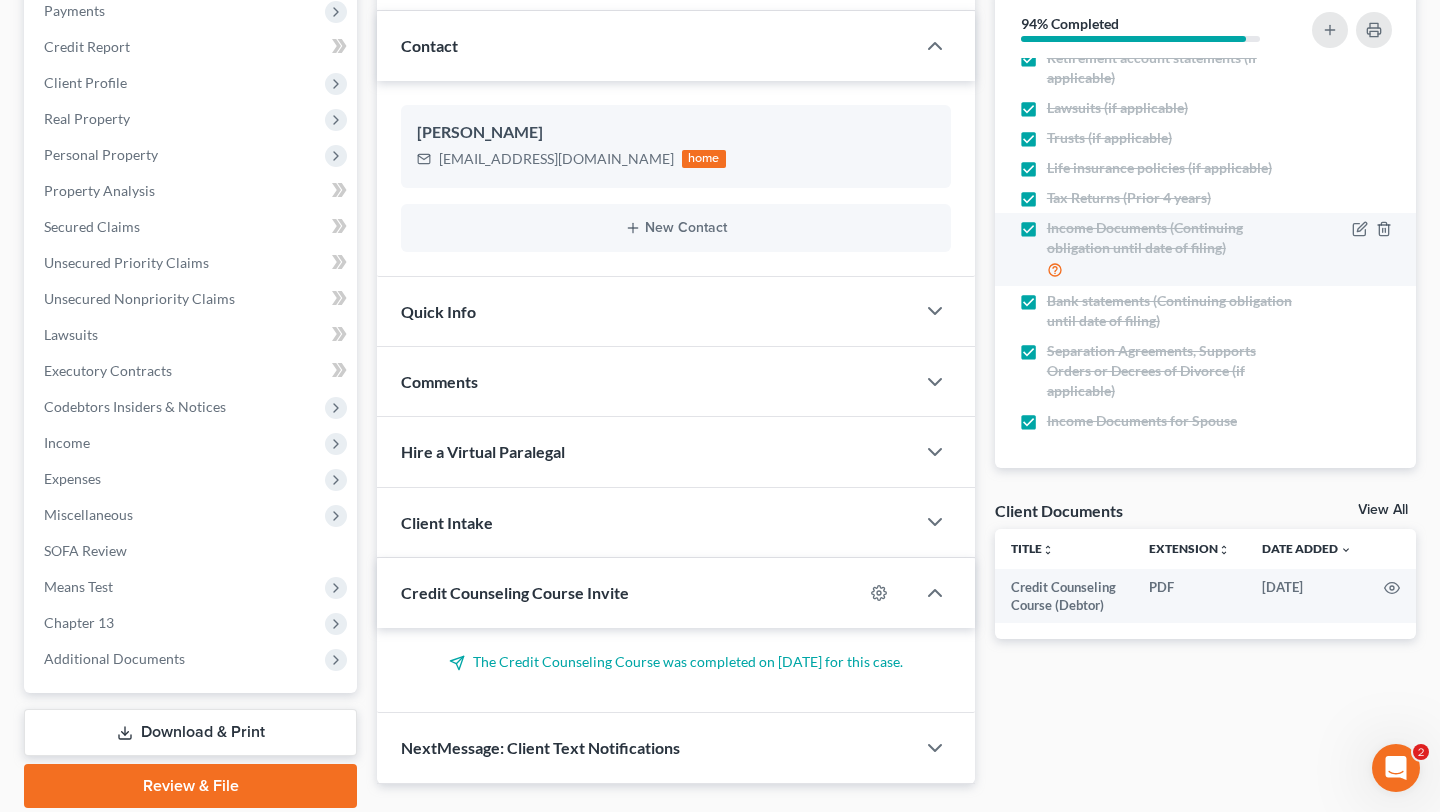 scroll, scrollTop: 486, scrollLeft: 0, axis: vertical 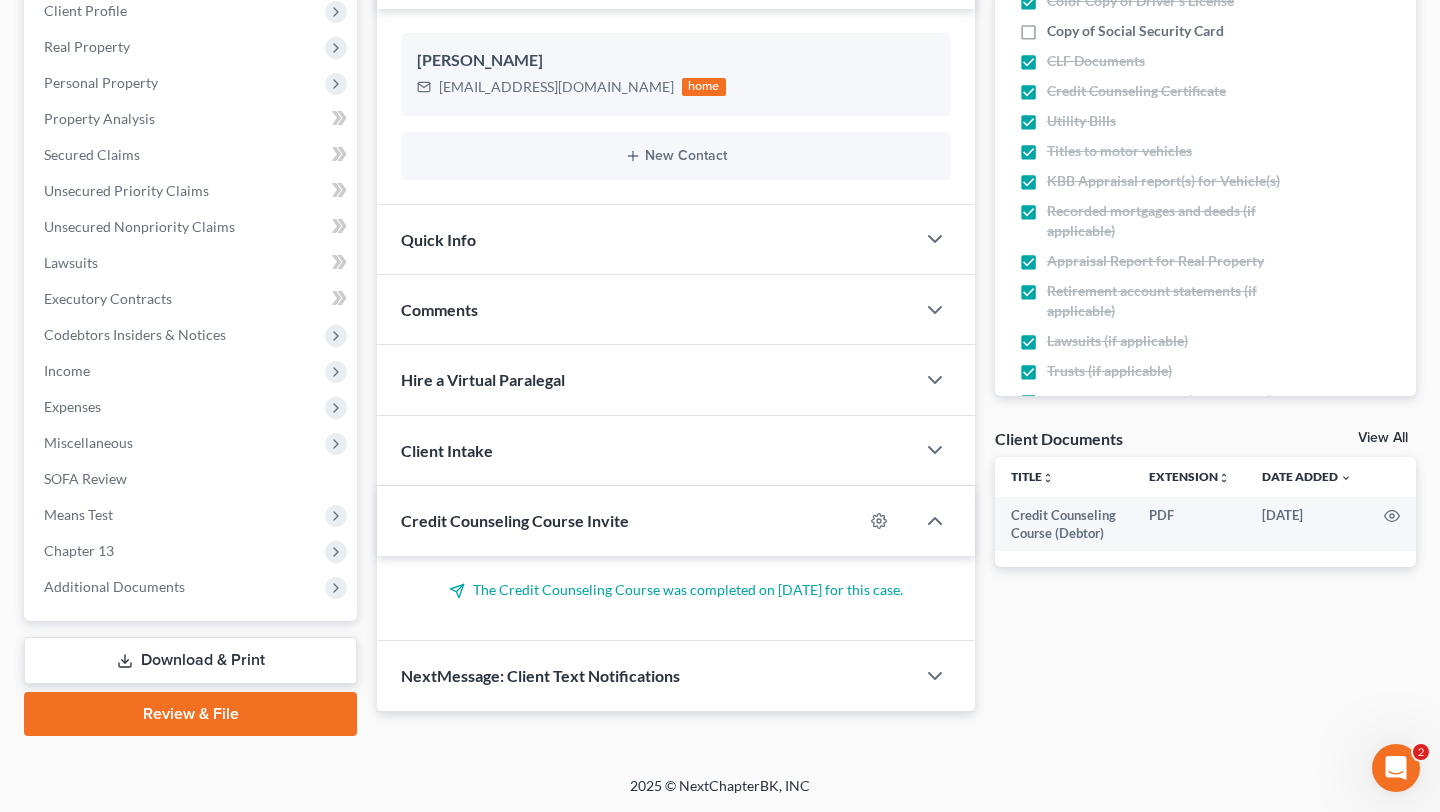 click on "Download & Print" at bounding box center [190, 660] 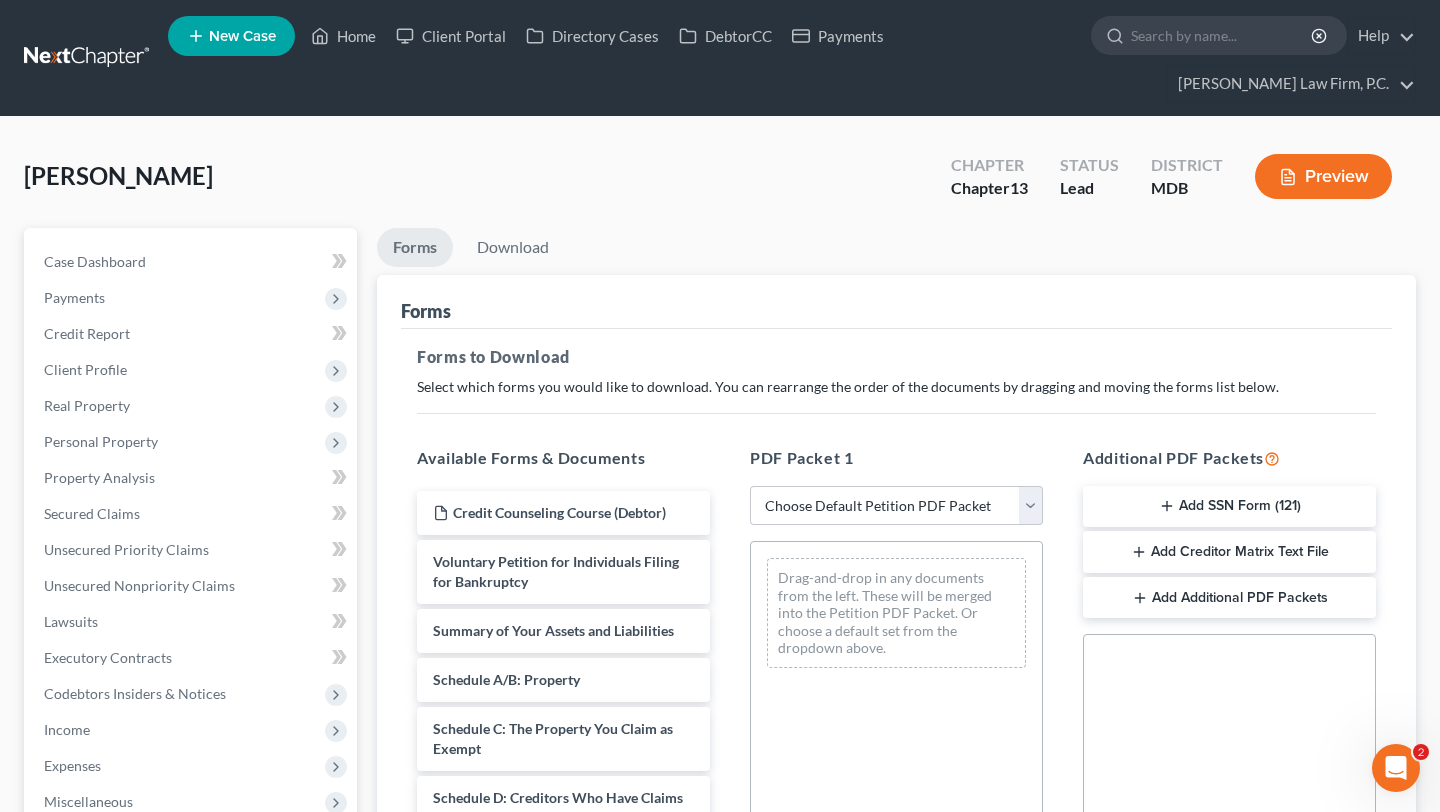 scroll, scrollTop: 0, scrollLeft: 0, axis: both 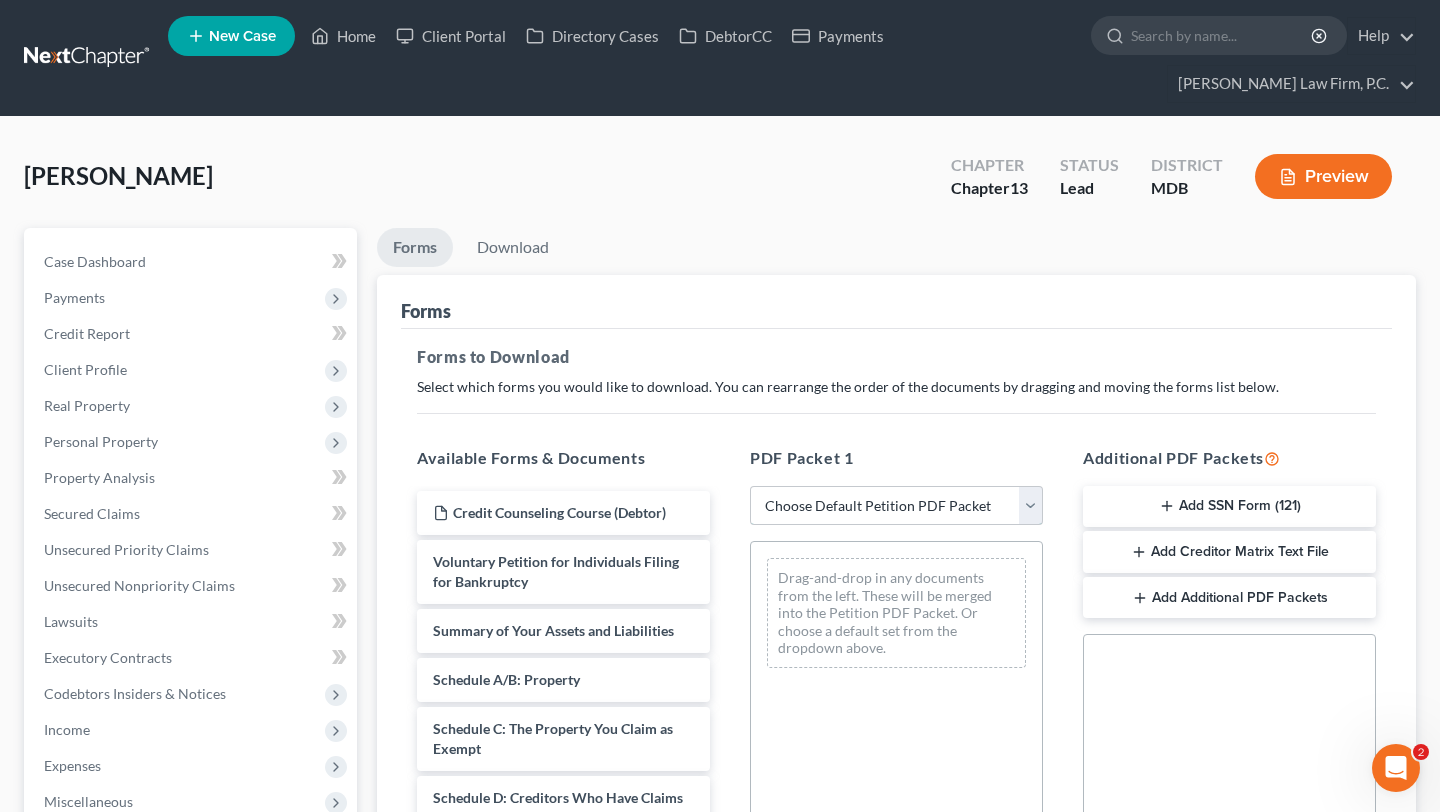 click on "Choose Default Petition PDF Packet Complete Bankruptcy Petition (all forms and schedules) Emergency Filing Forms (Petition and Creditor List Only) Amended Forms Signature Pages Only Supplemental Post Petition (Sch. I & J) Supplemental Post Petition (Sch. I) Supplemental Post Petition (Sch. J) Emergency Emergency Chapter 13 - MD" at bounding box center [896, 506] 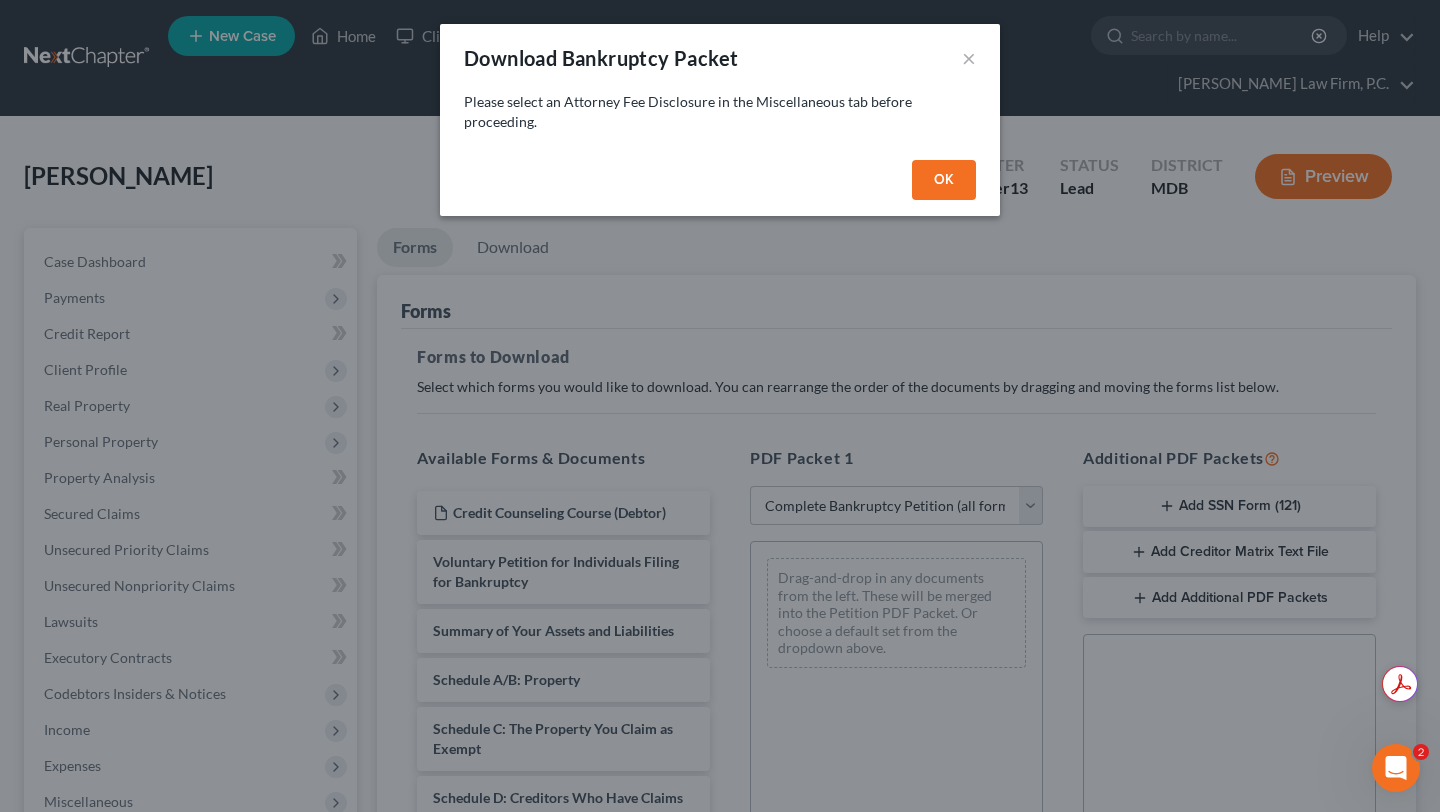 click on "OK" at bounding box center (944, 180) 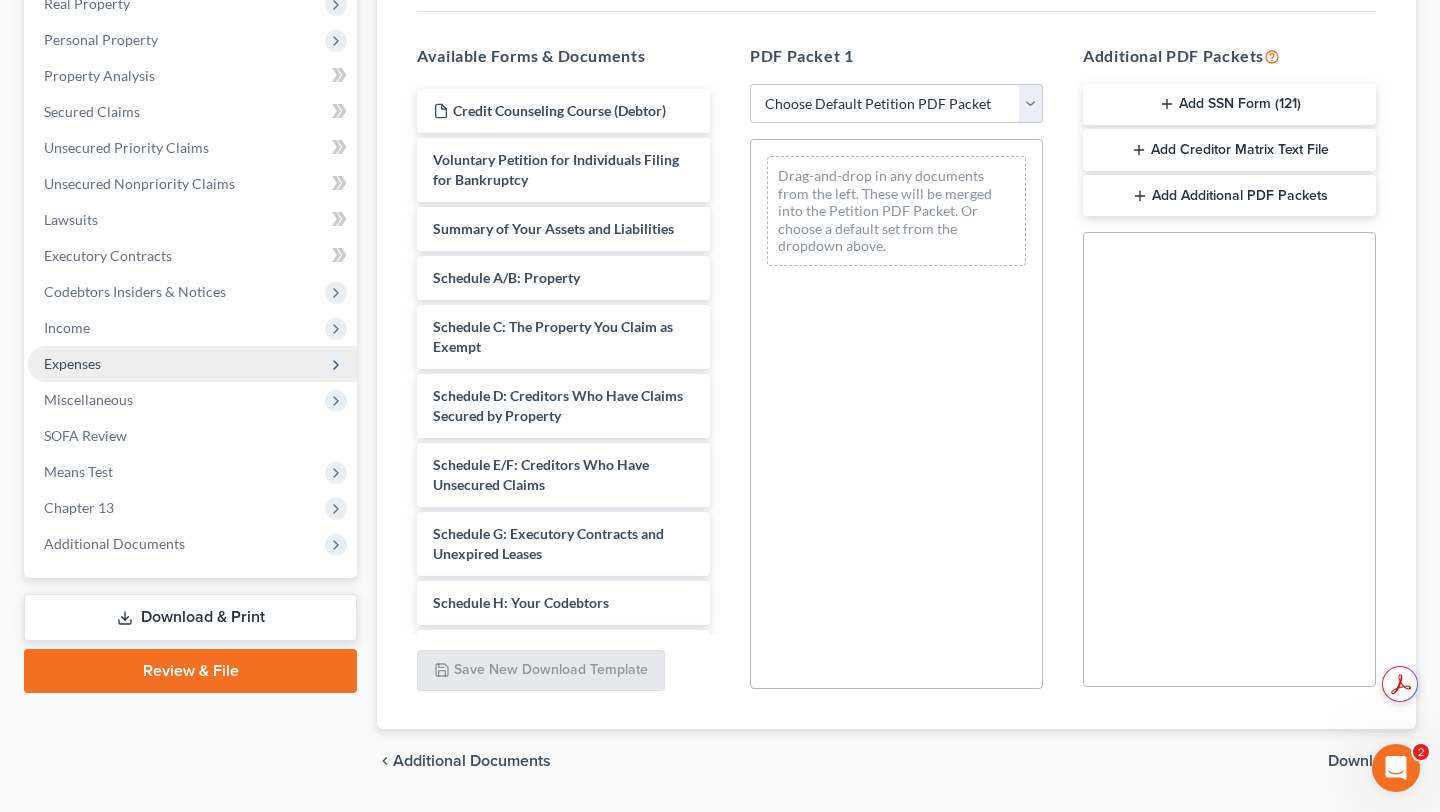 scroll, scrollTop: 436, scrollLeft: 0, axis: vertical 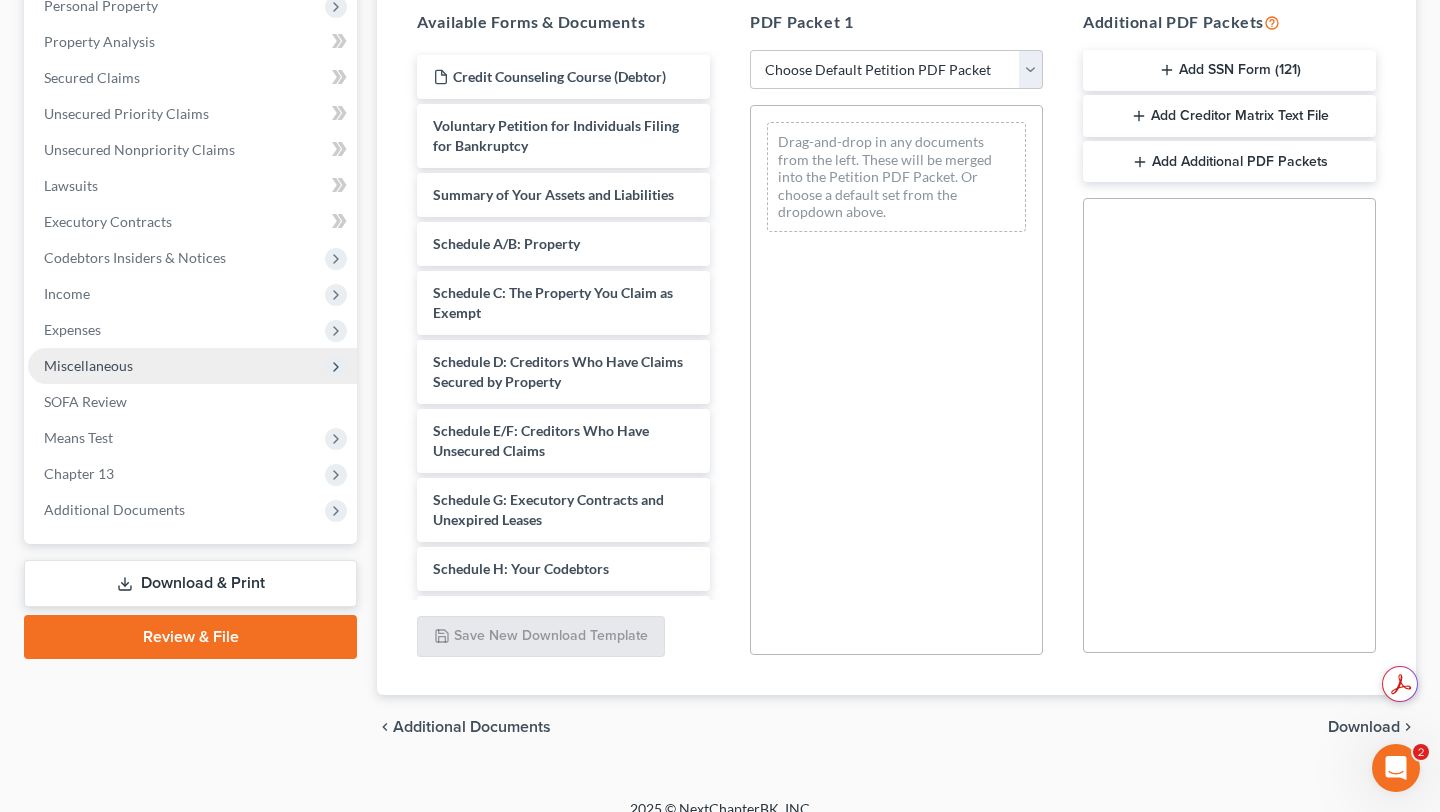 click on "Miscellaneous" at bounding box center (192, 366) 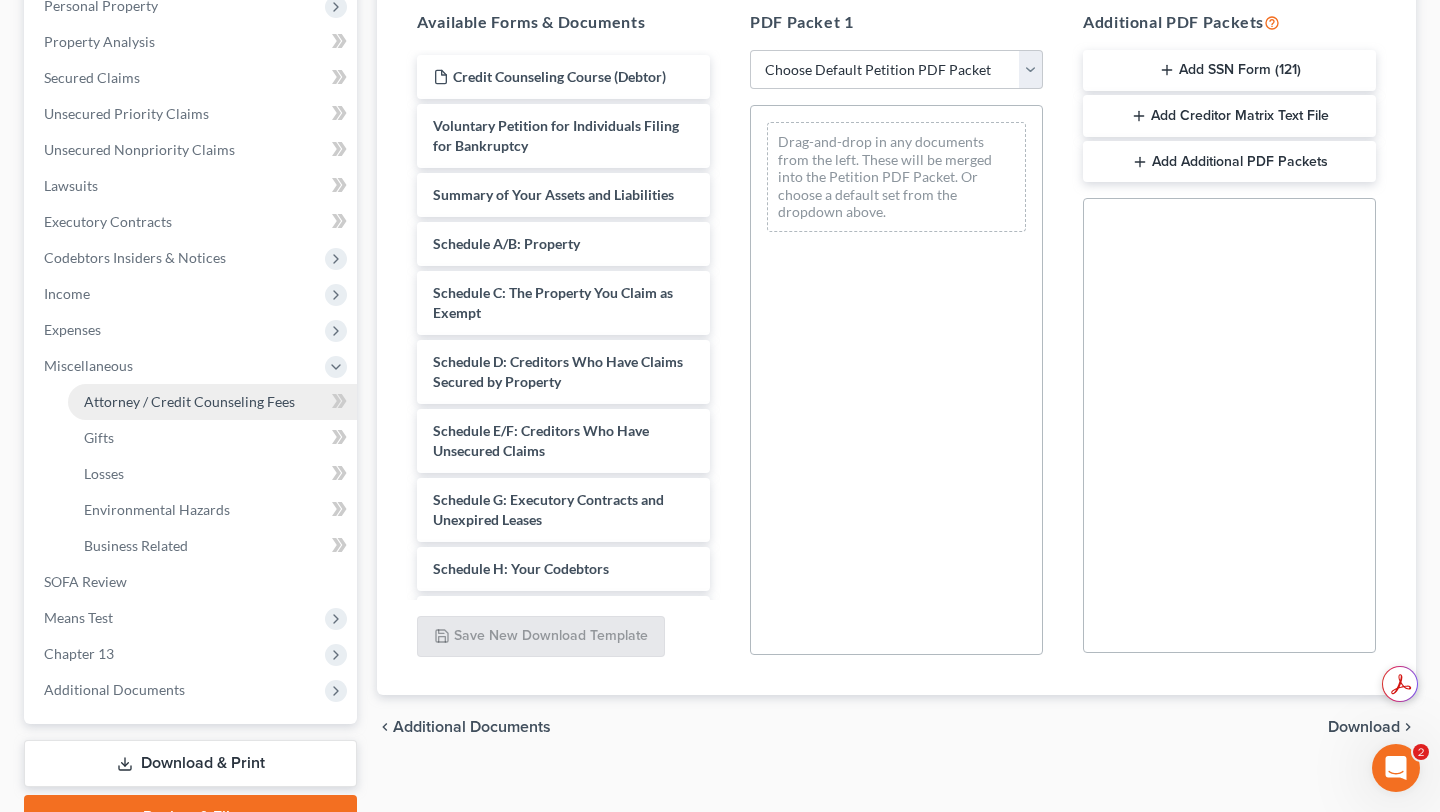 click on "Attorney / Credit Counseling Fees" at bounding box center (189, 401) 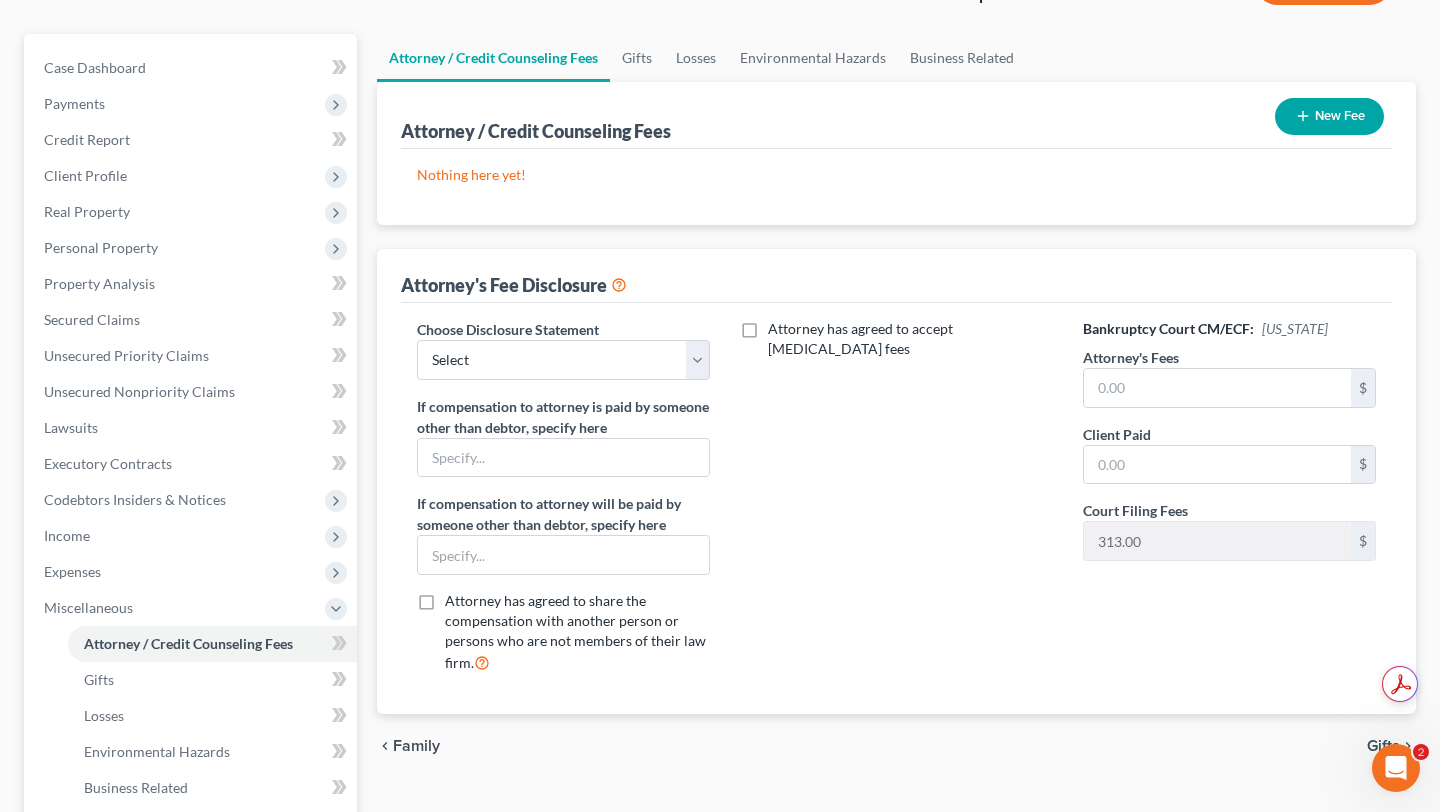 scroll, scrollTop: 235, scrollLeft: 0, axis: vertical 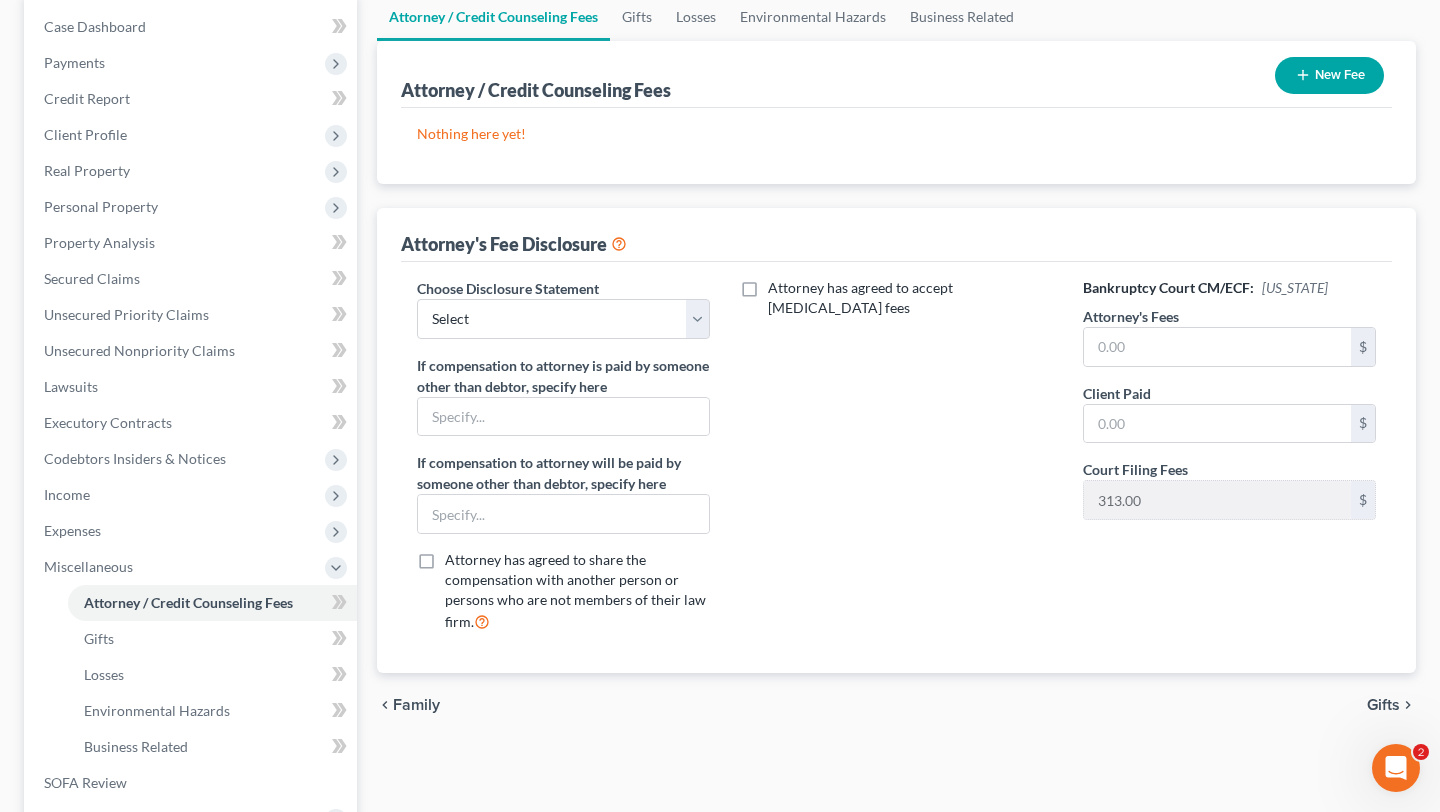 click on "Choose Disclosure Statement" at bounding box center (508, 288) 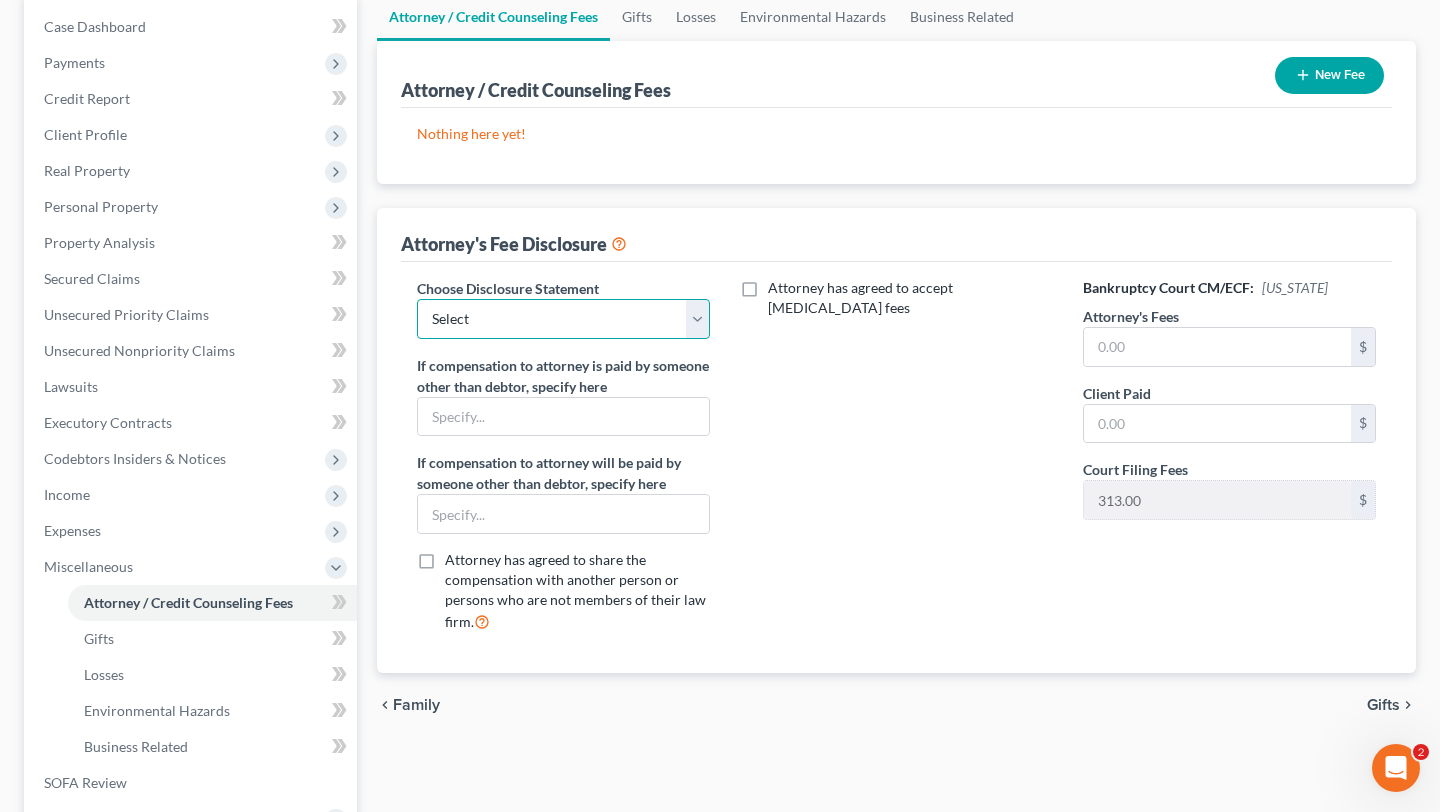 click on "Select Subchapter V of Chapter 11 Fee Disclosure Chapter 13 Hourly Fee Disclosure Chapter 7 Chapter 13 - Appendix F Section 4(b)" at bounding box center (563, 319) 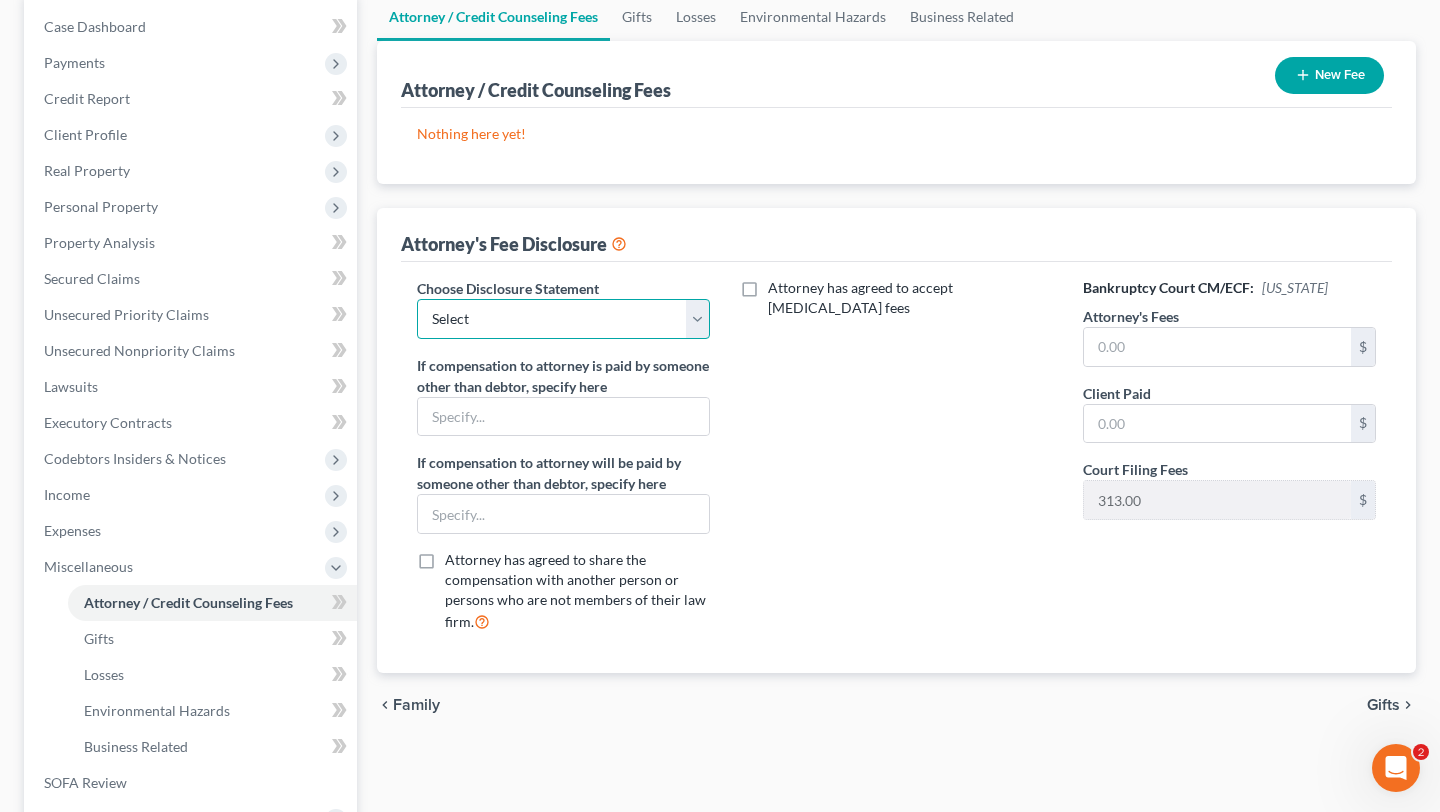 select on "3" 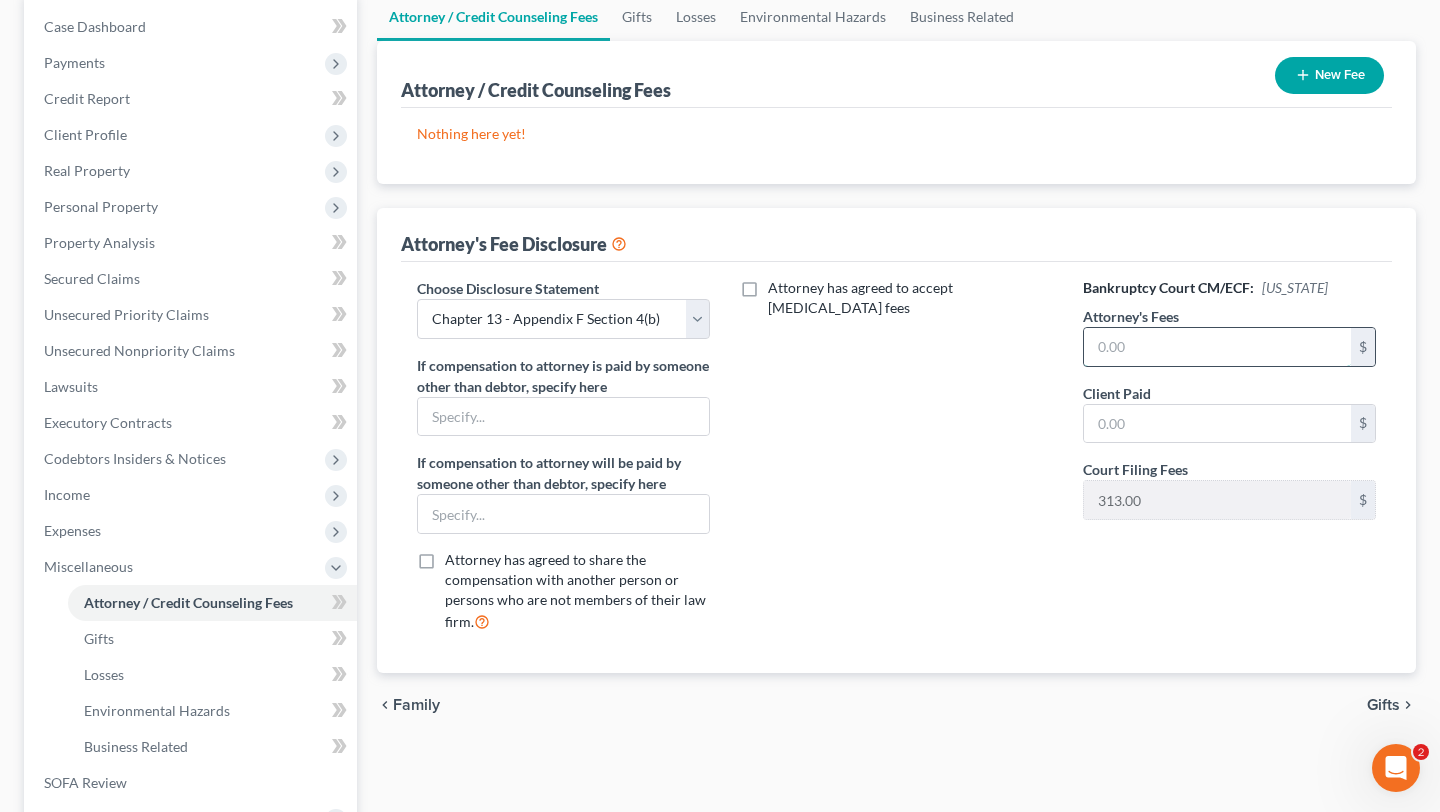 click at bounding box center [1217, 347] 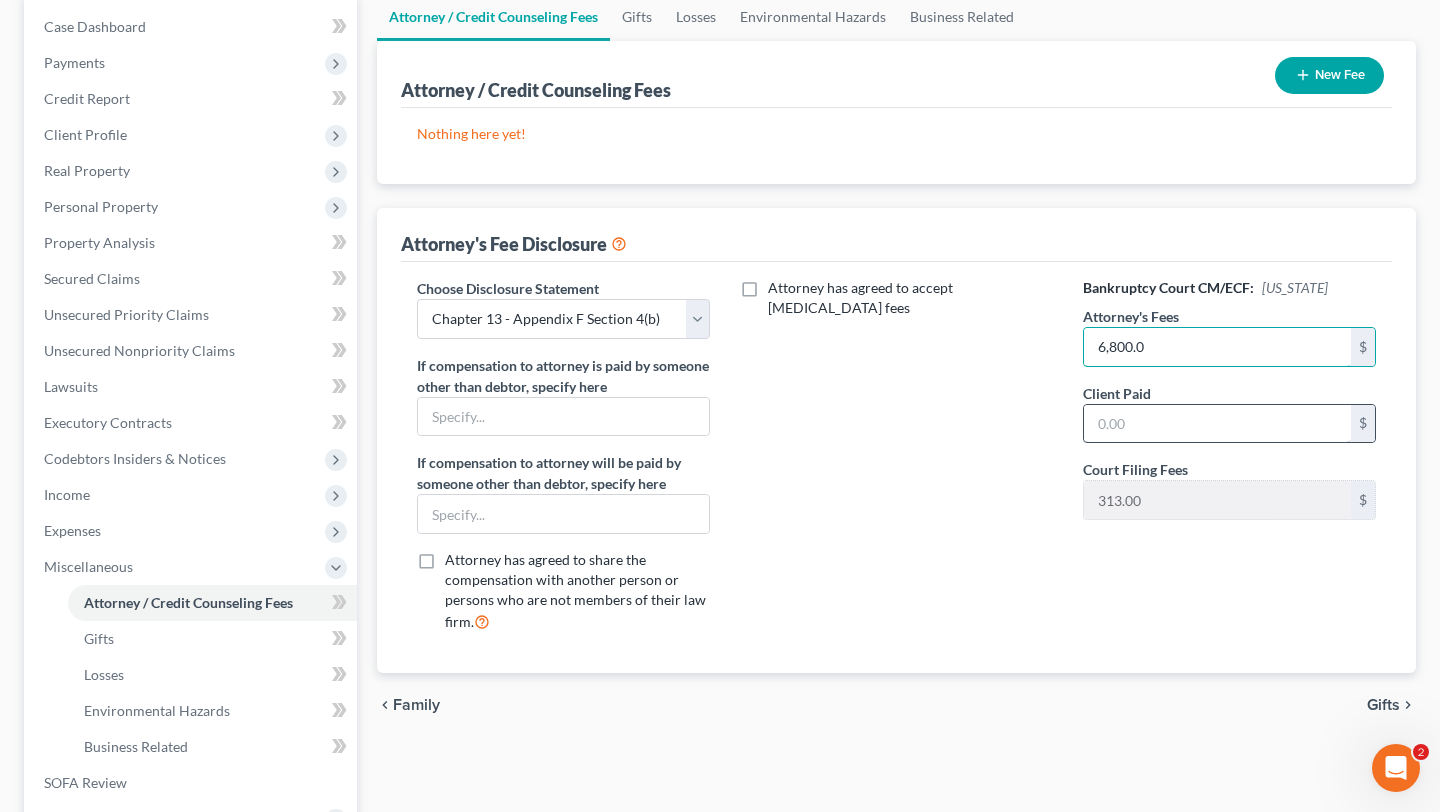 type on "6,800.0" 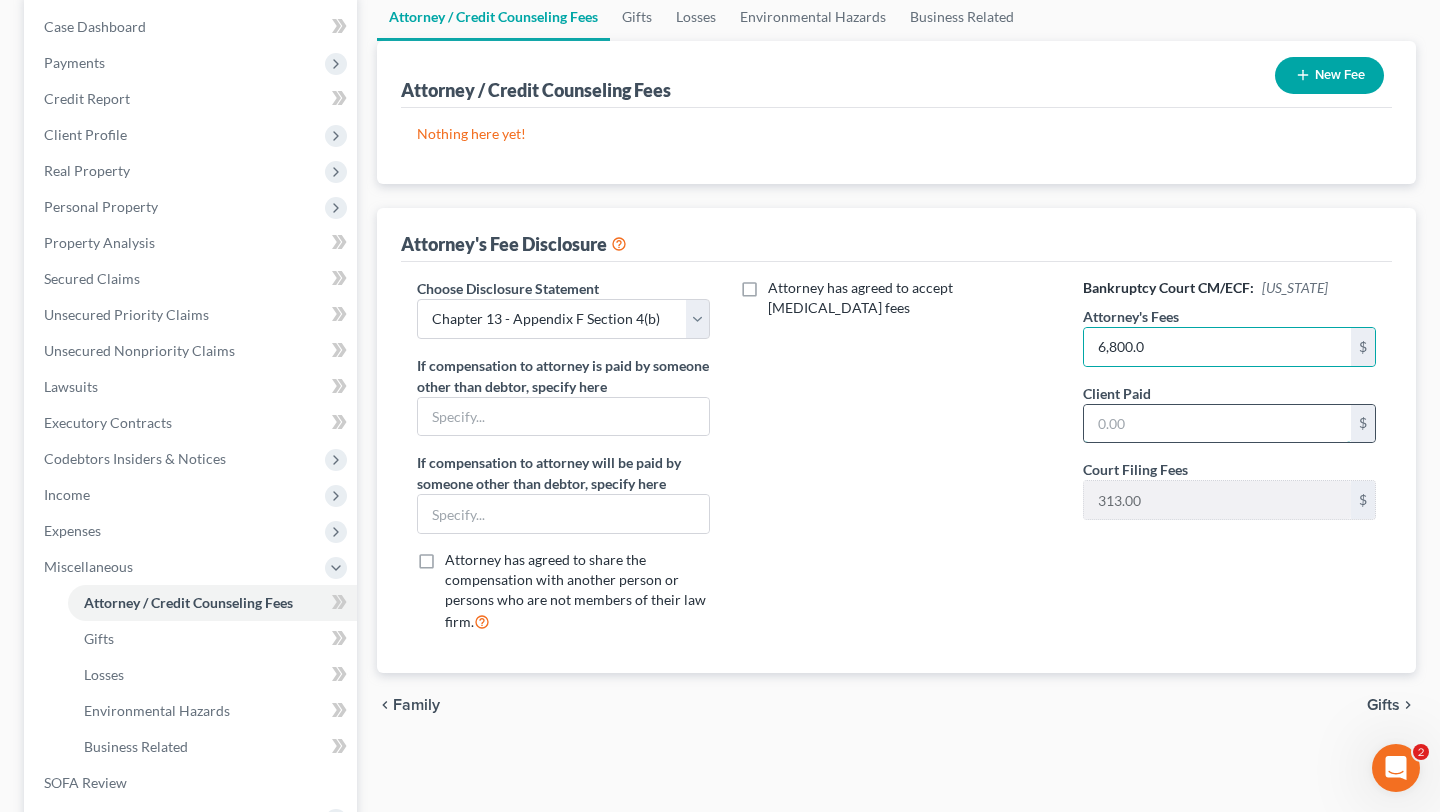 click at bounding box center (1217, 424) 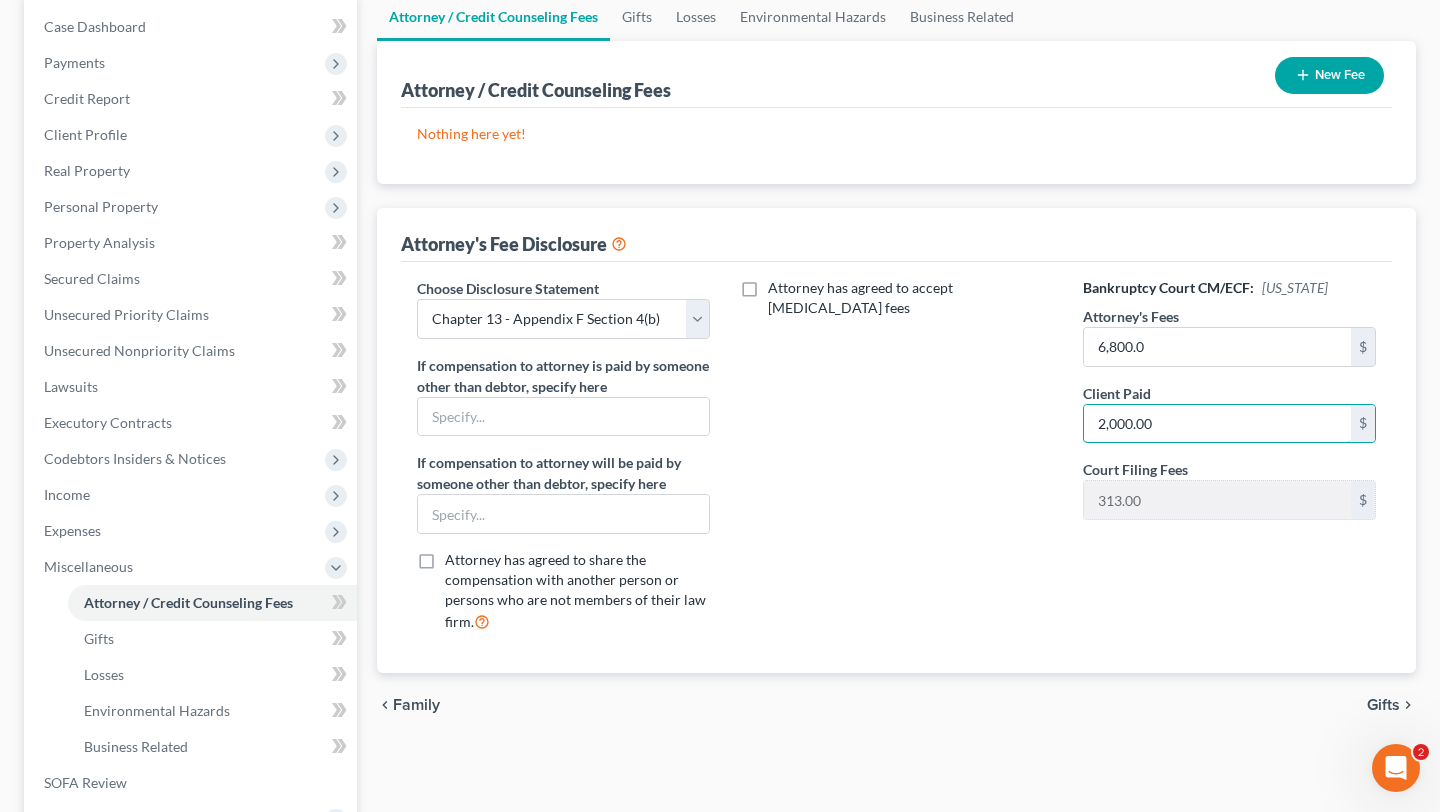 type on "2,000.00" 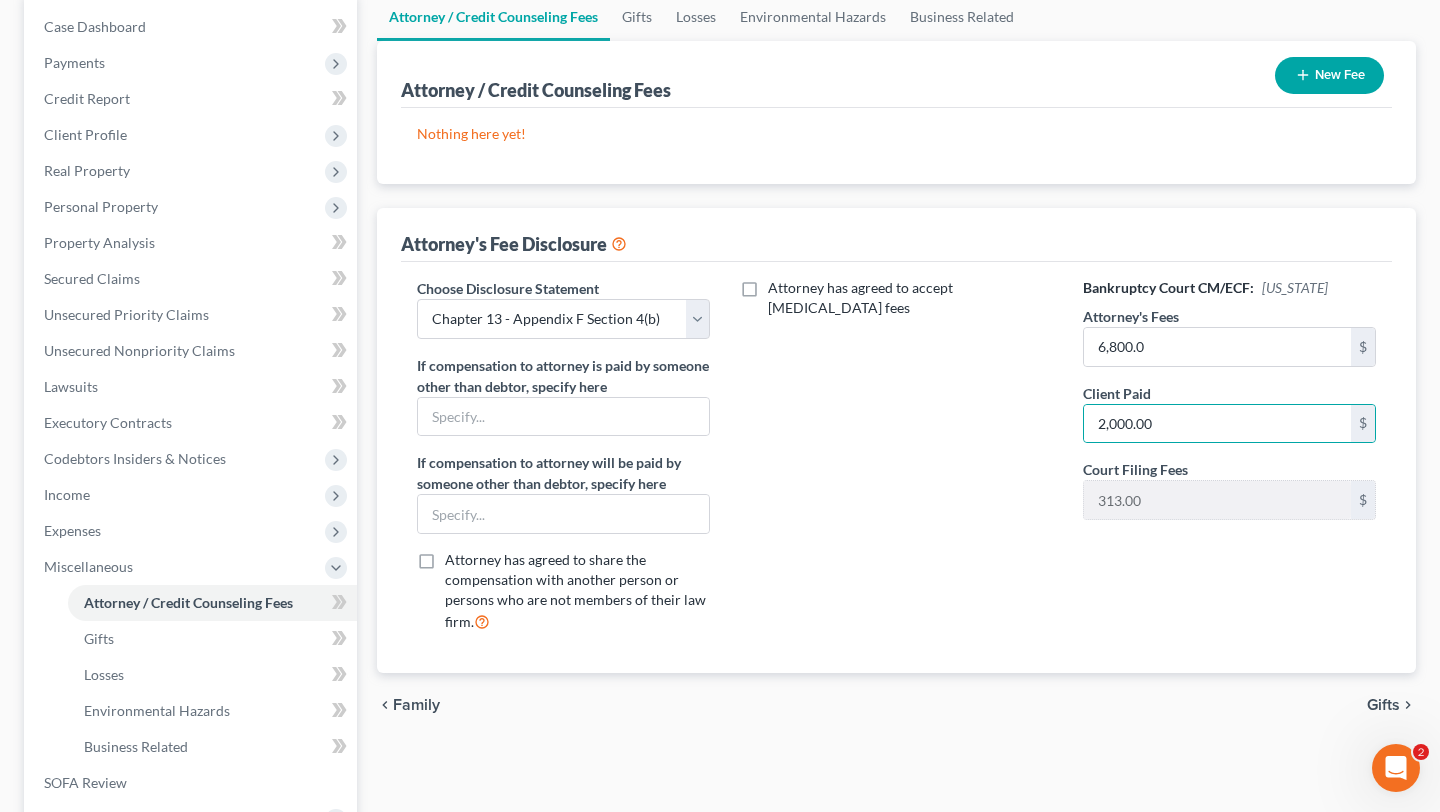 click on "New Fee" at bounding box center (1329, 75) 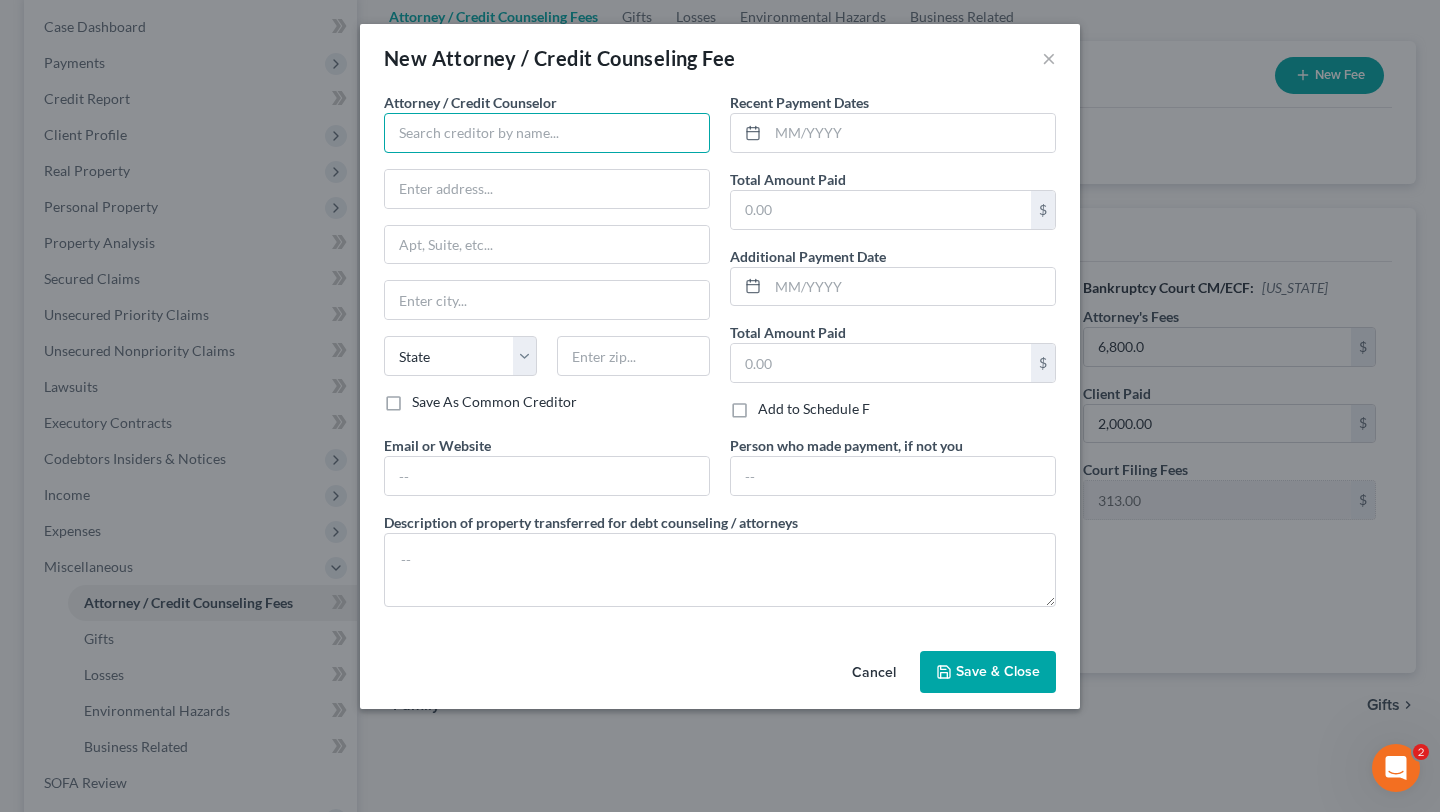 click at bounding box center [547, 133] 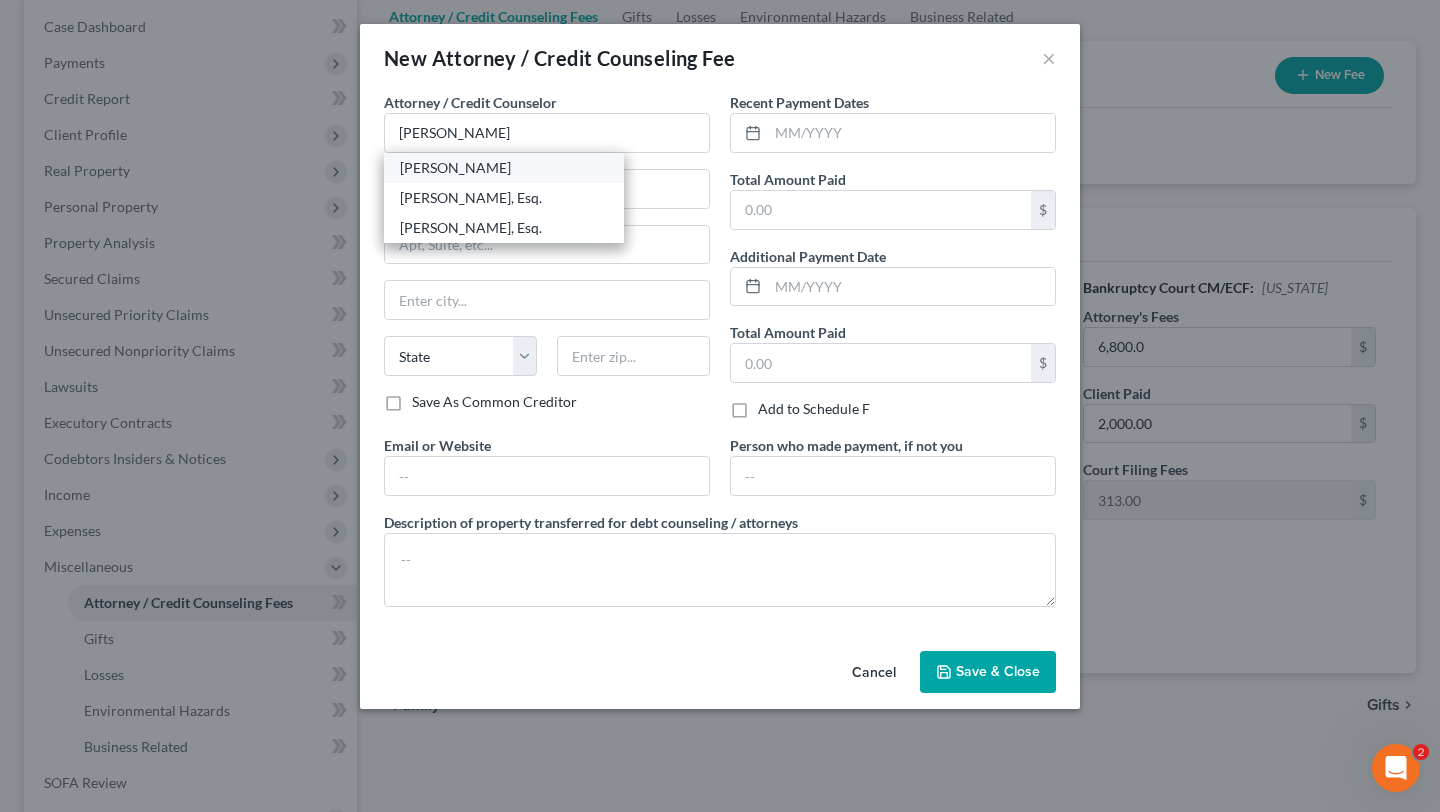 click on "[PERSON_NAME]" at bounding box center [504, 168] 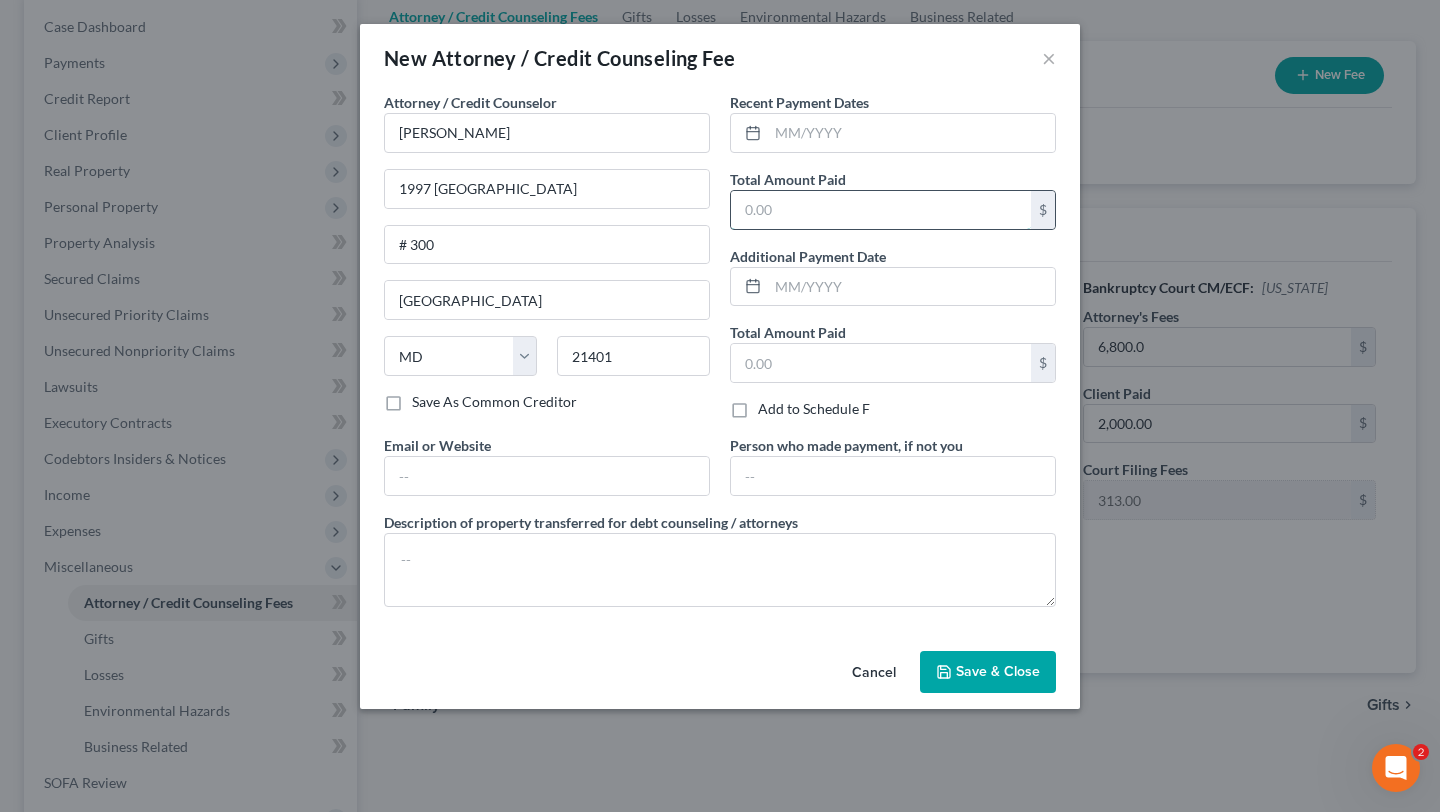 click at bounding box center (881, 210) 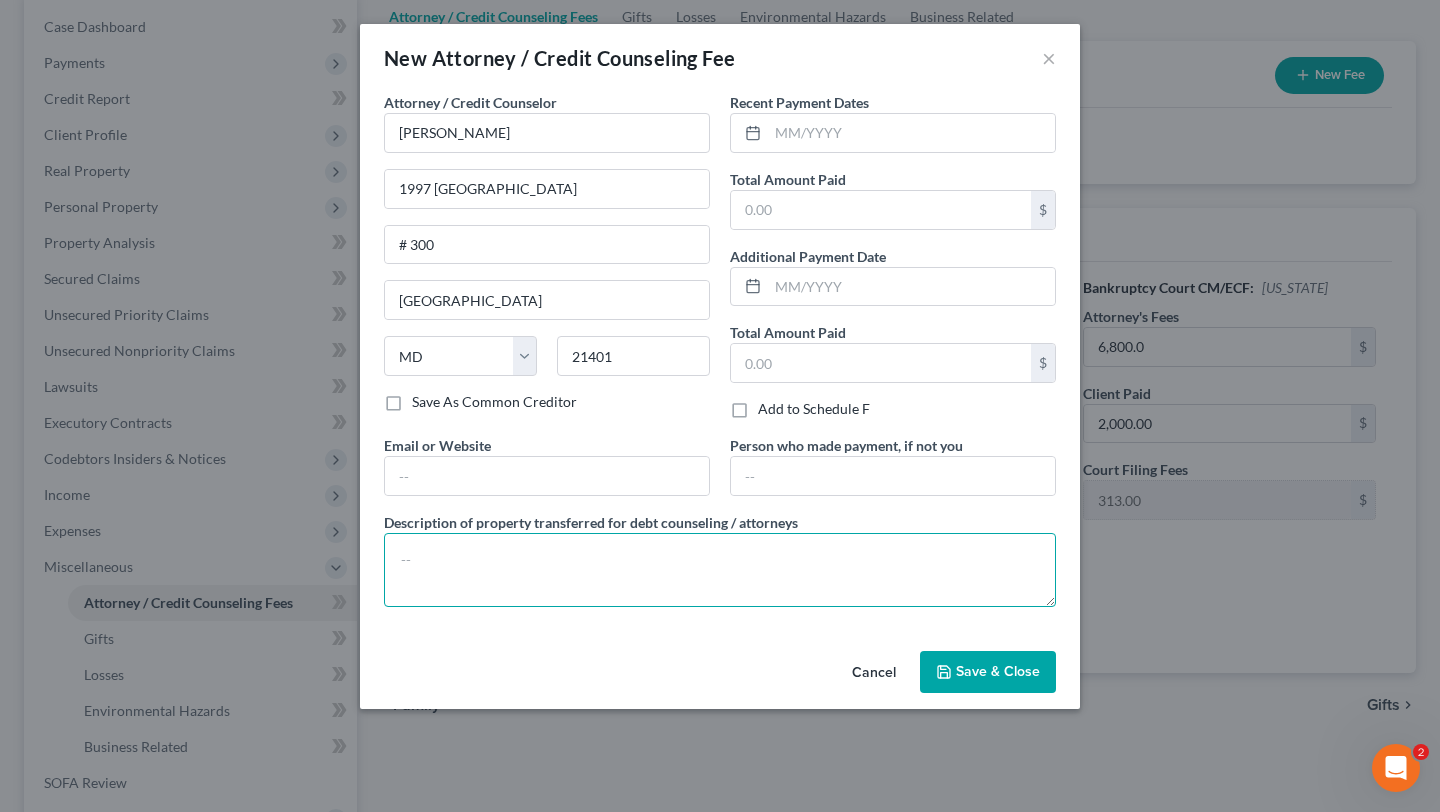 click at bounding box center [720, 570] 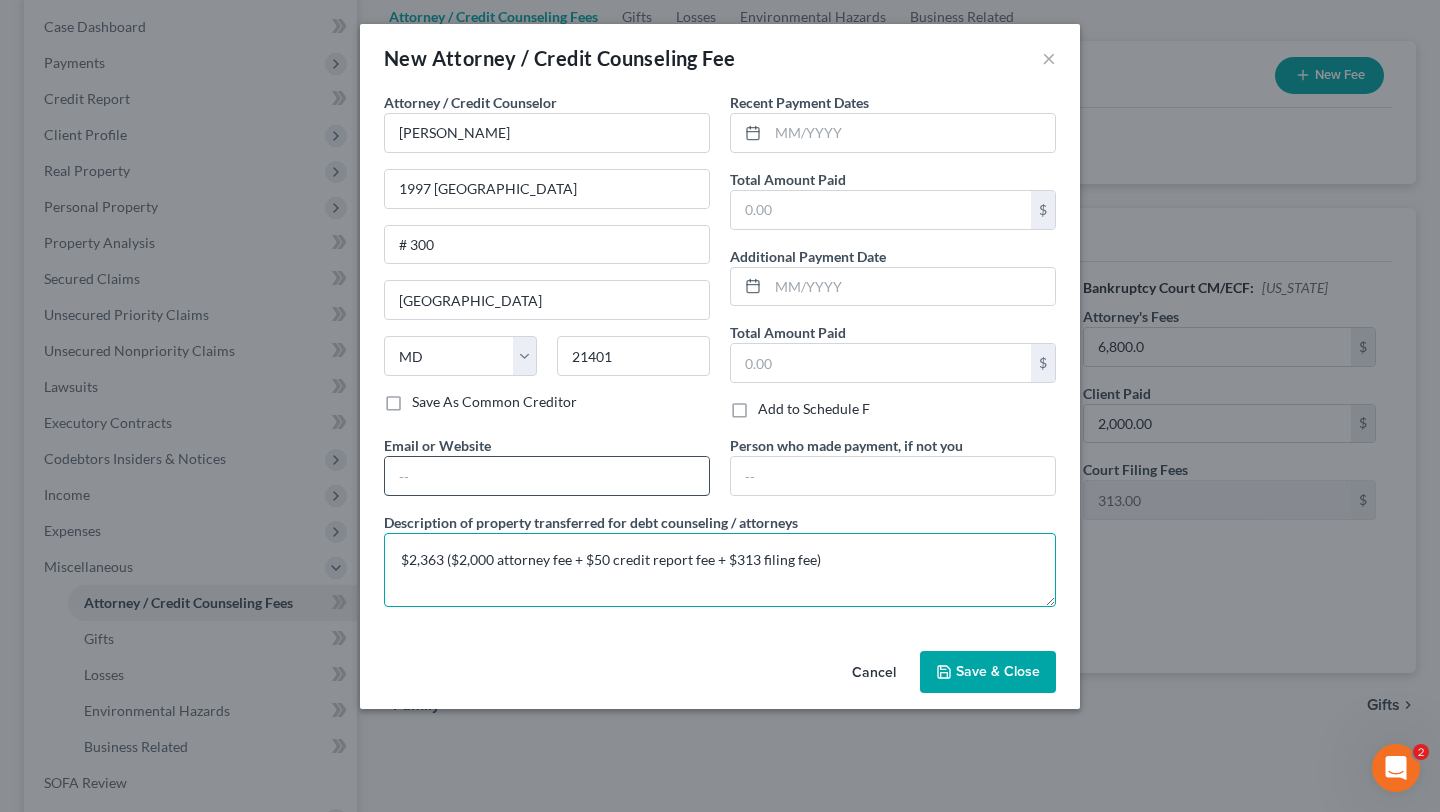 scroll, scrollTop: 99, scrollLeft: 0, axis: vertical 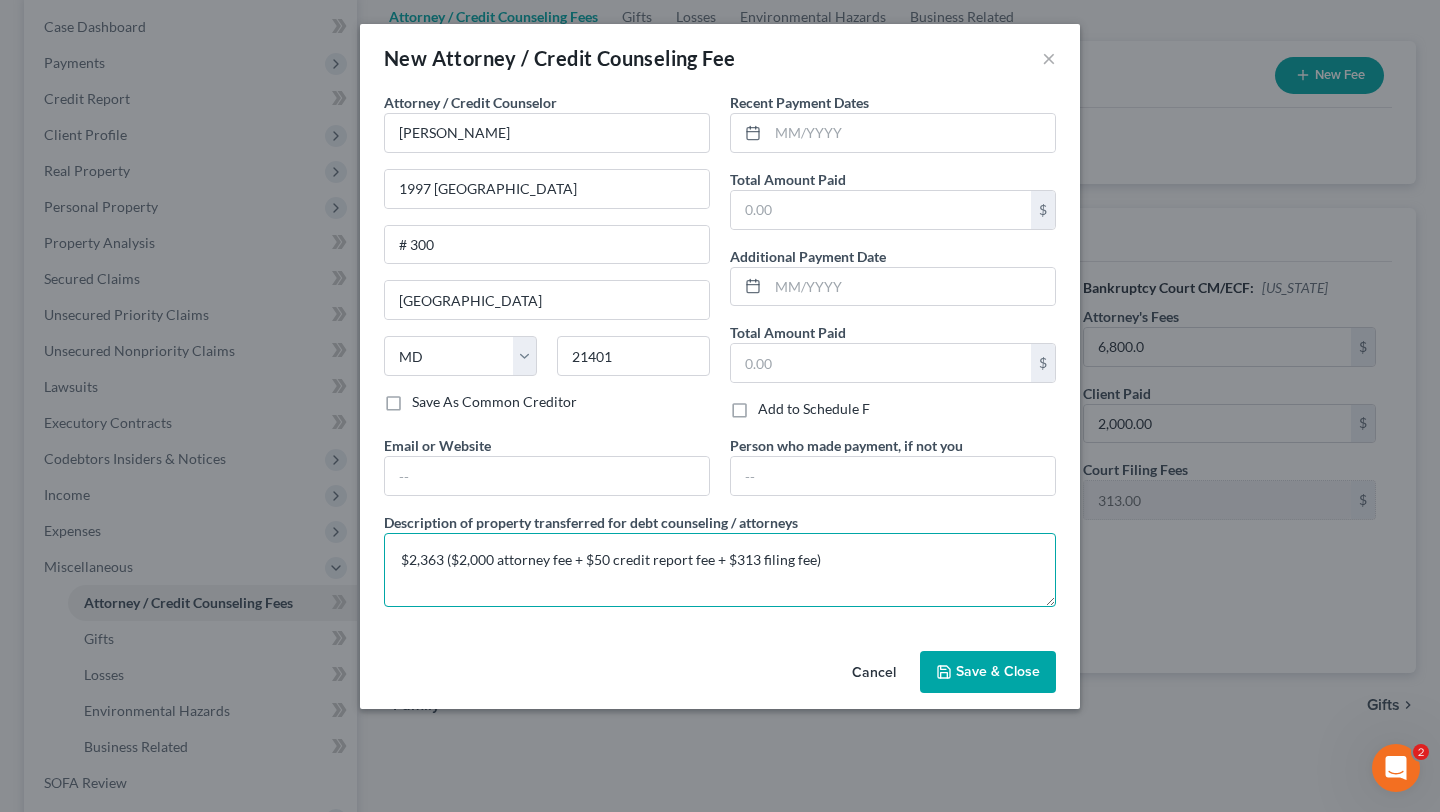 type on "$2,363 ($2,000 attorney fee + $50 credit report fee + $313 filing fee)" 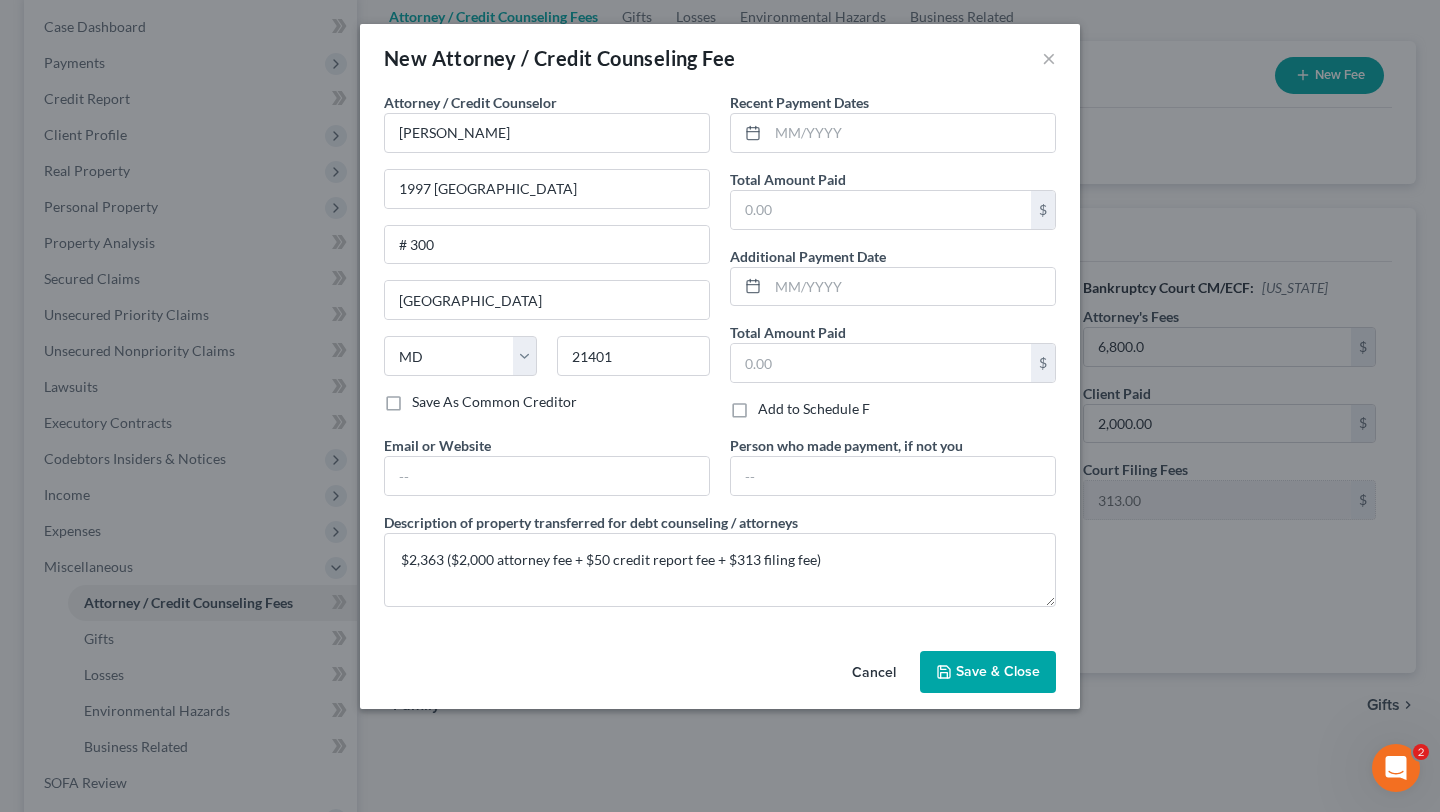 click on "Save & Close" at bounding box center [998, 671] 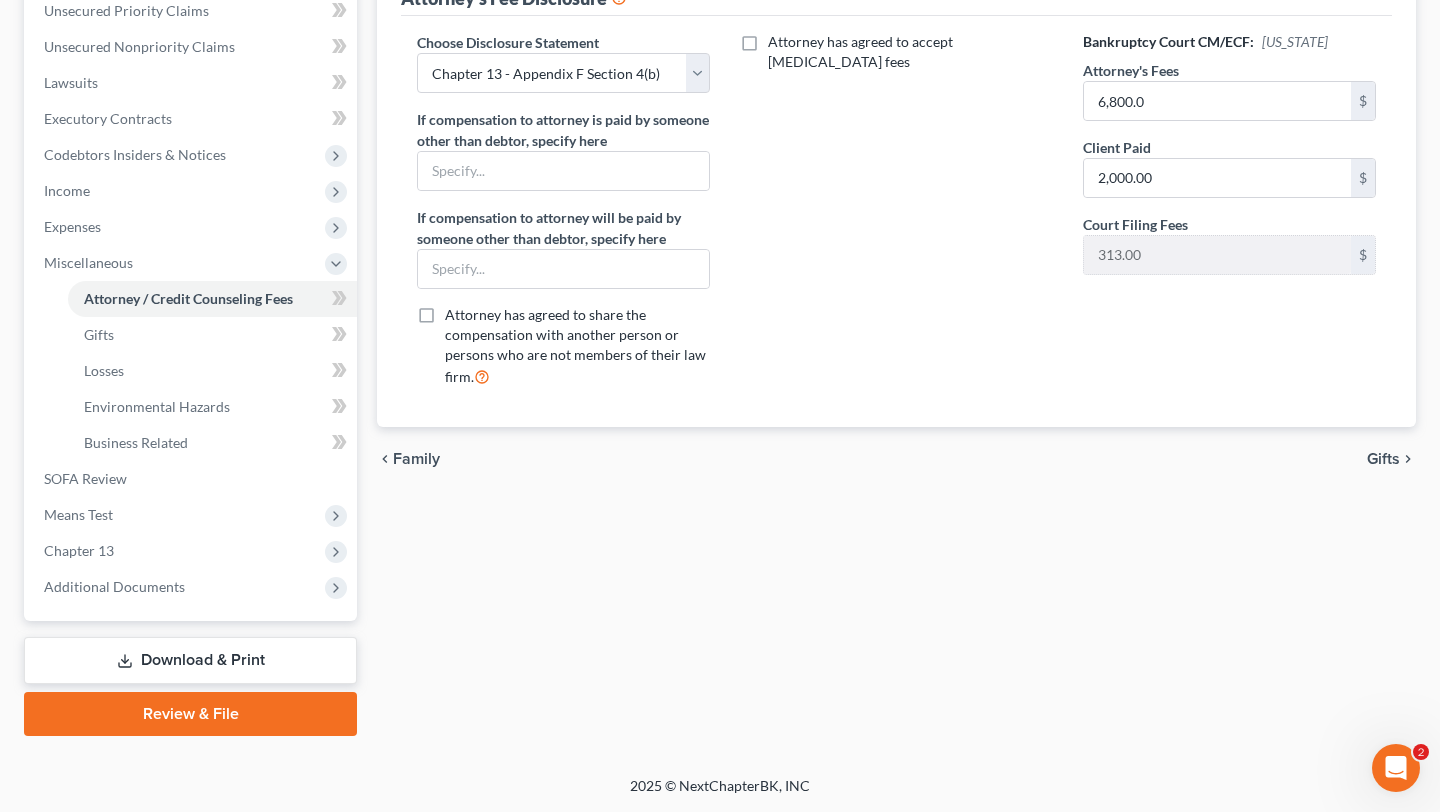 click on "Download & Print" at bounding box center (190, 660) 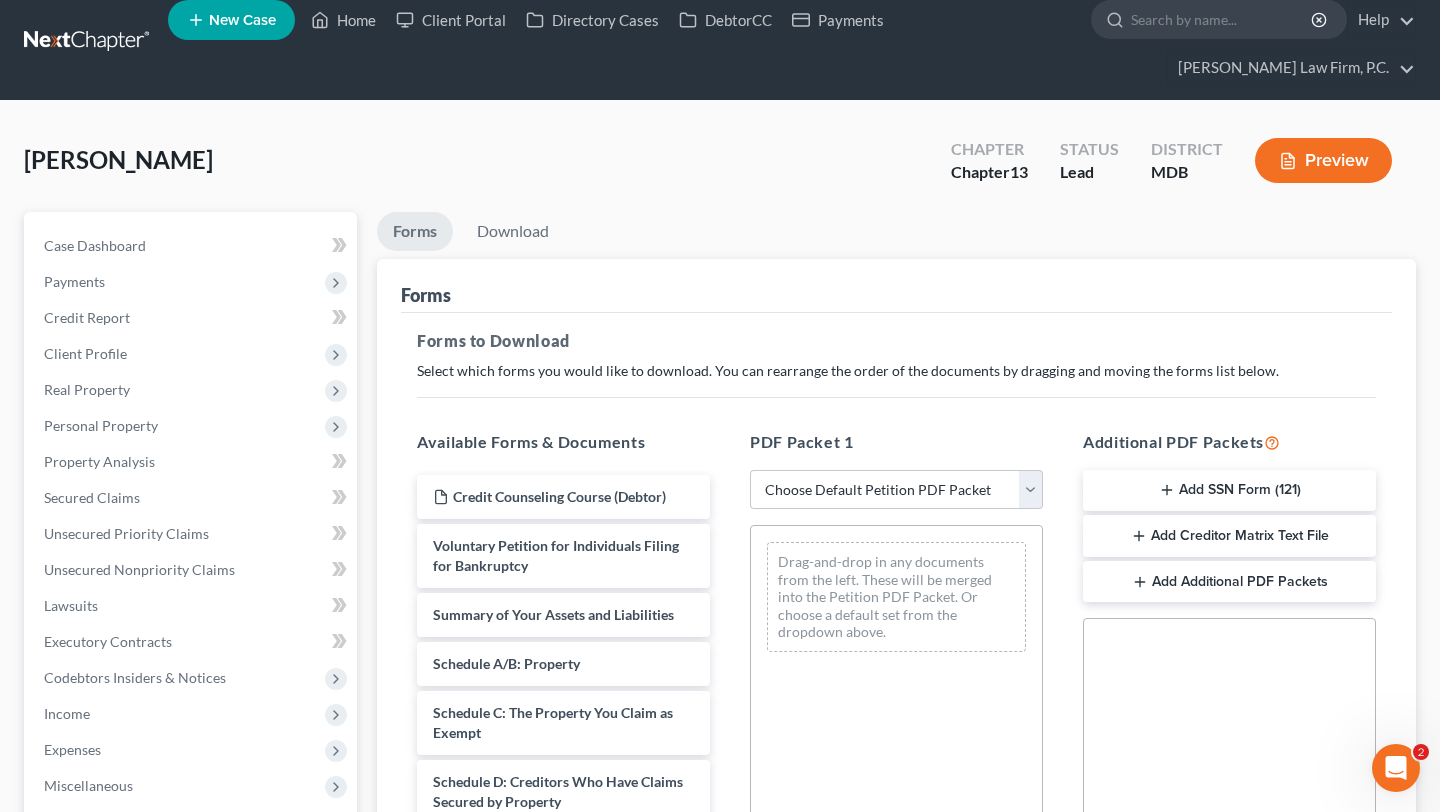 scroll, scrollTop: 0, scrollLeft: 0, axis: both 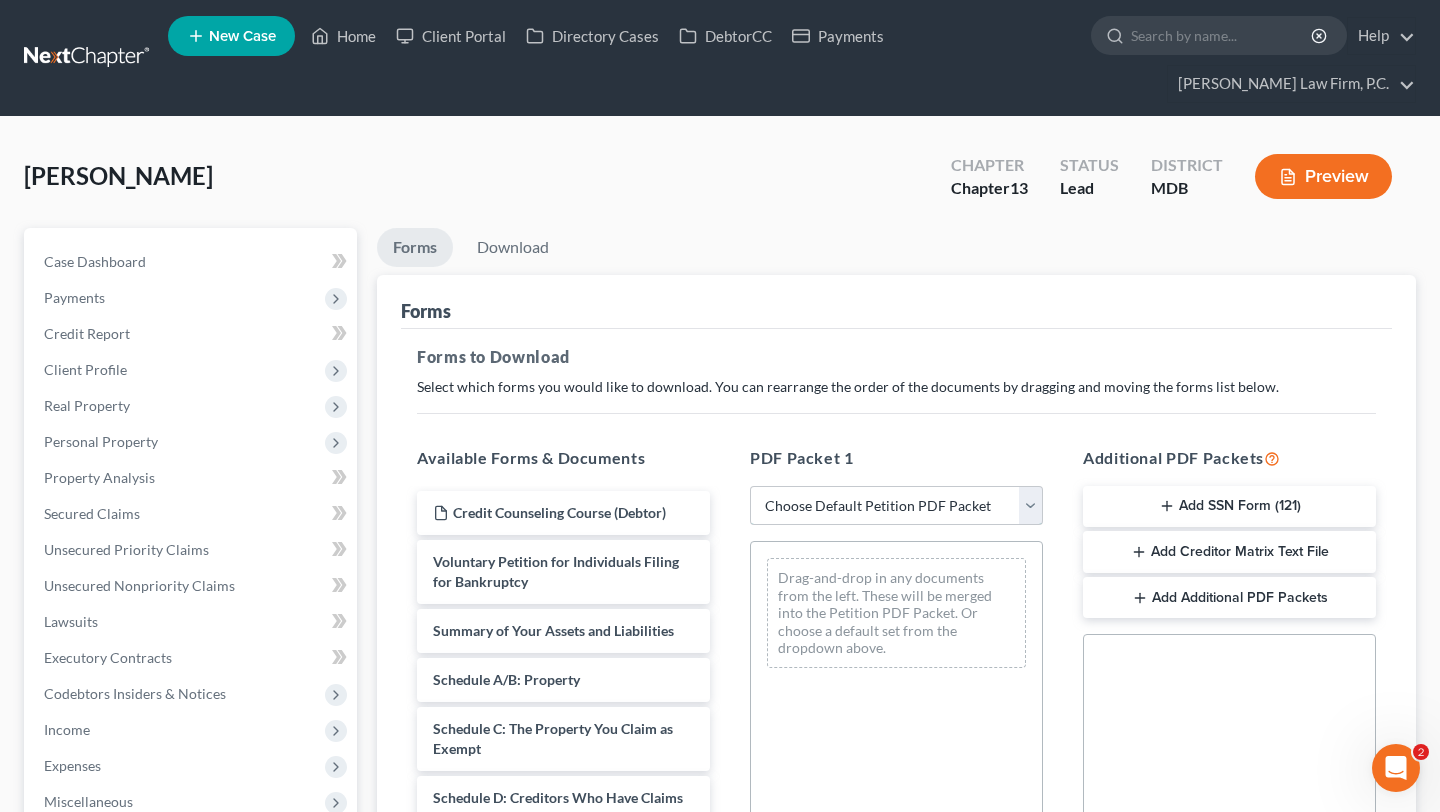click on "Choose Default Petition PDF Packet Complete Bankruptcy Petition (all forms and schedules) Emergency Filing Forms (Petition and Creditor List Only) Amended Forms Signature Pages Only Supplemental Post Petition (Sch. I & J) Supplemental Post Petition (Sch. I) Supplemental Post Petition (Sch. J) Emergency Emergency Chapter 13 - MD" at bounding box center (896, 506) 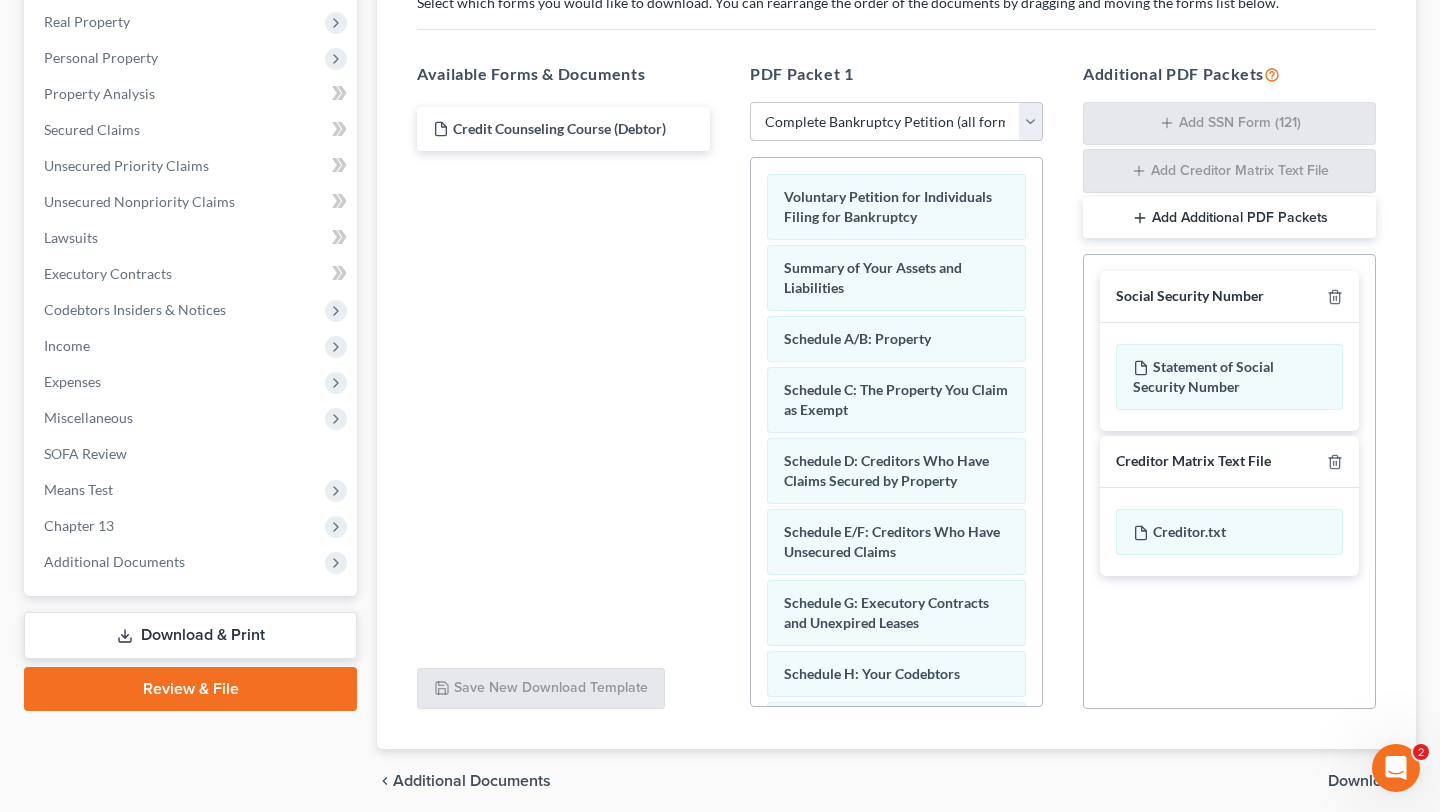 scroll, scrollTop: 667, scrollLeft: 0, axis: vertical 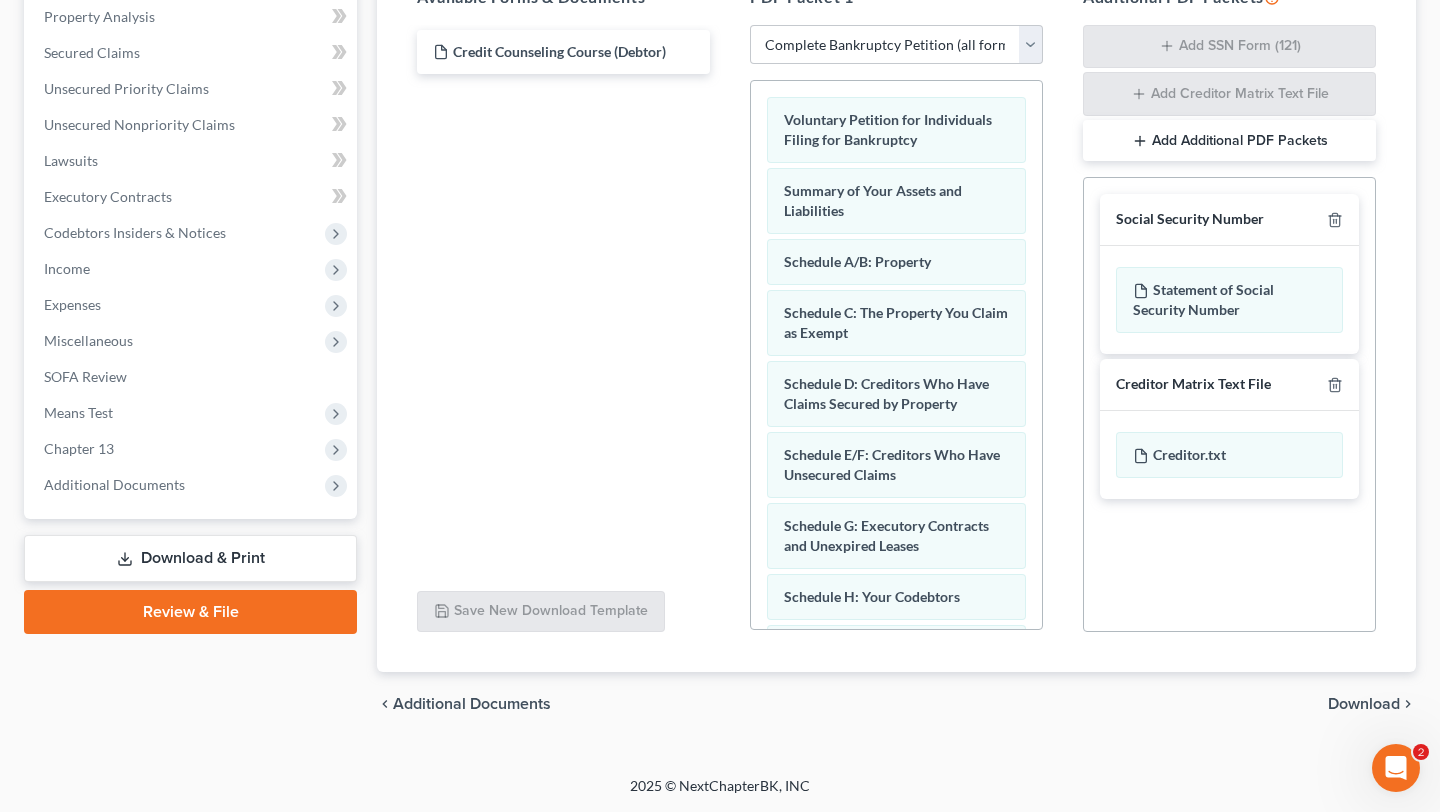 click on "Download" at bounding box center (1364, 704) 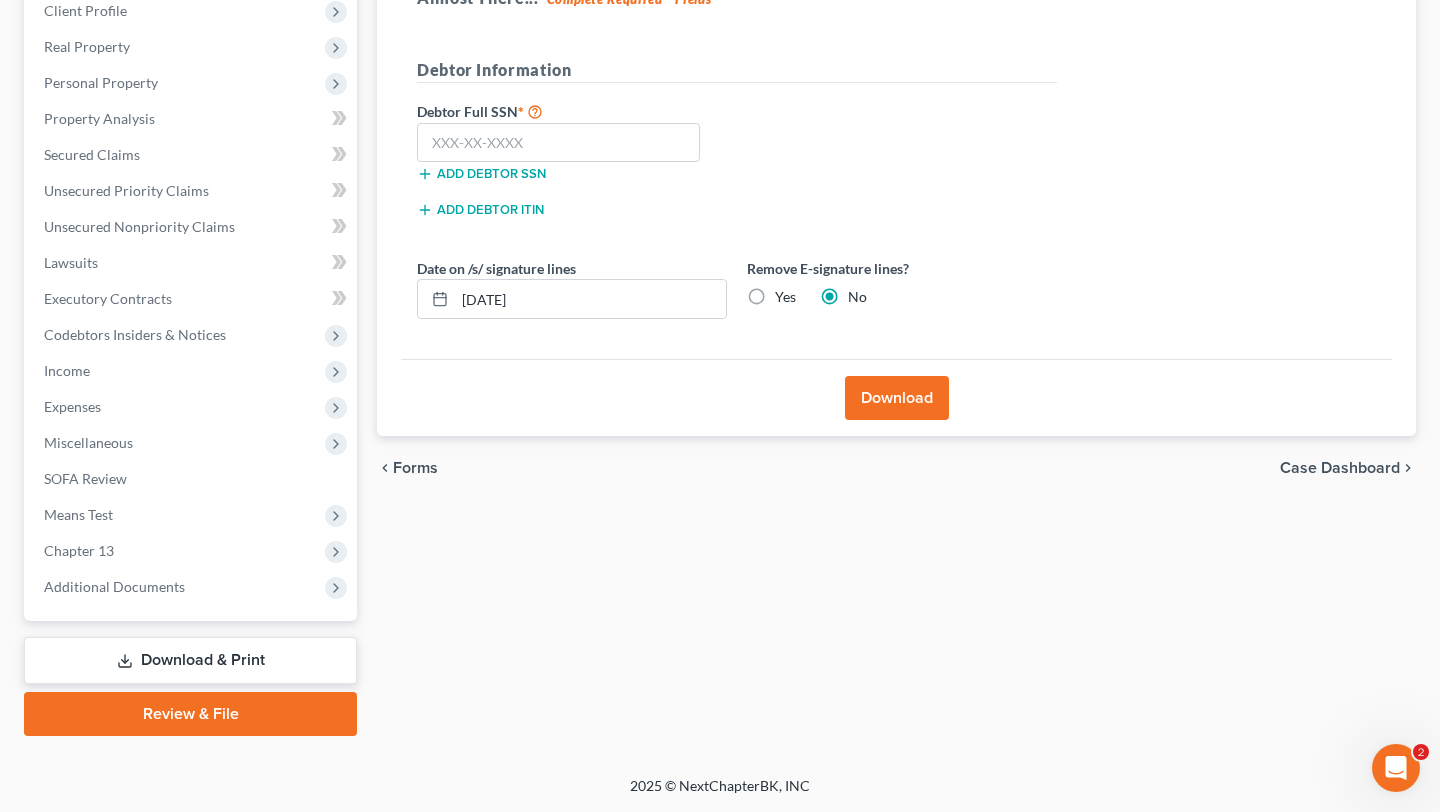 click on "Yes" at bounding box center [785, 297] 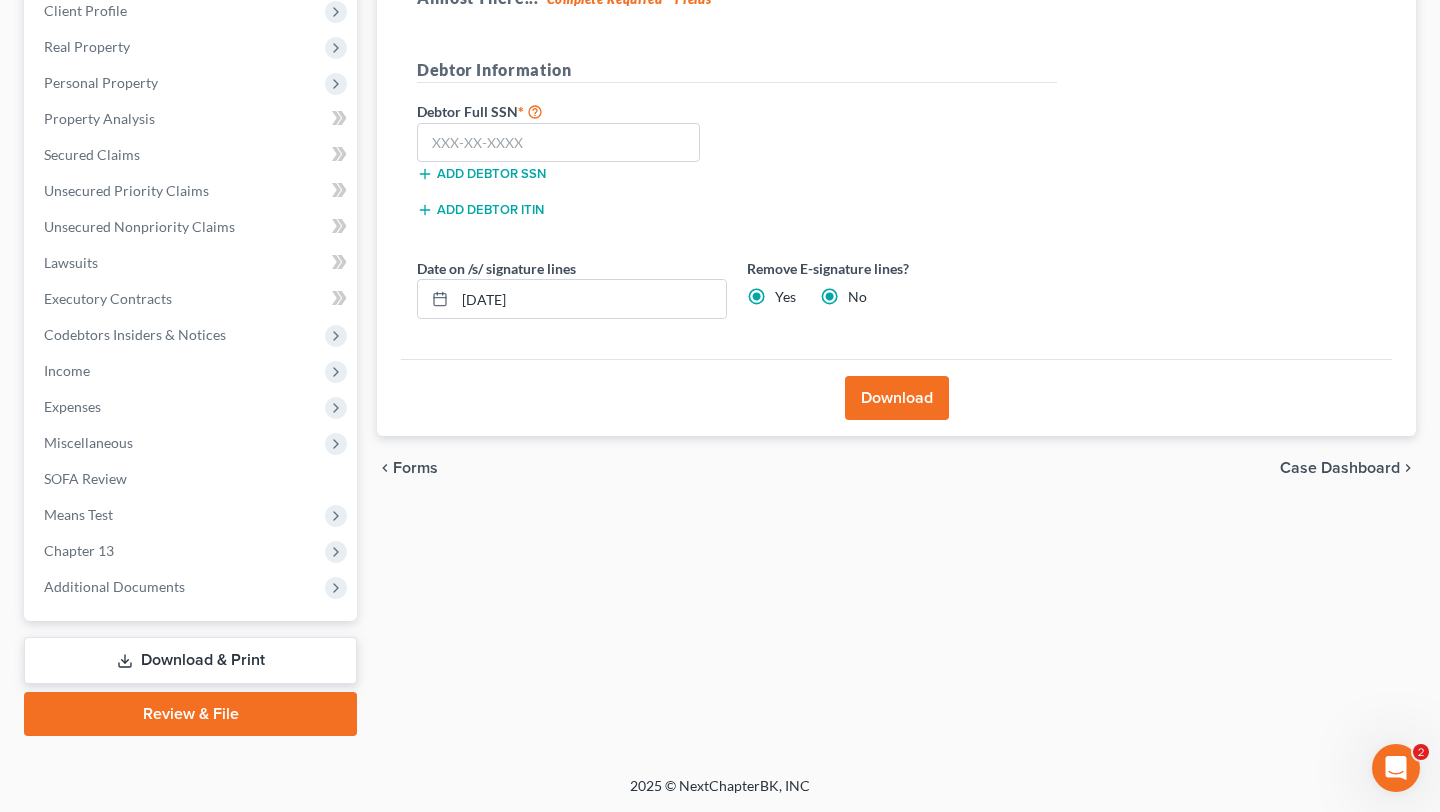 radio on "false" 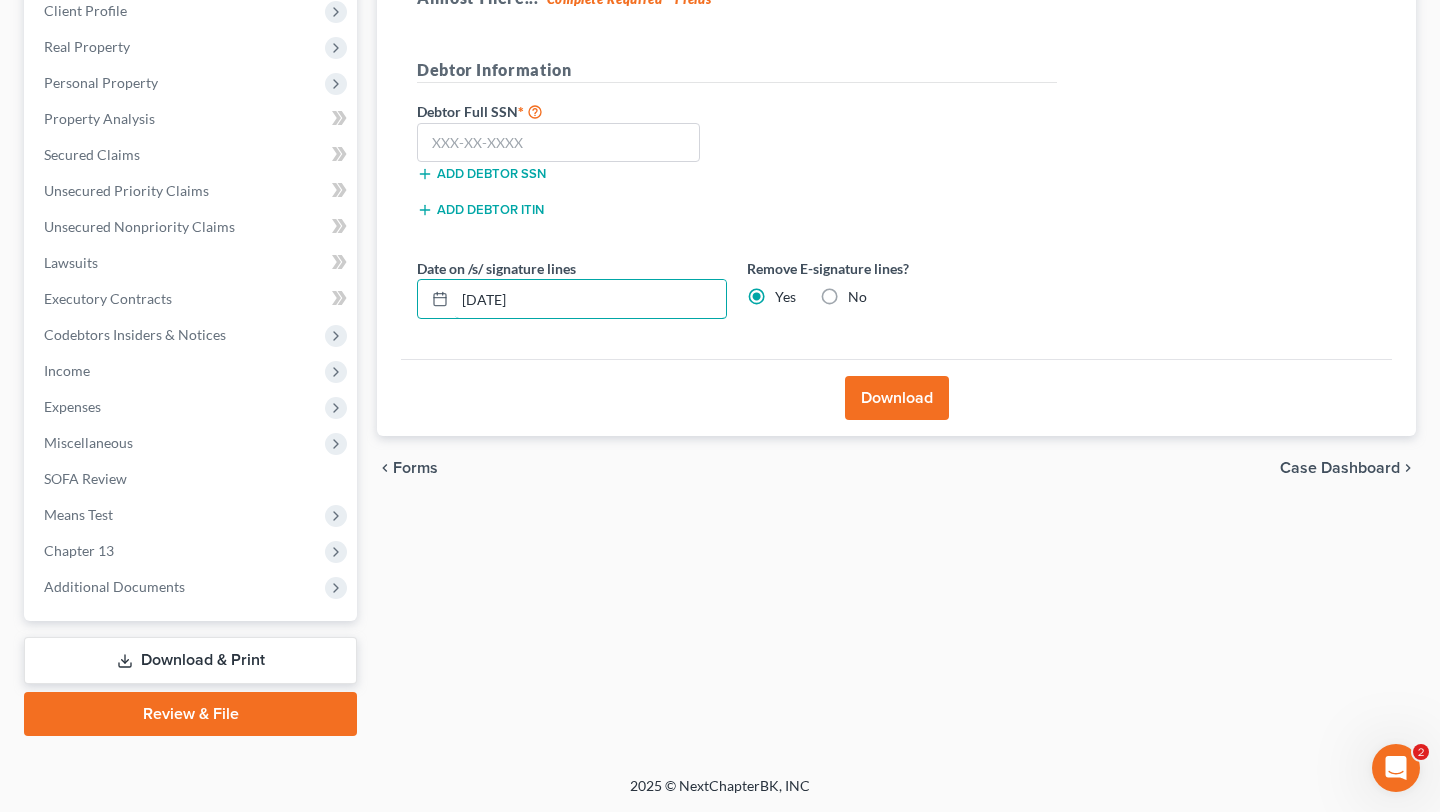 drag, startPoint x: 667, startPoint y: 179, endPoint x: 397, endPoint y: 115, distance: 277.48154 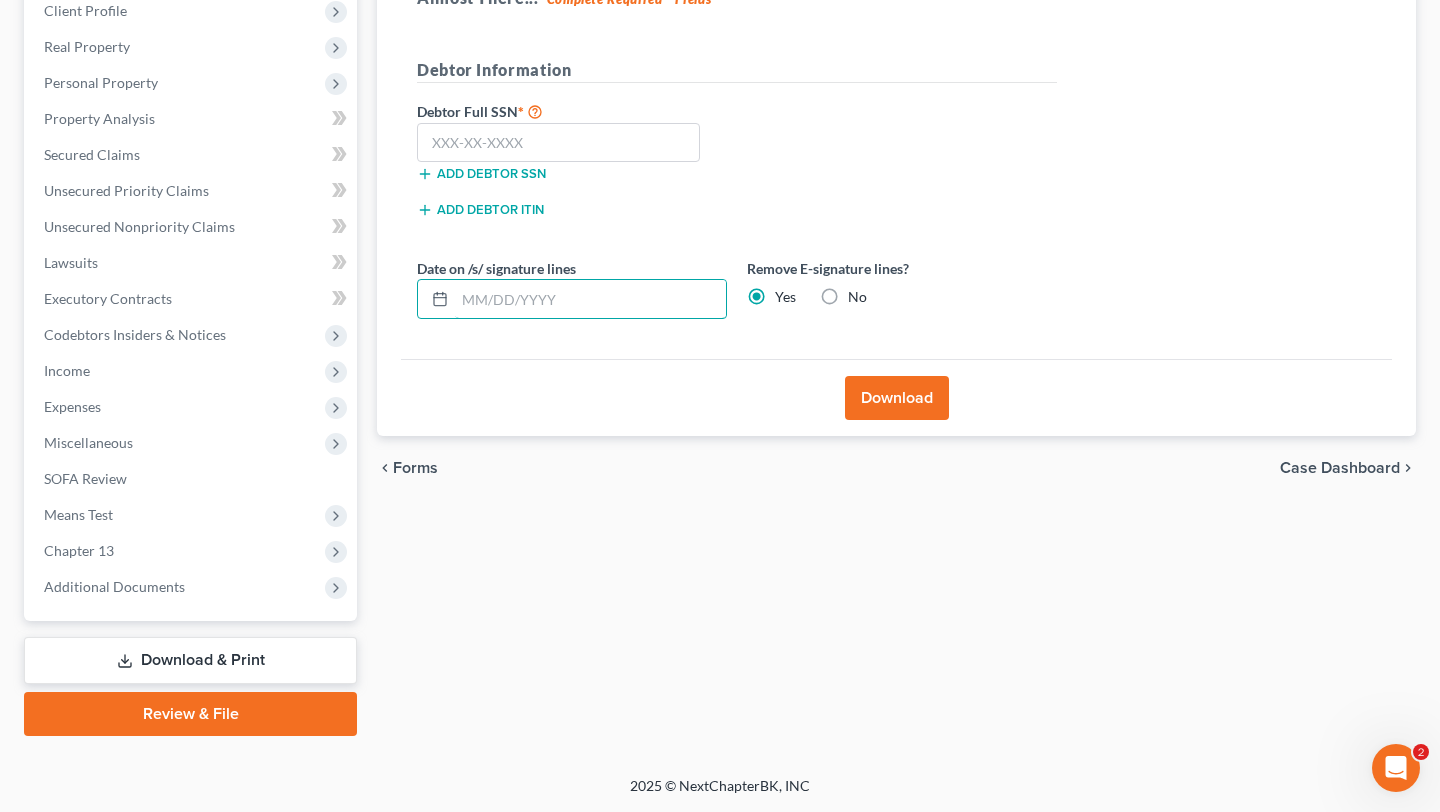 type 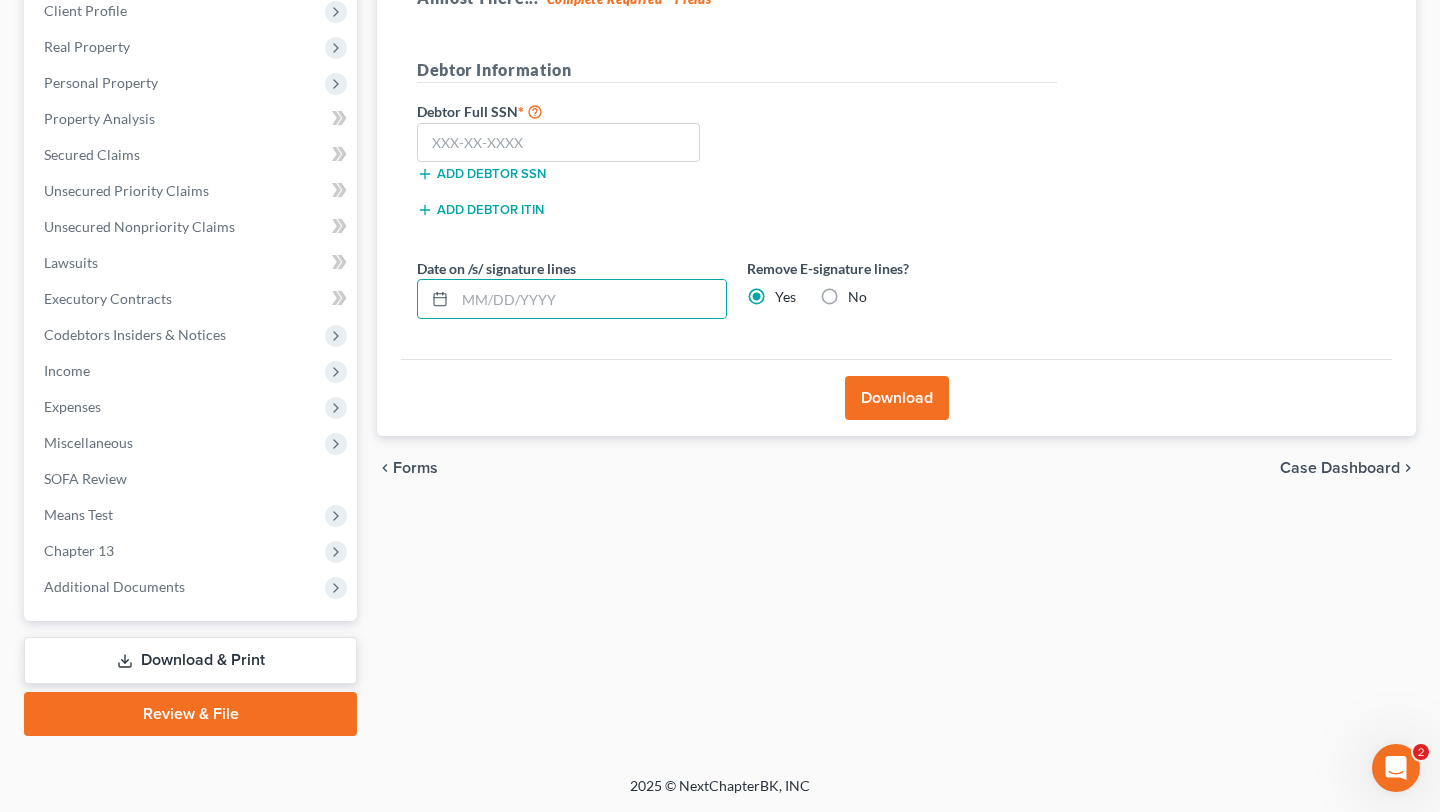click on "Download" at bounding box center [896, 397] 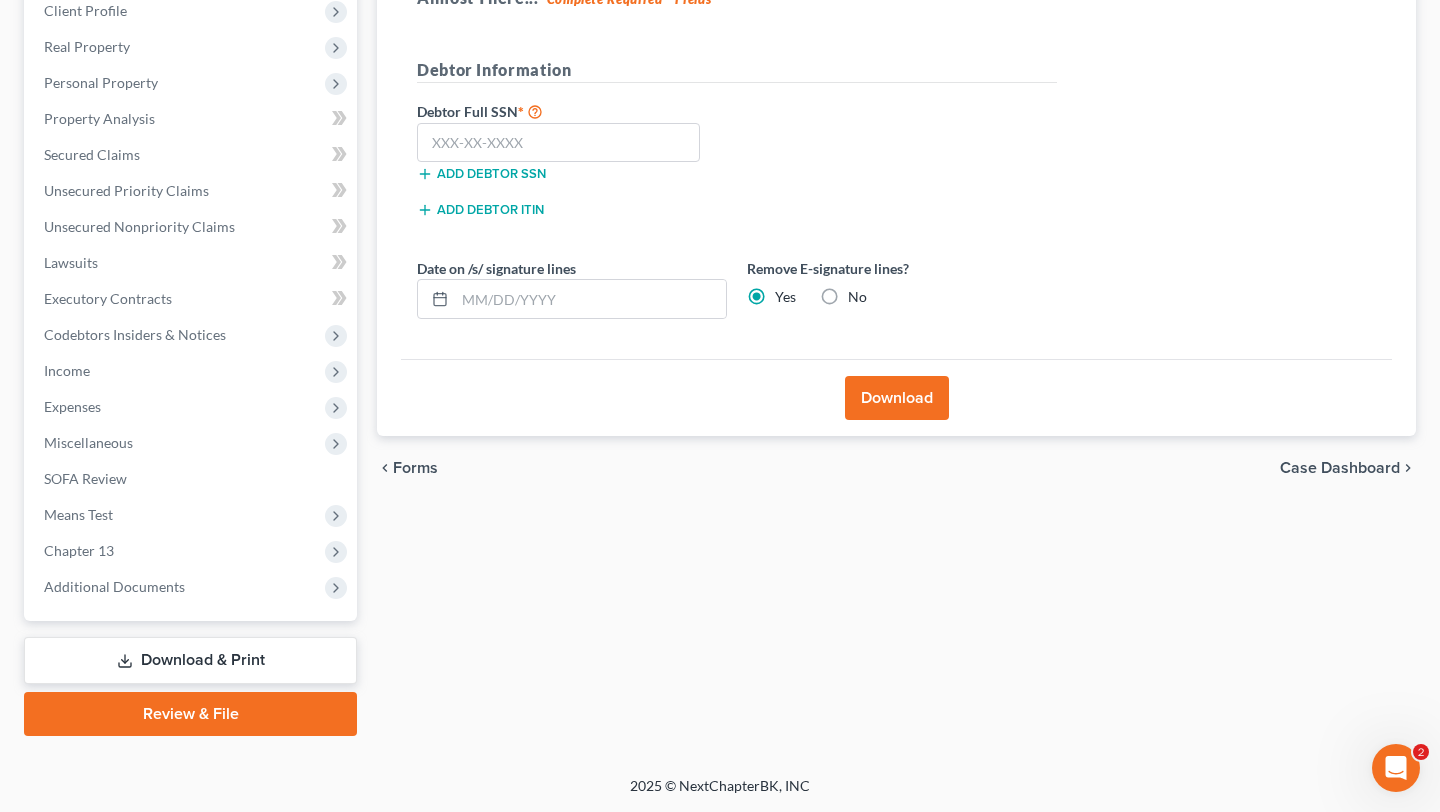 click on "Download" at bounding box center [897, 398] 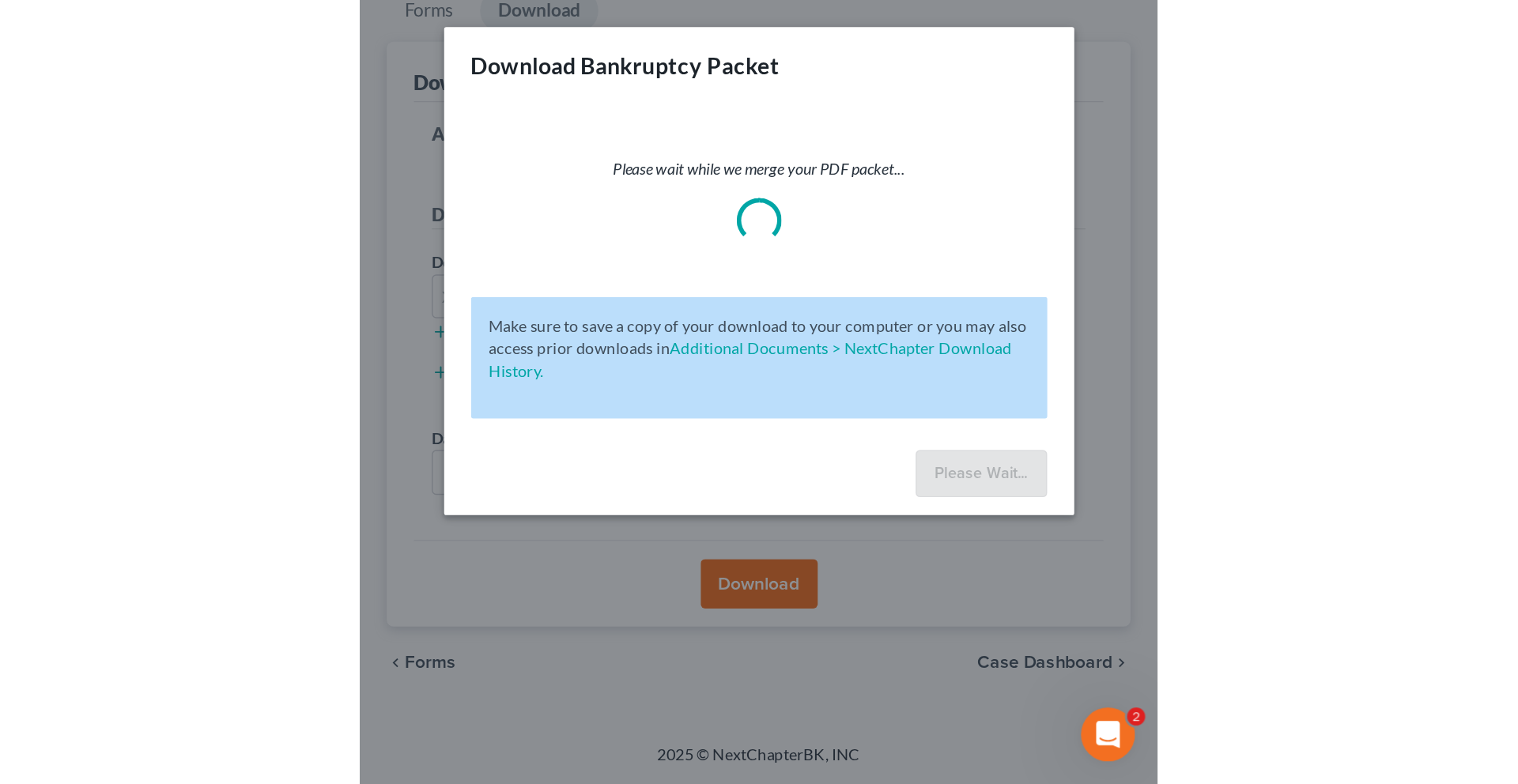 scroll, scrollTop: 264, scrollLeft: 0, axis: vertical 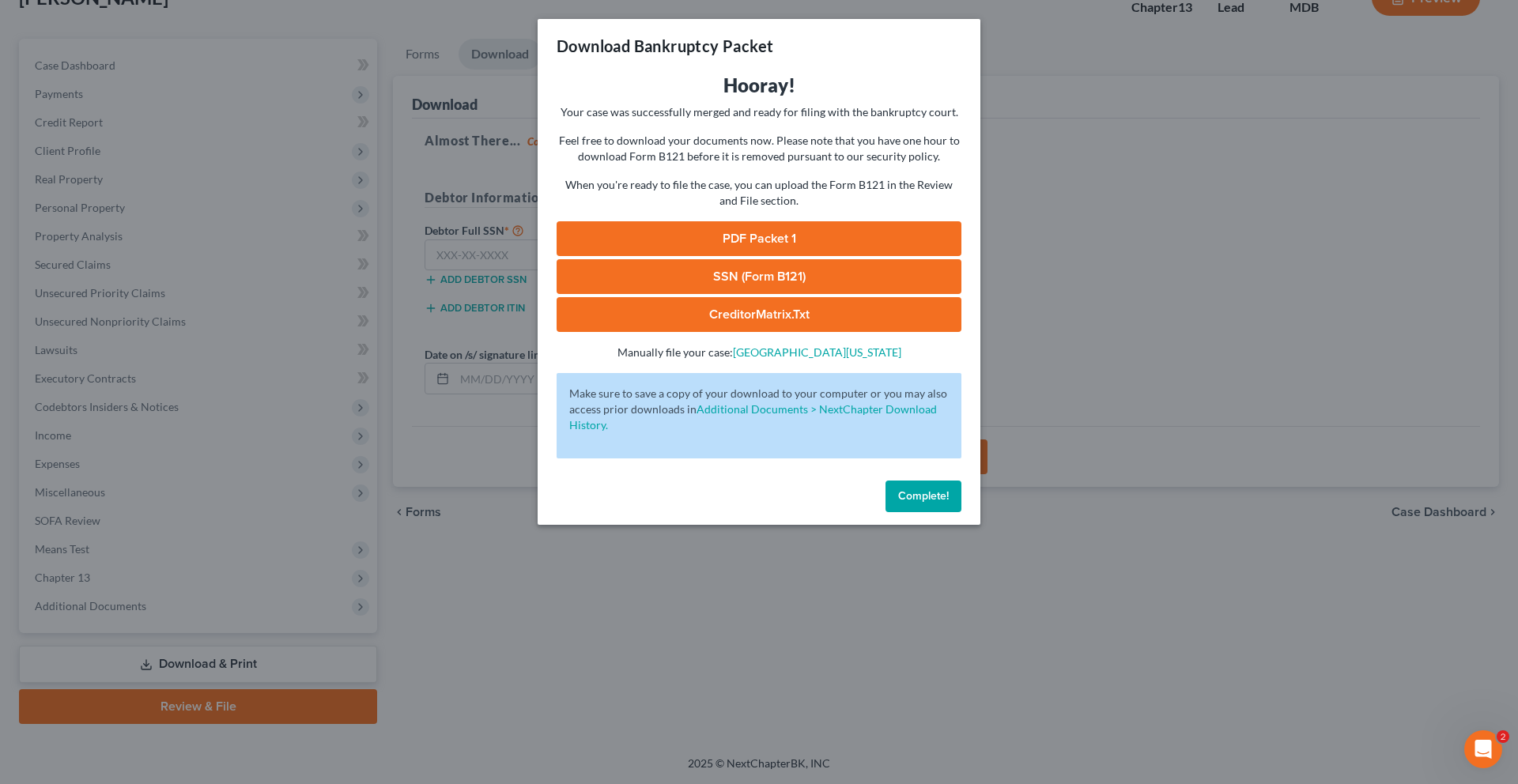 click on "PDF Packet 1" at bounding box center [759, 239] 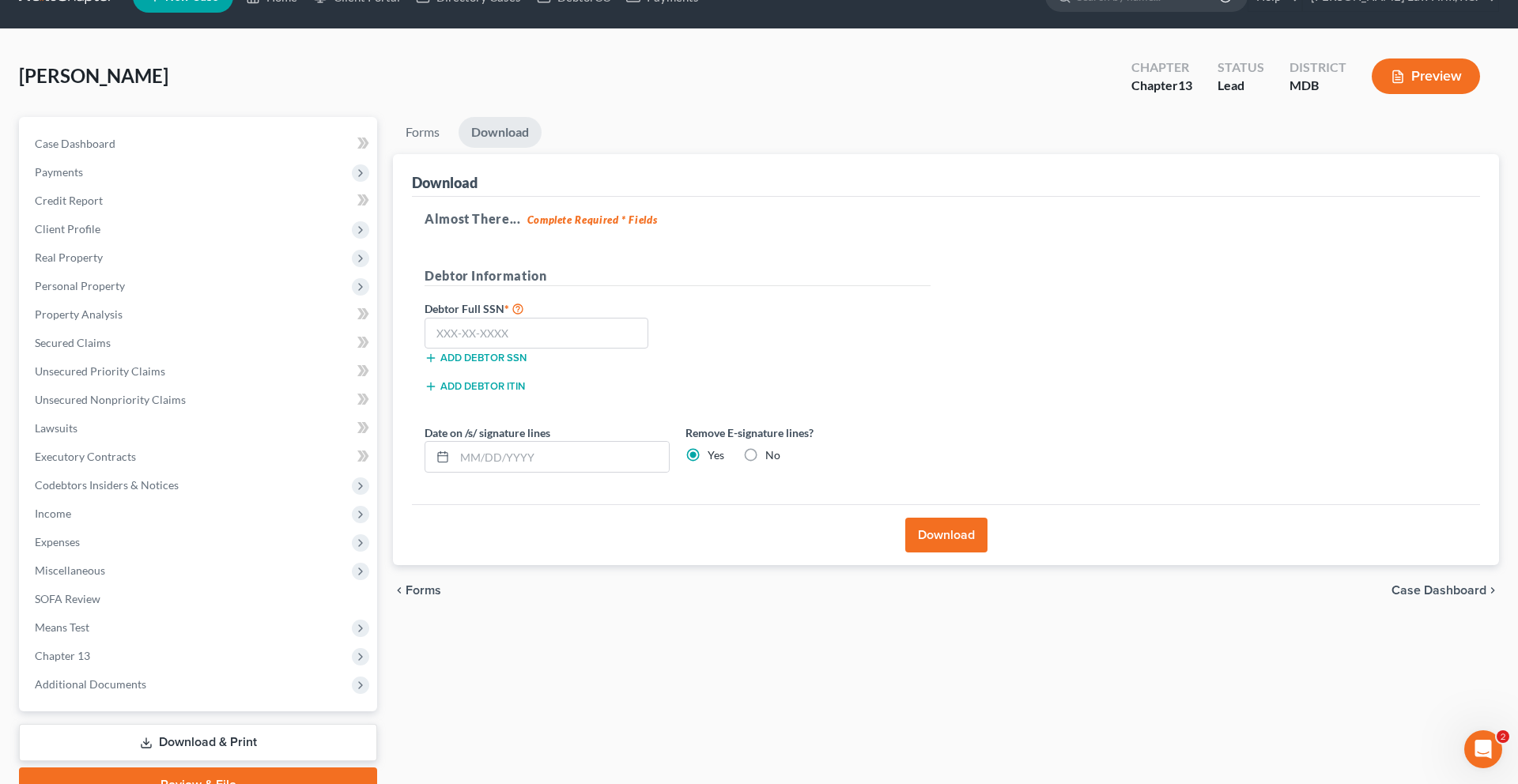 scroll, scrollTop: 0, scrollLeft: 0, axis: both 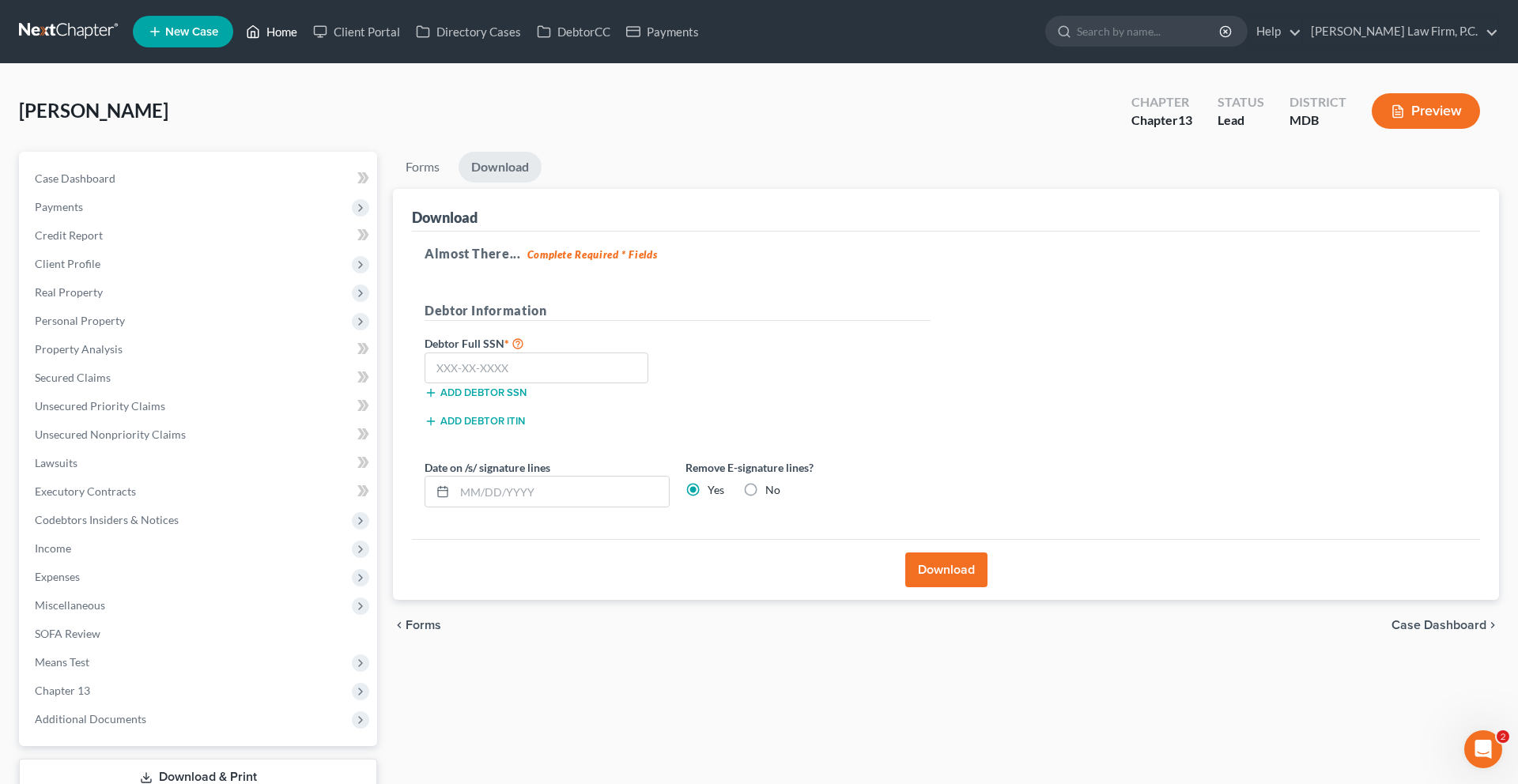 click on "Home" at bounding box center (271, 32) 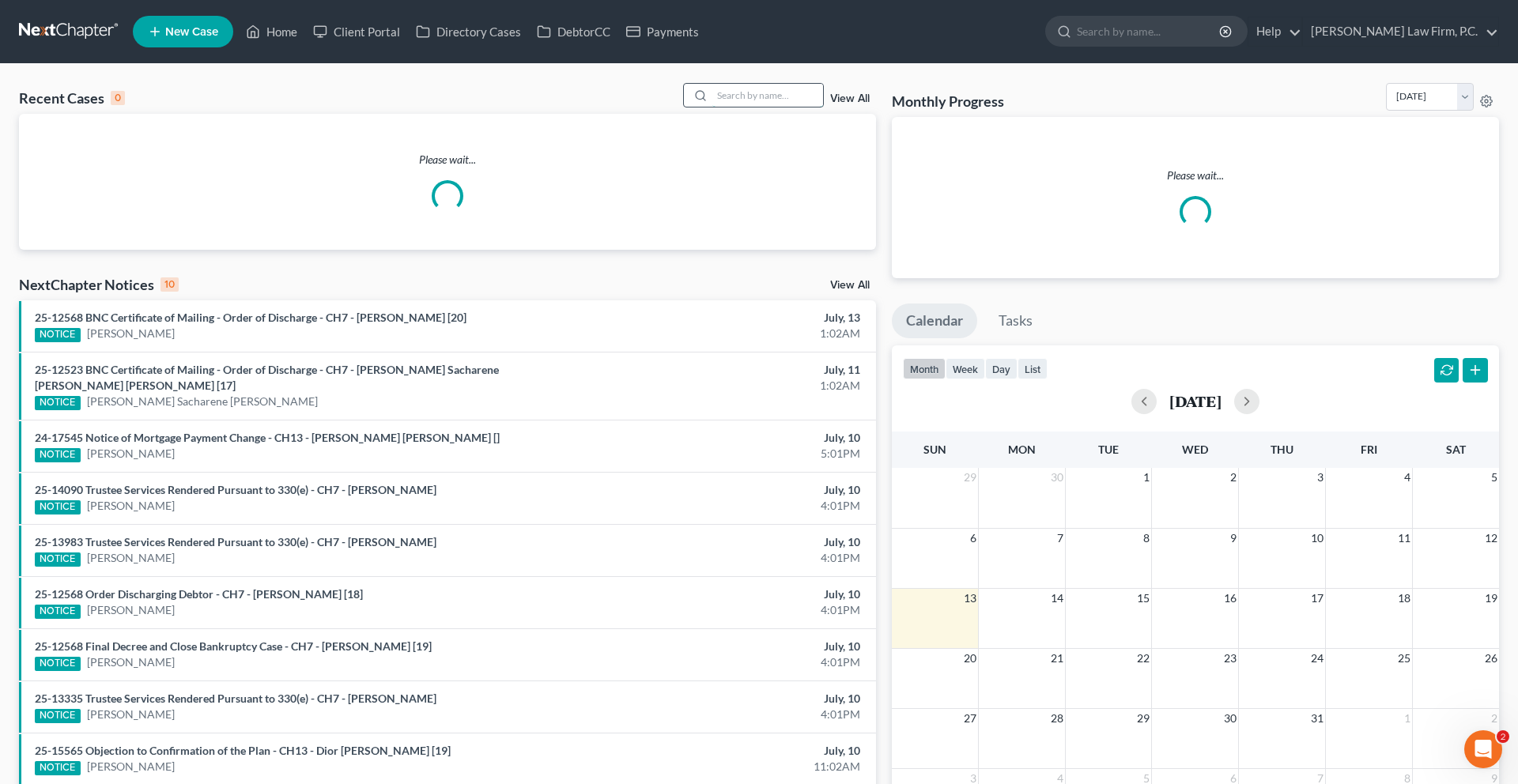 click at bounding box center (768, 95) 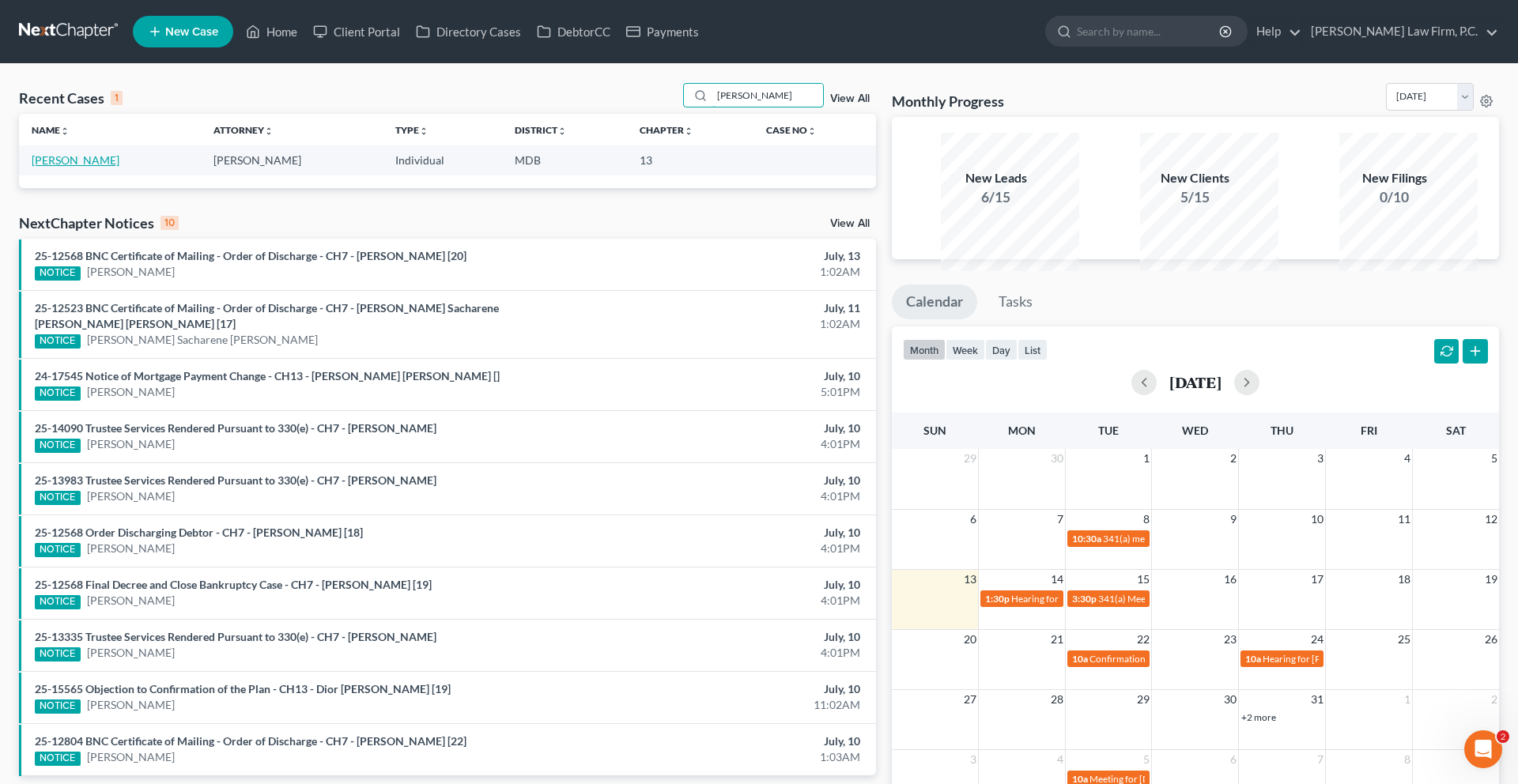 type on "[PERSON_NAME]" 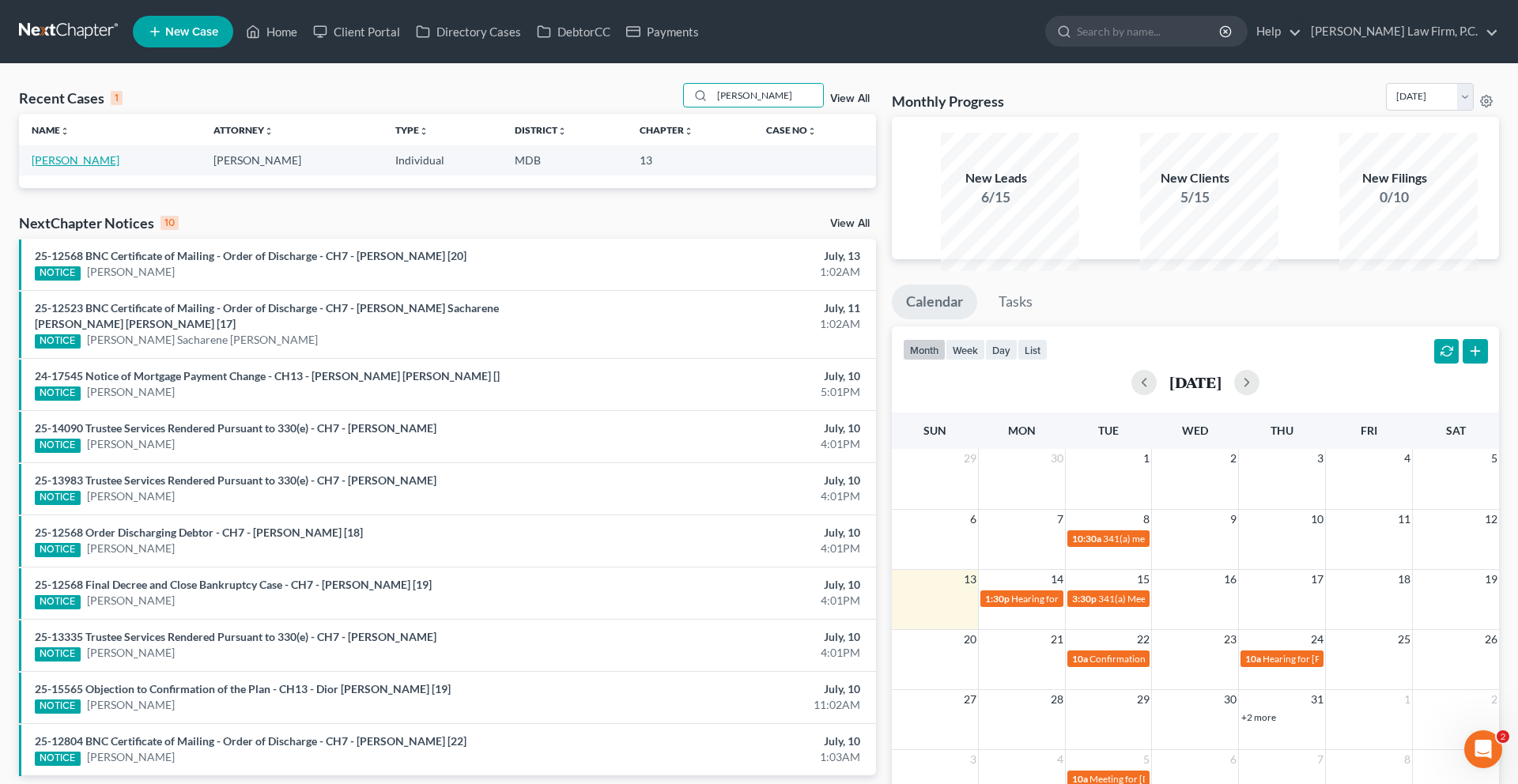 click on "[PERSON_NAME]" at bounding box center [75, 160] 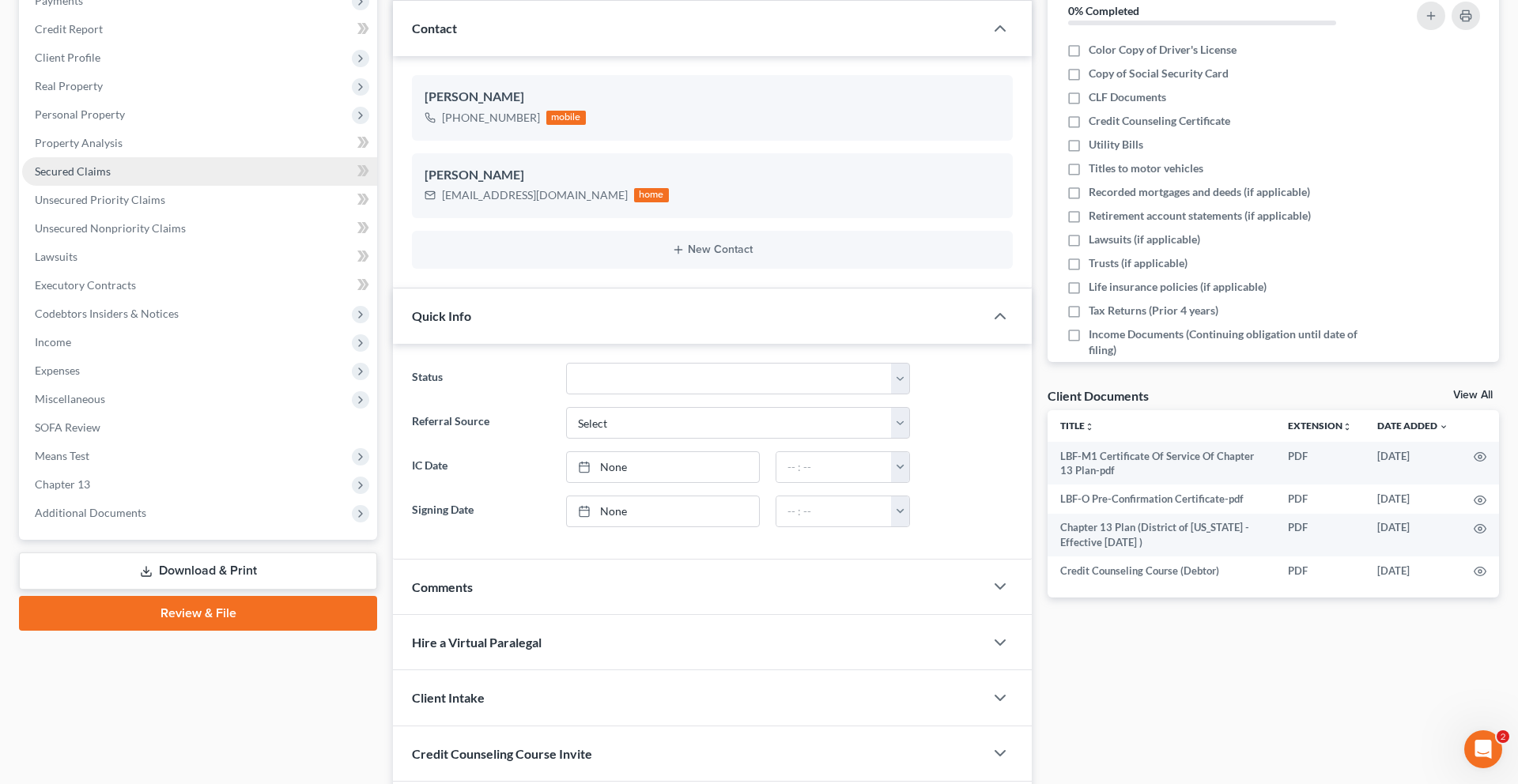 scroll, scrollTop: 584, scrollLeft: 0, axis: vertical 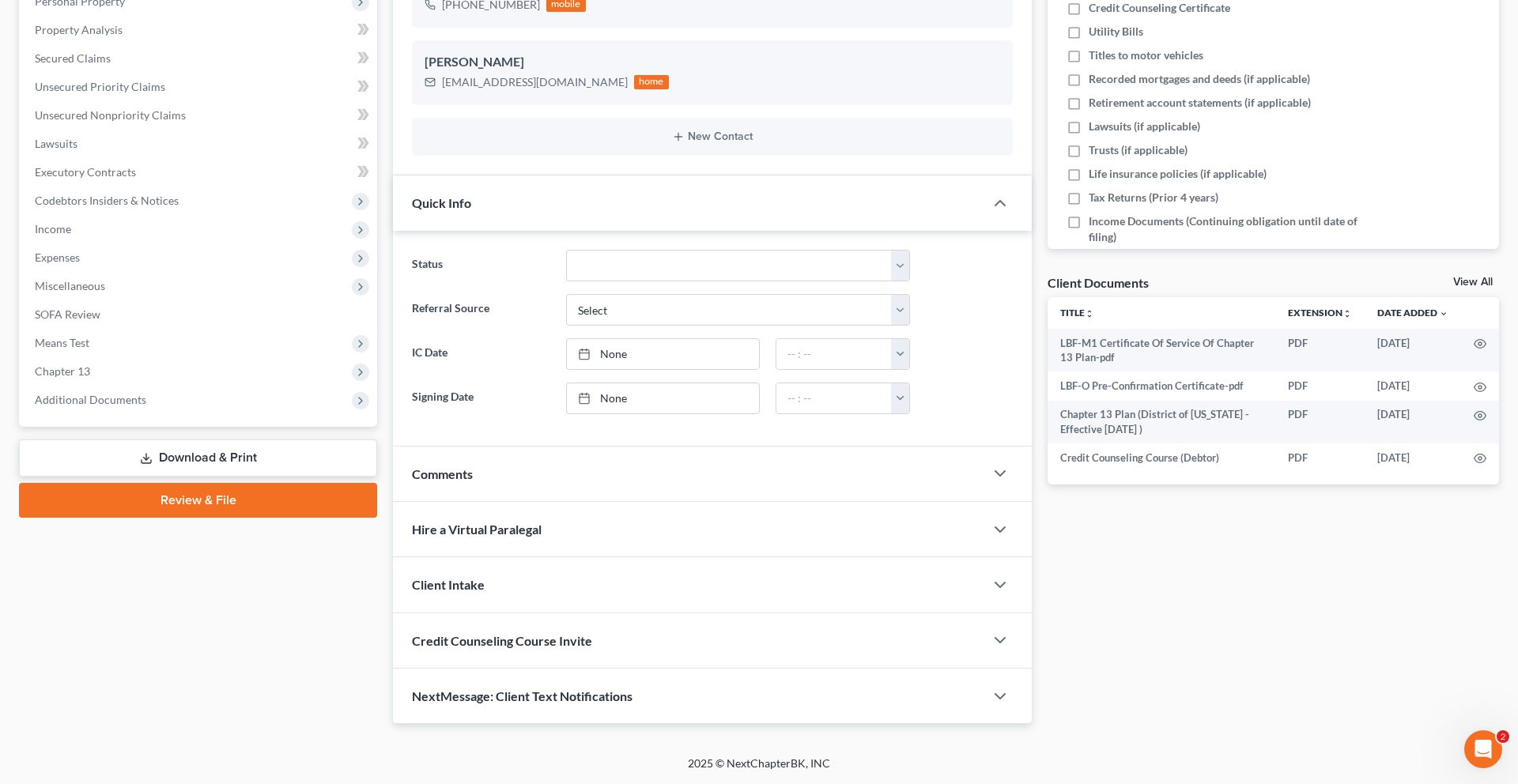 click on "Download & Print" at bounding box center [198, 458] 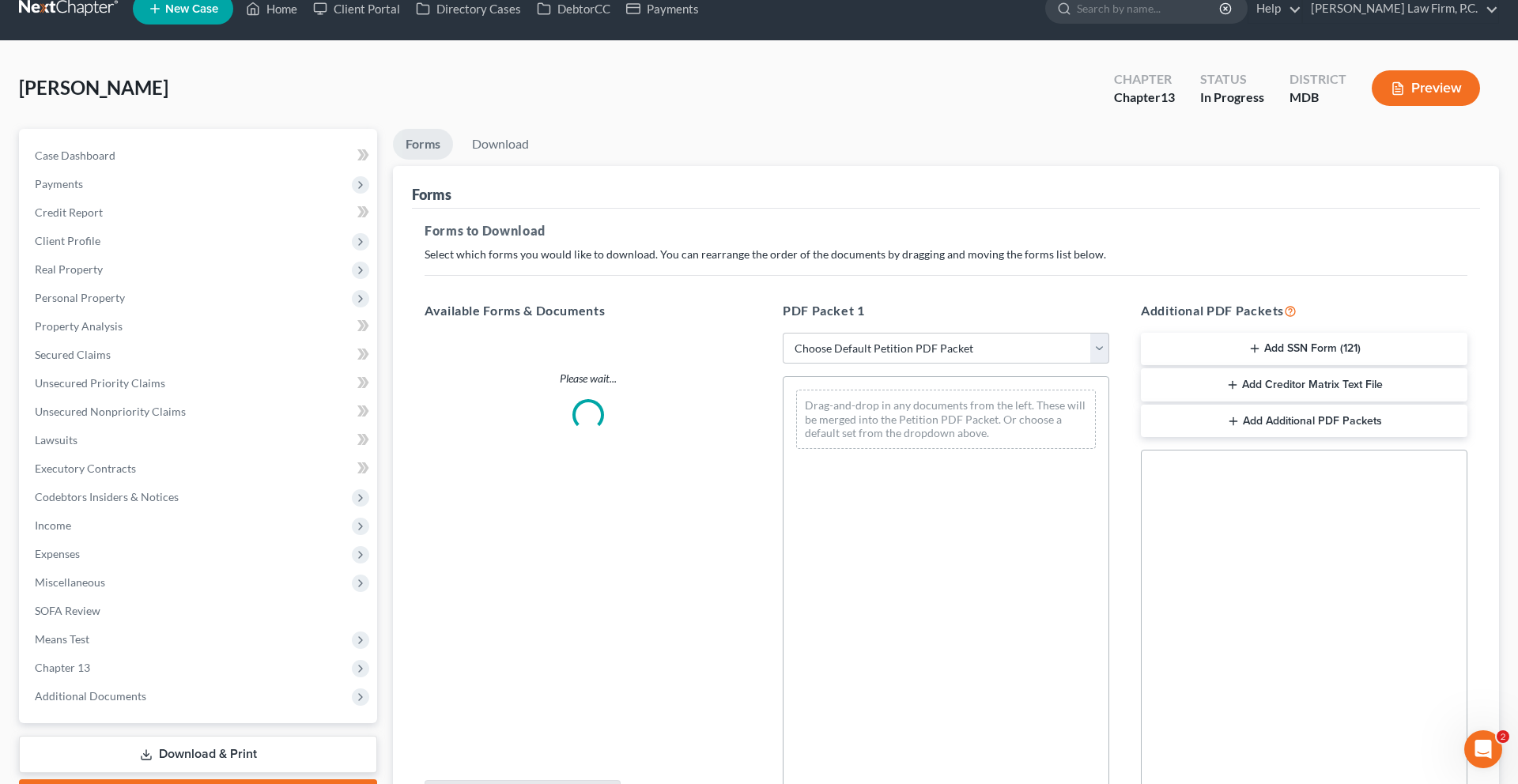 scroll, scrollTop: 0, scrollLeft: 0, axis: both 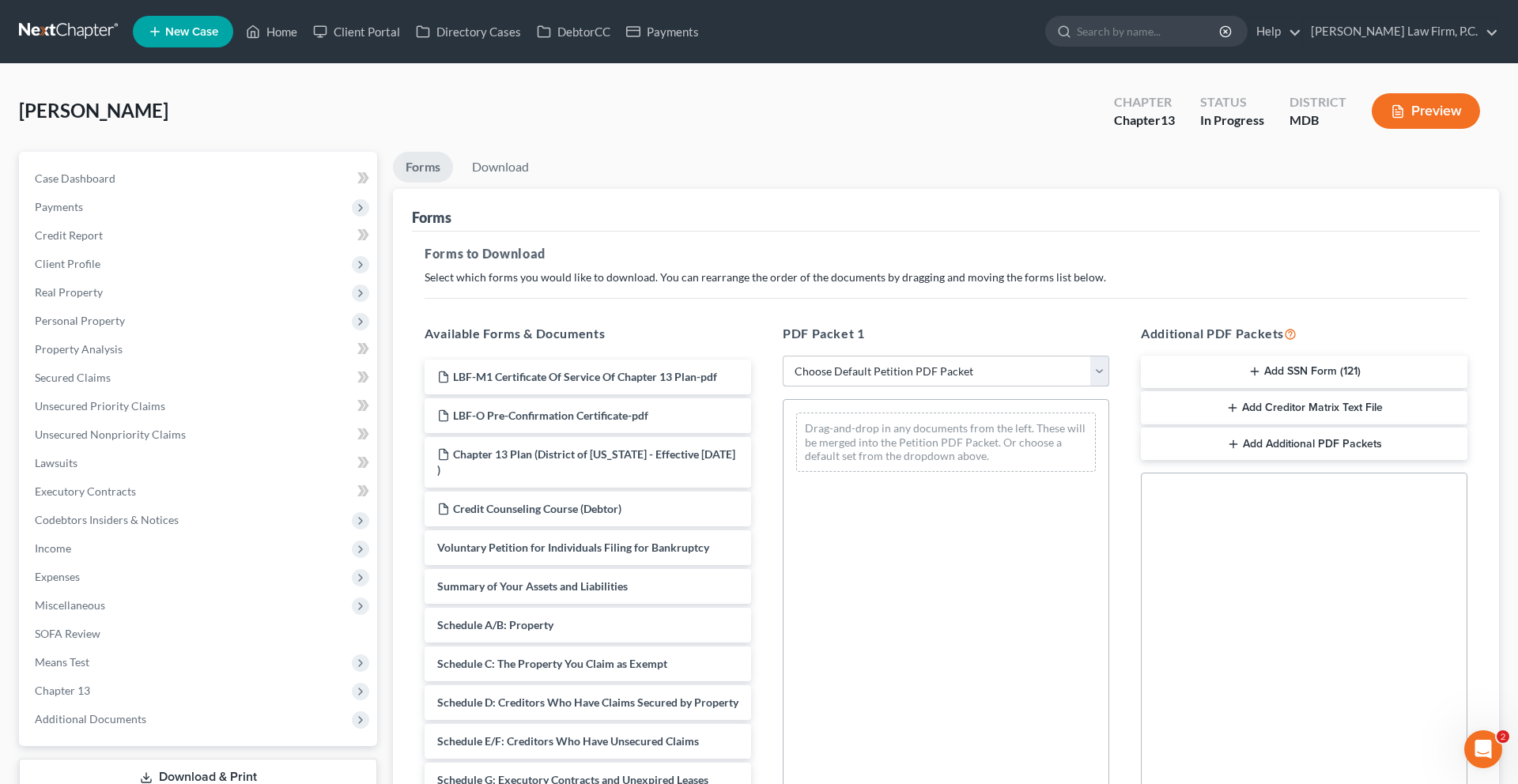click on "Choose Default Petition PDF Packet Complete Bankruptcy Petition (all forms and schedules) Emergency Filing Forms (Petition and Creditor List Only) Amended Forms Signature Pages Only Supplemental Post Petition (Sch. I & J) Supplemental Post Petition (Sch. I) Supplemental Post Petition (Sch. J) Emergency Emergency Chapter 13 - MD" at bounding box center [946, 371] 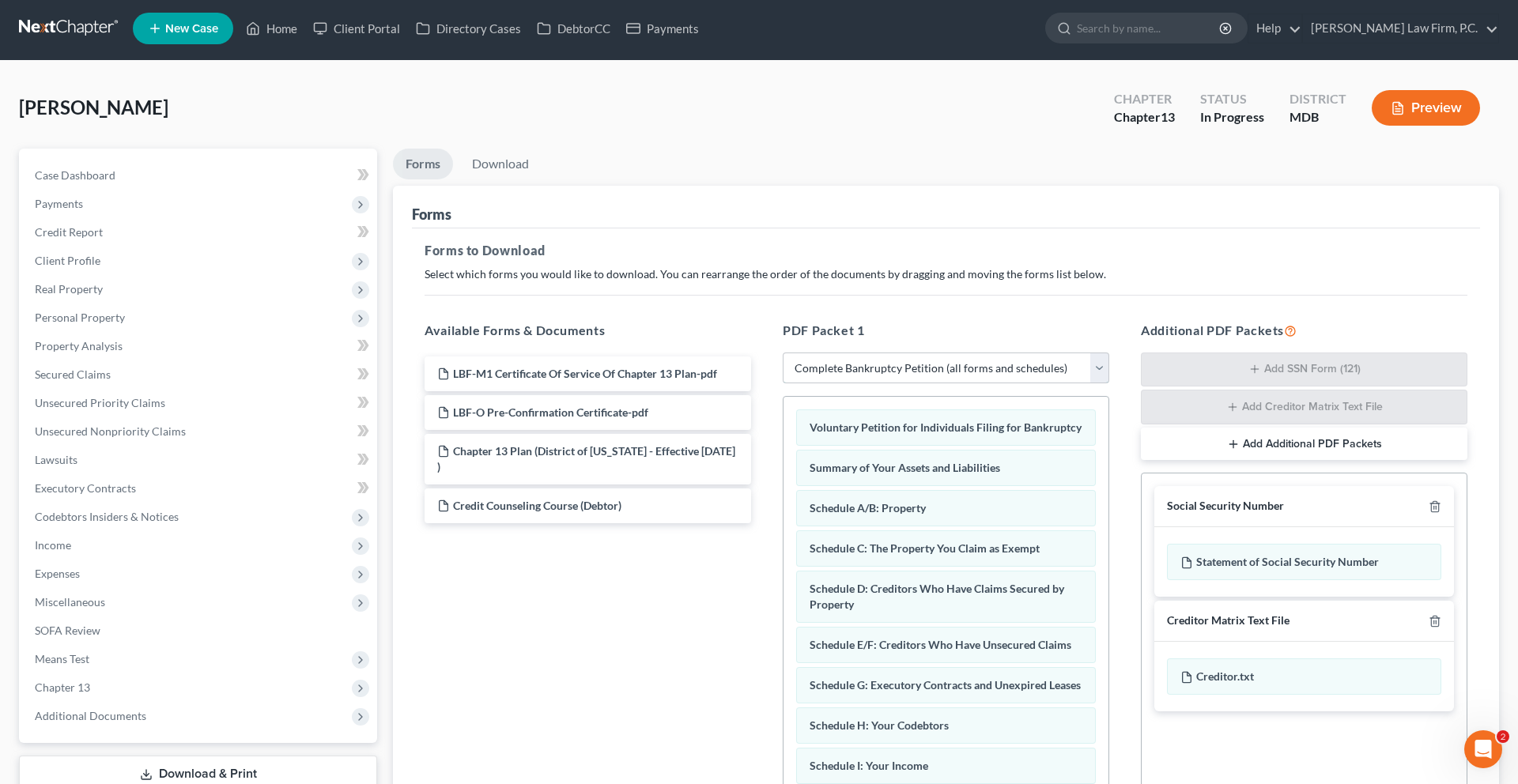 scroll, scrollTop: 340, scrollLeft: 0, axis: vertical 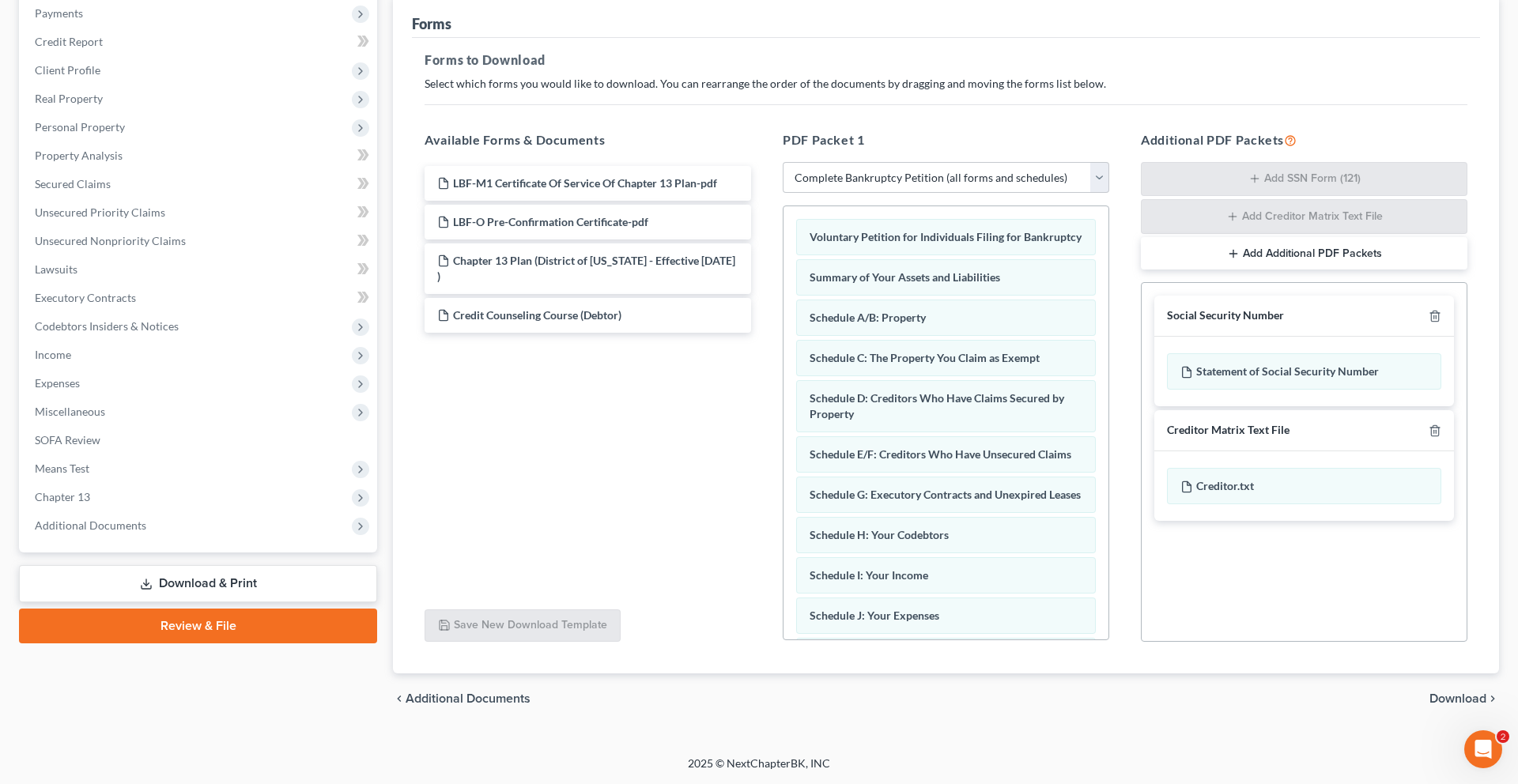 click on "Download" at bounding box center (1458, 699) 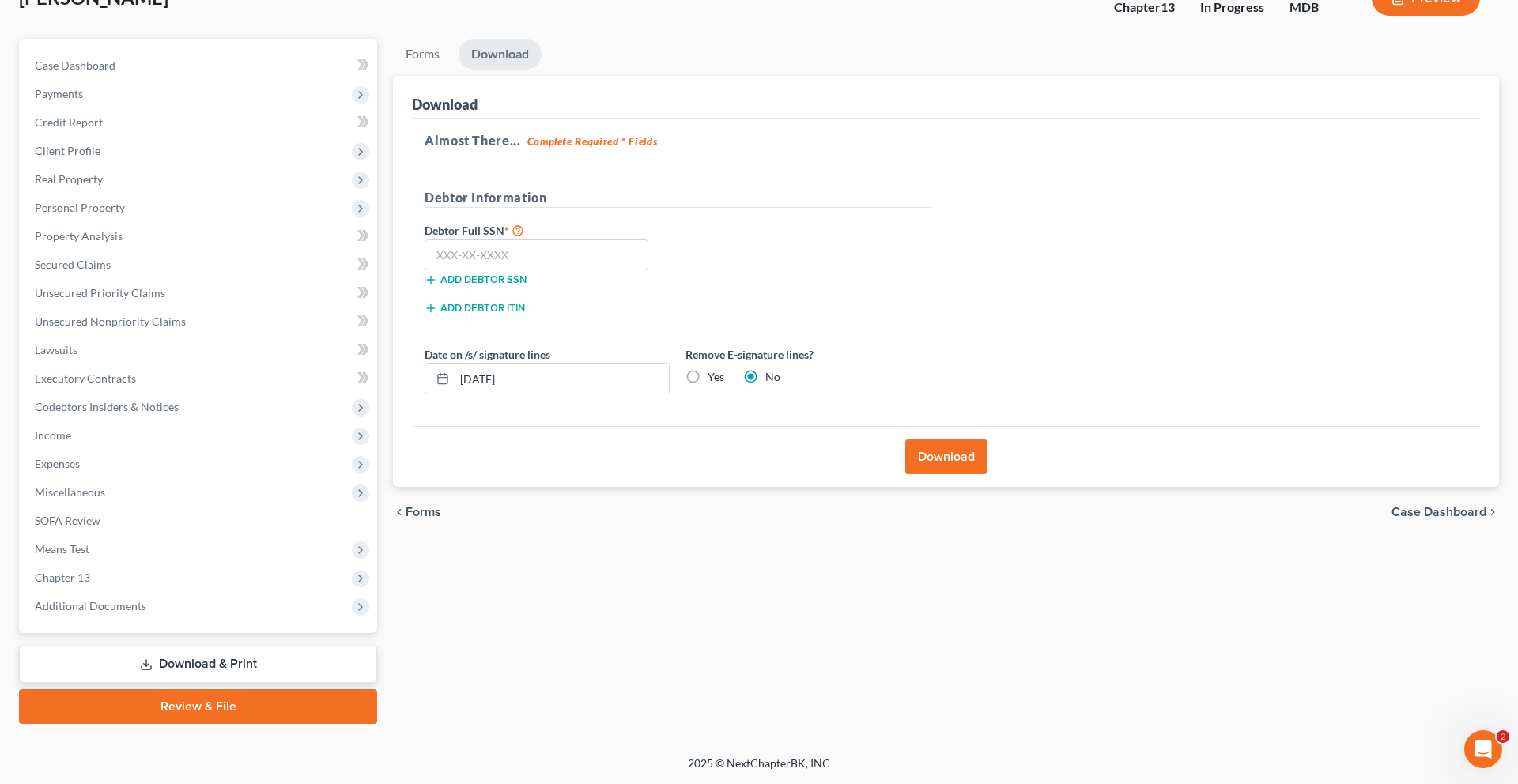 scroll, scrollTop: 334, scrollLeft: 0, axis: vertical 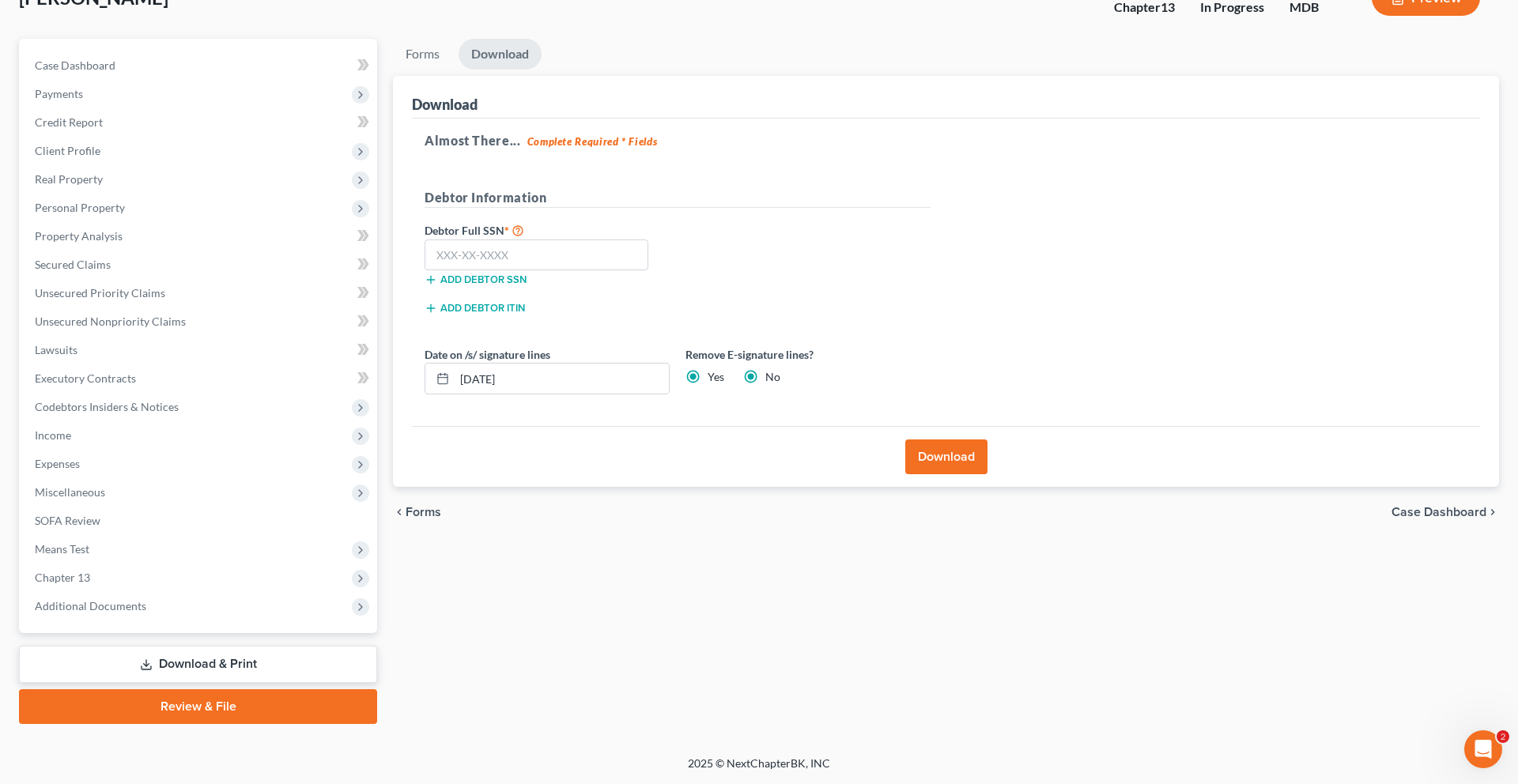 radio on "false" 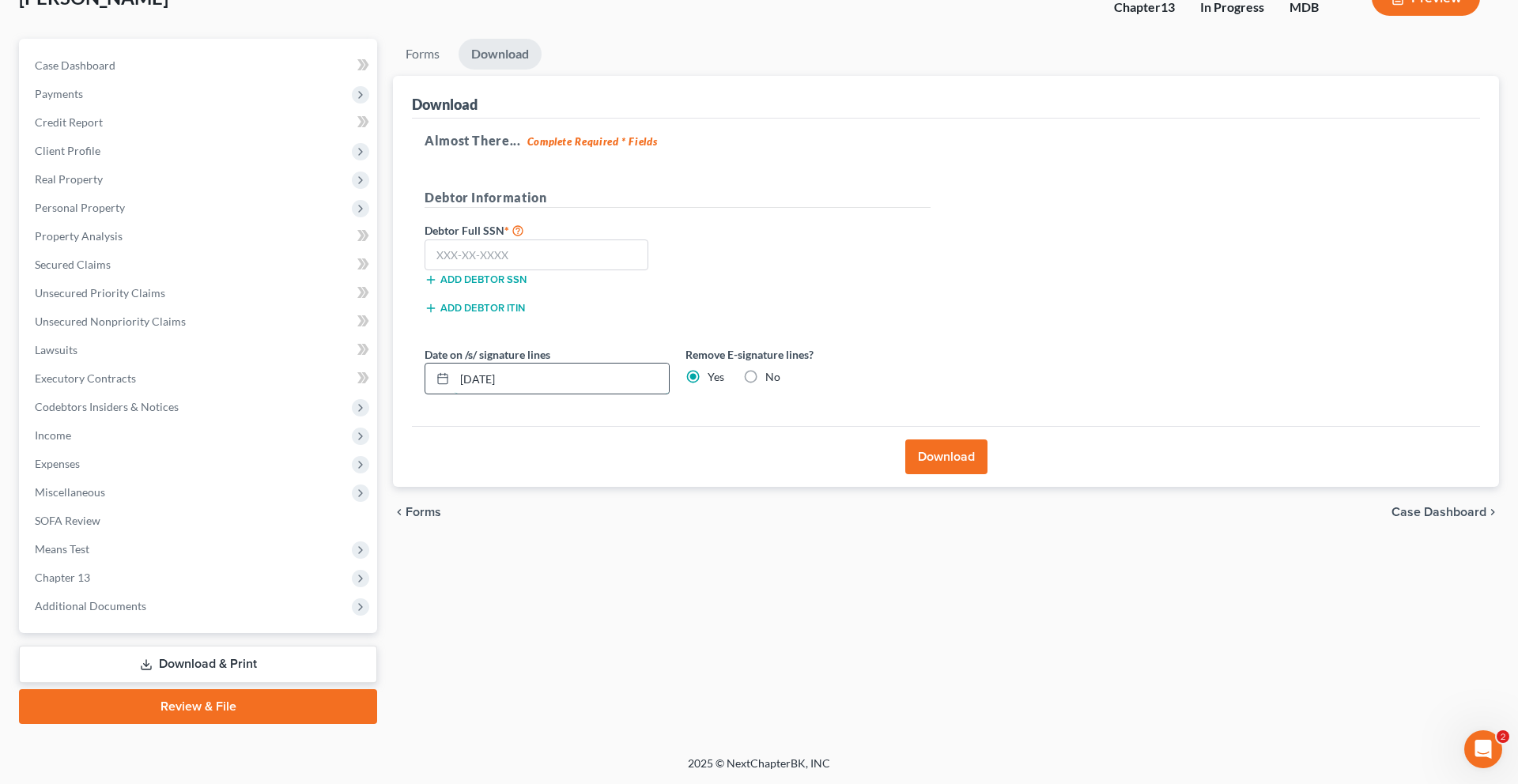 drag, startPoint x: 579, startPoint y: 270, endPoint x: 447, endPoint y: 256, distance: 132.74035 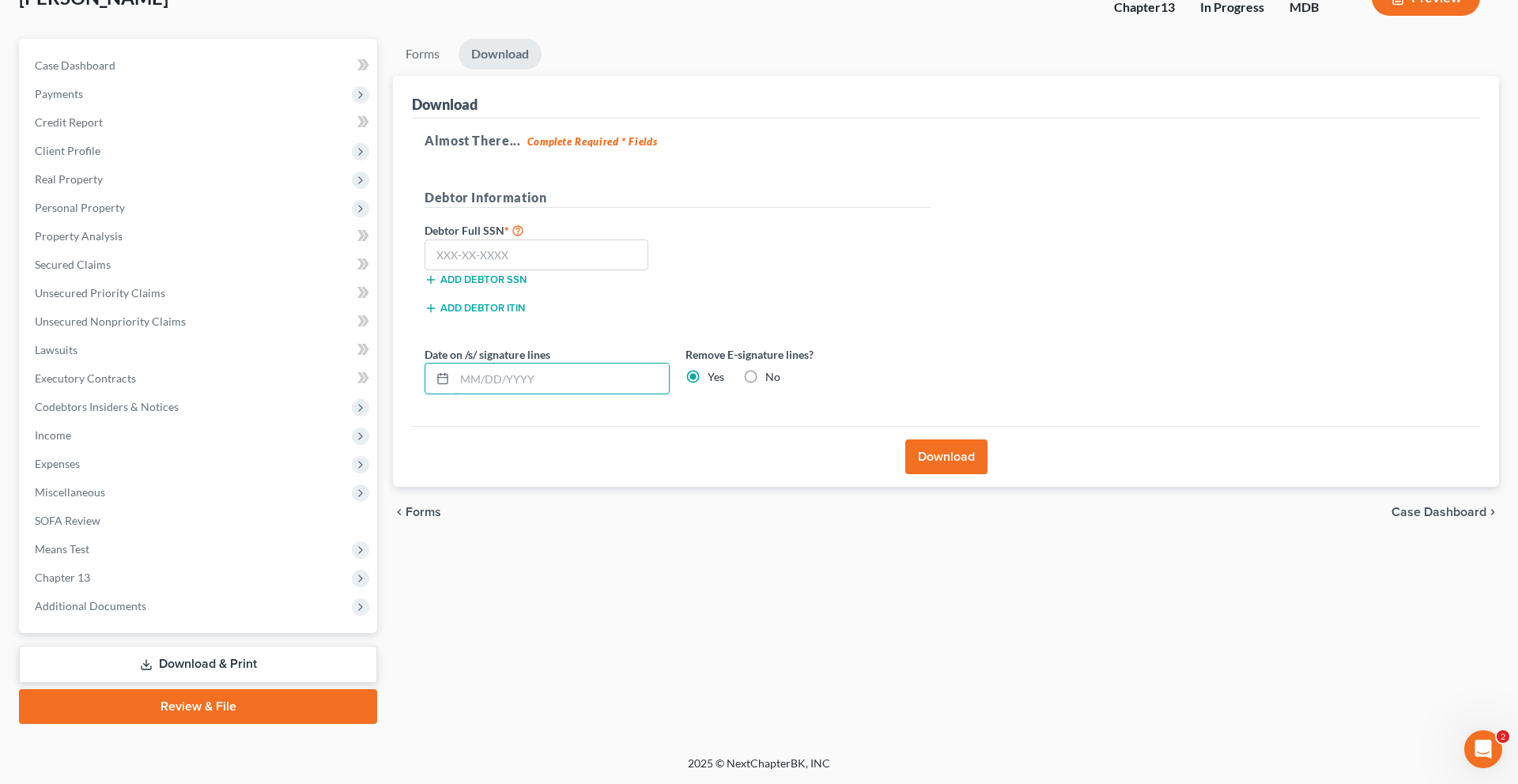 type 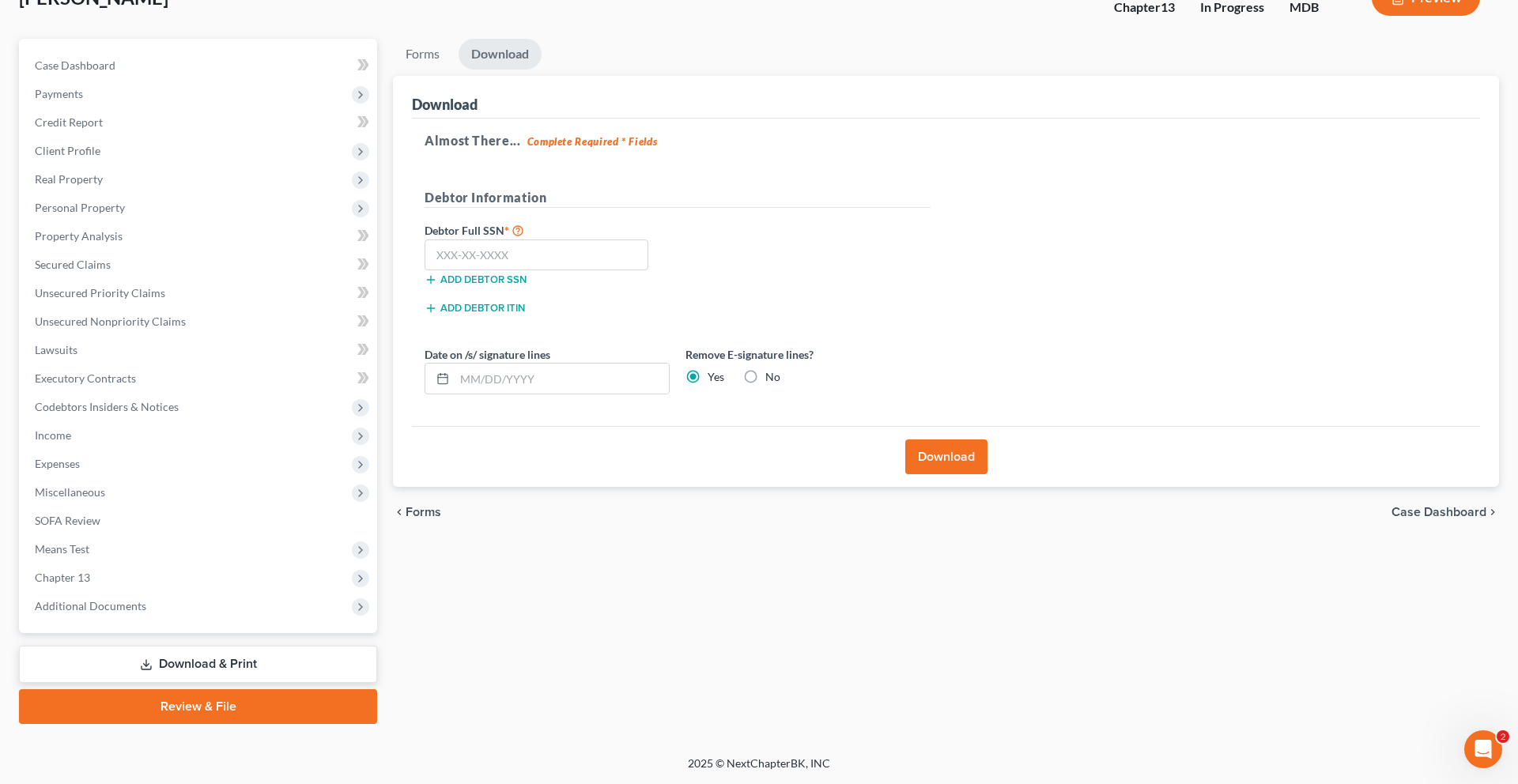 click on "Download" at bounding box center (946, 456) 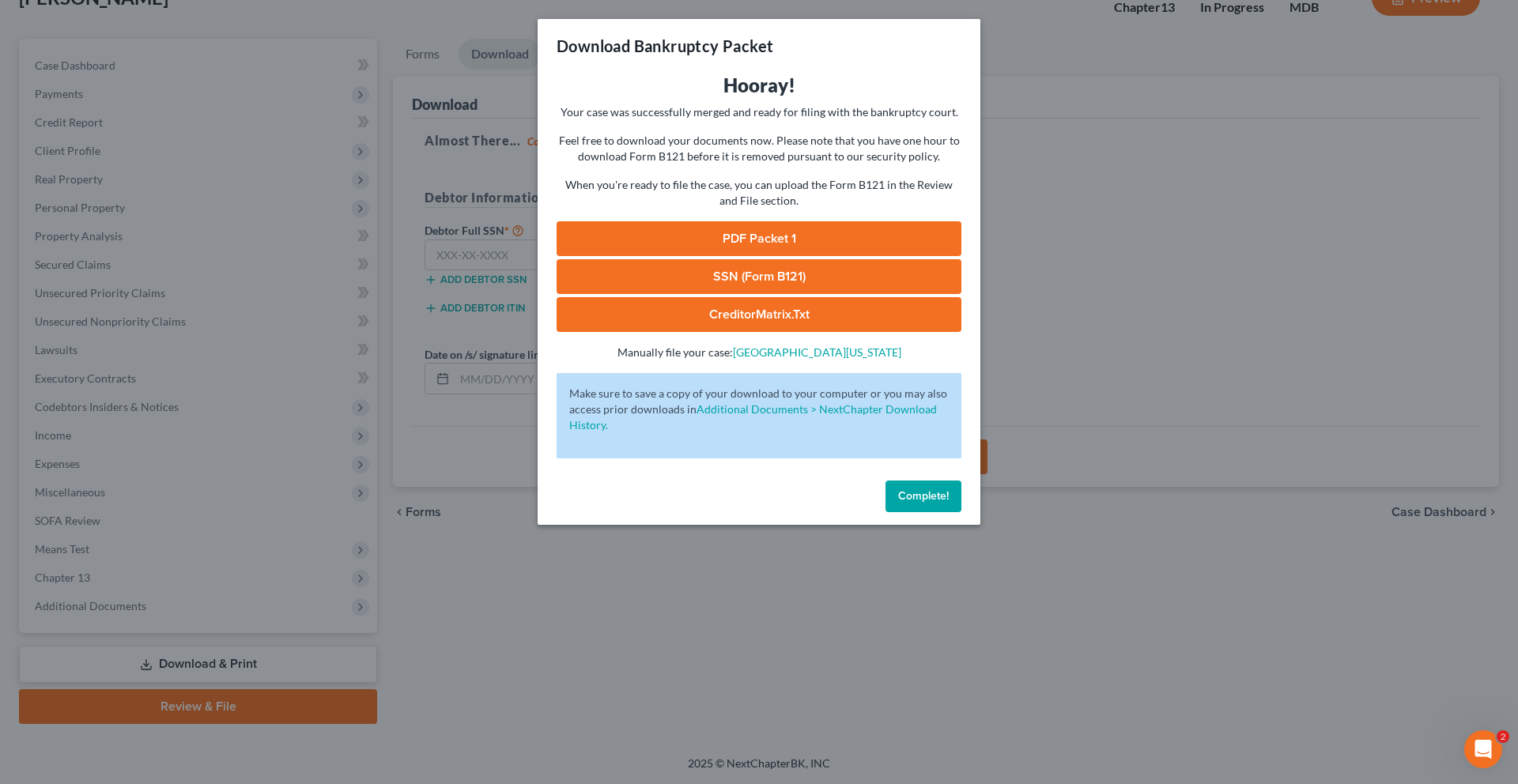 click on "PDF Packet 1" at bounding box center (759, 239) 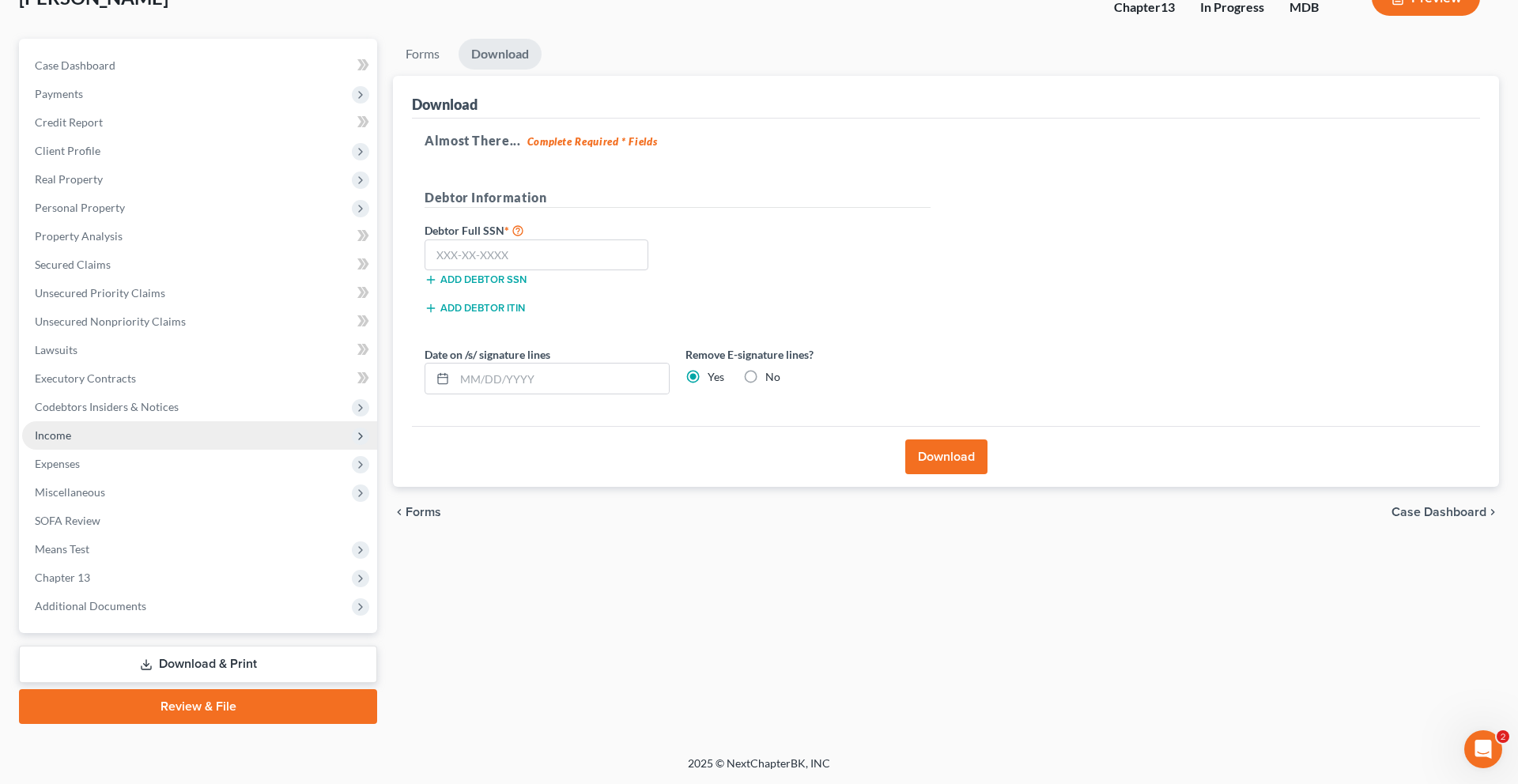 click on "Case Dashboard
Payments
Invoices
Payments
Payments
Credit Report
Client Profile" at bounding box center (199, 336) 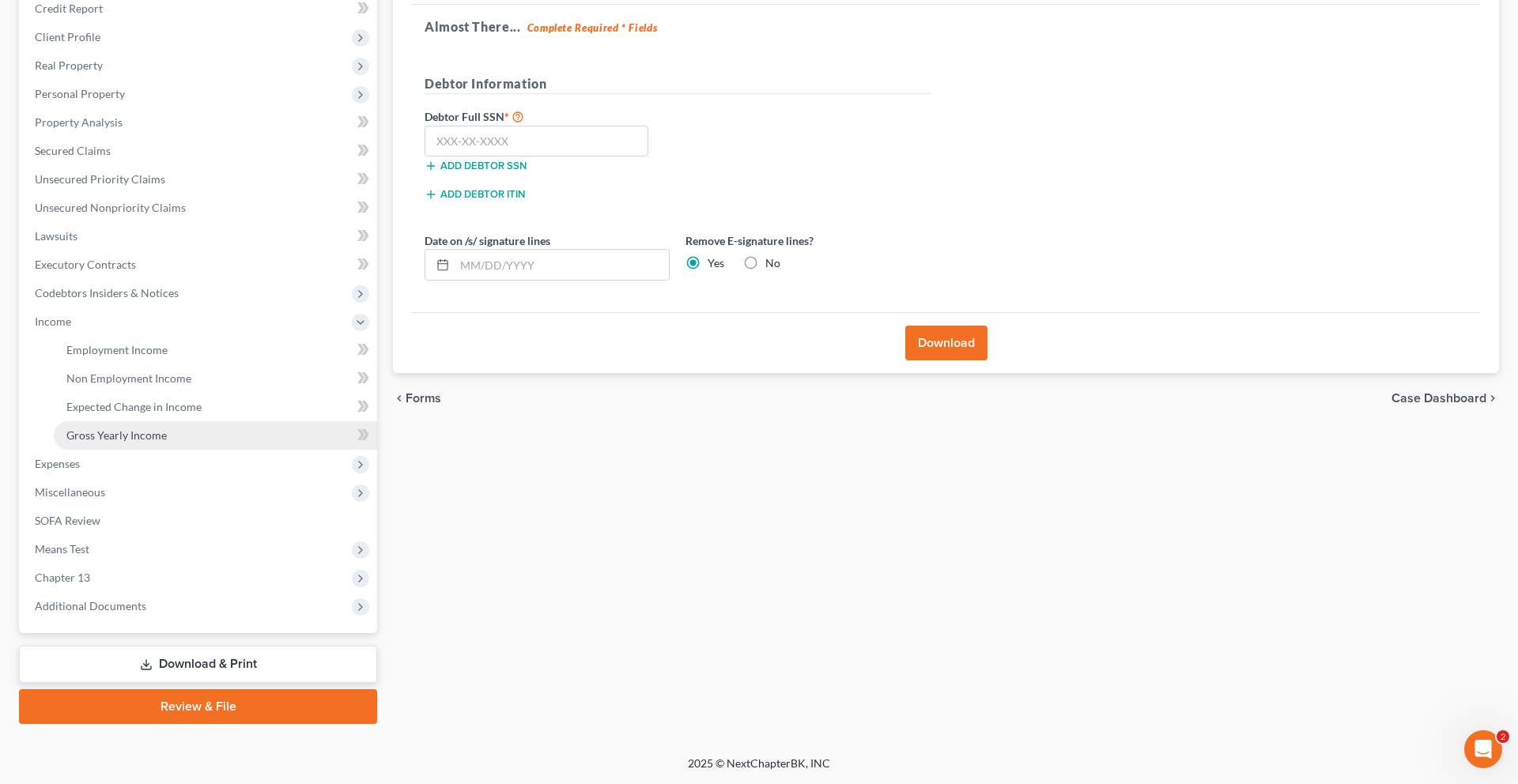 click on "Gross Yearly Income" at bounding box center [116, 435] 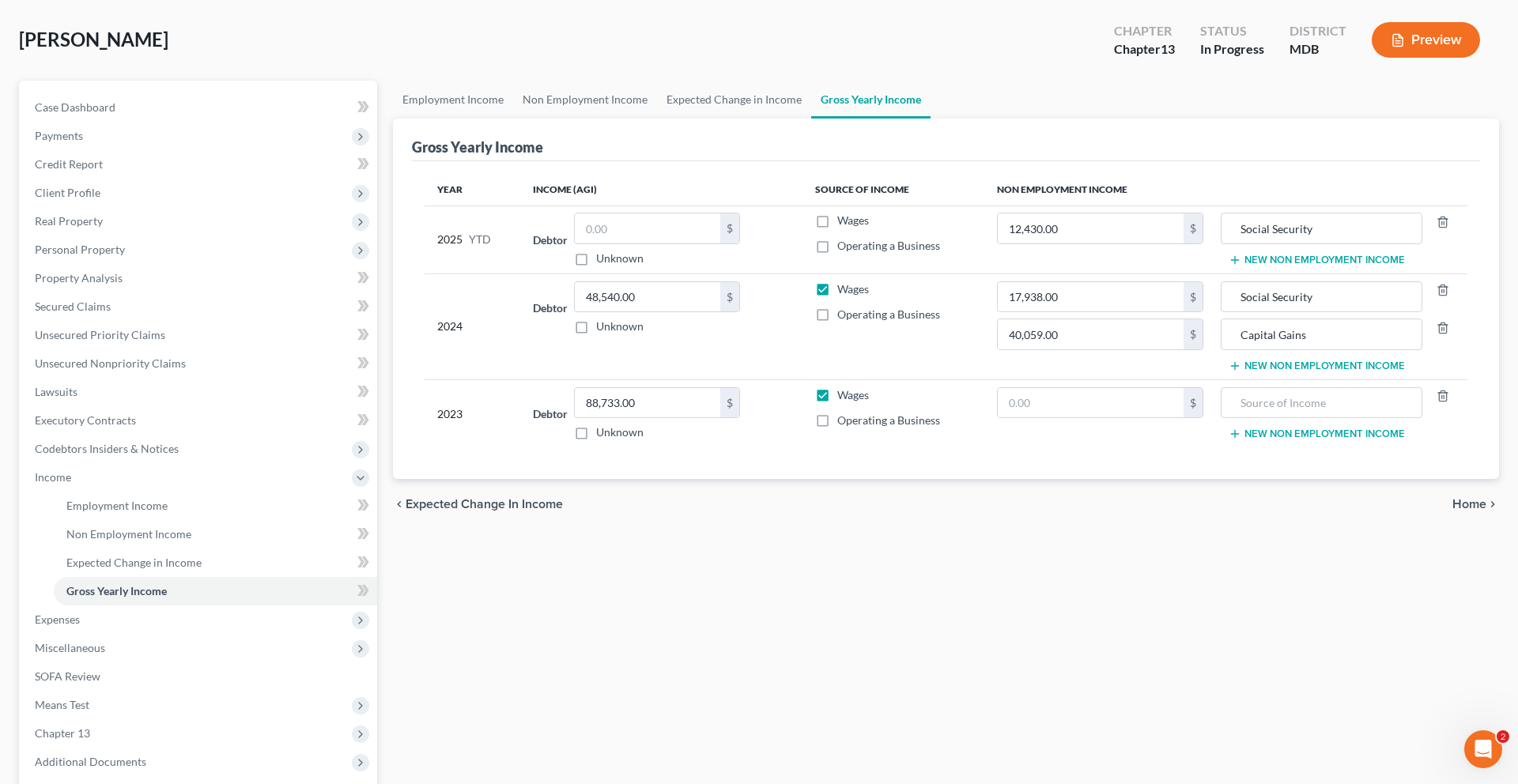scroll, scrollTop: 73, scrollLeft: 0, axis: vertical 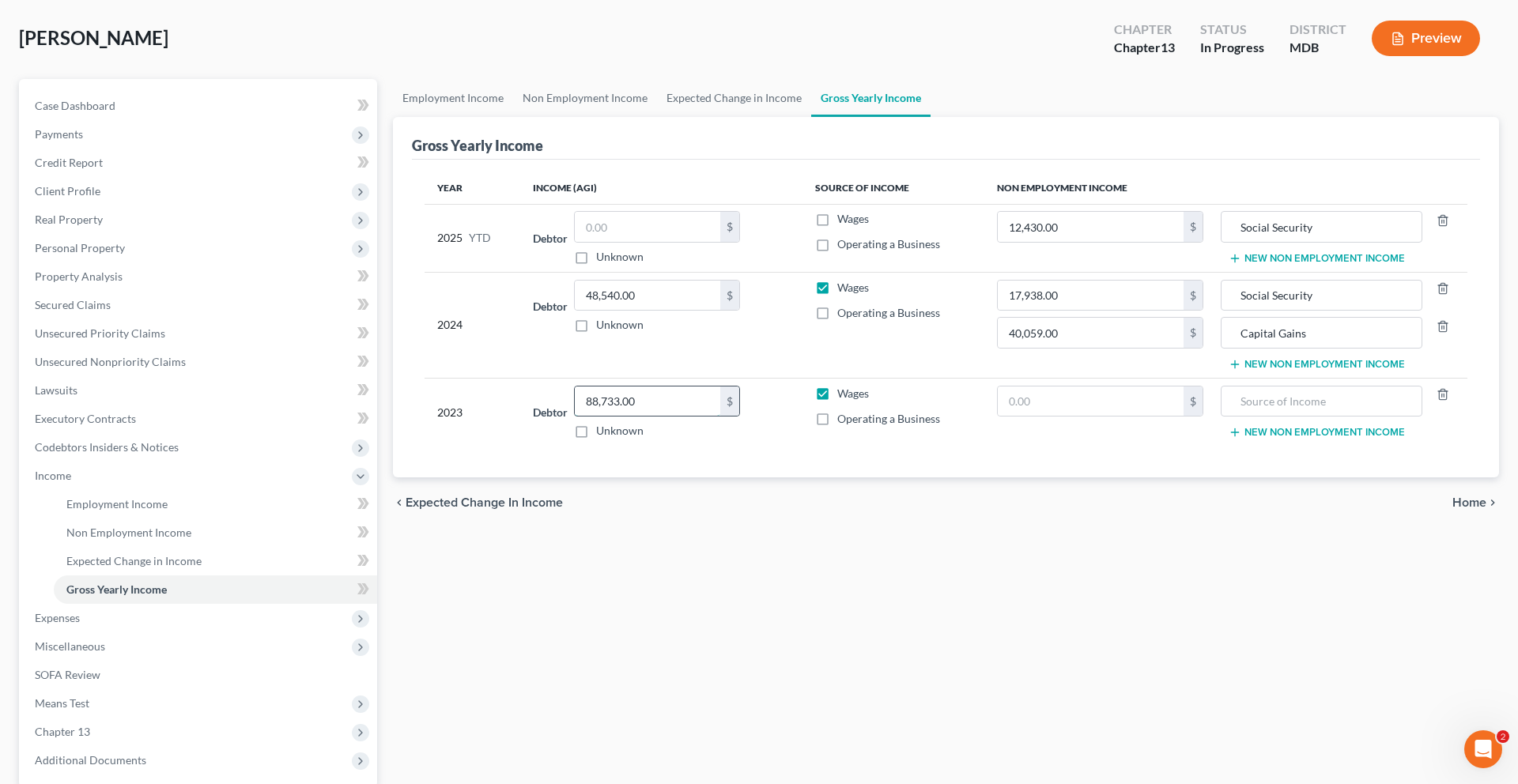 click on "88,733.00" at bounding box center [648, 401] 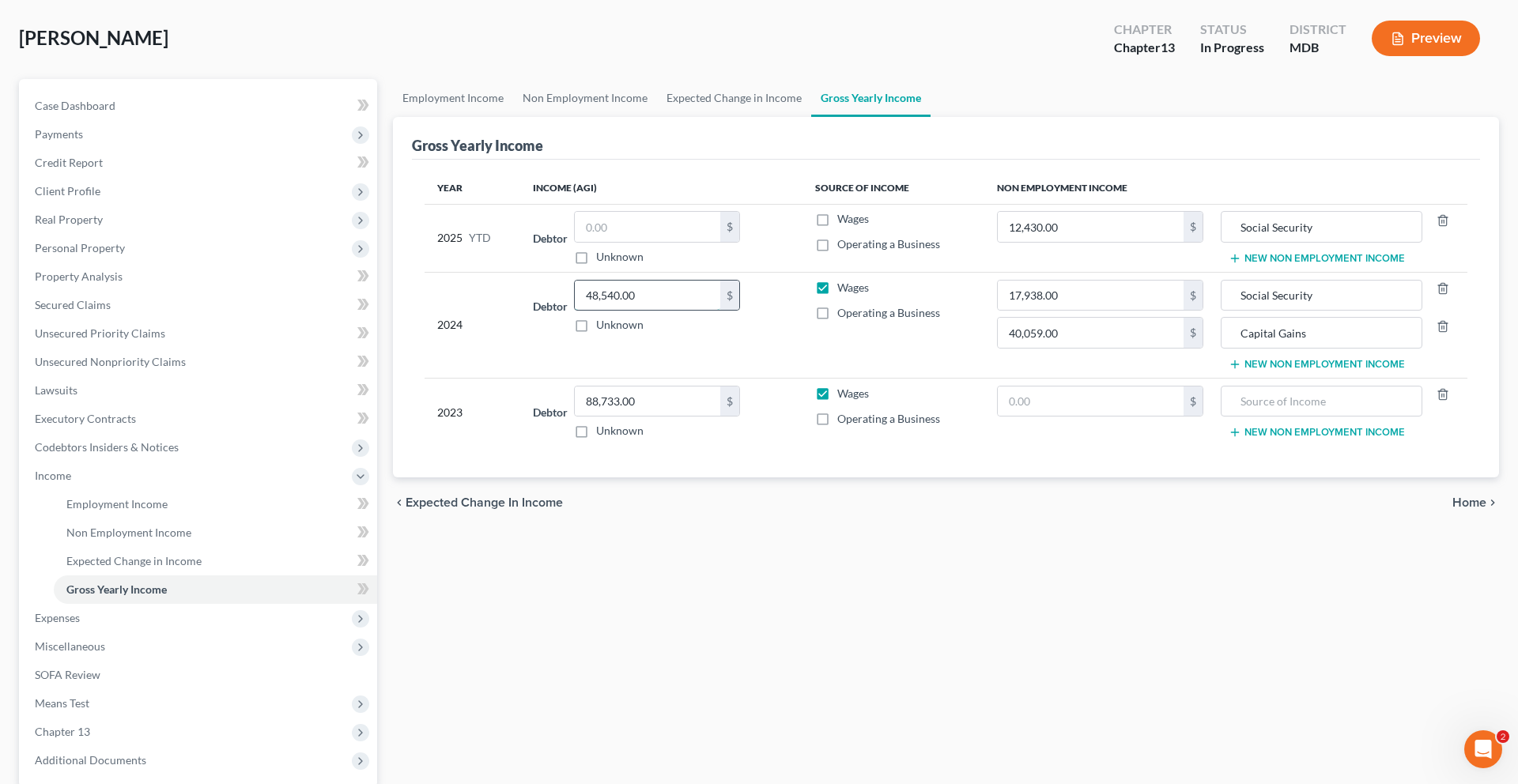 click on "48,540.00" at bounding box center (648, 296) 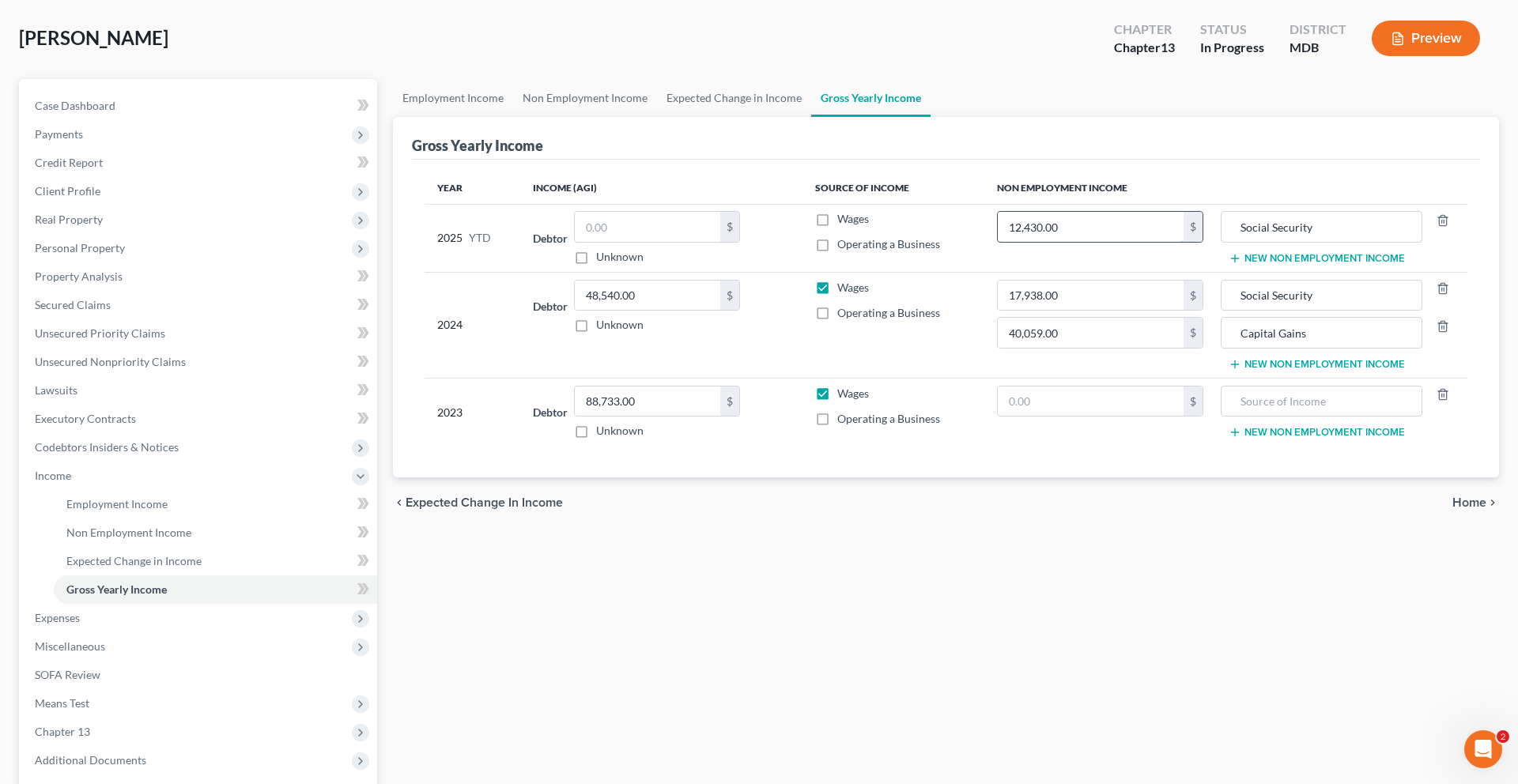 click on "12,430.00" at bounding box center [1090, 227] 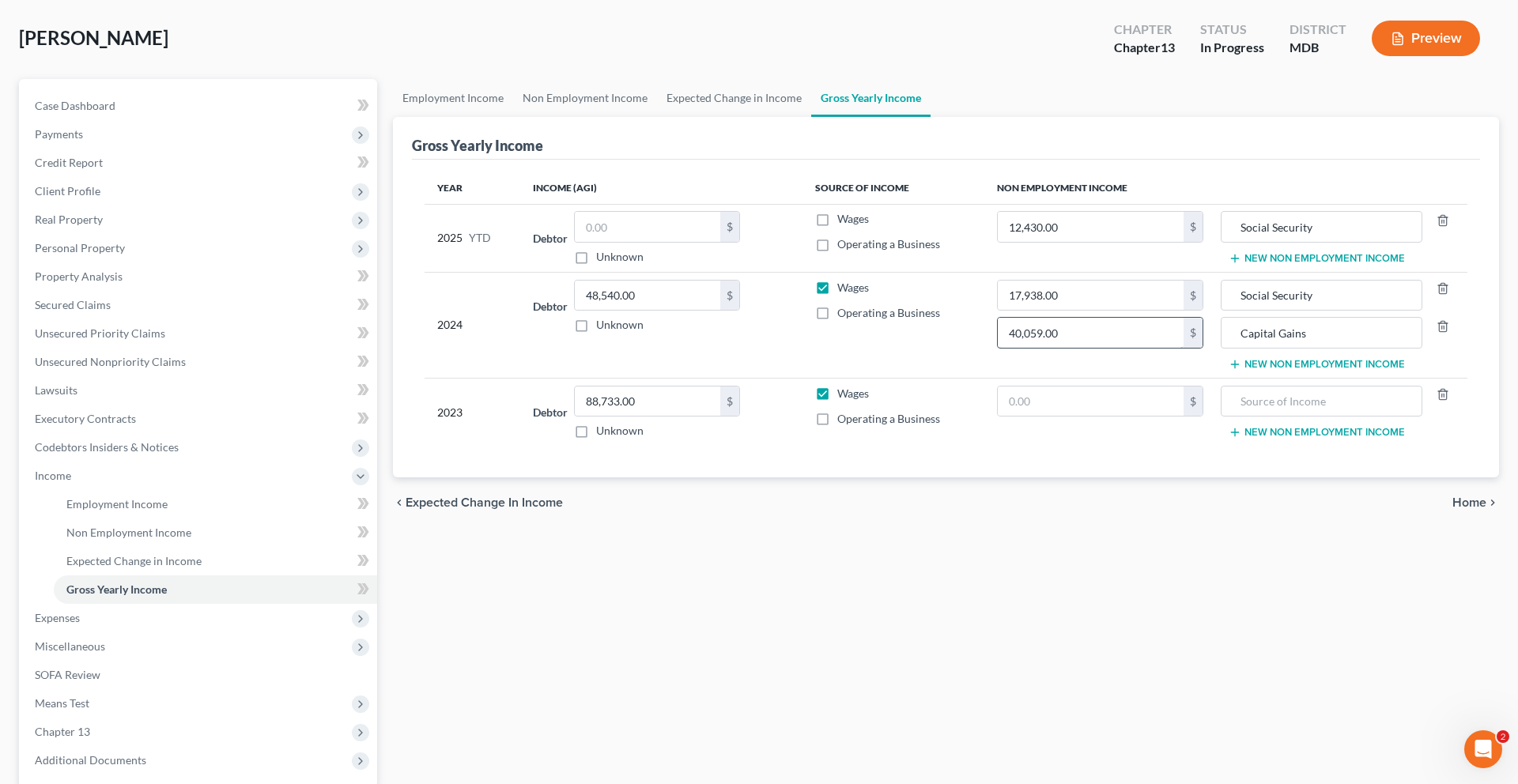 click on "40,059.00" at bounding box center [1090, 333] 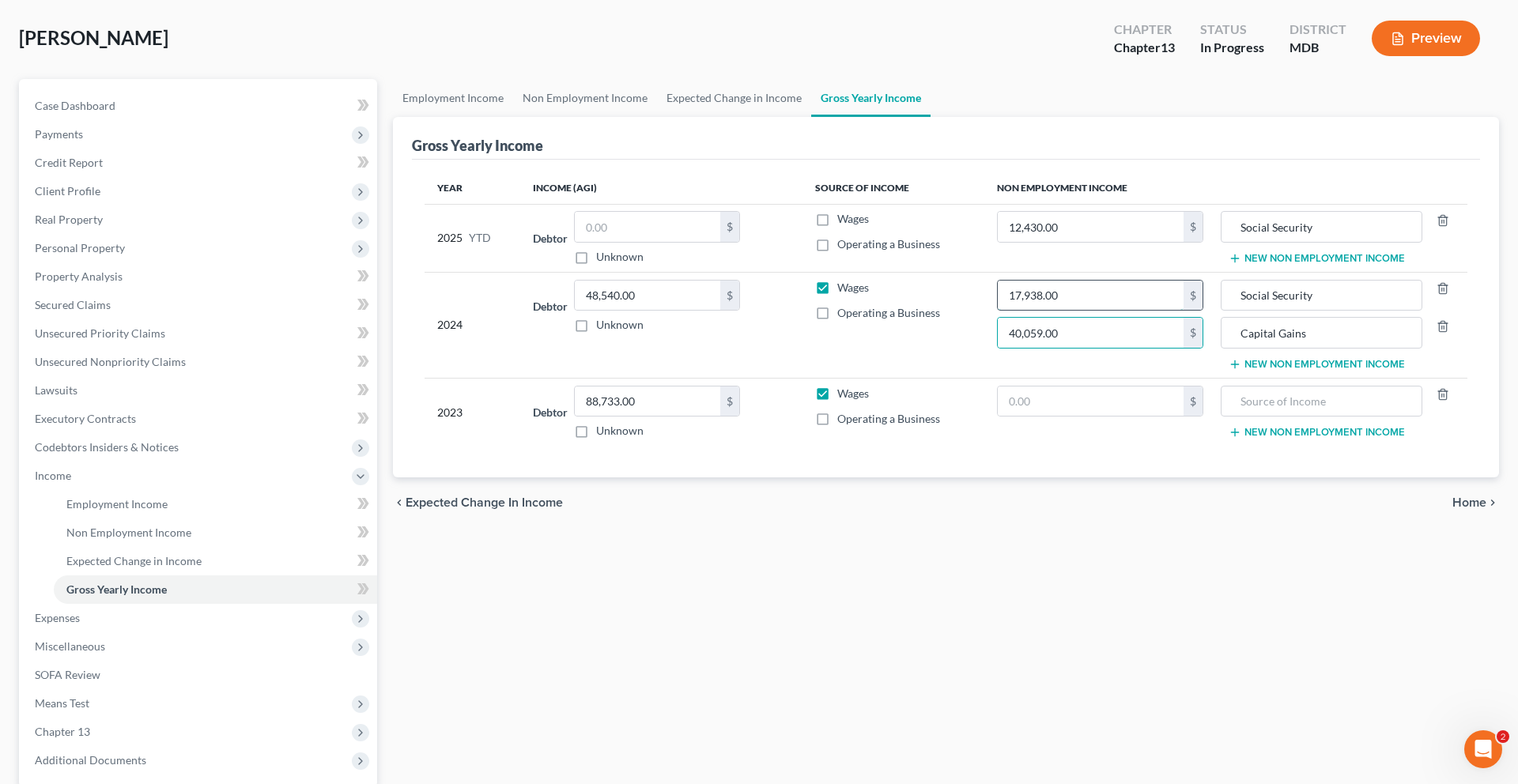 click on "17,938.00" at bounding box center (1090, 296) 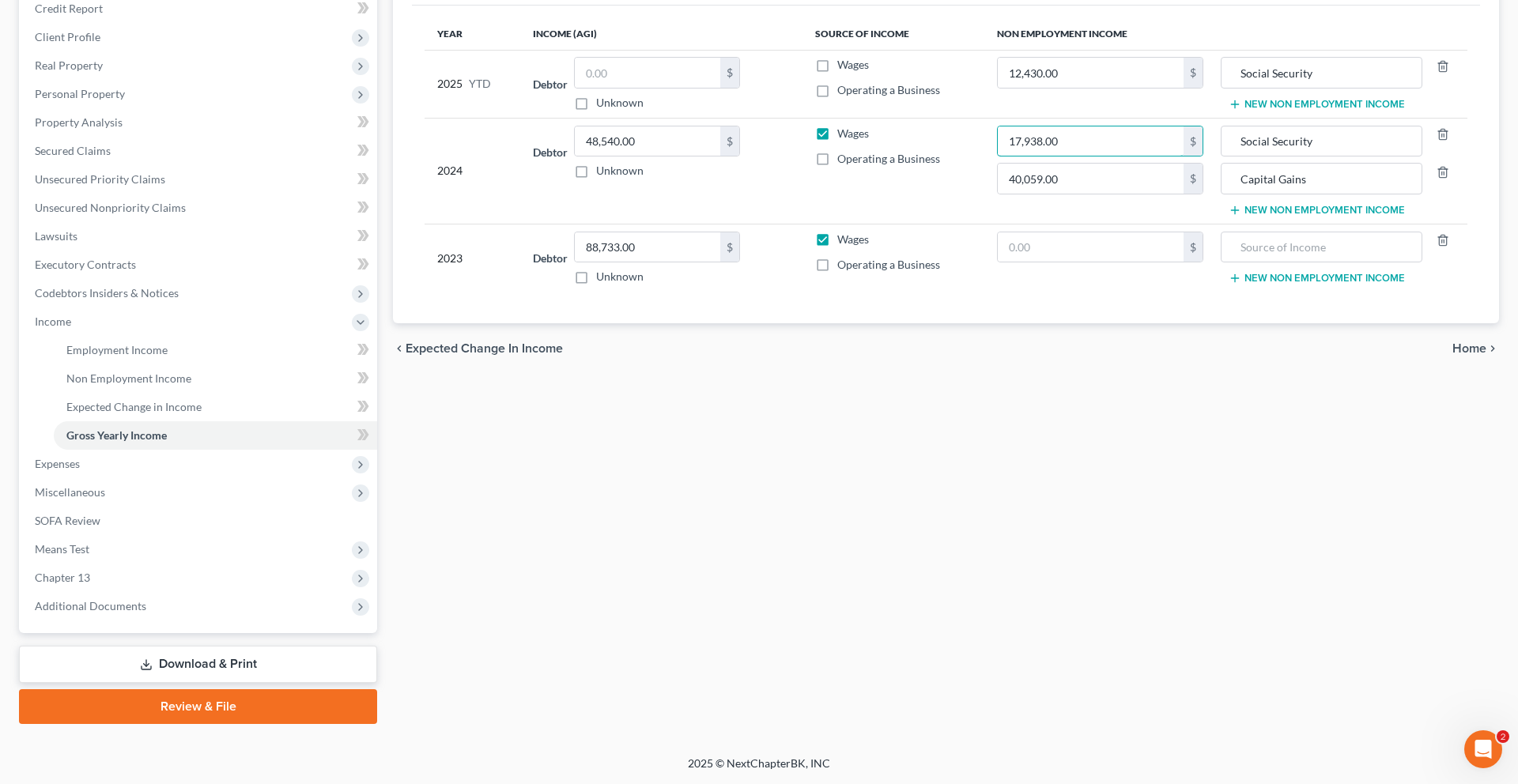 scroll, scrollTop: 476, scrollLeft: 0, axis: vertical 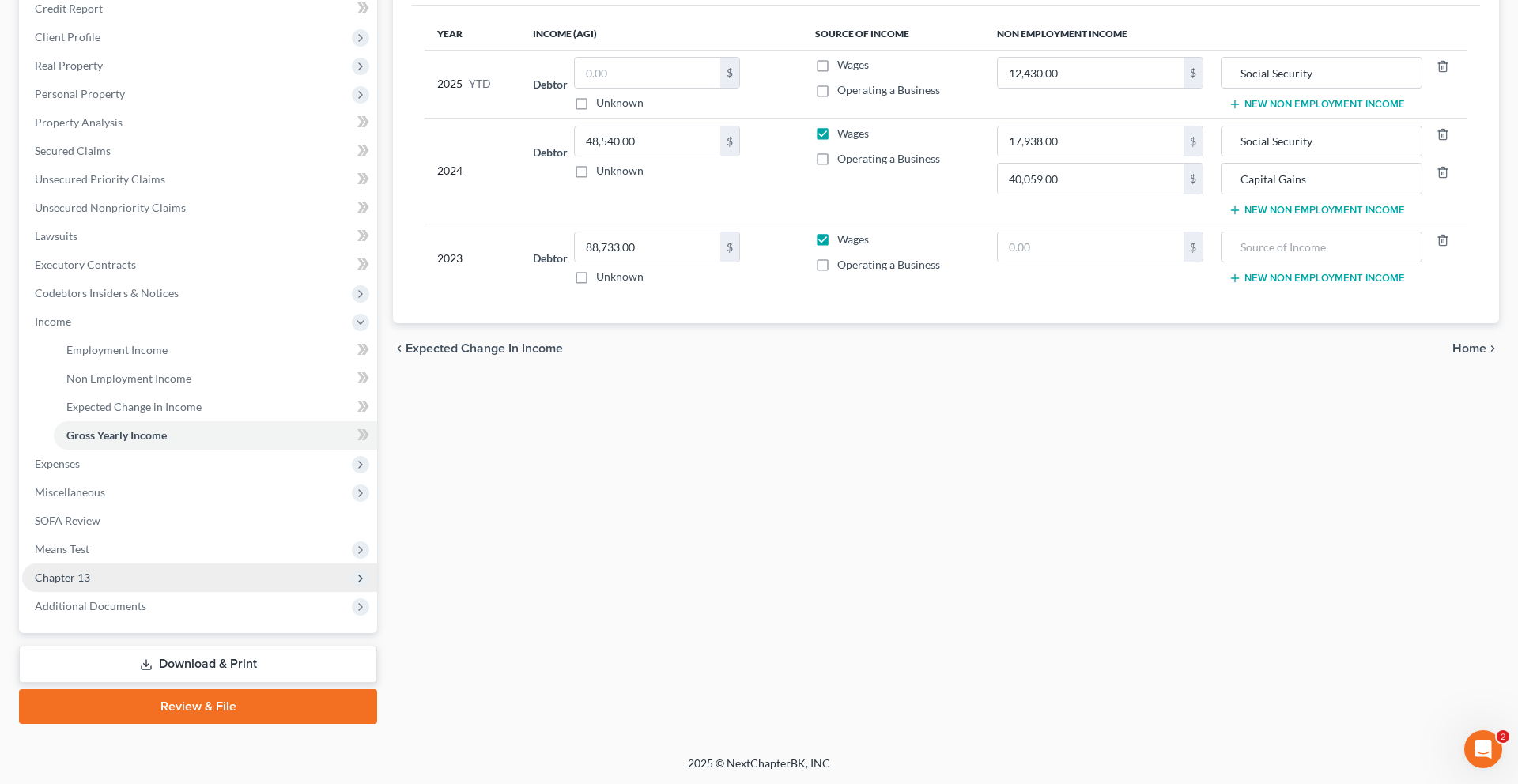 click on "Chapter 13" at bounding box center [199, 578] 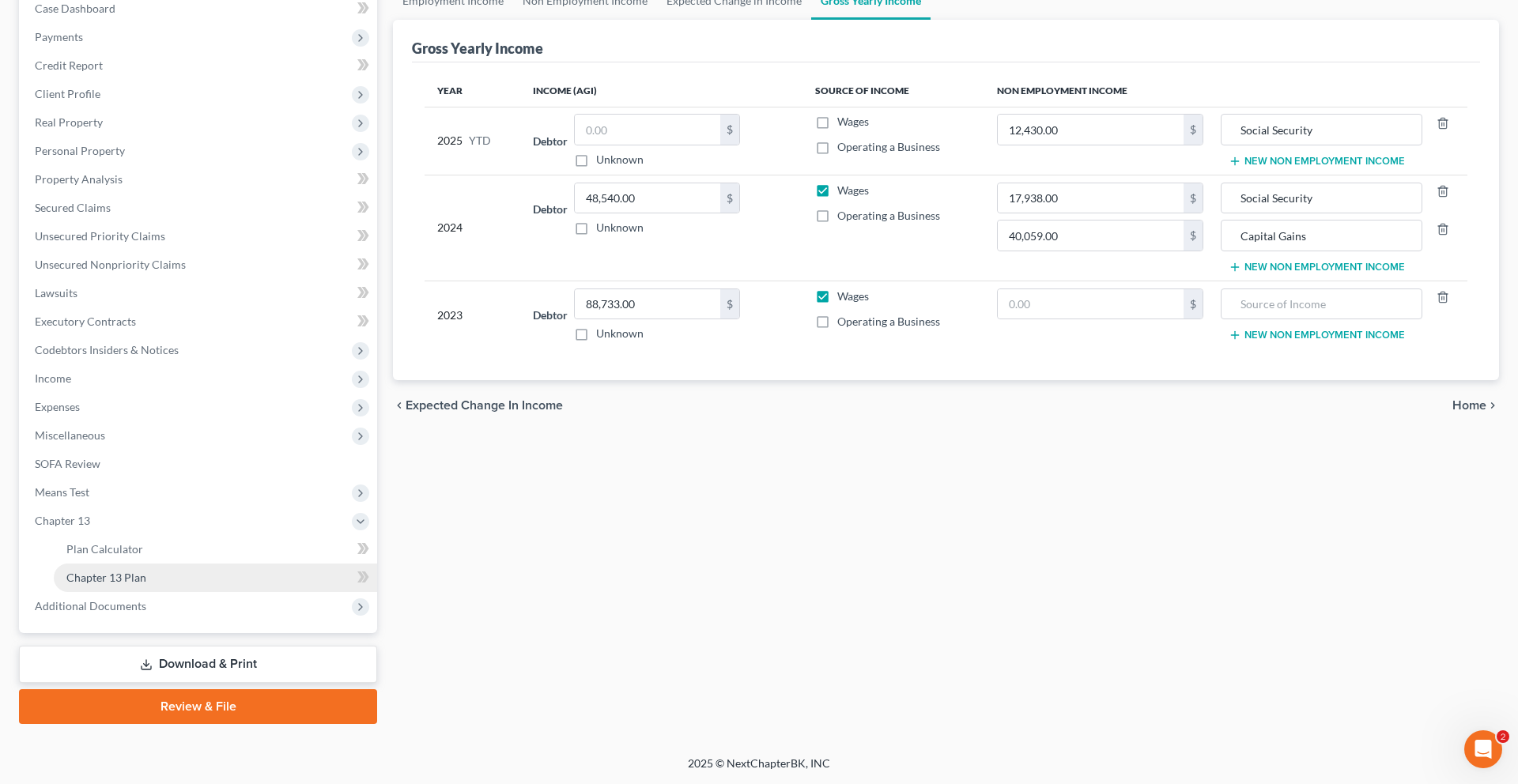 click on "Chapter 13 Plan" at bounding box center [106, 577] 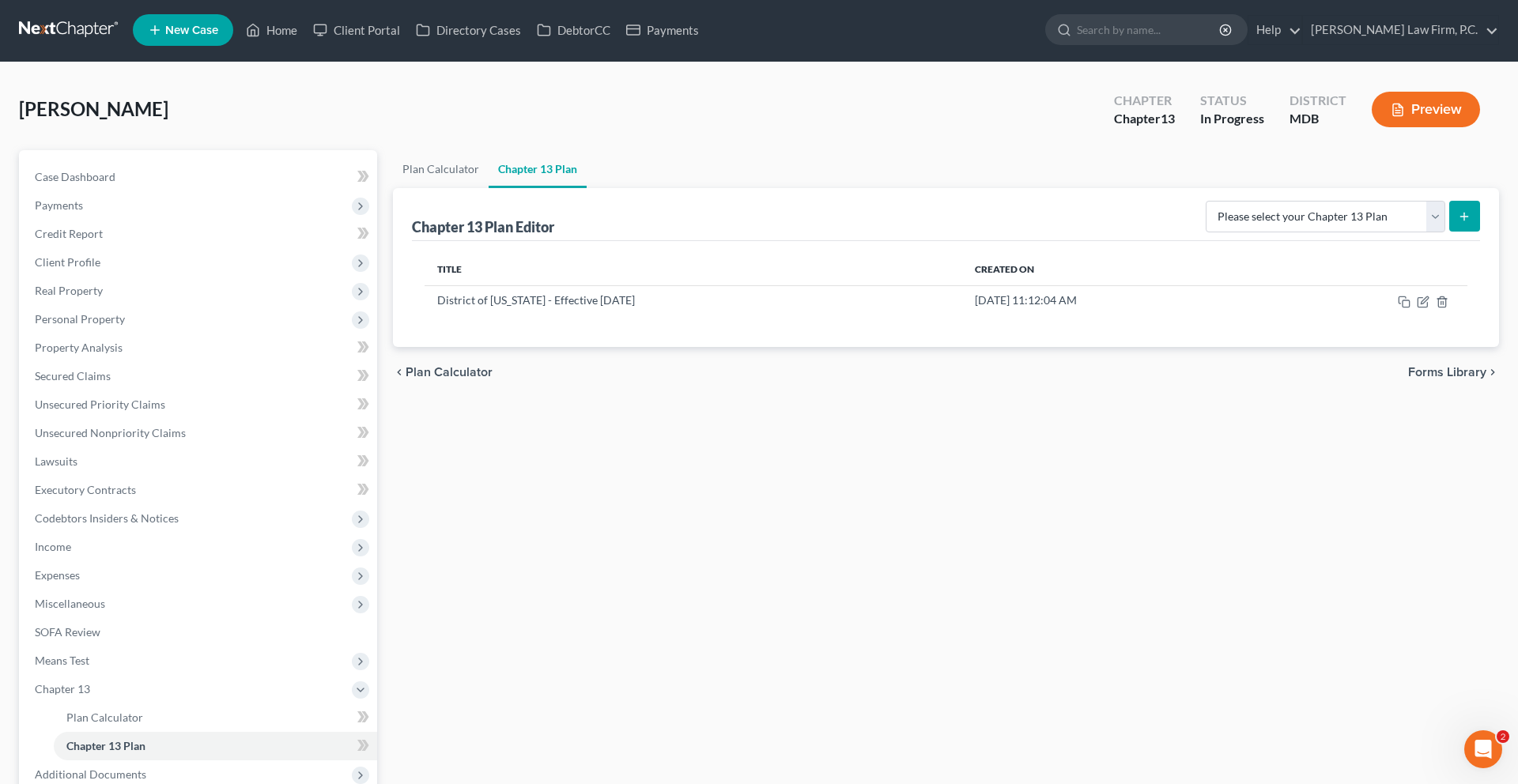 scroll, scrollTop: 0, scrollLeft: 0, axis: both 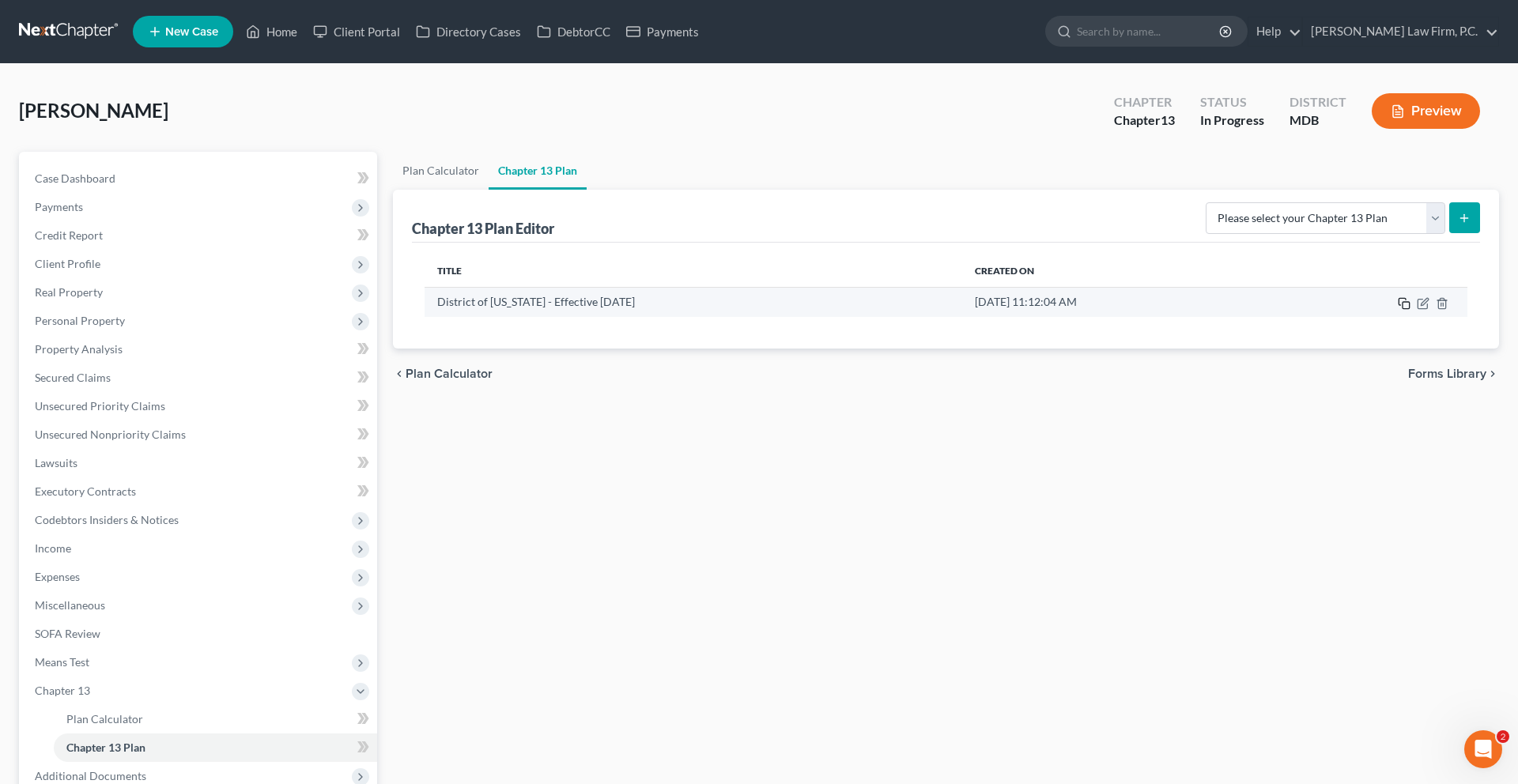 click 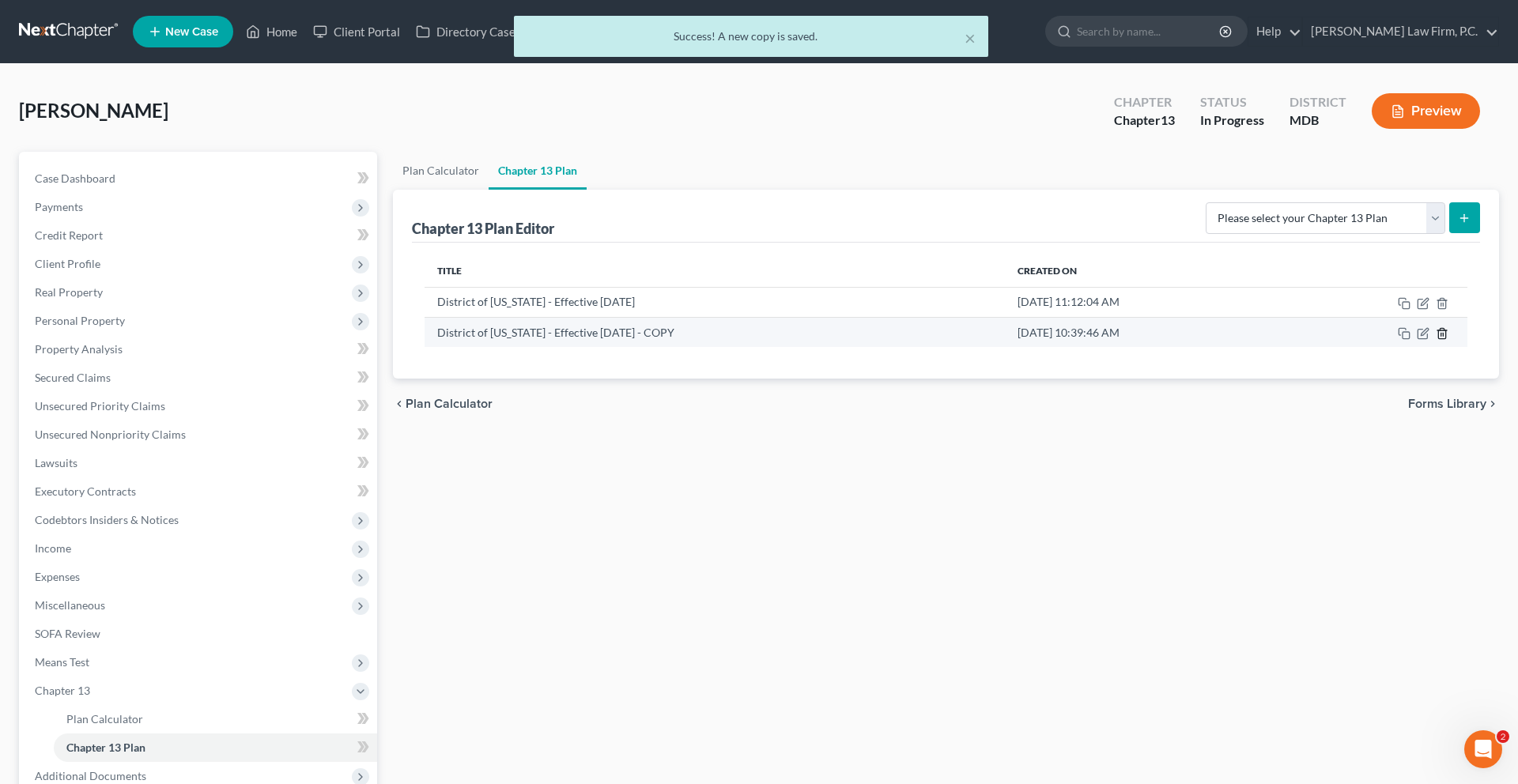 click 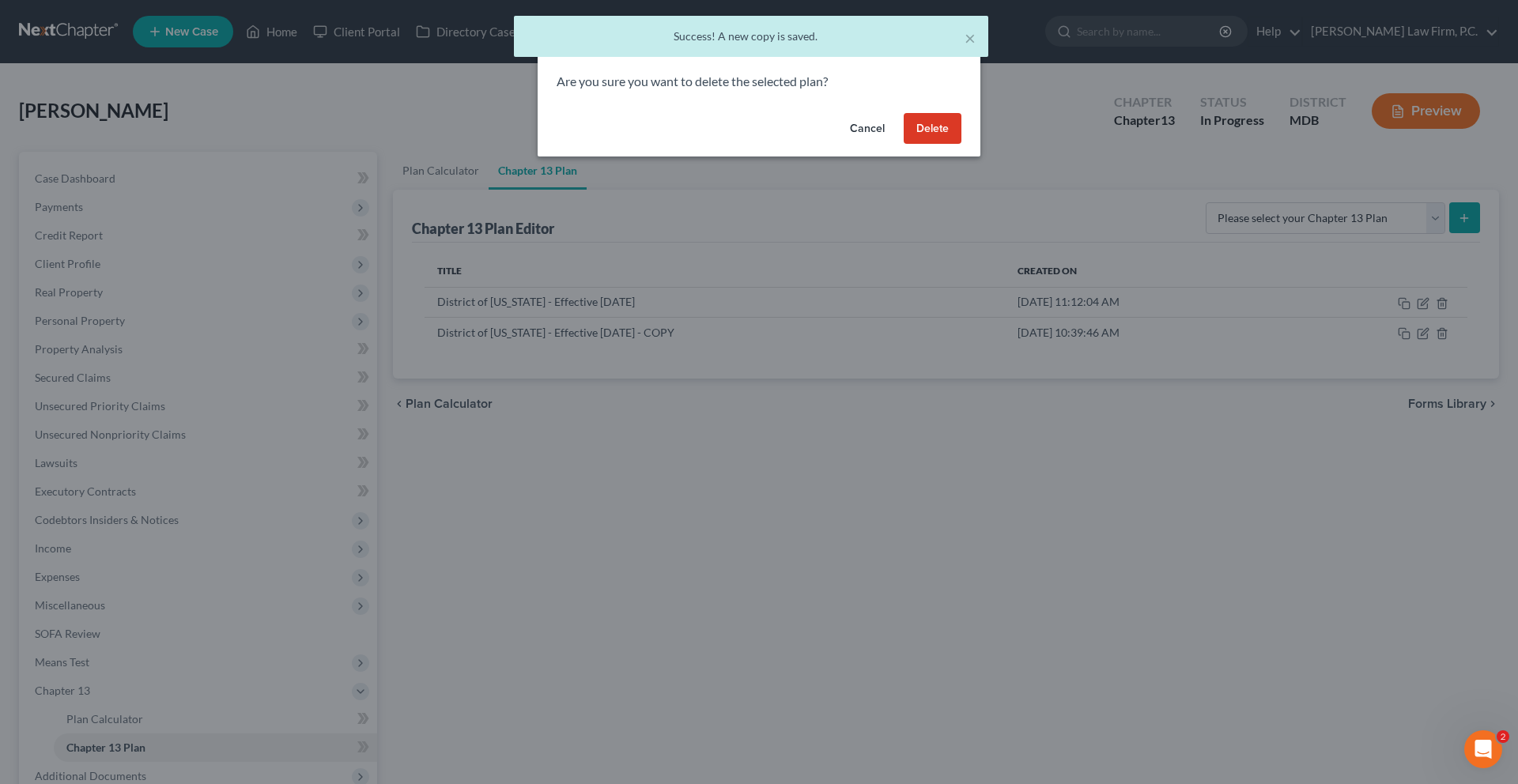 click on "Delete" at bounding box center (932, 129) 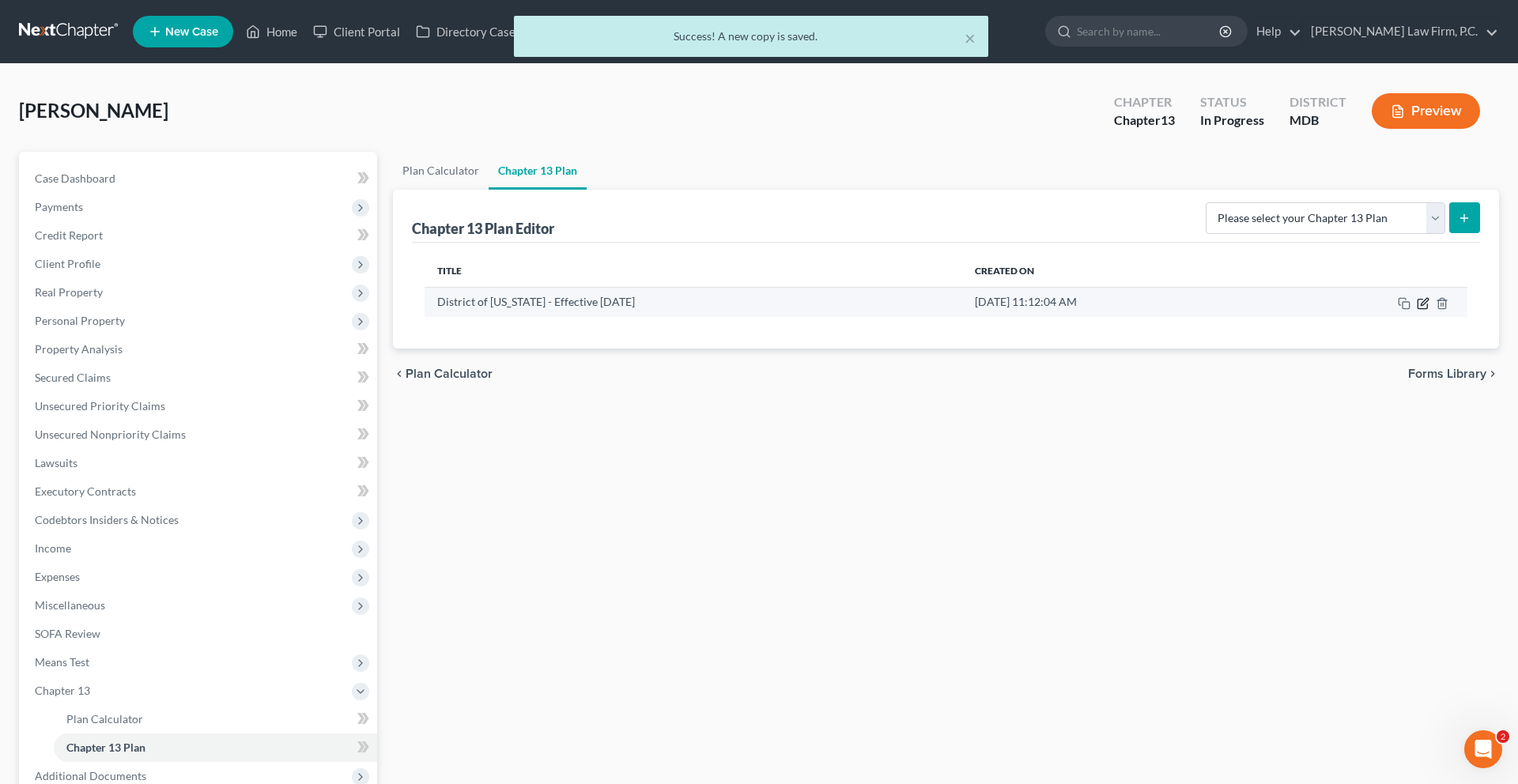 click 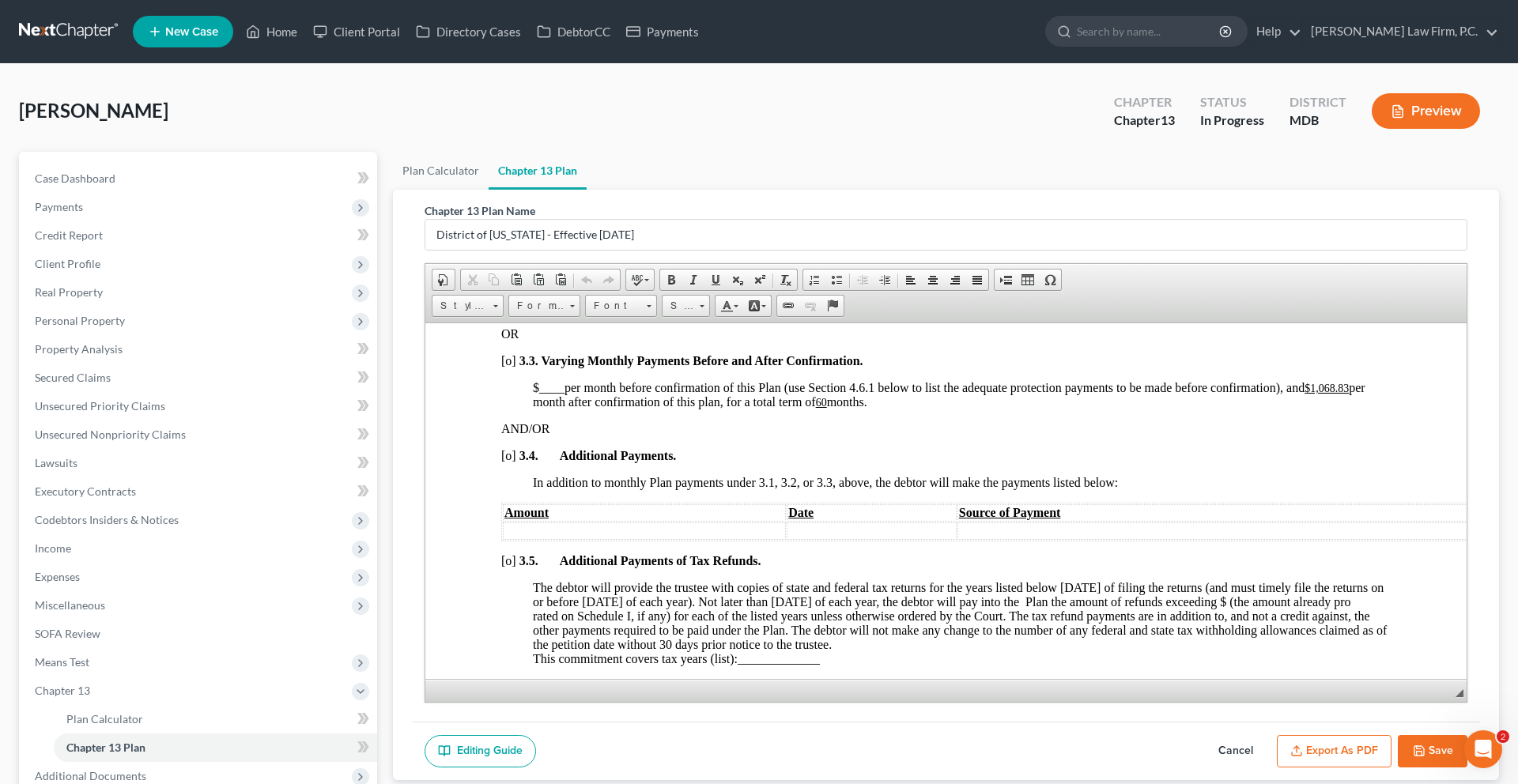 scroll, scrollTop: 1209, scrollLeft: 0, axis: vertical 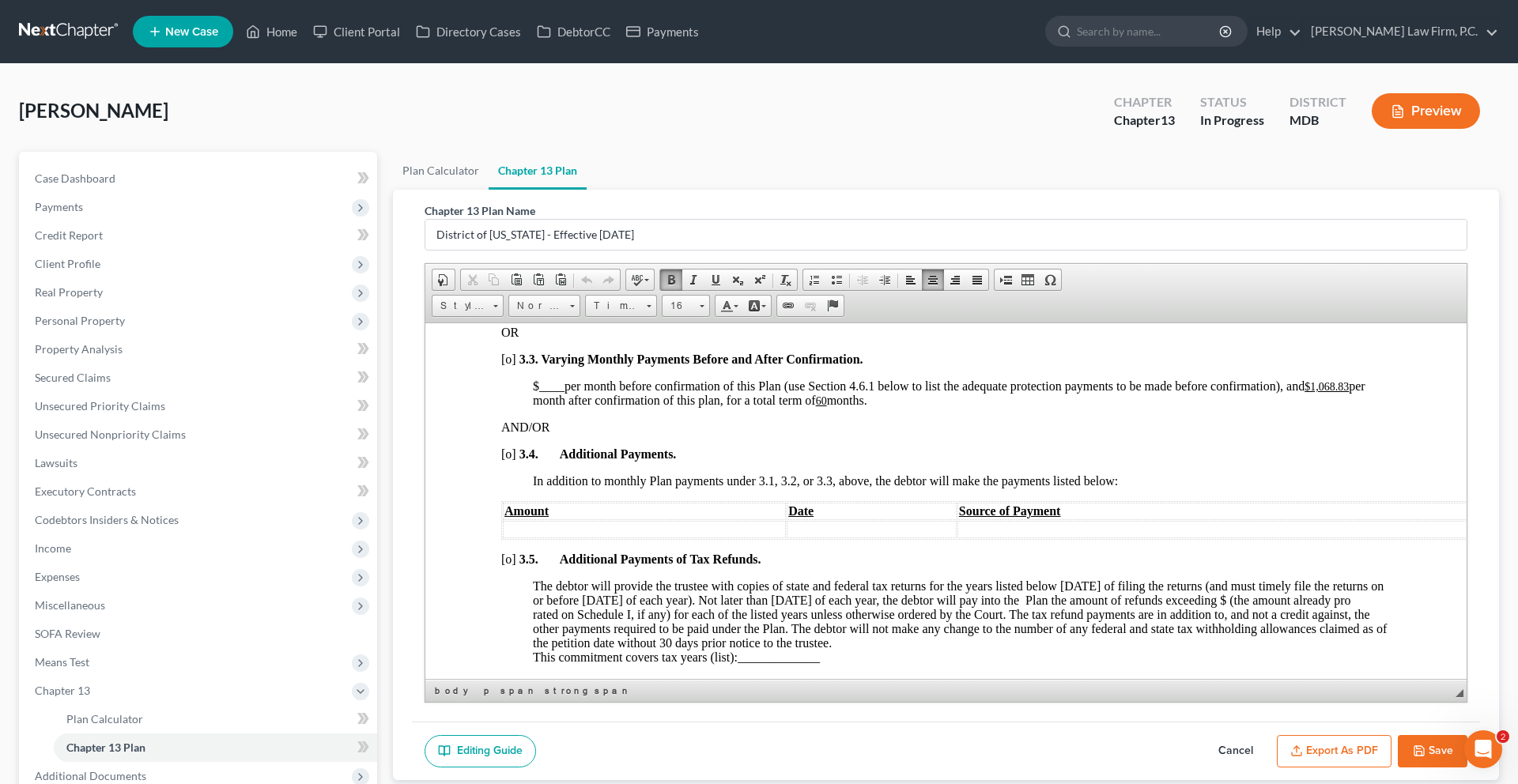 drag, startPoint x: 583, startPoint y: 390, endPoint x: 558, endPoint y: 390, distance: 25 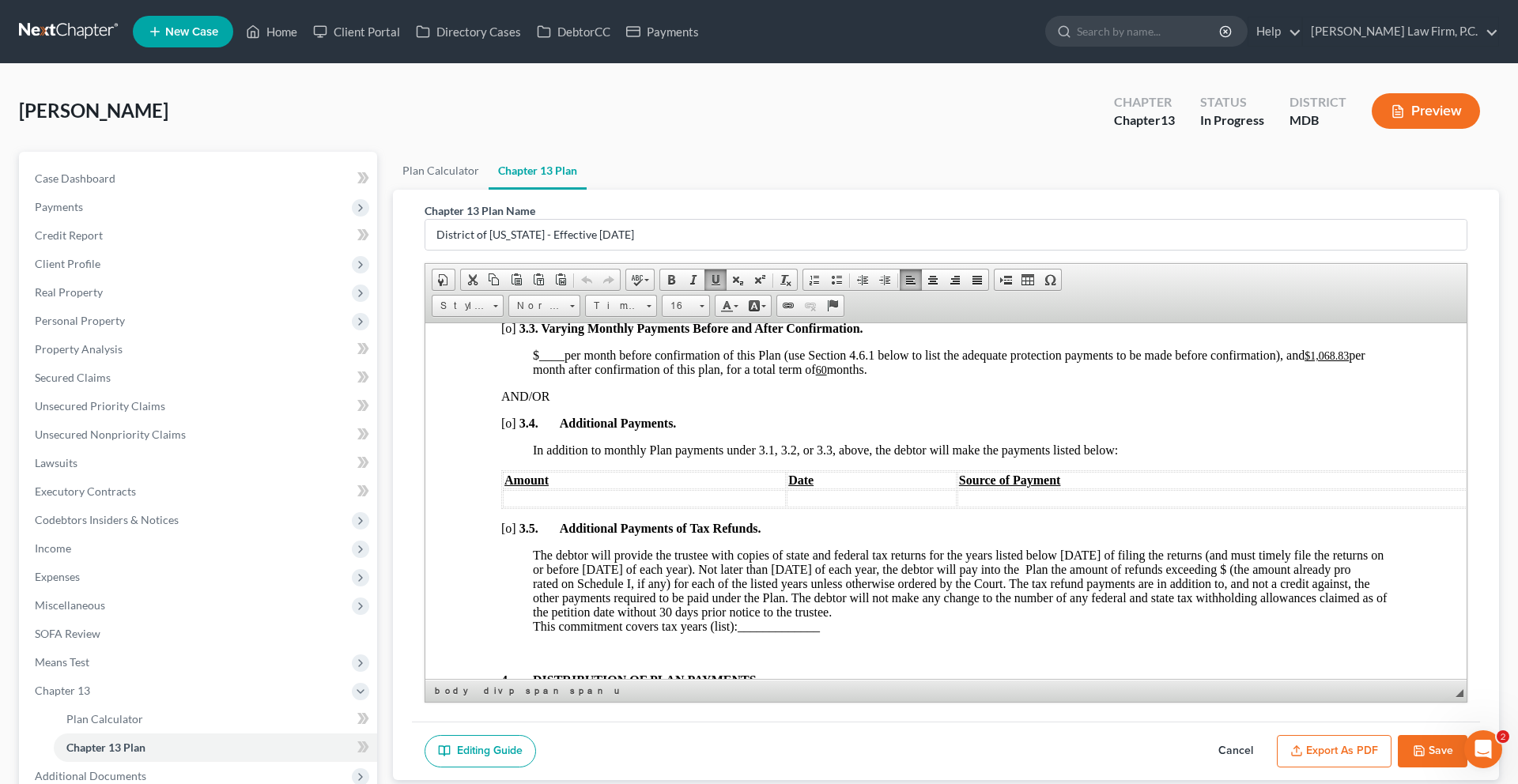 scroll, scrollTop: 1253, scrollLeft: 0, axis: vertical 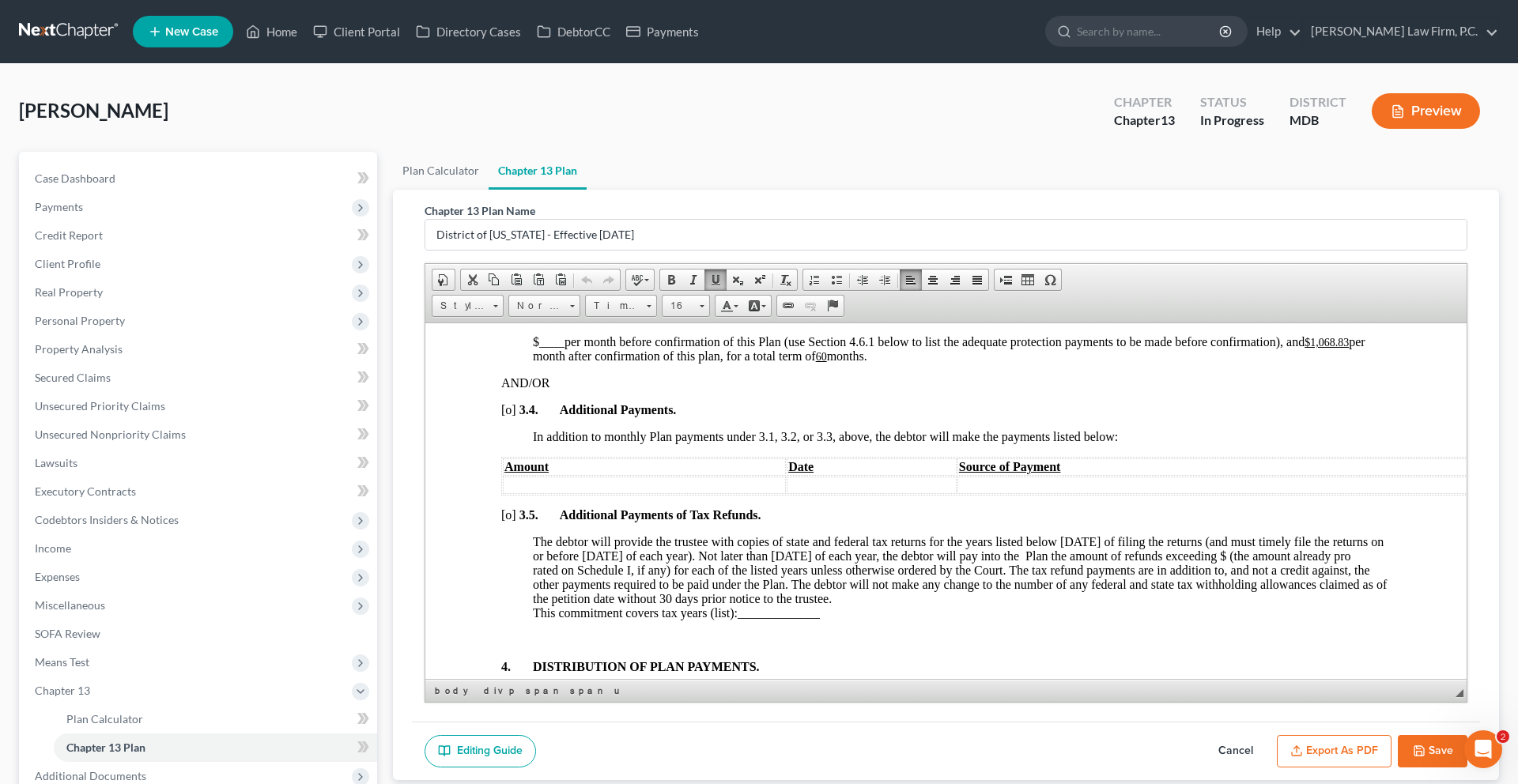 click on "$1,068.83" at bounding box center [558, 206] 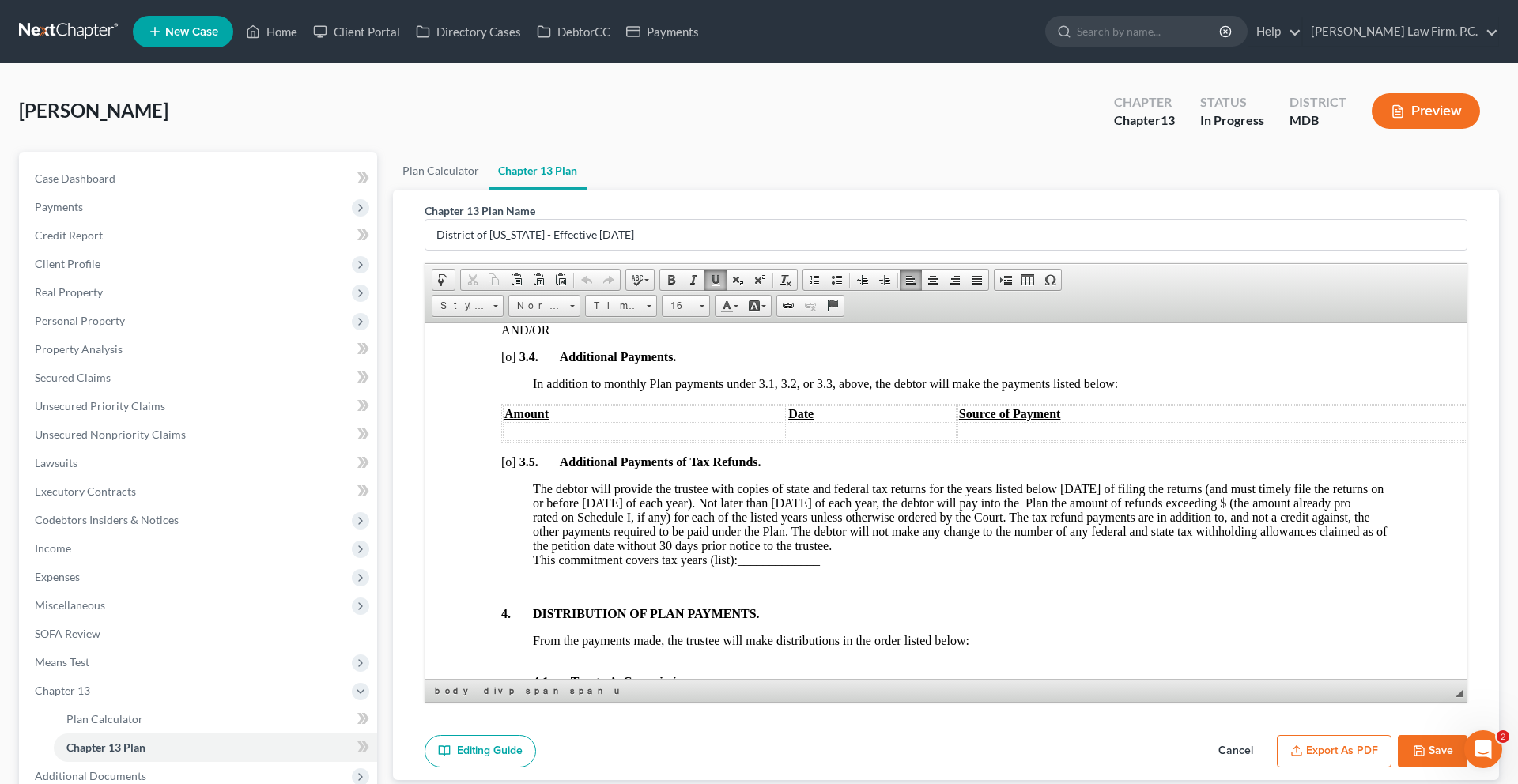 scroll, scrollTop: 1309, scrollLeft: 0, axis: vertical 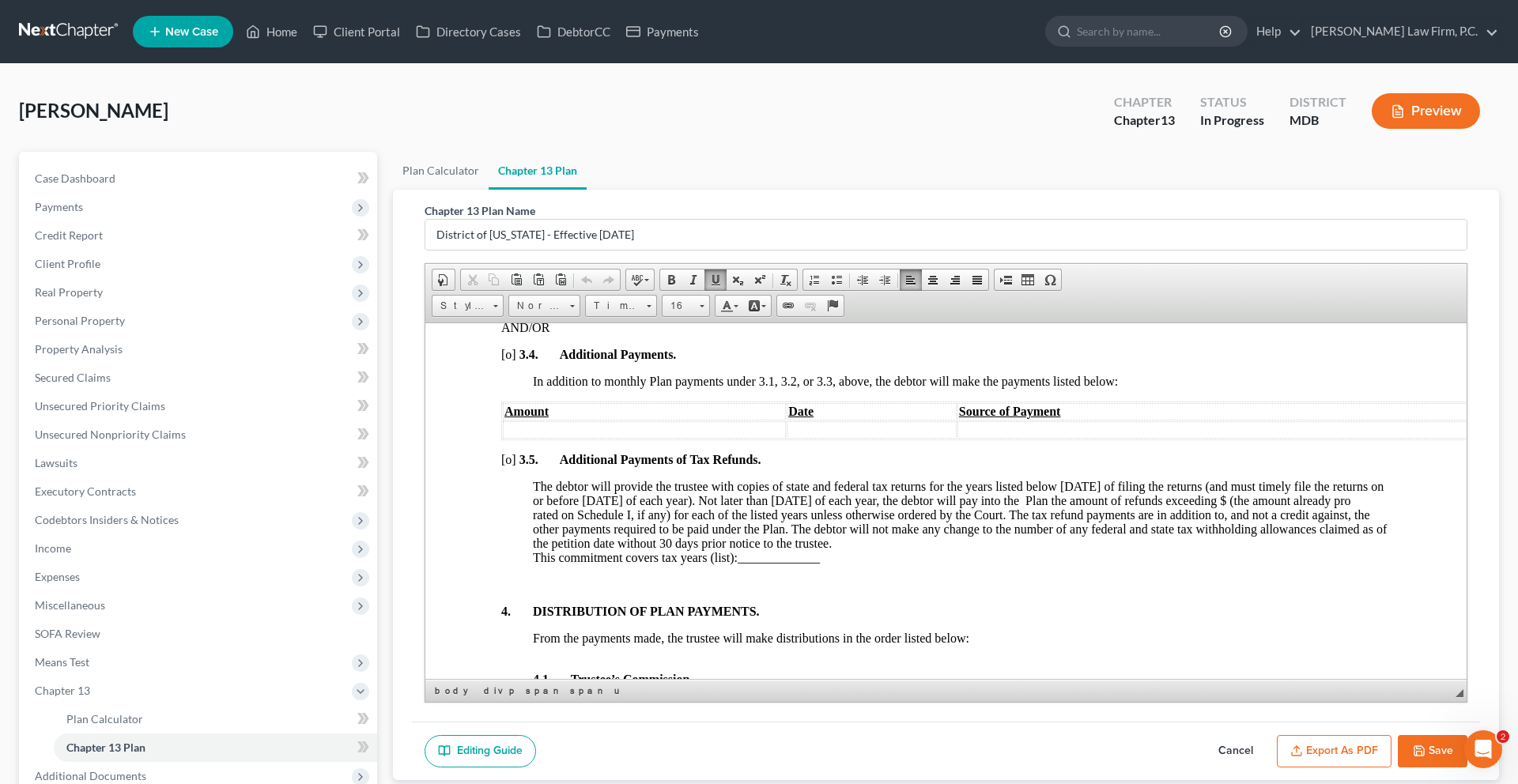 drag, startPoint x: 576, startPoint y: 407, endPoint x: 900, endPoint y: 410, distance: 324.0139 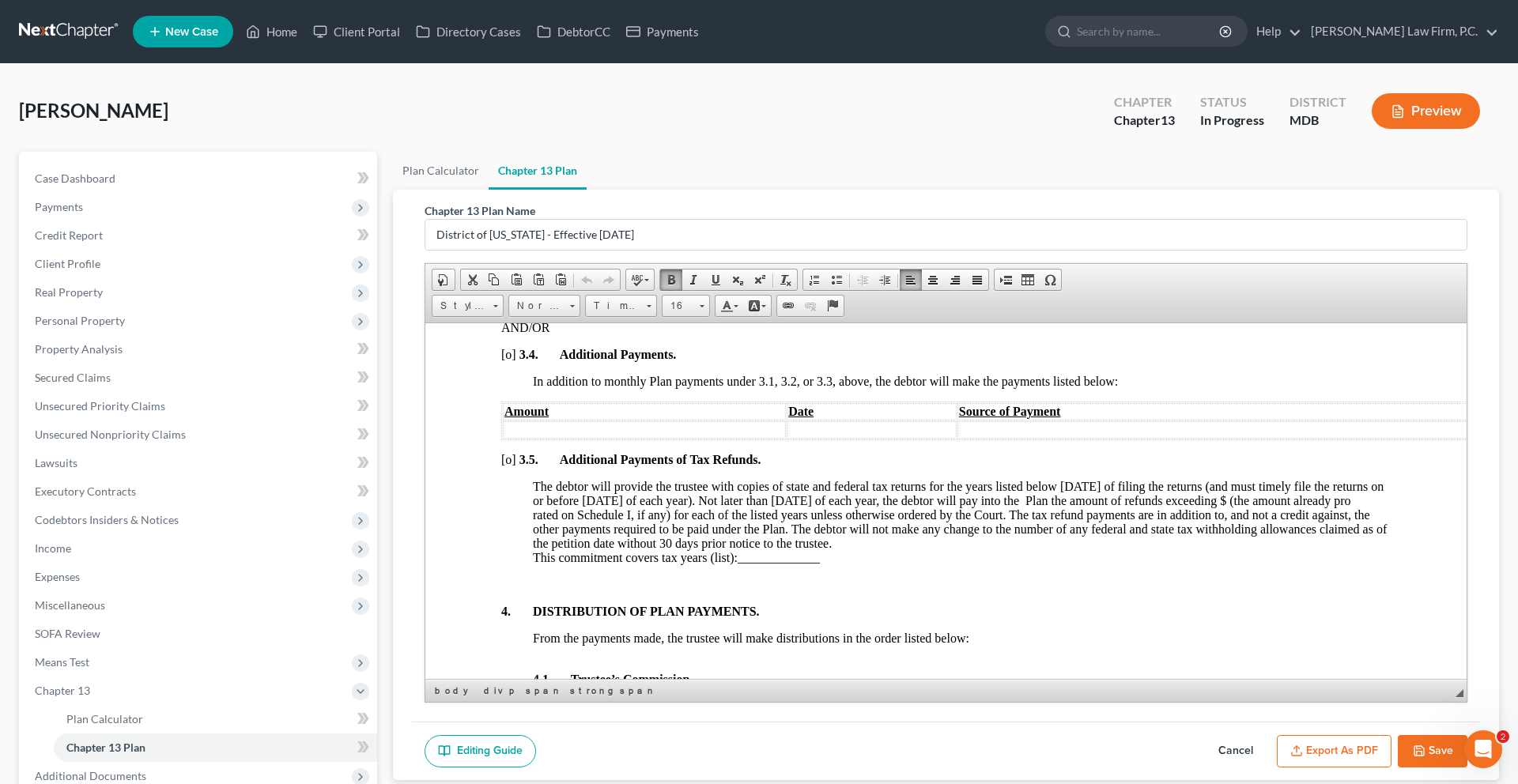 click on "3.     PLAN TERMS. The debtor’s future earnings are submitted to the supervision and control of the trustee, and the debtor will pay as follows (mark and complete one of 3.1, 3.2, or 3.3 and/or 3.4 below; and, optionally, 3.5 as applicable): [o]      3 .1.          Even Monthly Payments. $1,070.00  per month for a term of  60  months. OR [o]      3 .2.          Varying Monthly Payments. $1,068.83  per month for ____ month(s), $ ____  per month for  ____  month(s), and $ ____  per month for  ____  month(s), for a total term of  60  months.  OR [o]      3.3.          Varying Monthly Payments Before and After Confirmation. $ ____  per month before confirmation of this Plan (use Section 4.6.1 below to list the adequate protection payments to be made before confirmation), and  $1,068.83  per month after confirmation of this plan, for a total term of  60  months.  AND/OR [o]      3.4.         Additional Payments.   Amount Date Source of Payment [o]" at bounding box center [946, 1918] 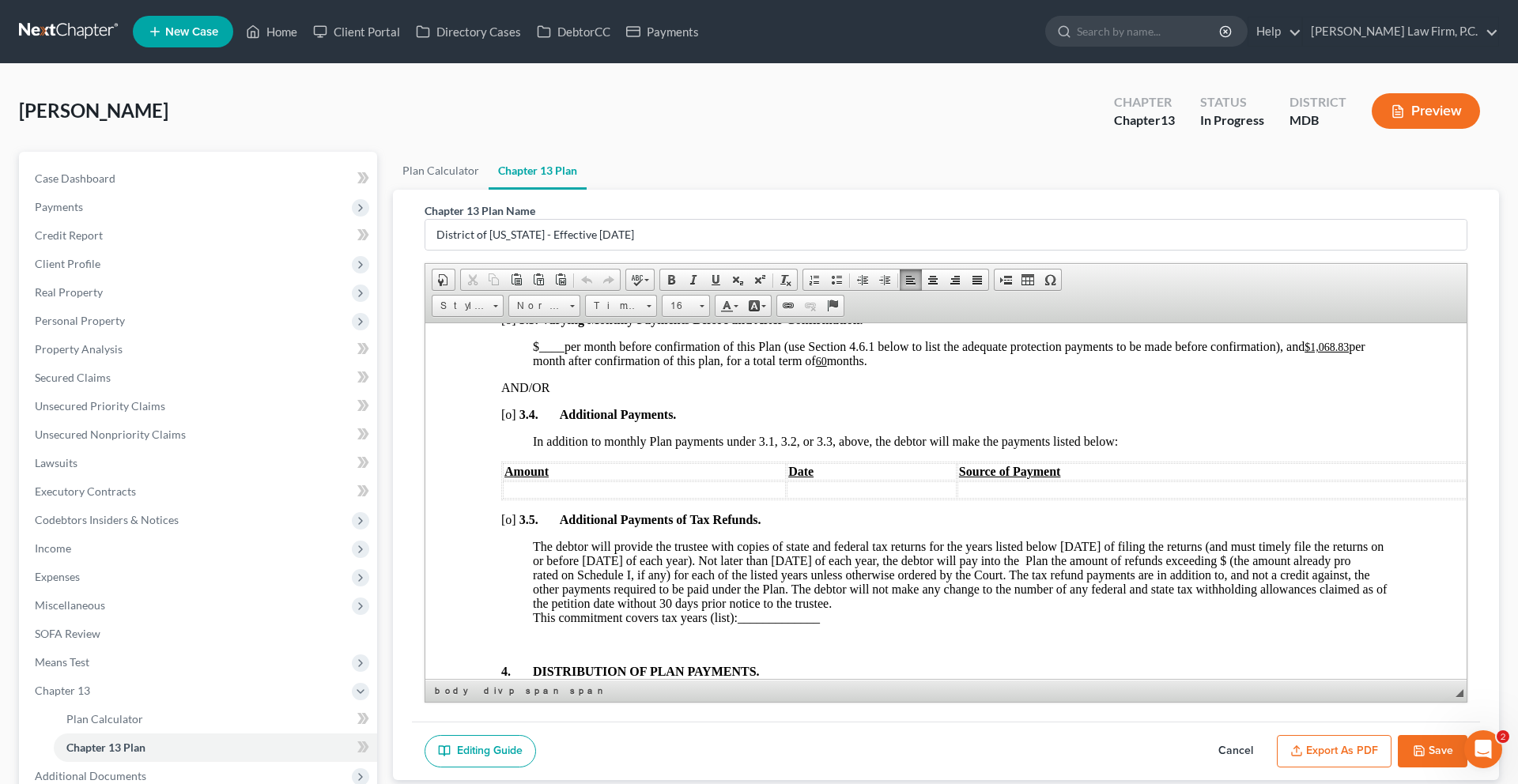 scroll, scrollTop: 1258, scrollLeft: 0, axis: vertical 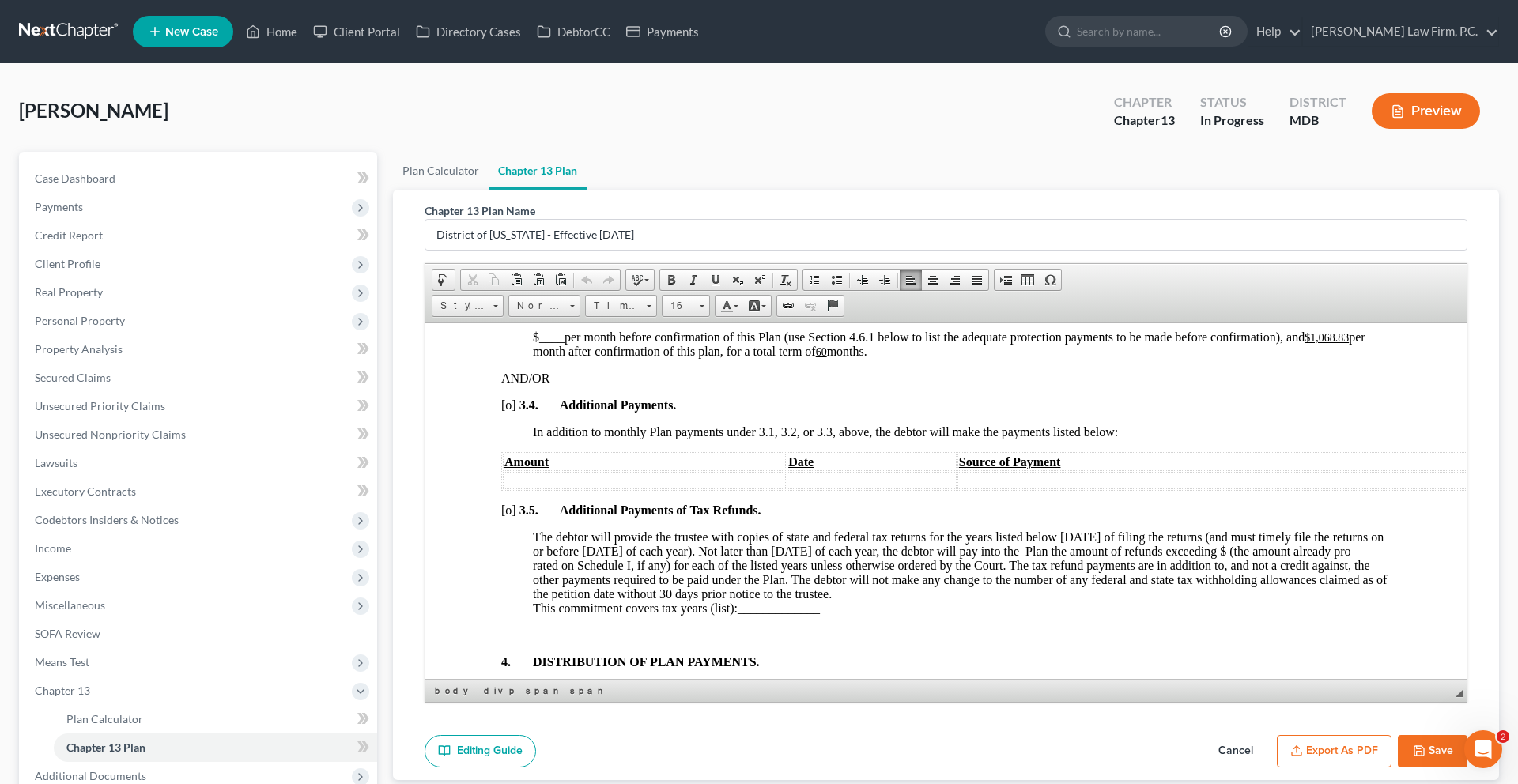 drag, startPoint x: 829, startPoint y: 401, endPoint x: 645, endPoint y: 364, distance: 187.6832 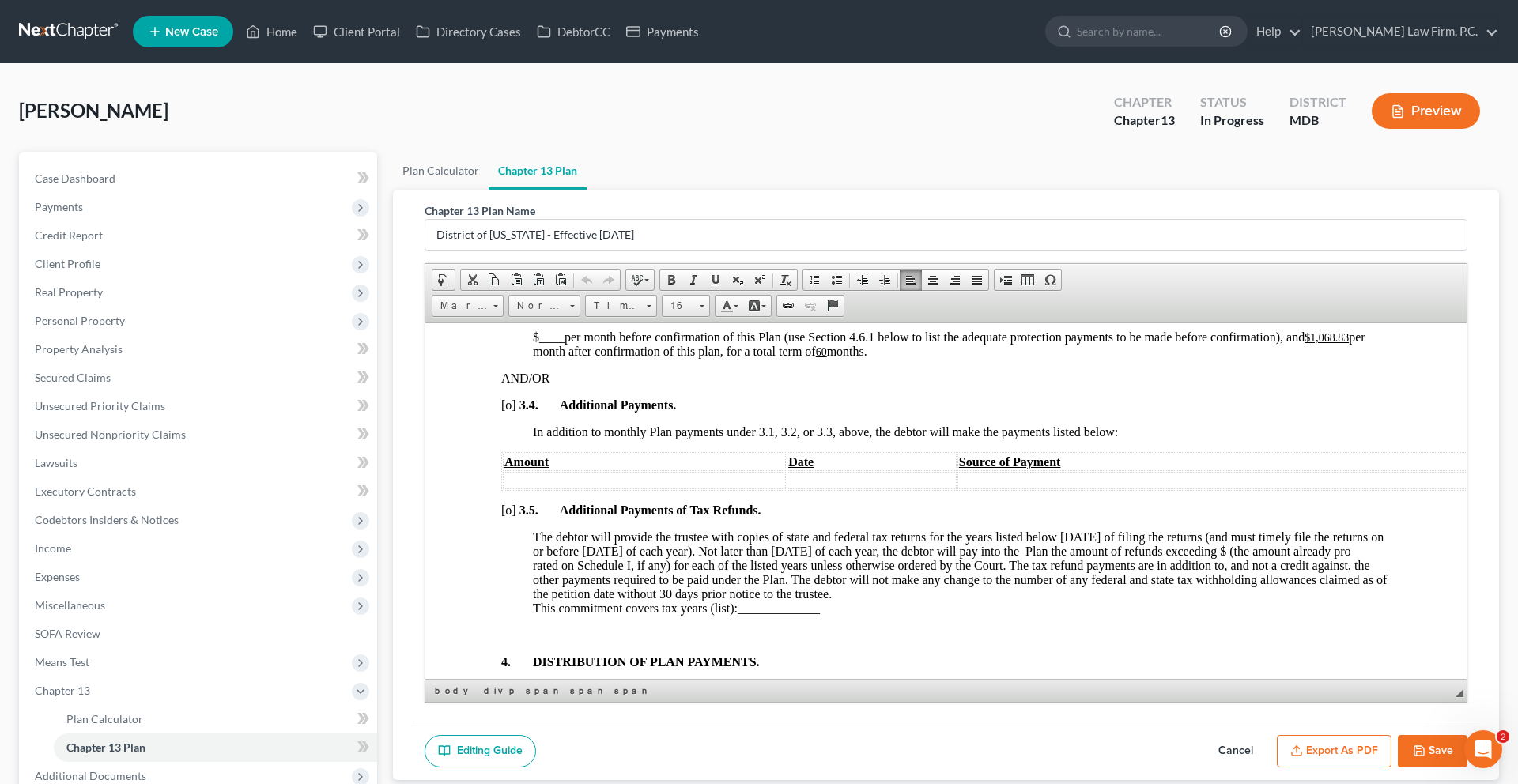 scroll, scrollTop: 1237, scrollLeft: 0, axis: vertical 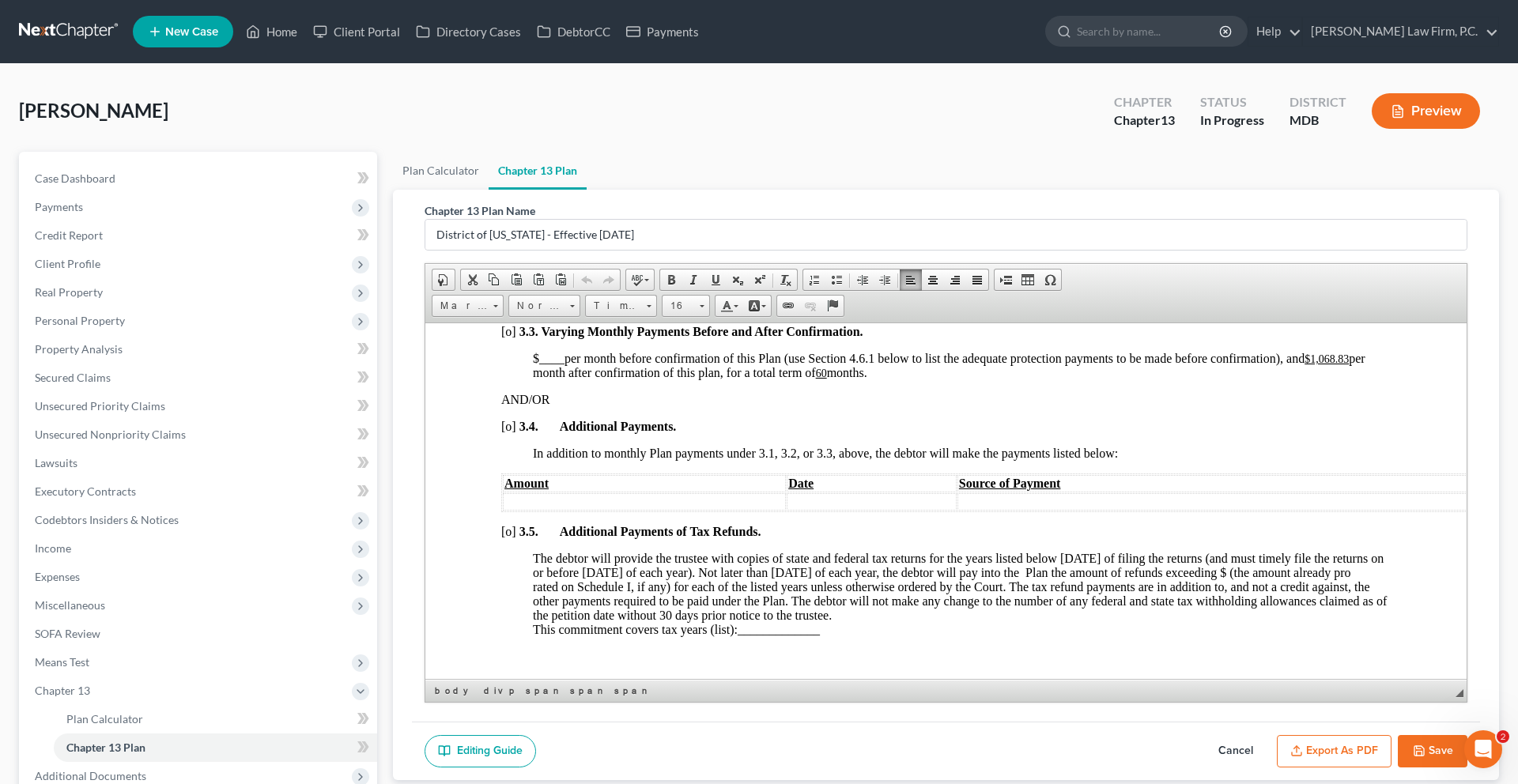 click on "3.     PLAN TERMS. The debtor’s future earnings are submitted to the supervision and control of the trustee, and the debtor will pay as follows (mark and complete one of 3.1, 3.2, or 3.3 and/or 3.4 below; and, optionally, 3.5 as applicable): [o]      3 .1.          Even Monthly Payments. $1,070.00  per month for a term of  60  months. OR [o]      3 .2.          Varying Monthly Payments. $1,068.83  per month for ____ month(s), $ ____  per month for  ____  month(s), and $ ____  per month for  ____  month(s), for a total term of  60  months.  OR [o]      3.3.          Varying Monthly Payments Before and After Confirmation. $ ____  per month before confirmation of this Plan (use Section 4.6.1 below to list the adequate protection payments to be made before confirmation), and  $1,068.83  per month after confirmation of this plan, for a total term of  60  months.  AND/OR [o]      3.4.         Additional Payments.   Amount Date Source of Payment [o]" at bounding box center [946, 1990] 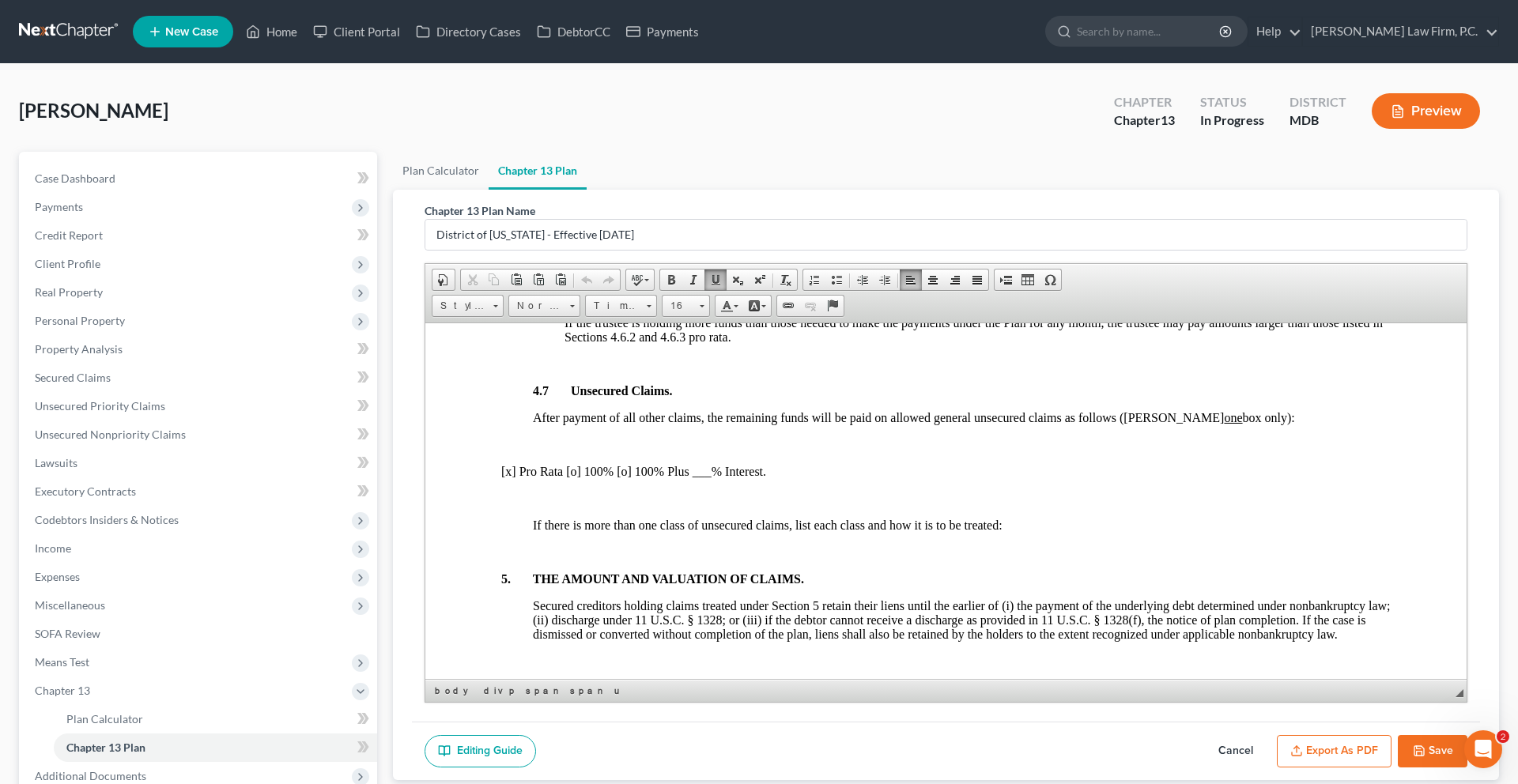scroll, scrollTop: 3234, scrollLeft: 0, axis: vertical 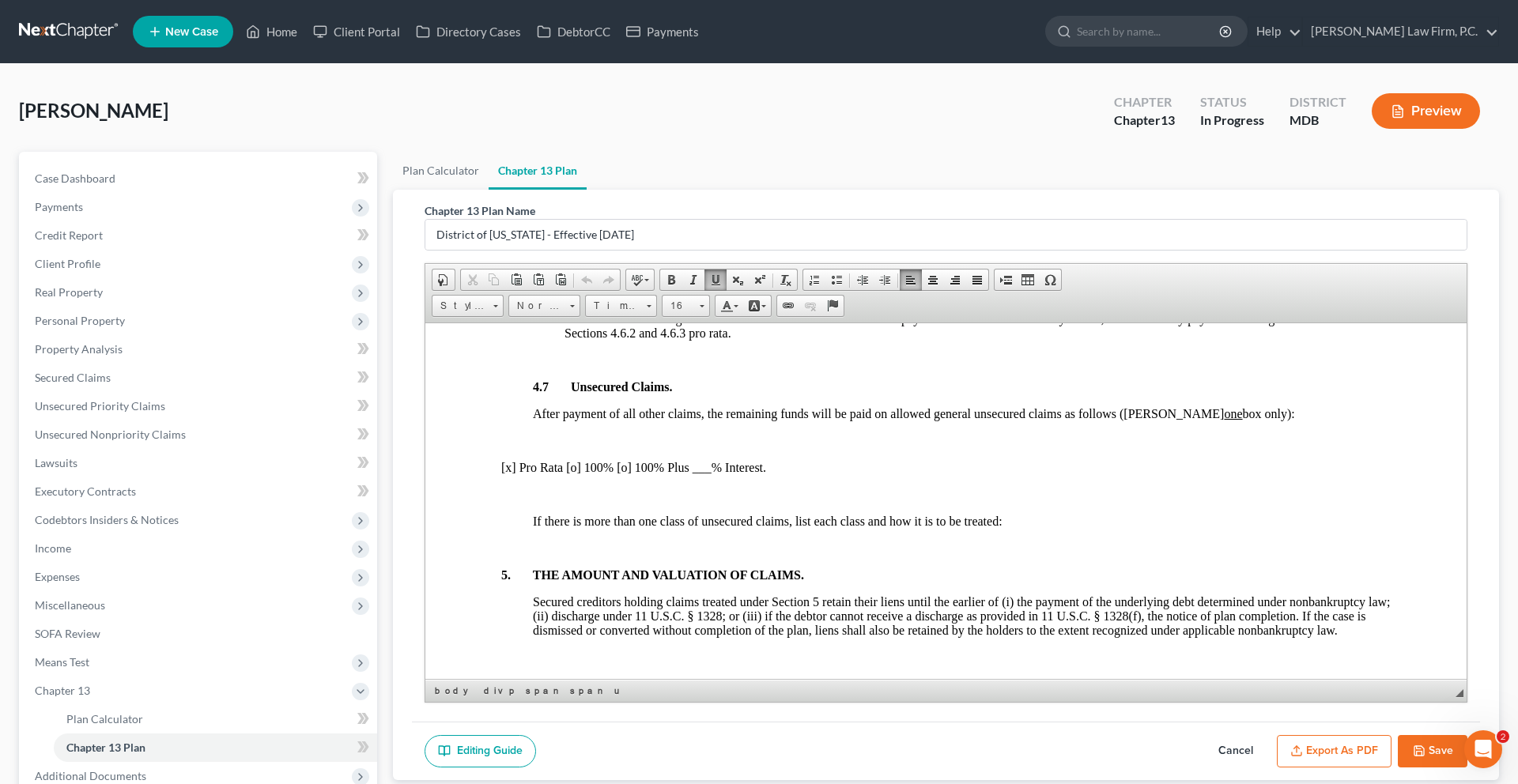 drag, startPoint x: 765, startPoint y: 494, endPoint x: 517, endPoint y: 496, distance: 248.00806 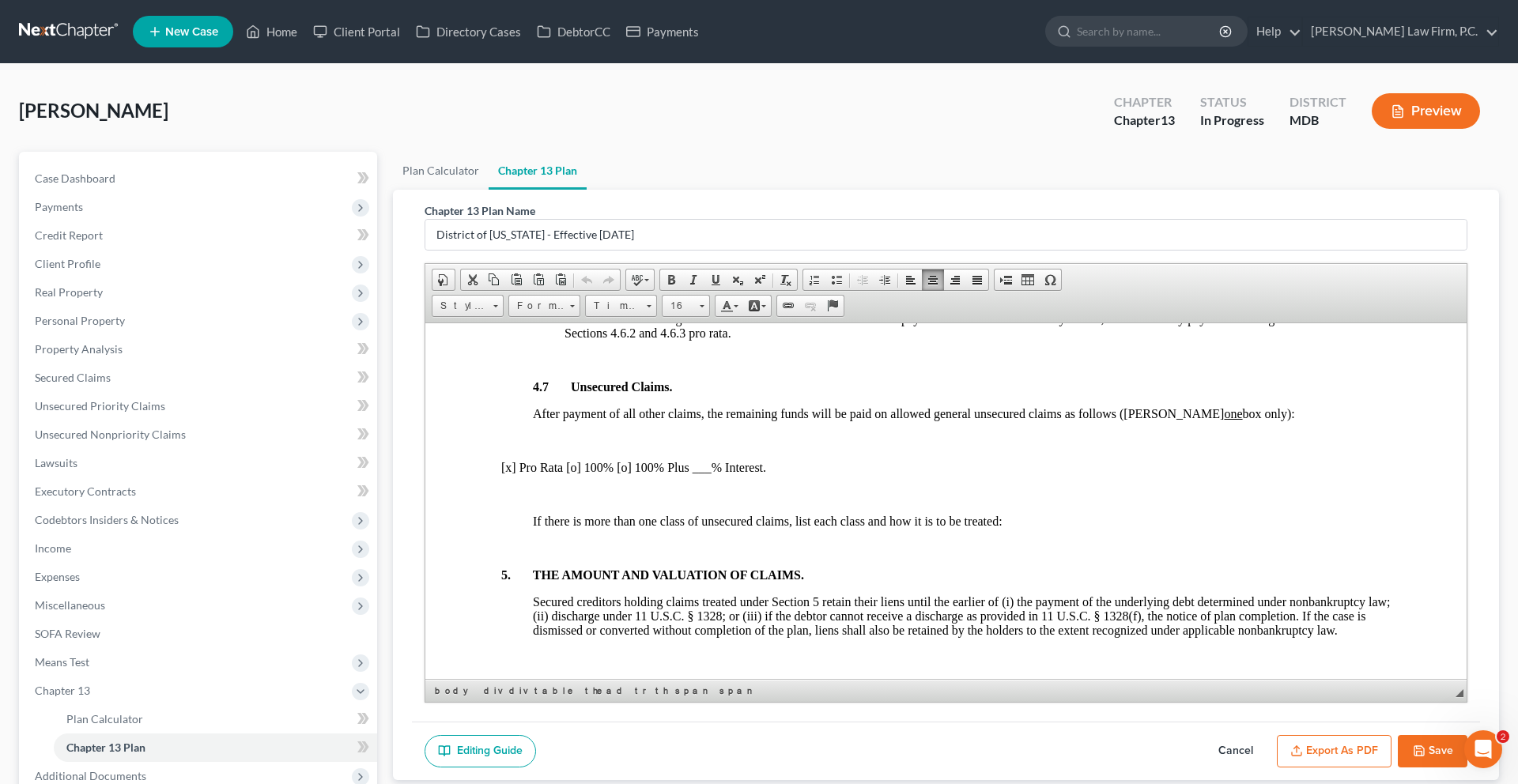 click on "[STREET_ADDRESS]" at bounding box center [754, 153] 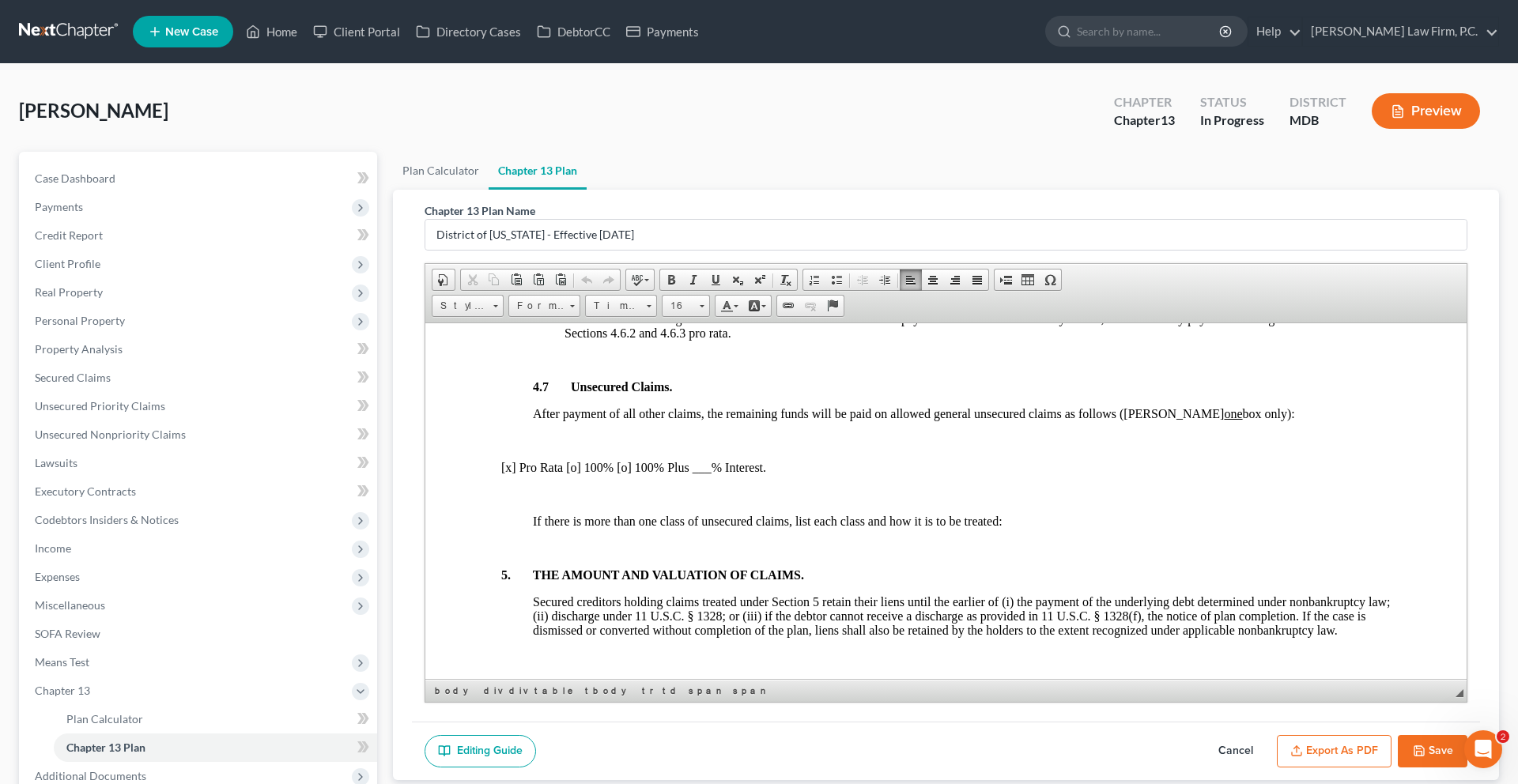 drag, startPoint x: 753, startPoint y: 501, endPoint x: 517, endPoint y: 498, distance: 236.01907 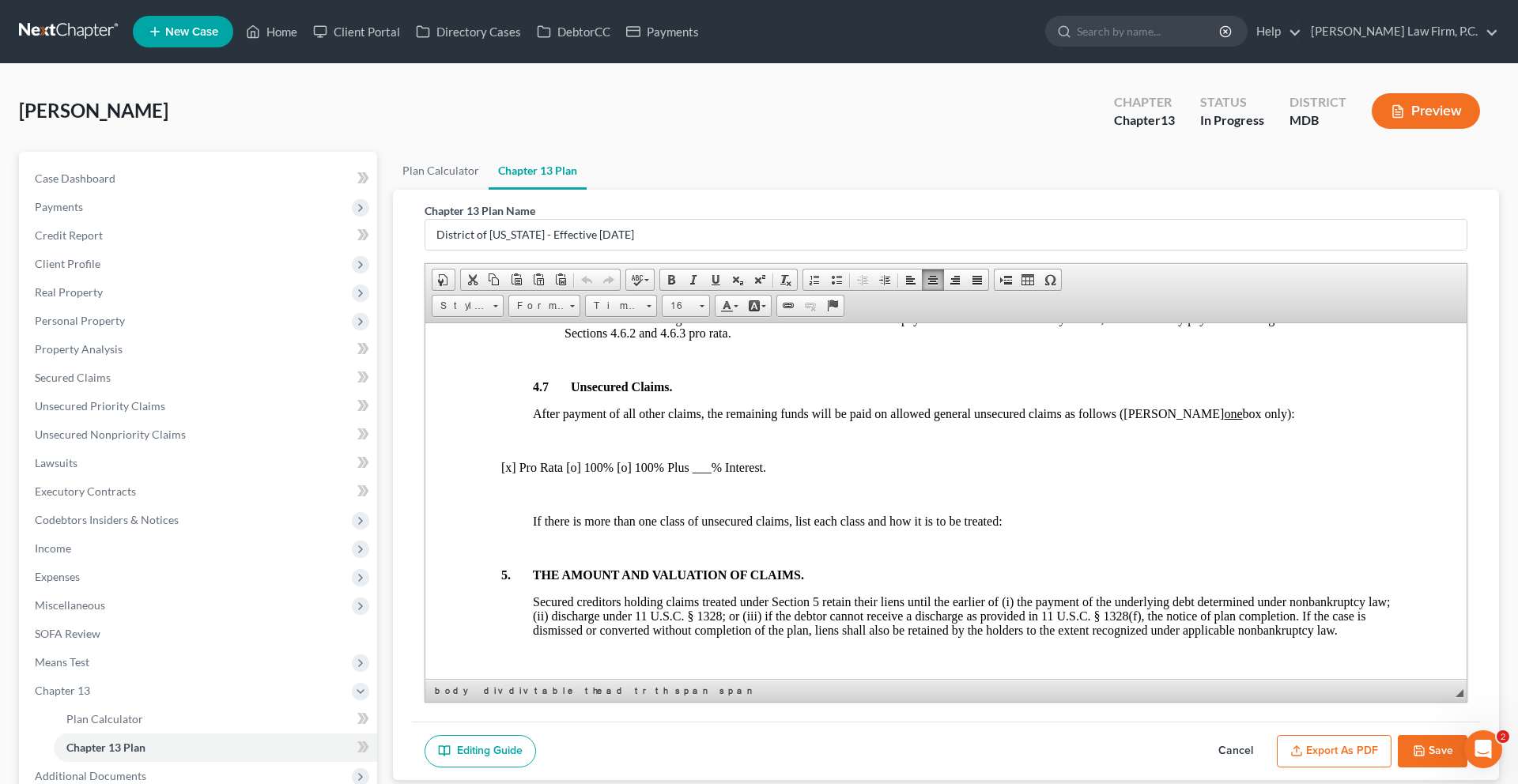 click on "Selene Finance Lp" at bounding box center (583, 153) 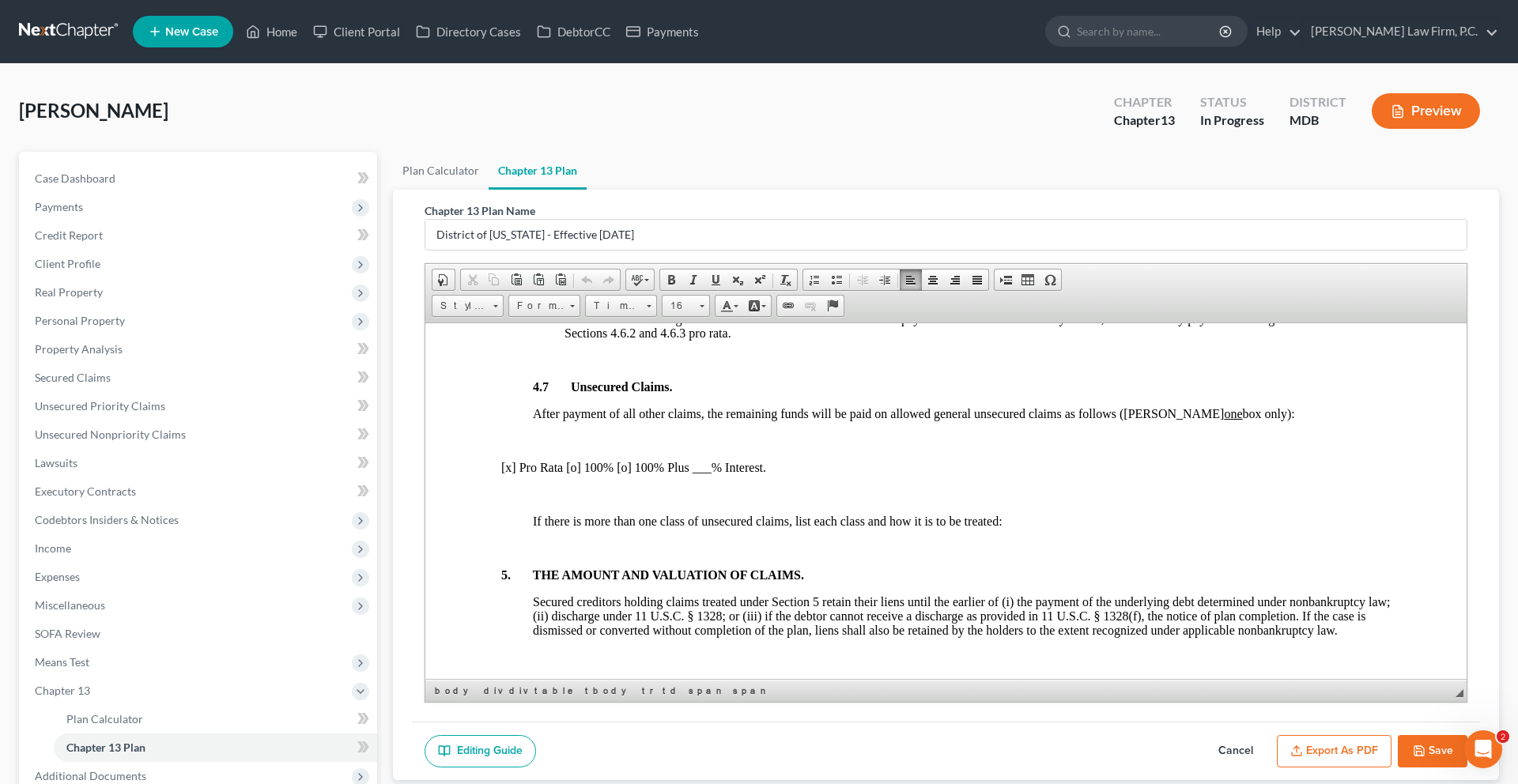 drag, startPoint x: 764, startPoint y: 499, endPoint x: 525, endPoint y: 500, distance: 239.00209 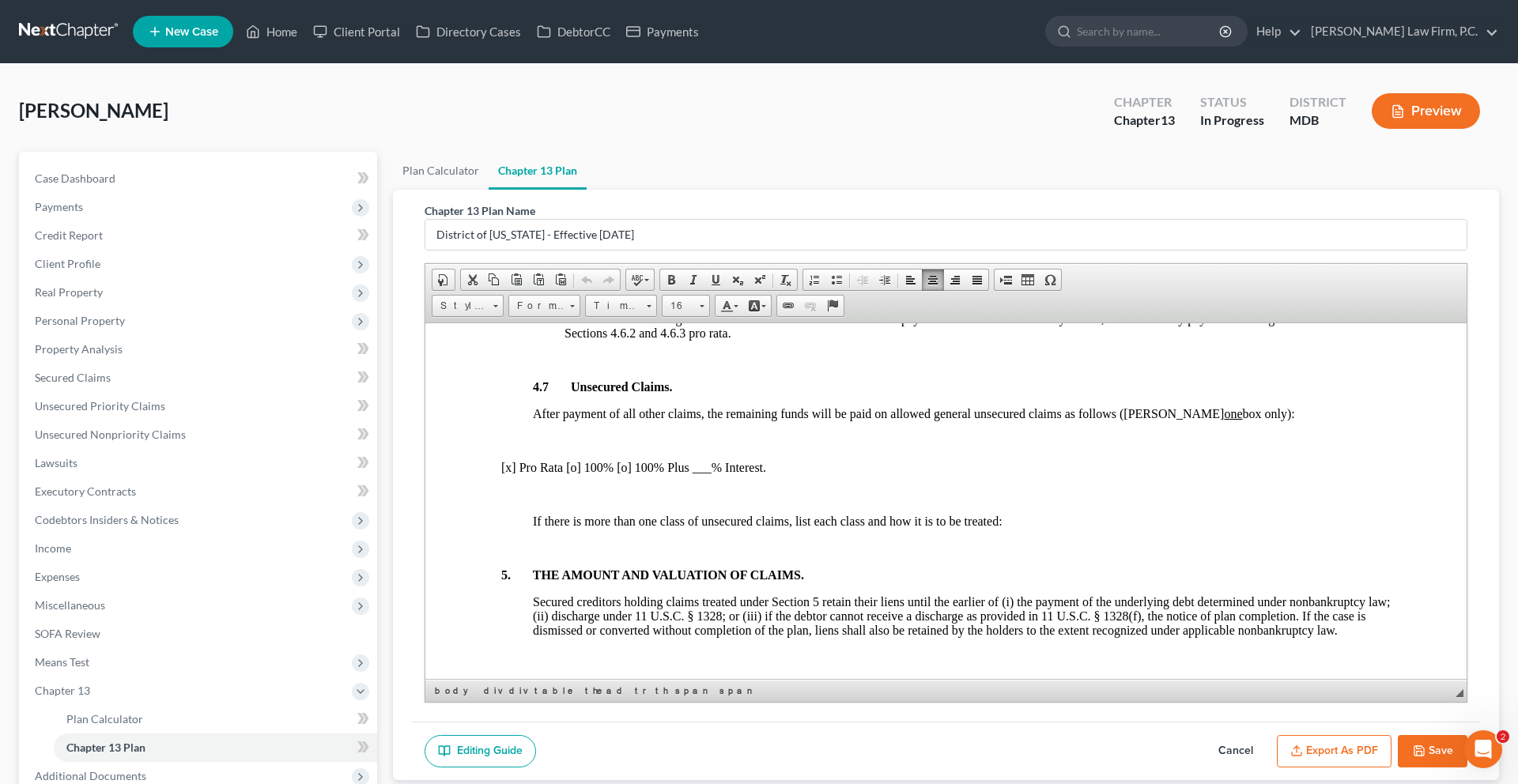 click on "3.     PLAN TERMS. The debtor’s future earnings are submitted to the supervision and control of the trustee, and the debtor will pay as follows (mark and complete one of 3.1, 3.2, or 3.3 and/or 3.4 below; and, optionally, 3.5 as applicable): [o]      3 .1.          Even Monthly Payments. $1,070.00  per month for a term of  60  months. OR [o]      3 .2.          Varying Monthly Payments. $1,068.83  per month for ____ month(s), $ ____  per month for  ____  month(s), and $ ____  per month for  ____  month(s), for a total term of  60  months.  OR [o]      3.3.          Varying Monthly Payments Before and After Confirmation. $ ____  per month before confirmation of this Plan (use Section 4.6.1 below to list the adequate protection payments to be made before confirmation), and  $1,068.83  per month after confirmation of this plan, for a total term of  60  months.  AND/OR [o]      3.4.         Additional Payments.   Amount Date Source of Payment [o]" at bounding box center [946, -7] 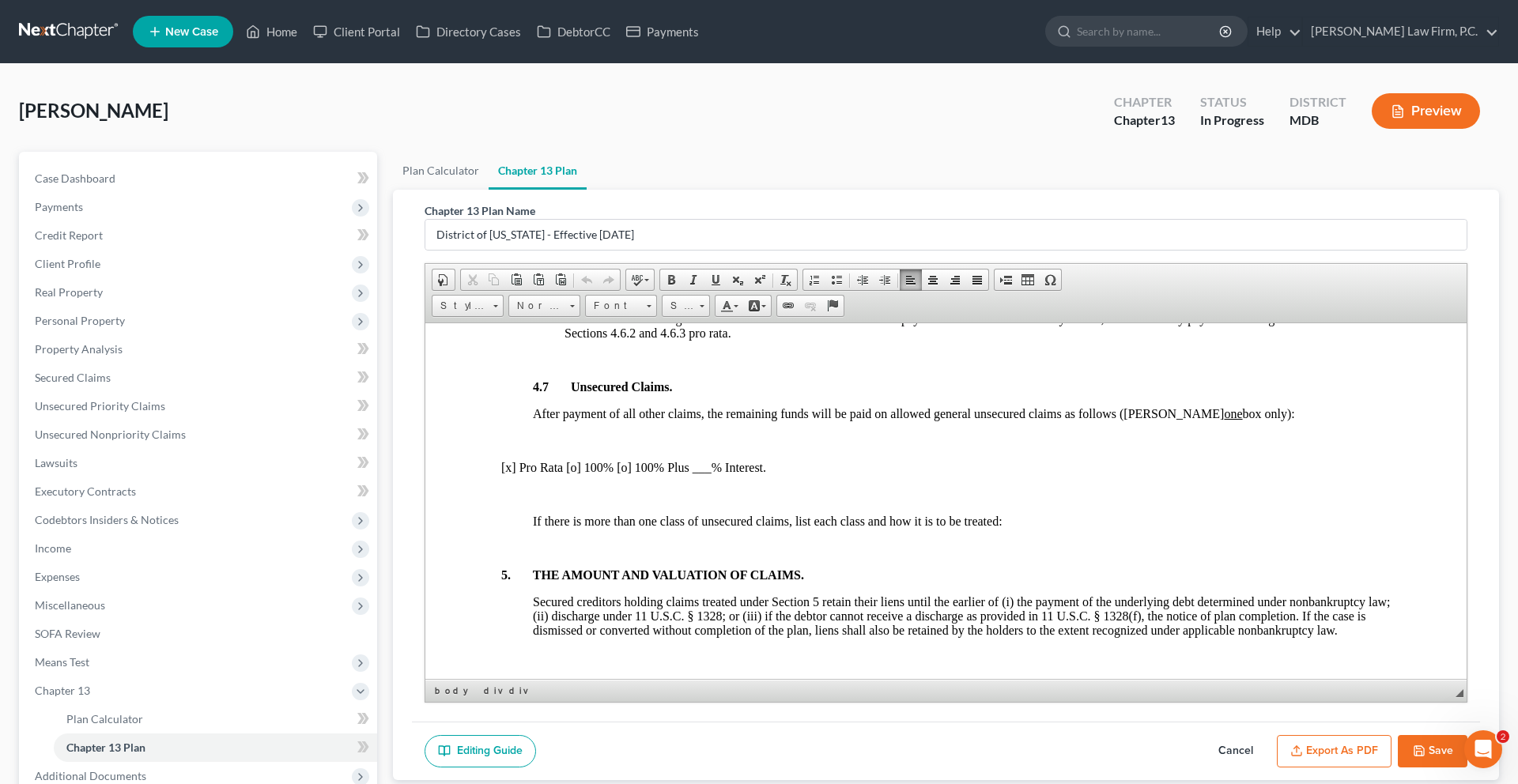 drag, startPoint x: 532, startPoint y: 495, endPoint x: 766, endPoint y: 500, distance: 234.05341 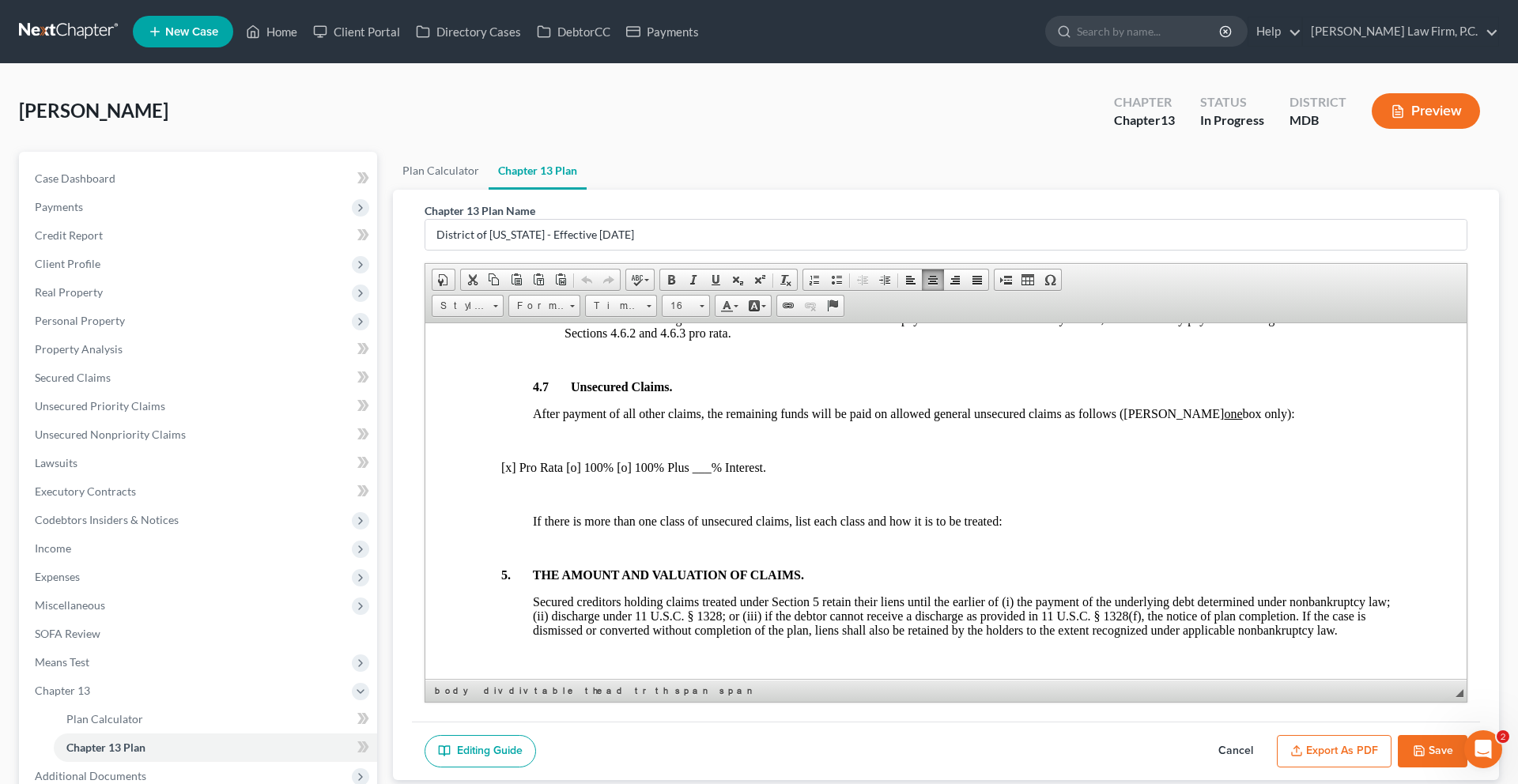 click on "[STREET_ADDRESS]" at bounding box center (754, 153) 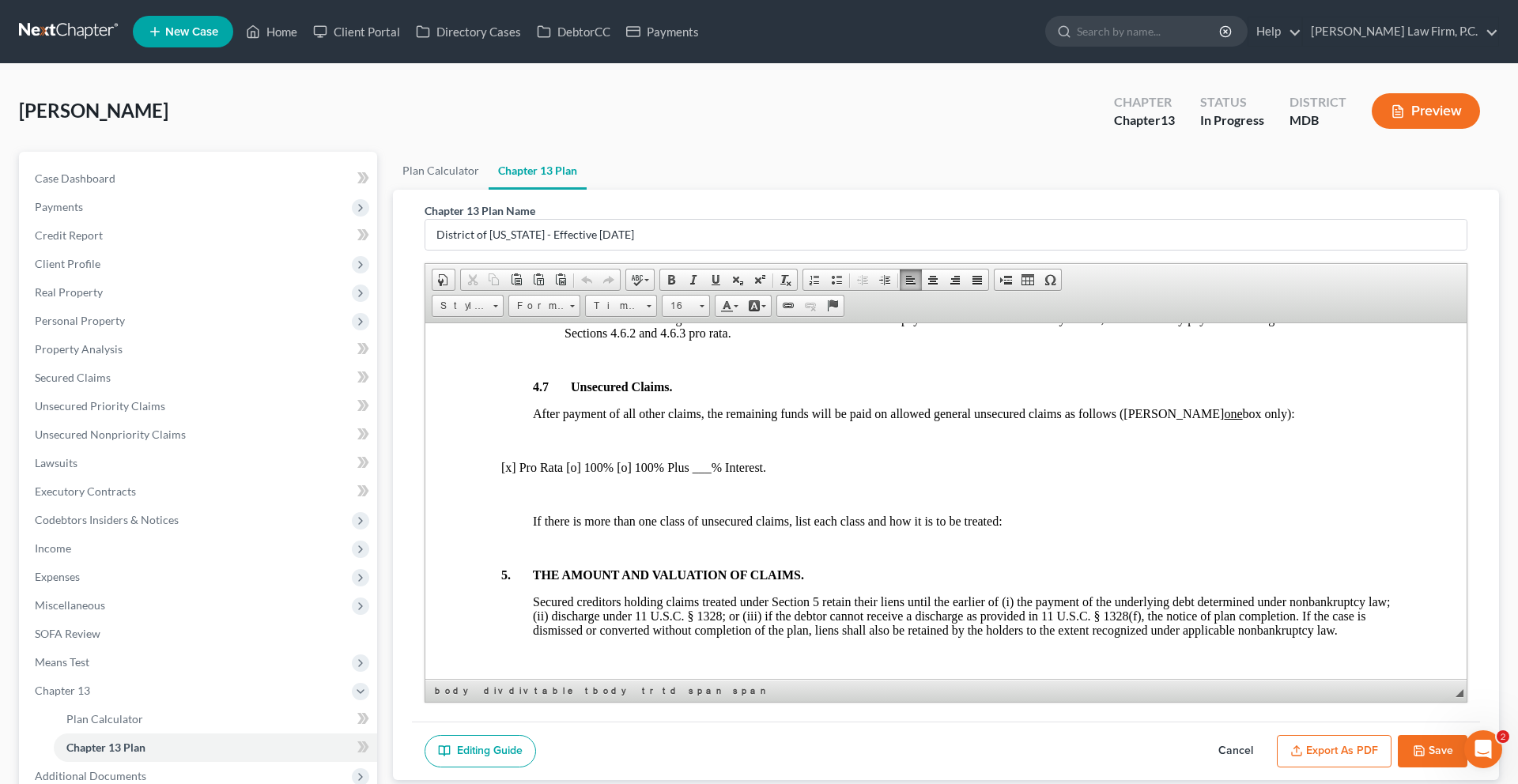 drag, startPoint x: 745, startPoint y: 497, endPoint x: 535, endPoint y: 500, distance: 210.02143 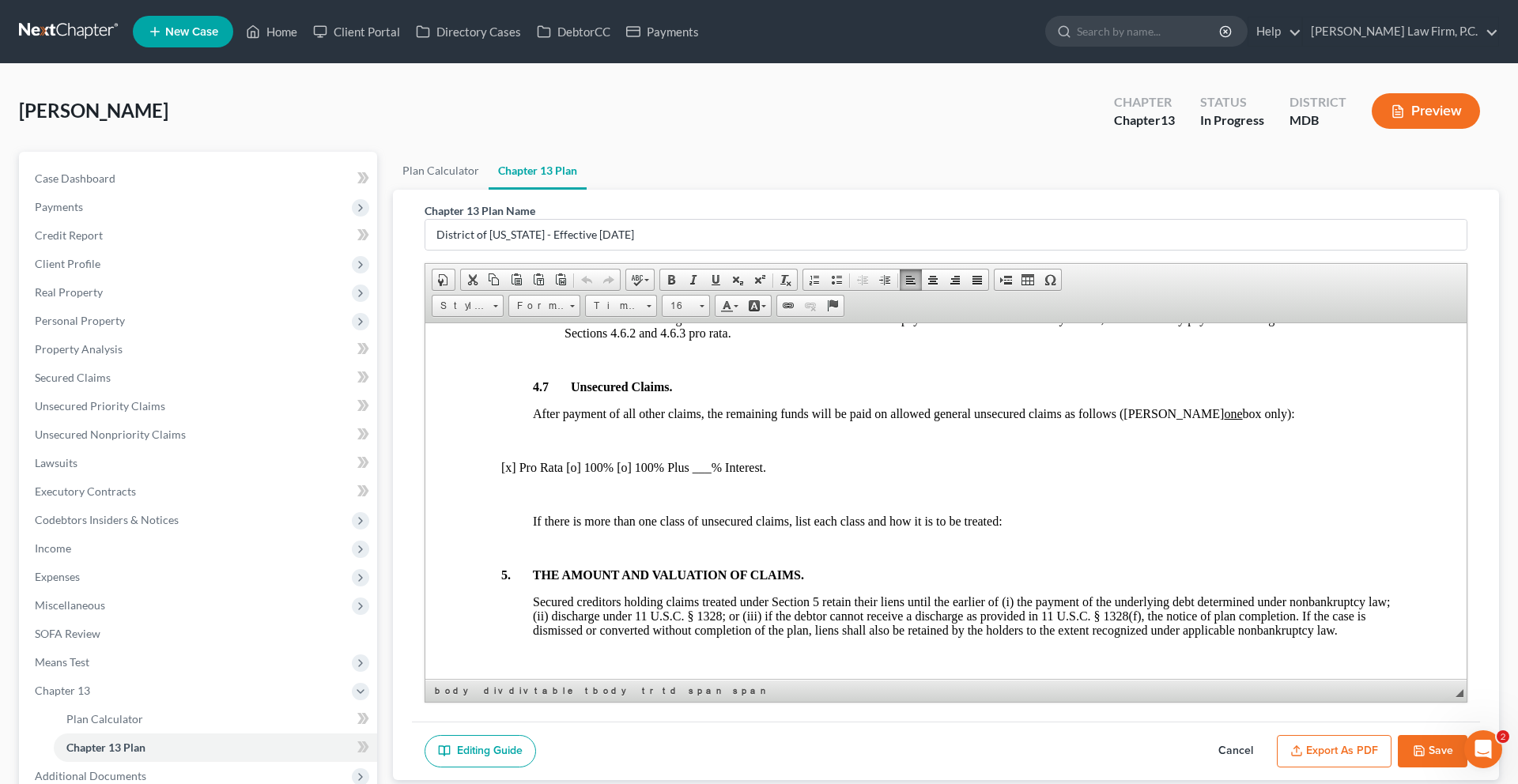 type 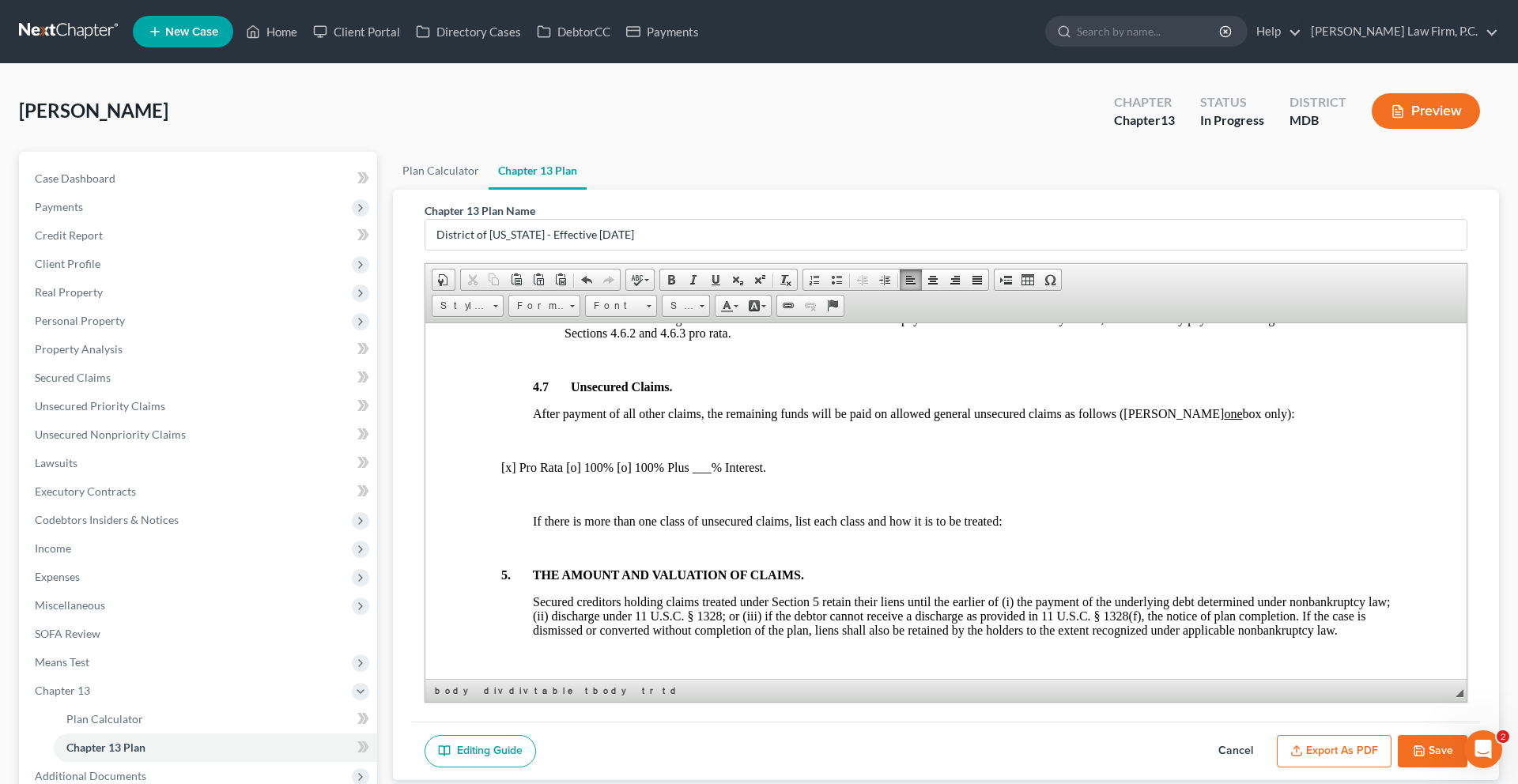 click on "[o]  None  or [x] the  Claims Listed Below  (mark  one  box only). Such claims are deemed provided for under the Plan. The Debtor will also directly pay outside of the Plan the unsecured portion of a claim that is only partially secured, and any such unsecured claim is deemed provided for under the Plan:" at bounding box center (958, 96) 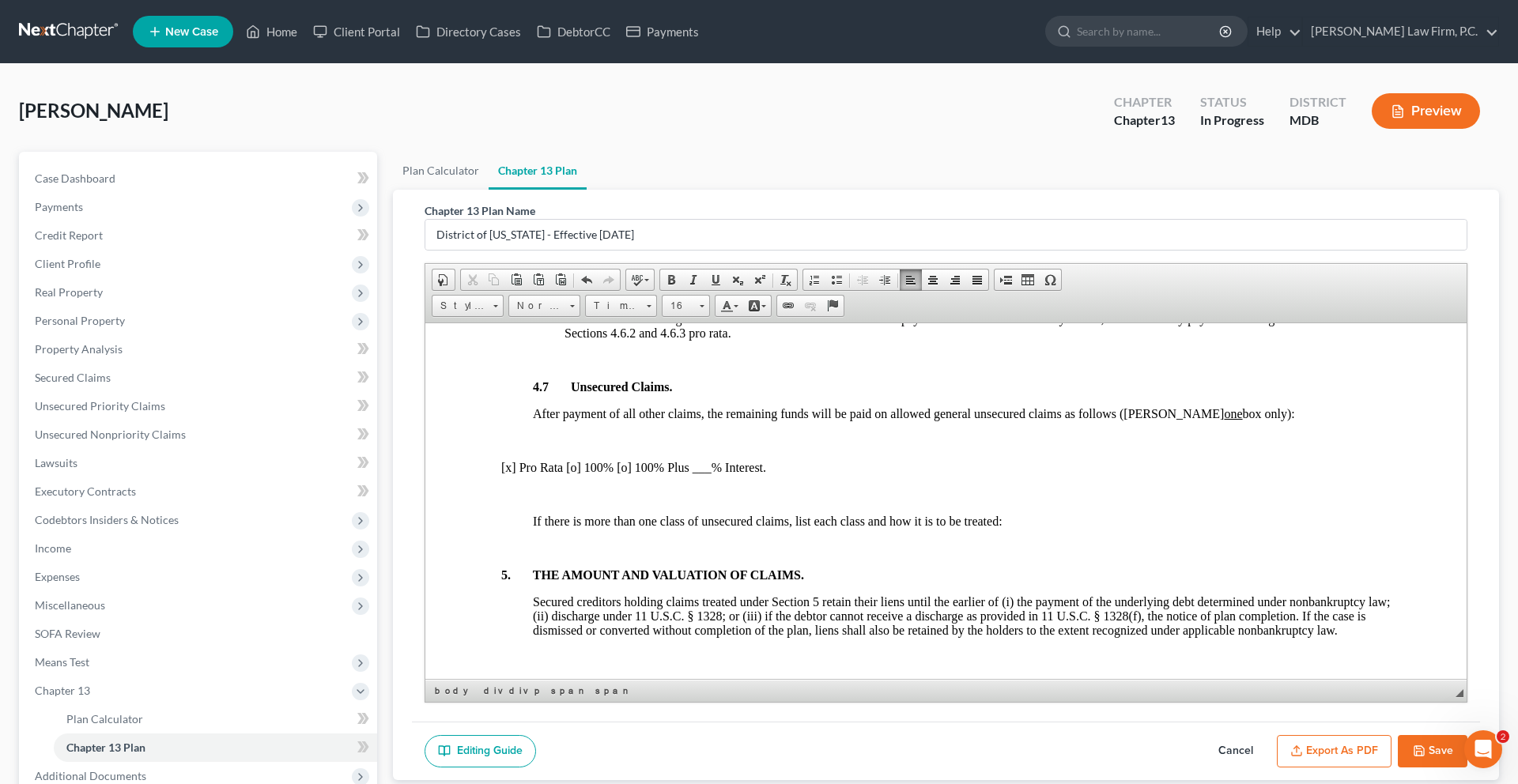 click on "[X ]  None  or [x] the  Claims Listed Below  (mark  one  box only). Such claims are deemed provided for under the Plan. The Debtor will also directly pay outside of the Plan the unsecured portion of a claim that is only partially secured, and any such unsecured claim is deemed provided for under the Plan:" at bounding box center [960, 96] 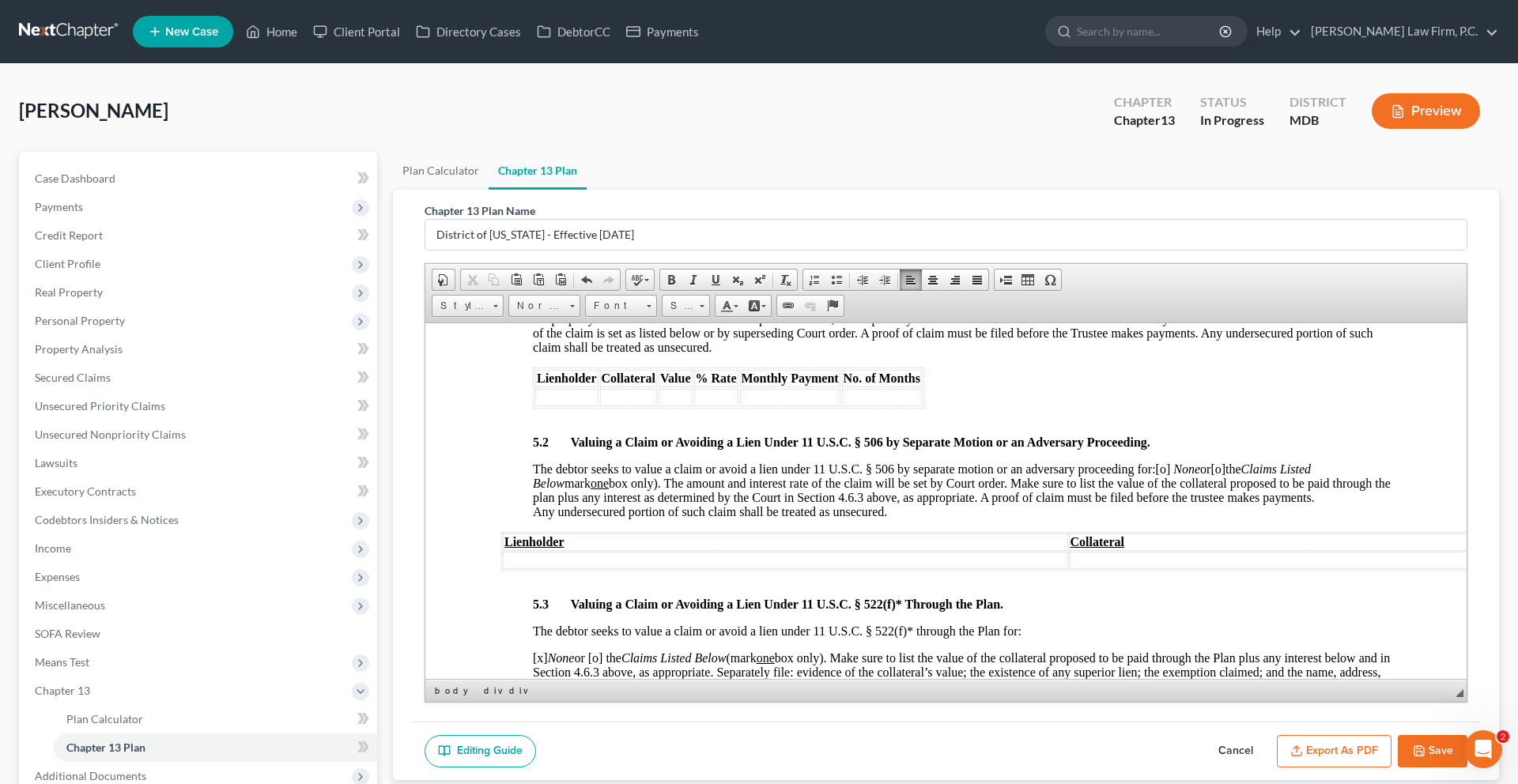 scroll, scrollTop: 3677, scrollLeft: 0, axis: vertical 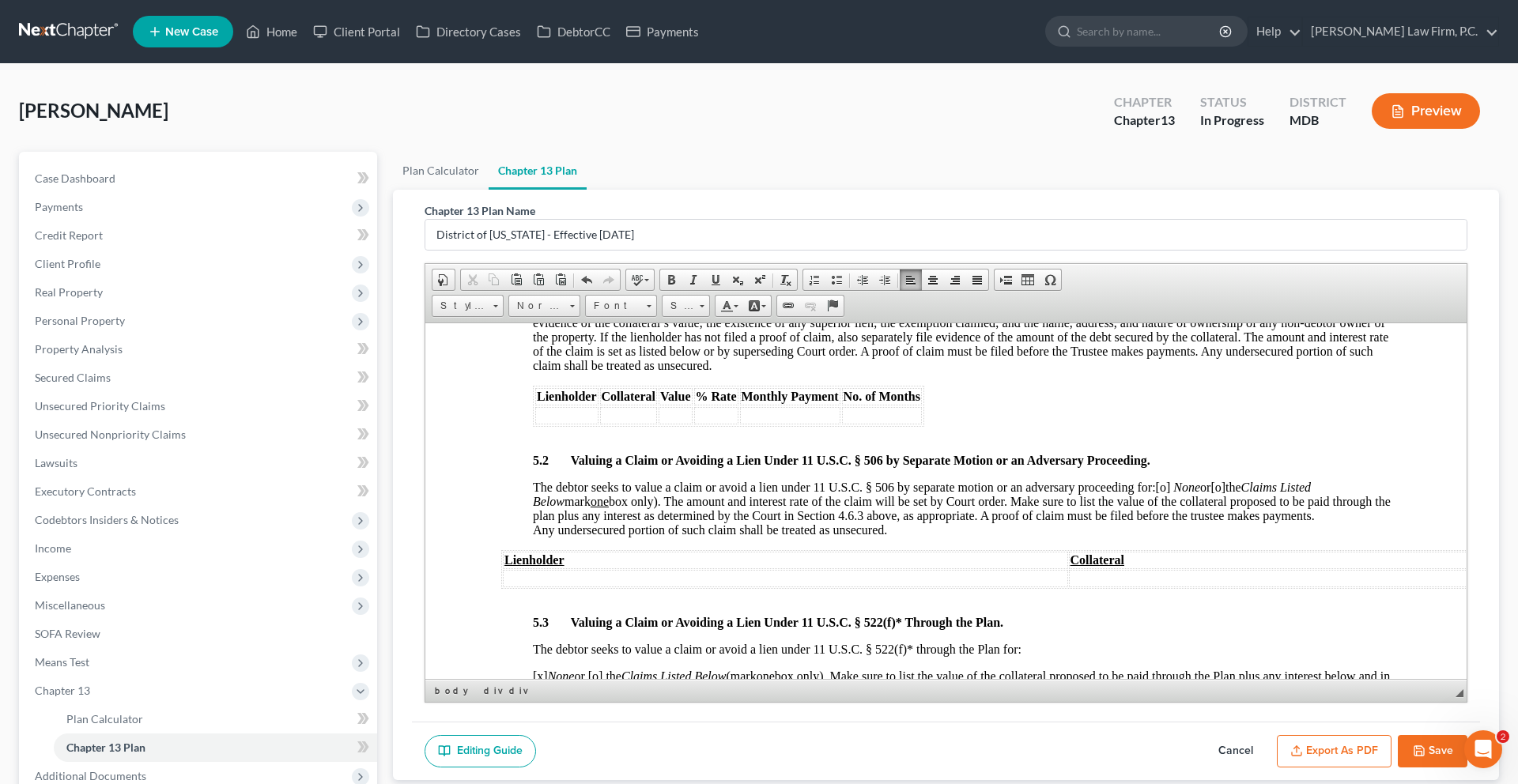 drag, startPoint x: 522, startPoint y: 428, endPoint x: 505, endPoint y: 428, distance: 17 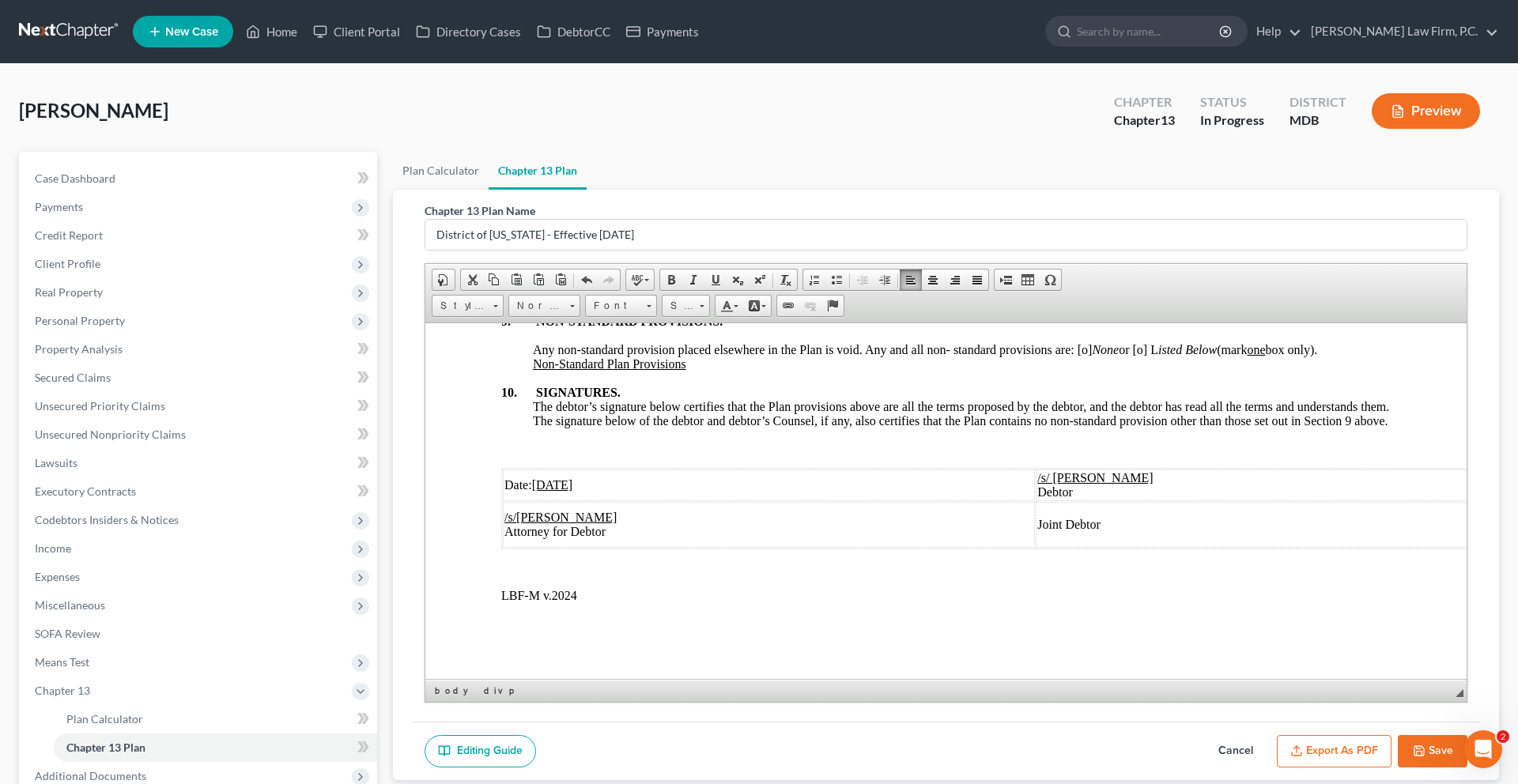 scroll, scrollTop: 5640, scrollLeft: 0, axis: vertical 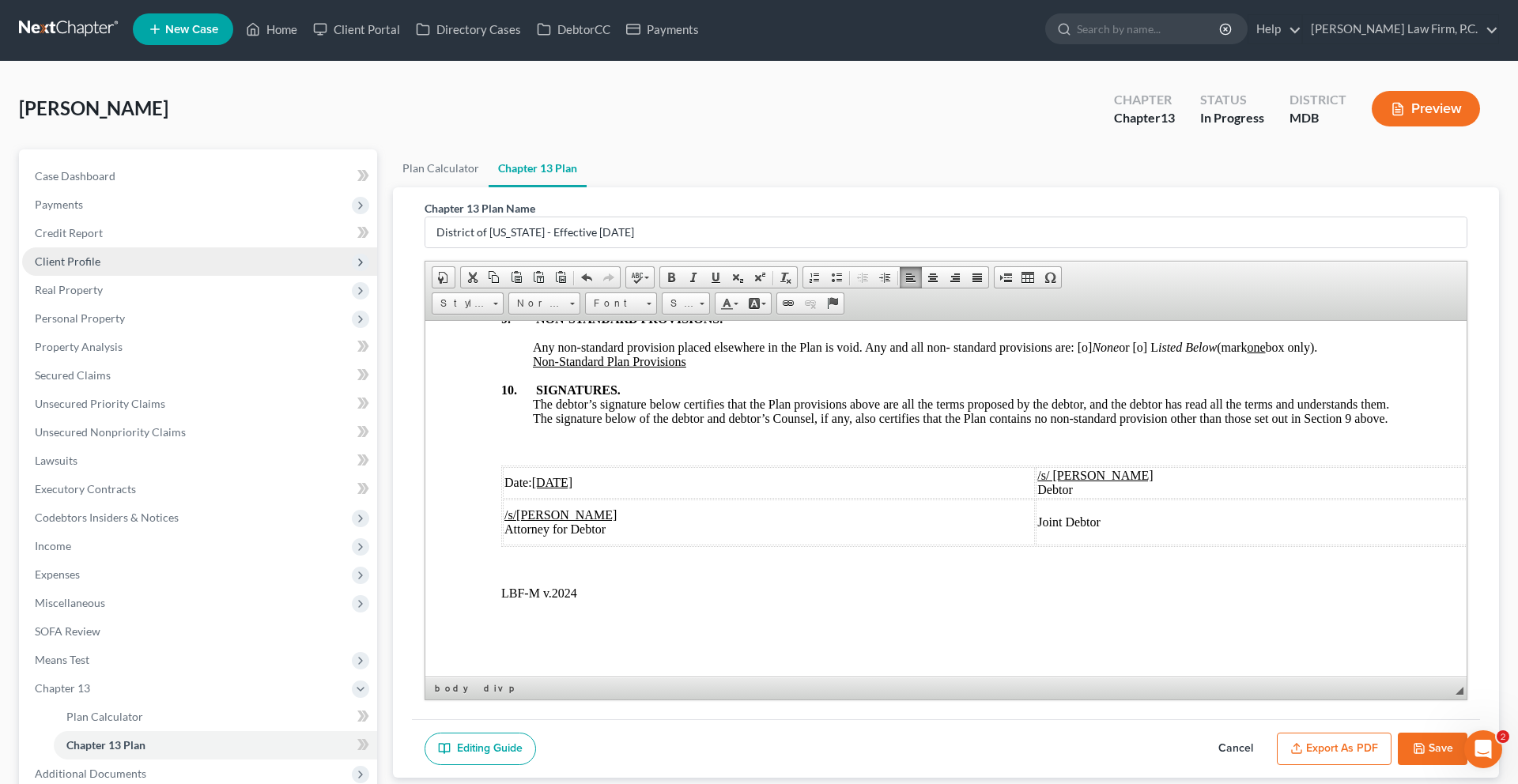 click on "Client Profile" at bounding box center (199, 262) 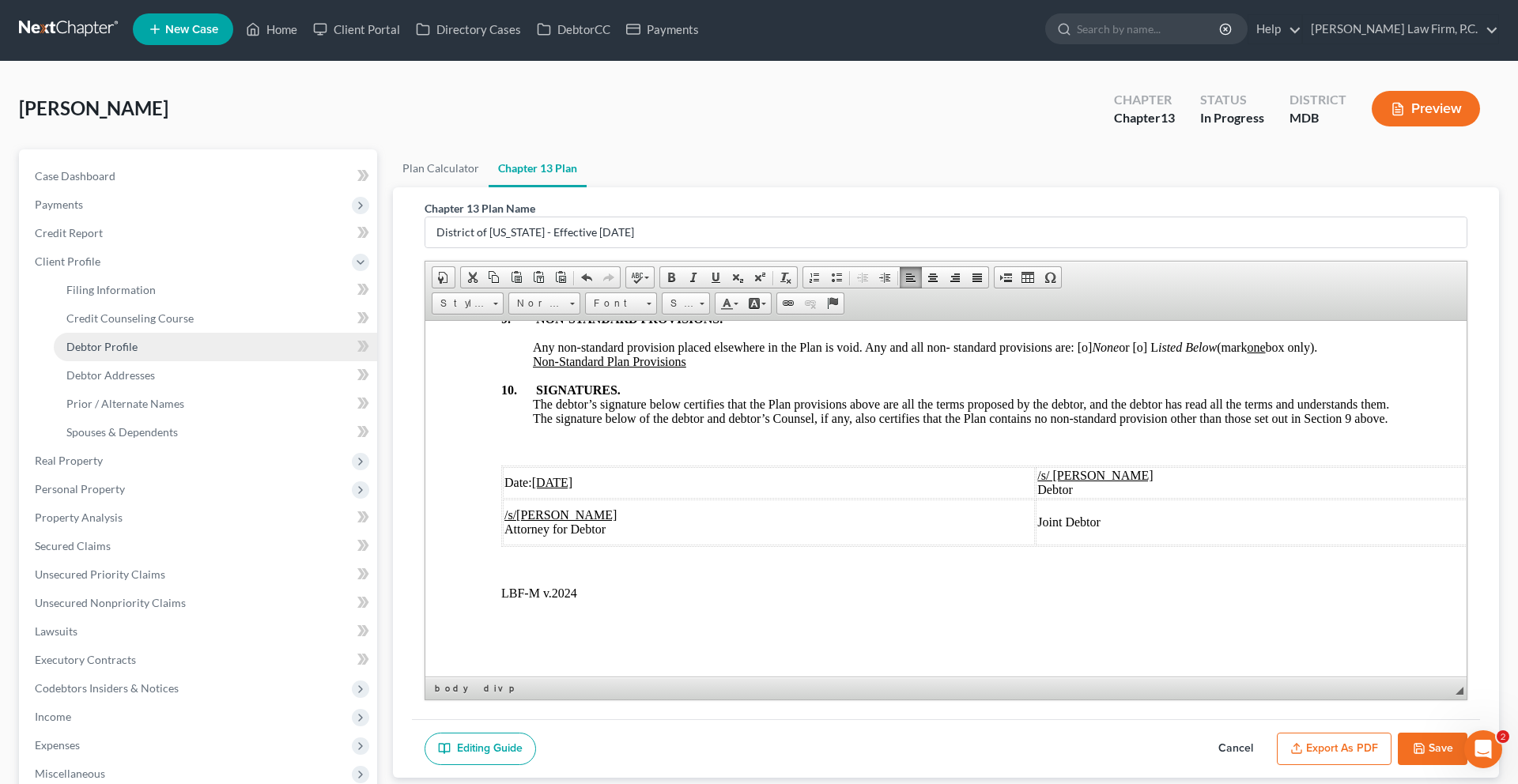click on "Debtor Profile" at bounding box center (215, 347) 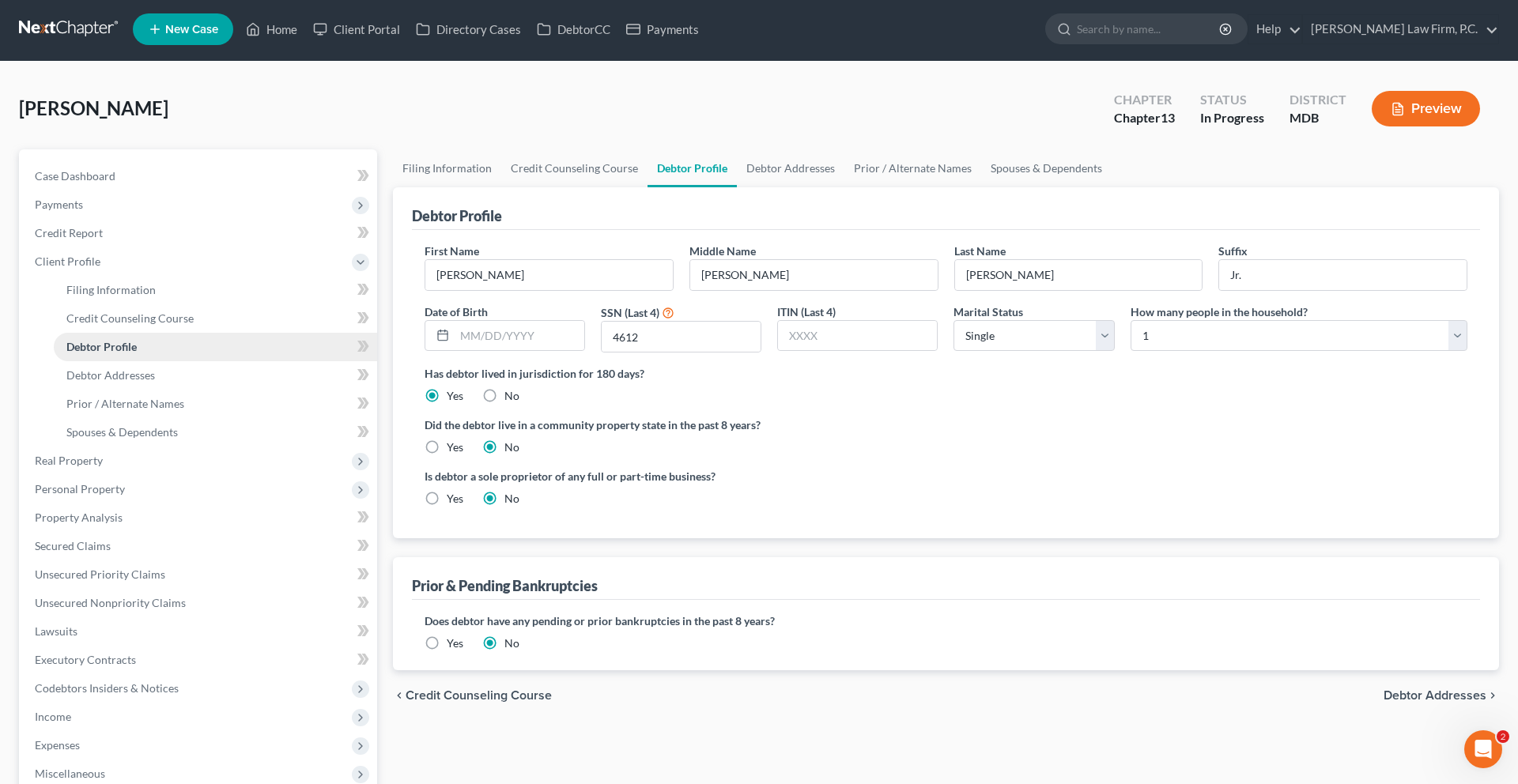 scroll, scrollTop: 0, scrollLeft: 0, axis: both 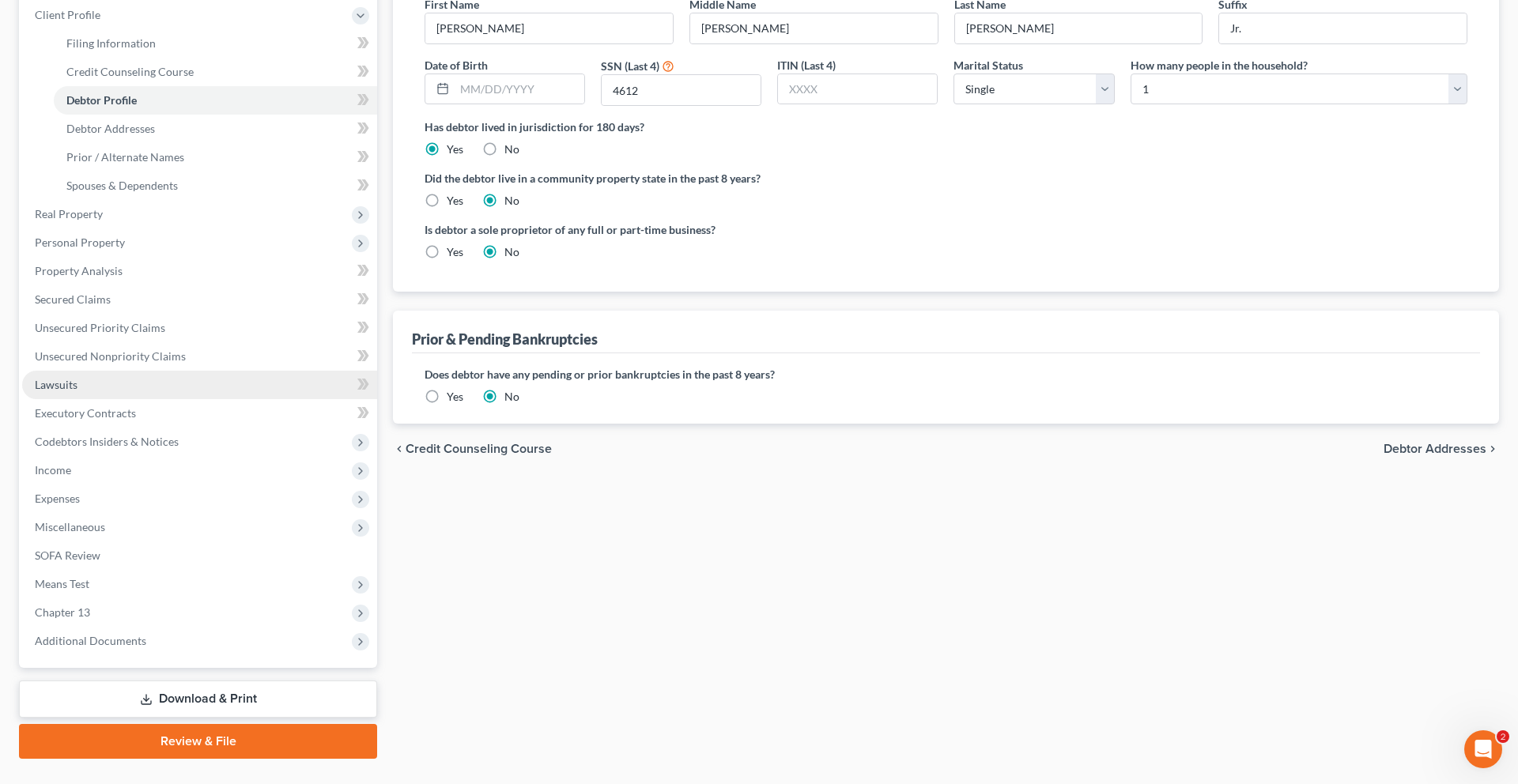 click on "Lawsuits" at bounding box center (199, 385) 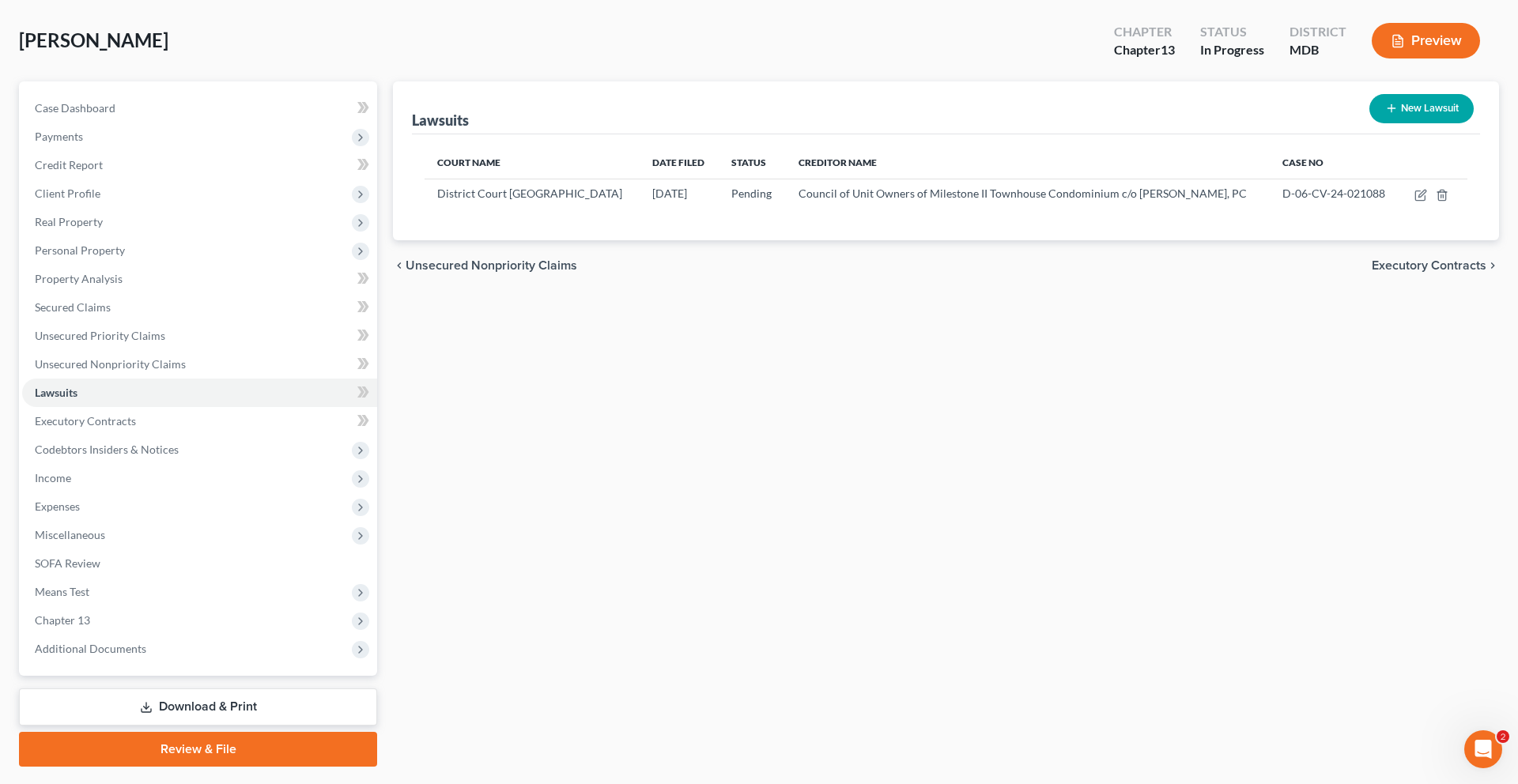 scroll, scrollTop: 0, scrollLeft: 0, axis: both 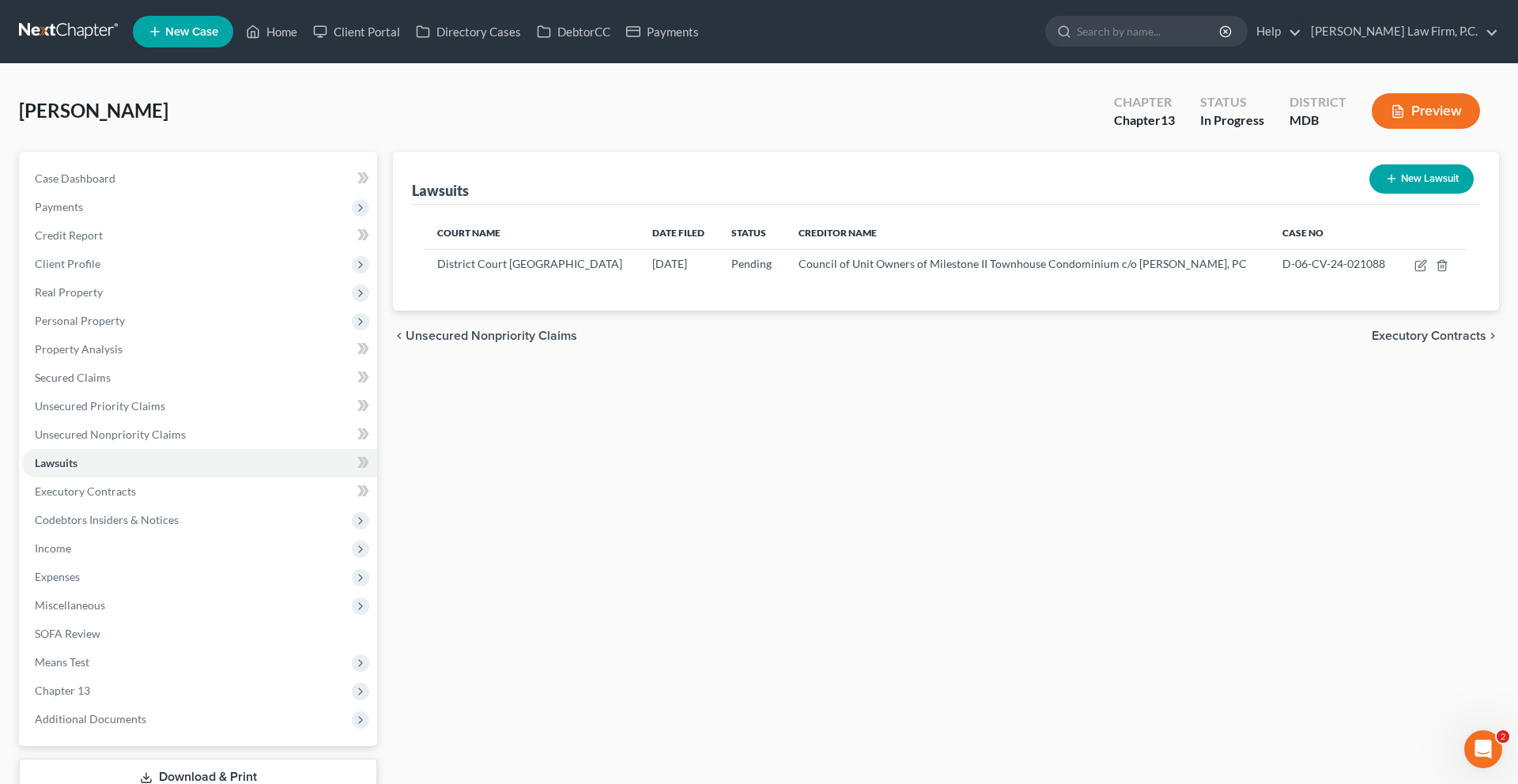 click on "New Lawsuit" at bounding box center [1422, 179] 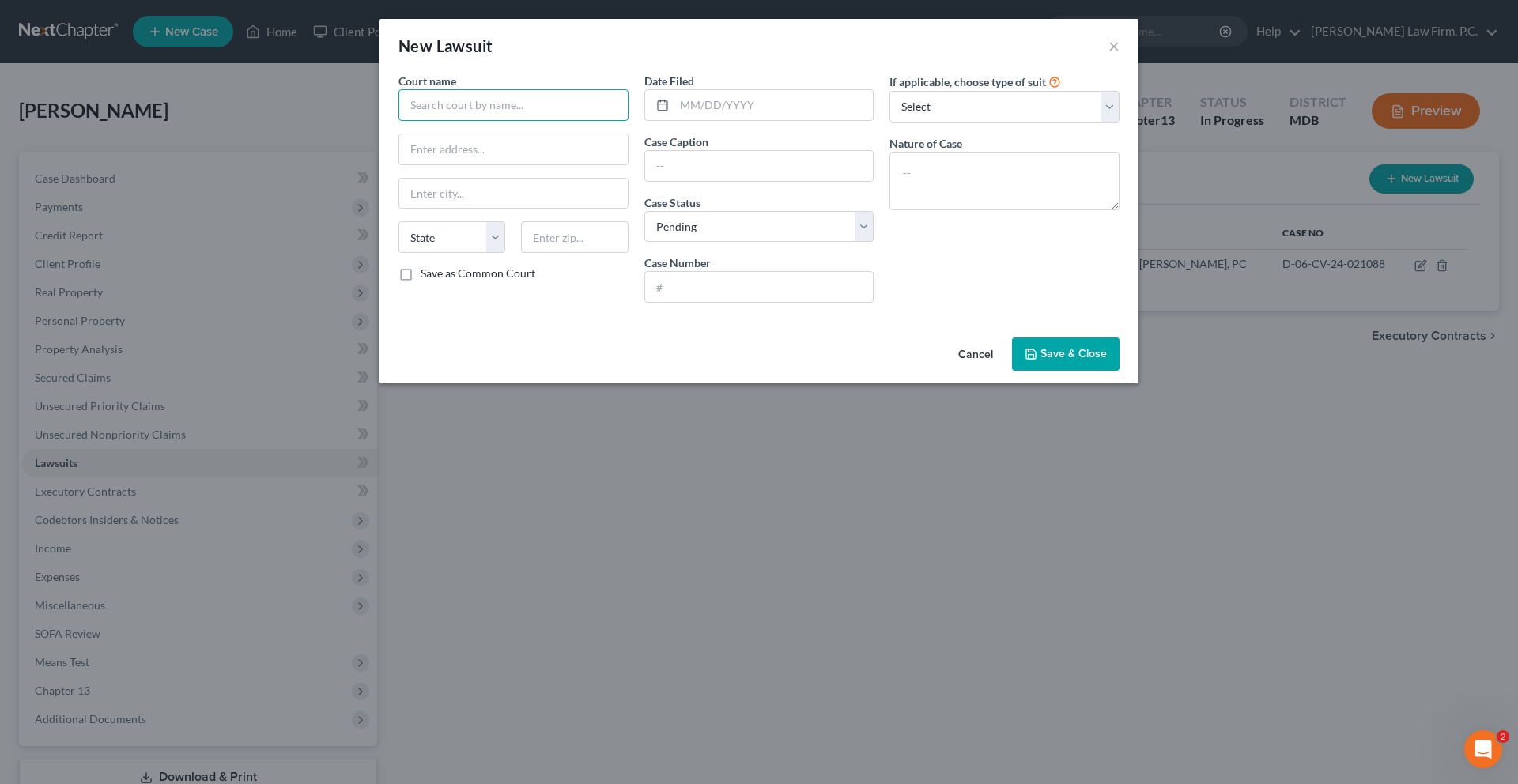 click at bounding box center [513, 105] 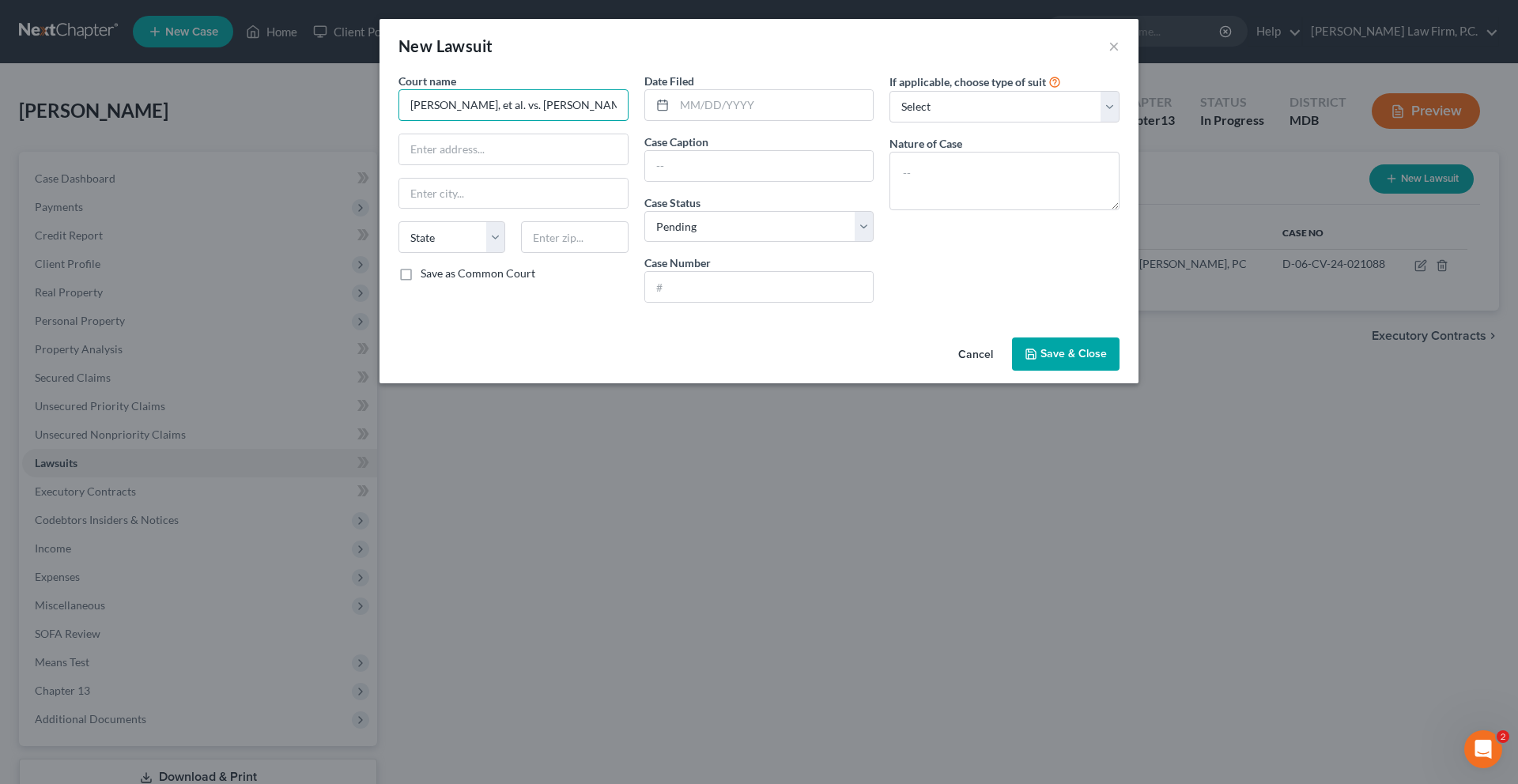 scroll, scrollTop: 0, scrollLeft: 20, axis: horizontal 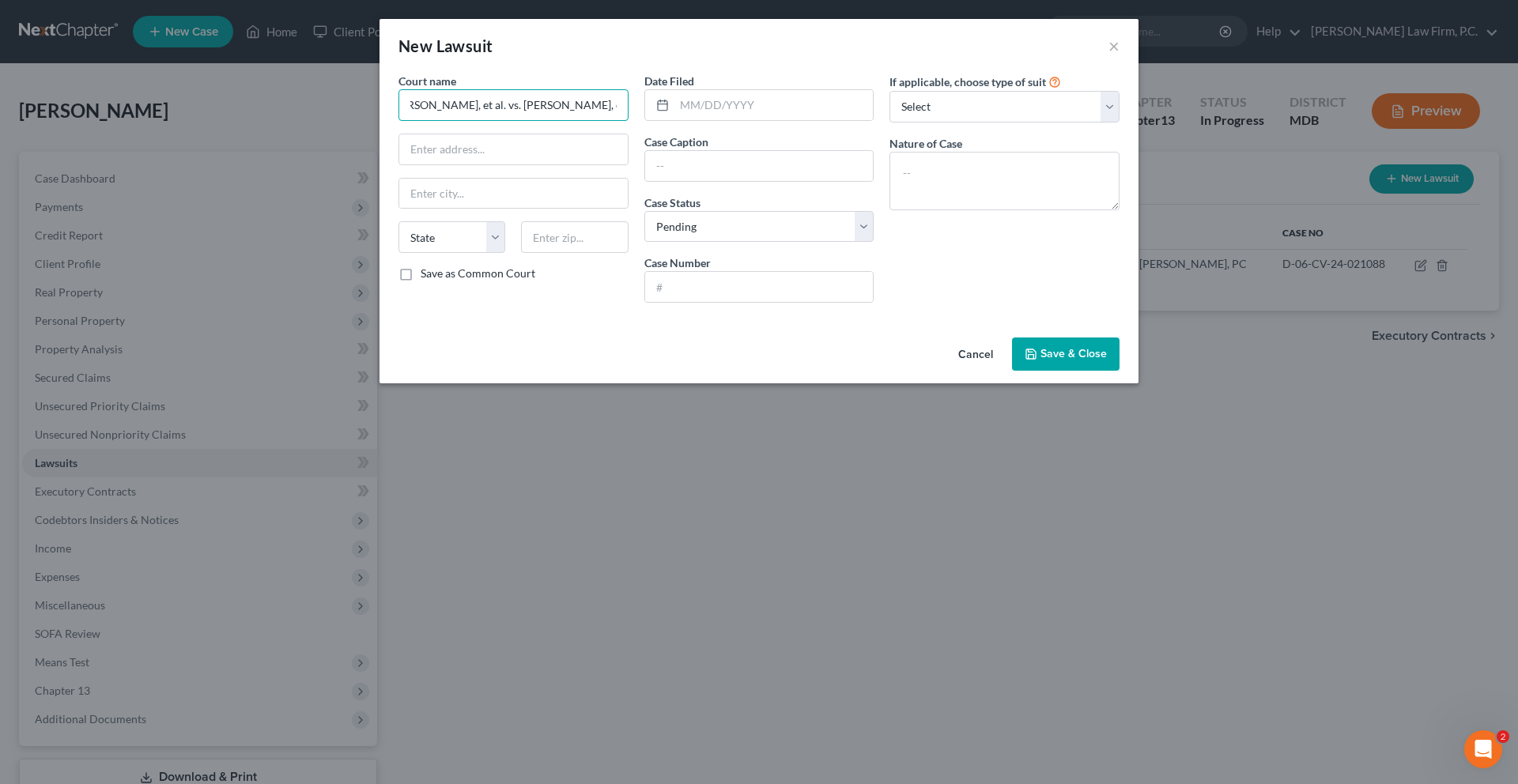 click on "[PERSON_NAME], et al. vs. [PERSON_NAME], et al." at bounding box center [513, 105] 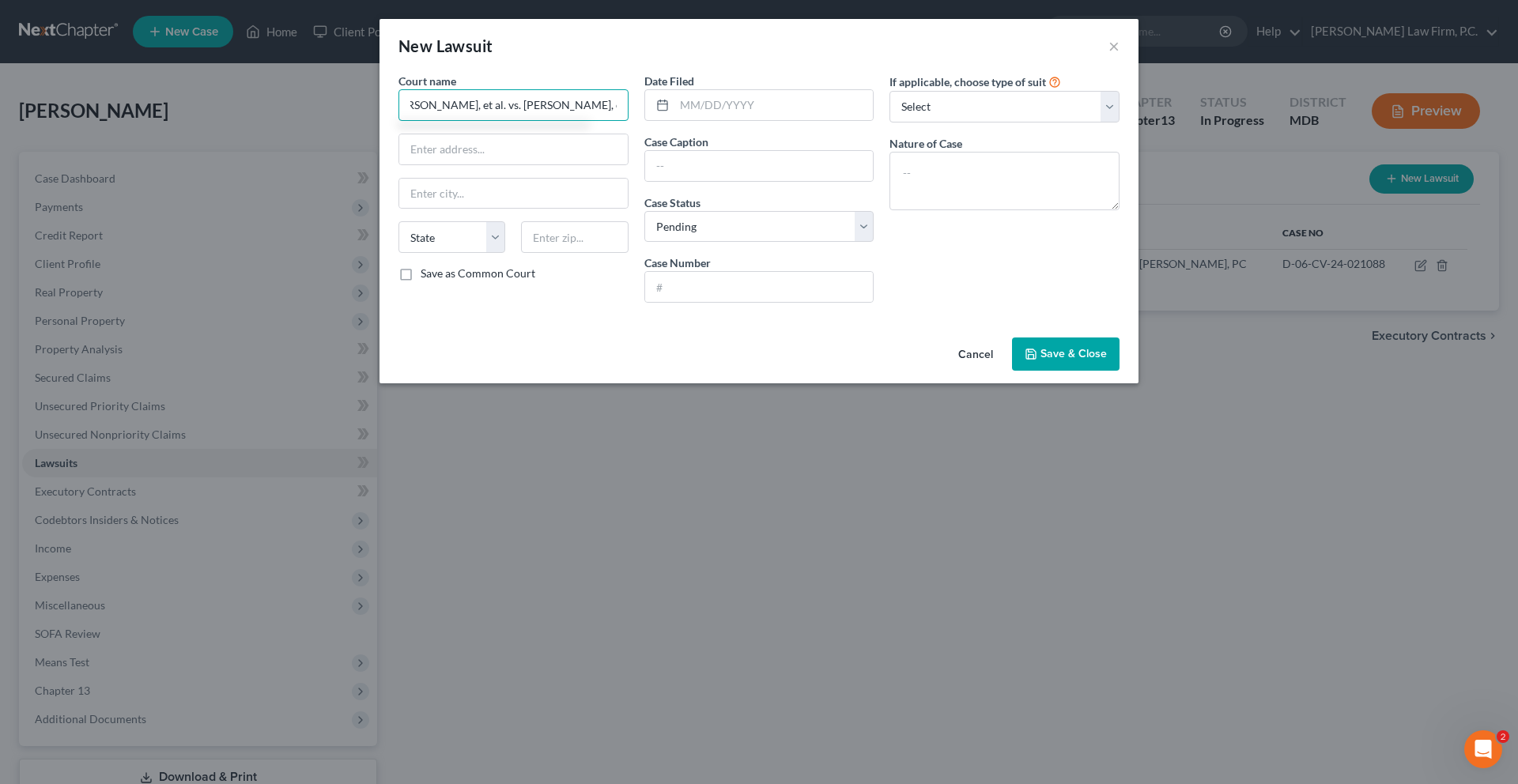 click on "[PERSON_NAME], et al. vs. [PERSON_NAME], et al." at bounding box center (513, 105) 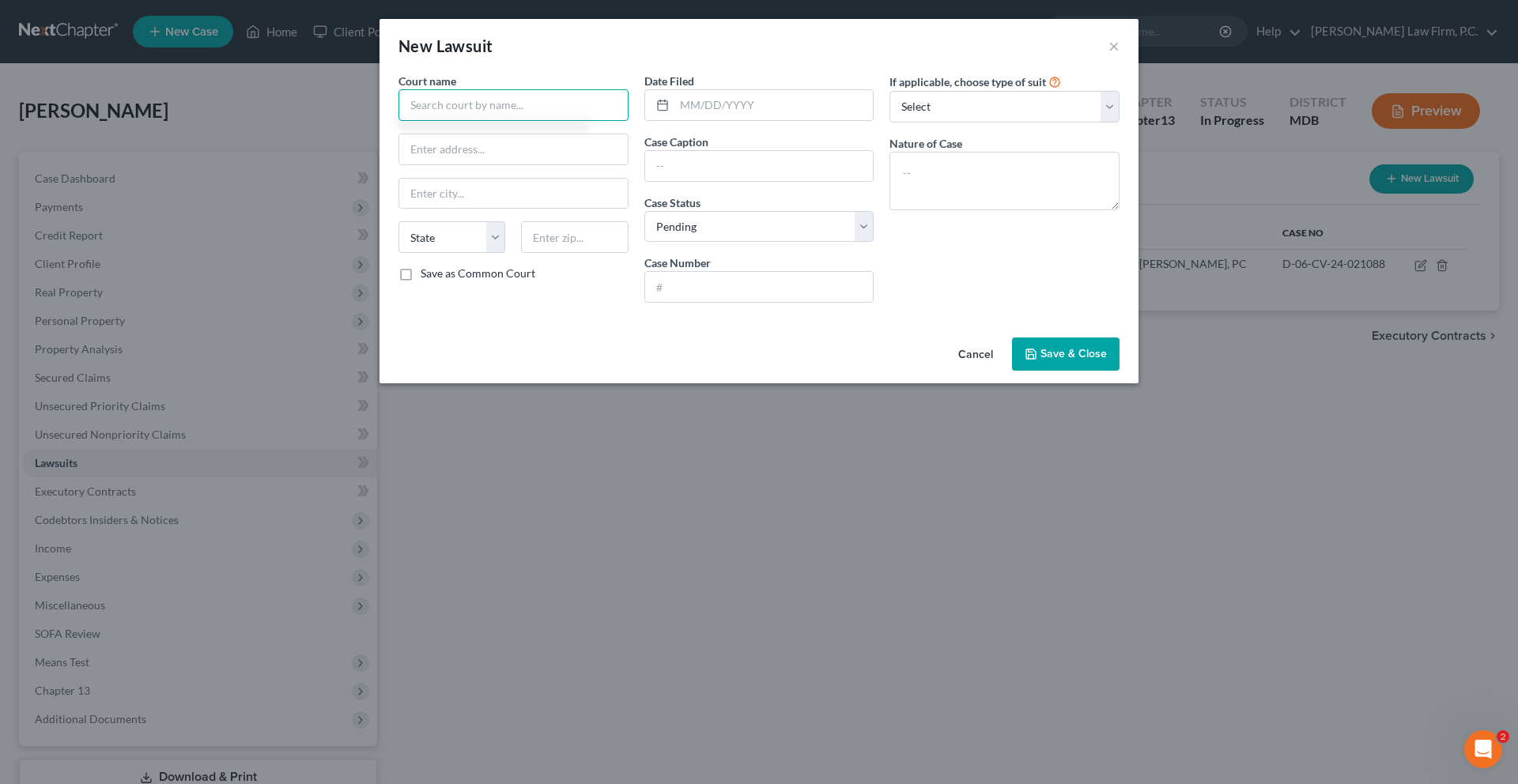 scroll, scrollTop: 0, scrollLeft: 0, axis: both 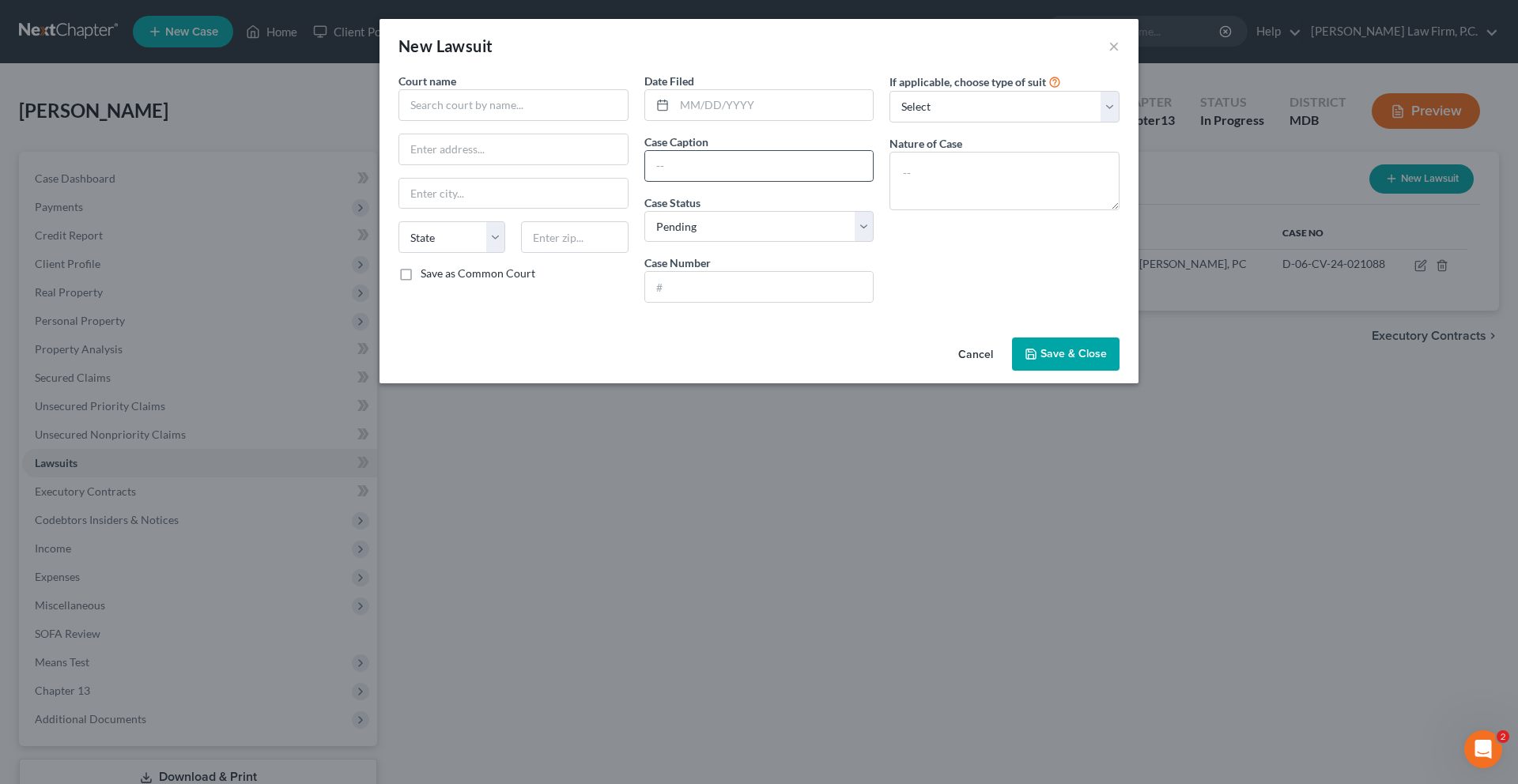 click at bounding box center (759, 166) 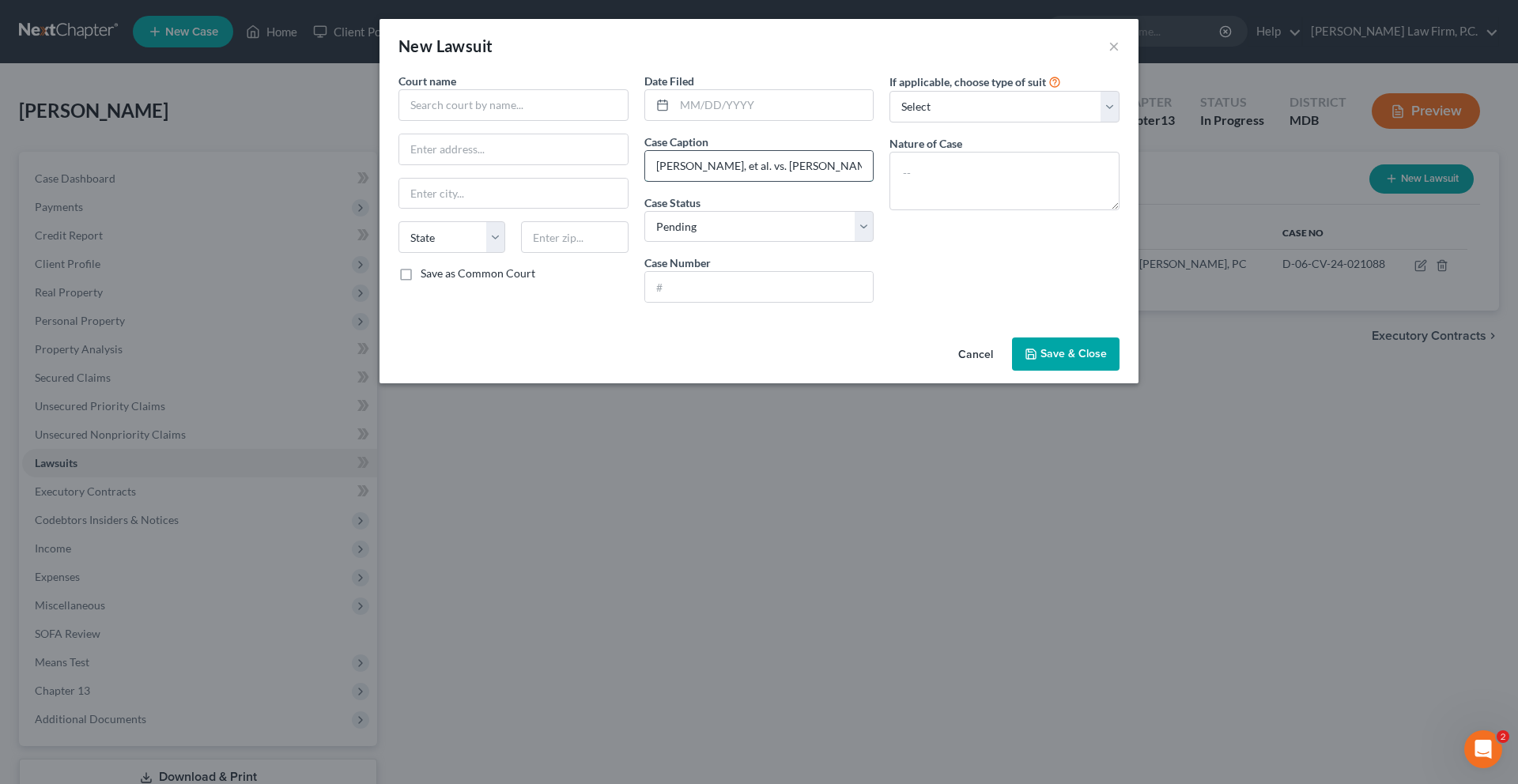 scroll, scrollTop: 0, scrollLeft: 20, axis: horizontal 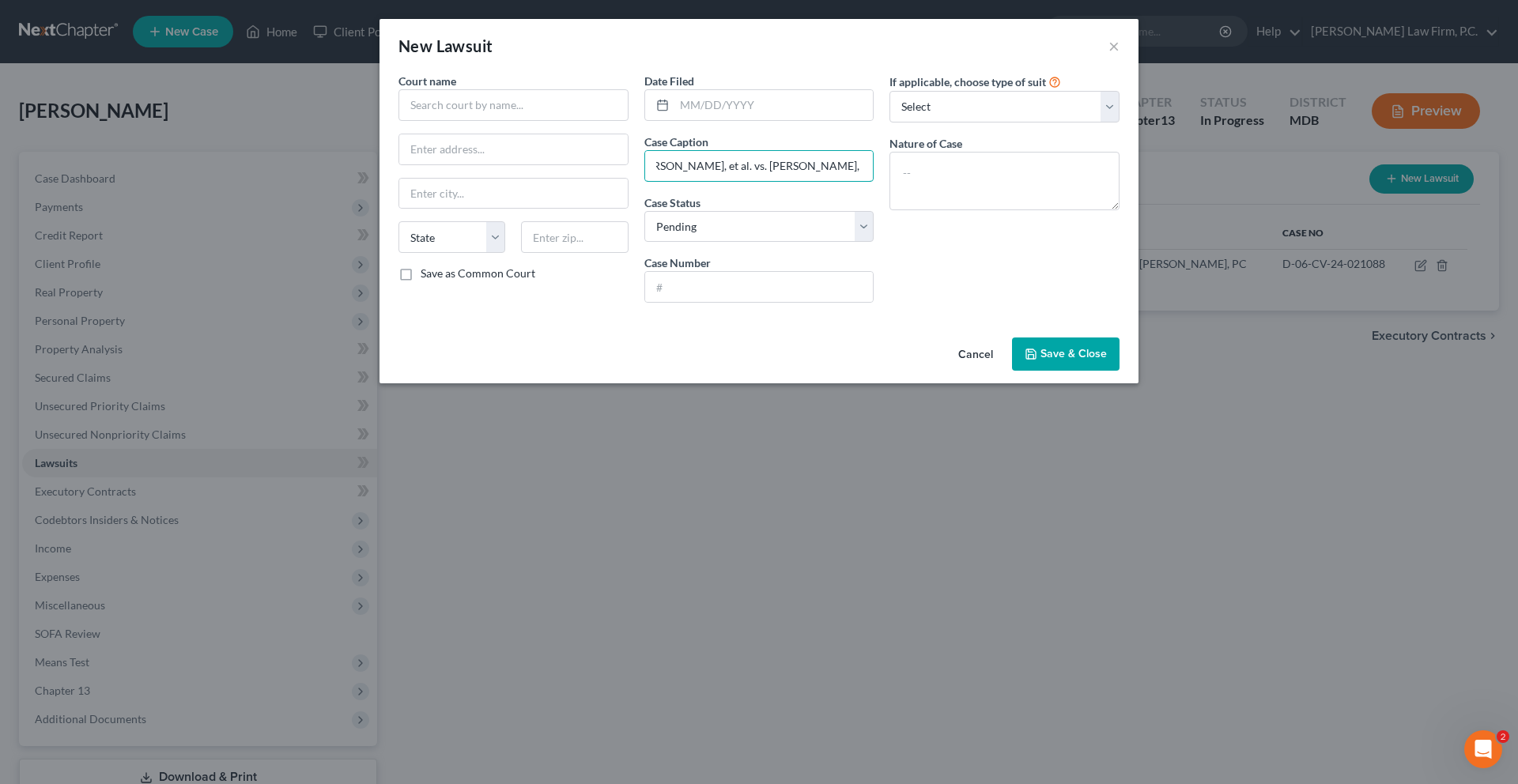 type on "[PERSON_NAME], et al. vs. [PERSON_NAME], et al." 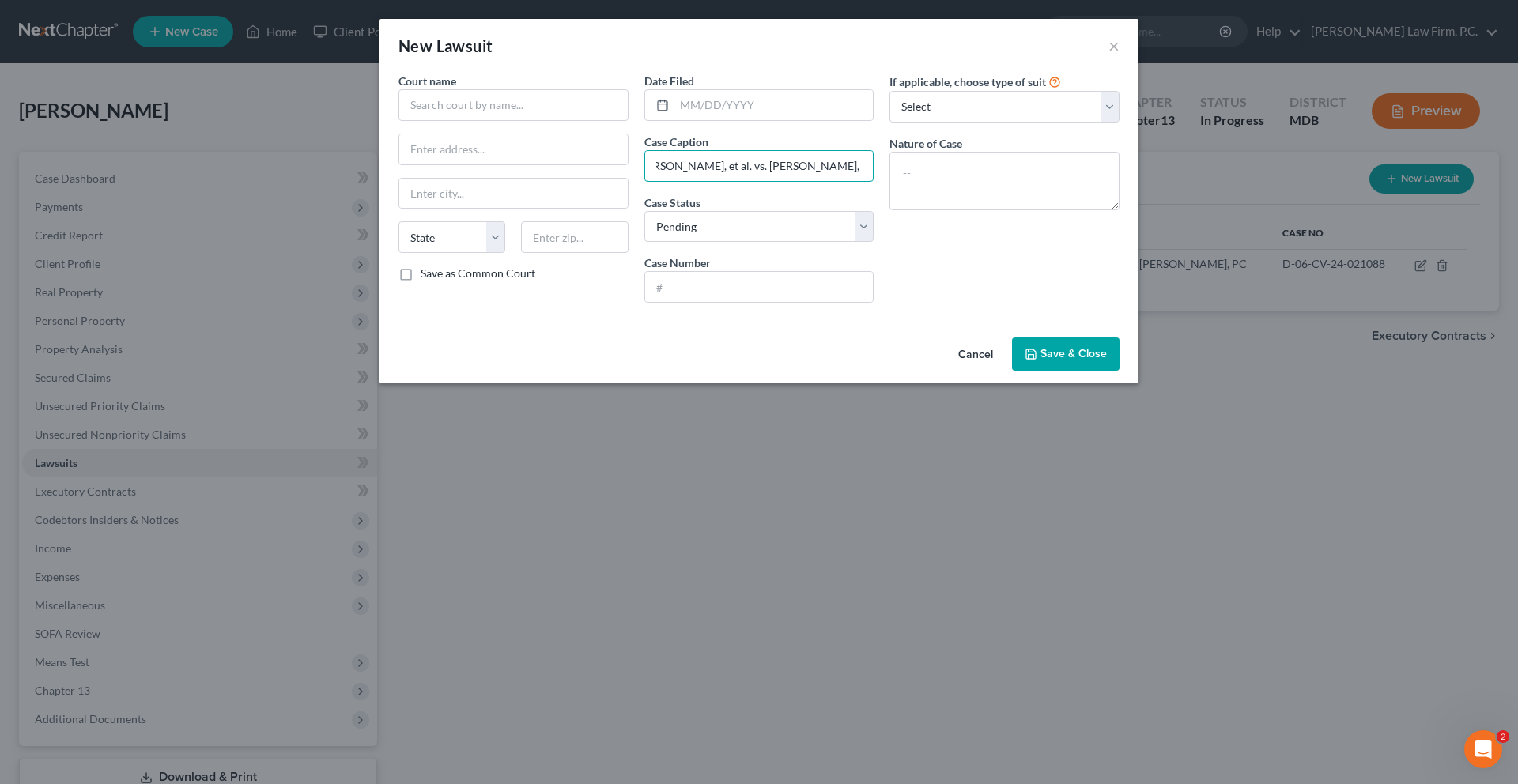 scroll, scrollTop: 0, scrollLeft: 0, axis: both 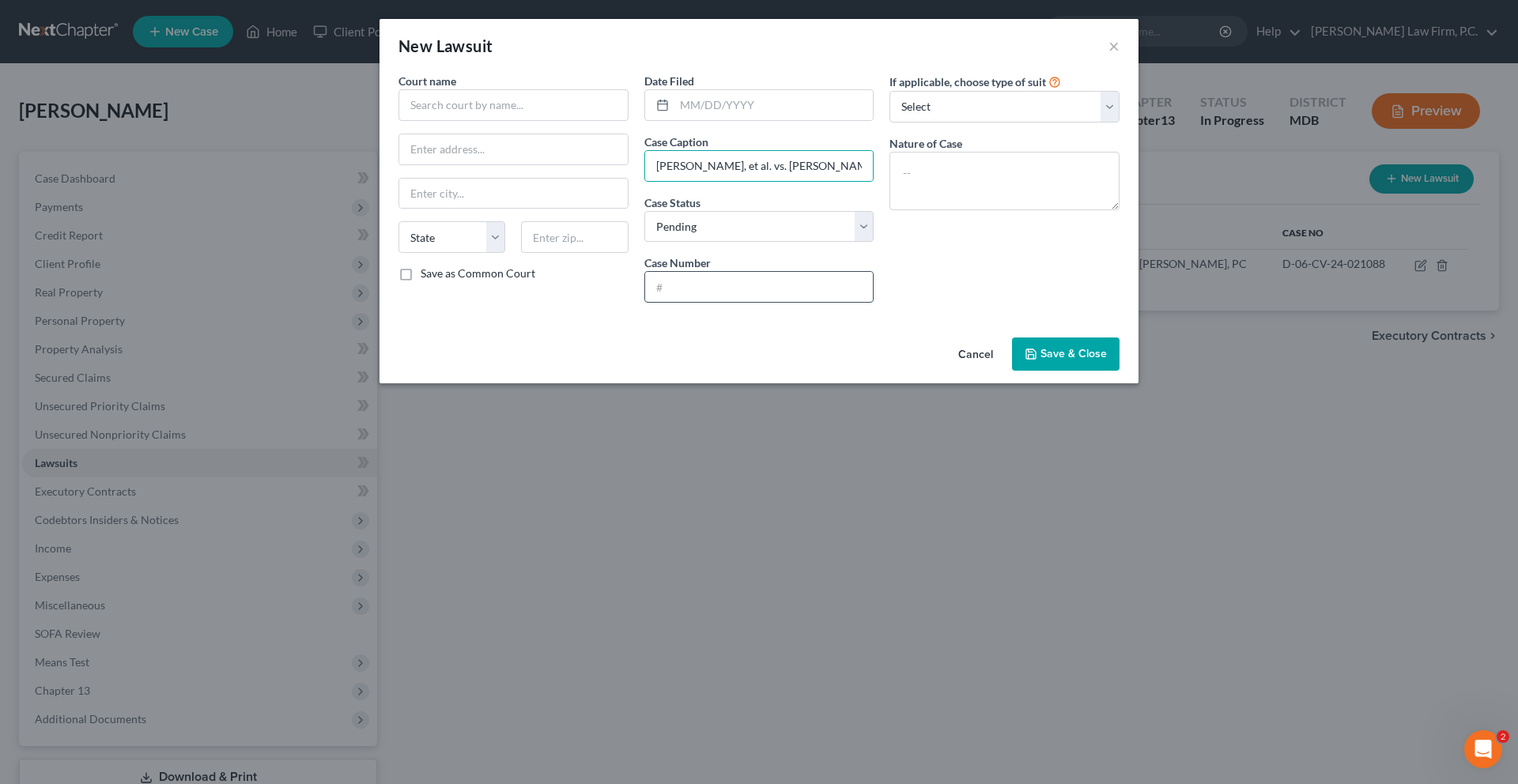 click at bounding box center [759, 287] 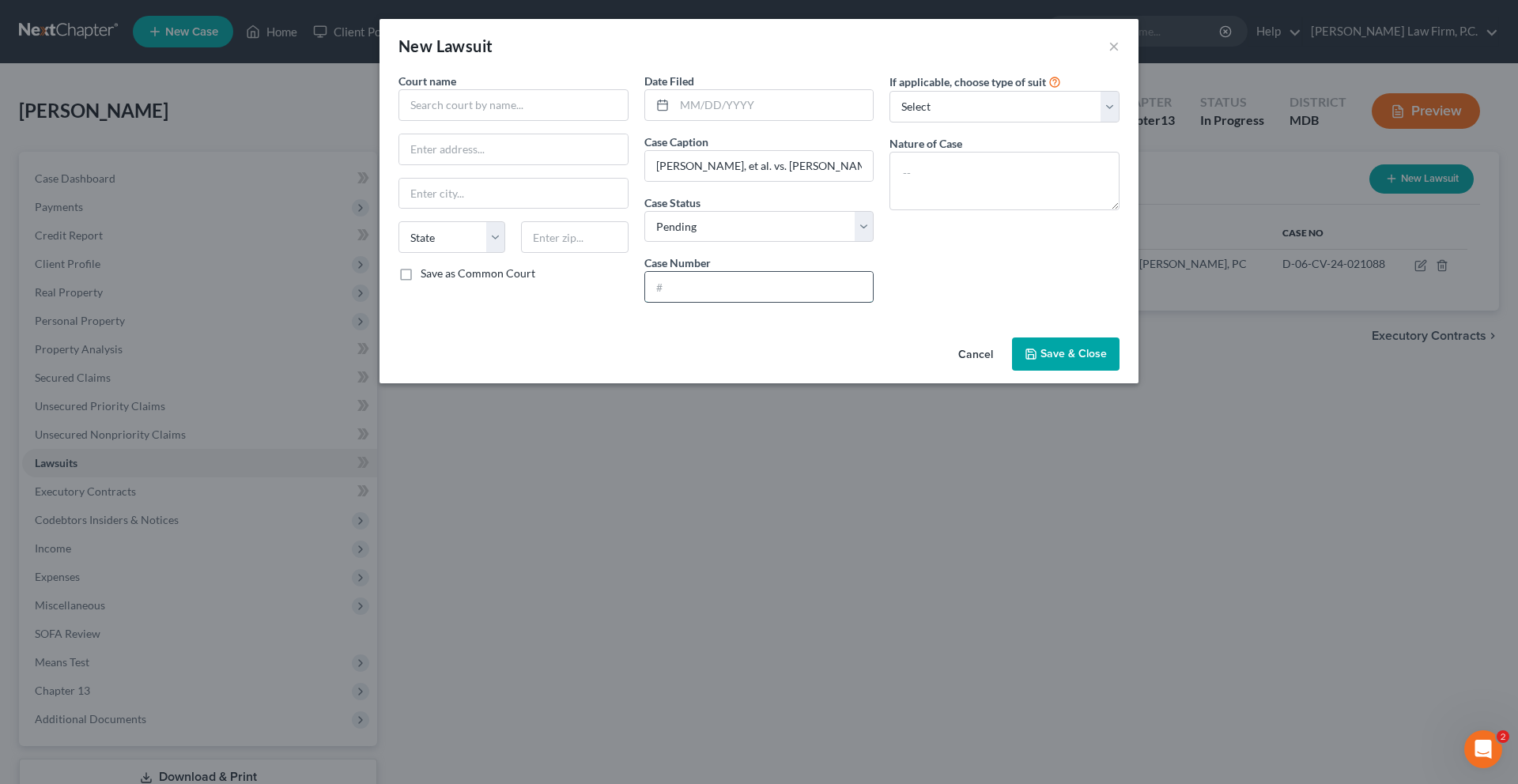 paste on "C-15-CV-24-003725" 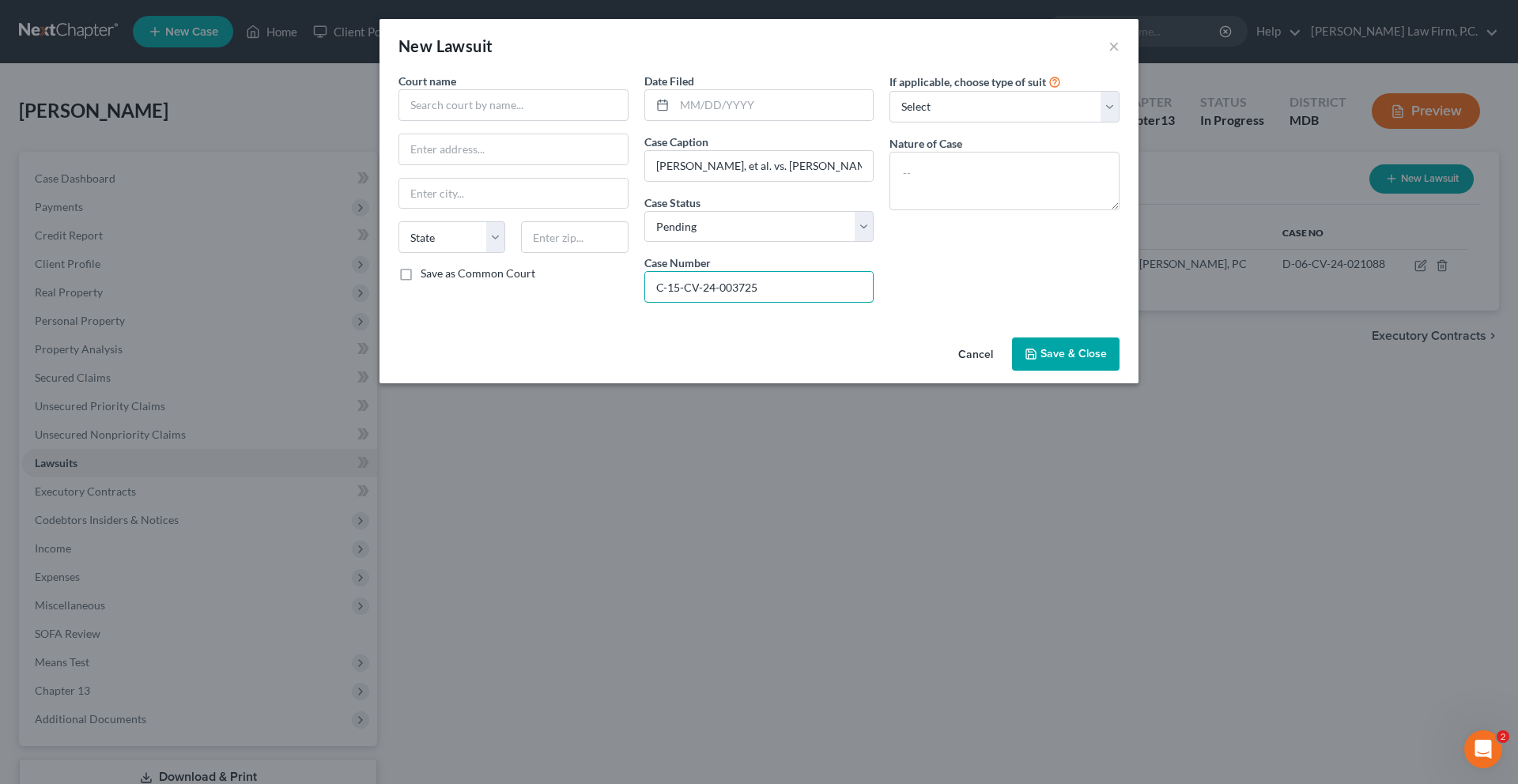 type on "C-15-CV-24-003725" 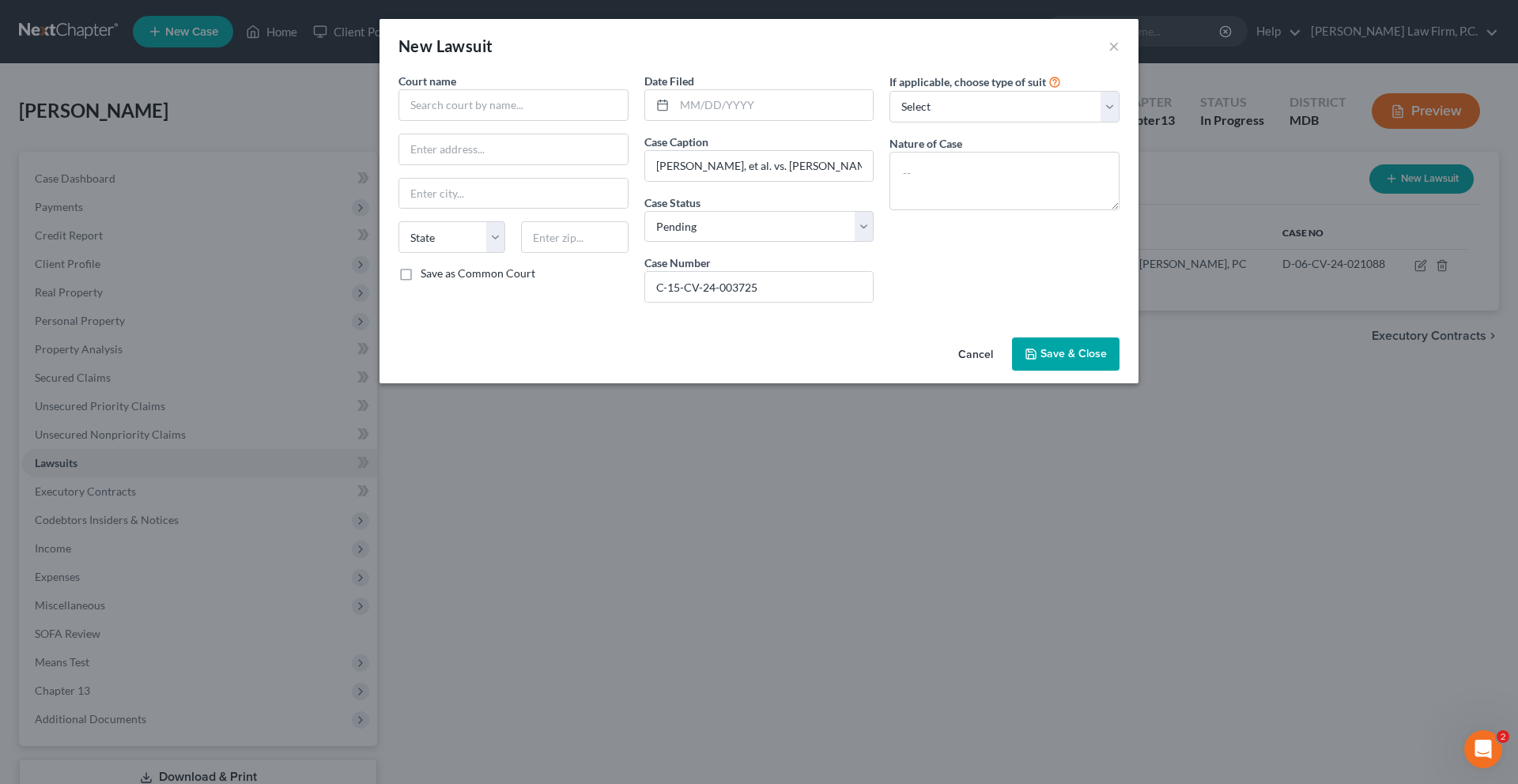 click on "Cancel Save & Close" at bounding box center [759, 357] 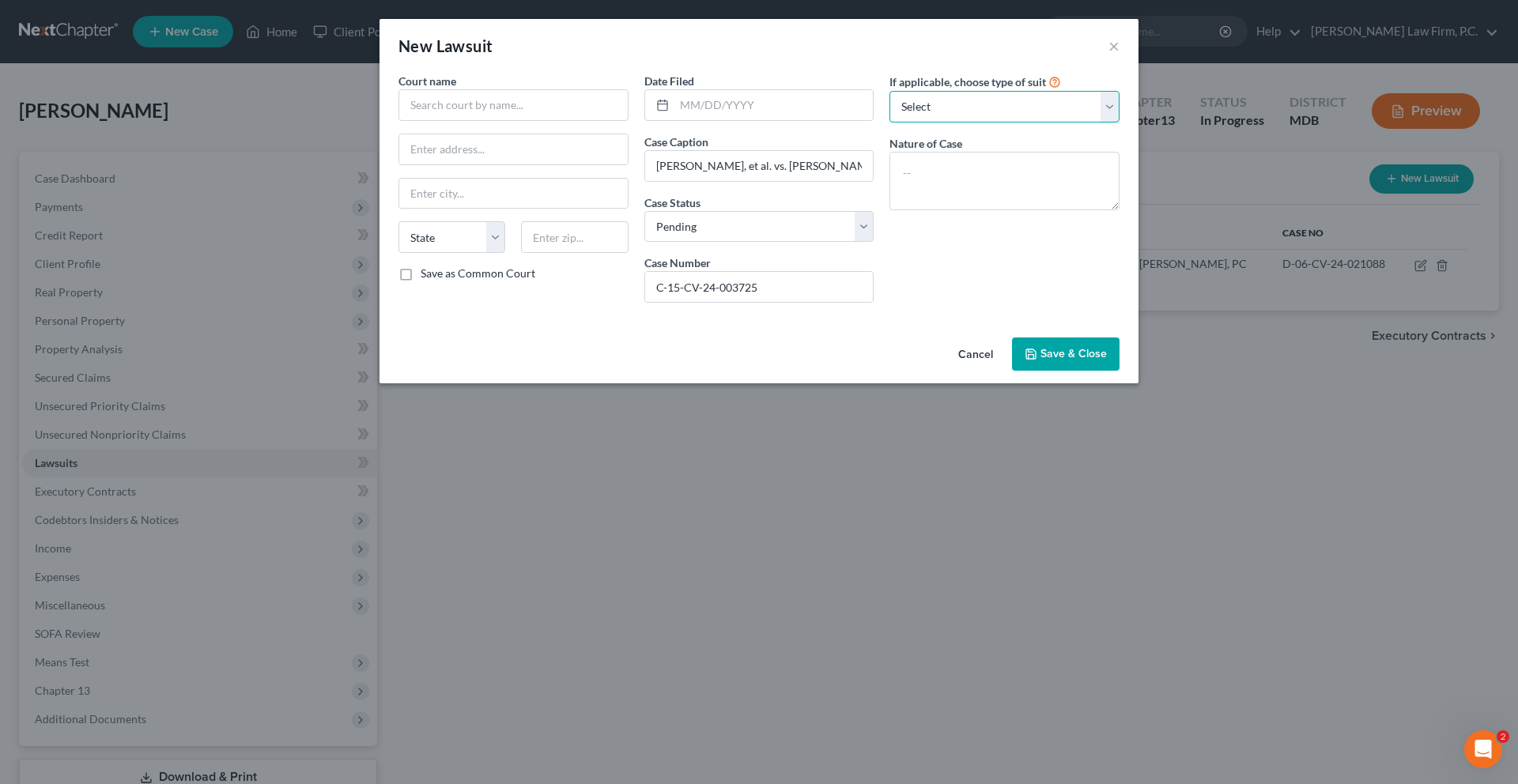 click on "Select Repossession Garnishment Foreclosure Attached, Seized, Or Levied Other" at bounding box center [1004, 107] 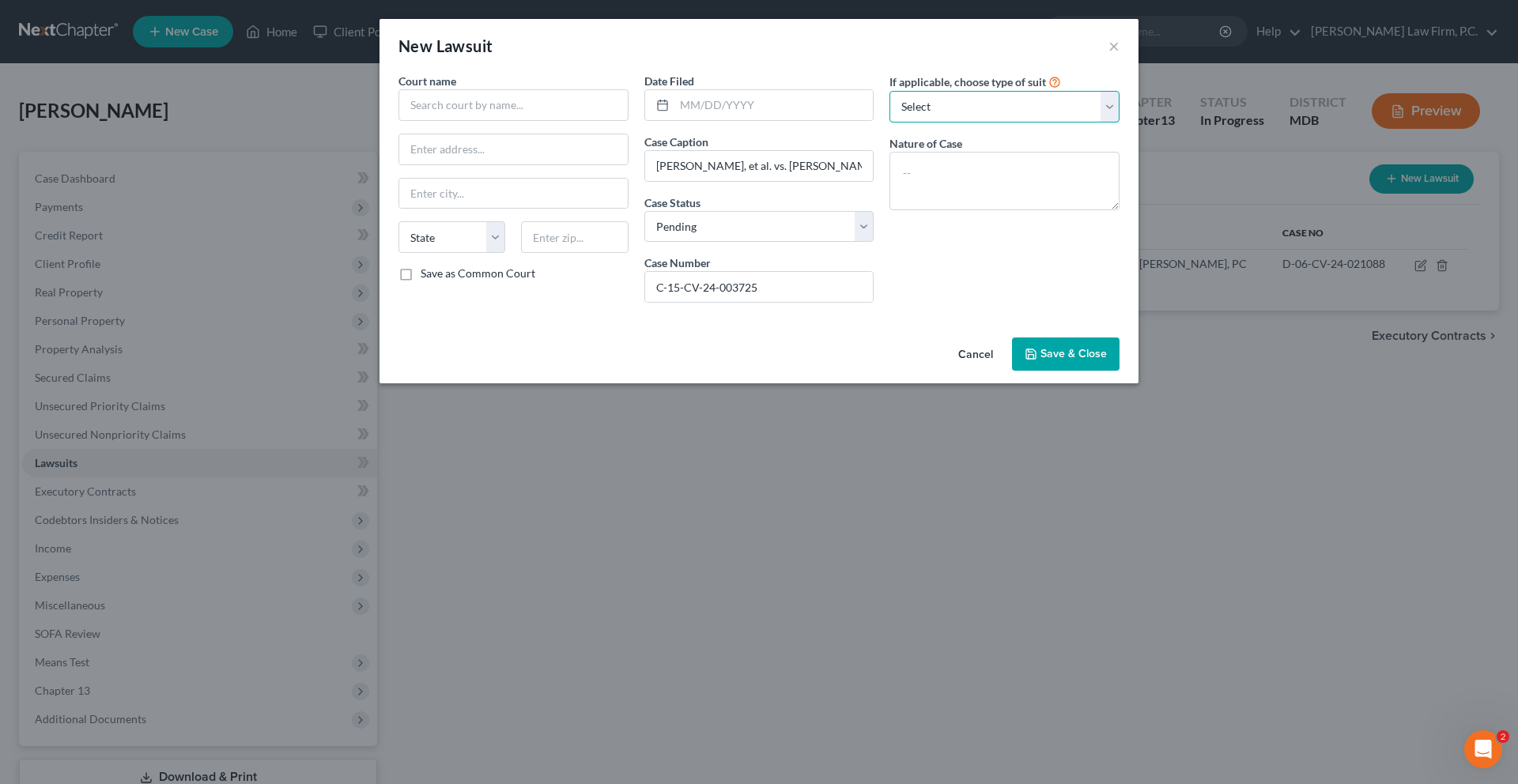 select on "2" 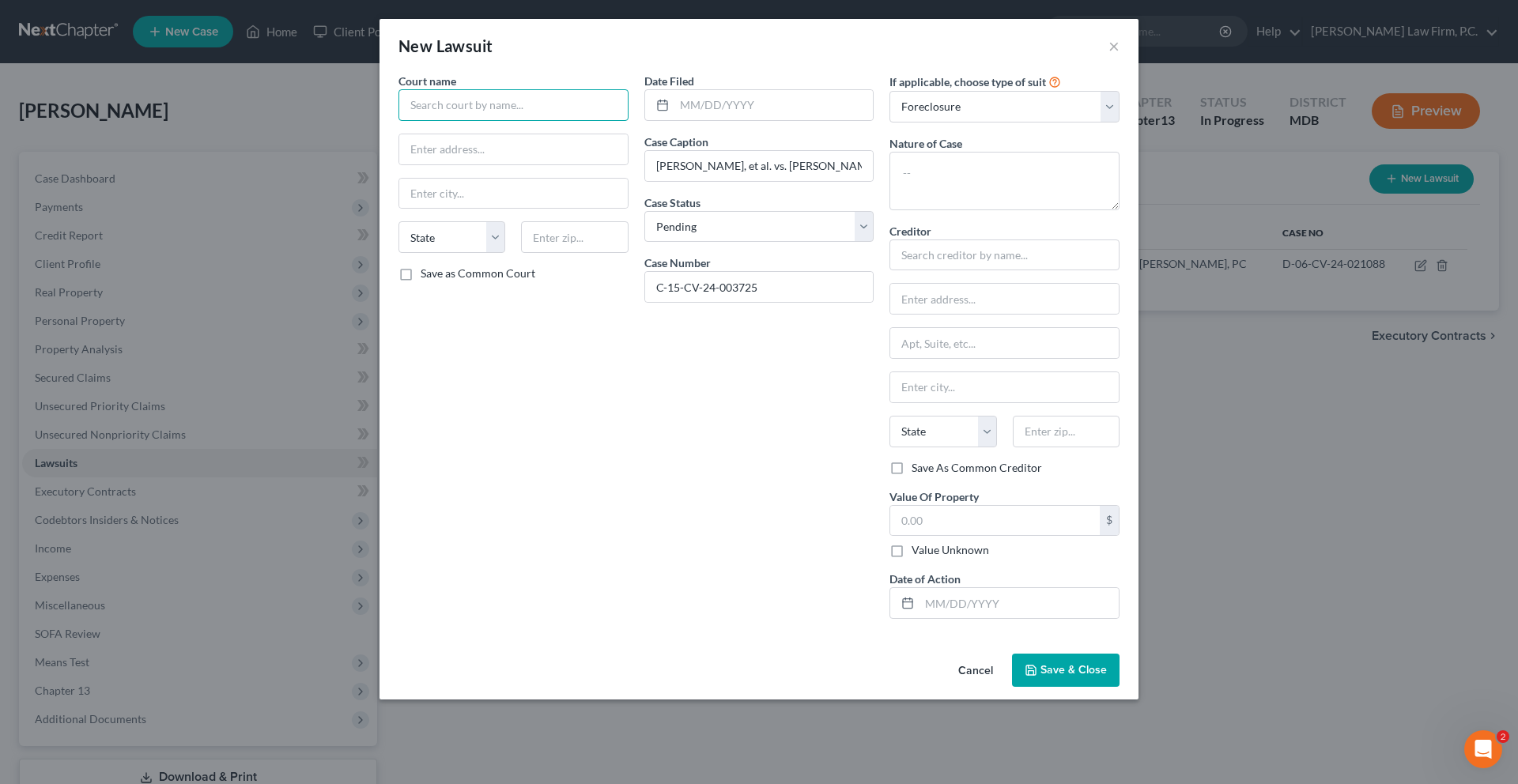 click at bounding box center [513, 105] 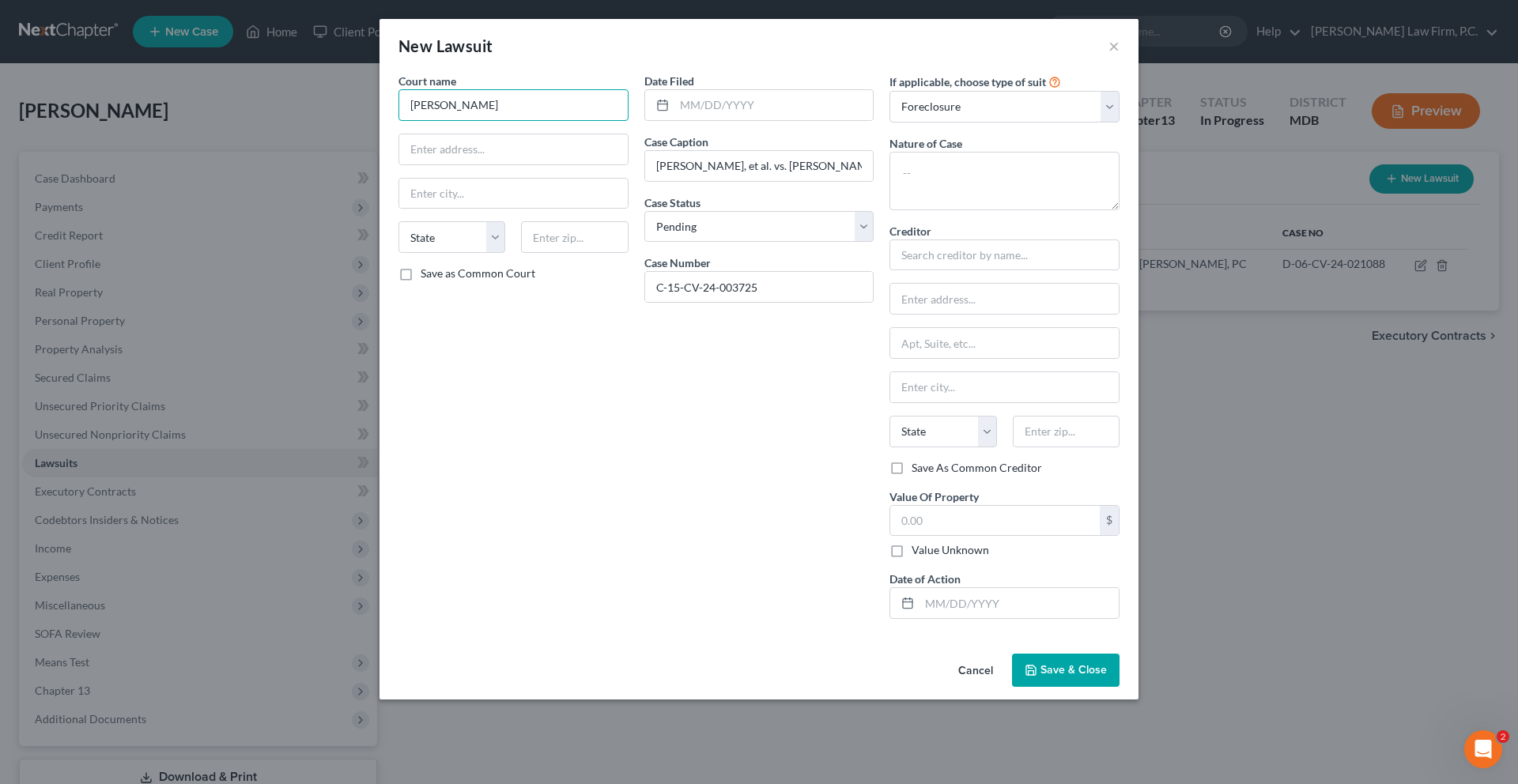 click on "[PERSON_NAME]" at bounding box center [513, 105] 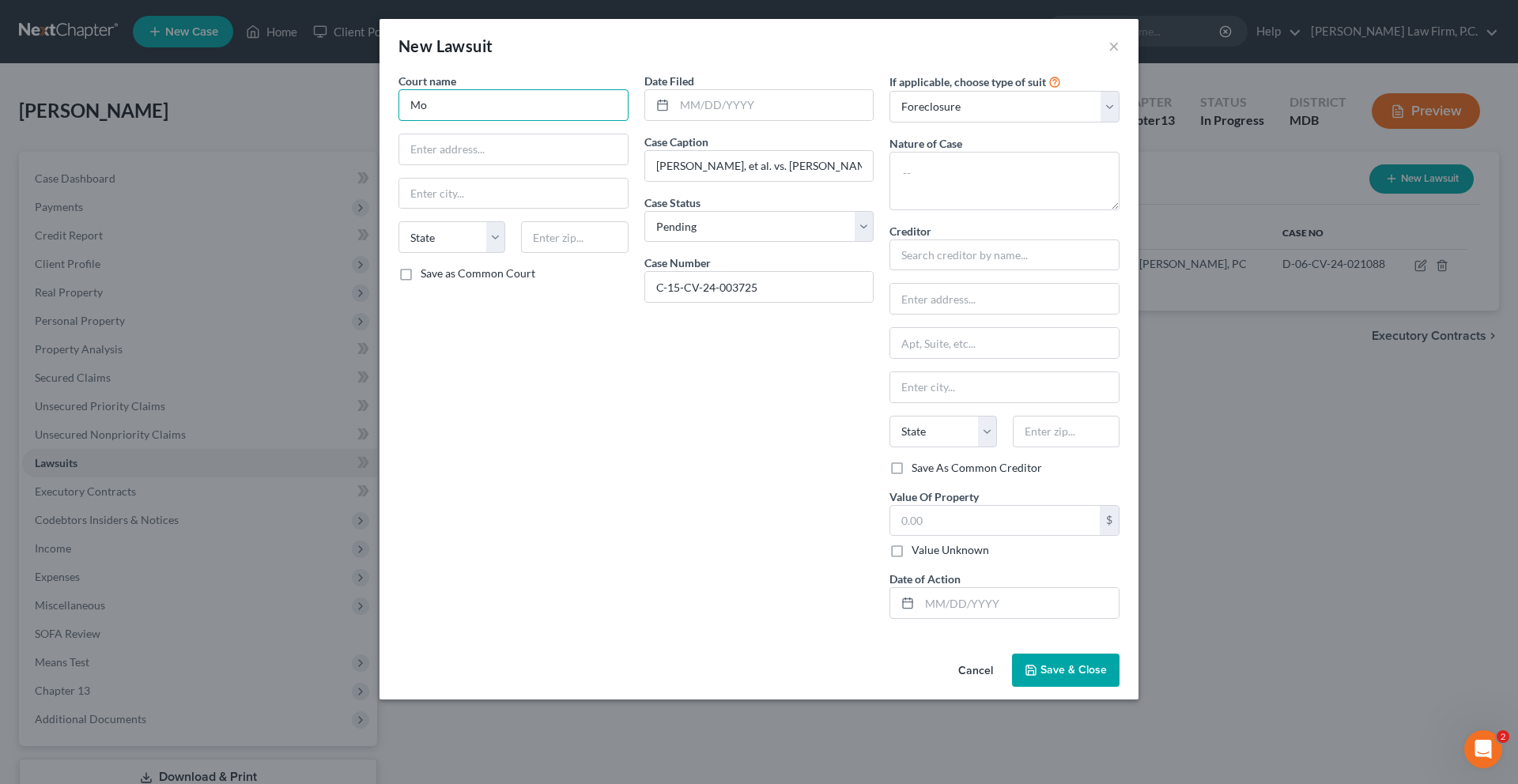 type on "M" 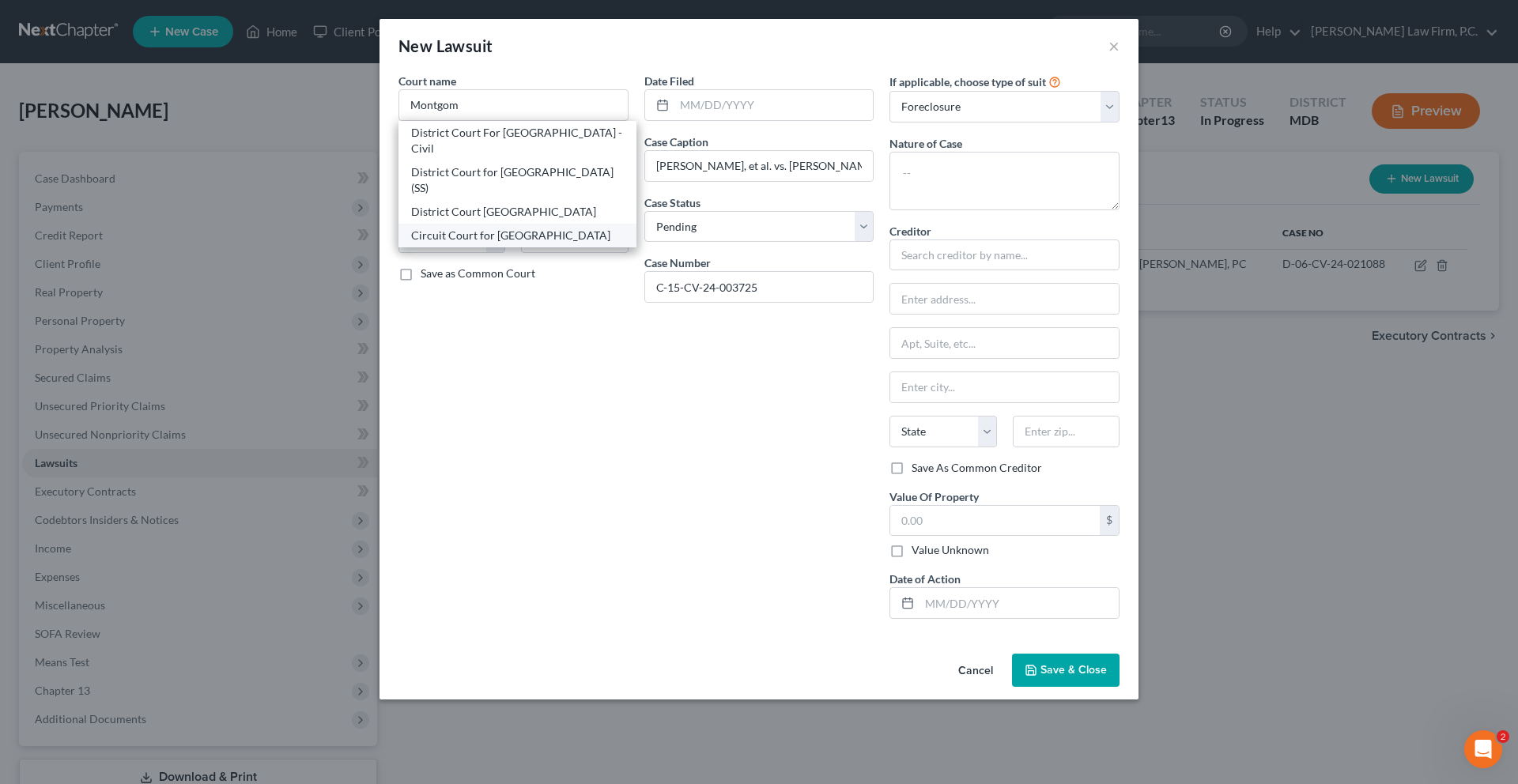 click on "Circuit Court for [GEOGRAPHIC_DATA]" at bounding box center (517, 236) 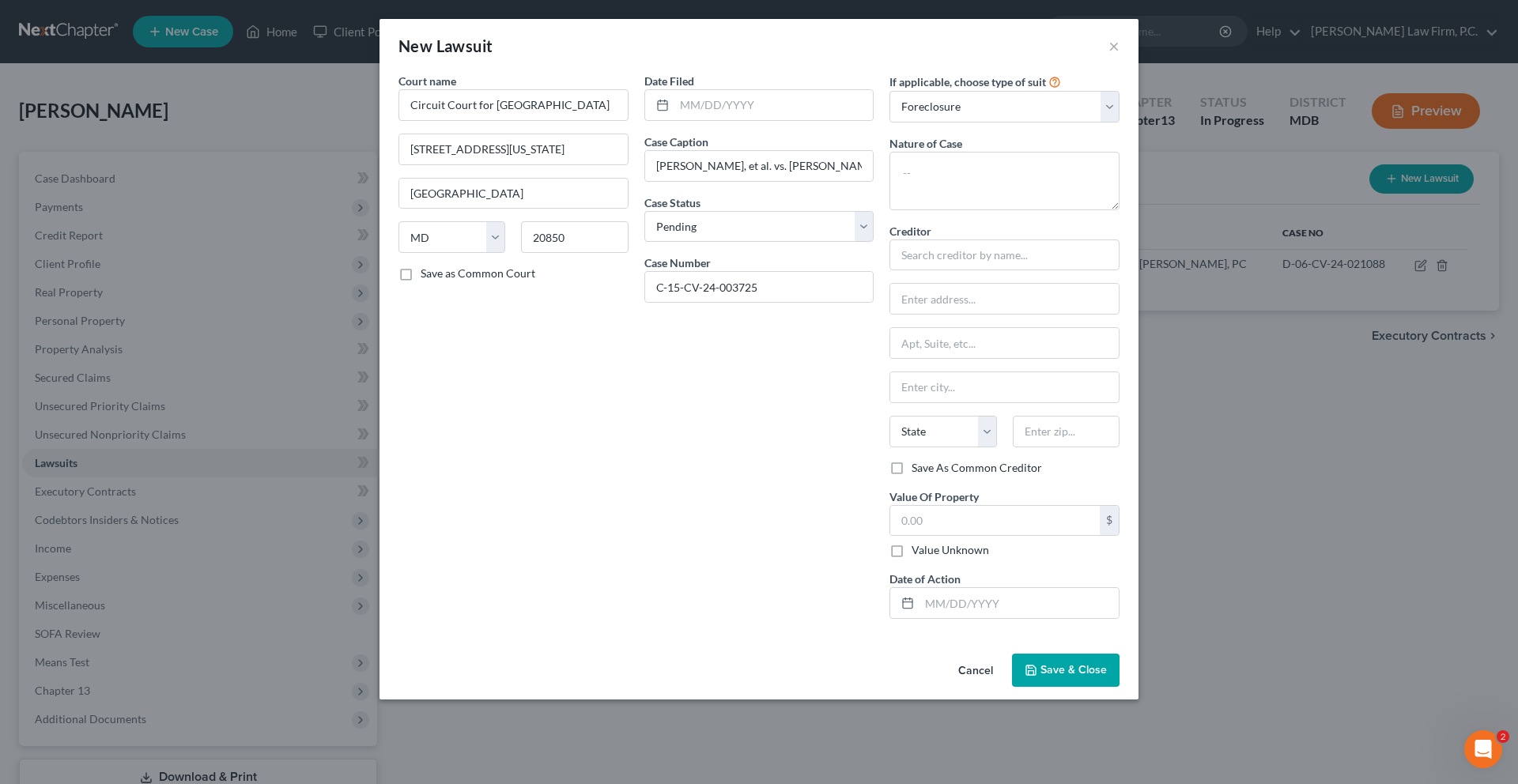 click on "Court name
*
Circuit Court for [GEOGRAPHIC_DATA]                      [GEOGRAPHIC_DATA][US_STATE] [US_STATE][GEOGRAPHIC_DATA] AR [GEOGRAPHIC_DATA] CA CO [GEOGRAPHIC_DATA] DE DC [GEOGRAPHIC_DATA] [GEOGRAPHIC_DATA] GU HI ID IL IN [GEOGRAPHIC_DATA] [GEOGRAPHIC_DATA] [GEOGRAPHIC_DATA] LA ME MD [GEOGRAPHIC_DATA] [GEOGRAPHIC_DATA] [GEOGRAPHIC_DATA] [GEOGRAPHIC_DATA] [GEOGRAPHIC_DATA] MT [GEOGRAPHIC_DATA] [GEOGRAPHIC_DATA] [GEOGRAPHIC_DATA] [GEOGRAPHIC_DATA] [GEOGRAPHIC_DATA] [GEOGRAPHIC_DATA] [GEOGRAPHIC_DATA] [GEOGRAPHIC_DATA] [GEOGRAPHIC_DATA] [GEOGRAPHIC_DATA] OR [GEOGRAPHIC_DATA] PR [GEOGRAPHIC_DATA] SC SD [GEOGRAPHIC_DATA] [GEOGRAPHIC_DATA] [GEOGRAPHIC_DATA] VI [GEOGRAPHIC_DATA] [GEOGRAPHIC_DATA] [GEOGRAPHIC_DATA] WV [GEOGRAPHIC_DATA] WY 20850 Save as Common Court" at bounding box center (513, 352) 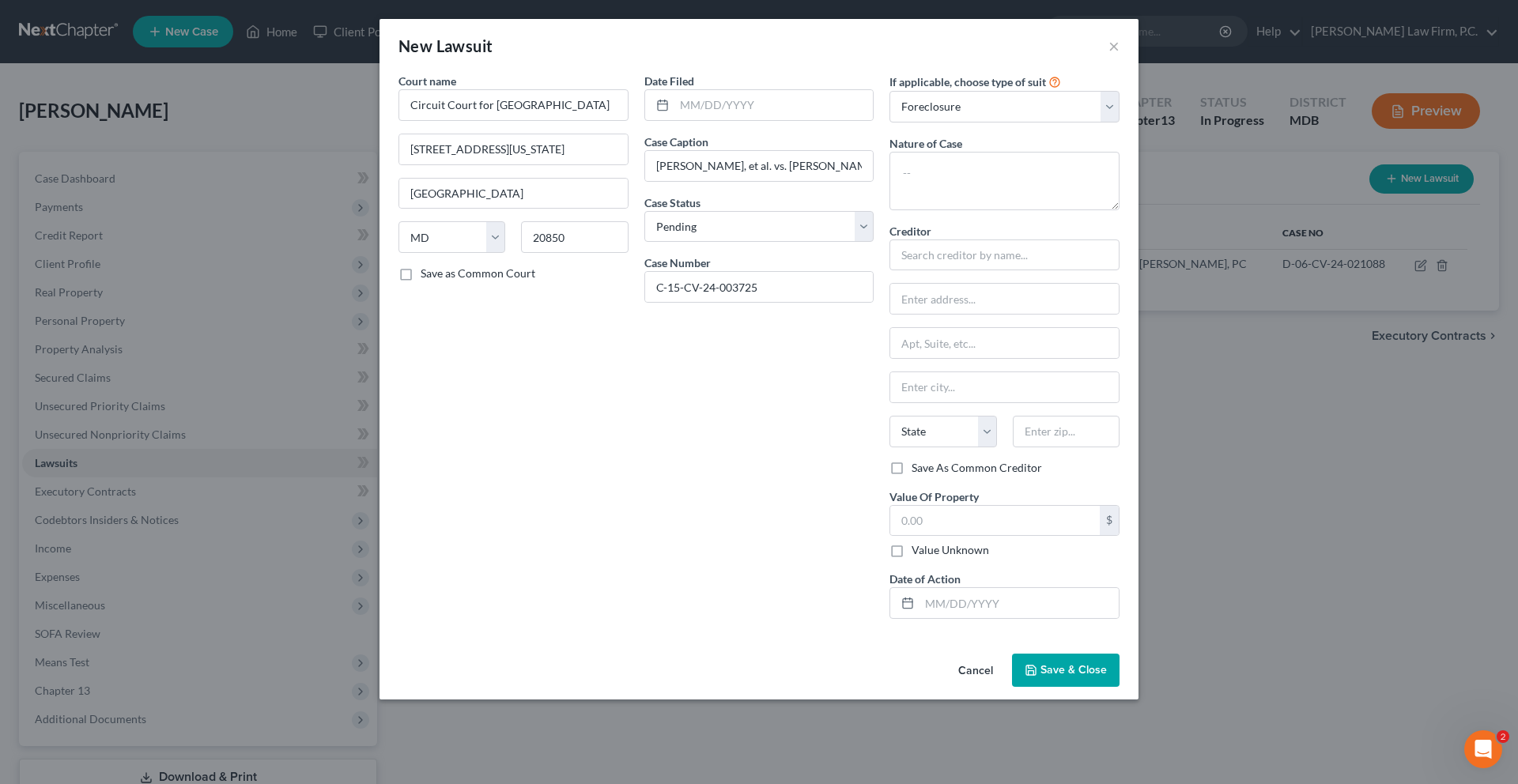 scroll, scrollTop: 33, scrollLeft: 0, axis: vertical 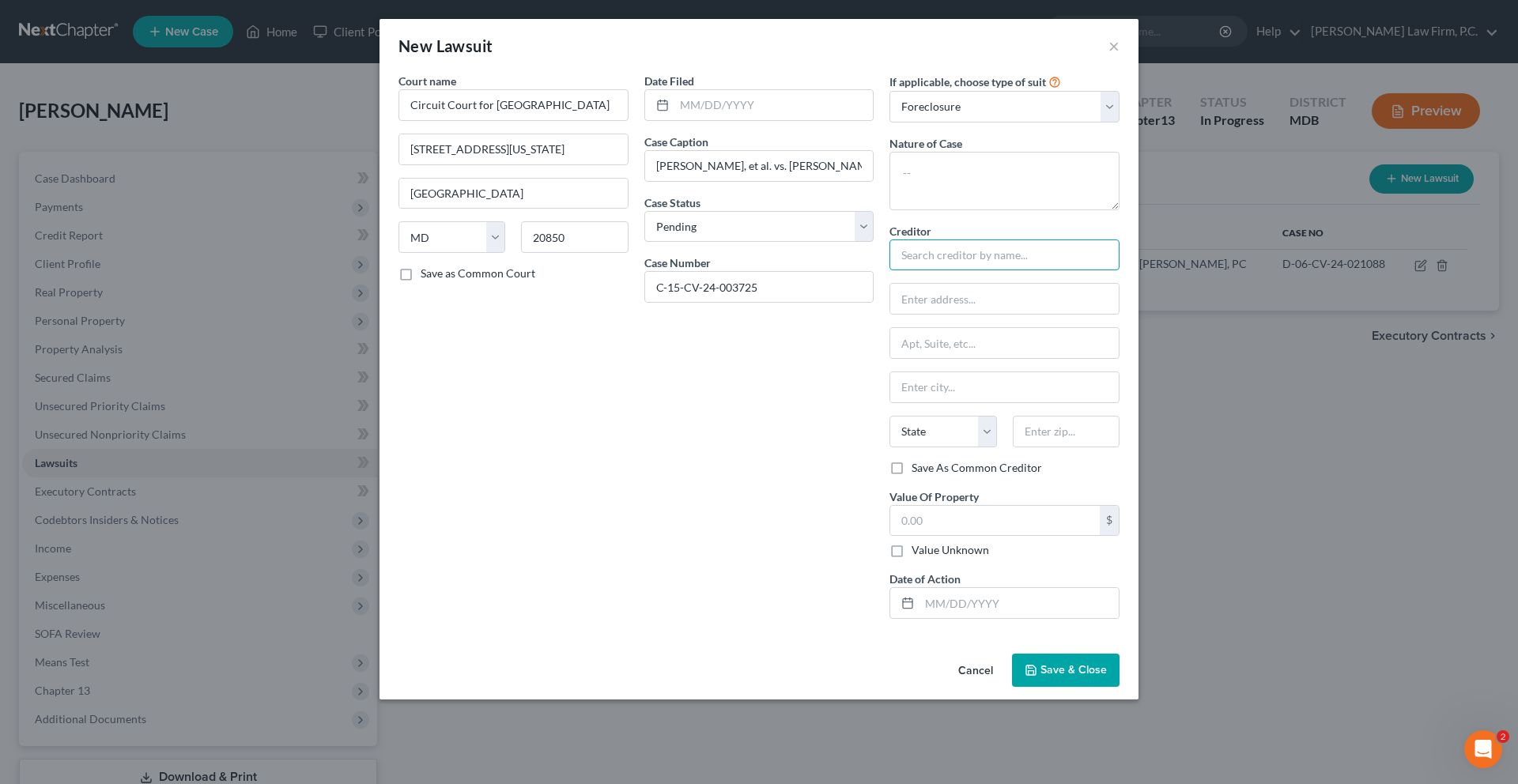click at bounding box center (1004, 255) 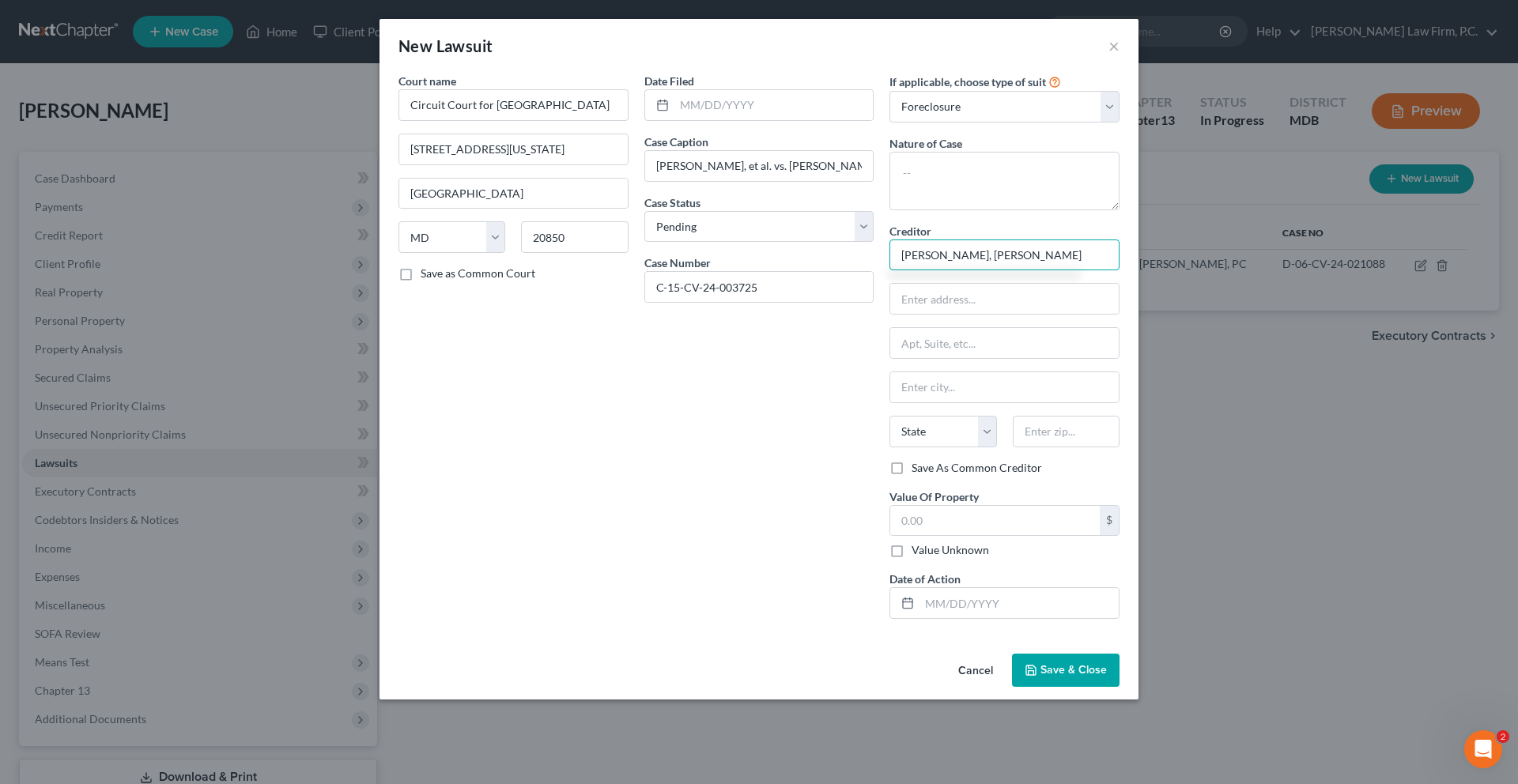 drag, startPoint x: 955, startPoint y: 281, endPoint x: 924, endPoint y: 281, distance: 31 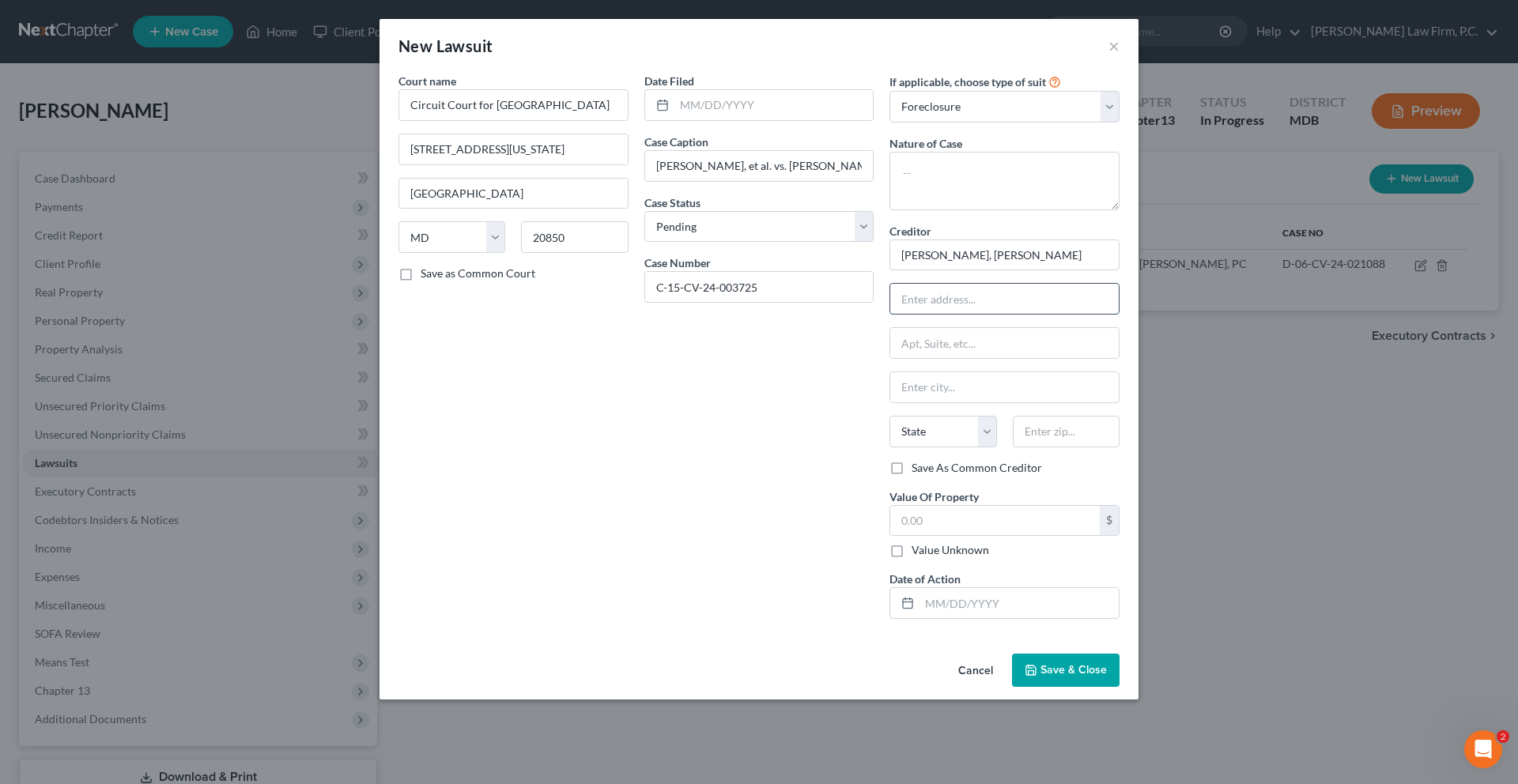 click at bounding box center (1004, 299) 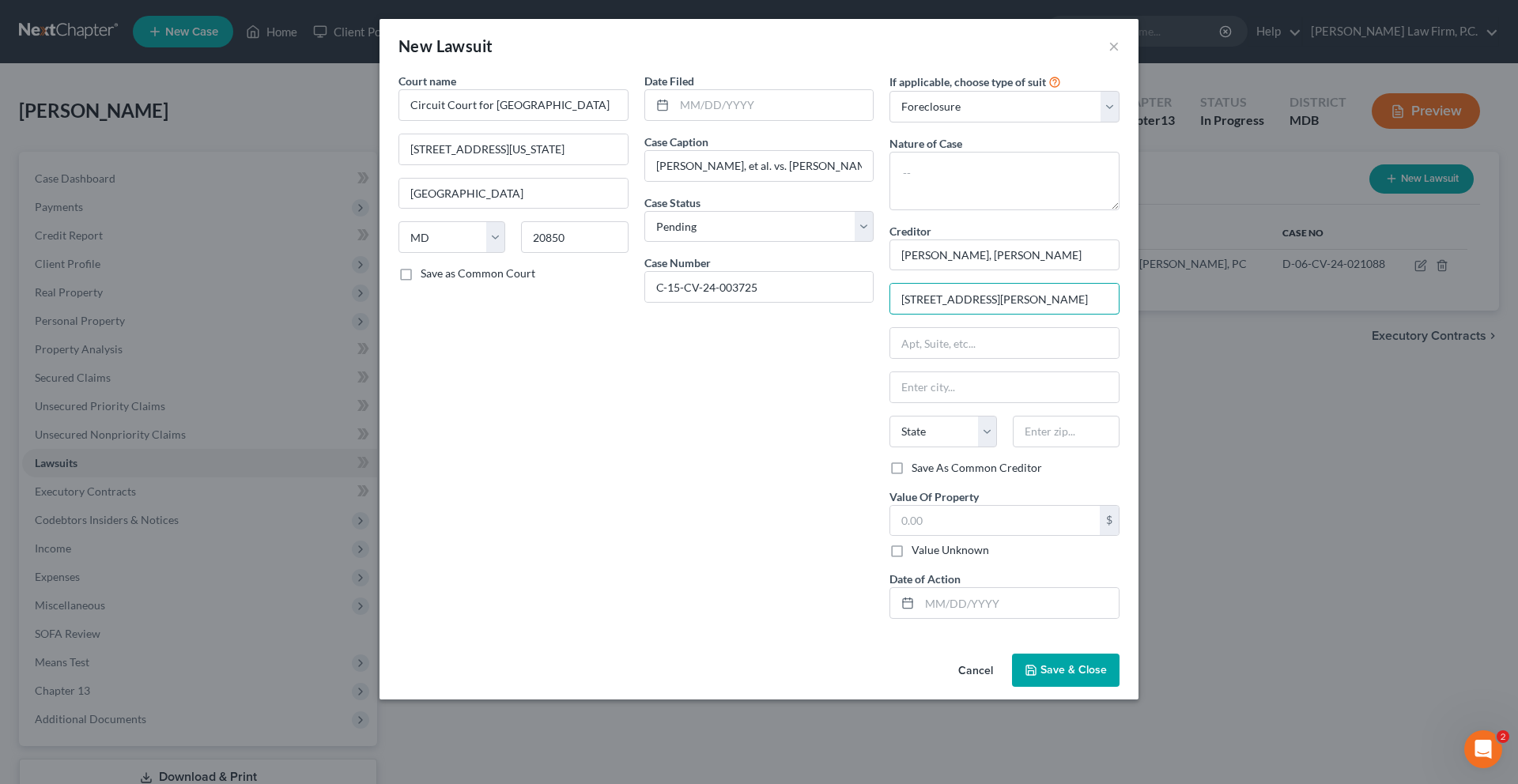 type on "[STREET_ADDRESS][PERSON_NAME]" 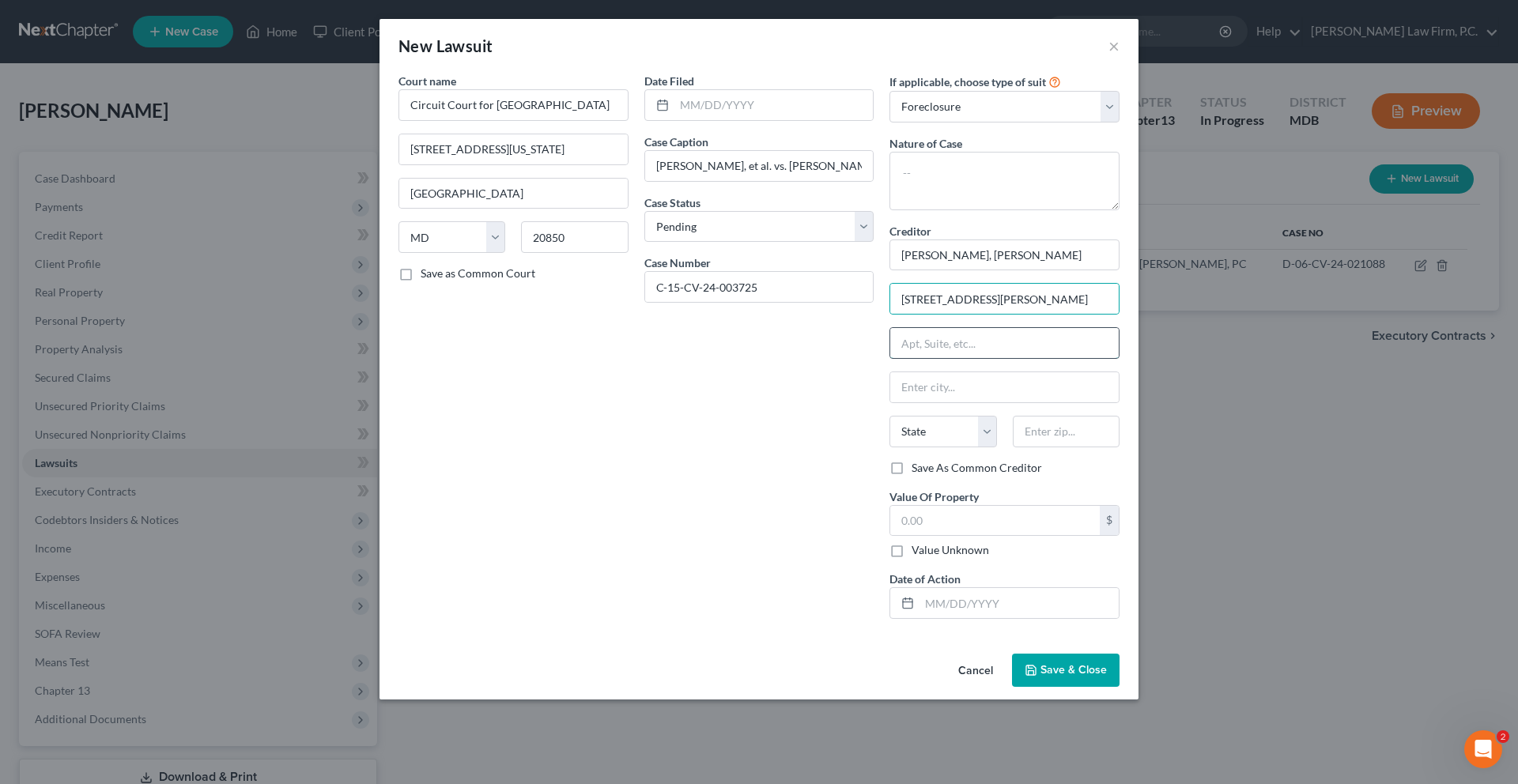 click at bounding box center (1004, 343) 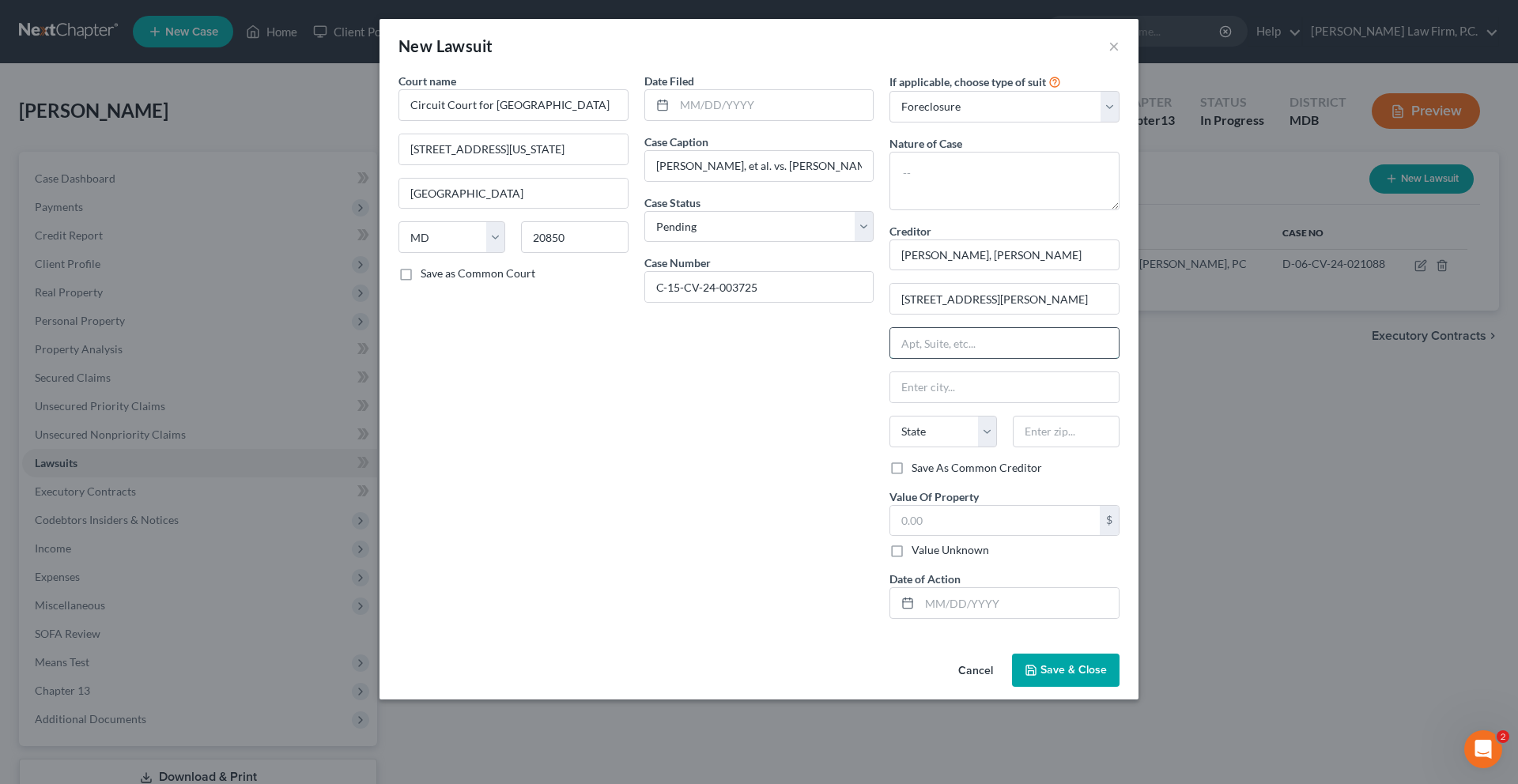 paste on "[GEOGRAPHIC_DATA]" 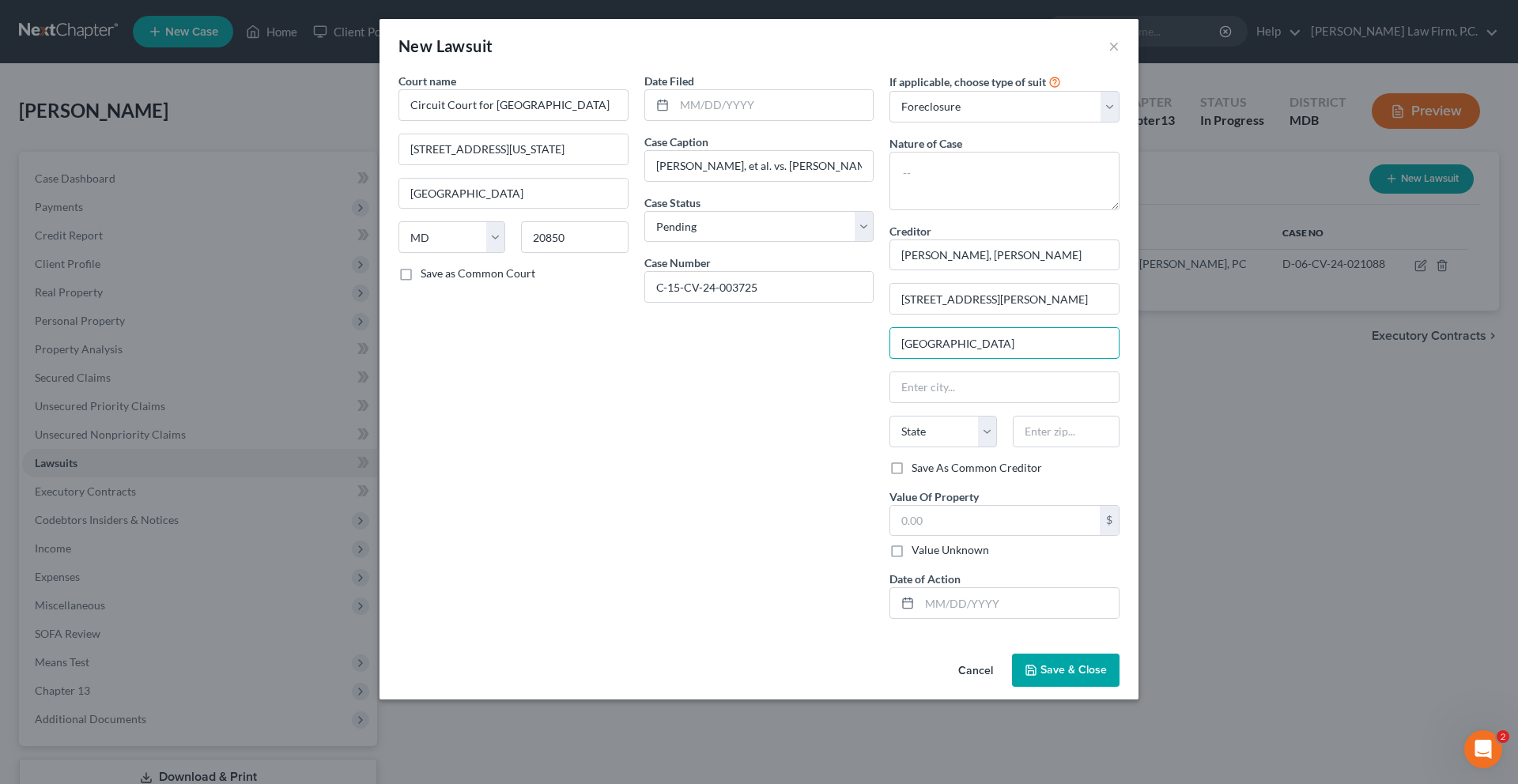 type on "[GEOGRAPHIC_DATA]" 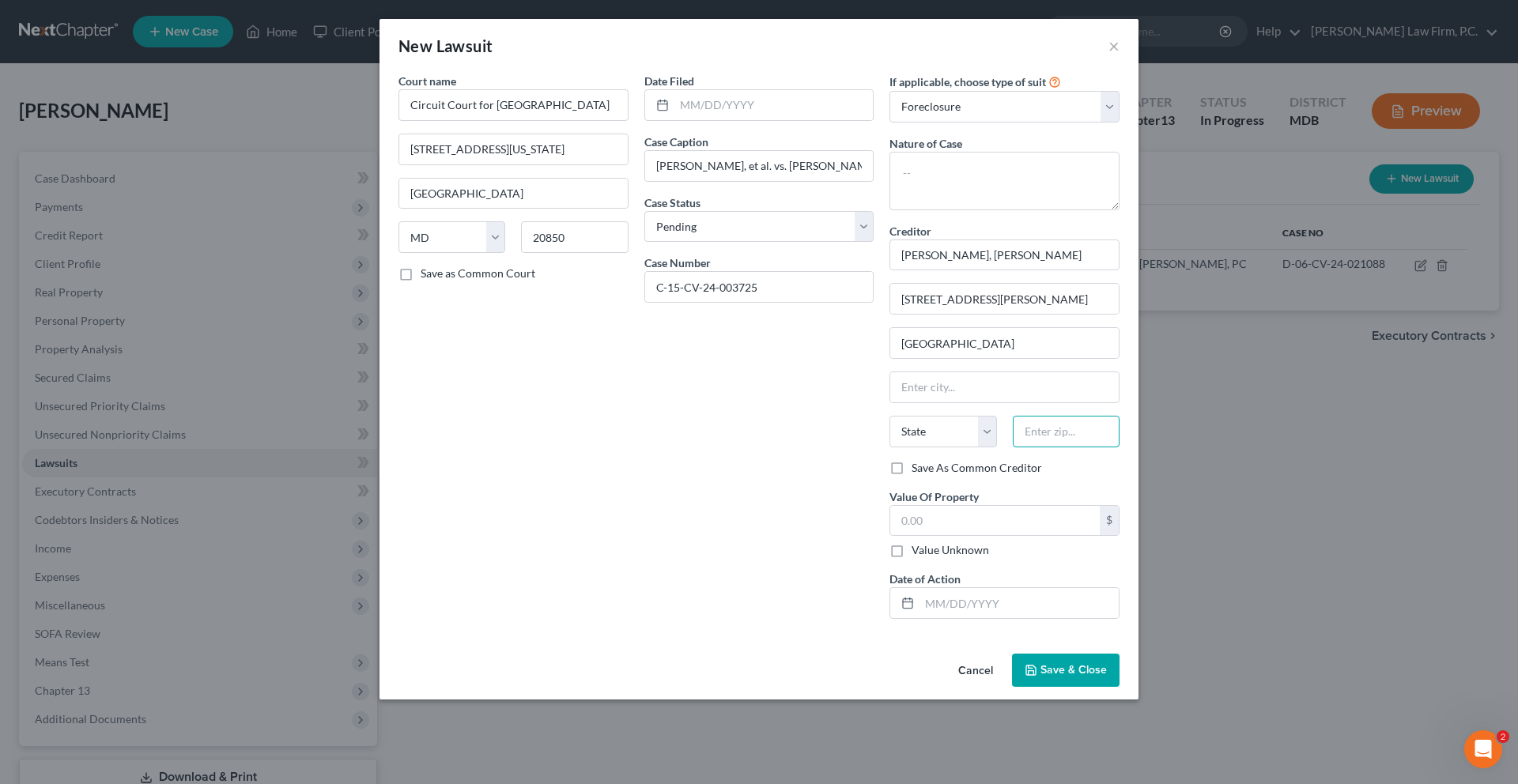 click at bounding box center (1066, 432) 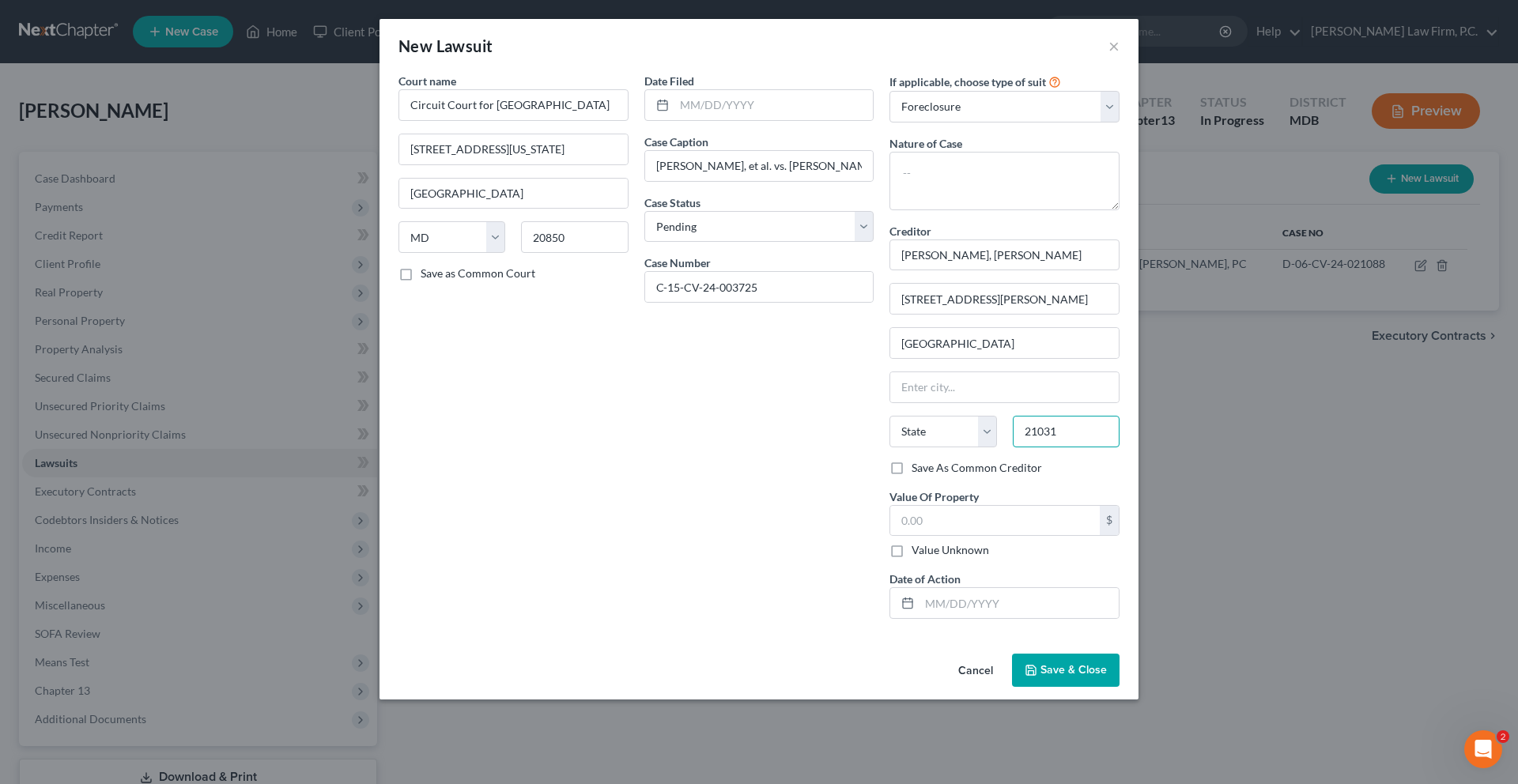 type on "21031" 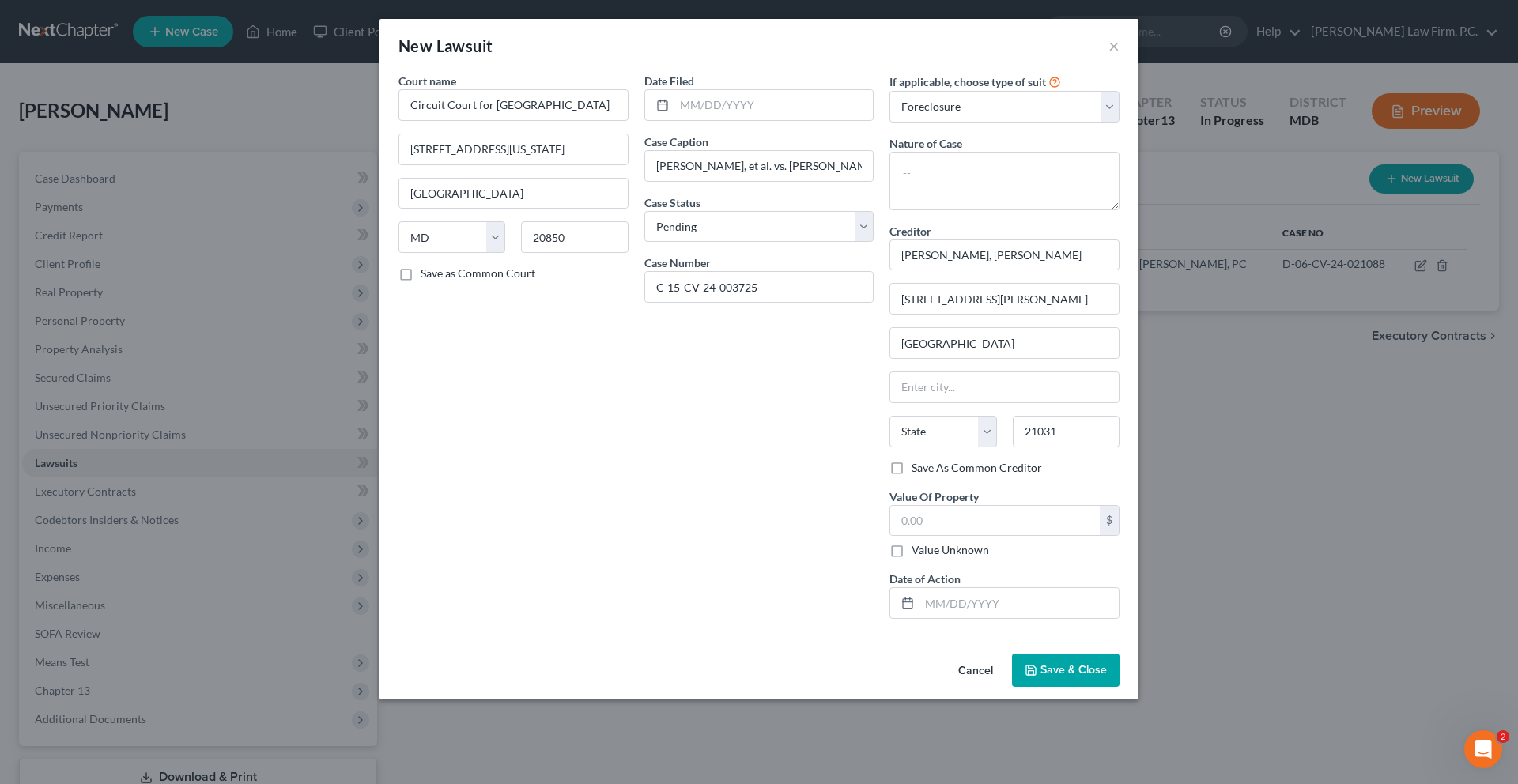 click on "Date Filed         Case Caption [PERSON_NAME], et al. vs. [PERSON_NAME], et al.
Case Status
*
Select Pending On Appeal Concluded Case Number C-15-CV-24-003725" at bounding box center [759, 352] 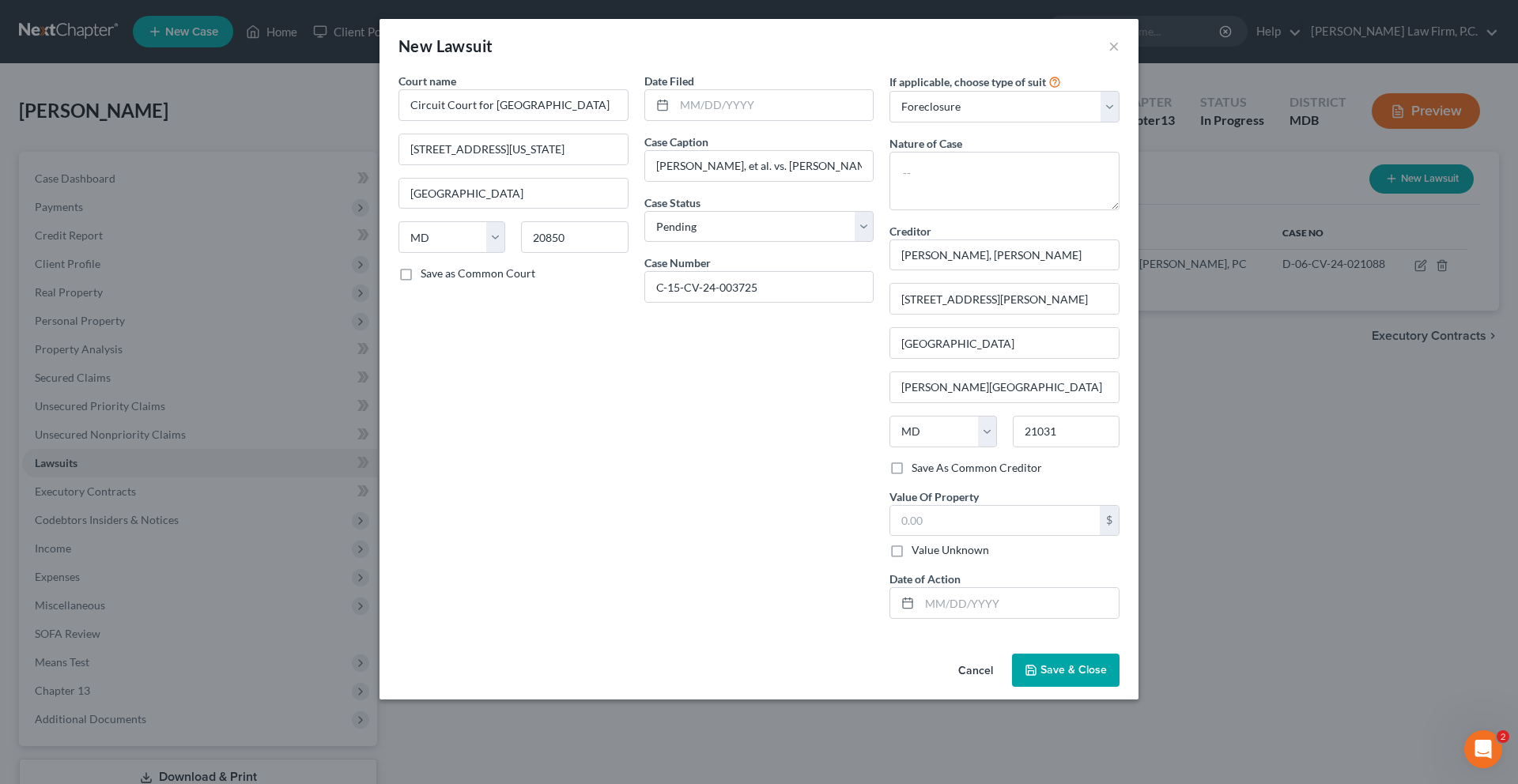 scroll, scrollTop: 110, scrollLeft: 0, axis: vertical 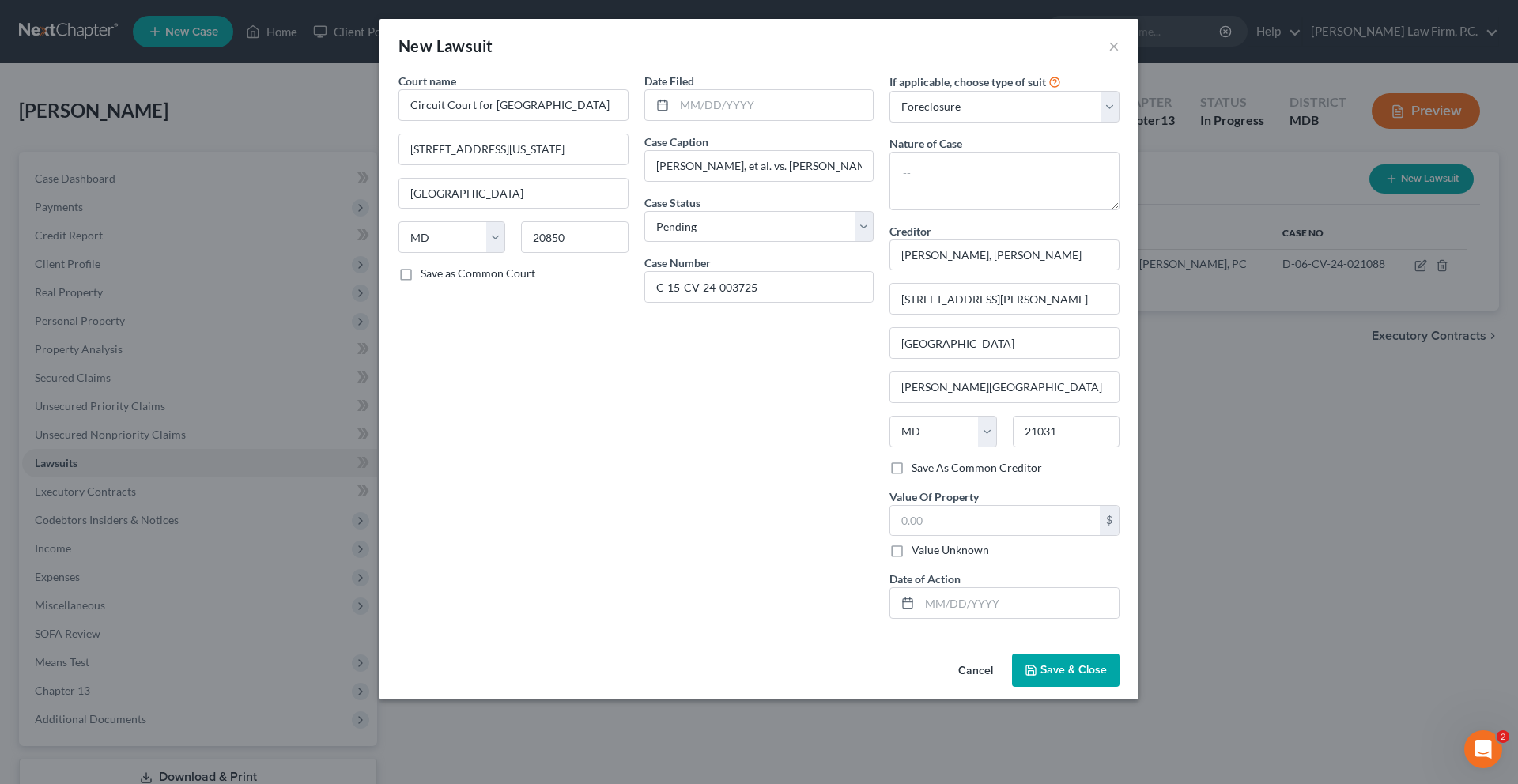 click on "Save & Close" at bounding box center [1074, 669] 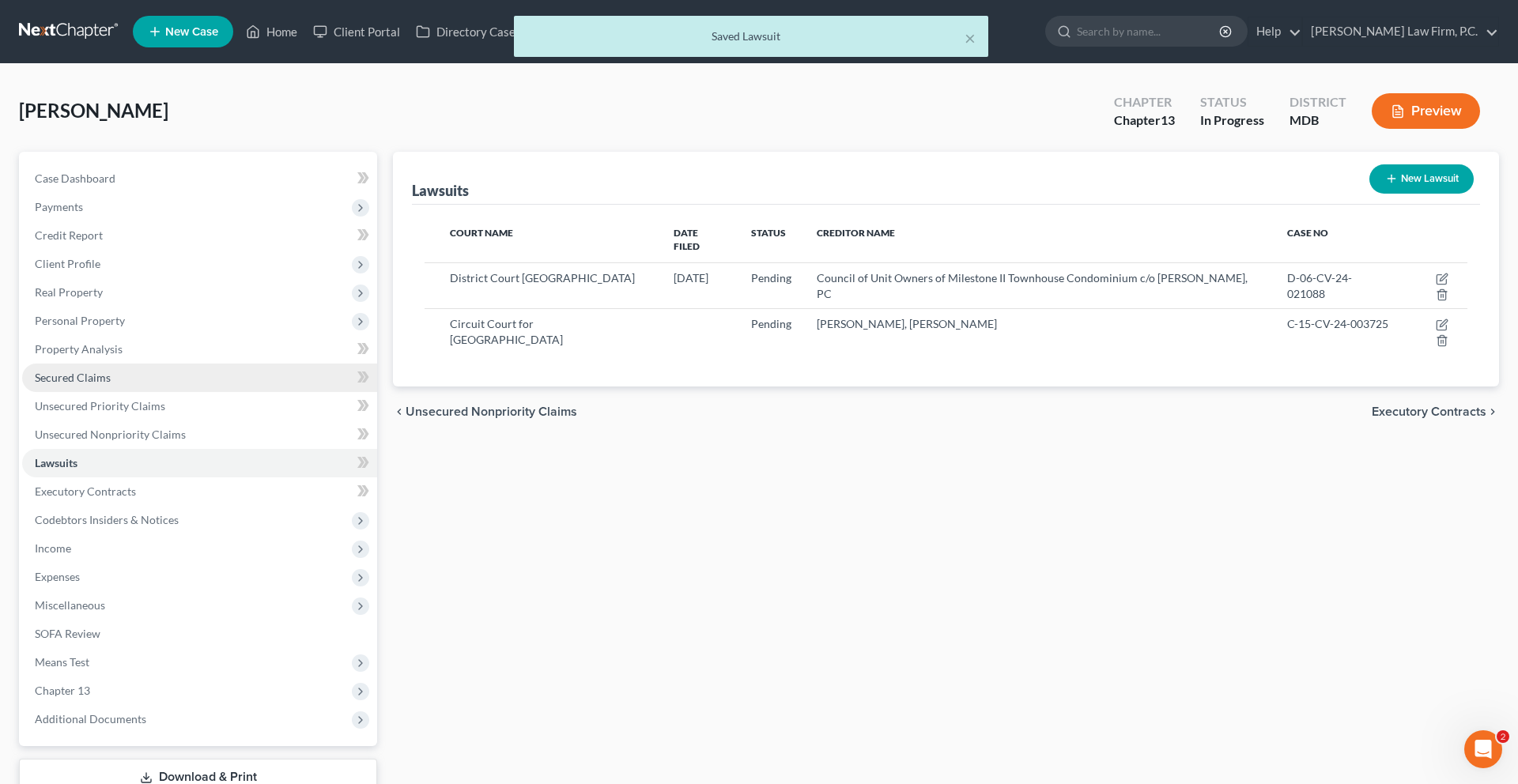 click on "Secured Claims" at bounding box center [199, 378] 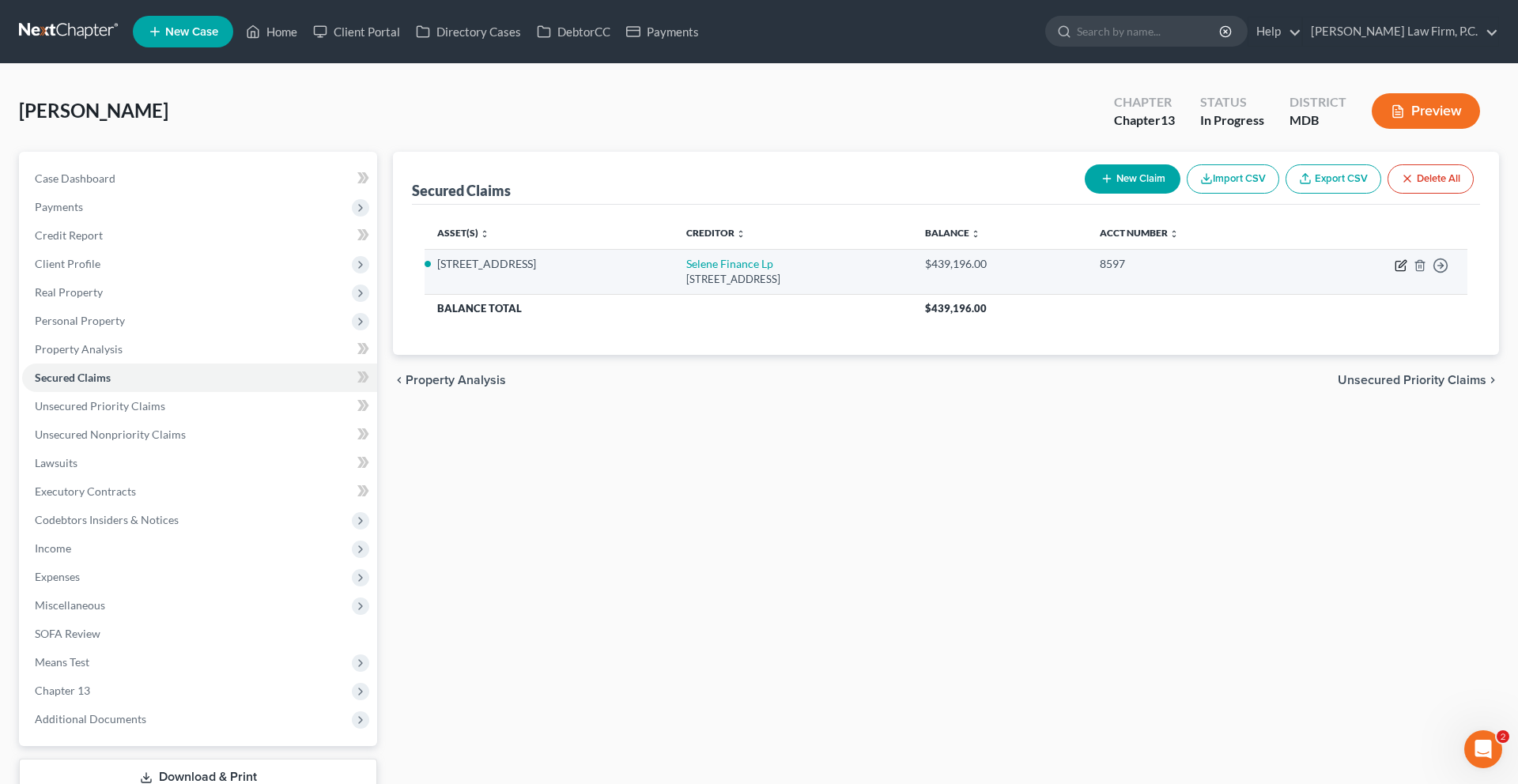 click 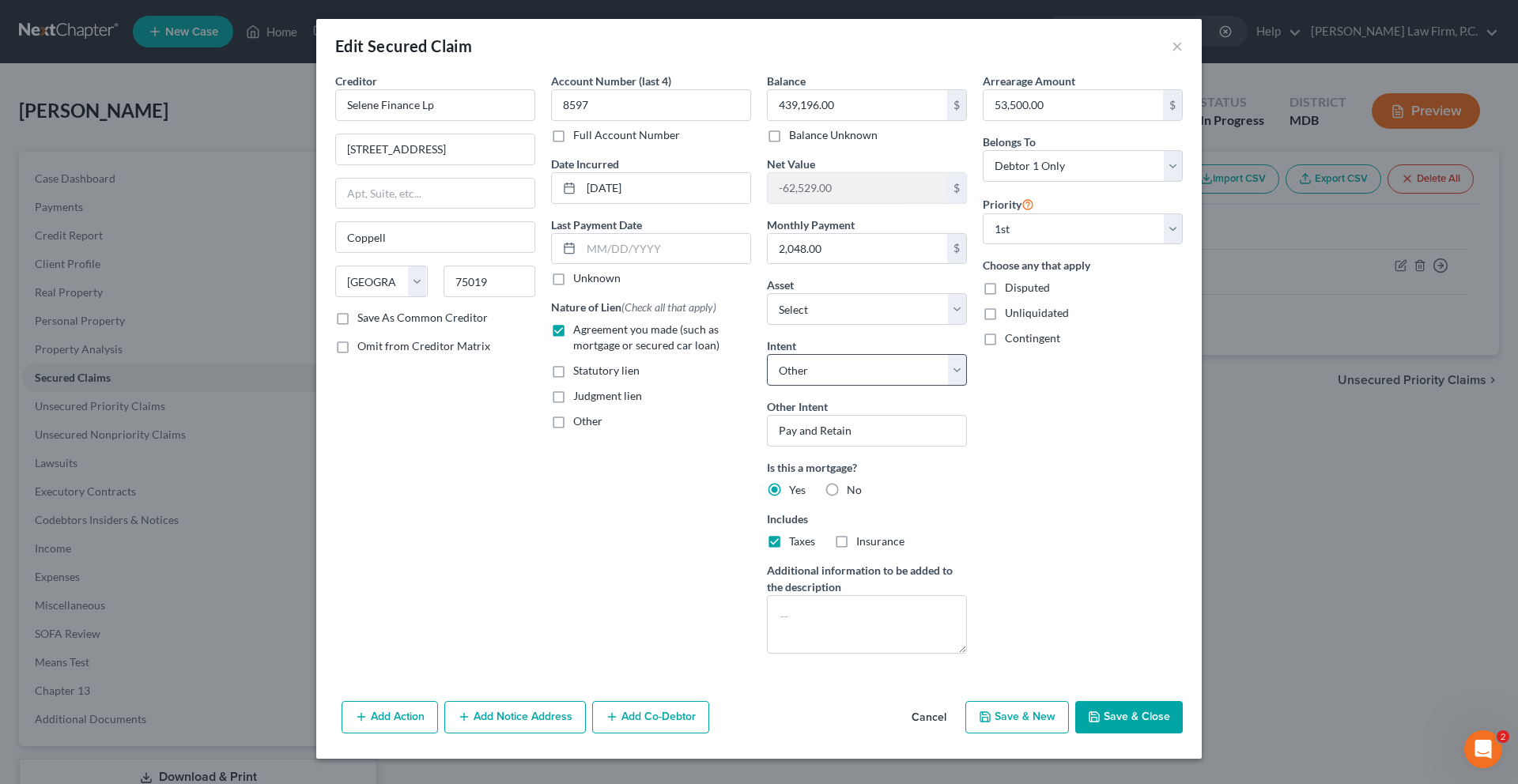 scroll, scrollTop: 185, scrollLeft: 0, axis: vertical 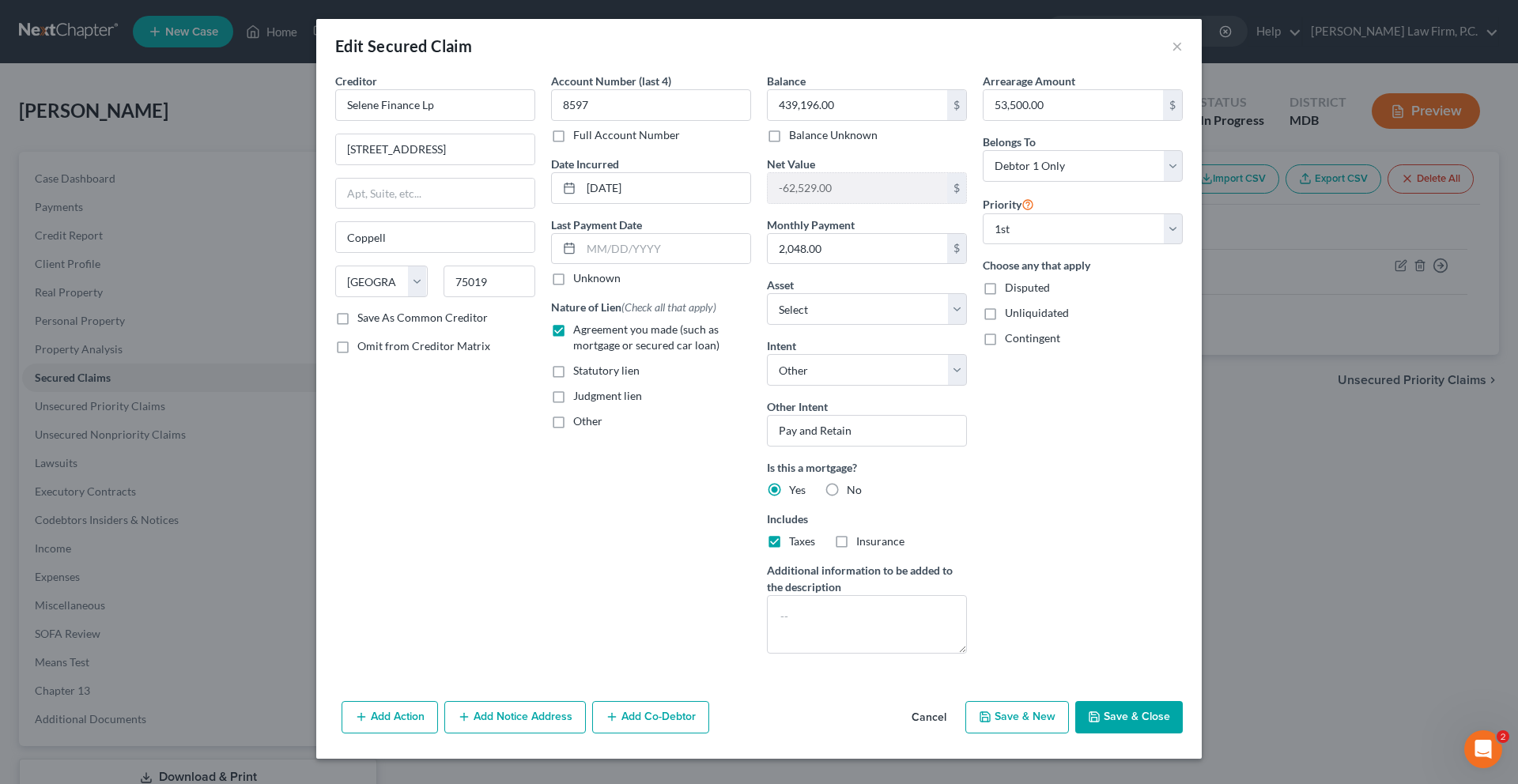 click on "Add Notice Address" at bounding box center [515, 718] 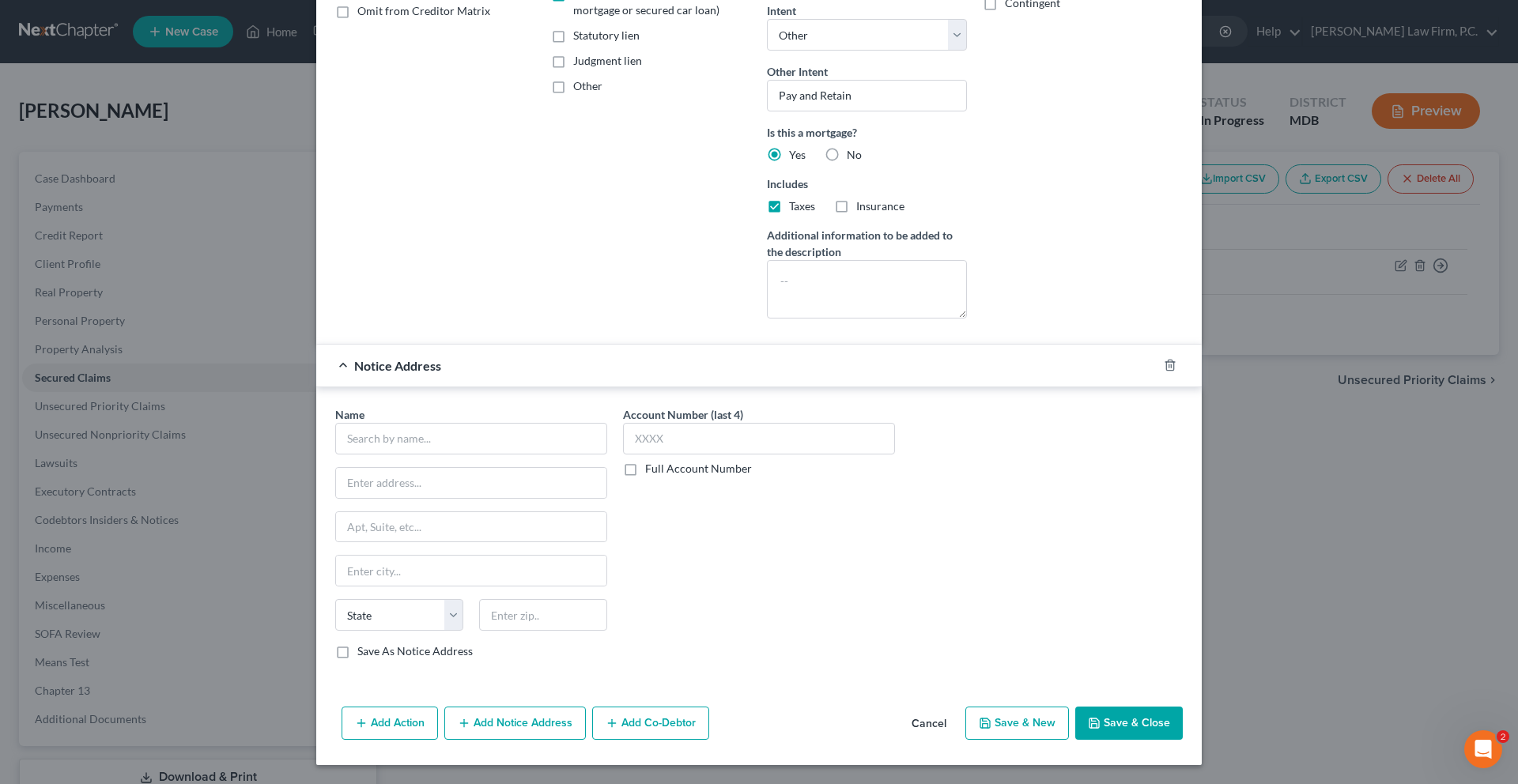 scroll, scrollTop: 609, scrollLeft: 0, axis: vertical 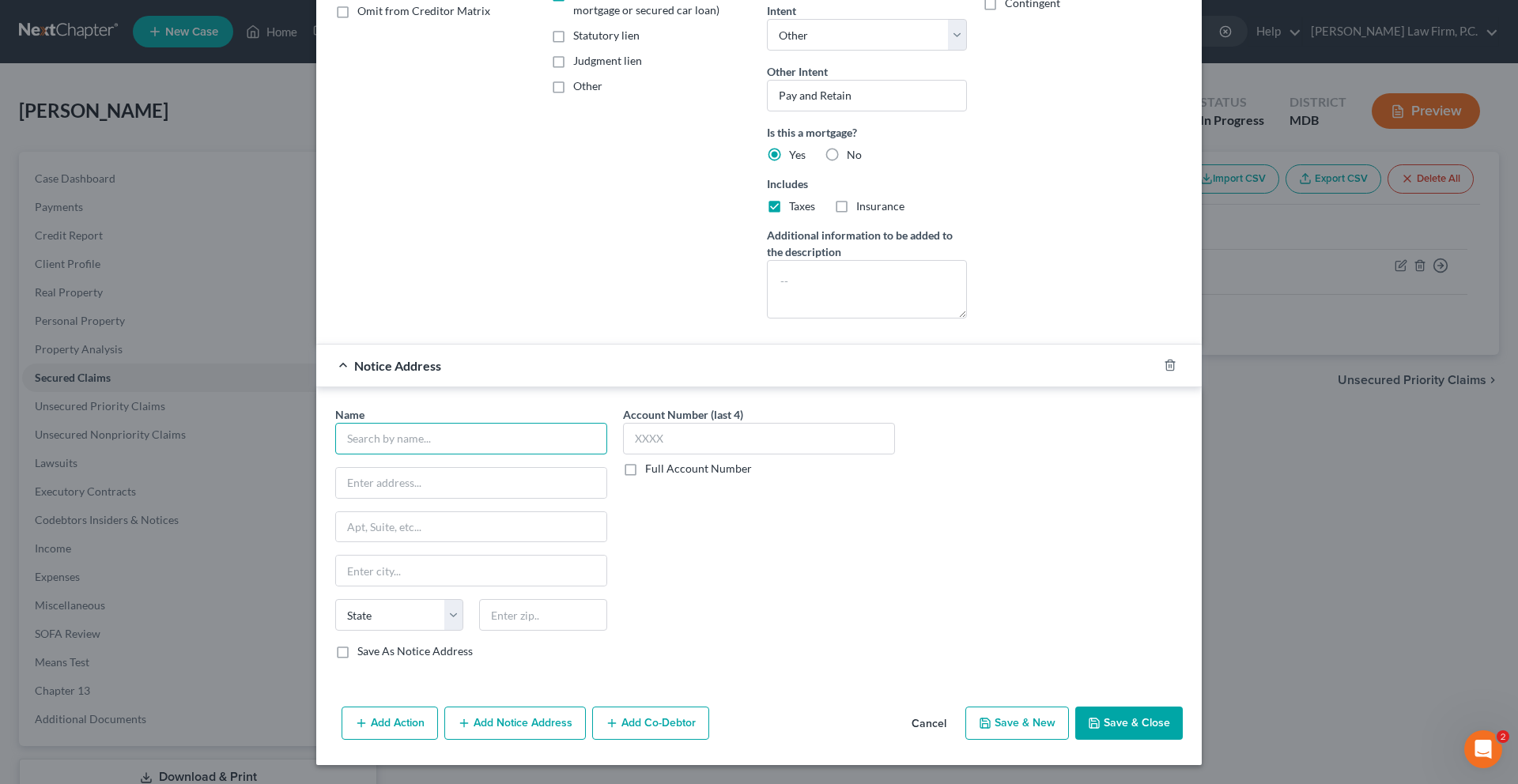 click at bounding box center [471, 439] 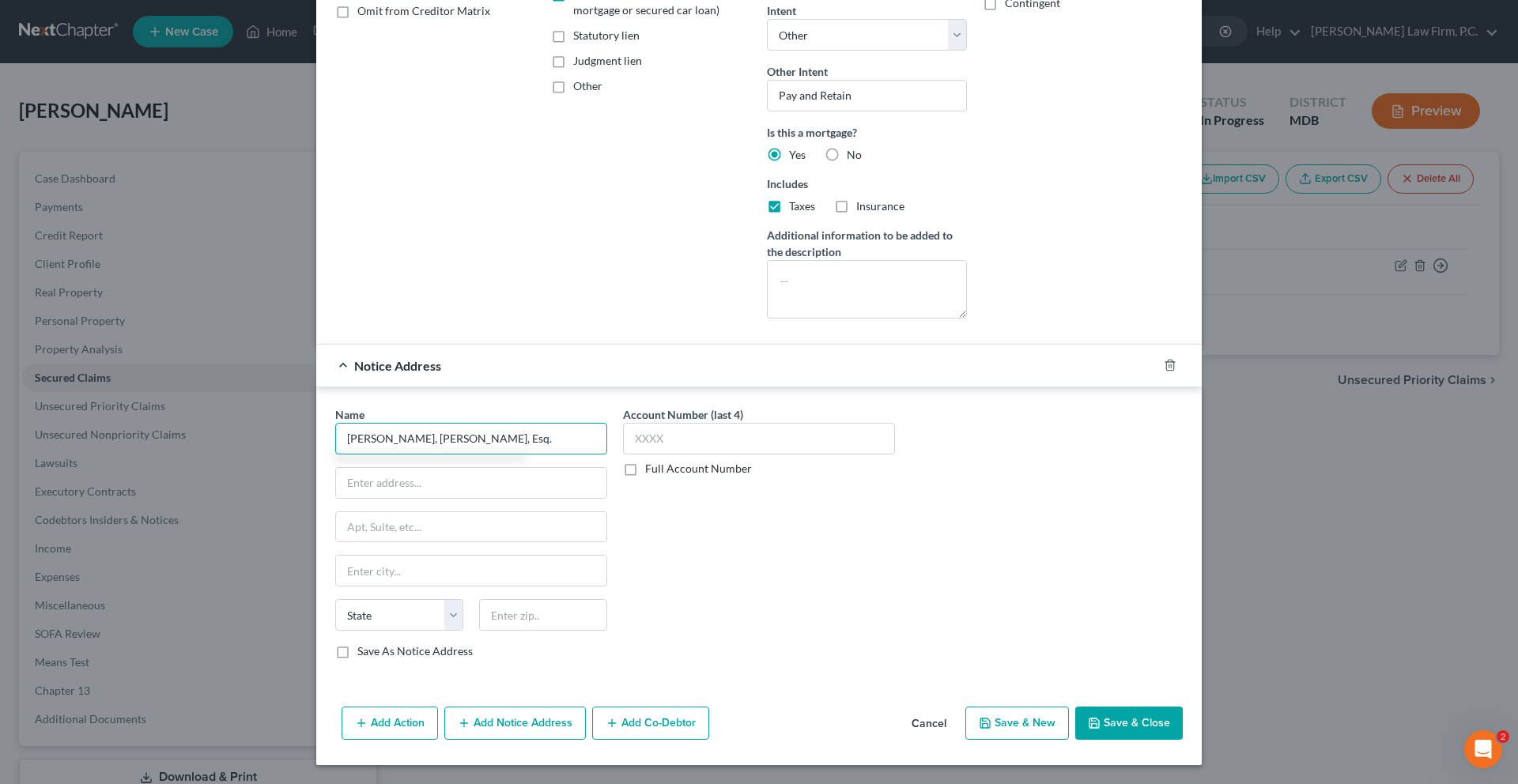 type on "[PERSON_NAME], [PERSON_NAME], Esq." 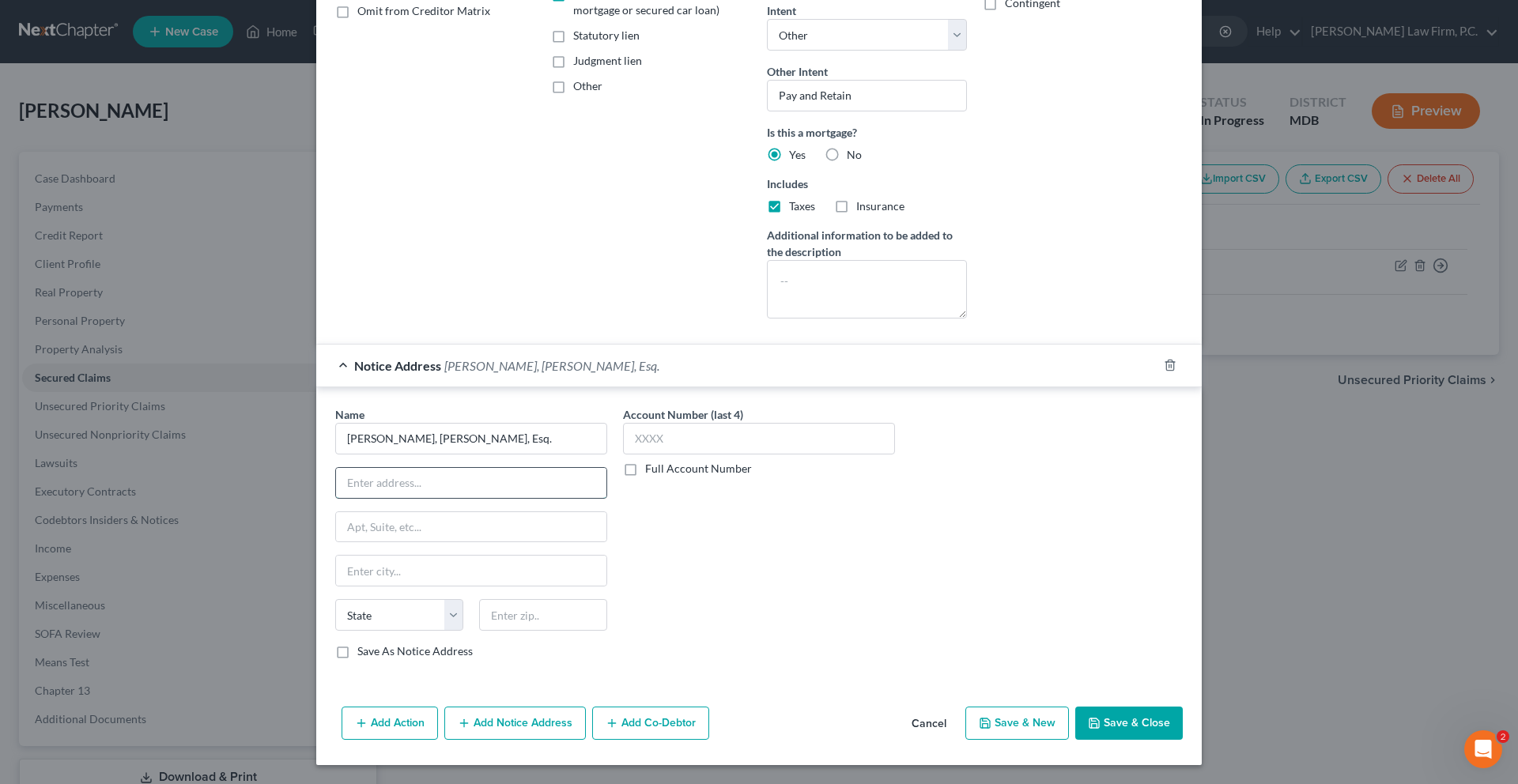 click at bounding box center (471, 483) 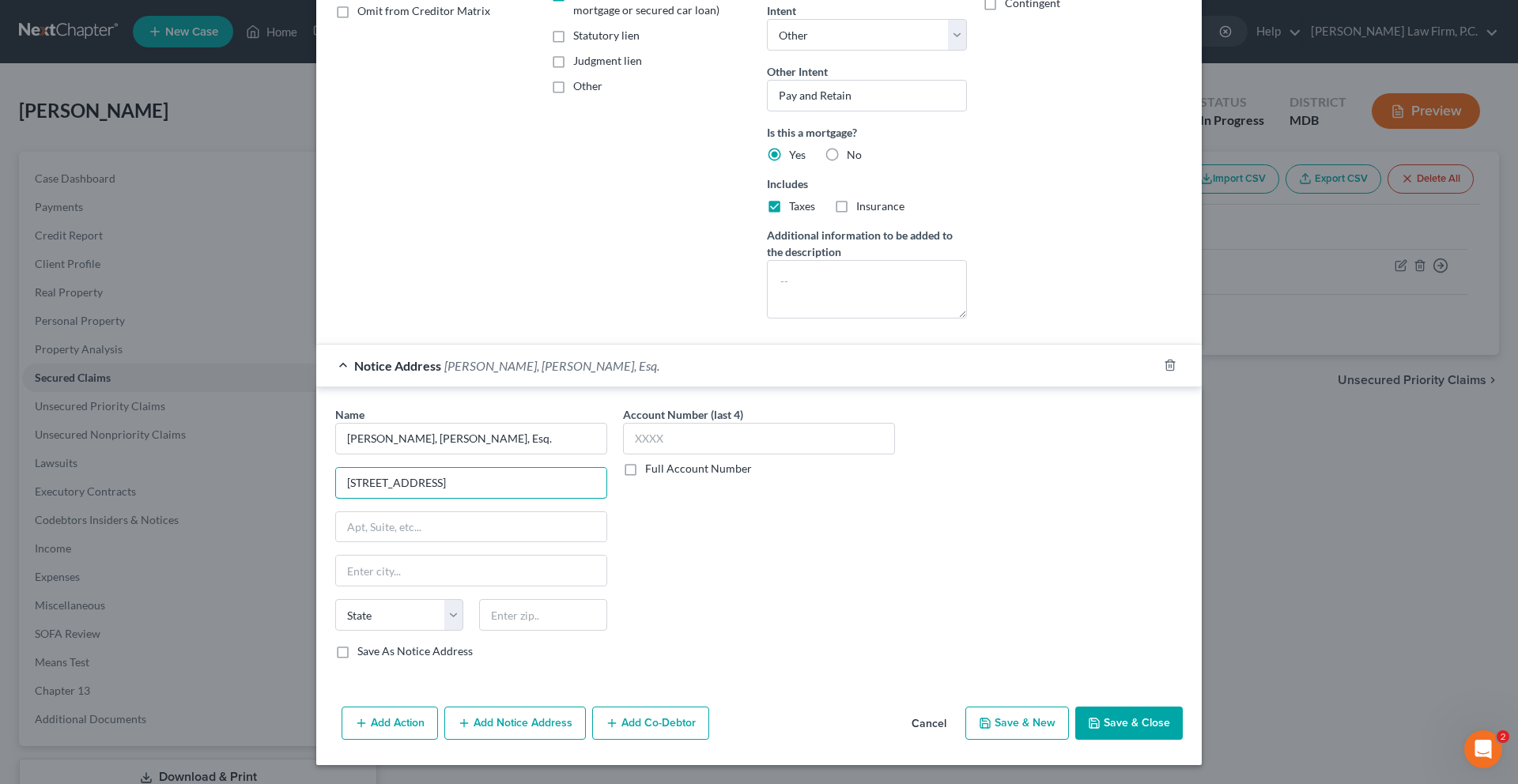 type on "[STREET_ADDRESS]" 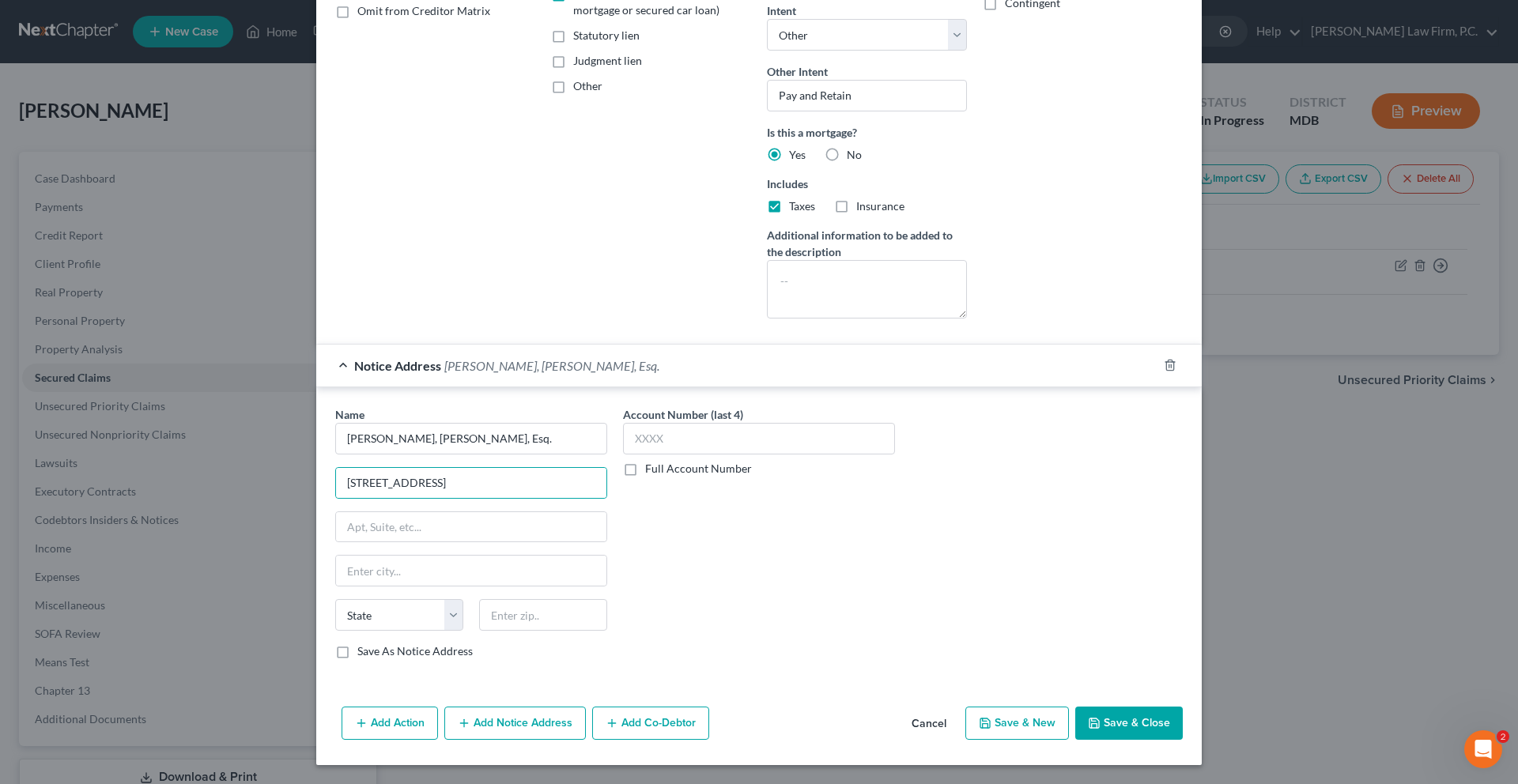 click on "Account Number (last 4)
Full Account Number" at bounding box center [759, 539] 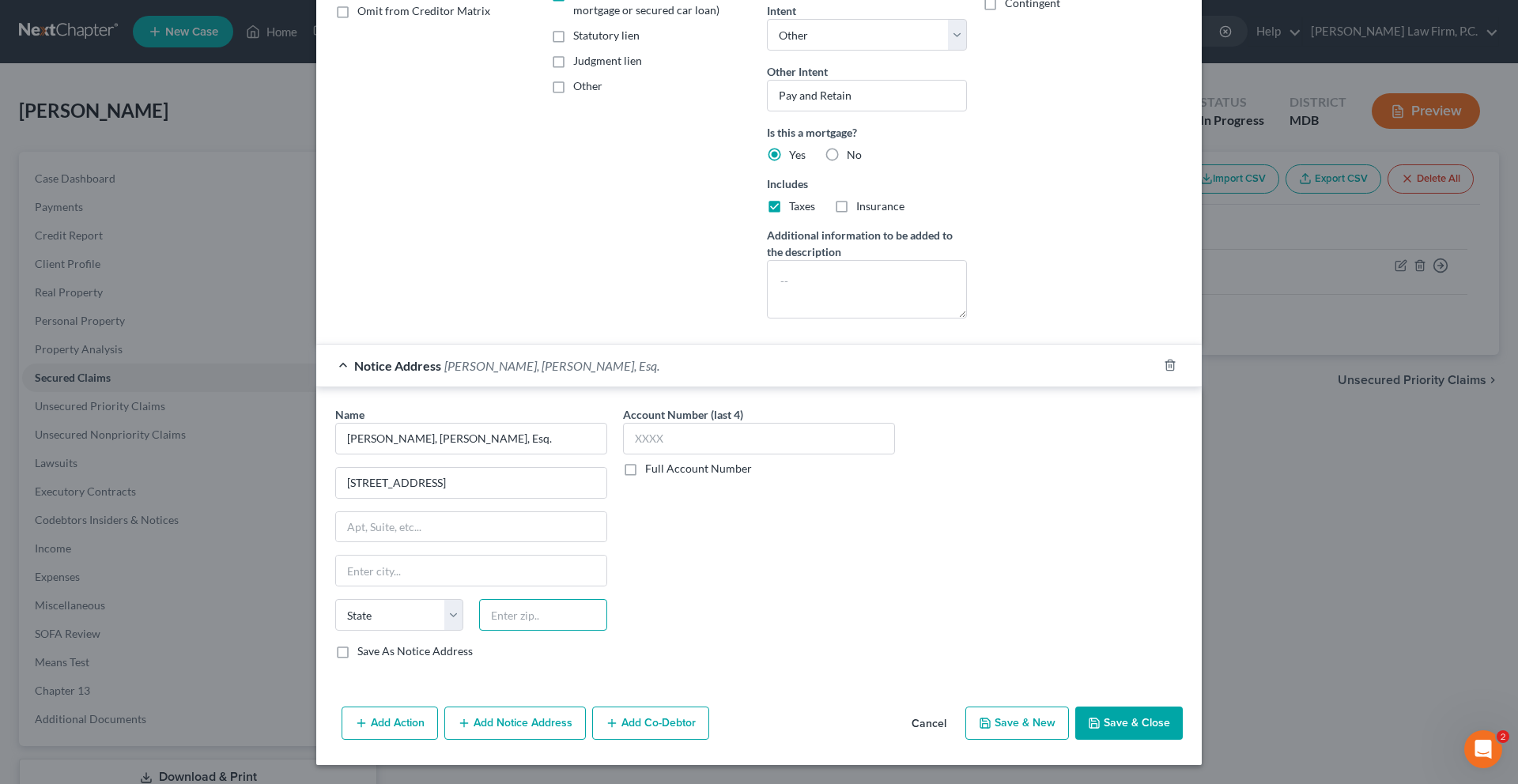 click at bounding box center (543, 615) 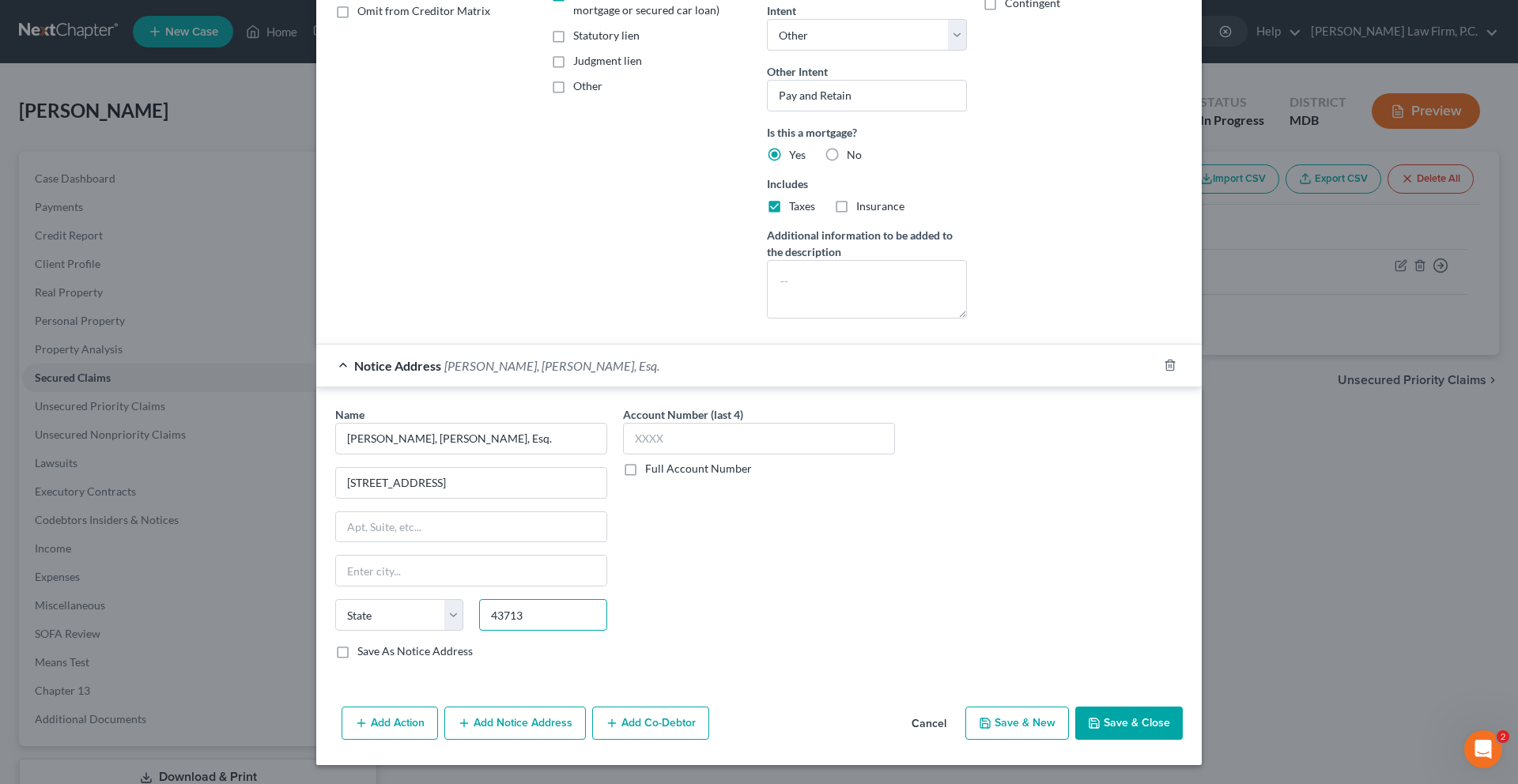 type on "43713" 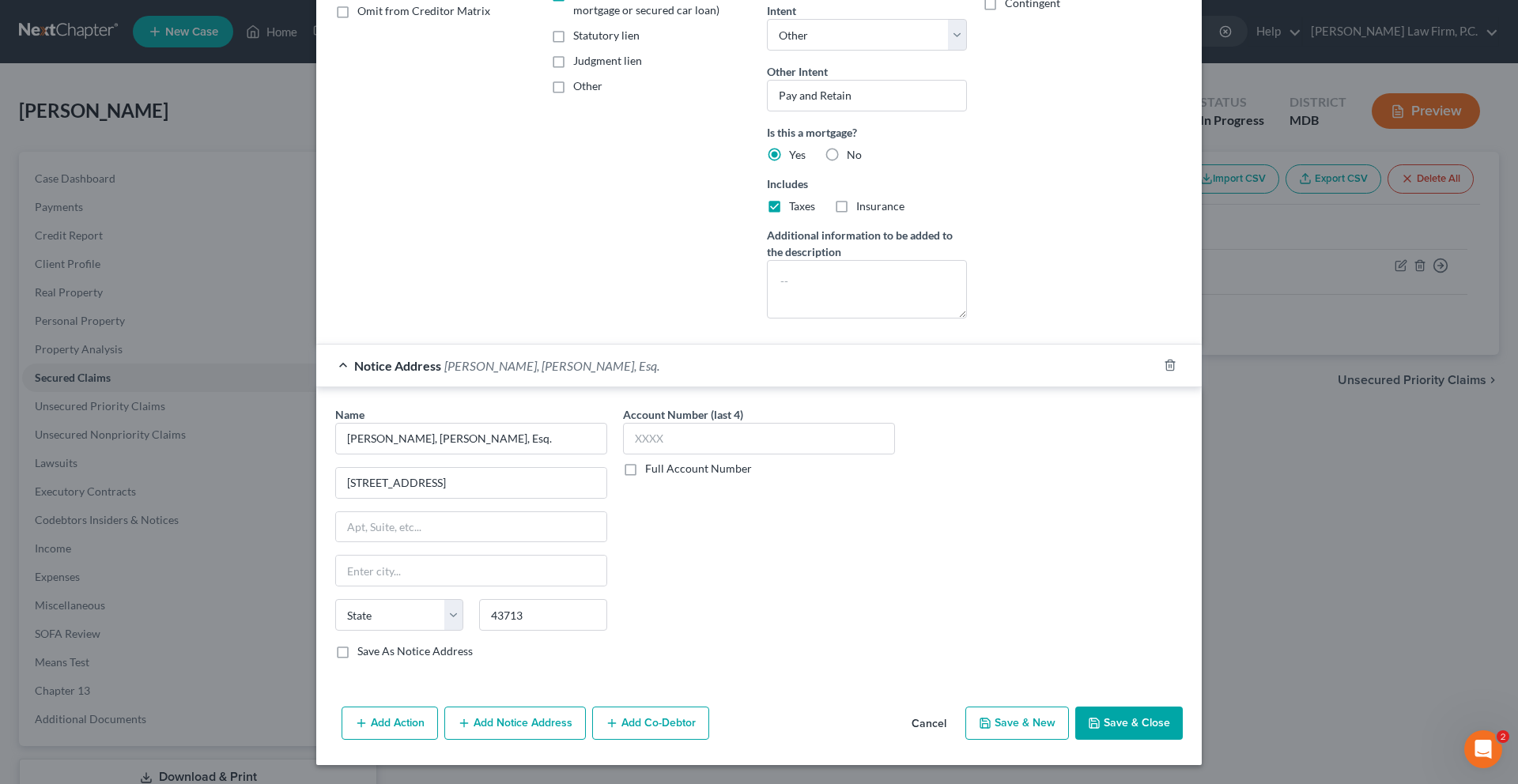 click on "Account Number (last 4)
Full Account Number" at bounding box center [759, 539] 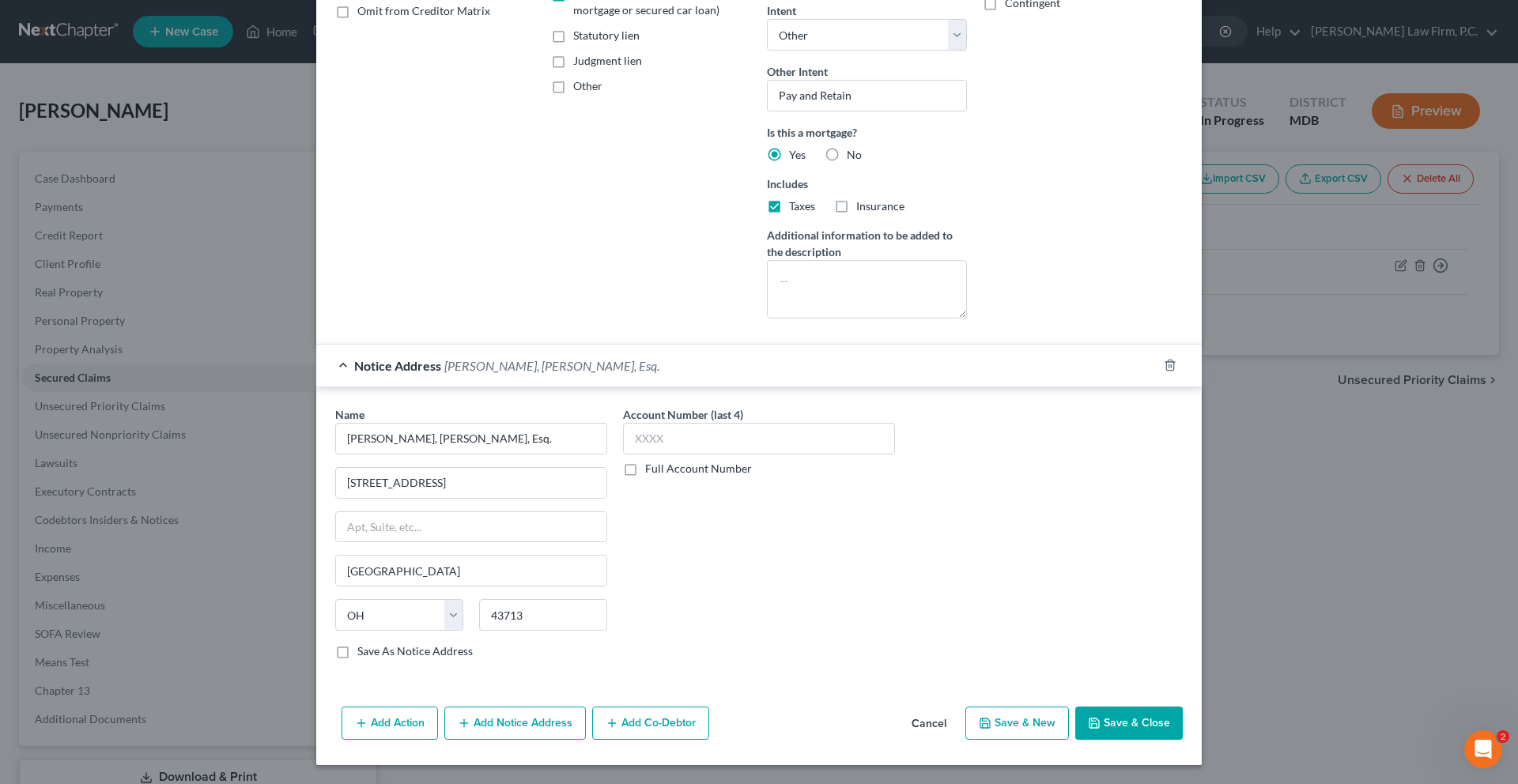 click on "Save As Notice Address" at bounding box center [415, 651] 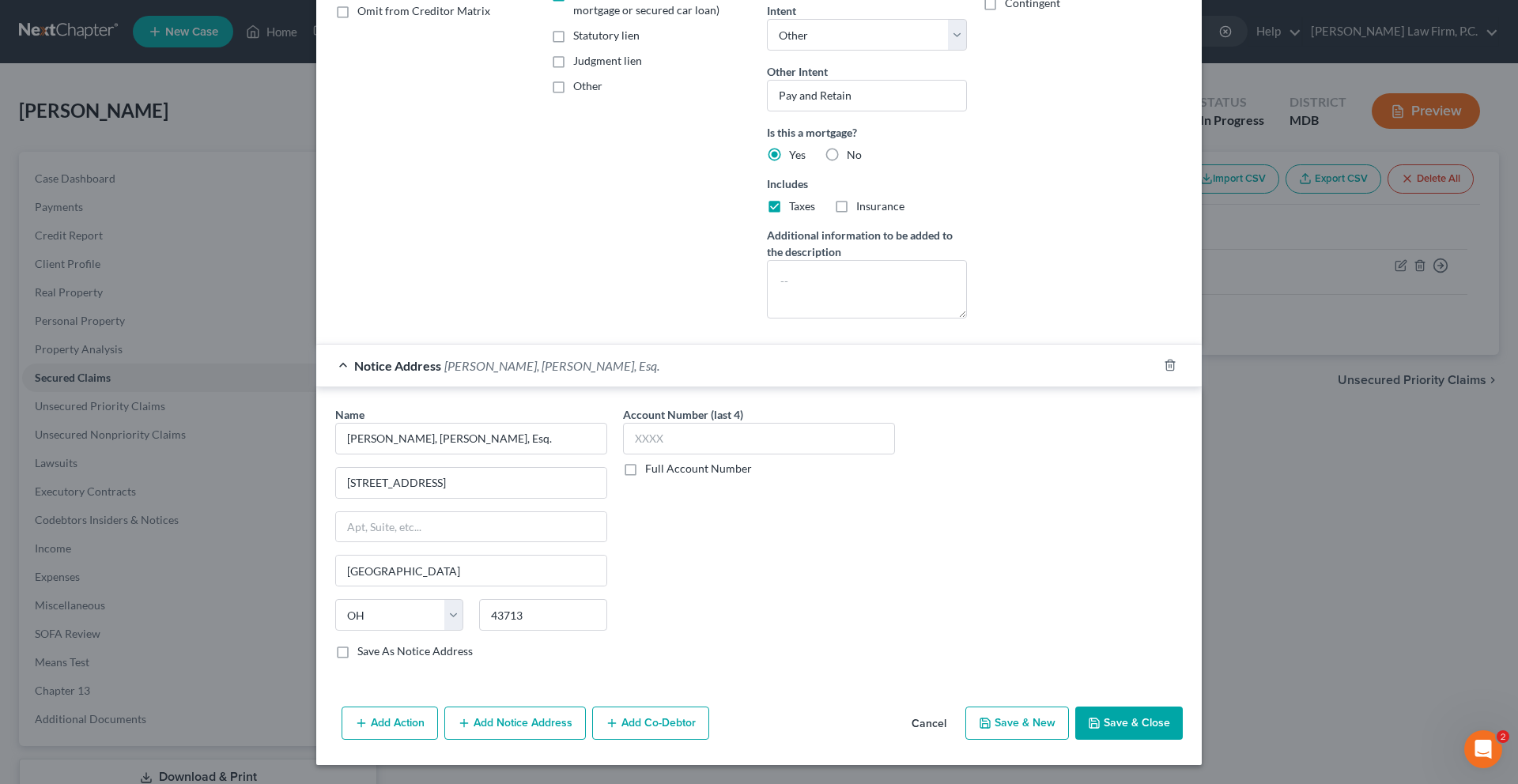 click on "Save As Notice Address" at bounding box center [368, 648] 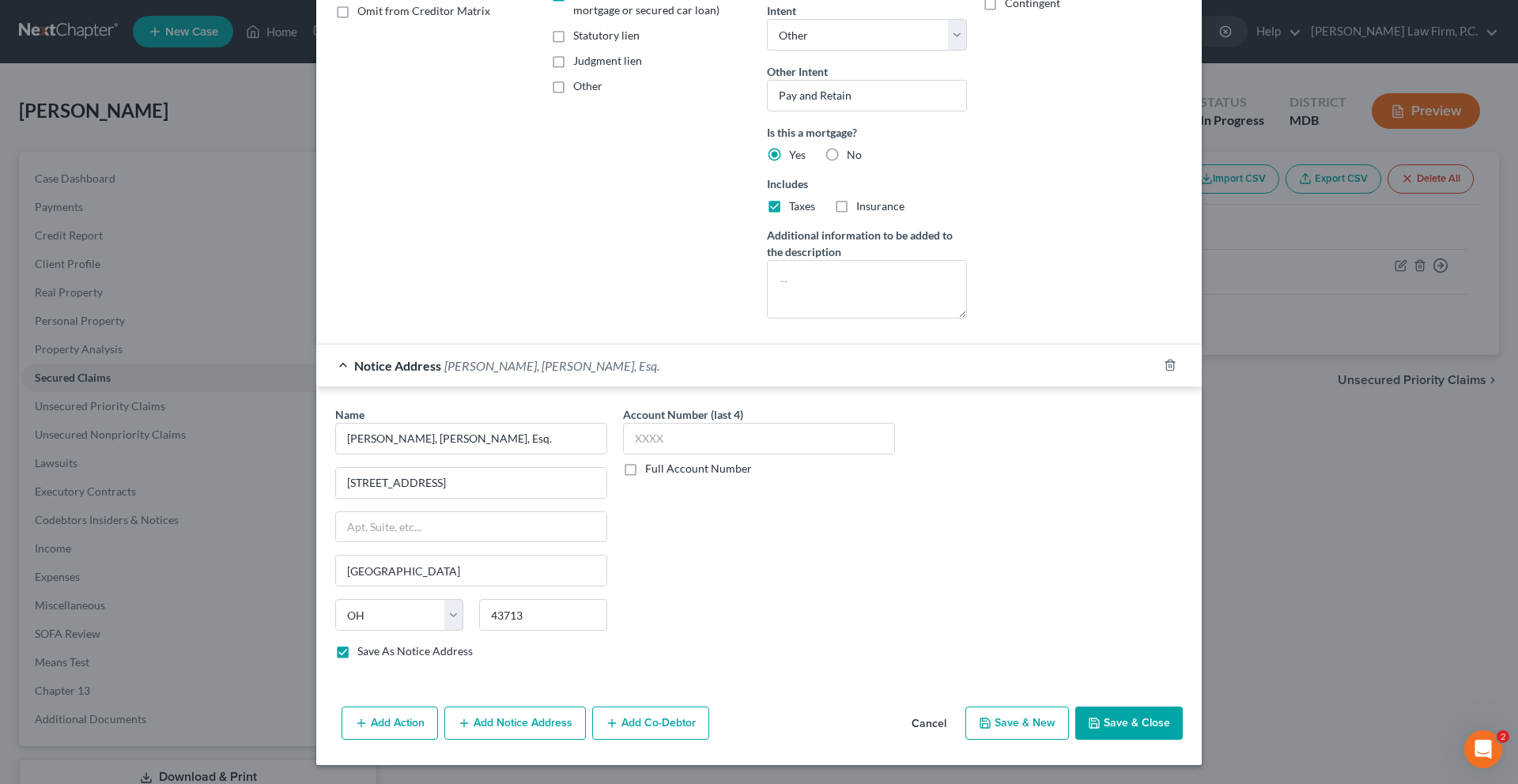 click on "Add Notice Address" at bounding box center [515, 723] 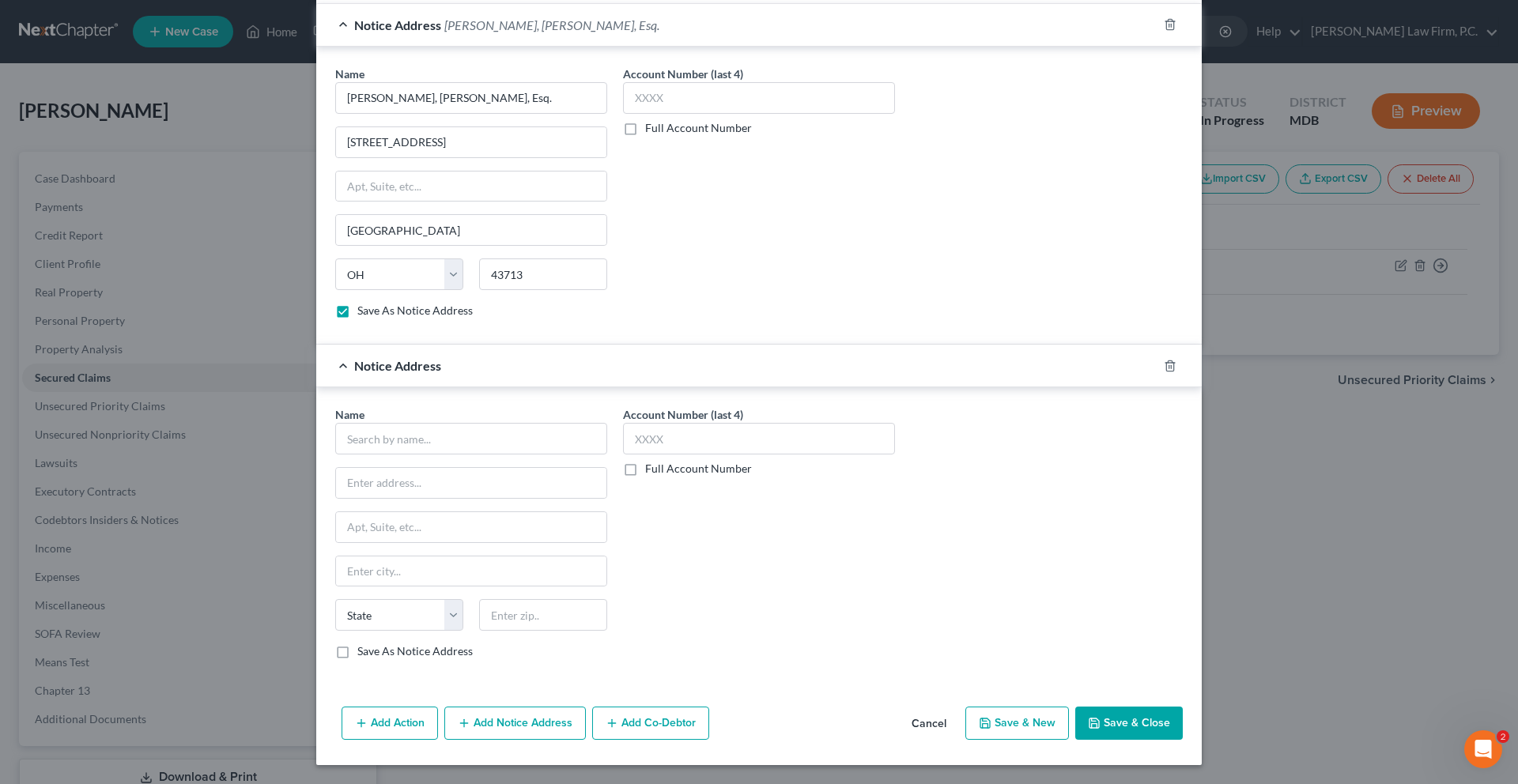 scroll, scrollTop: 831, scrollLeft: 0, axis: vertical 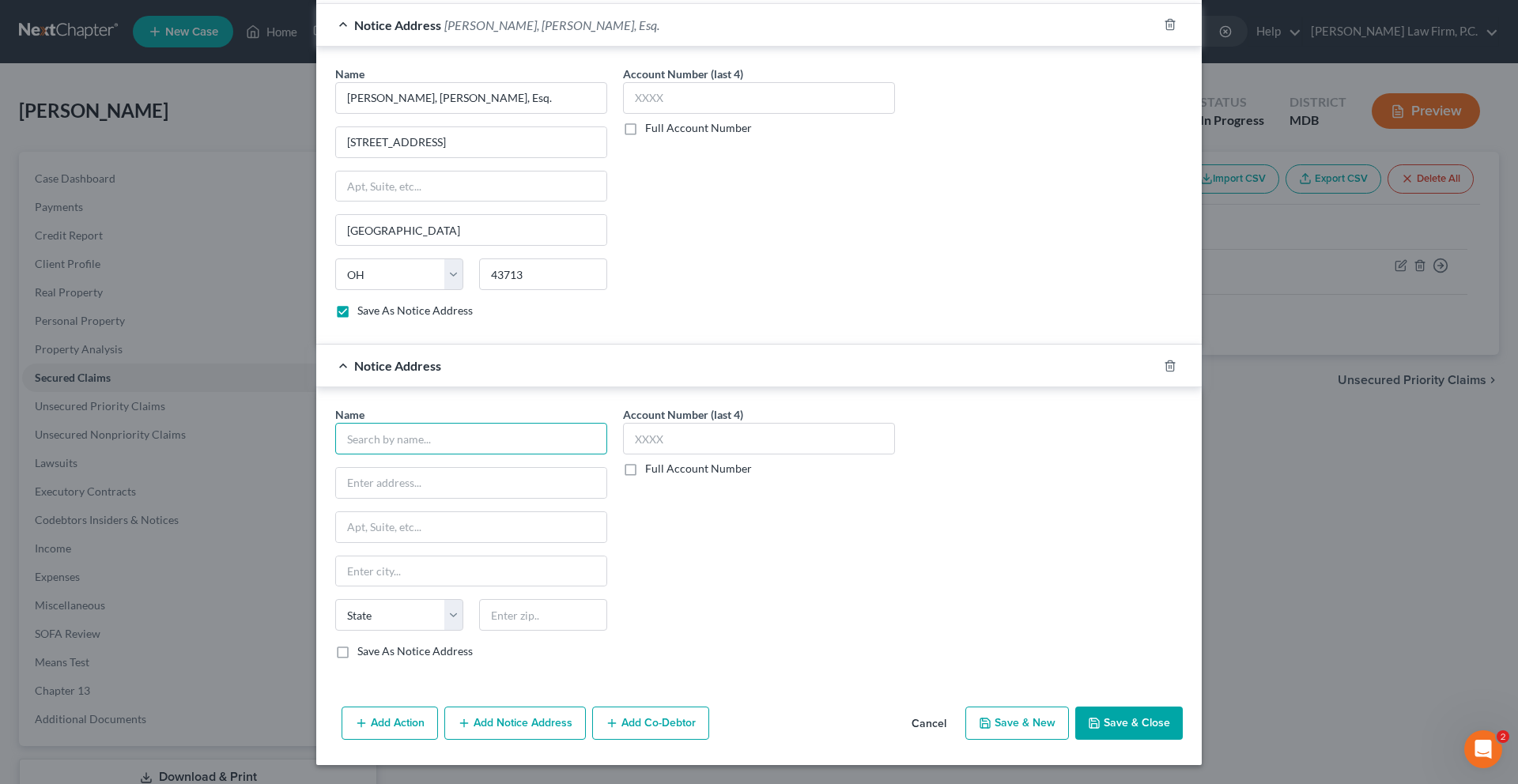 click at bounding box center [471, 439] 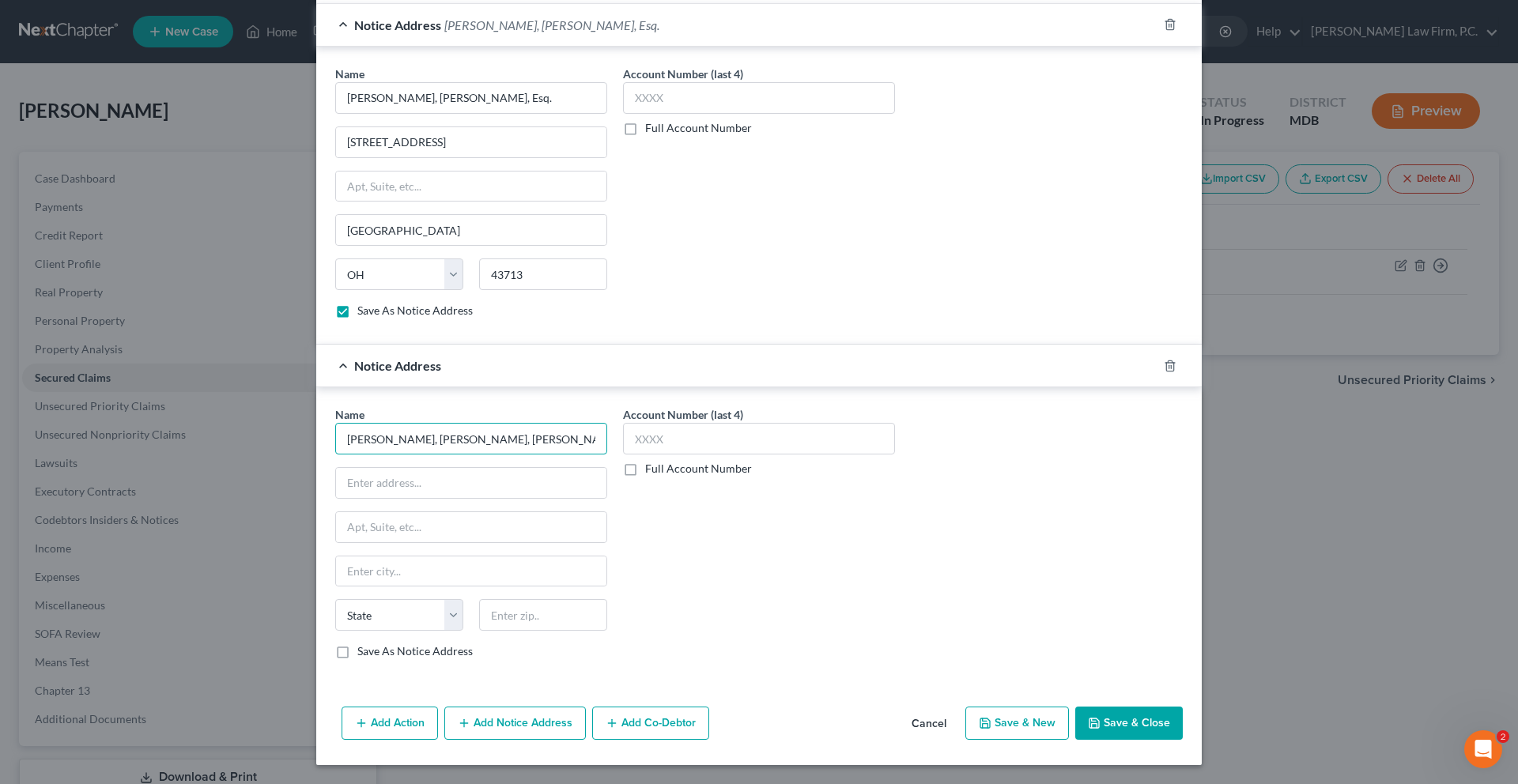 scroll, scrollTop: 0, scrollLeft: 13, axis: horizontal 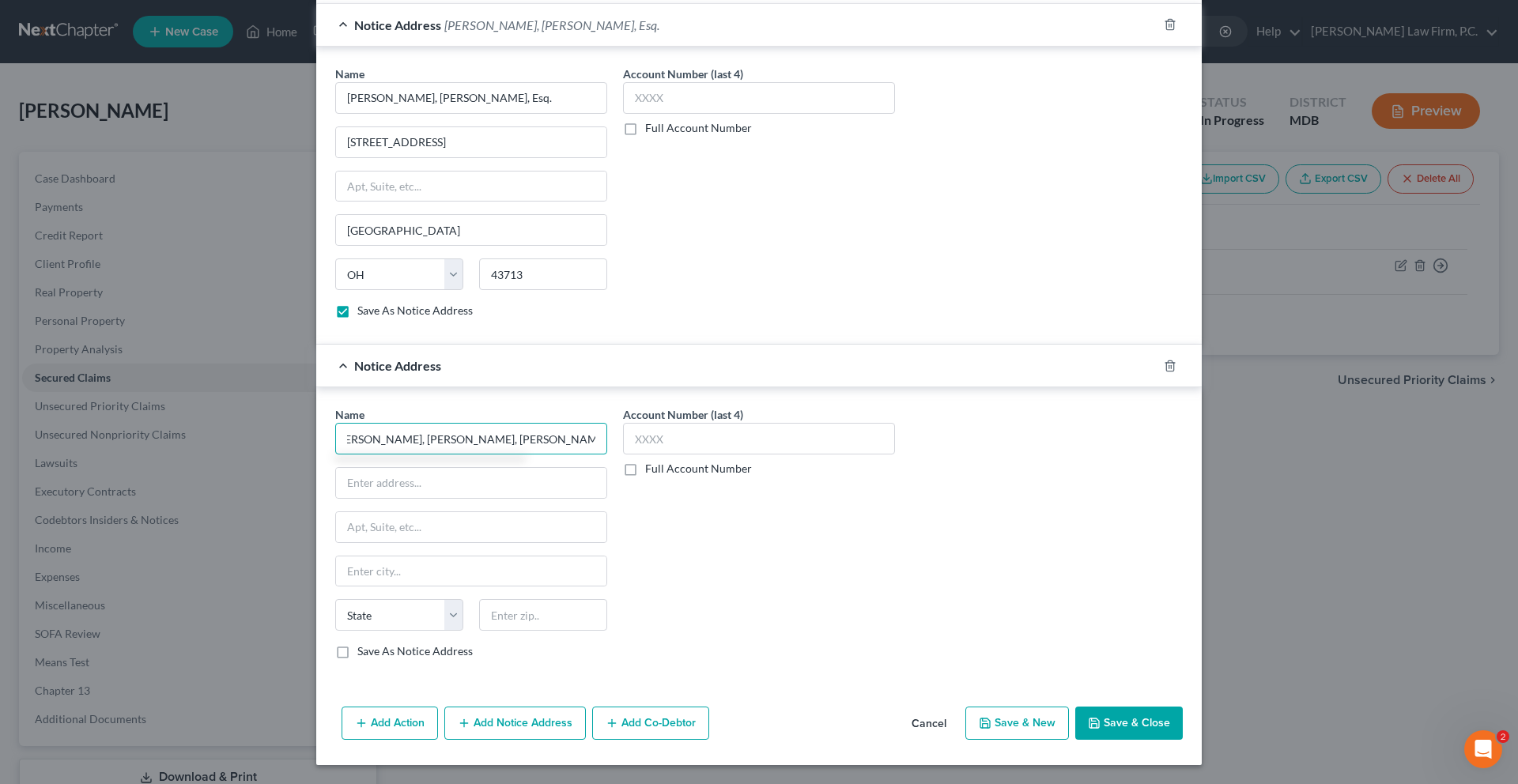 type on "[PERSON_NAME], [PERSON_NAME], [PERSON_NAME], [PERSON_NAME] & Partners, PLLC" 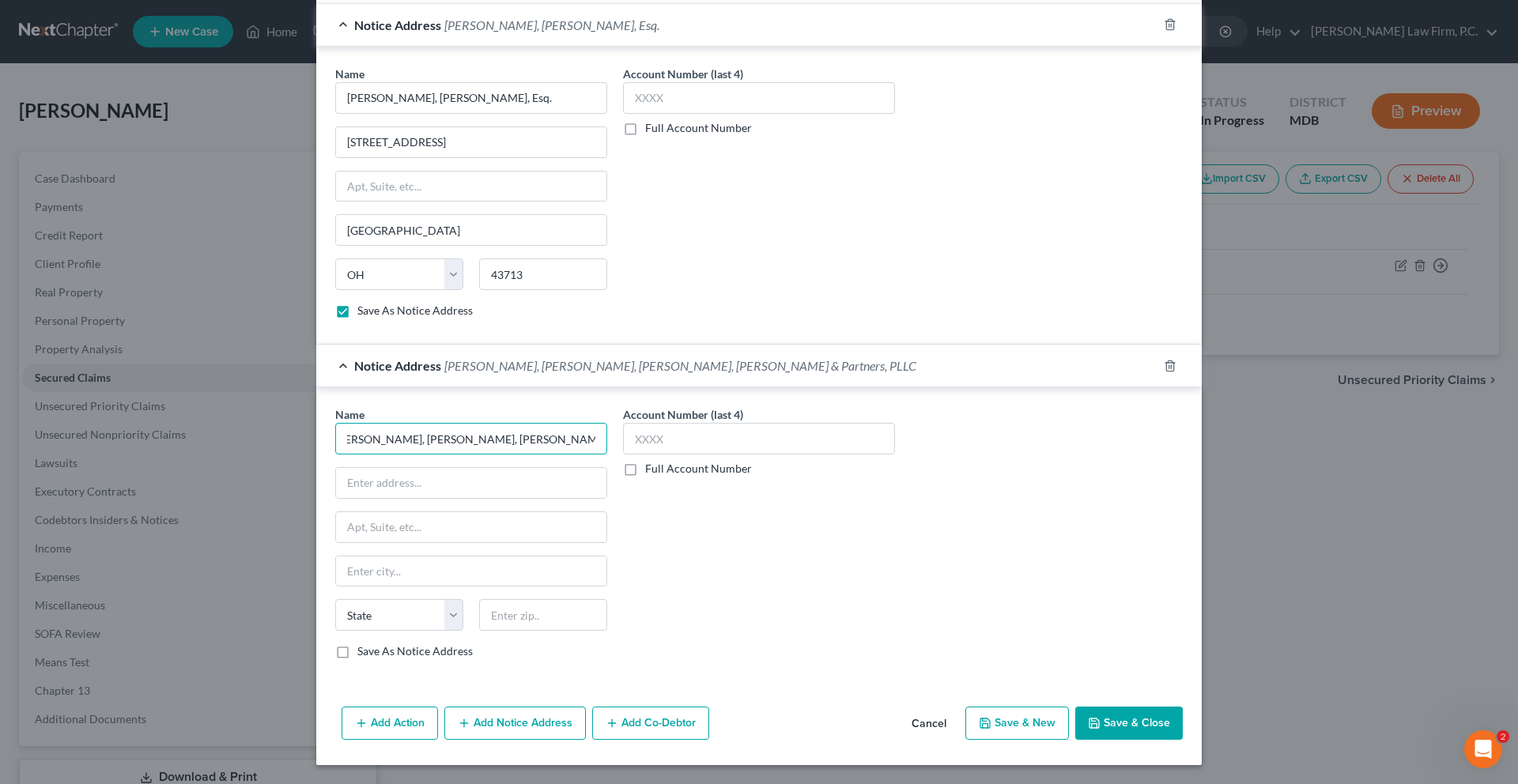 scroll, scrollTop: 0, scrollLeft: 0, axis: both 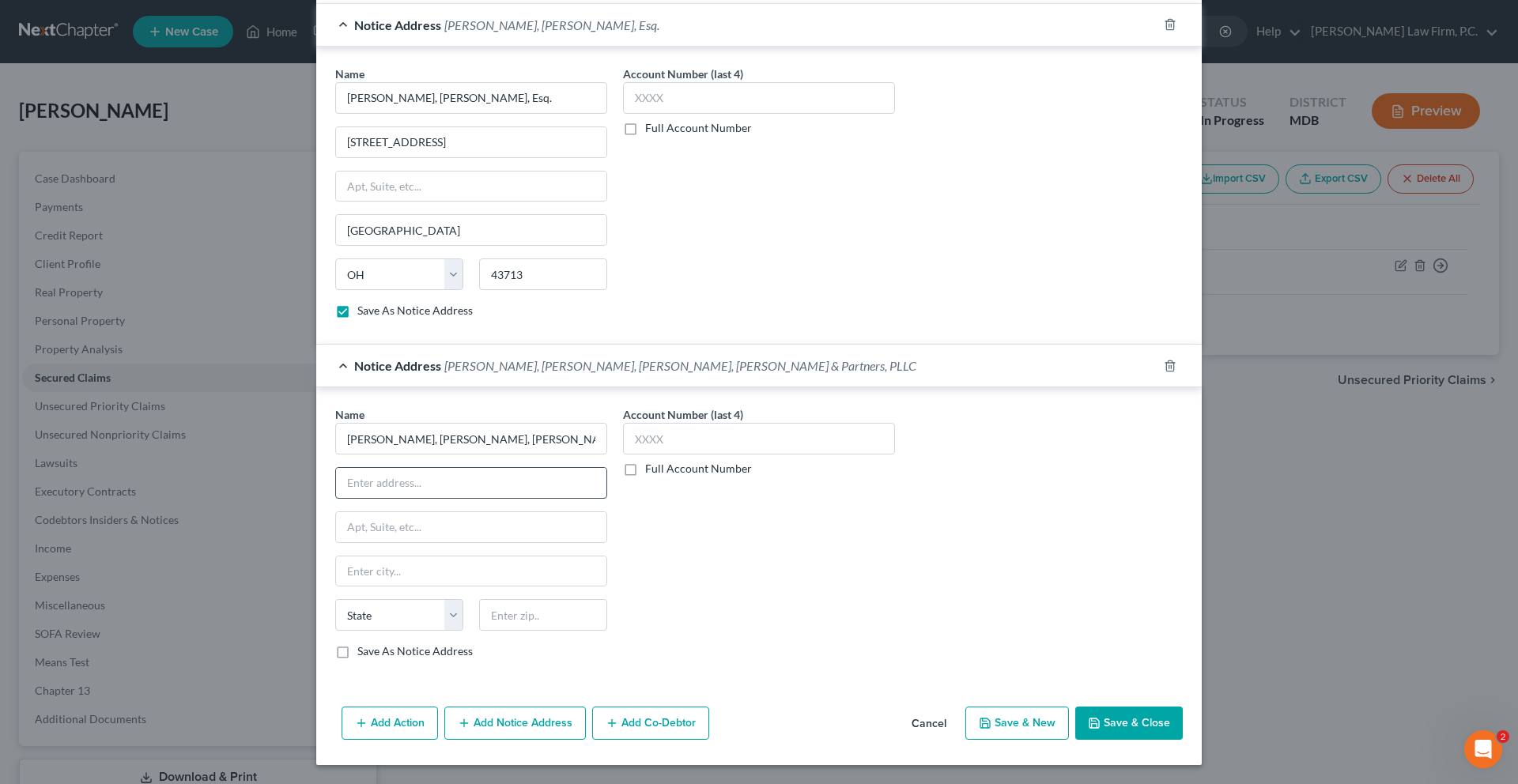 click at bounding box center [471, 483] 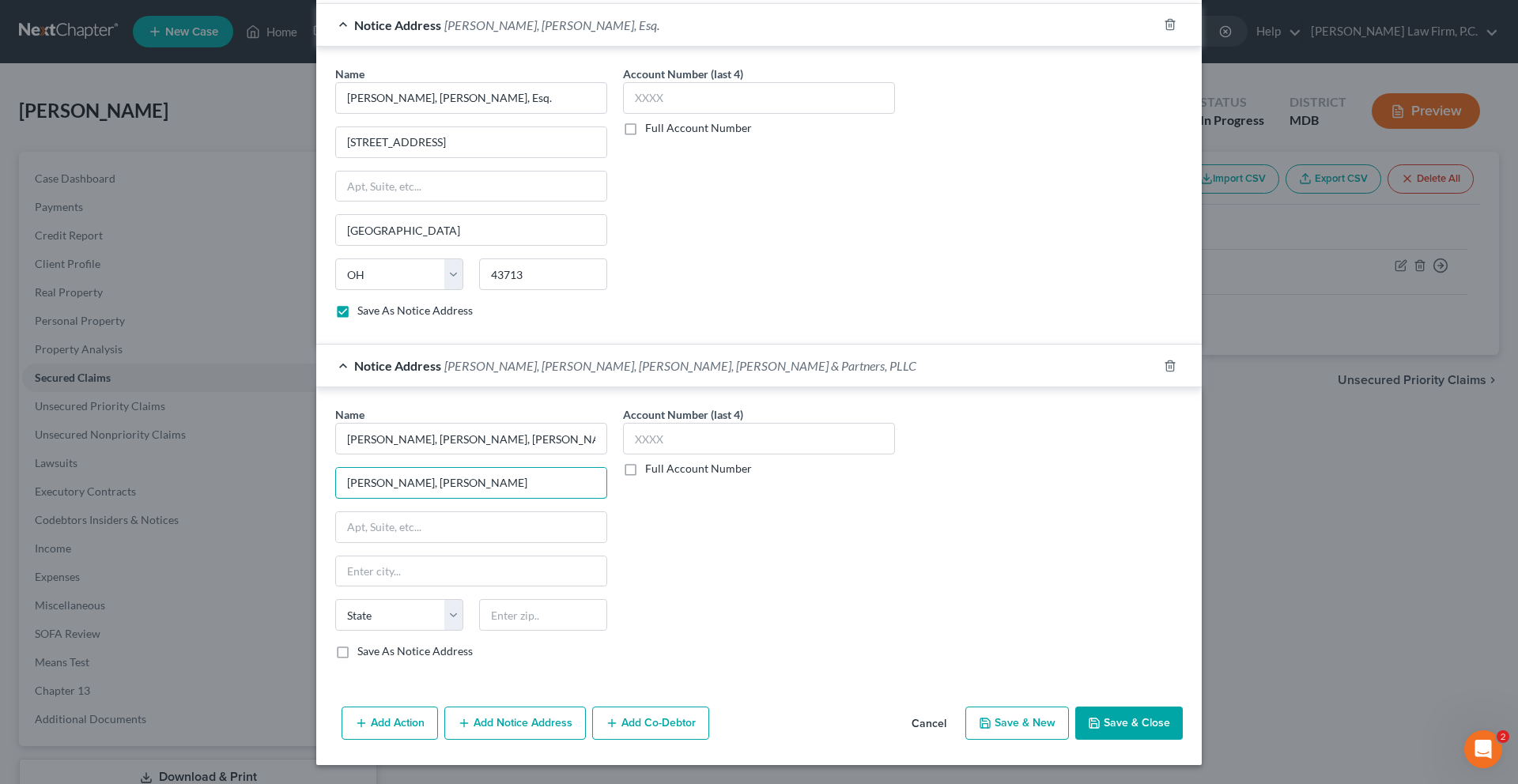 type on "[PERSON_NAME], [PERSON_NAME]" 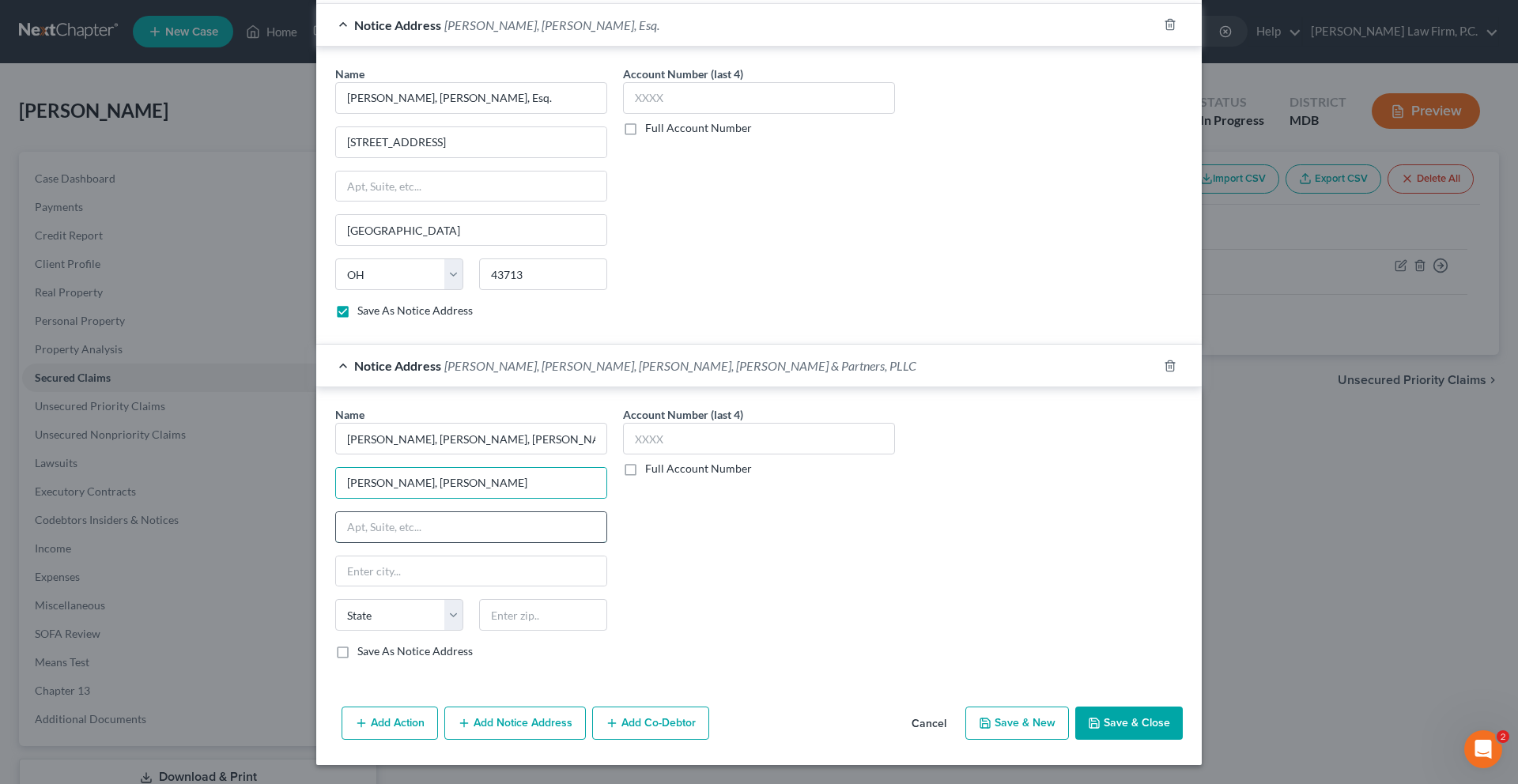 click at bounding box center [471, 527] 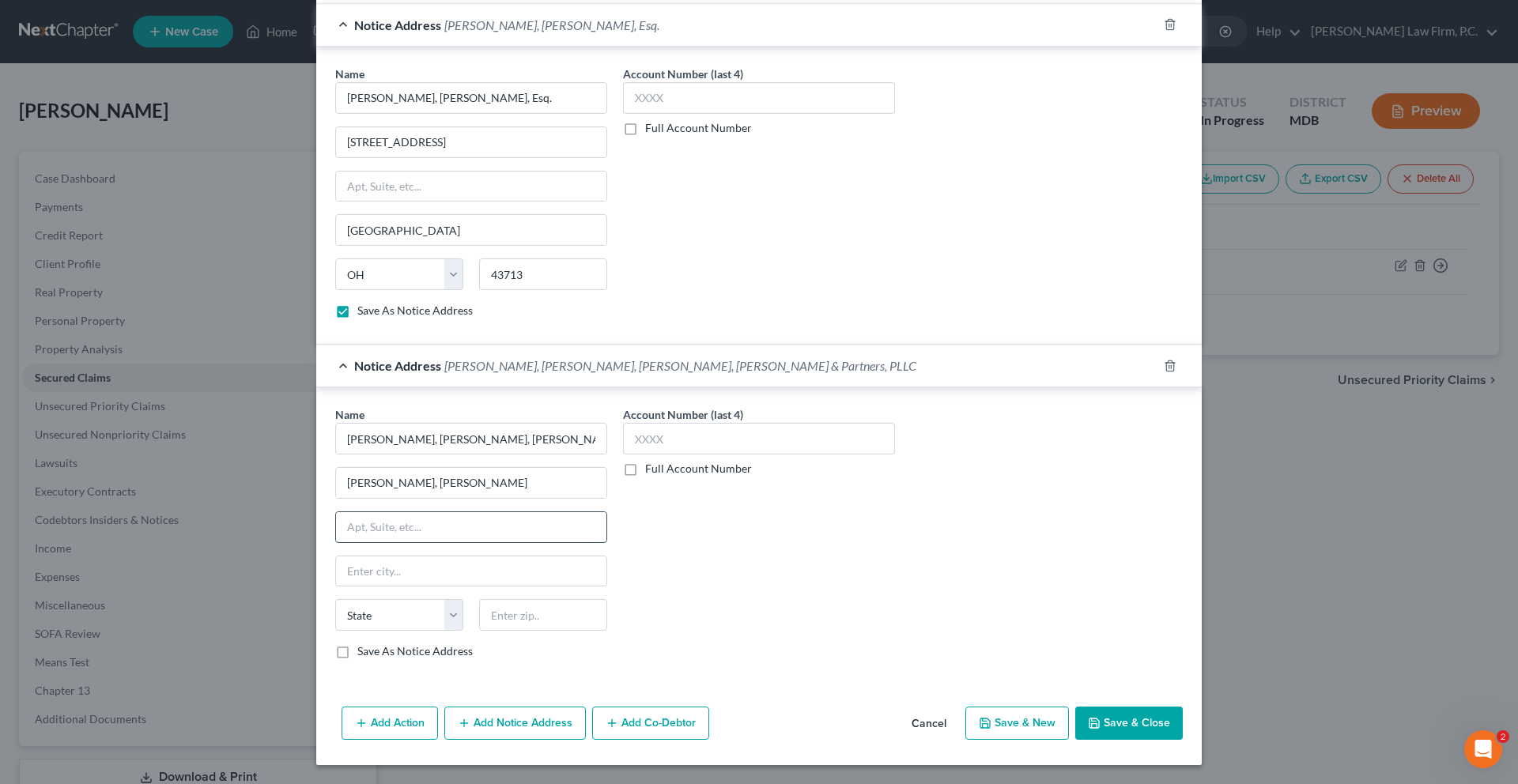 paste on "[STREET_ADDRESS][PERSON_NAME]" 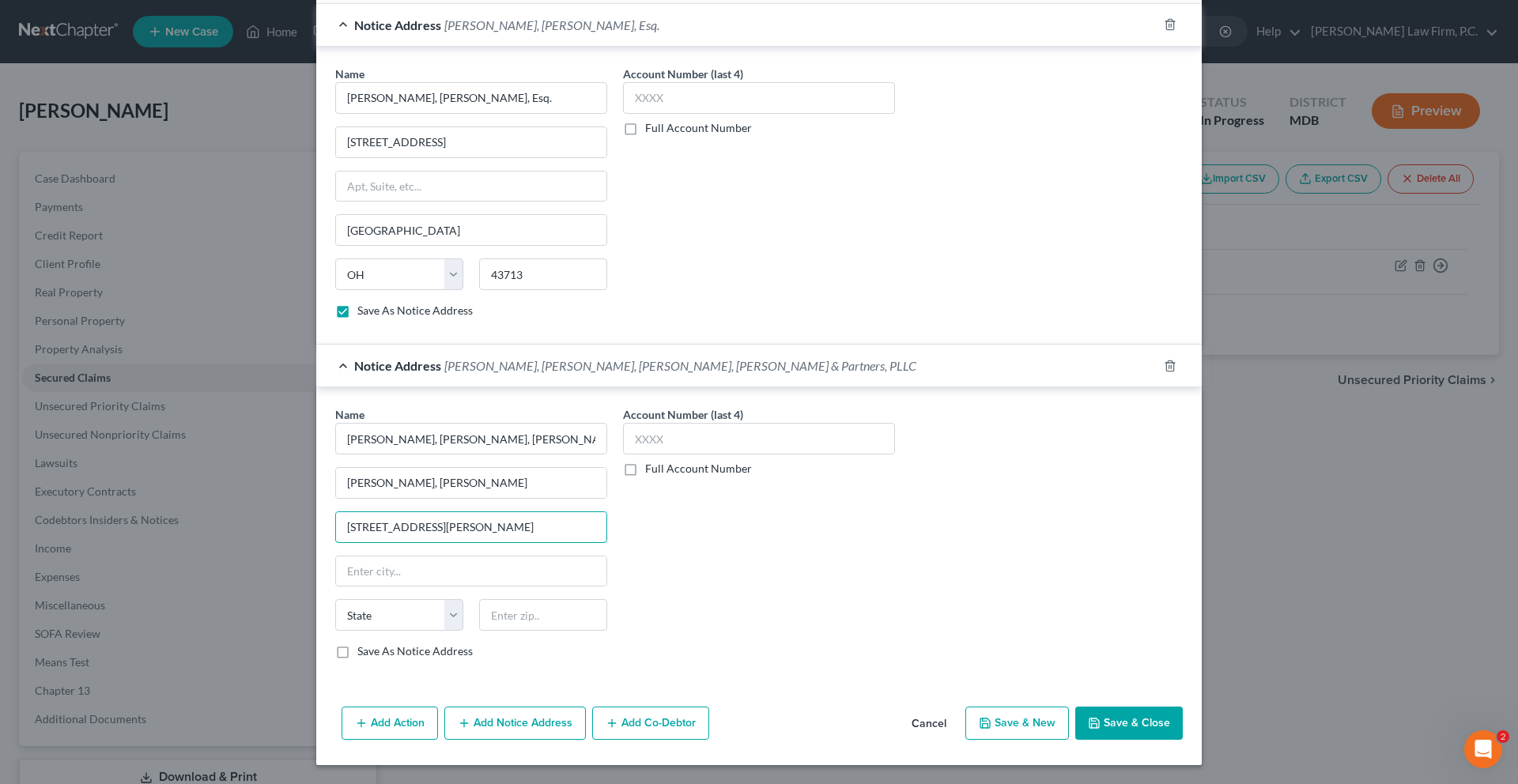 paste on "EP1 STE 302" 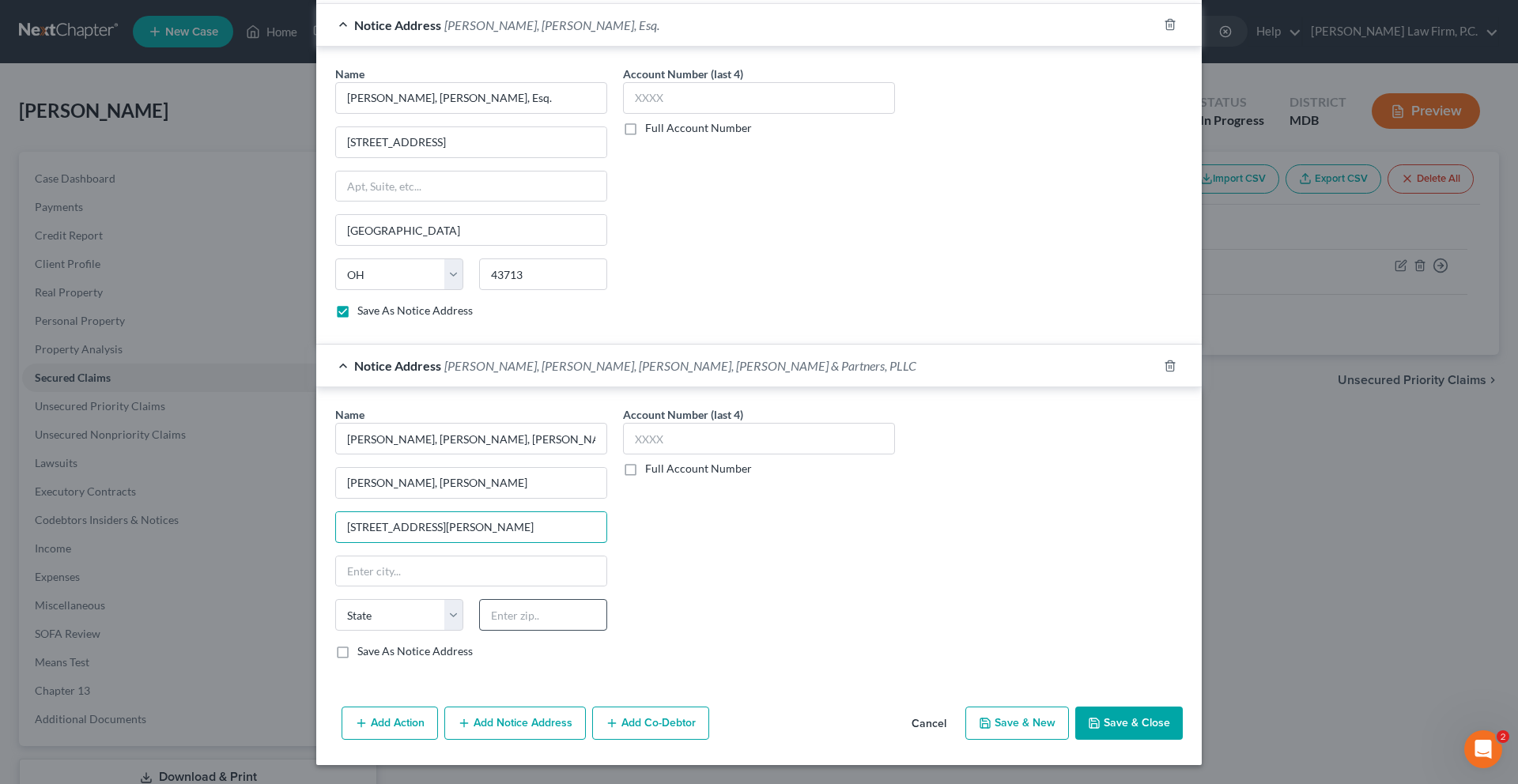 type on "[STREET_ADDRESS][PERSON_NAME]" 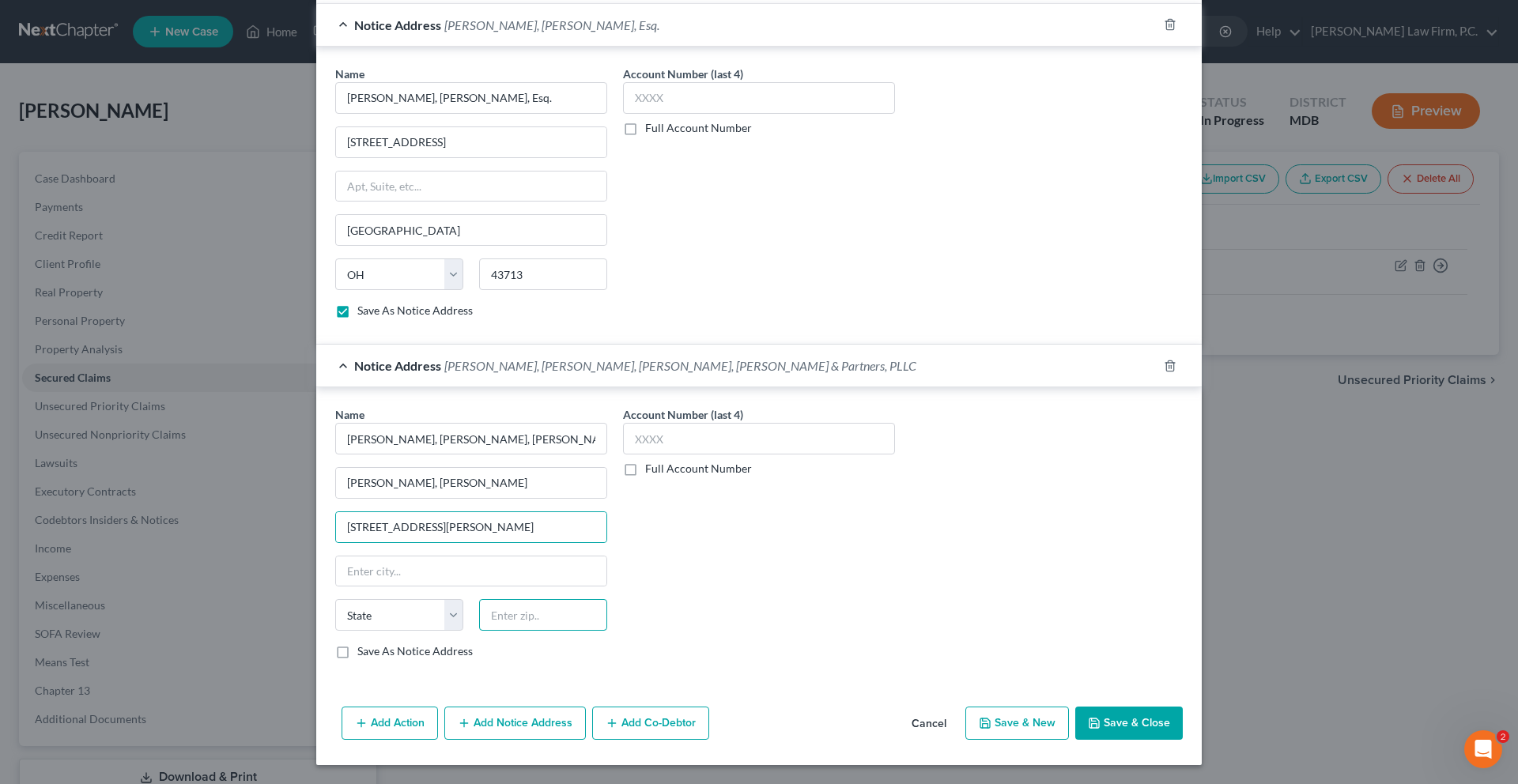 click at bounding box center (543, 615) 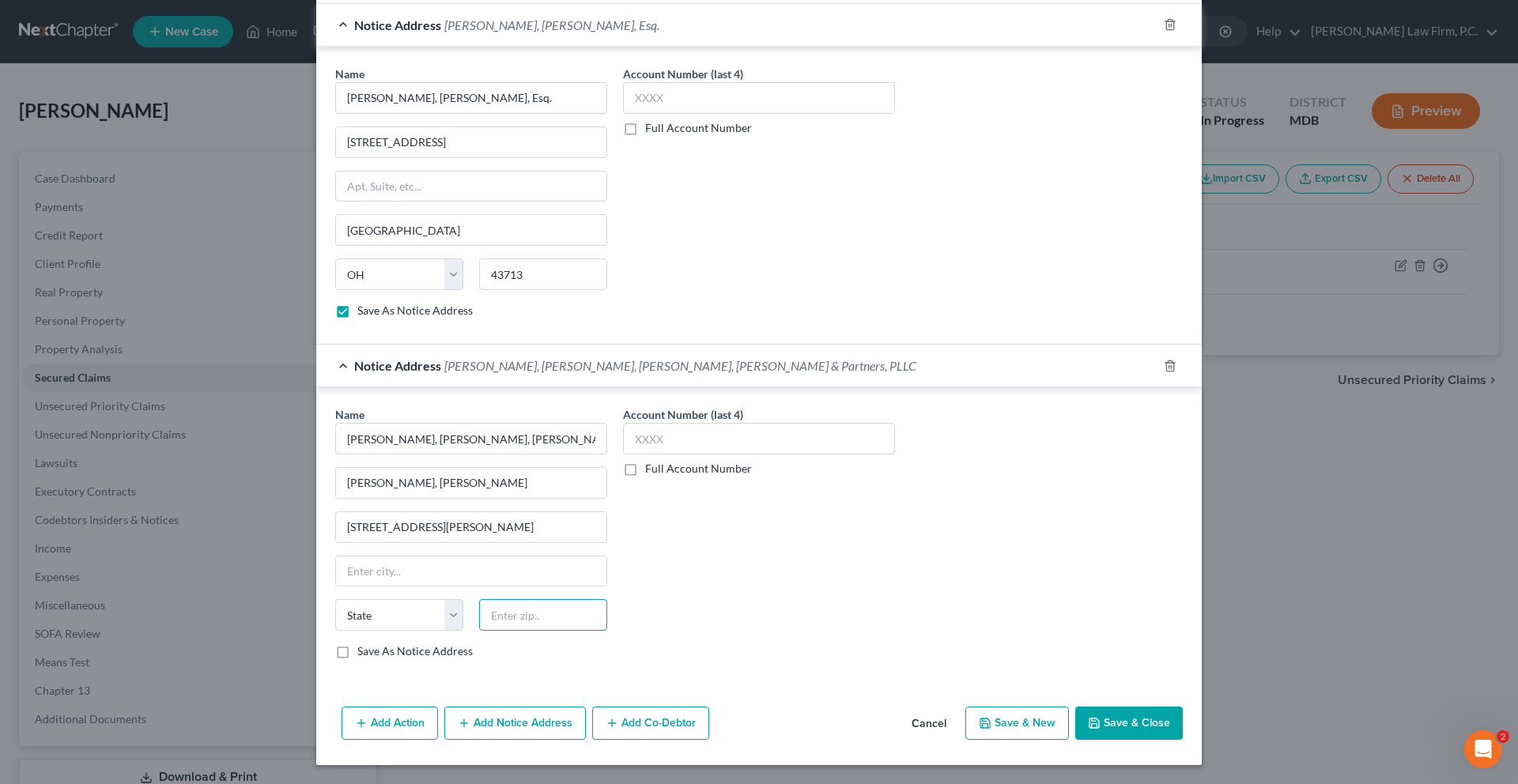 paste on "21031" 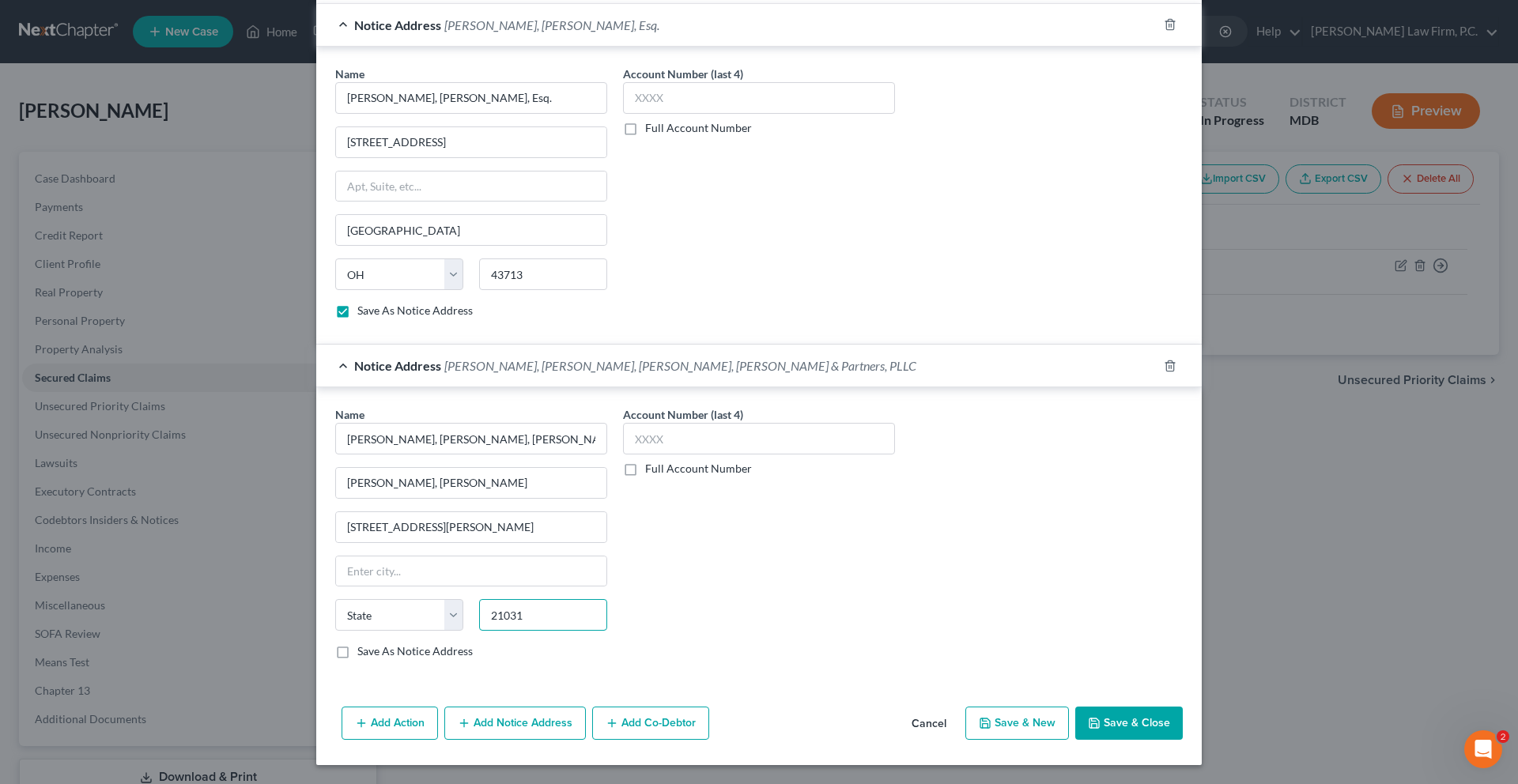 scroll, scrollTop: 1032, scrollLeft: 0, axis: vertical 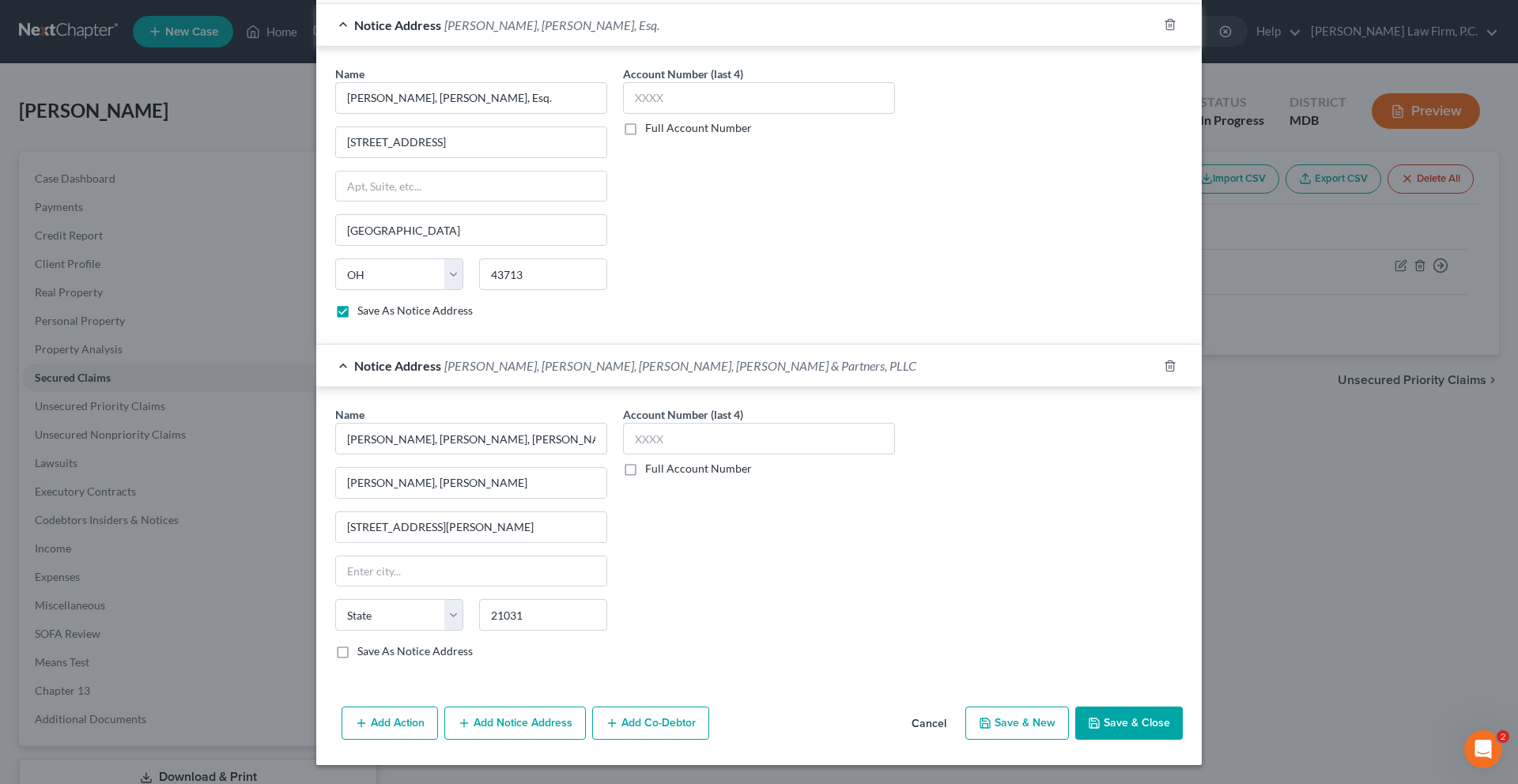 type on "[PERSON_NAME][GEOGRAPHIC_DATA]" 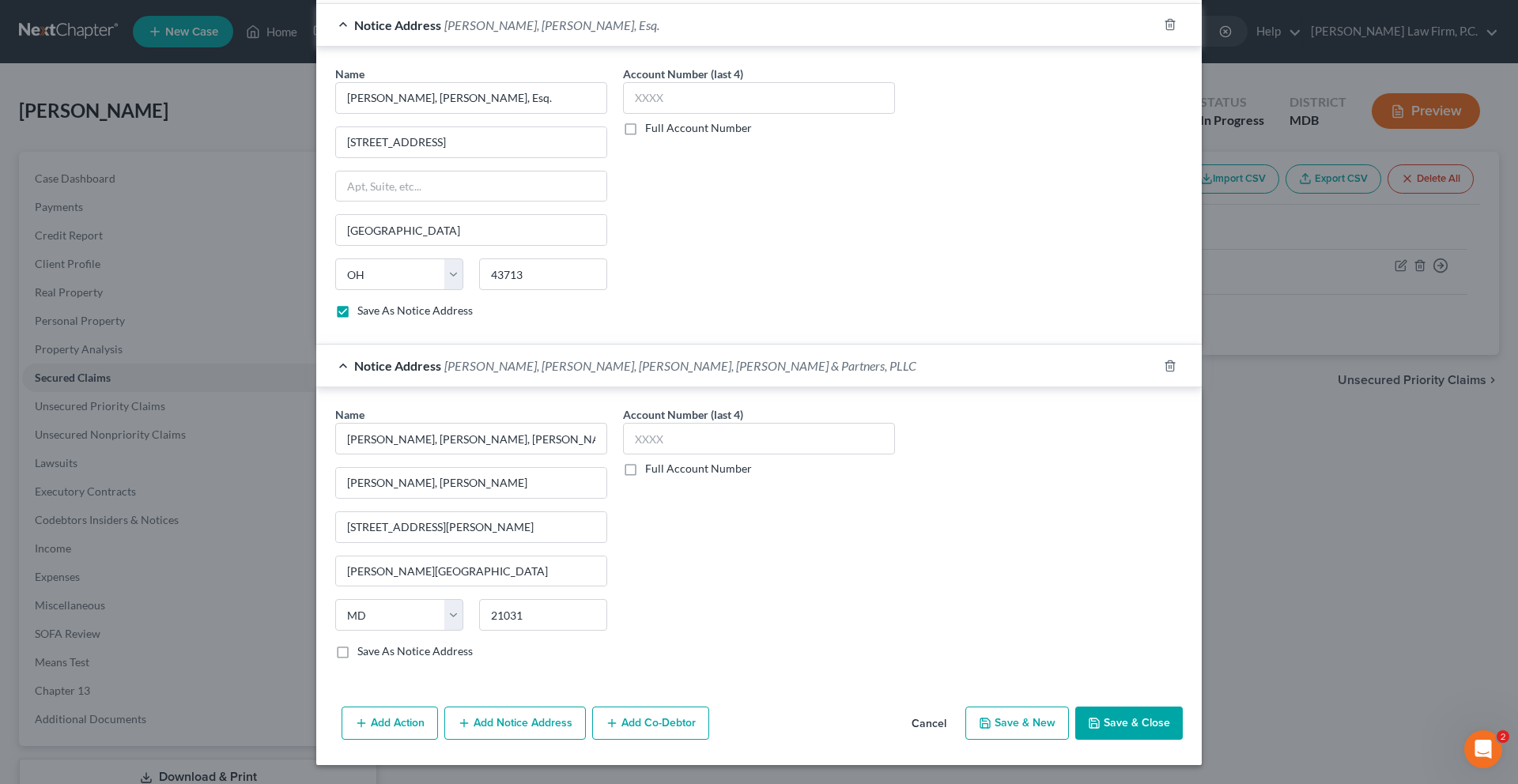 click on "Save As Notice Address" at bounding box center (415, 651) 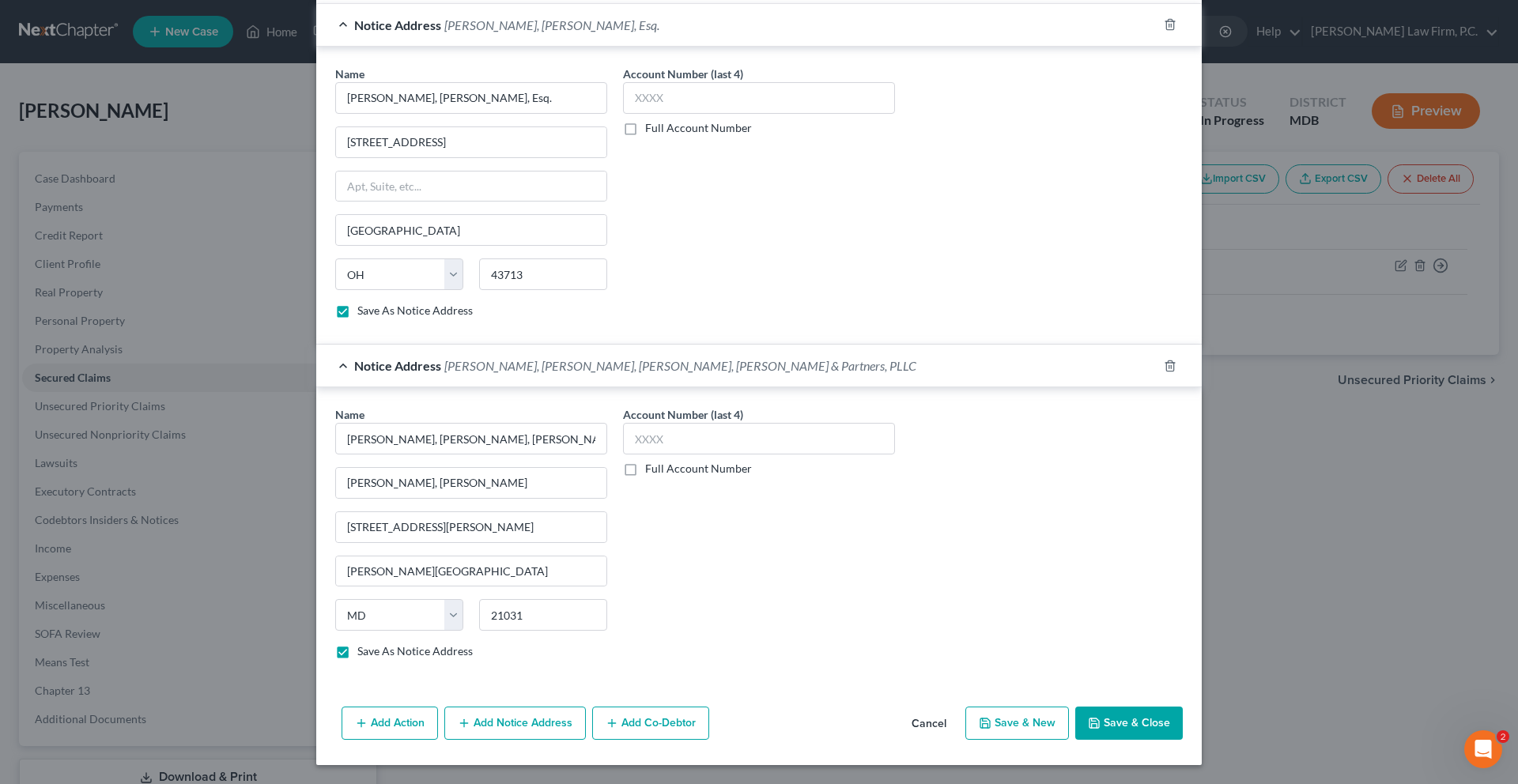 click on "Save & Close" at bounding box center (1129, 723) 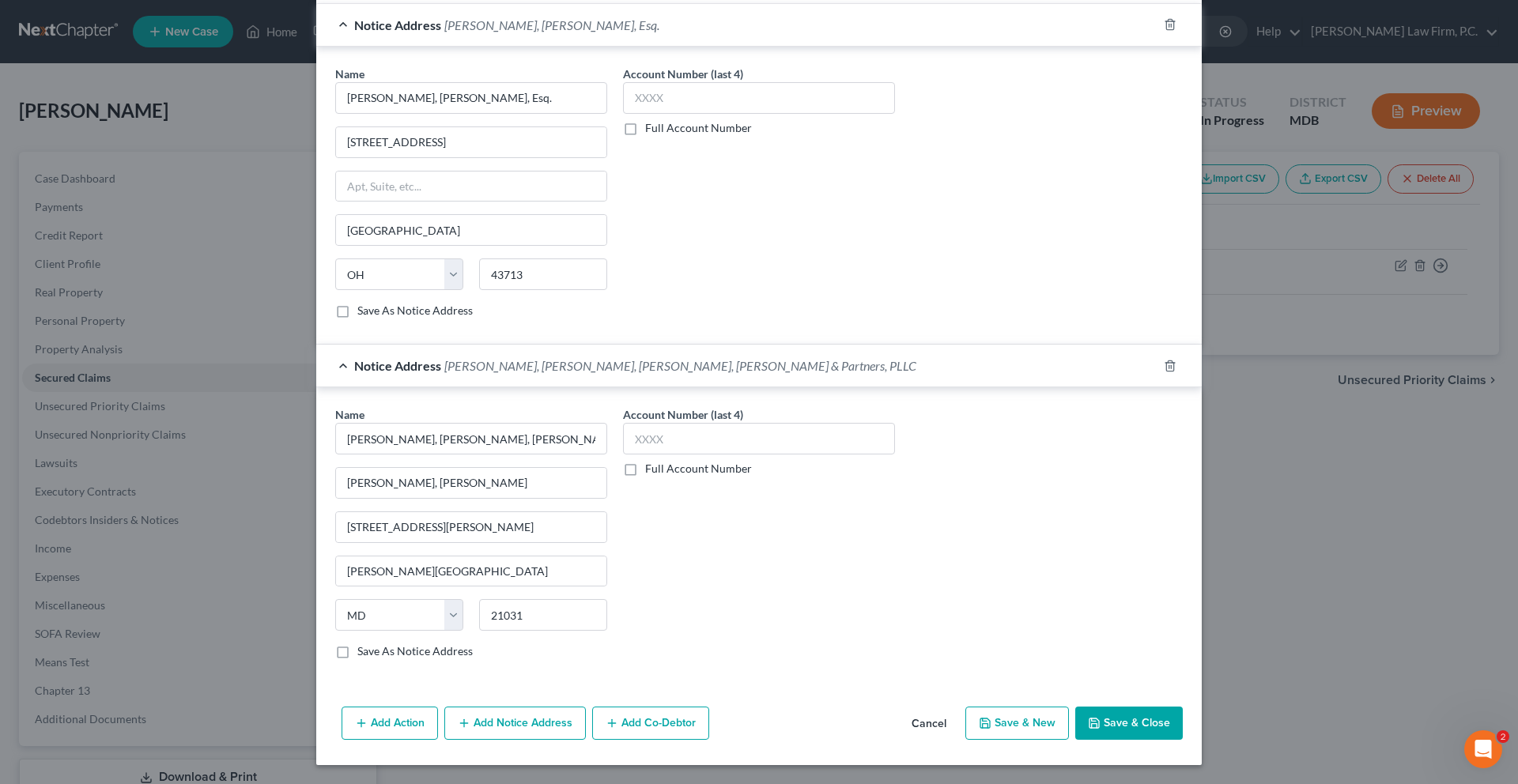 checkbox on "false" 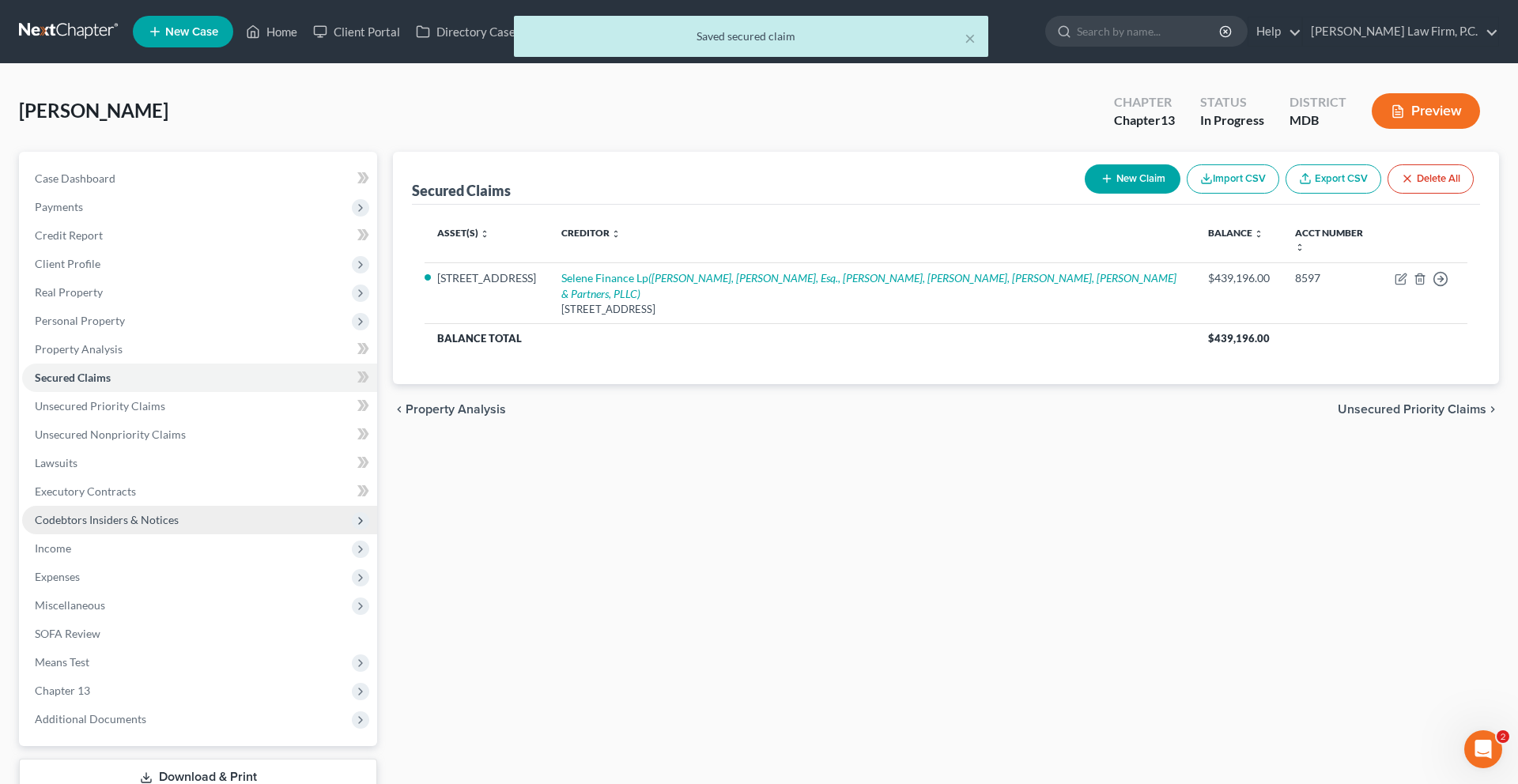 click on "Codebtors Insiders & Notices" at bounding box center (107, 519) 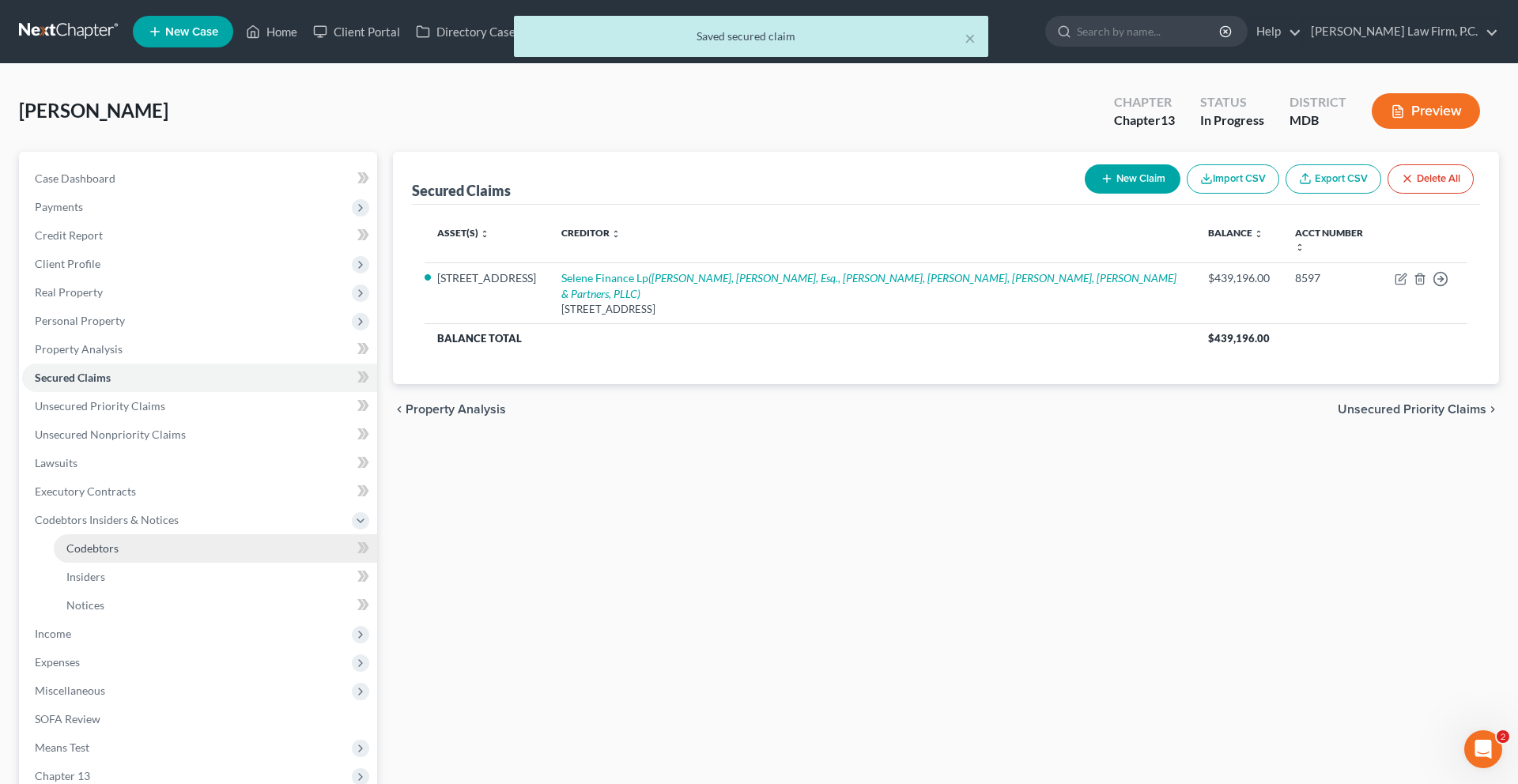 click on "Codebtors" at bounding box center [215, 548] 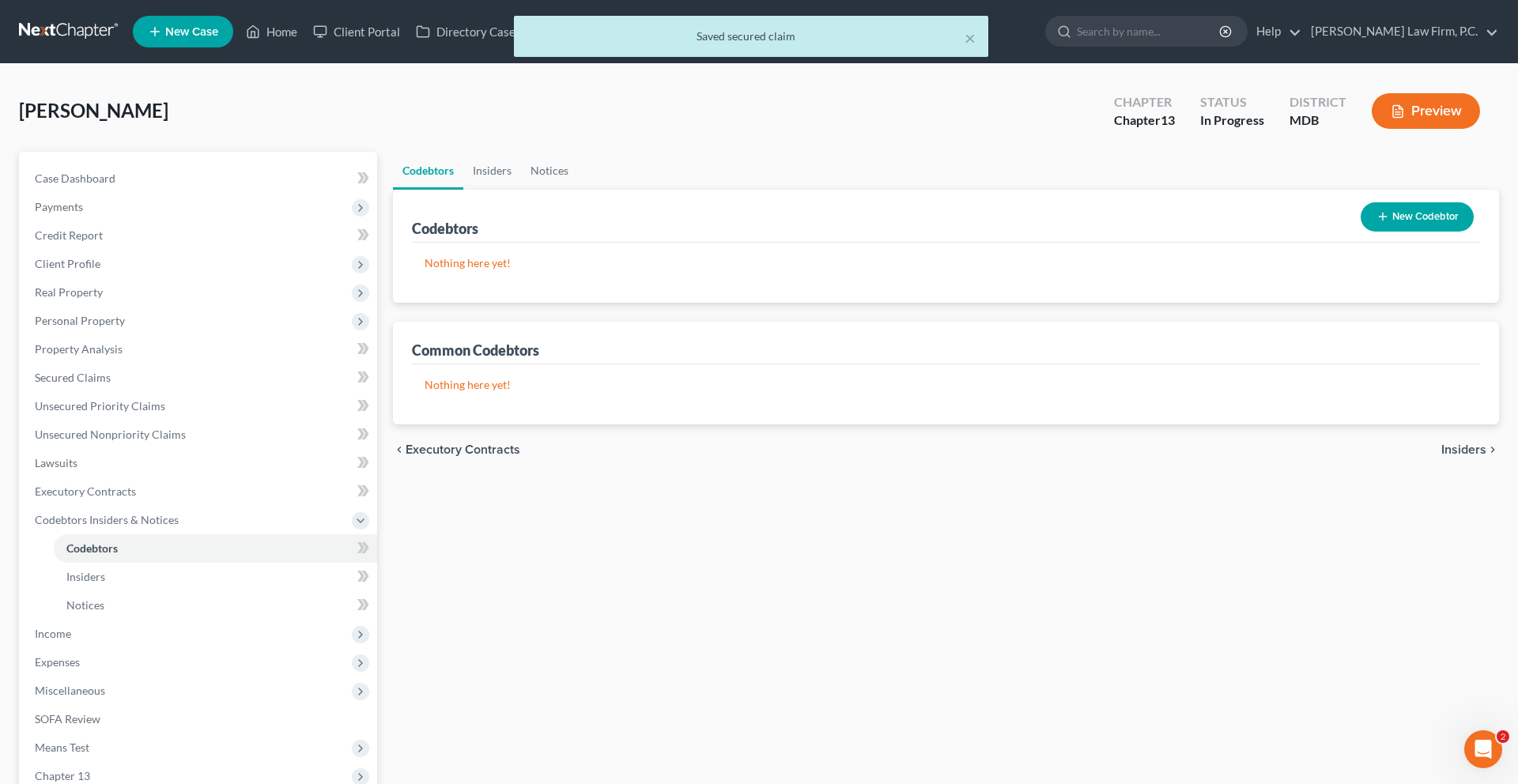 click on "New Codebtor" at bounding box center [1417, 217] 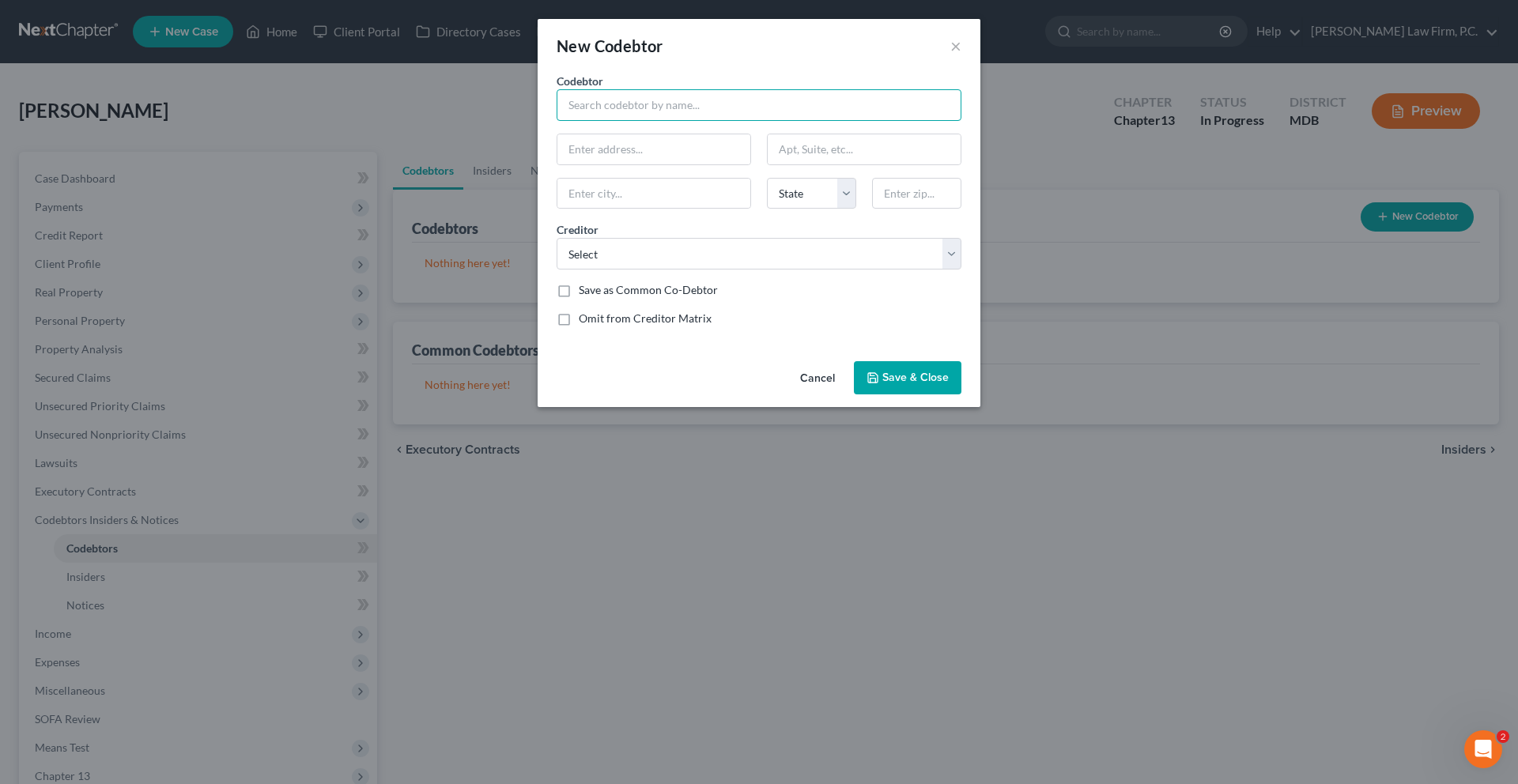 click at bounding box center [759, 105] 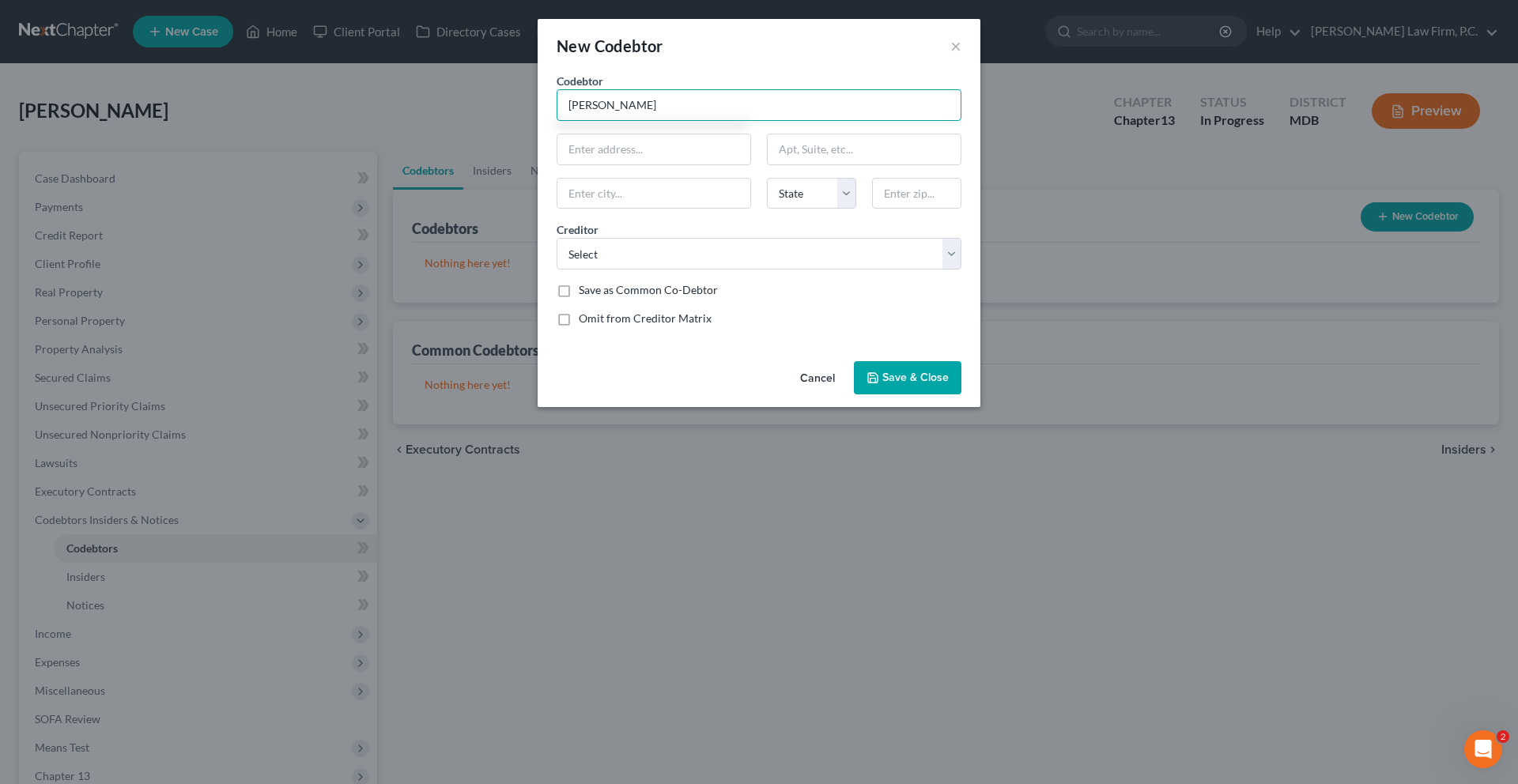 type on "[PERSON_NAME]" 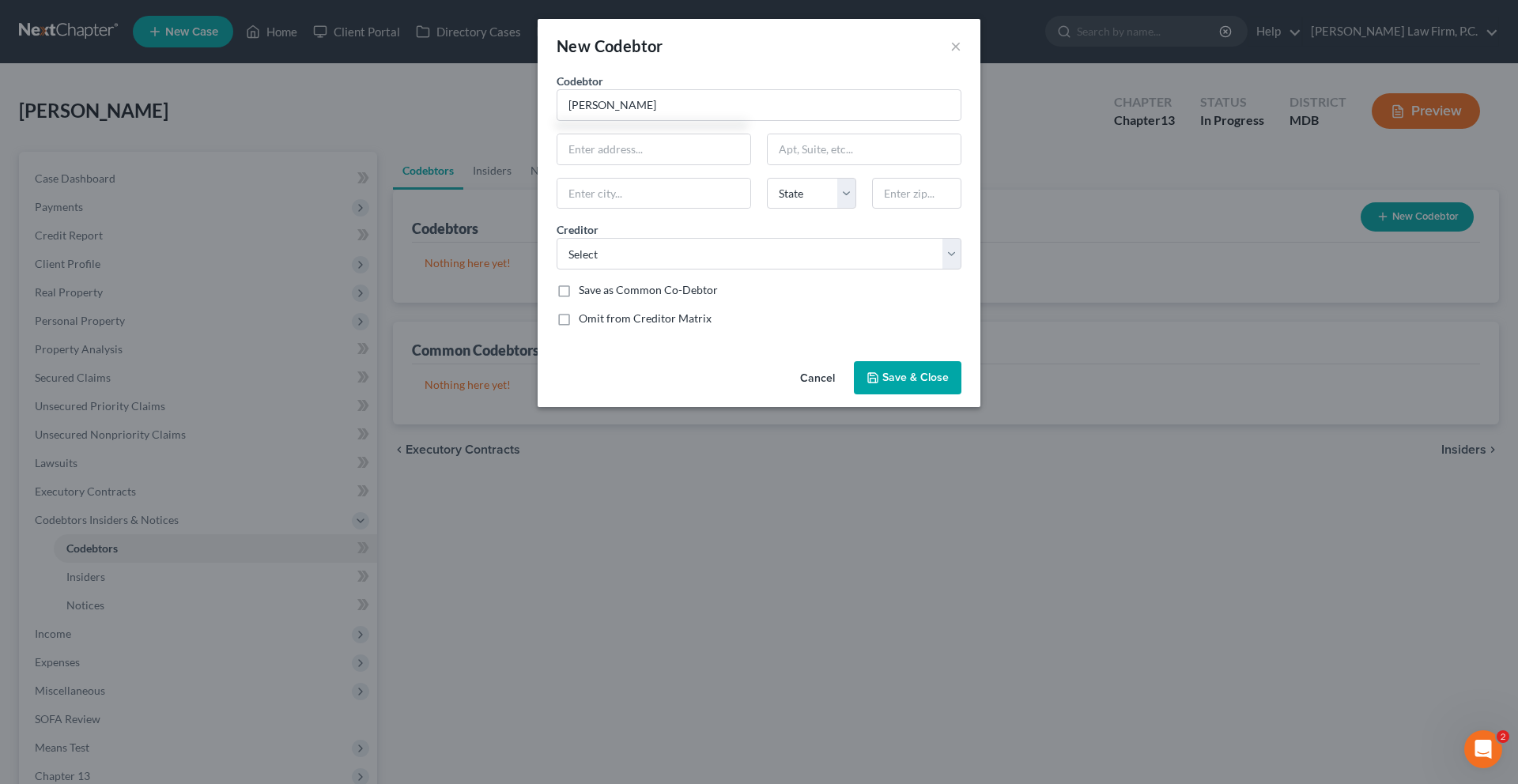click on "Omit from Creditor Matrix" at bounding box center (645, 318) 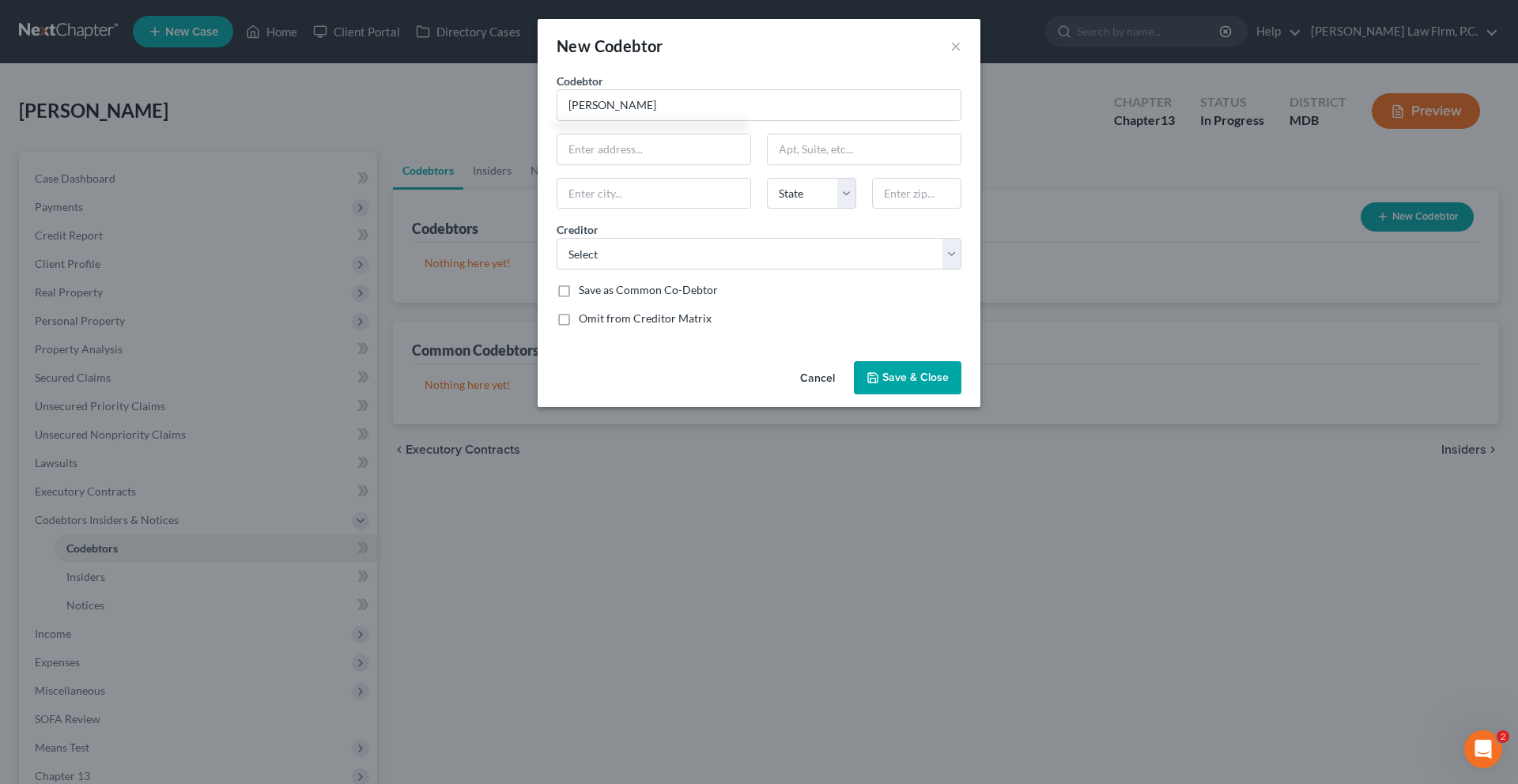 click on "Omit from Creditor Matrix" at bounding box center (590, 315) 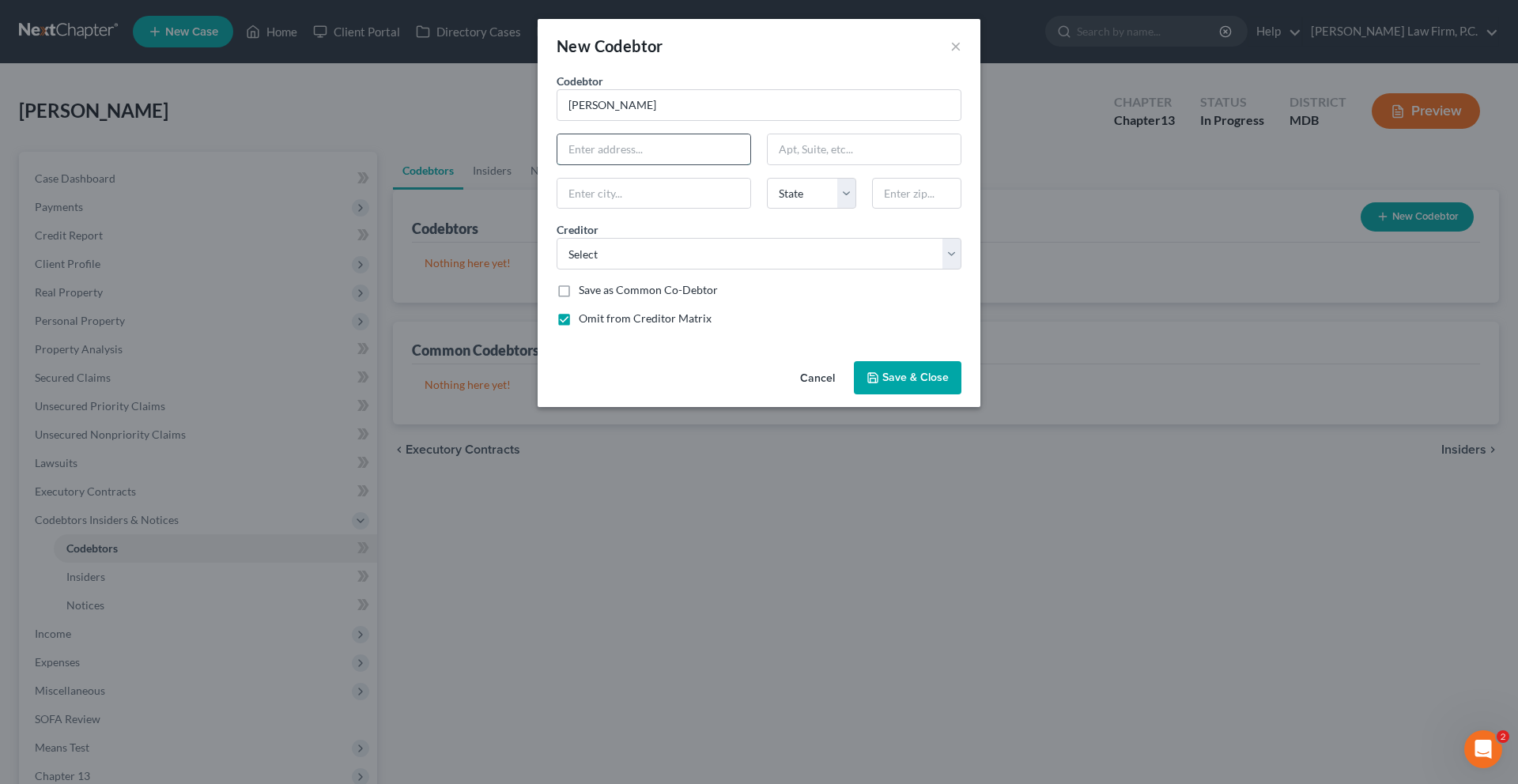 click at bounding box center [654, 149] 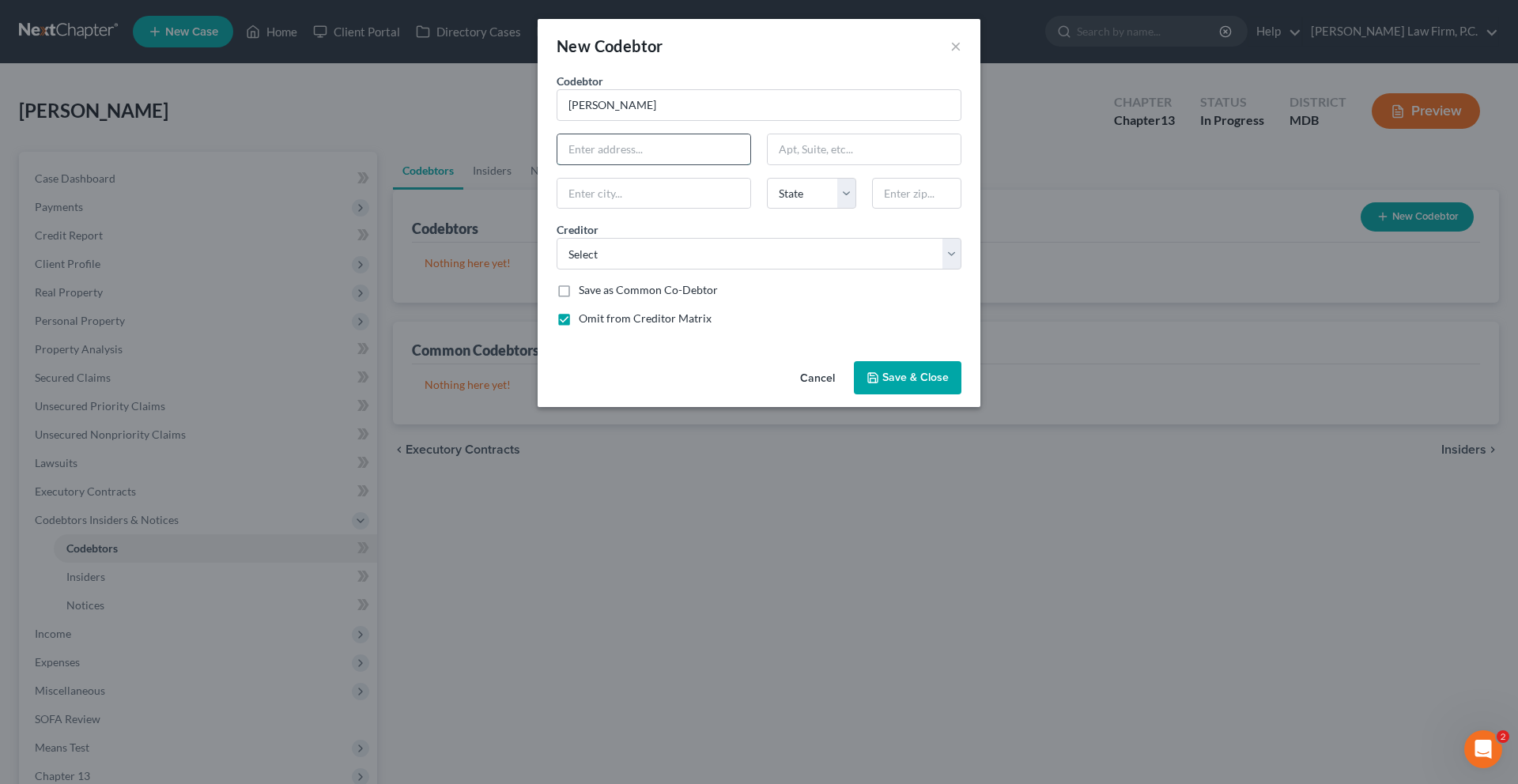 paste on "[STREET_ADDRESS]" 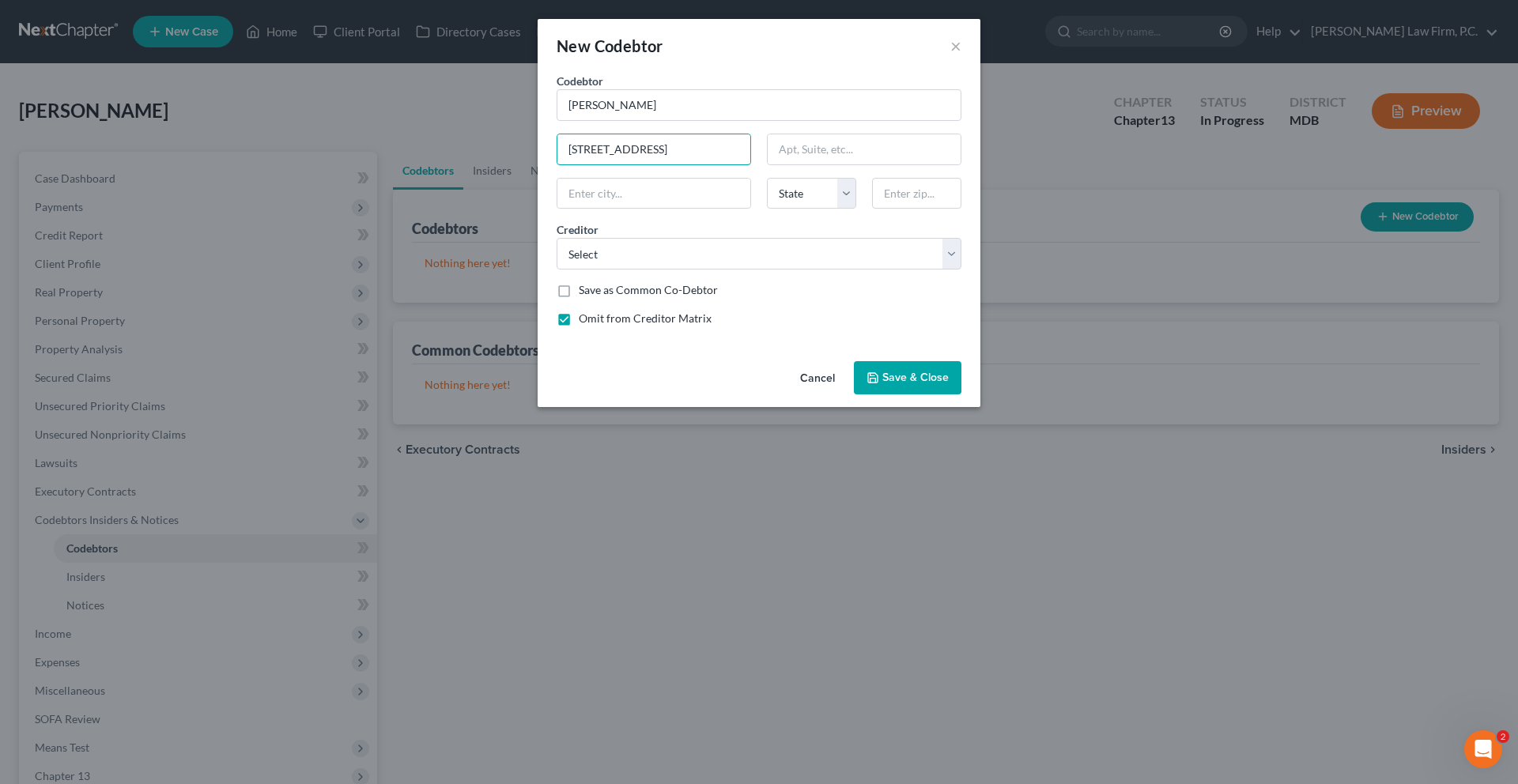 type on "[STREET_ADDRESS]" 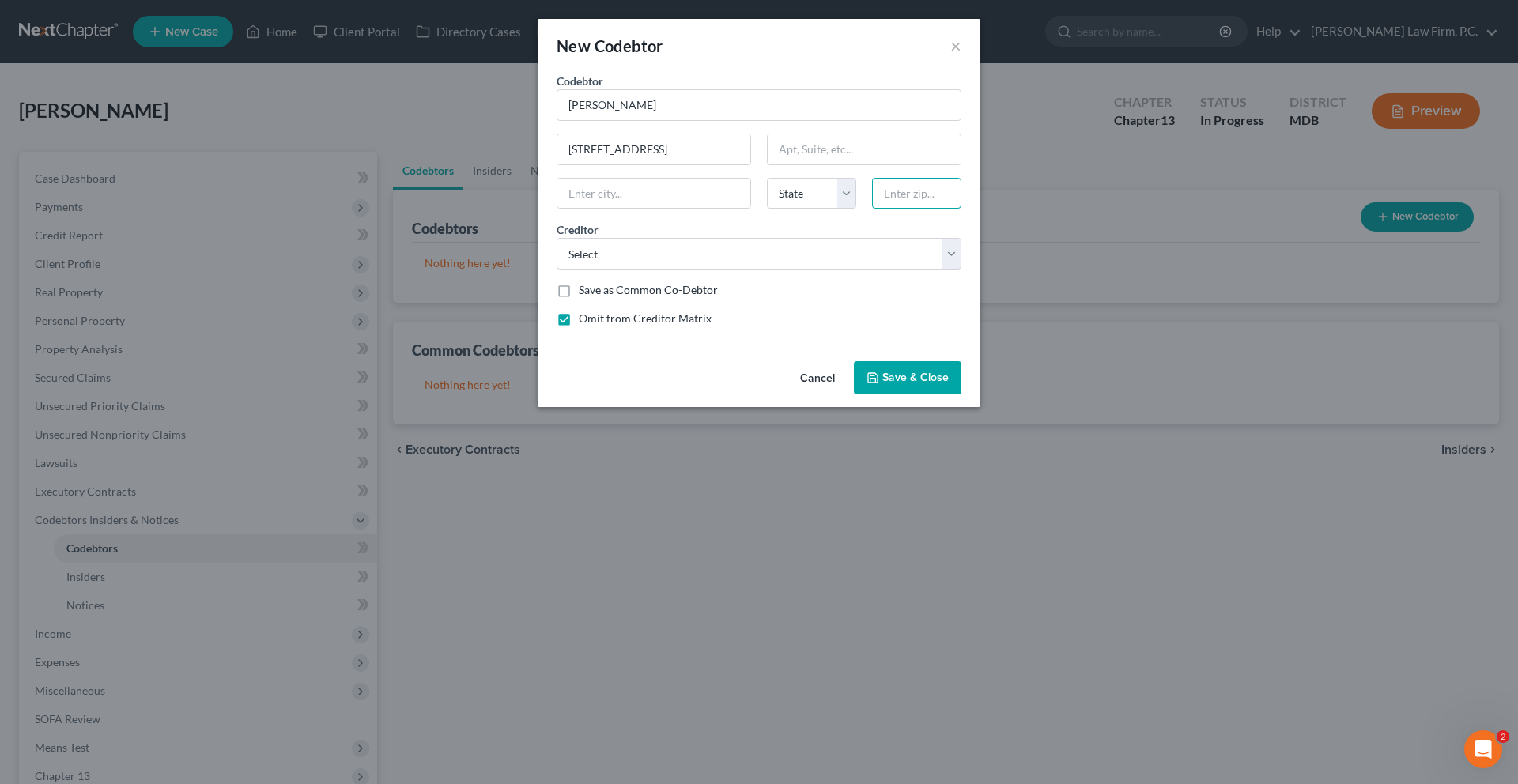click at bounding box center (916, 194) 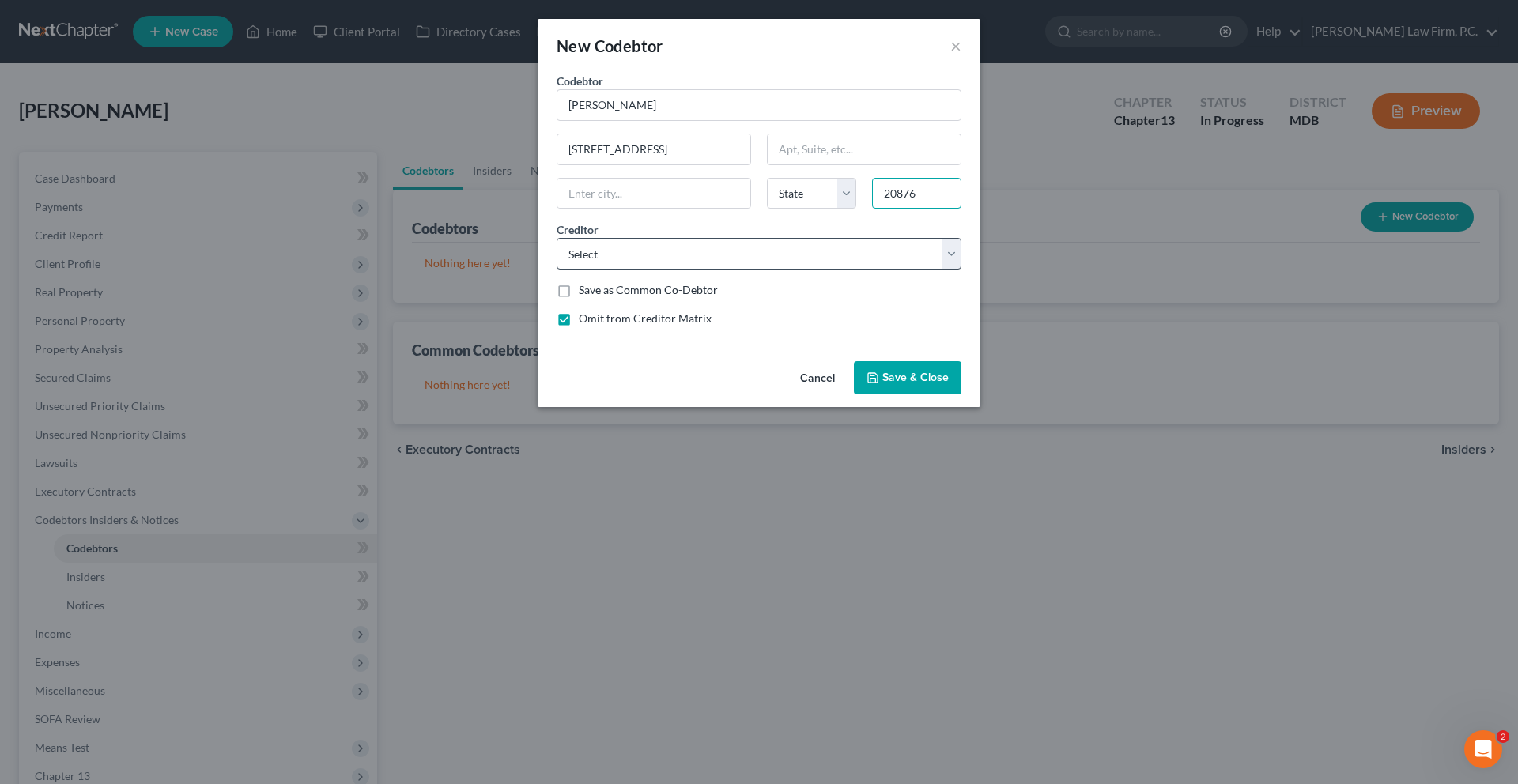 type on "20876" 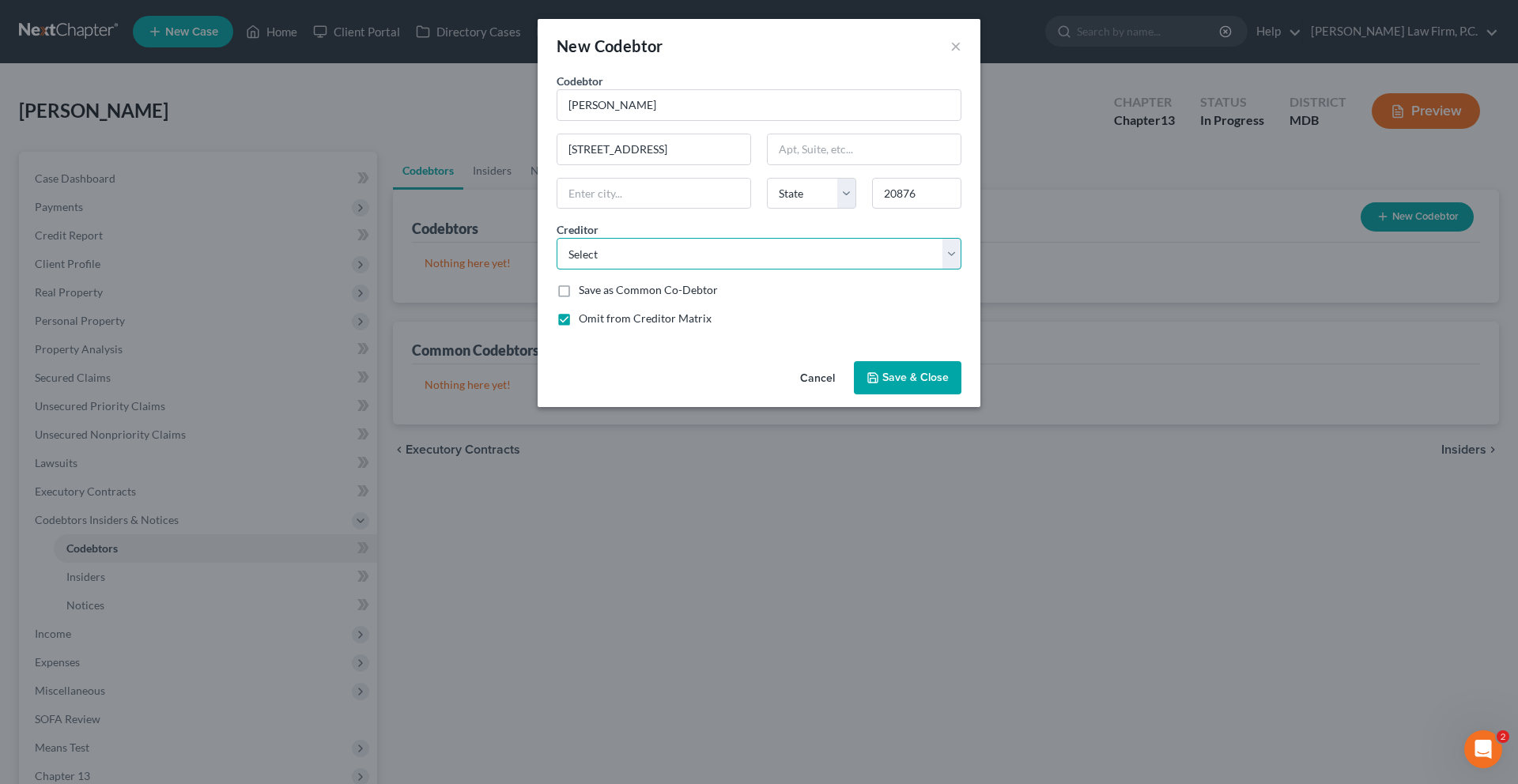 click on "Select Xfiniti [PERSON_NAME] PotomacEdison Selene Finance Lp WSSC Water [US_STATE] Gas Dept. of Treasury - IRS Comptroller of [US_STATE]" at bounding box center (759, 254) 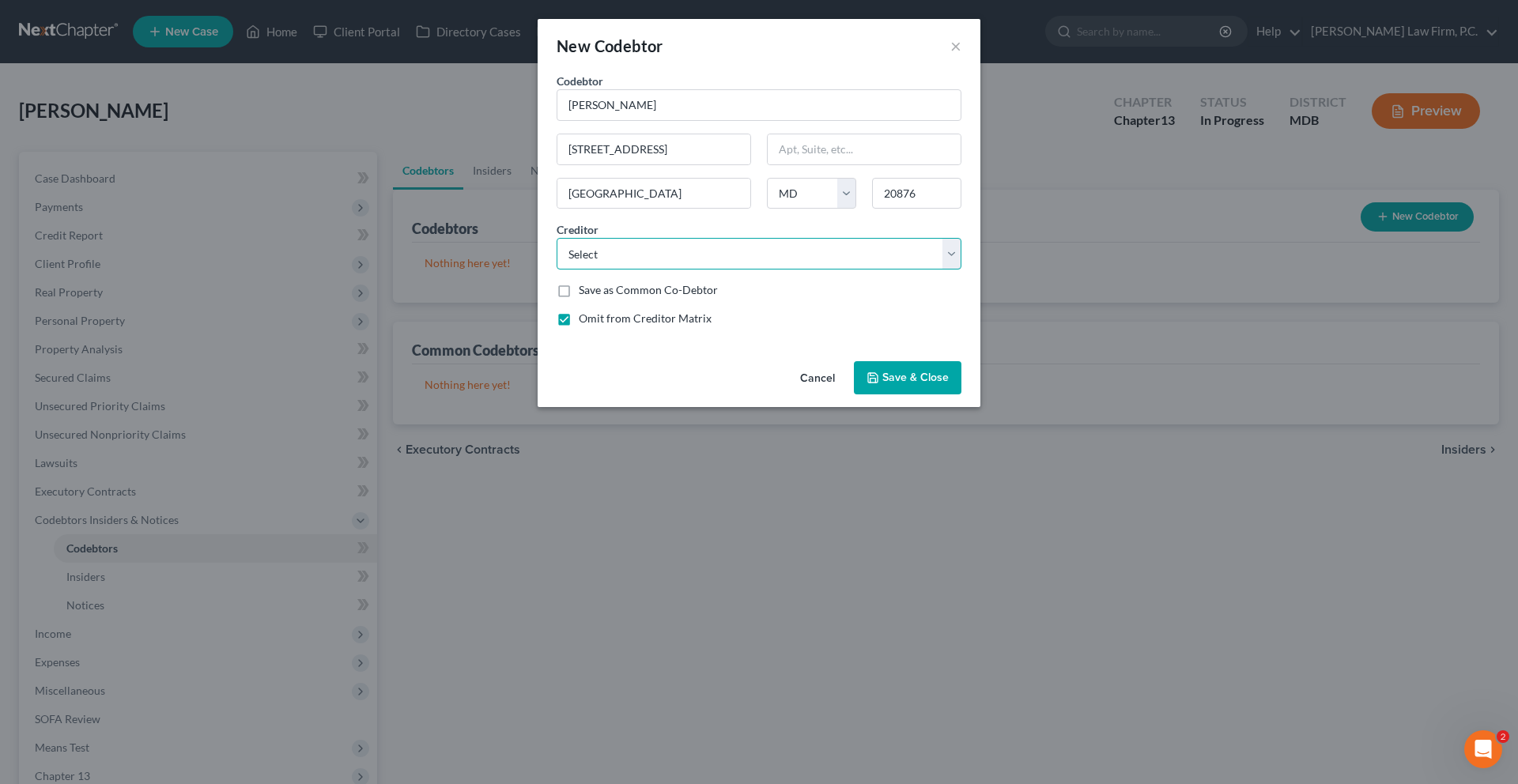 select on "3" 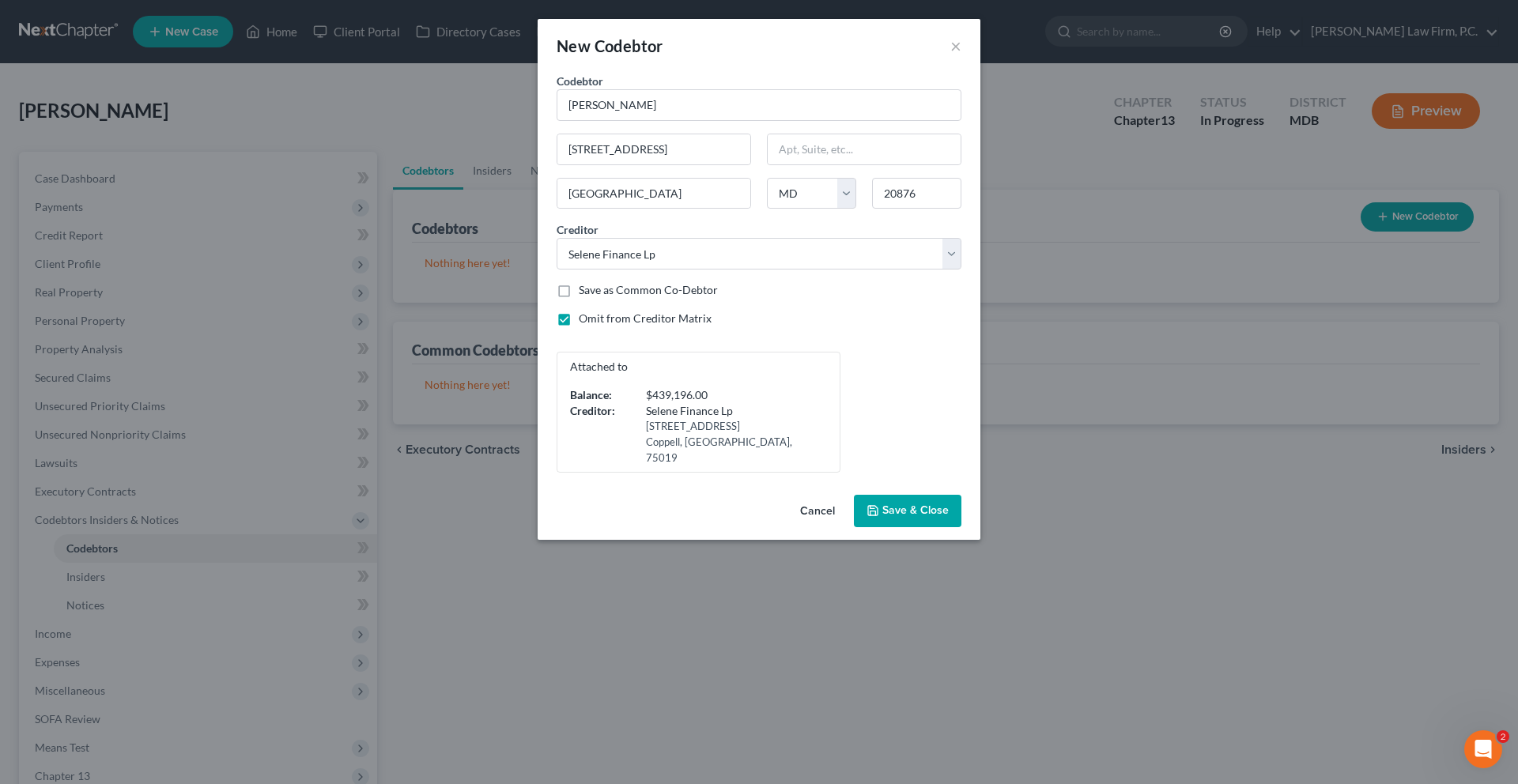click on "Attached to  Balance: $439,196.00 Creditor: Selene Finance Lp [STREET_ADDRESS]" at bounding box center [759, 412] 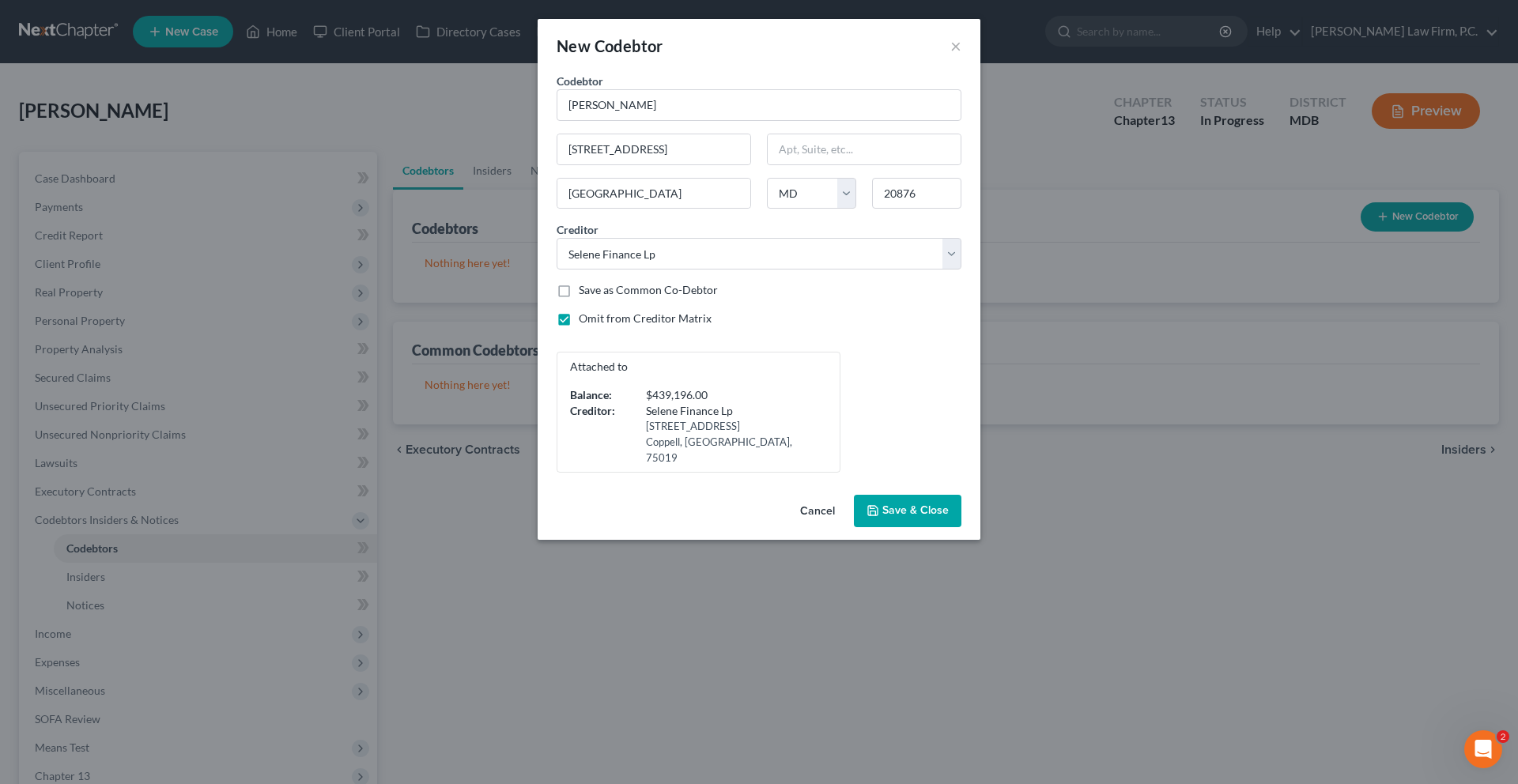 click on "Save & Close" at bounding box center [908, 511] 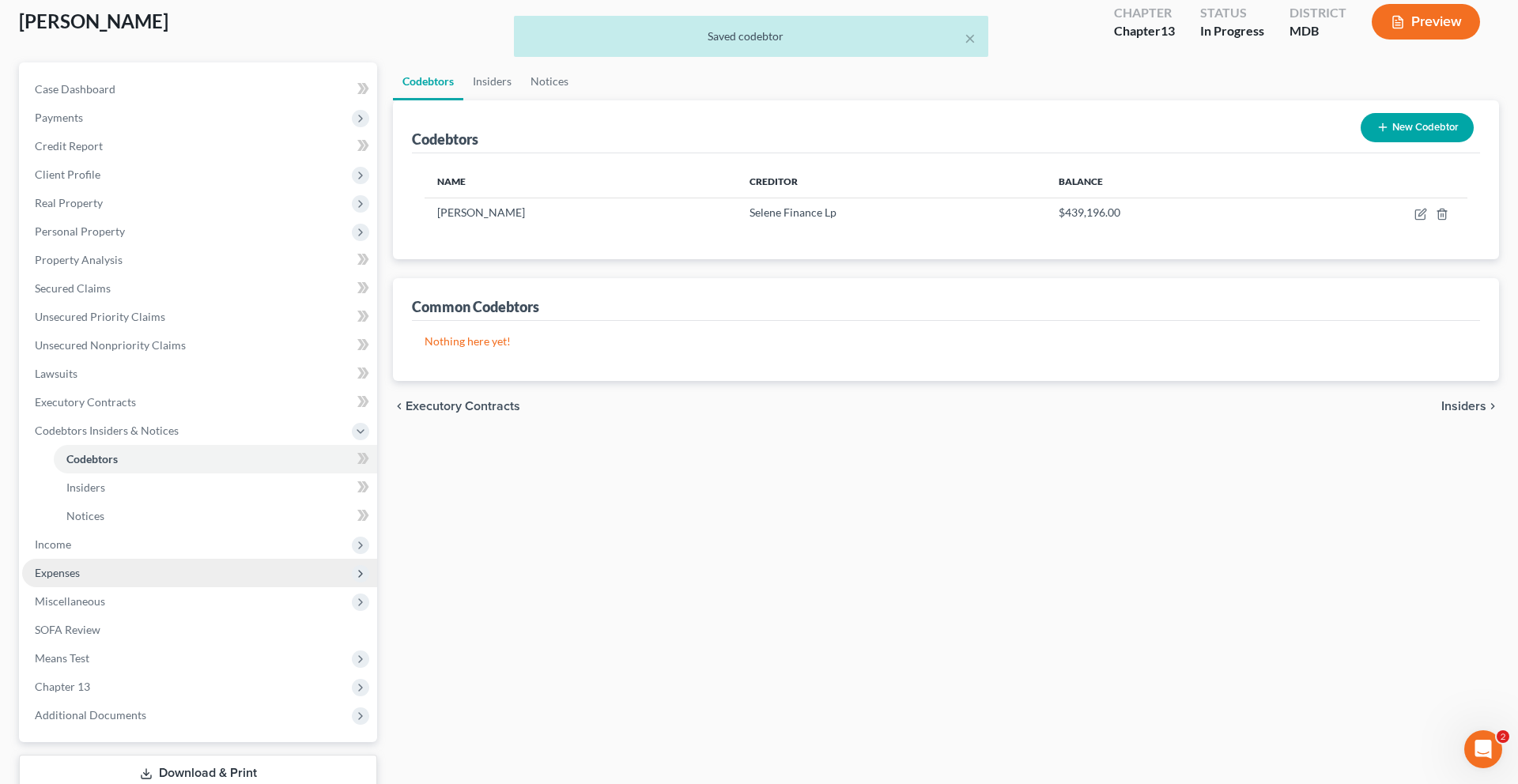 scroll, scrollTop: 28, scrollLeft: 0, axis: vertical 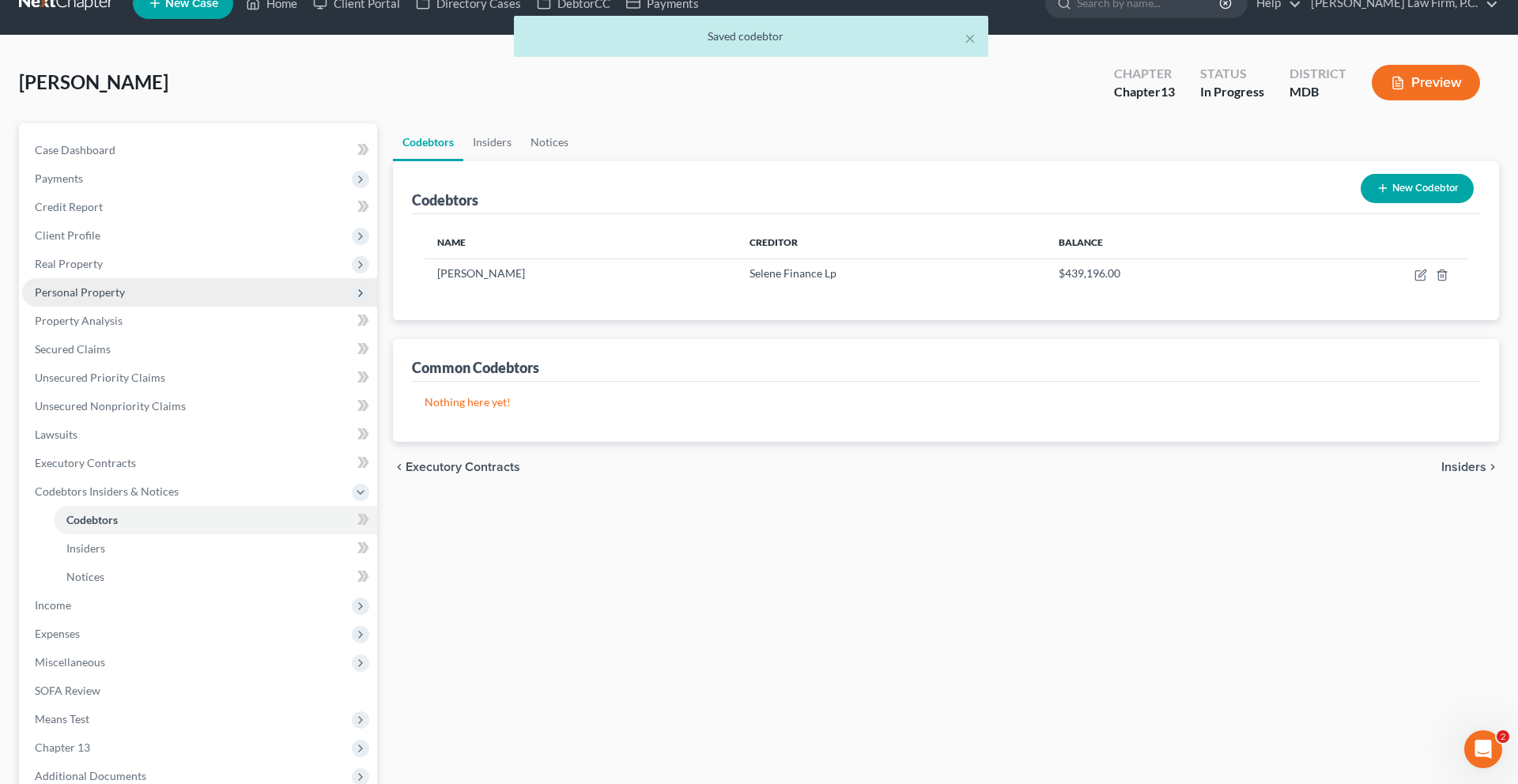 click on "Personal Property" at bounding box center [199, 292] 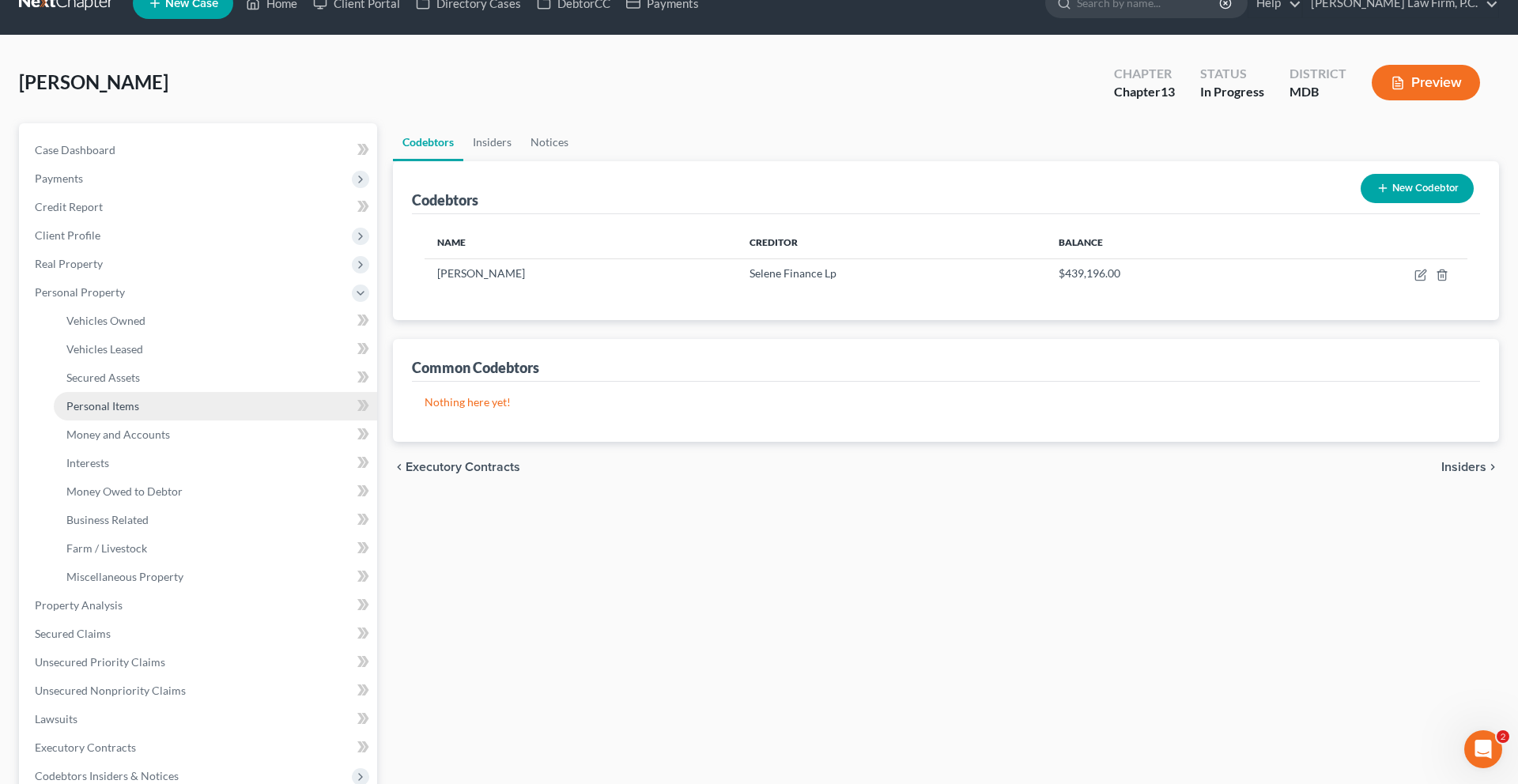 click on "Personal Items" at bounding box center (103, 405) 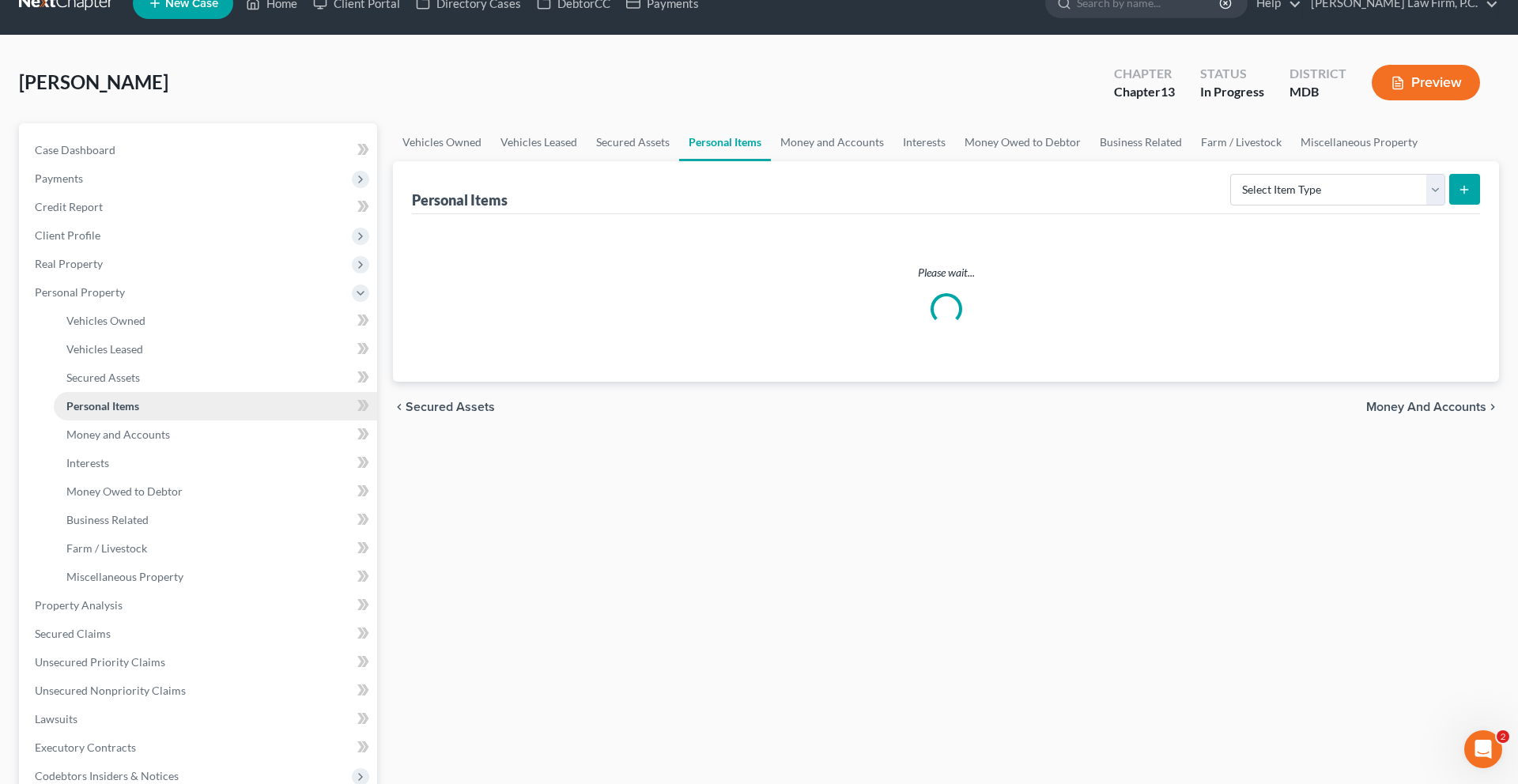 scroll, scrollTop: 0, scrollLeft: 0, axis: both 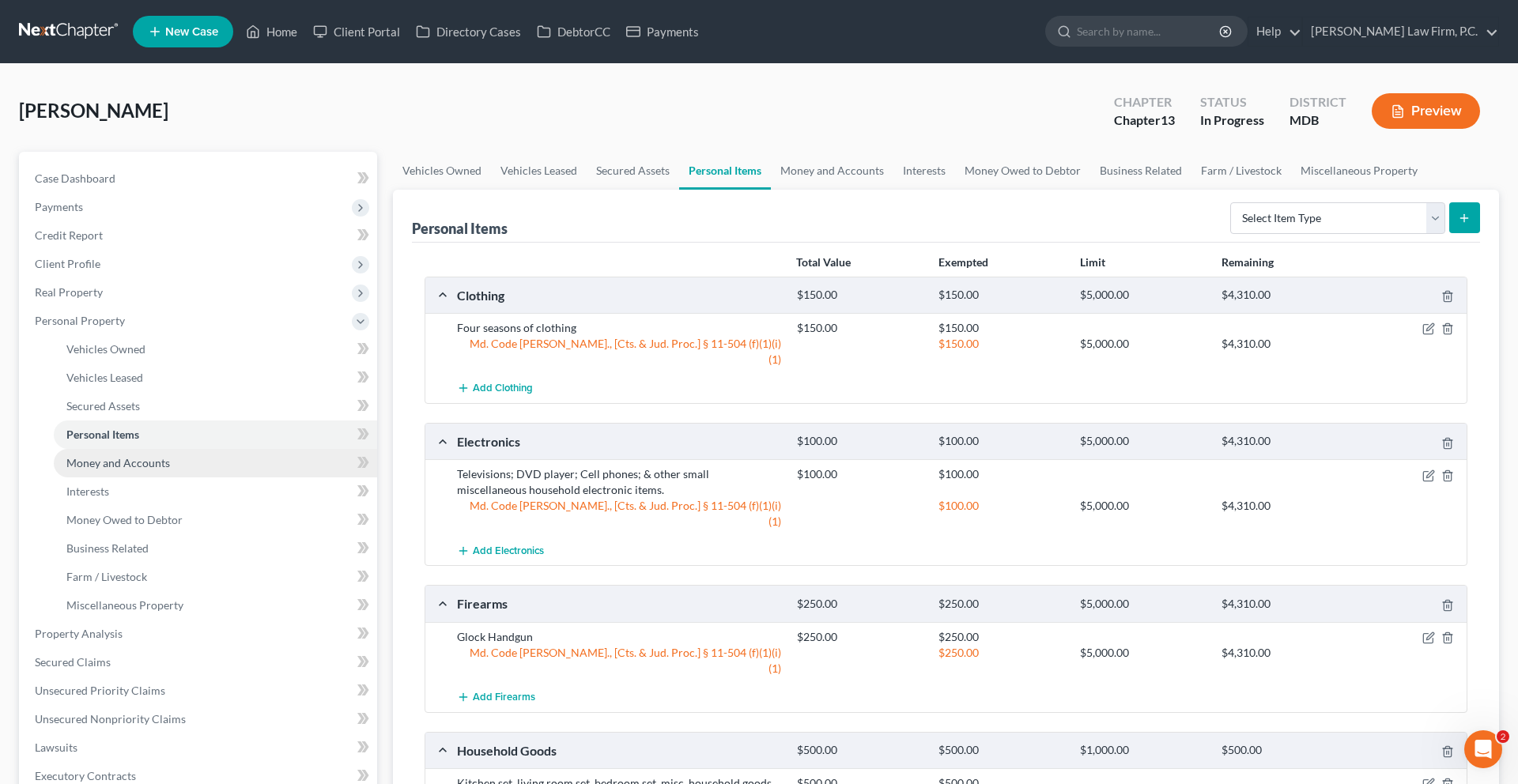 click on "Money and Accounts" at bounding box center (118, 462) 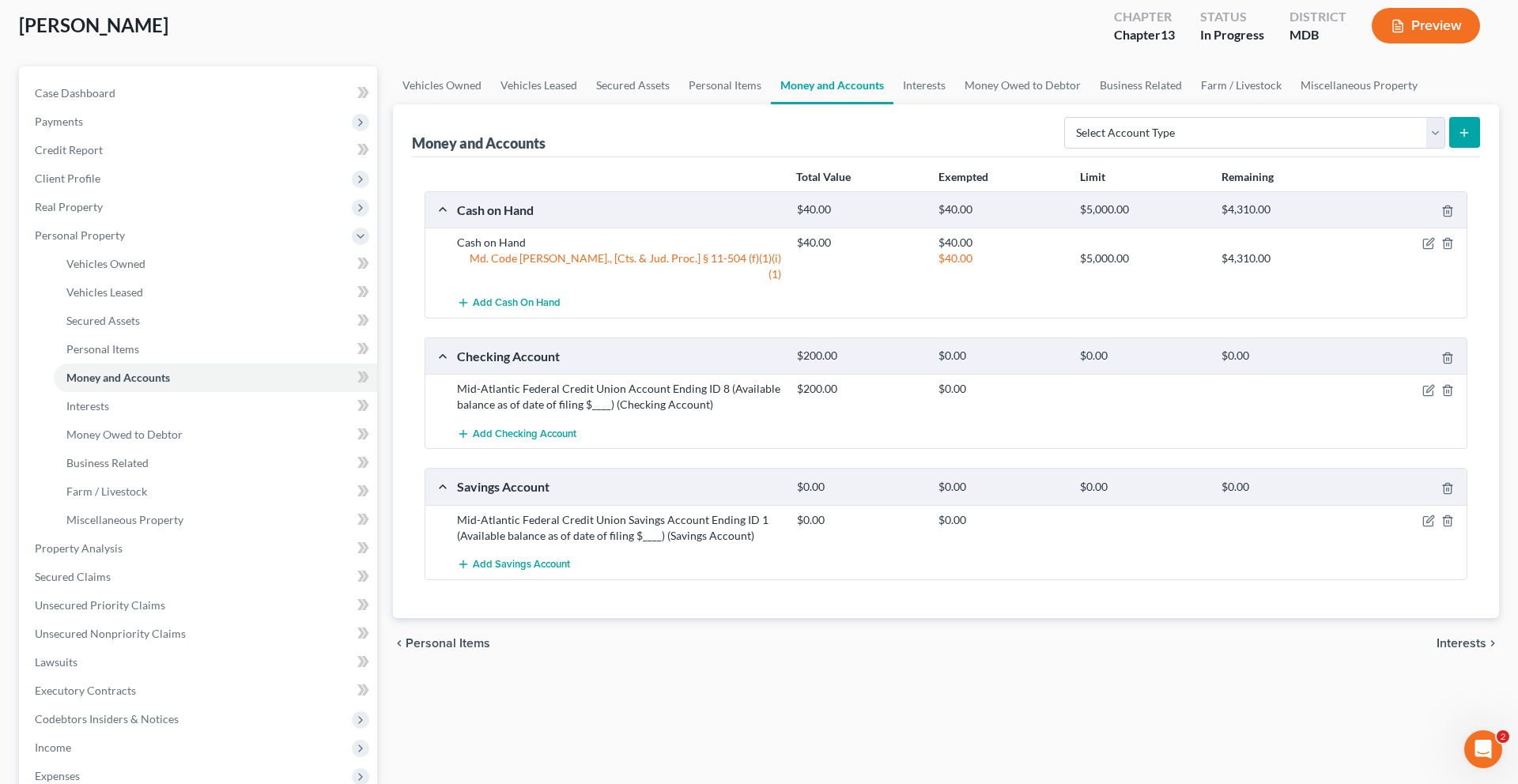 scroll, scrollTop: 103, scrollLeft: 0, axis: vertical 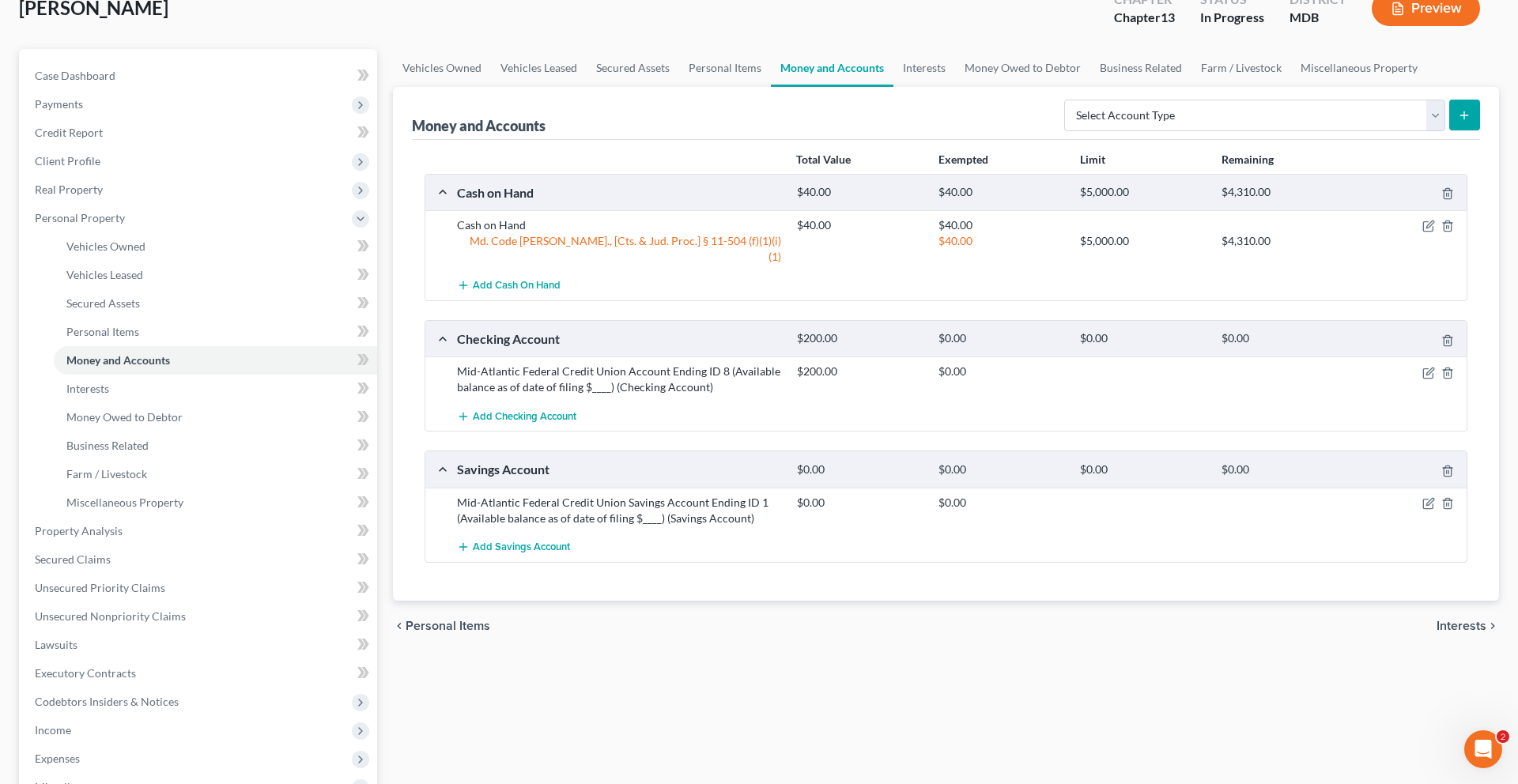 click on "$200.00 $0.00" at bounding box center [1128, 379] 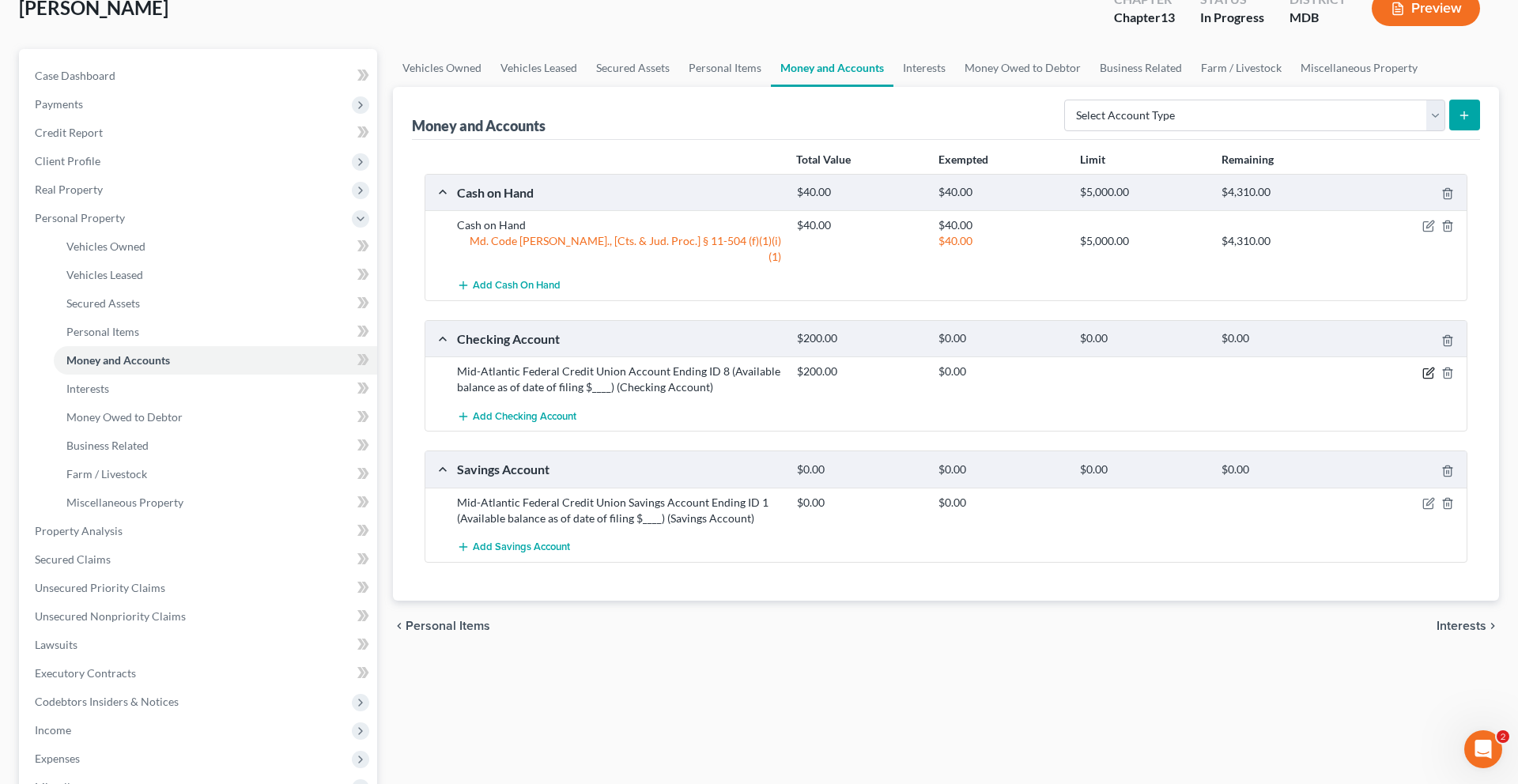 click 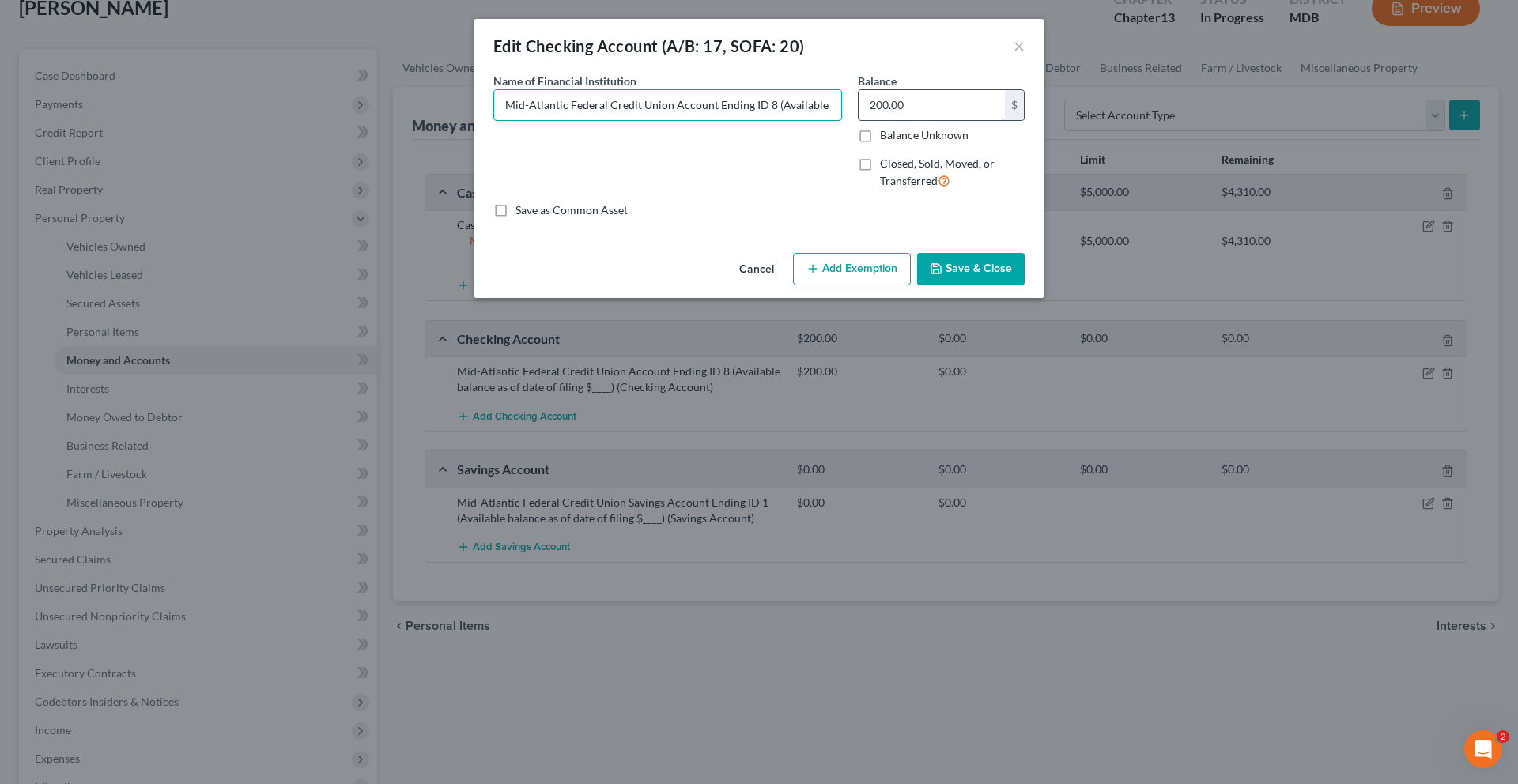 drag, startPoint x: 791, startPoint y: 137, endPoint x: 976, endPoint y: 136, distance: 185.0027 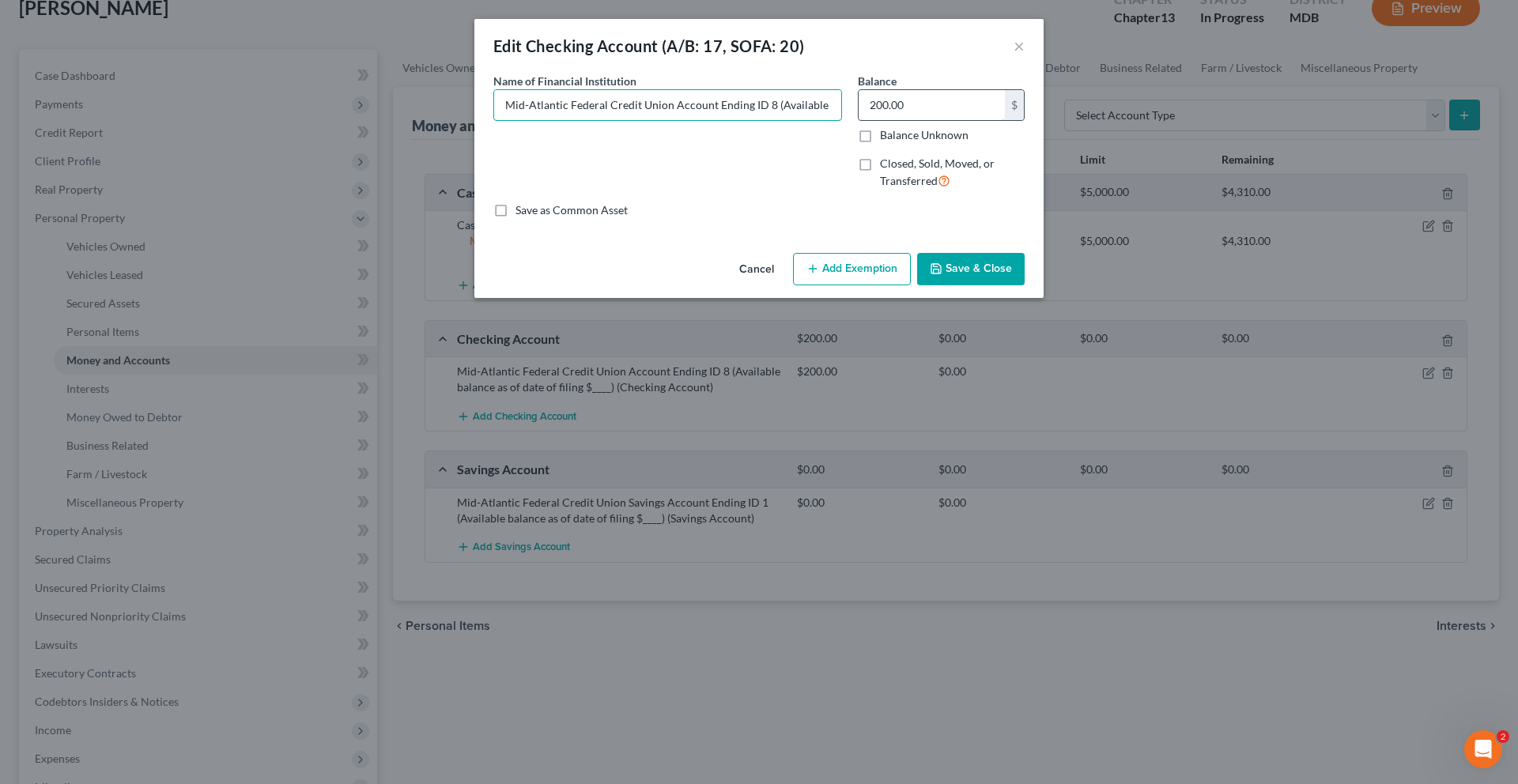 scroll, scrollTop: 0, scrollLeft: 179, axis: horizontal 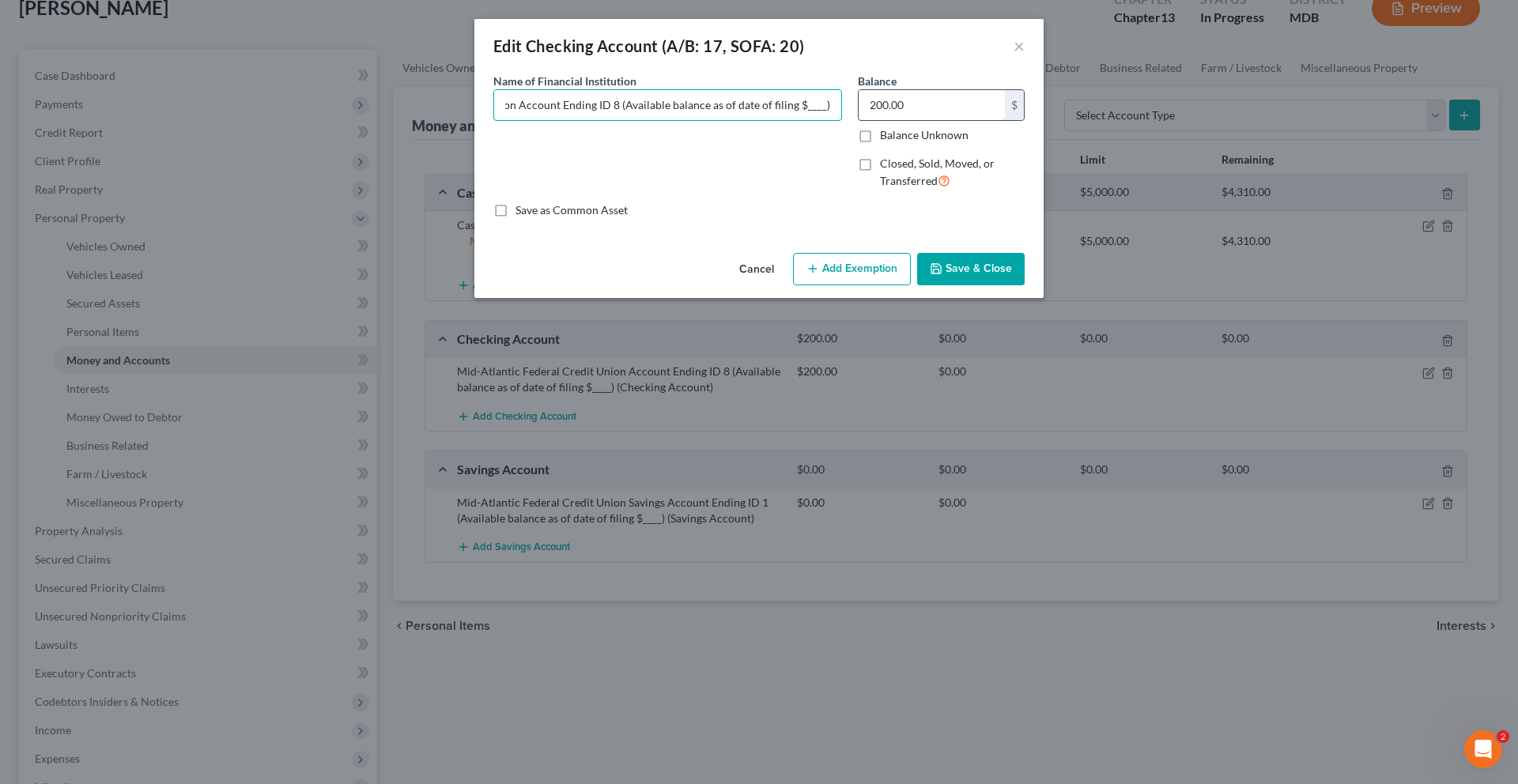 drag, startPoint x: 780, startPoint y: 138, endPoint x: 1019, endPoint y: 125, distance: 239.3533 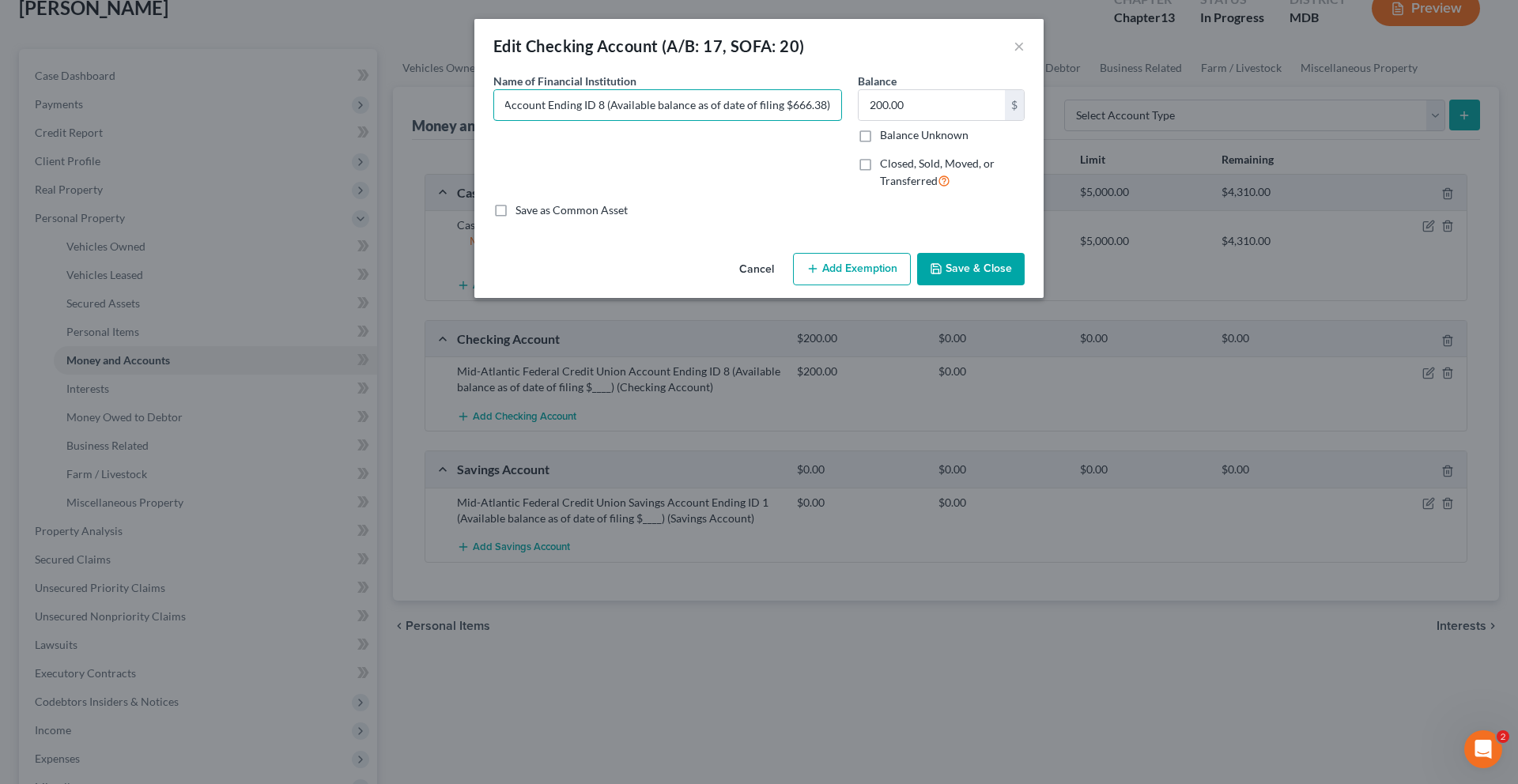scroll, scrollTop: 0, scrollLeft: 197, axis: horizontal 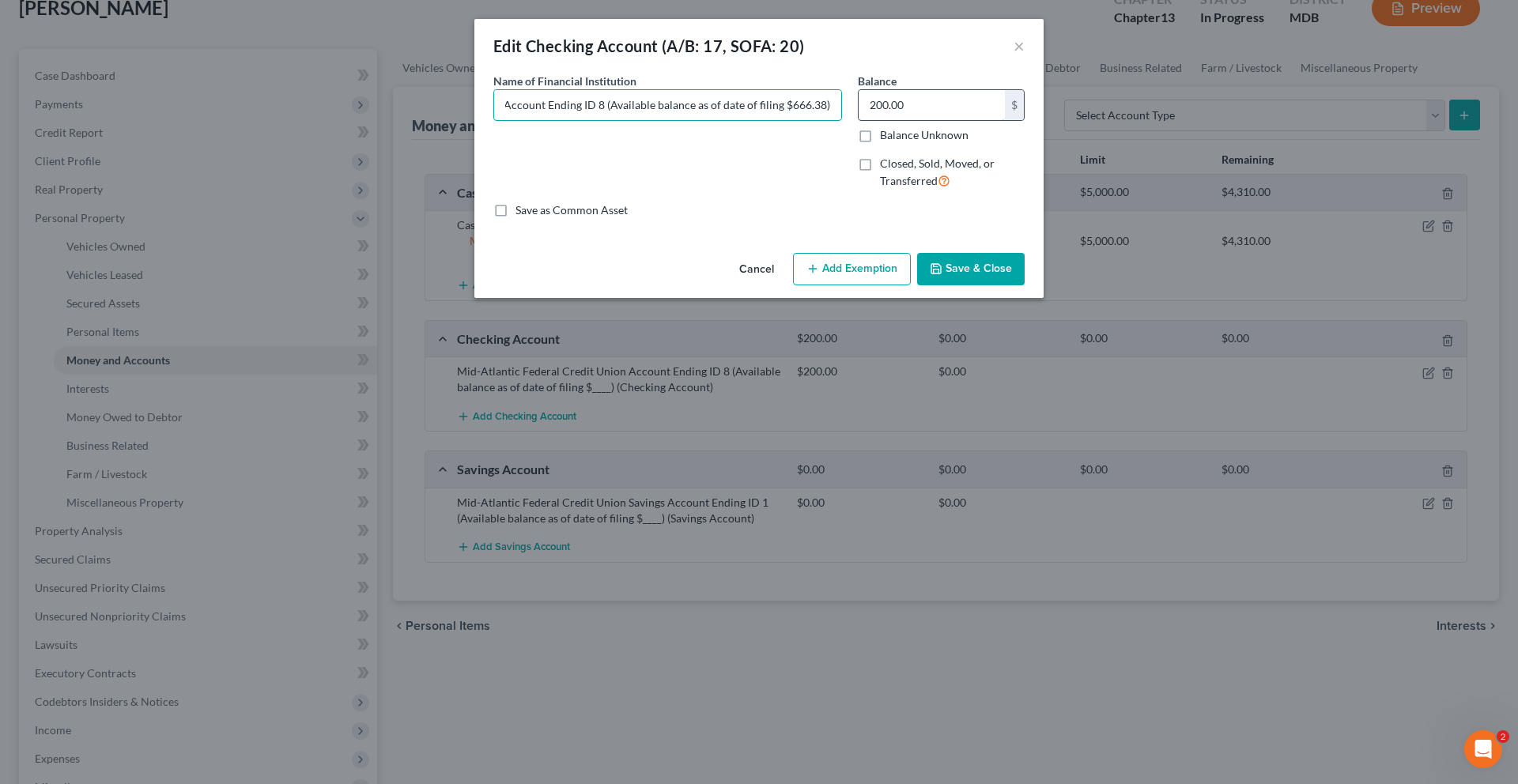 type on "Mid-Atlantic Federal Credit Union Account Ending ID 8 (Available balance as of date of filing $666.38)" 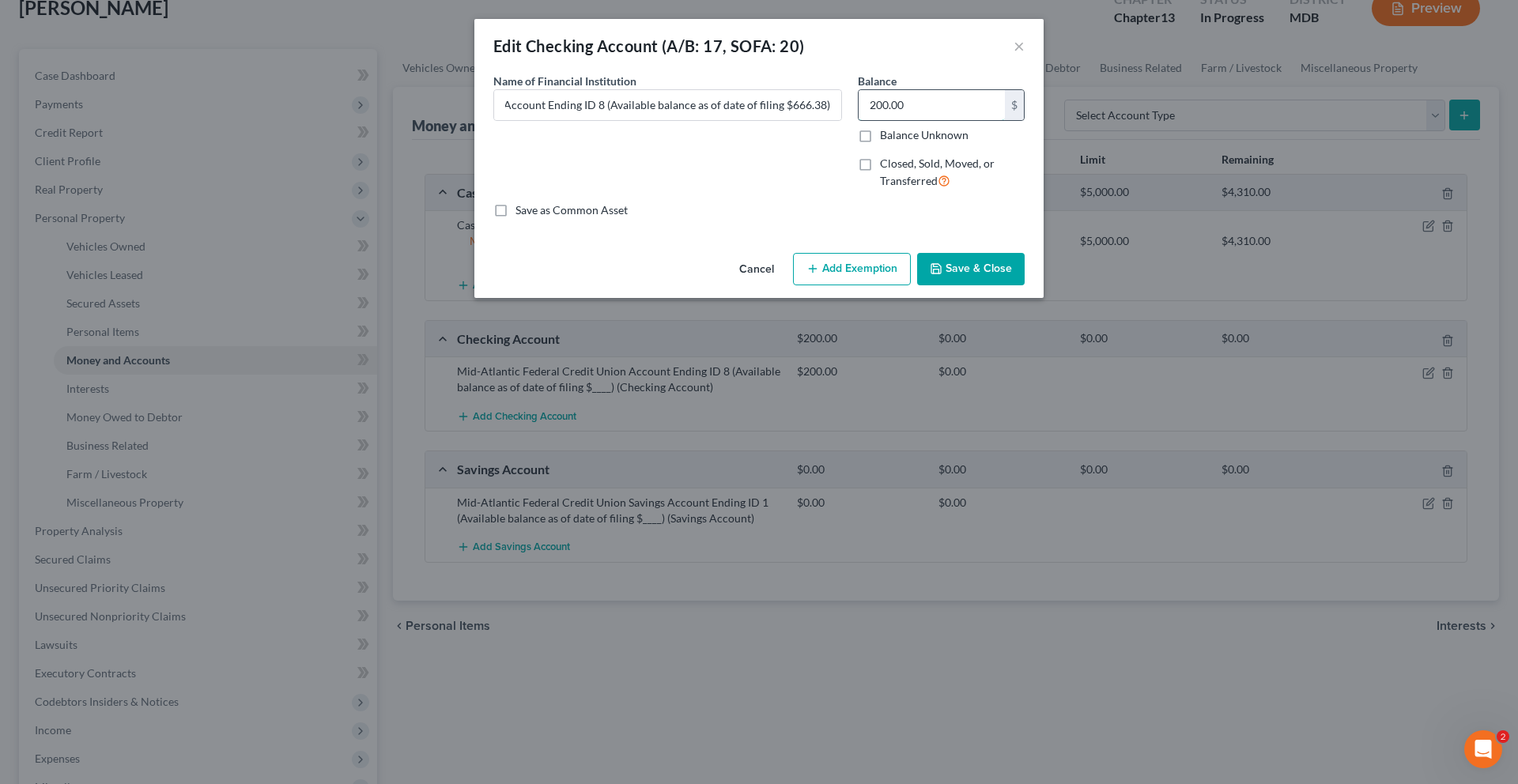 scroll, scrollTop: 0, scrollLeft: 0, axis: both 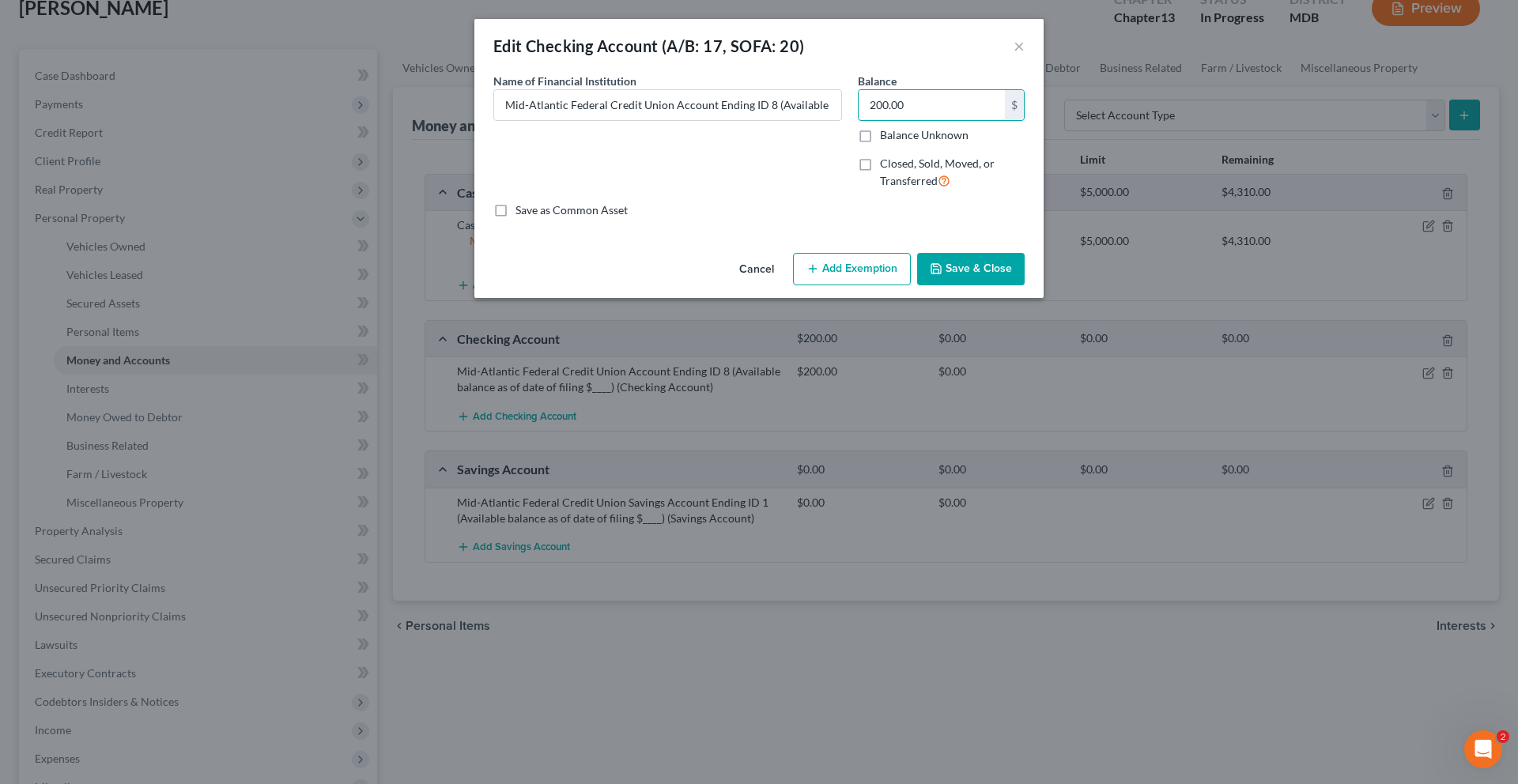 drag, startPoint x: 995, startPoint y: 130, endPoint x: 871, endPoint y: 126, distance: 124.0645 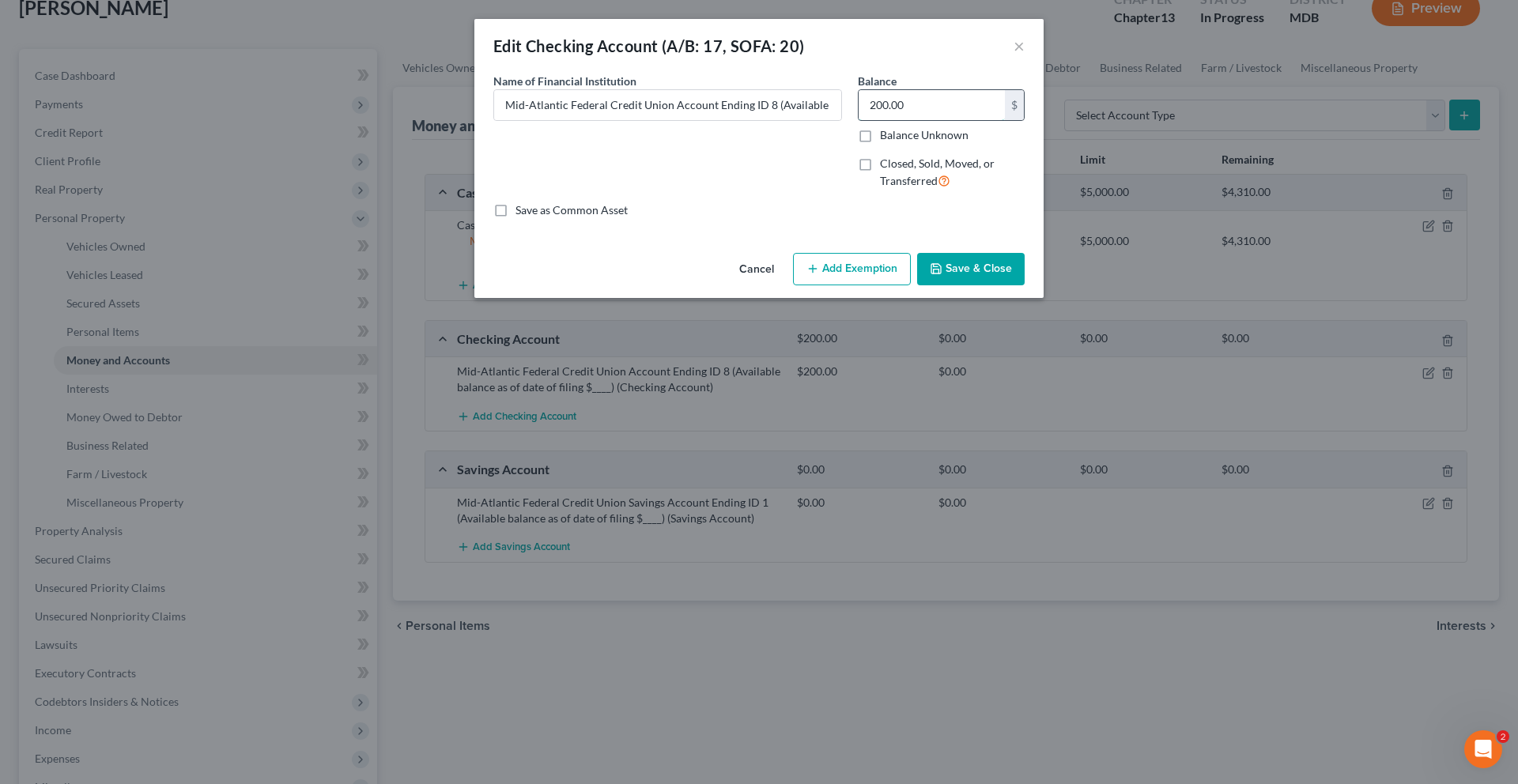 click on "200.00" at bounding box center [931, 105] 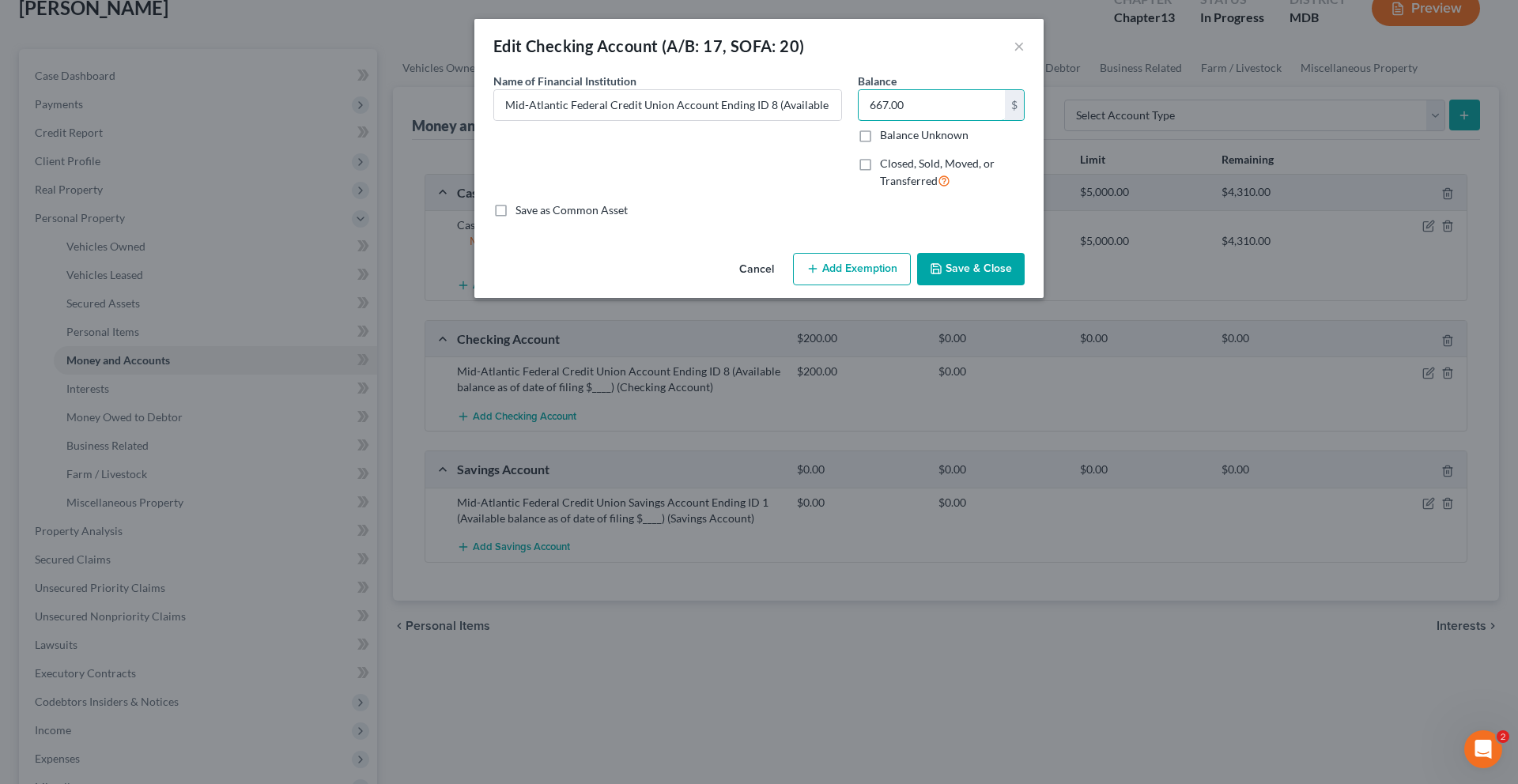 type on "667.00" 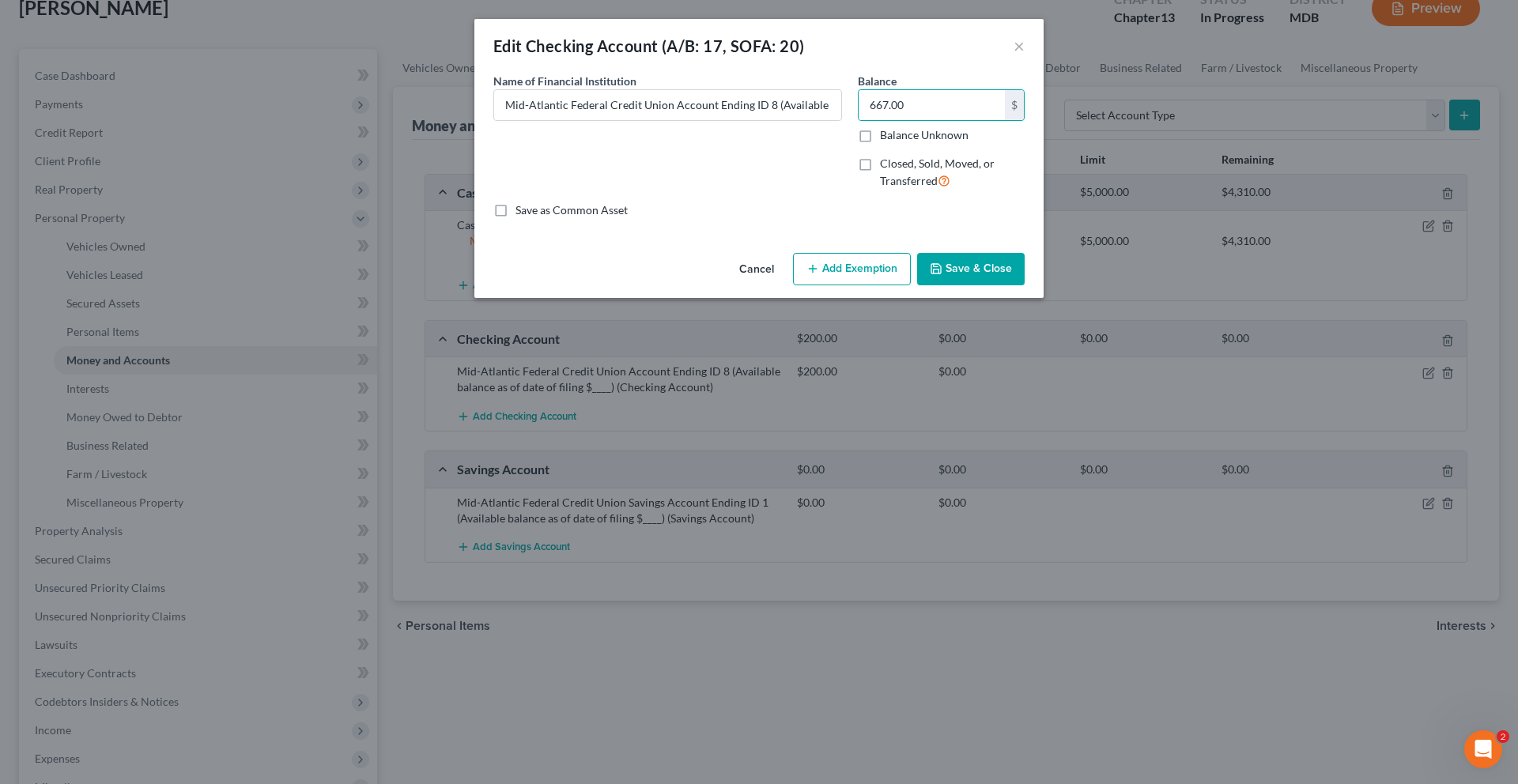 click on "Add Exemption" at bounding box center [852, 270] 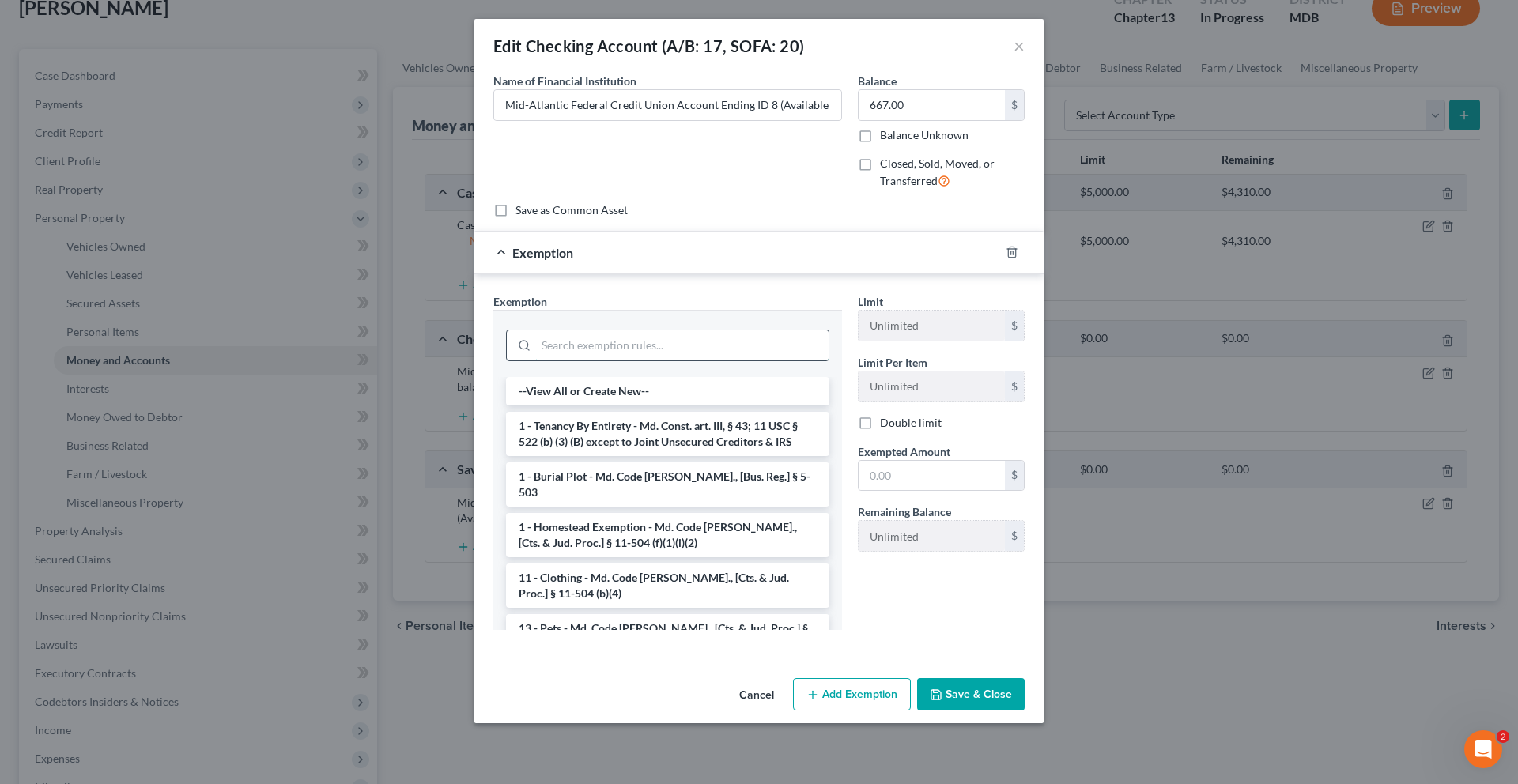 click at bounding box center (682, 345) 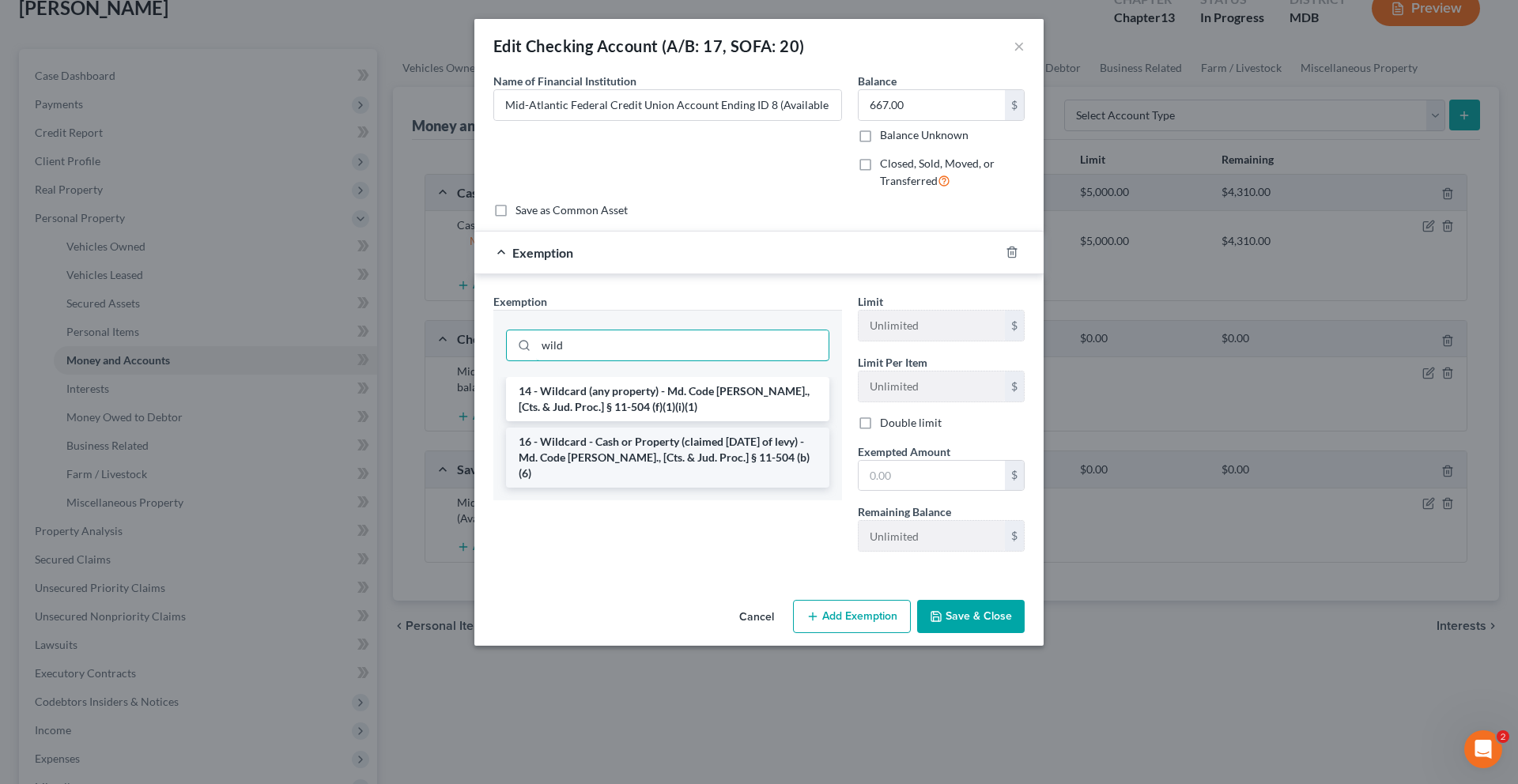 type on "wild" 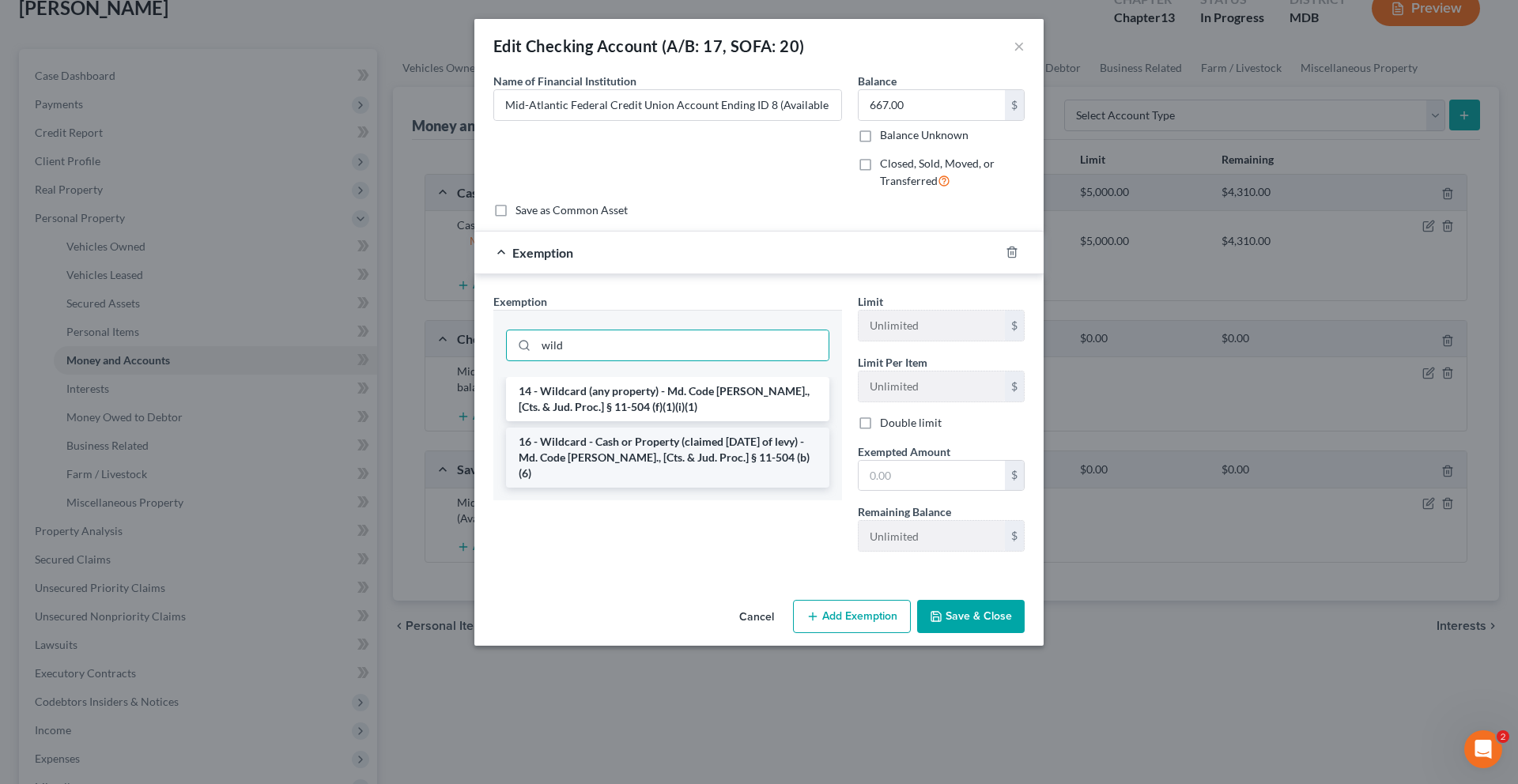 click on "16 - Wildcard - Cash or Property (claimed [DATE] of levy) - Md. Code [PERSON_NAME]., [Cts. & Jud. Proc.] § 11-504 (b)(6)" at bounding box center [667, 458] 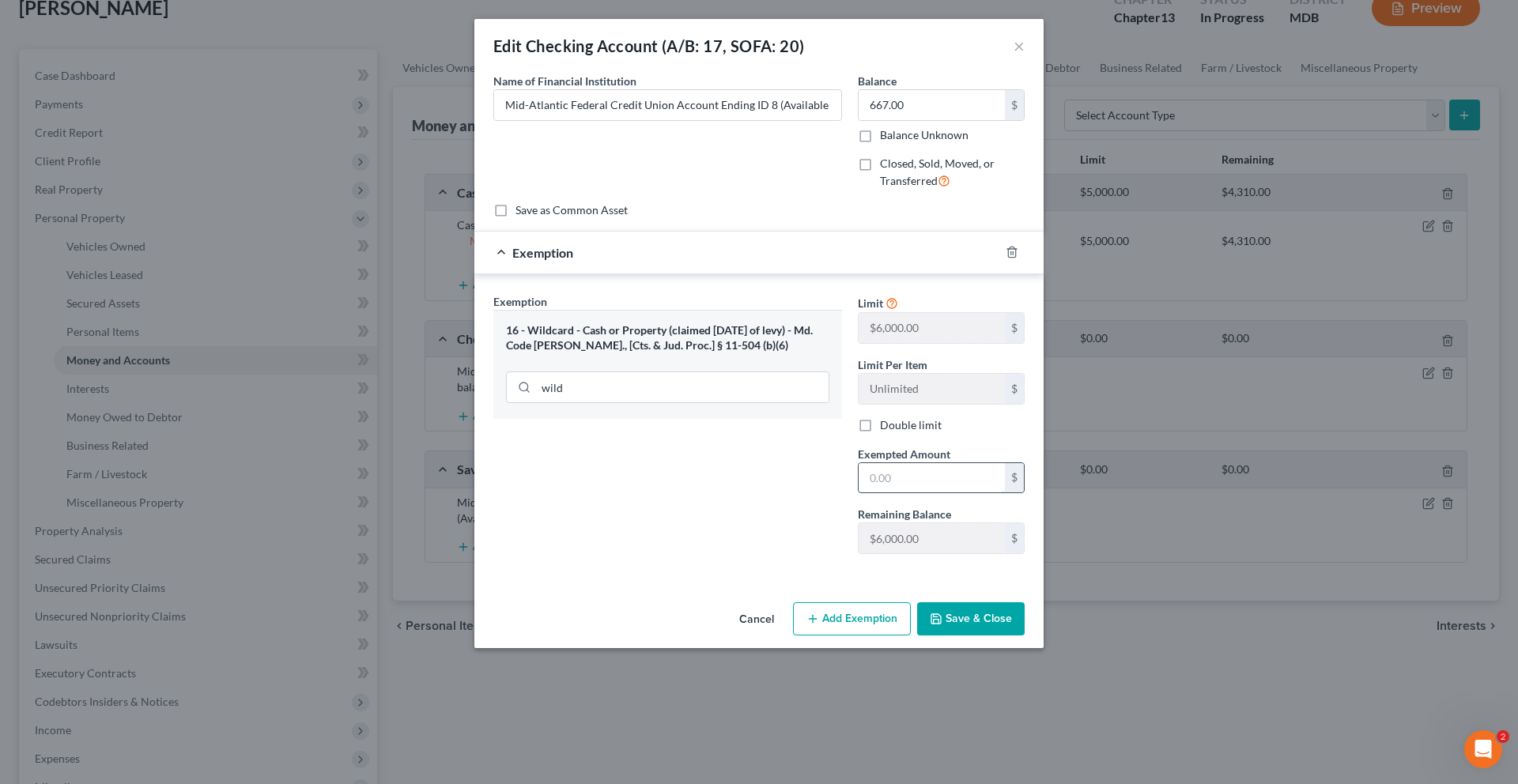 click at bounding box center (931, 478) 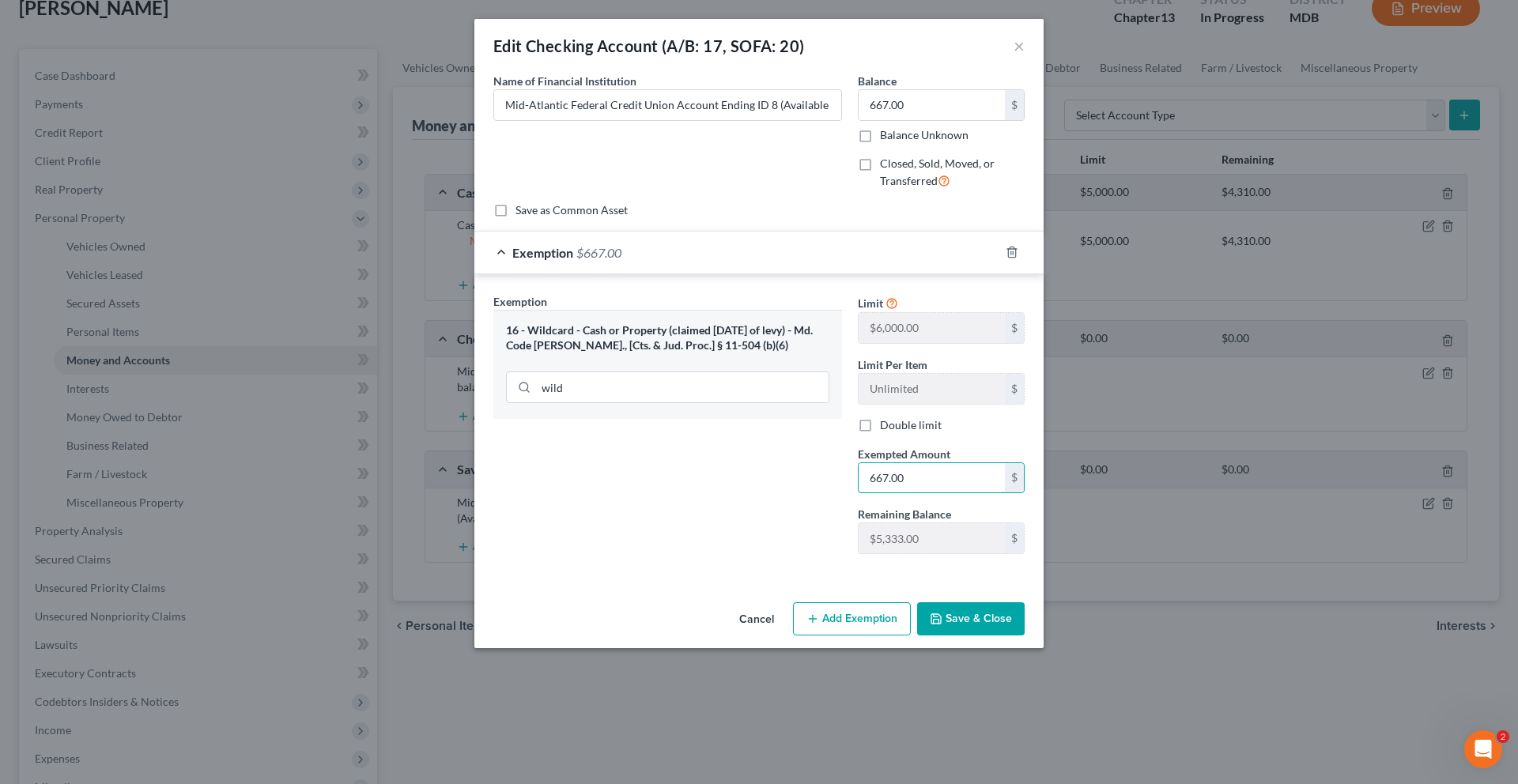 type on "667.00" 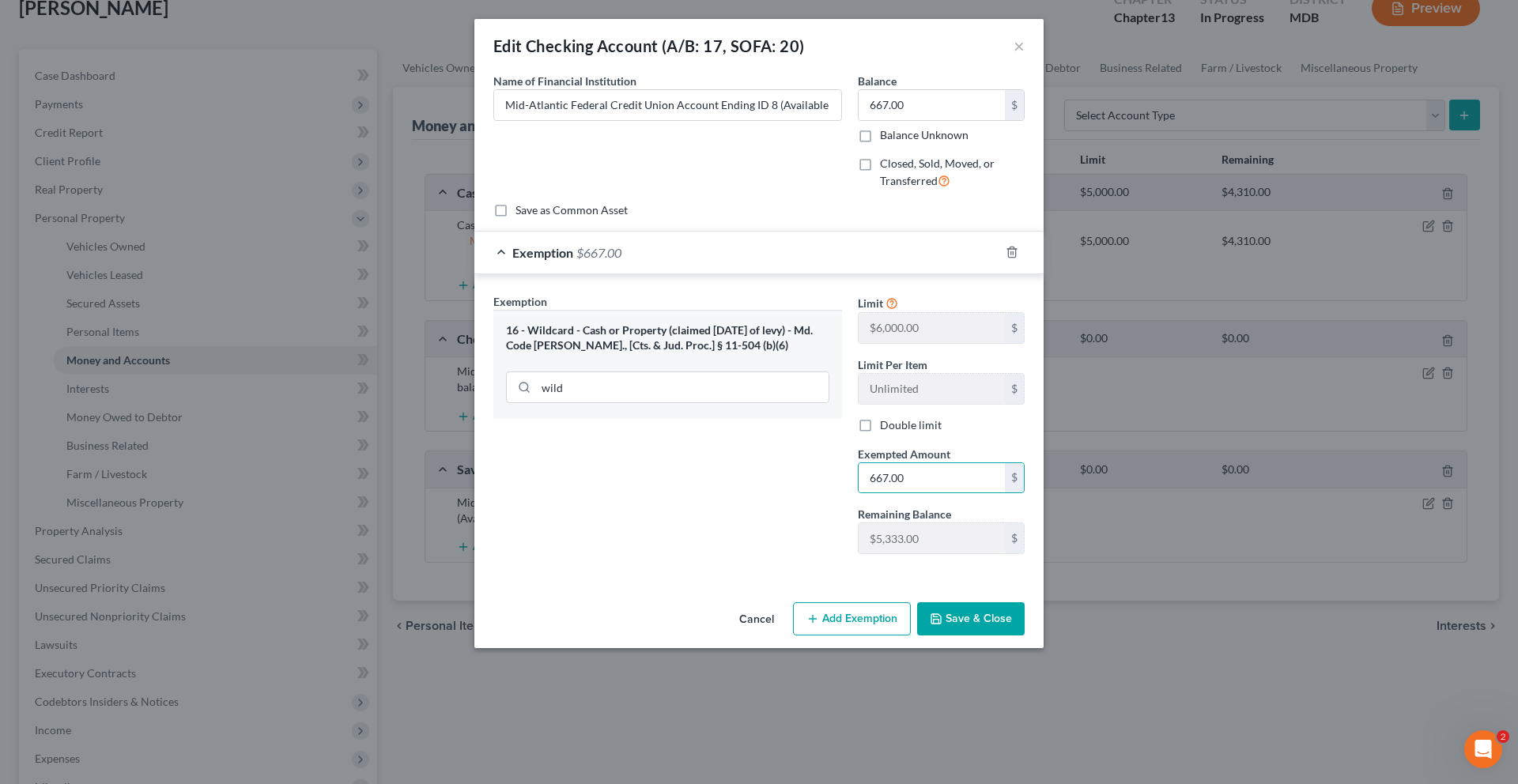 click on "Exemption Set must be selected for CA.
Exemption
*
16 - Wildcard - Cash or Property (claimed [DATE] of levy) - Md. Code [PERSON_NAME]., [Cts. & Jud. Proc.] § 11-504 (b)(6)         wild" at bounding box center [667, 430] 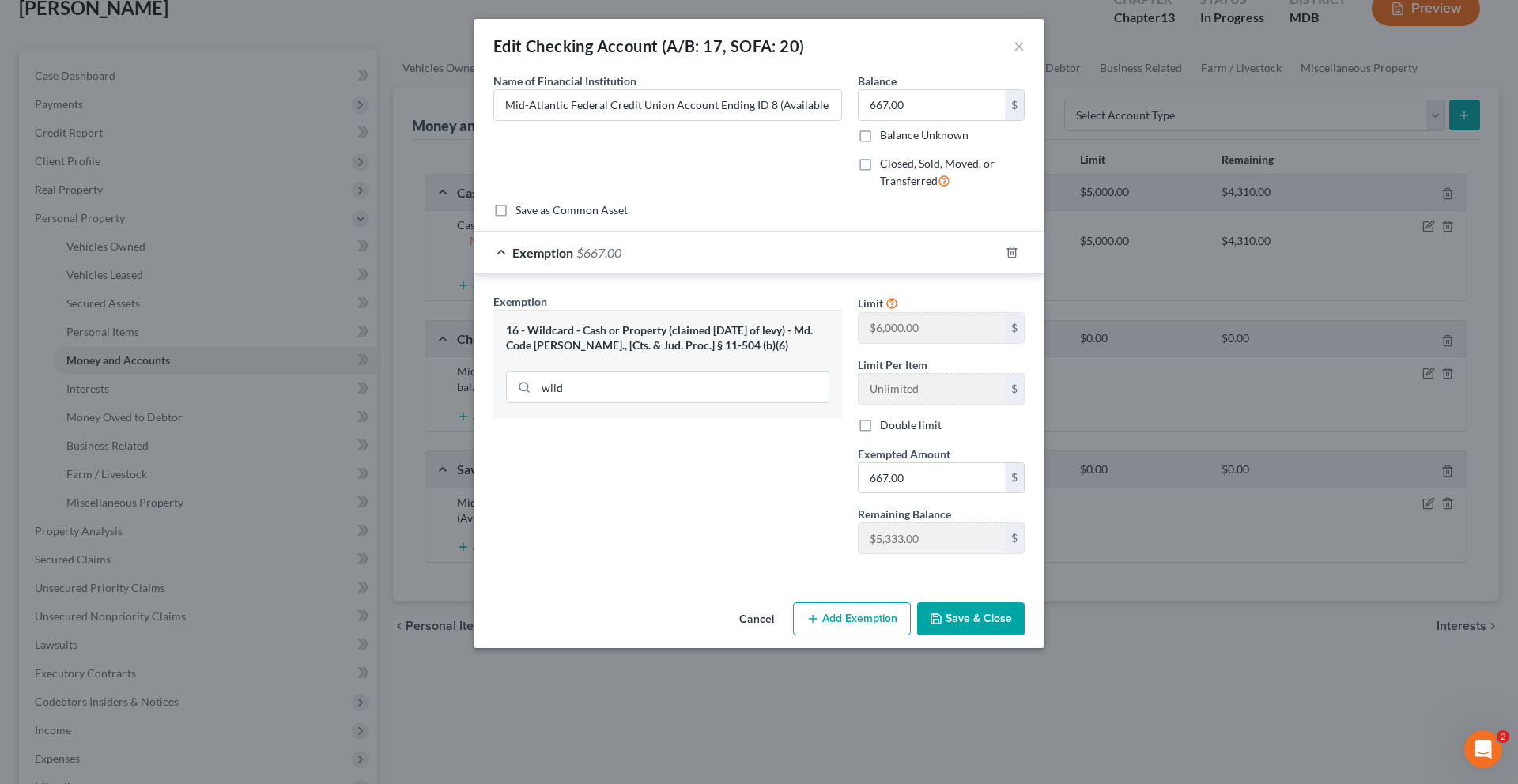 scroll, scrollTop: 46, scrollLeft: 0, axis: vertical 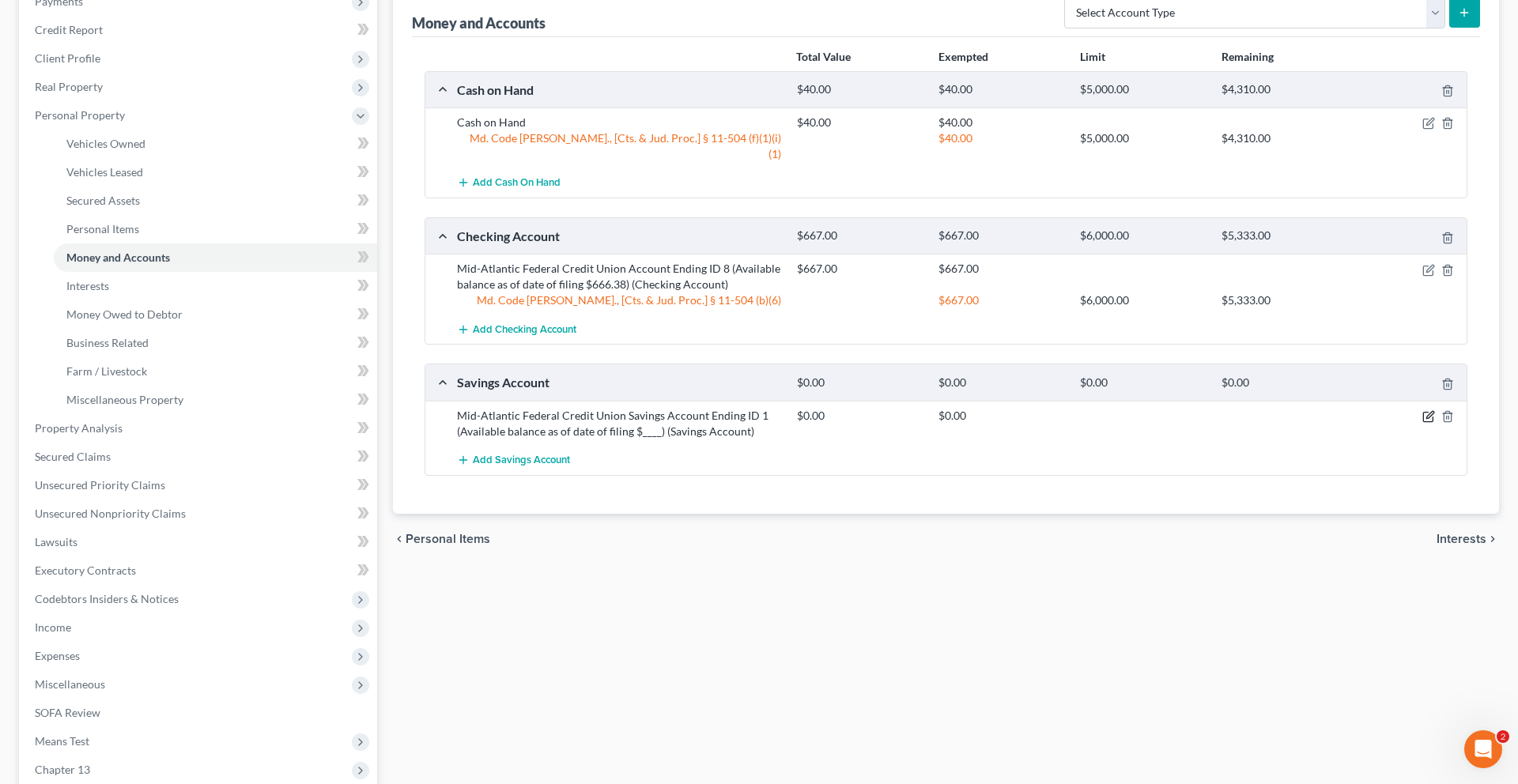 click 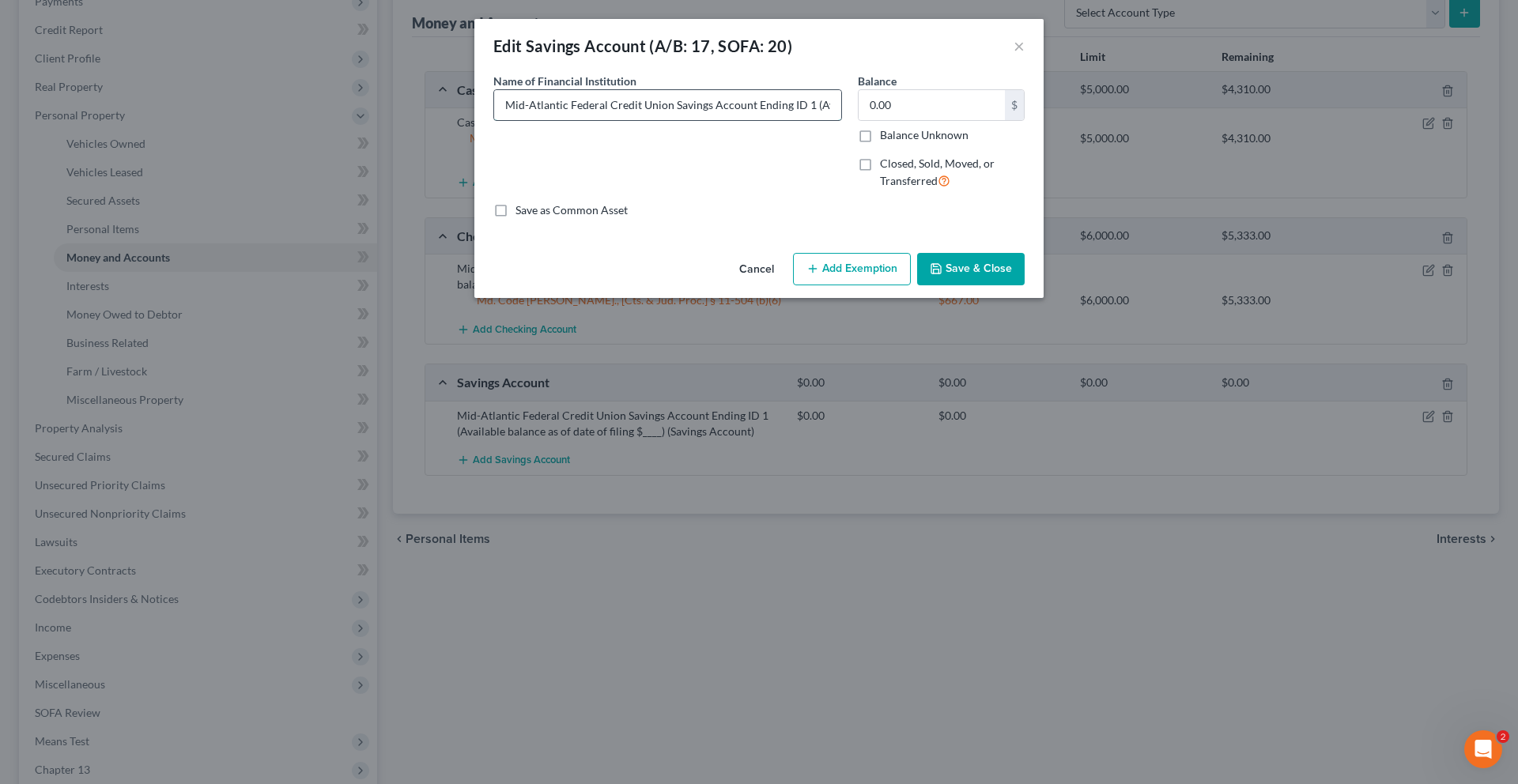 click on "Mid-Atlantic Federal Credit Union Savings Account Ending ID 1 (Available balance as of date of filing $____)" at bounding box center (667, 105) 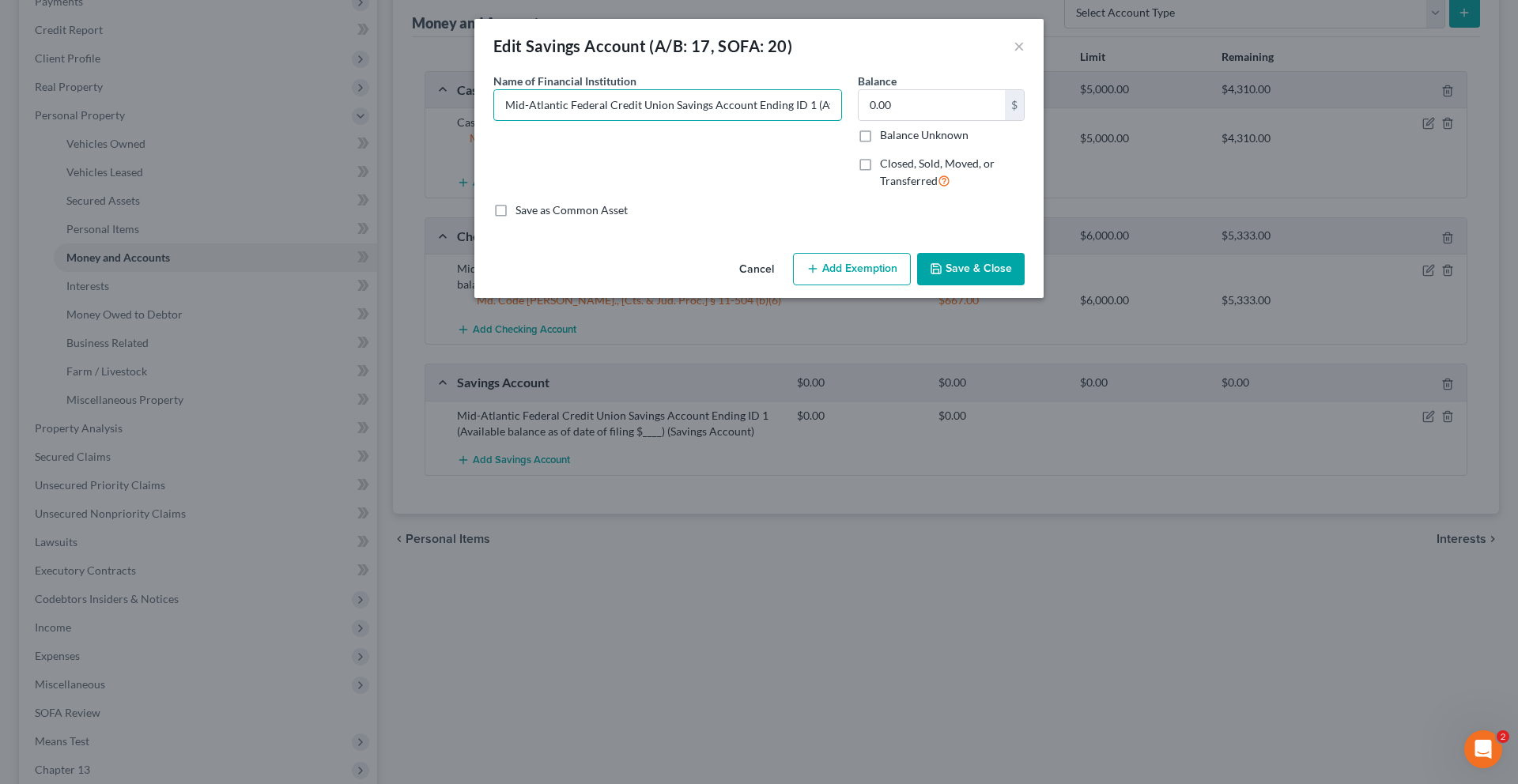 scroll, scrollTop: 0, scrollLeft: 228, axis: horizontal 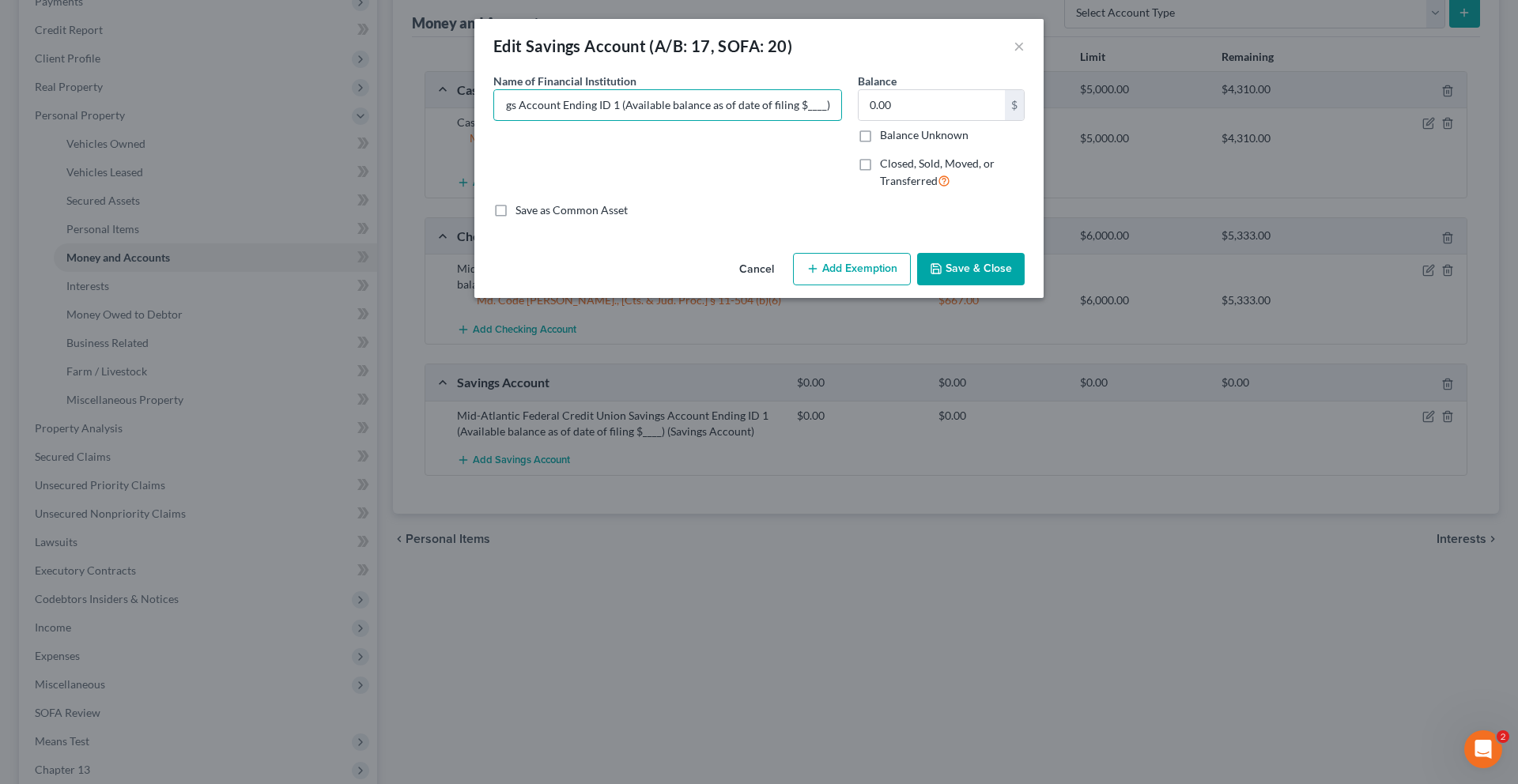 drag, startPoint x: 818, startPoint y: 127, endPoint x: 1137, endPoint y: 153, distance: 320.05781 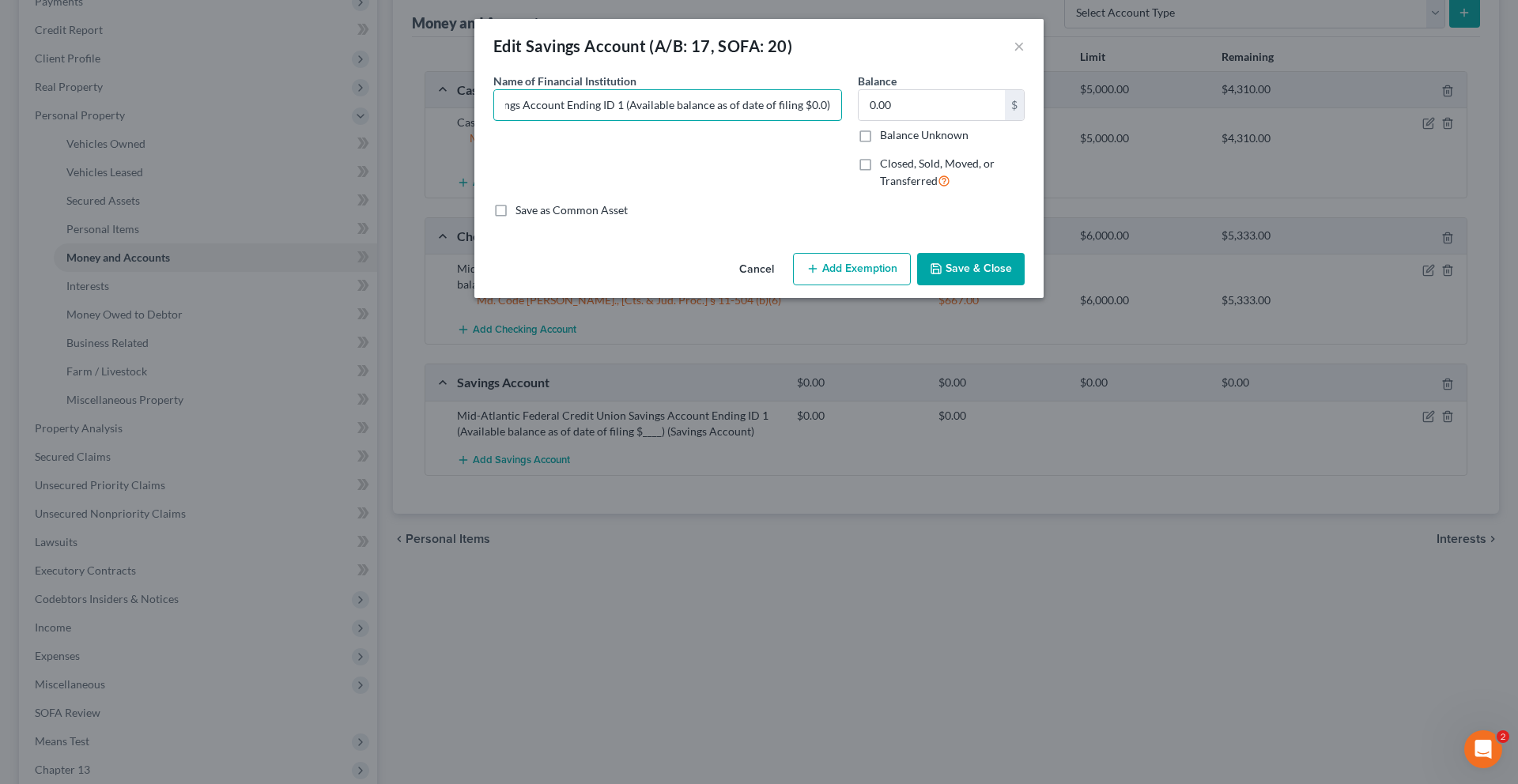scroll, scrollTop: 0, scrollLeft: 229, axis: horizontal 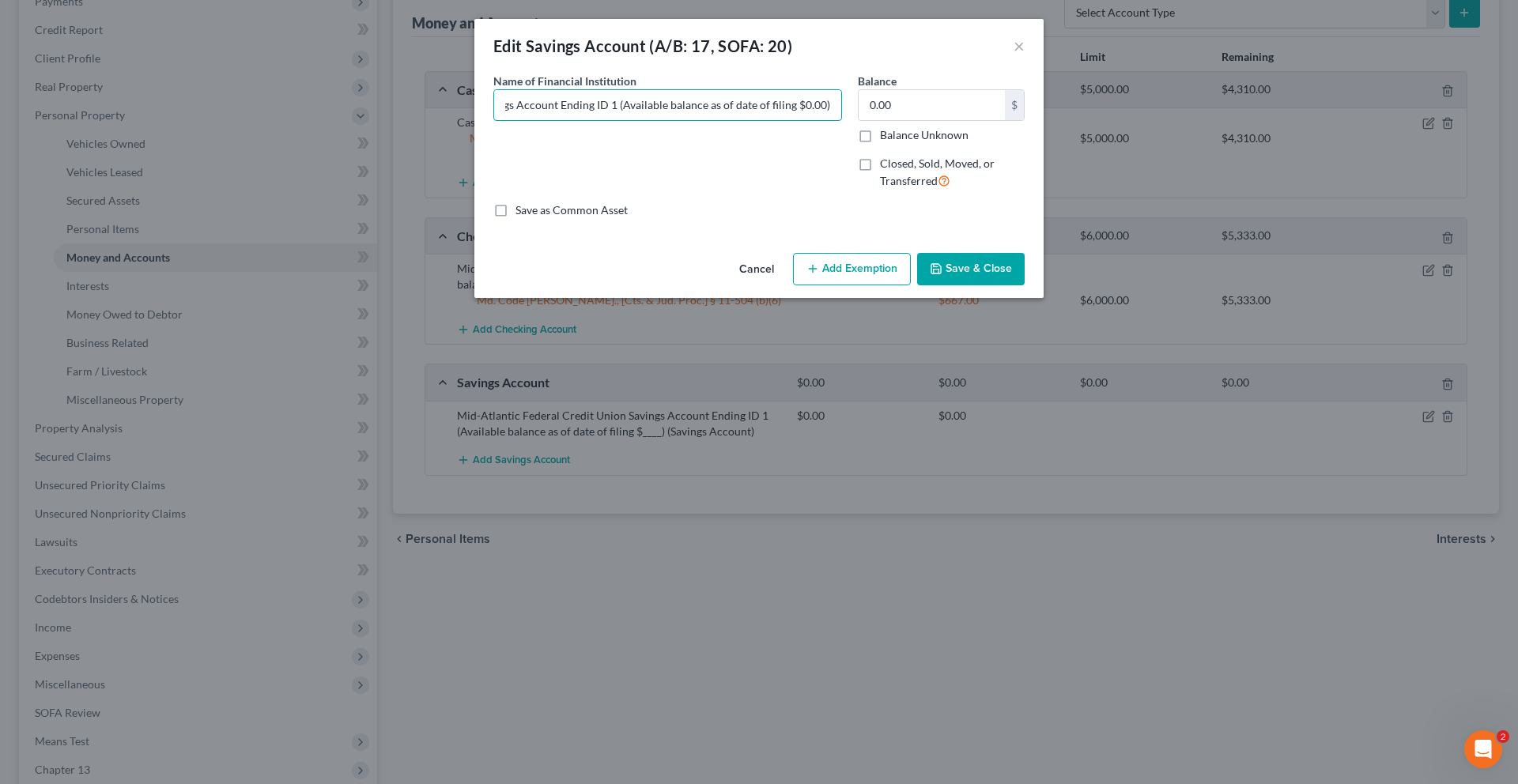 type on "Mid-Atlantic Federal Credit Union Savings Account Ending ID 1 (Available balance as of date of filing $0.00)" 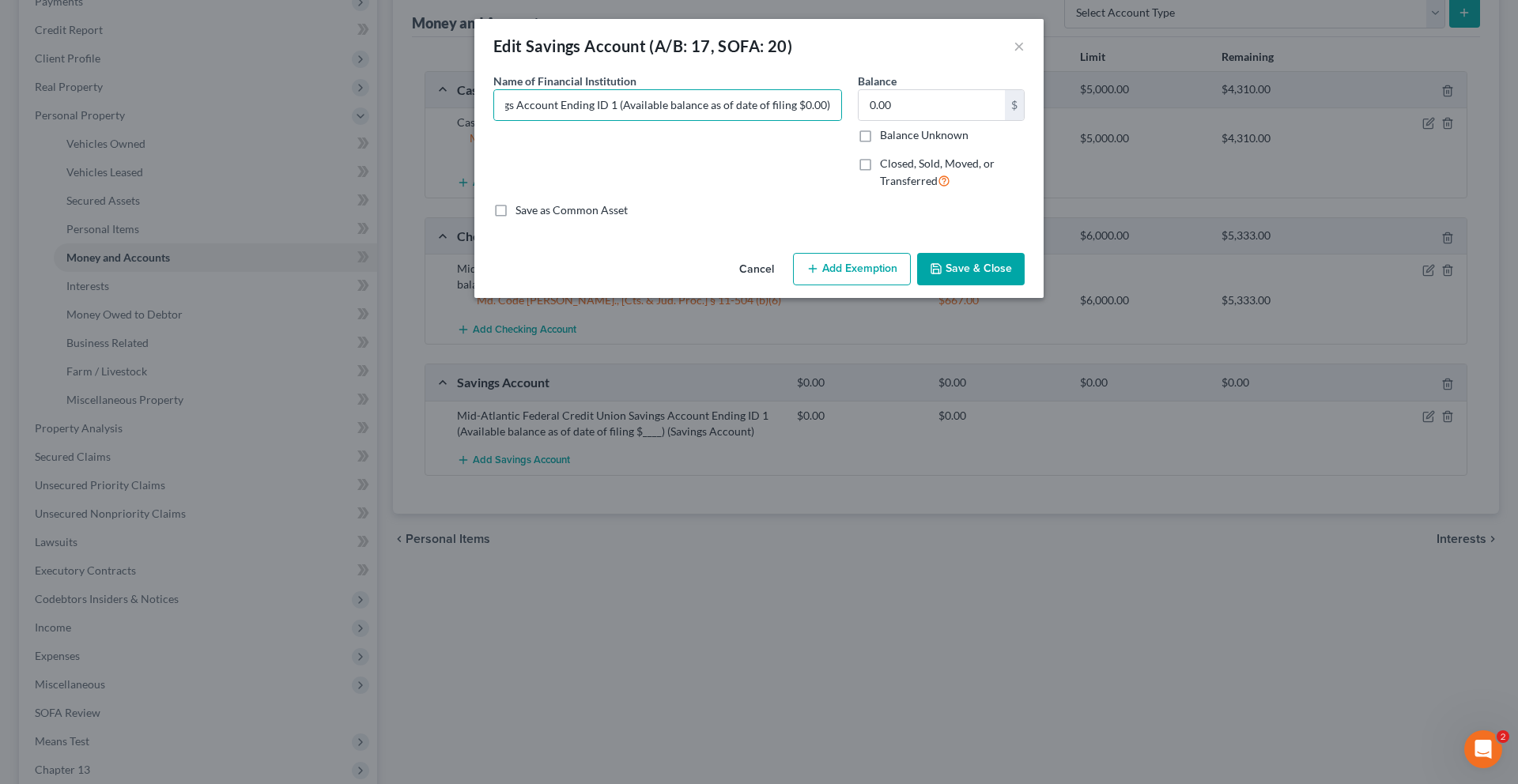 click on "Save & Close" at bounding box center (971, 270) 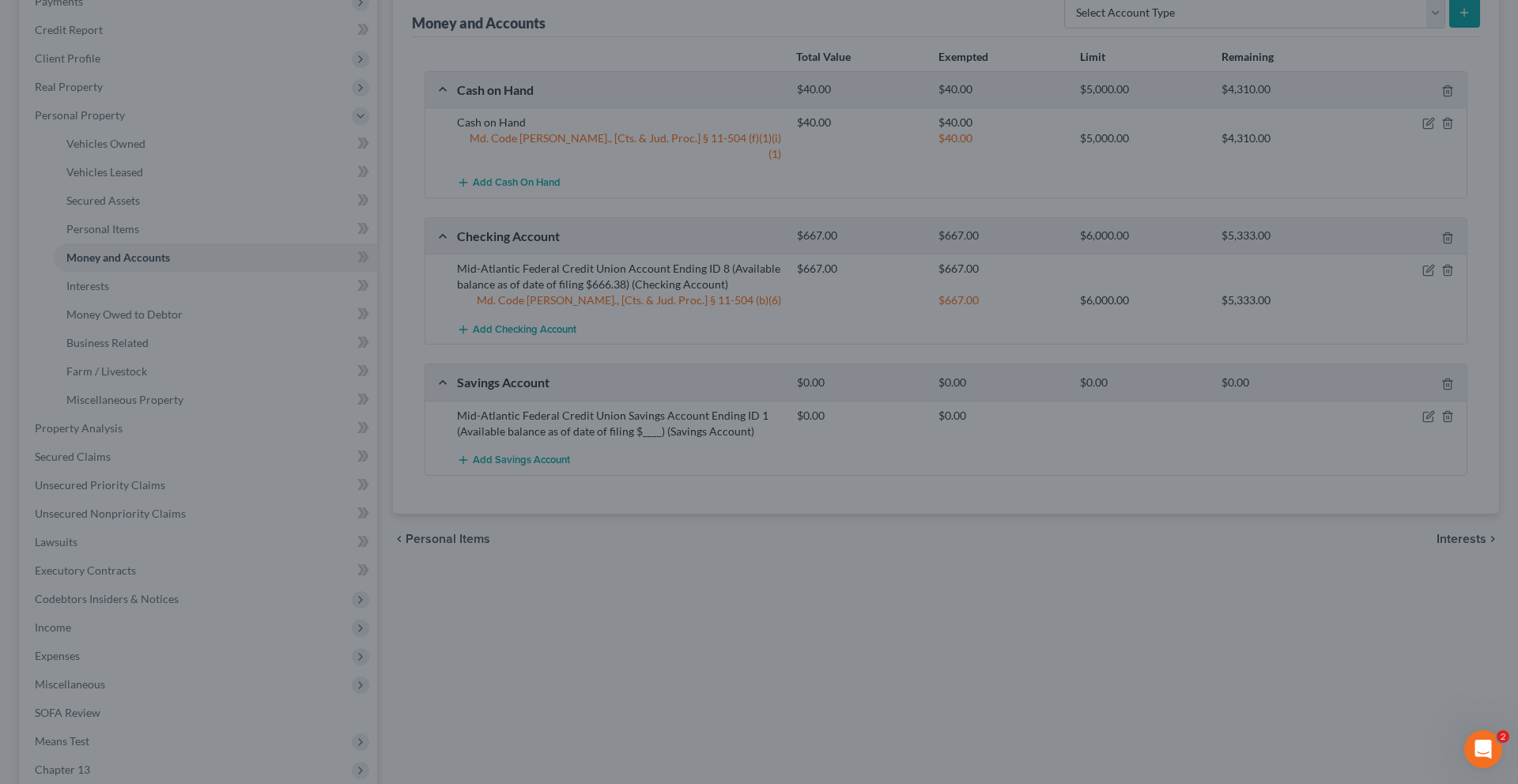 scroll, scrollTop: 0, scrollLeft: 0, axis: both 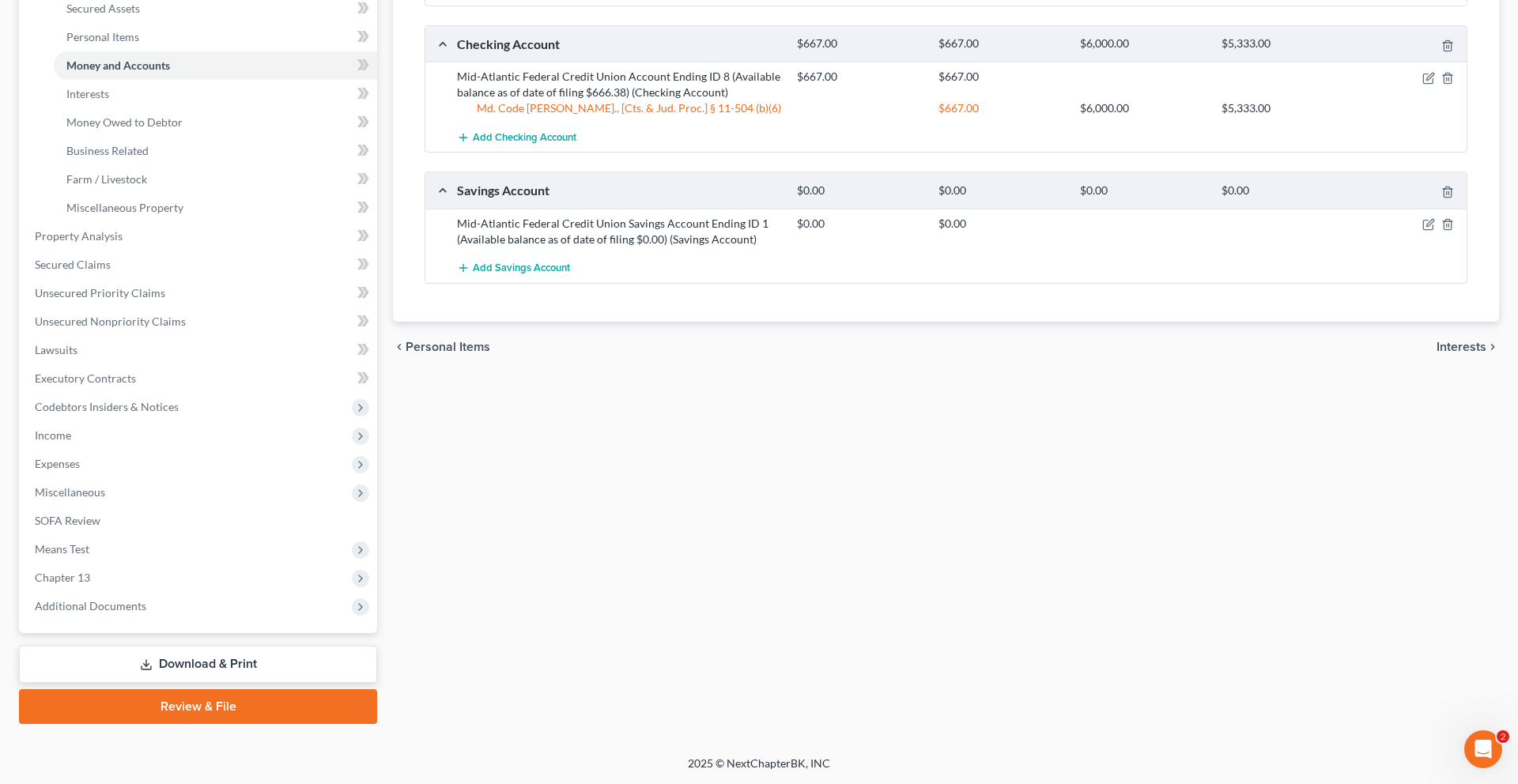click on "Download & Print" at bounding box center (198, 664) 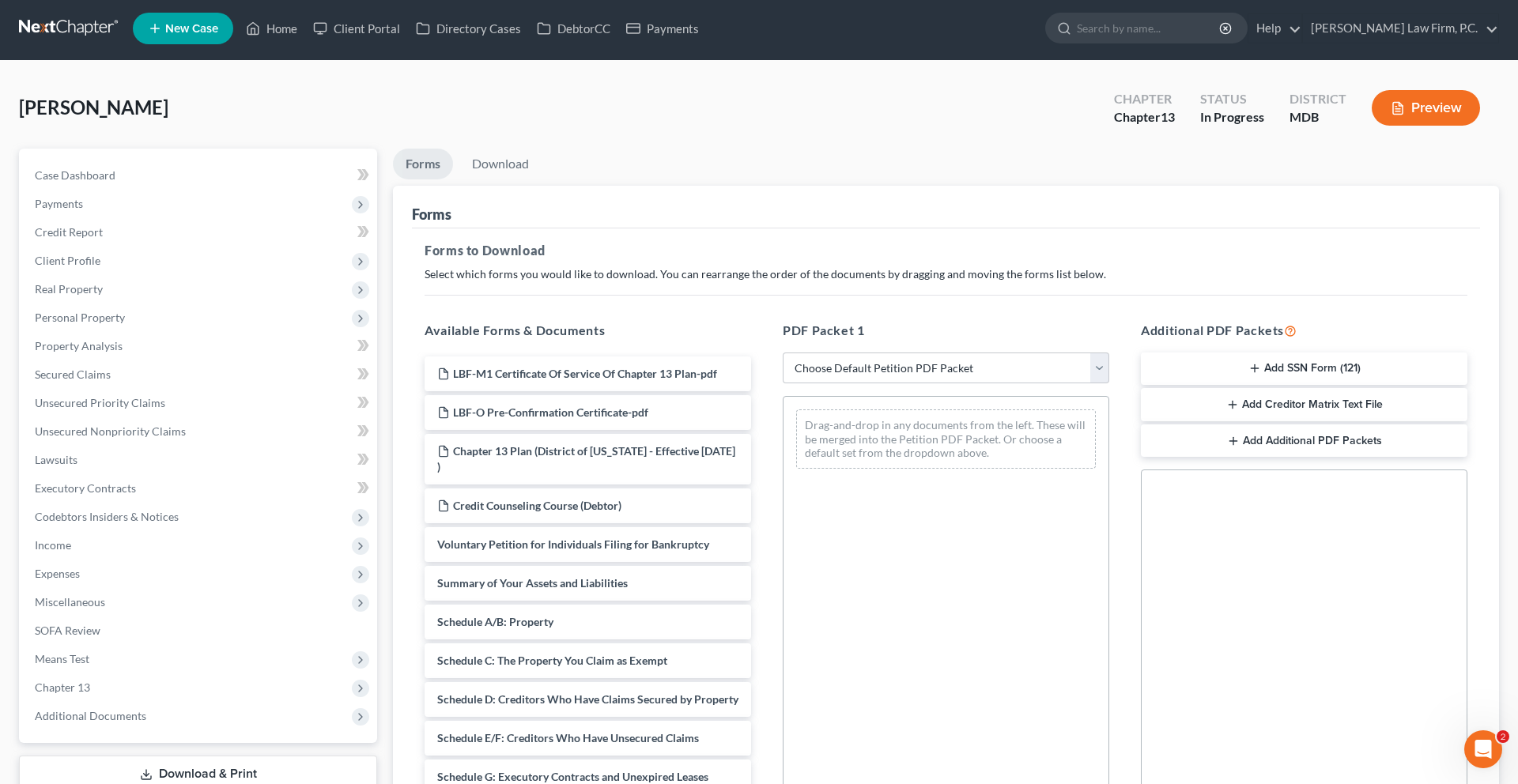 scroll, scrollTop: 0, scrollLeft: 0, axis: both 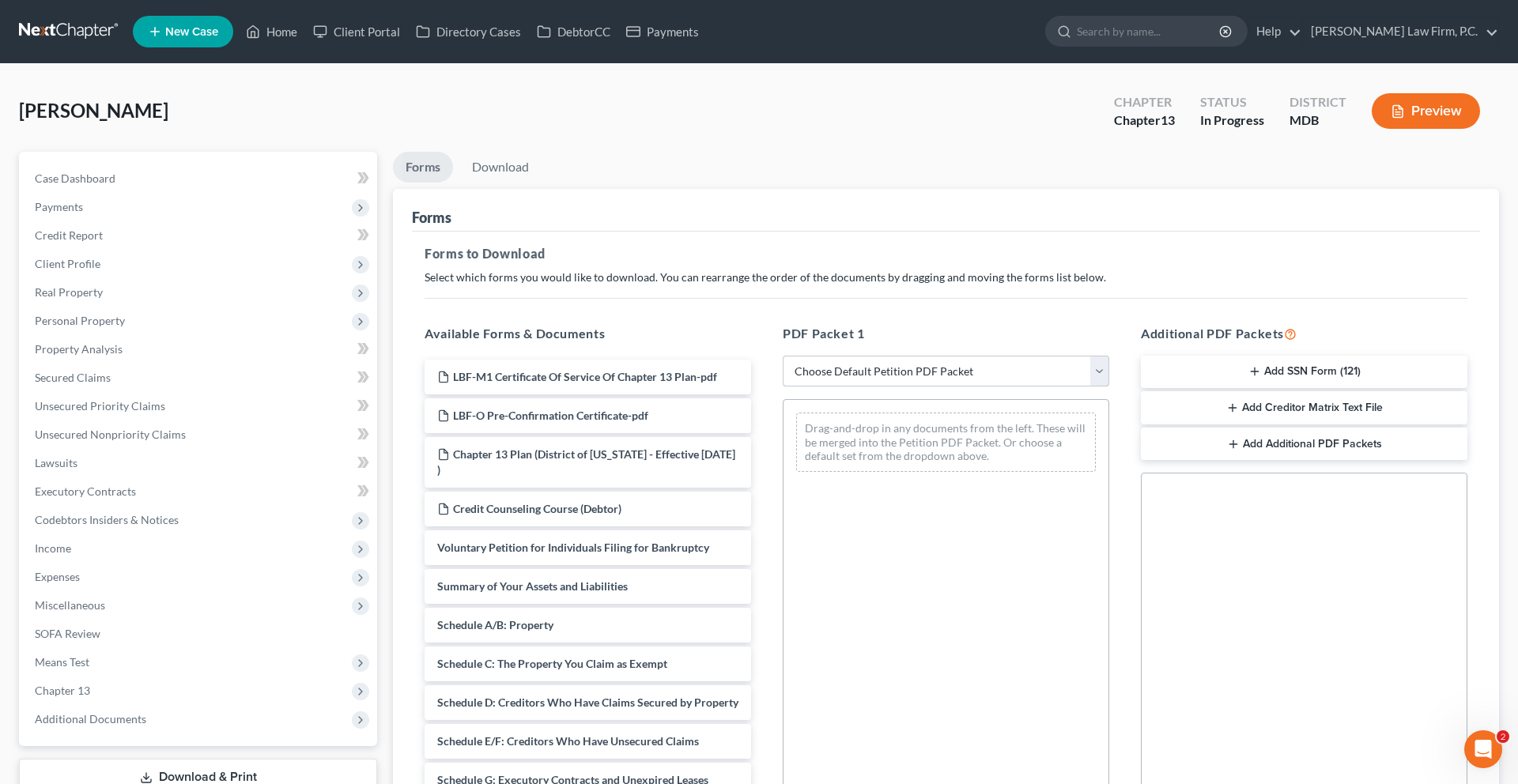 click on "Choose Default Petition PDF Packet Complete Bankruptcy Petition (all forms and schedules) Emergency Filing Forms (Petition and Creditor List Only) Amended Forms Signature Pages Only Supplemental Post Petition (Sch. I & J) Supplemental Post Petition (Sch. I) Supplemental Post Petition (Sch. J) Emergency Emergency Chapter 13 - MD" at bounding box center [946, 371] 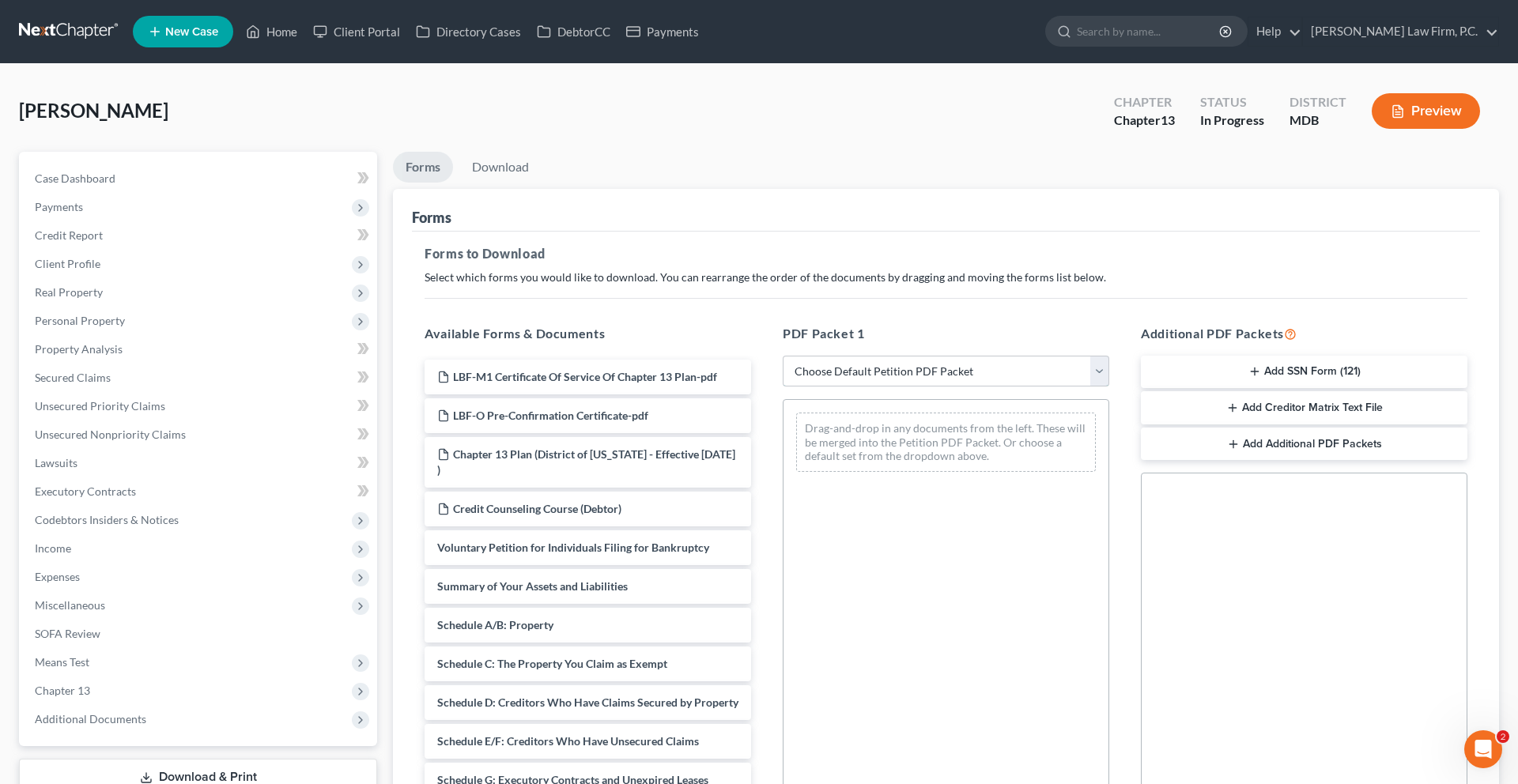 select on "0" 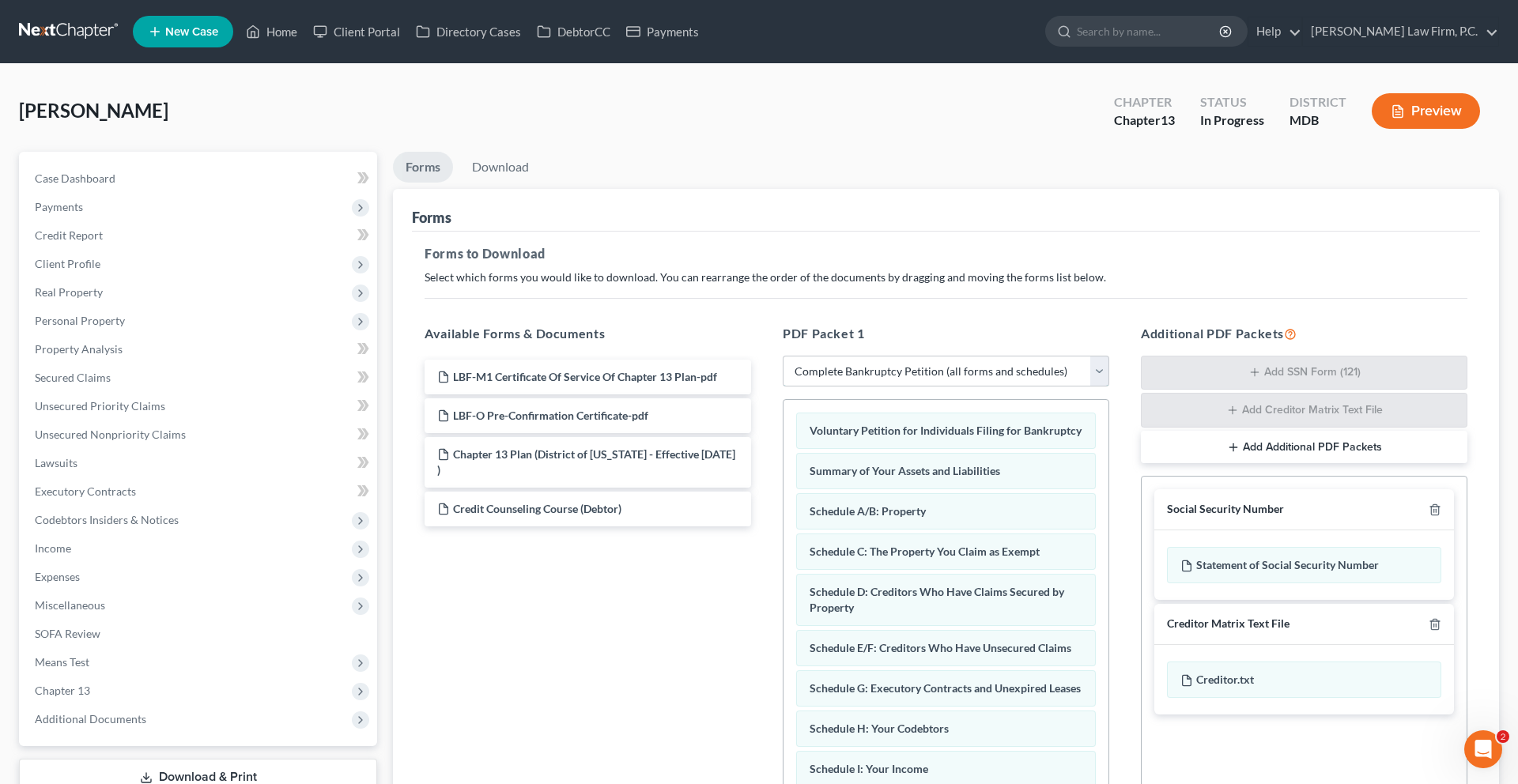 scroll, scrollTop: 340, scrollLeft: 0, axis: vertical 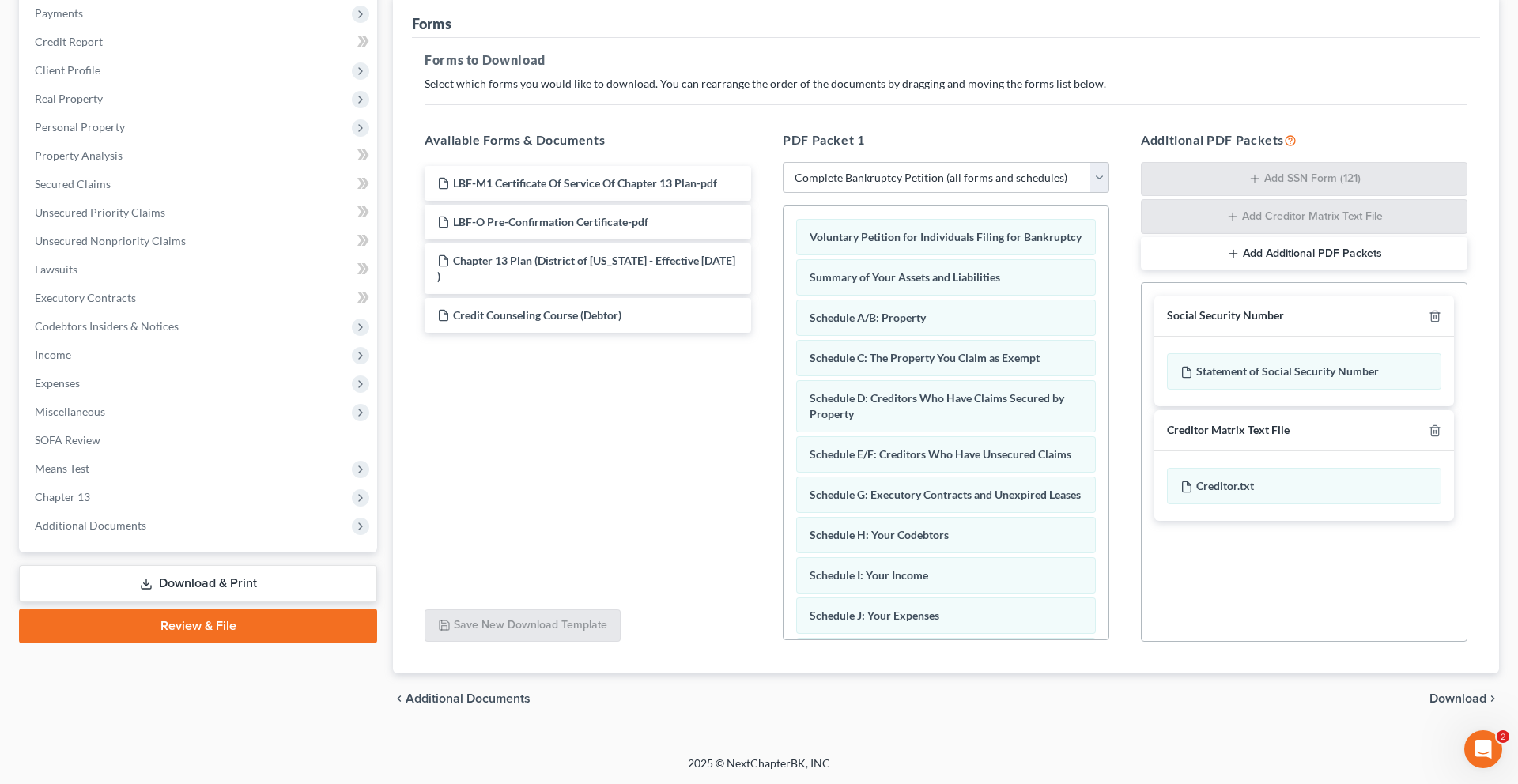 click on "Add Additional PDF Packets" at bounding box center [1304, 254] 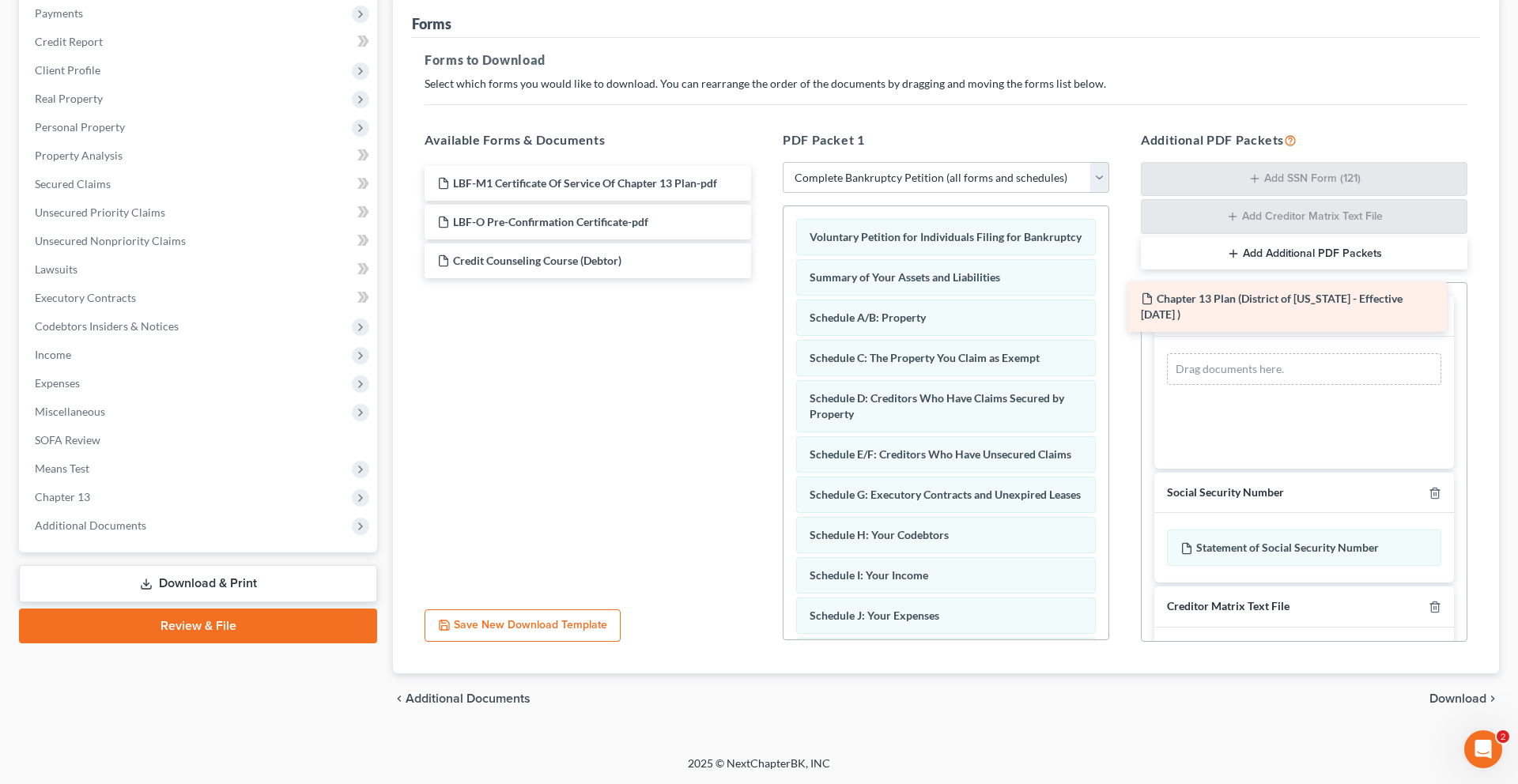 drag, startPoint x: 541, startPoint y: 239, endPoint x: 1233, endPoint y: 303, distance: 694.9532 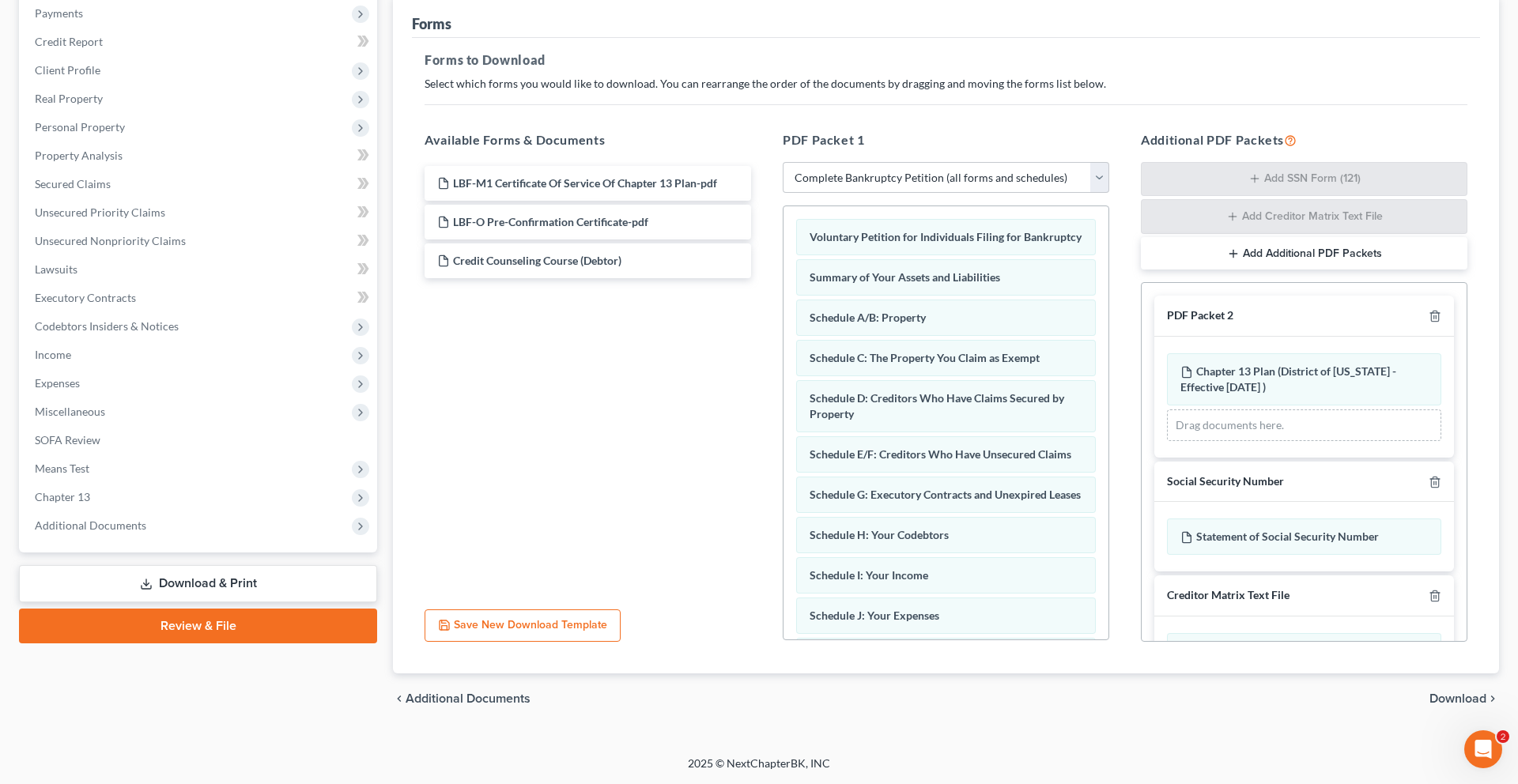 scroll, scrollTop: 166, scrollLeft: 0, axis: vertical 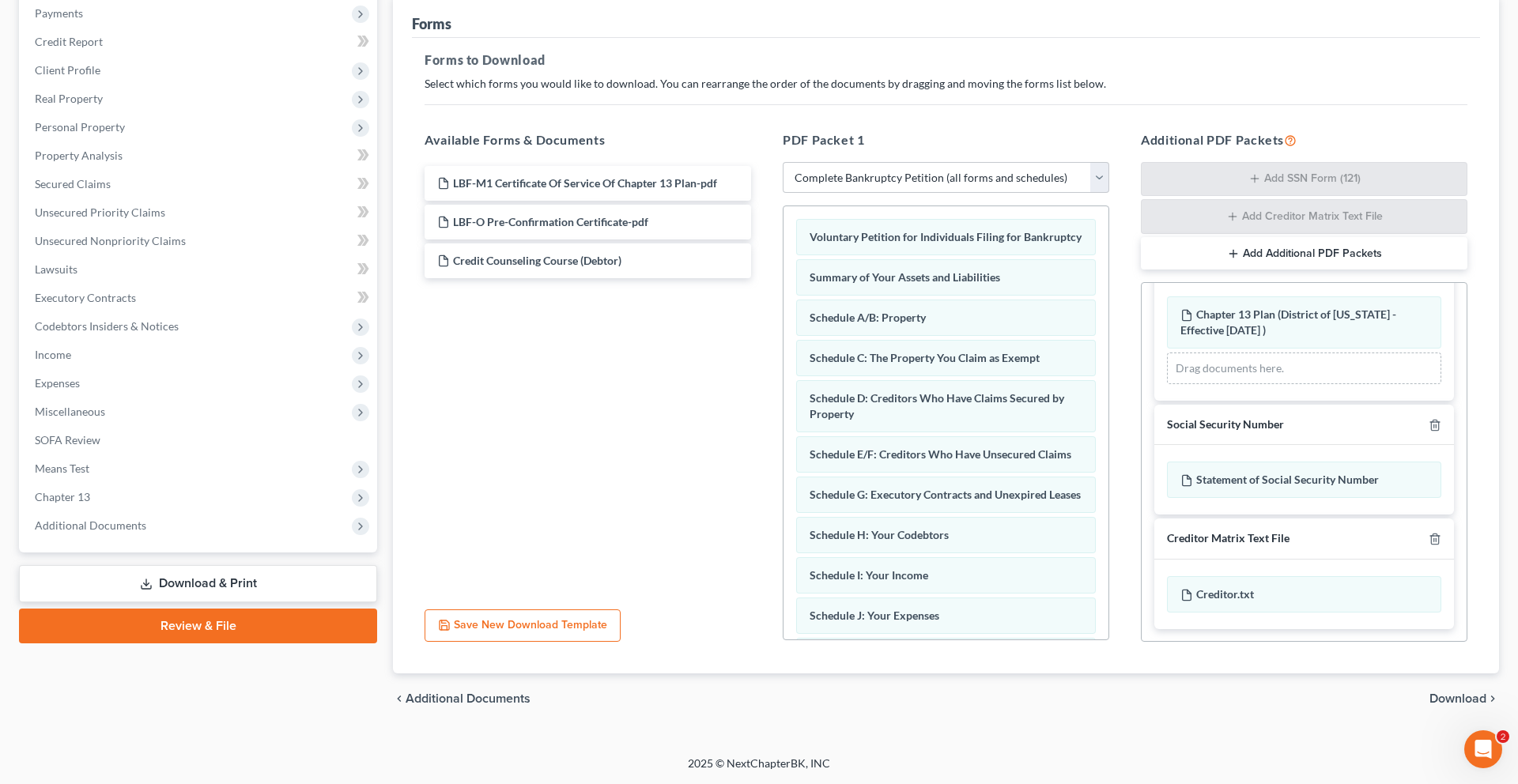 click on "Download" at bounding box center (1458, 699) 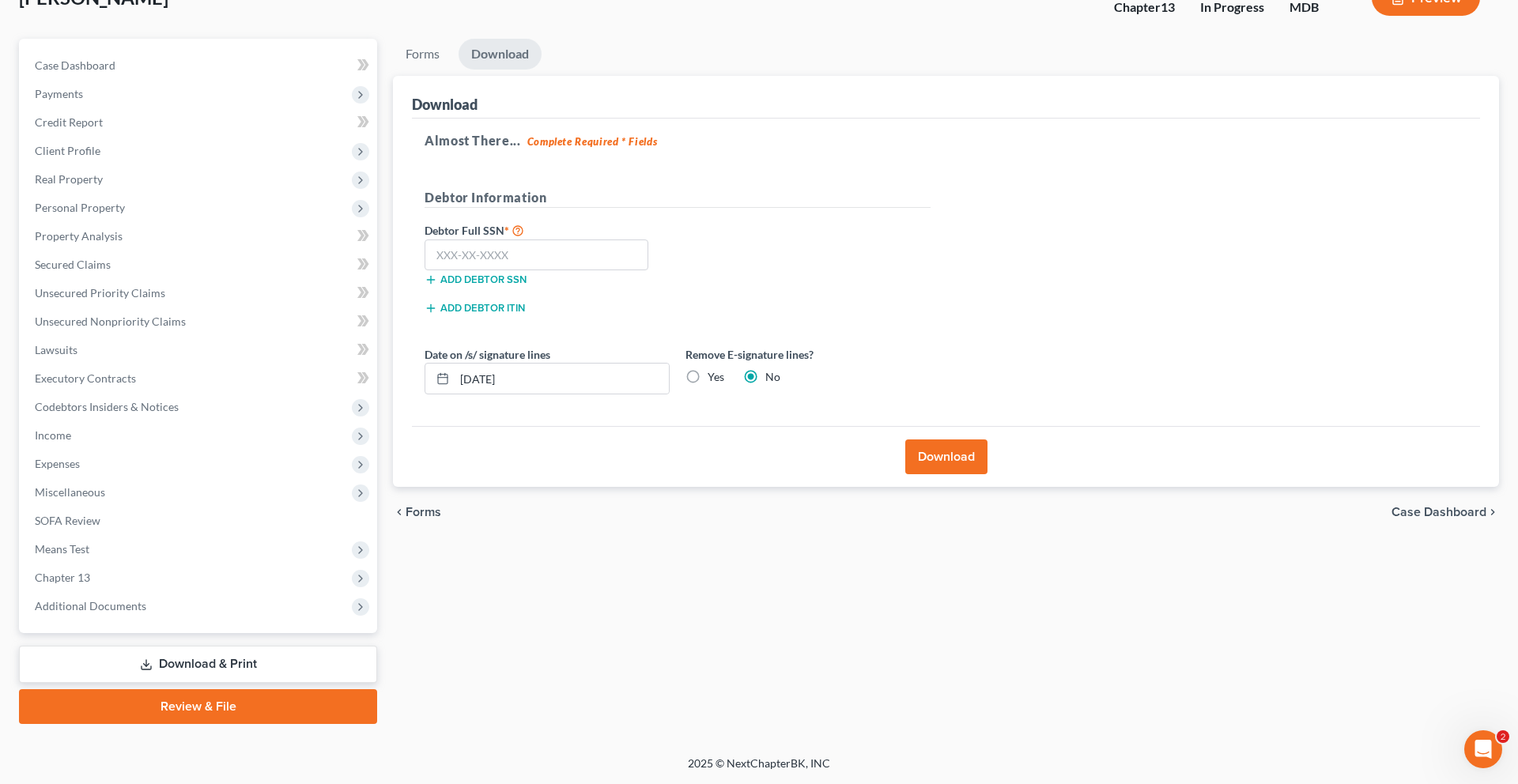 click on "Yes" at bounding box center (716, 377) 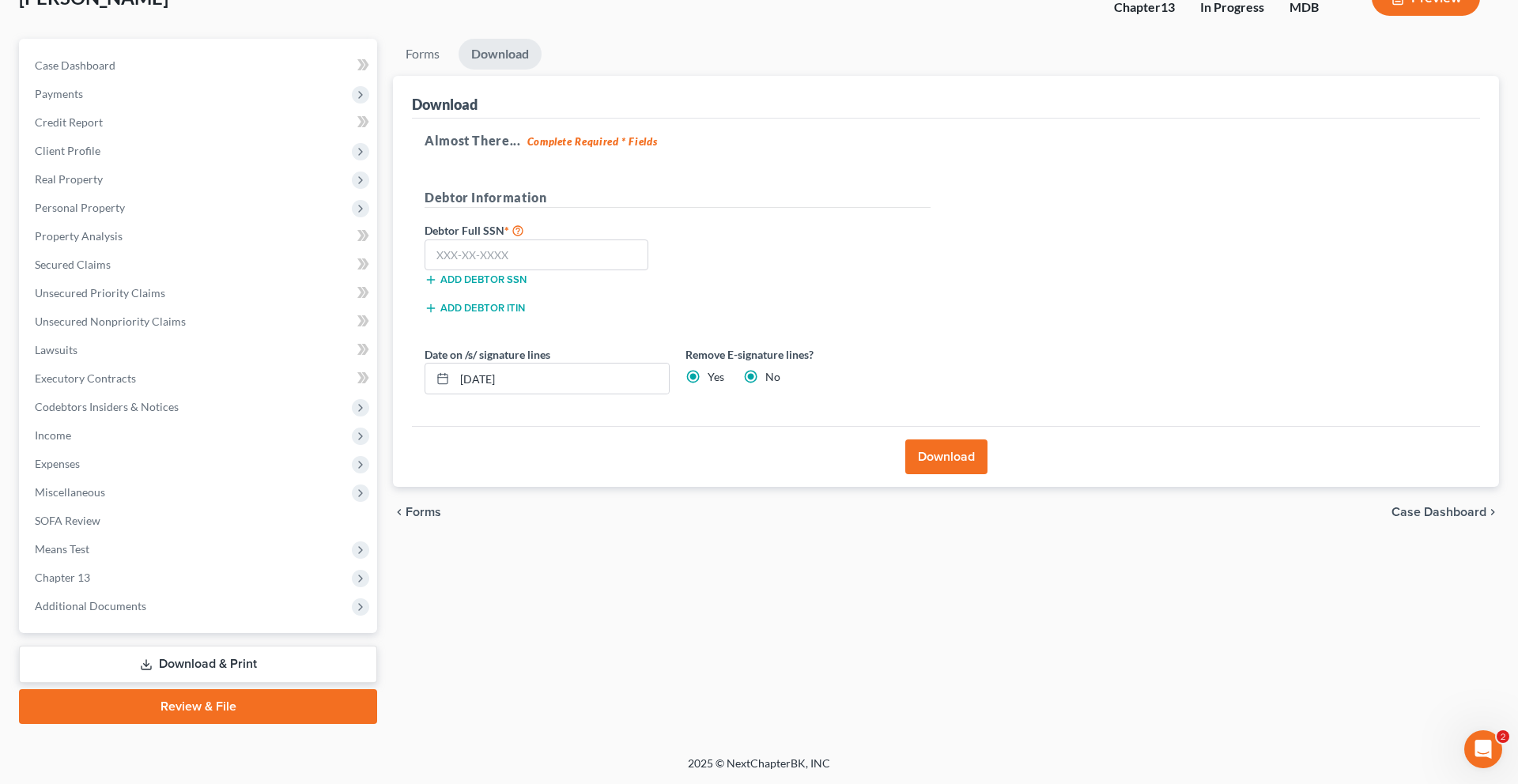 radio on "false" 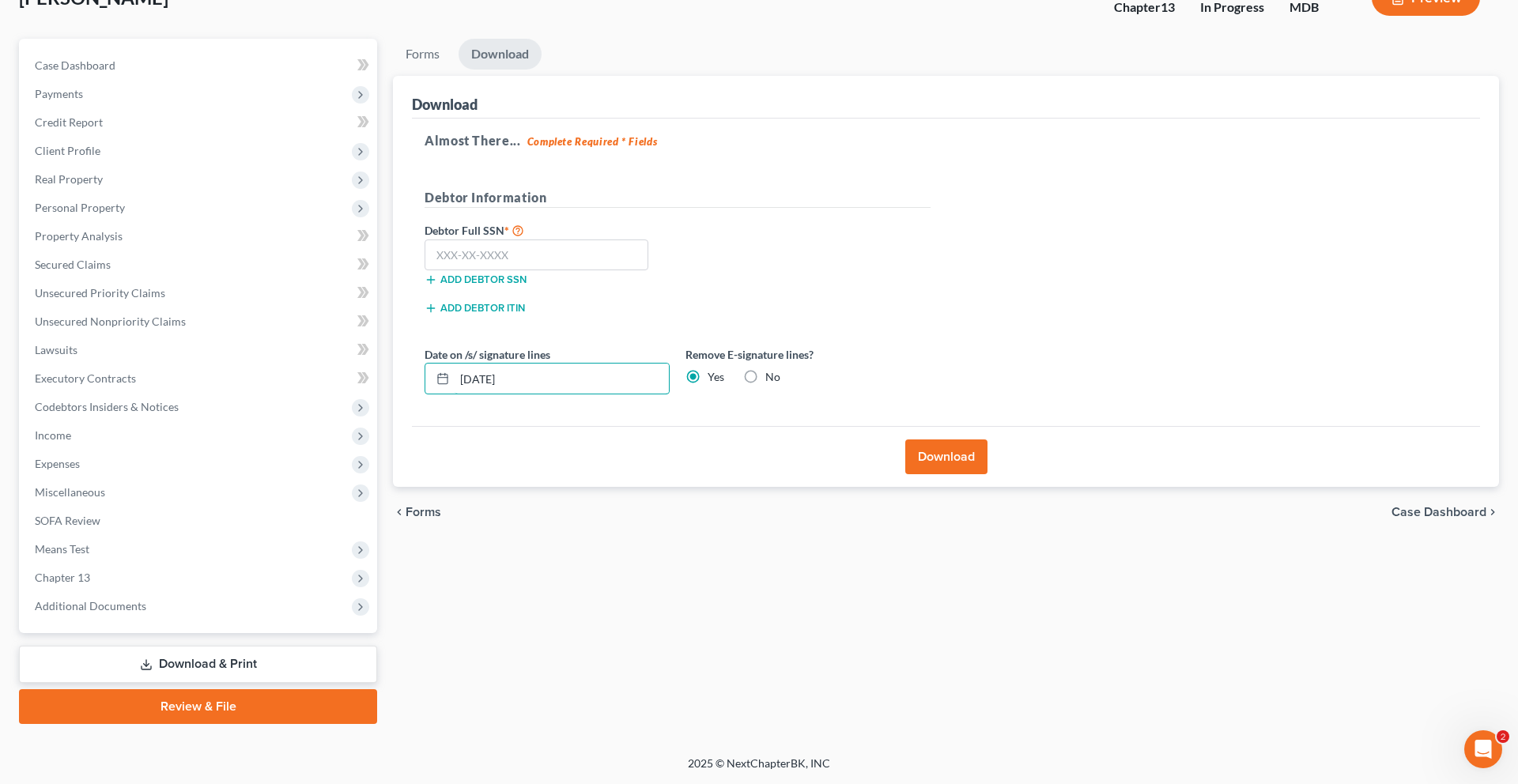 drag, startPoint x: 666, startPoint y: 273, endPoint x: 429, endPoint y: 261, distance: 237.304 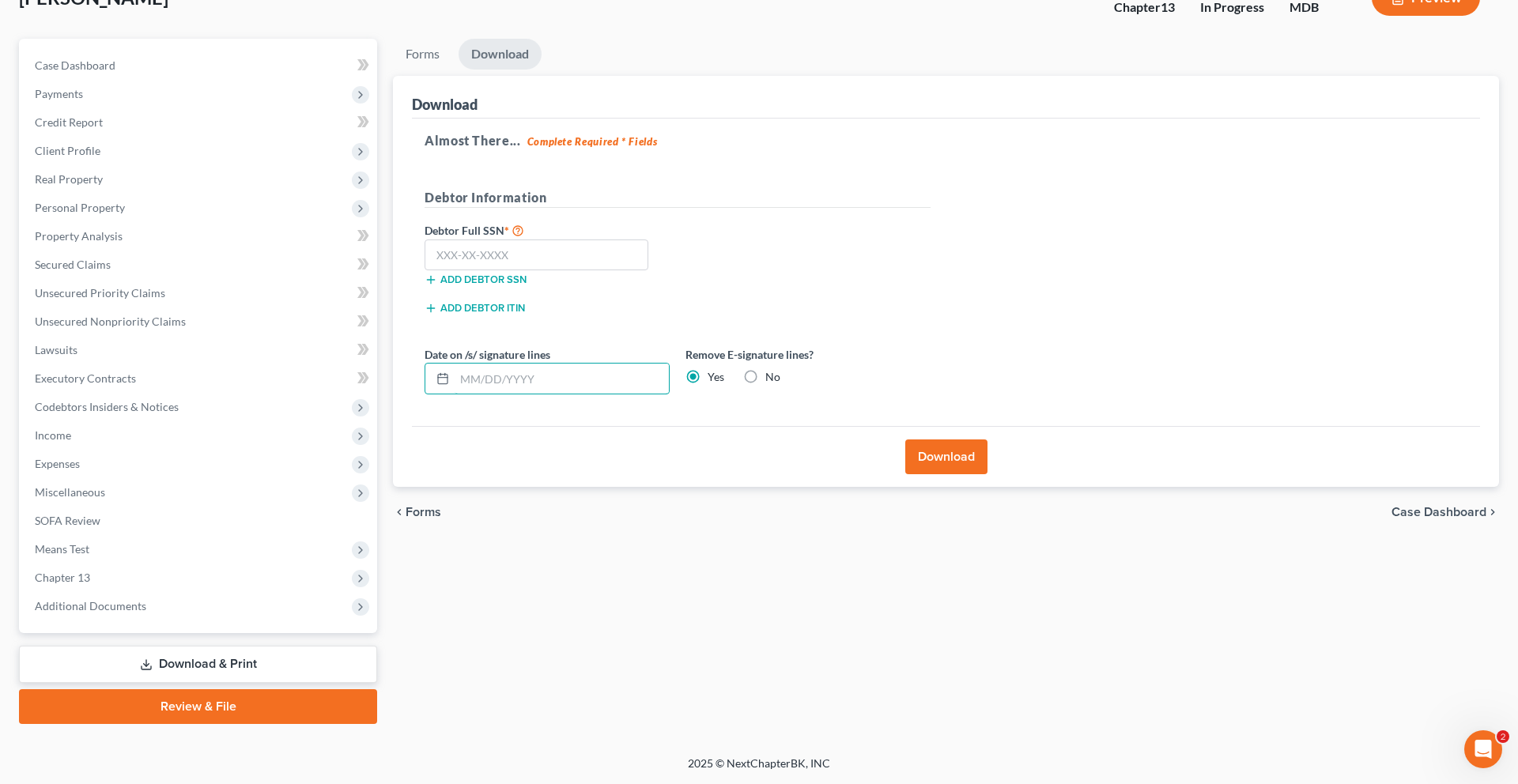 type 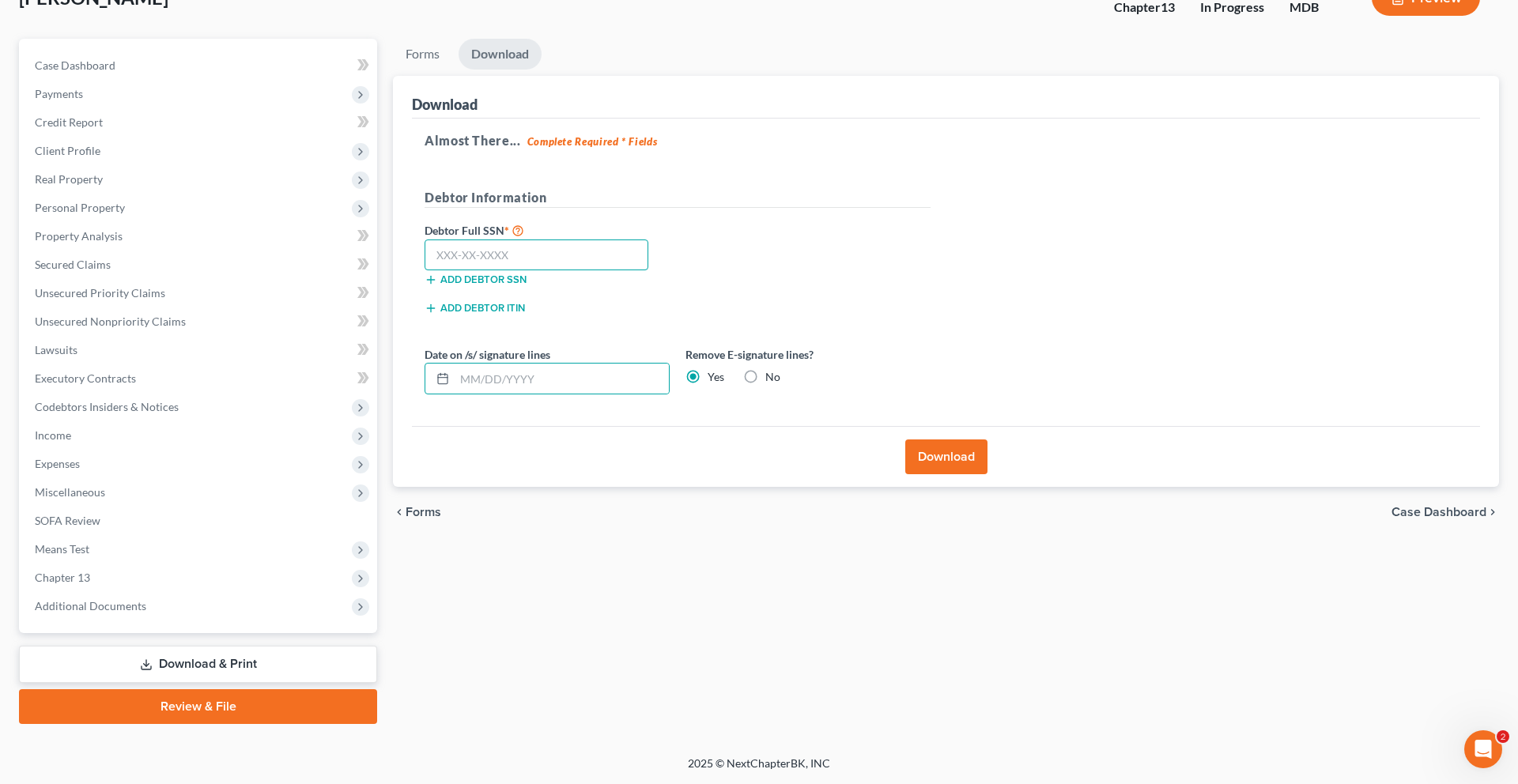 click at bounding box center [536, 255] 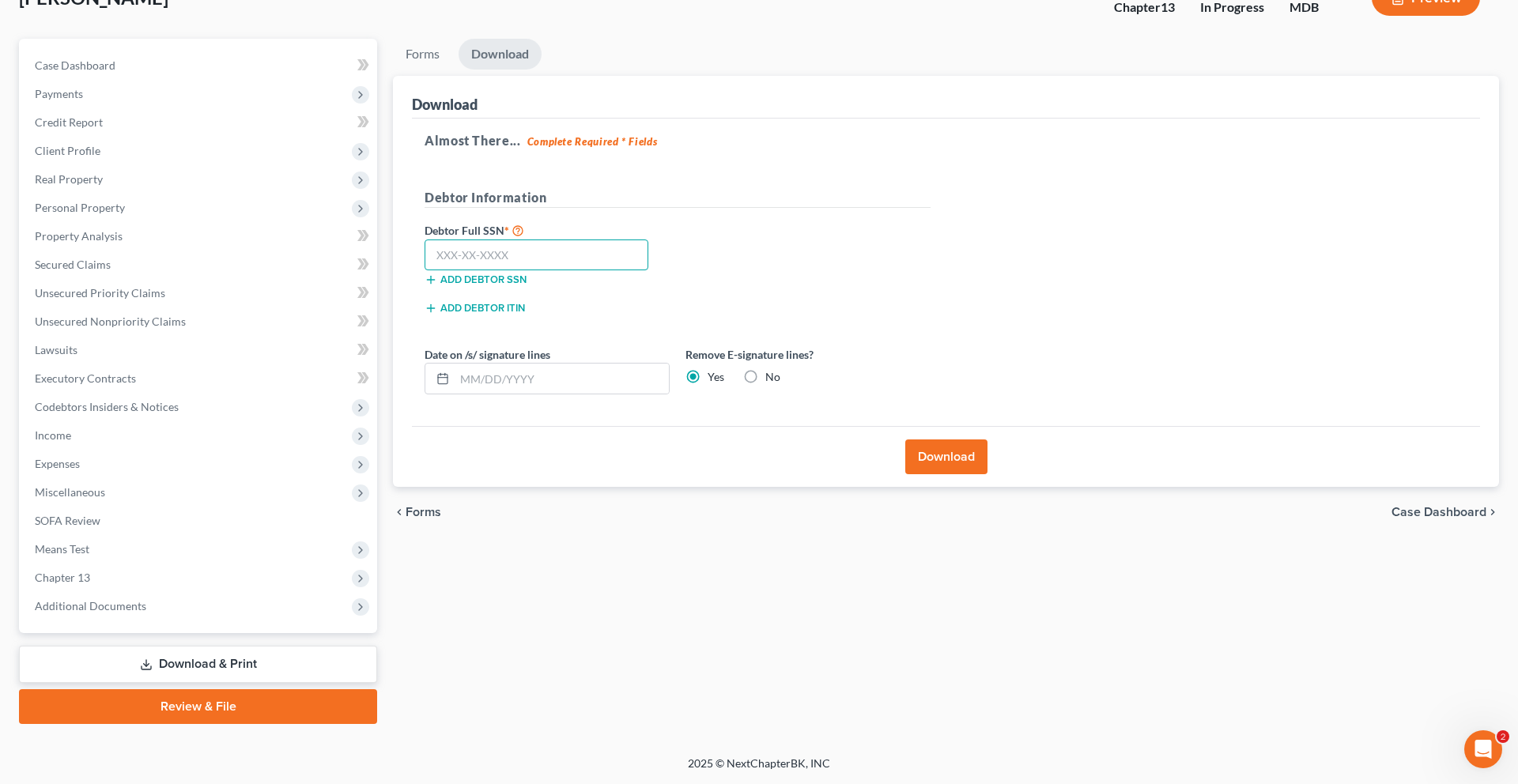 paste on "194-52-4612" 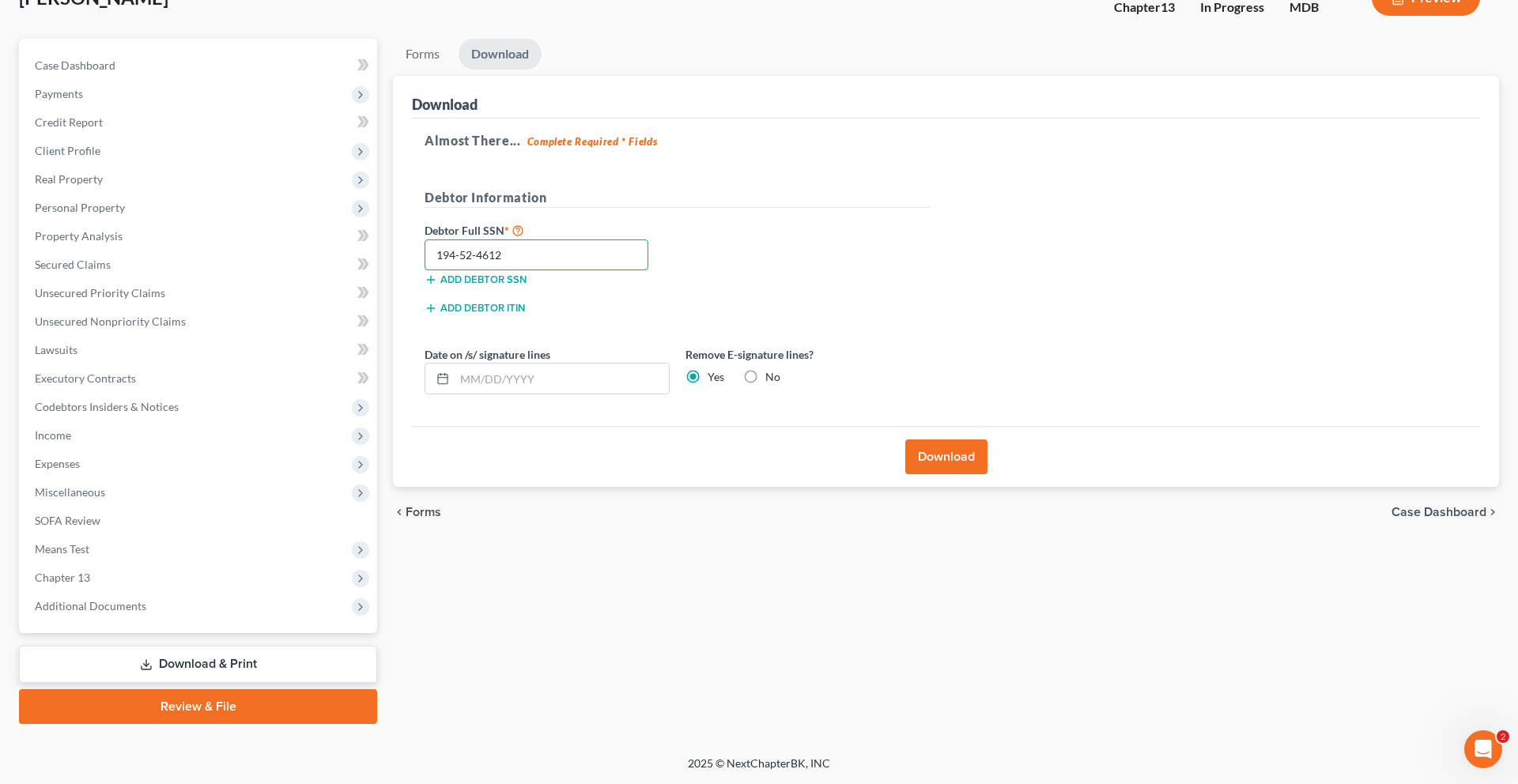 type on "194-52-4612" 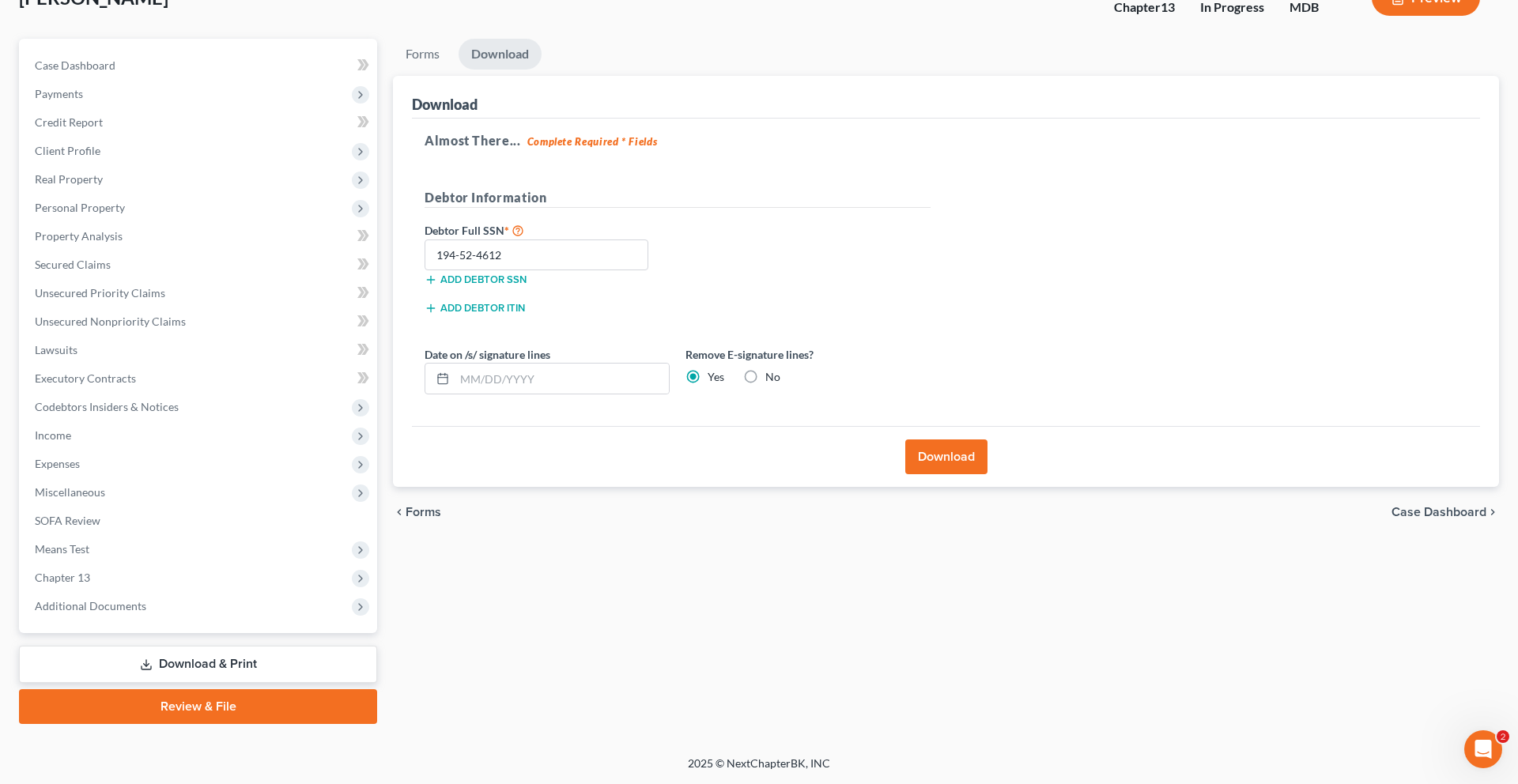 click on "chevron_left   Forms Case Dashboard   chevron_right" at bounding box center [946, 512] 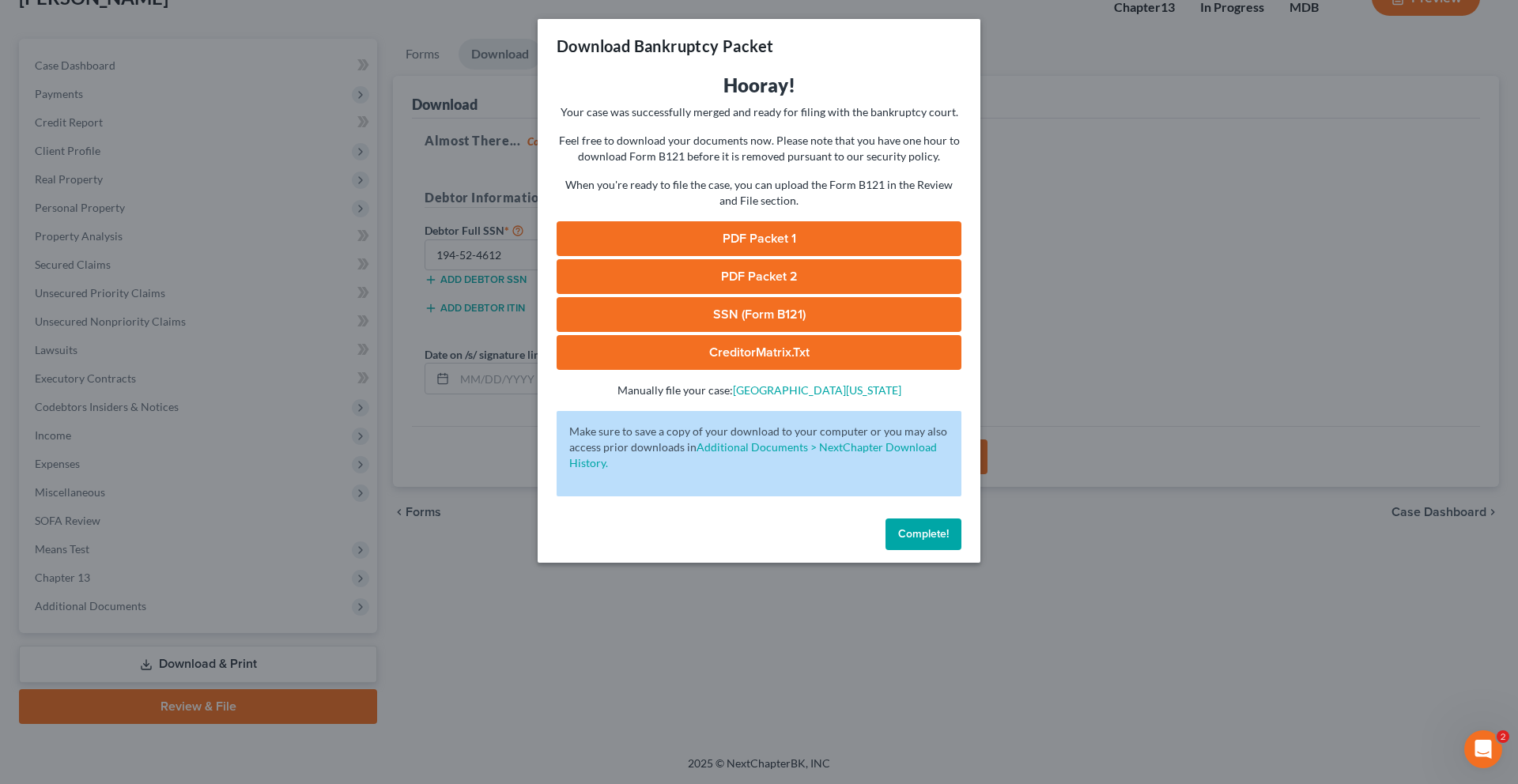 click on "PDF Packet 1" at bounding box center [759, 239] 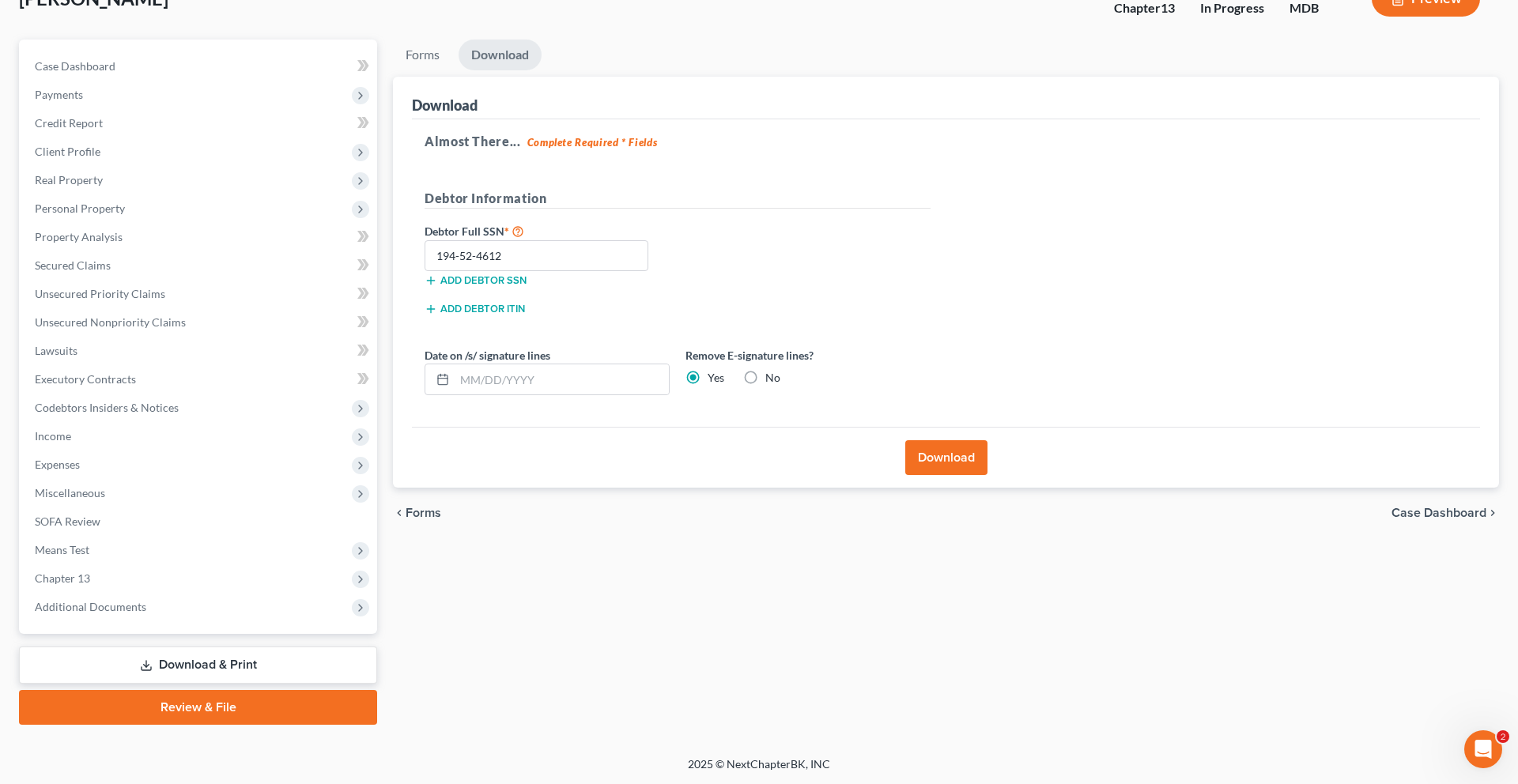 scroll, scrollTop: 87, scrollLeft: 0, axis: vertical 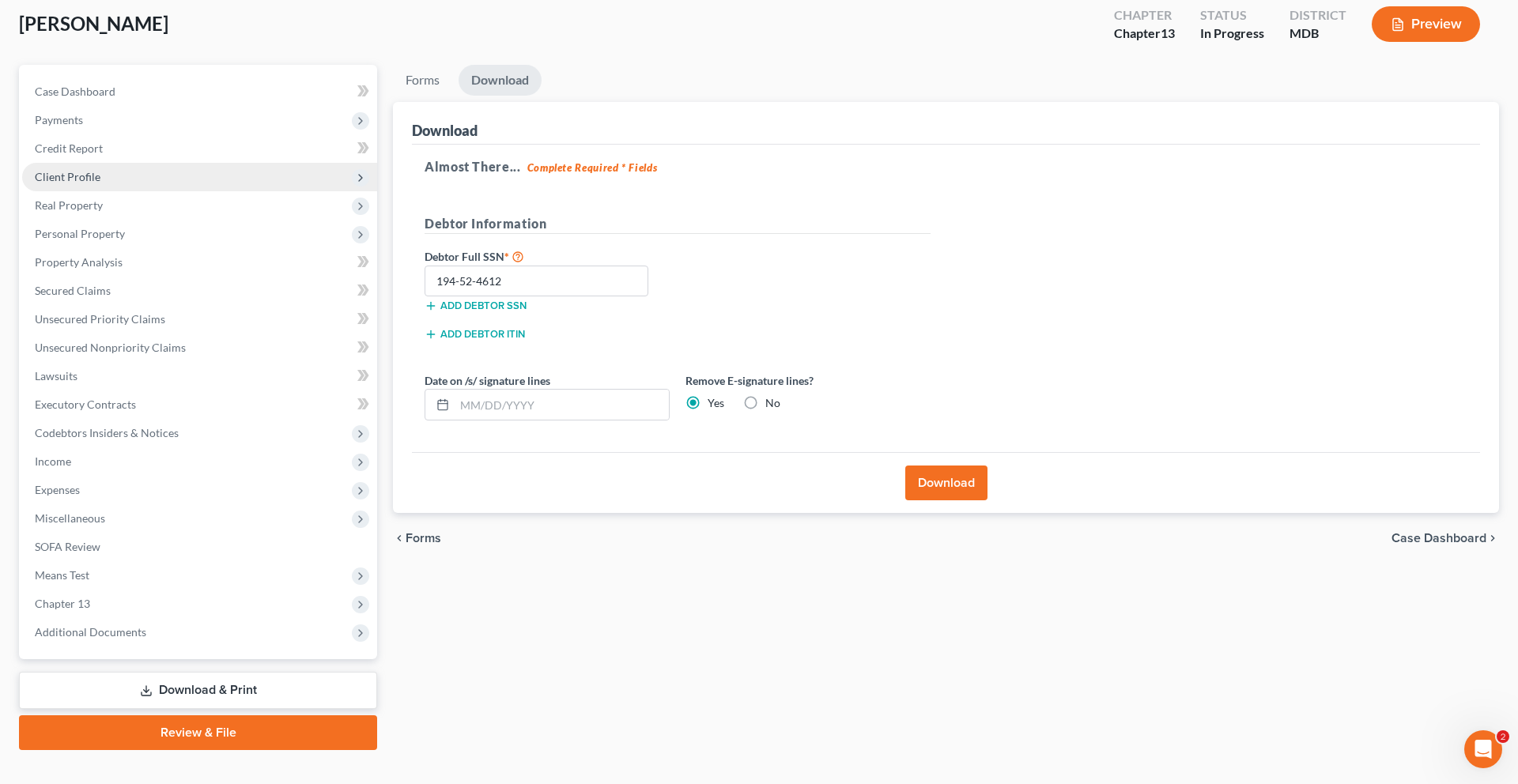 click on "Client Profile" at bounding box center (199, 177) 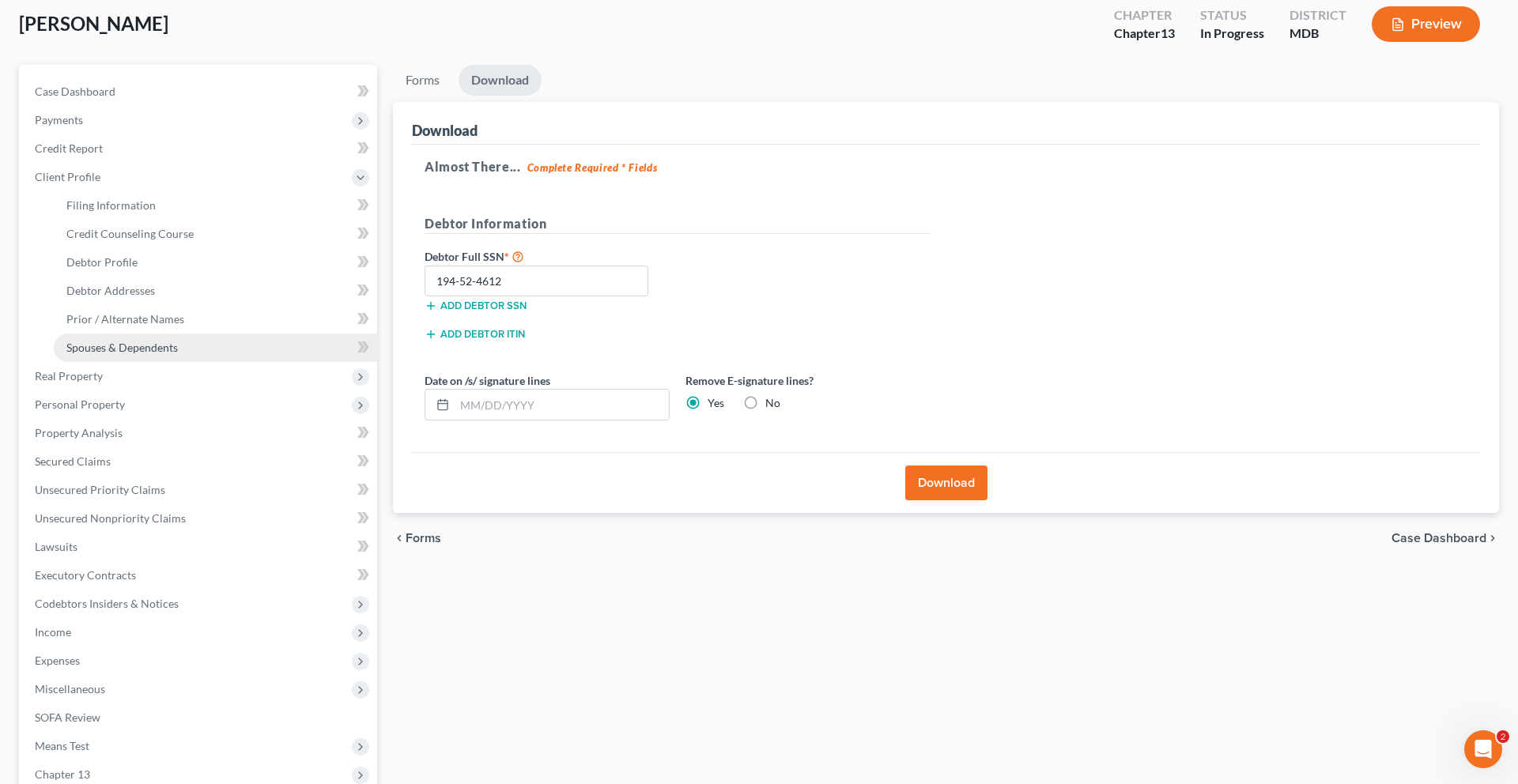click on "Spouses & Dependents" at bounding box center [122, 347] 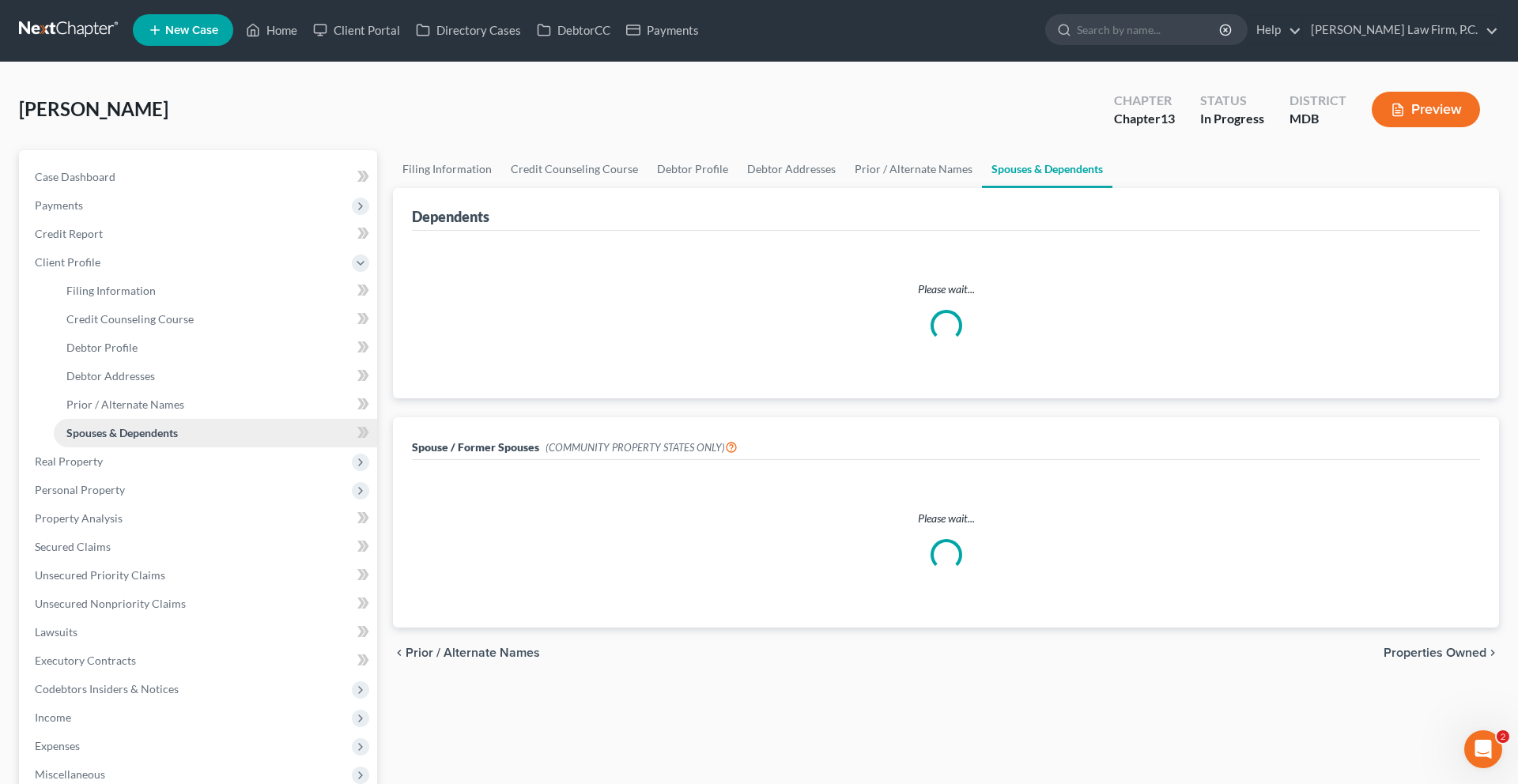 scroll, scrollTop: 0, scrollLeft: 0, axis: both 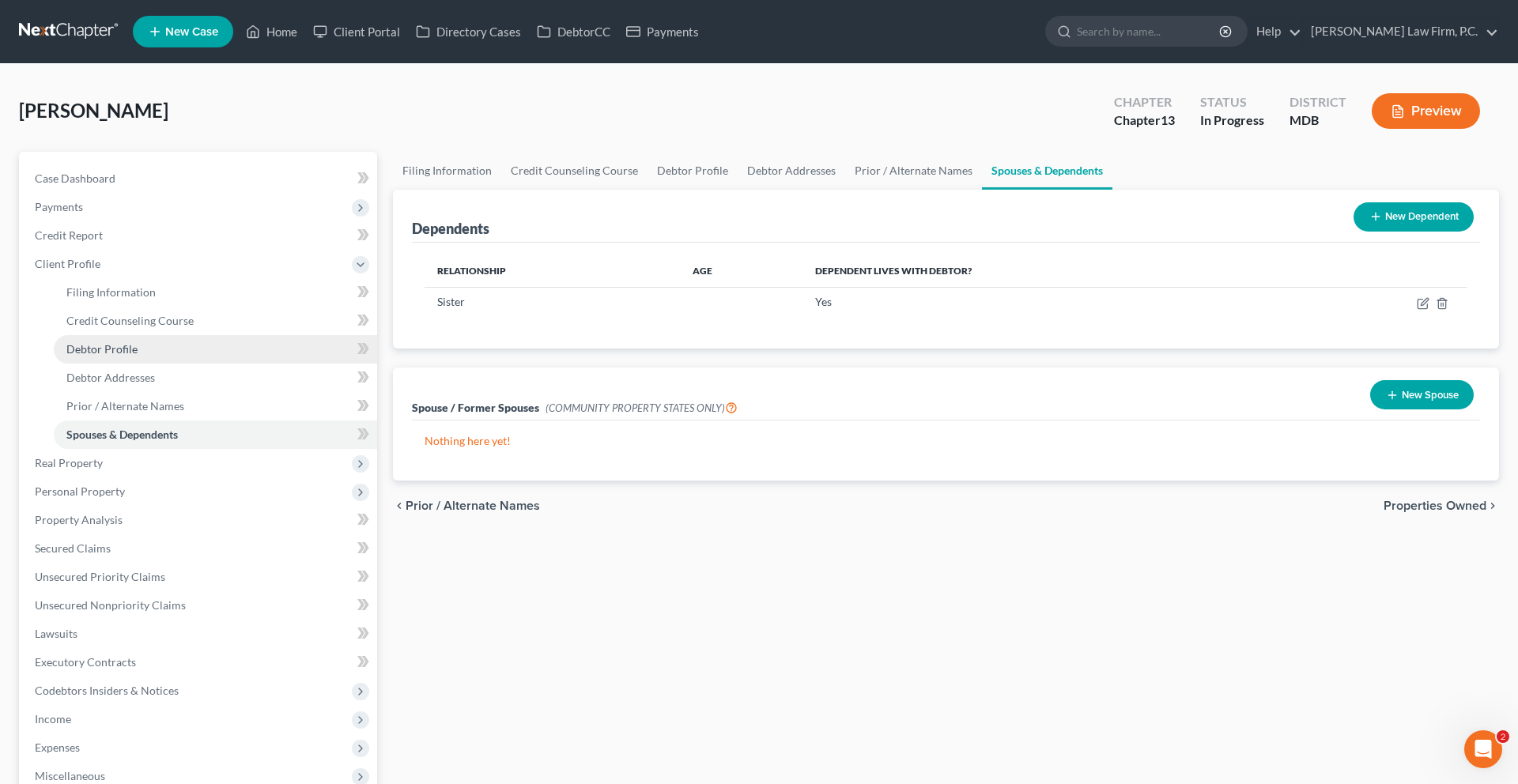 click on "Debtor Profile" at bounding box center [215, 349] 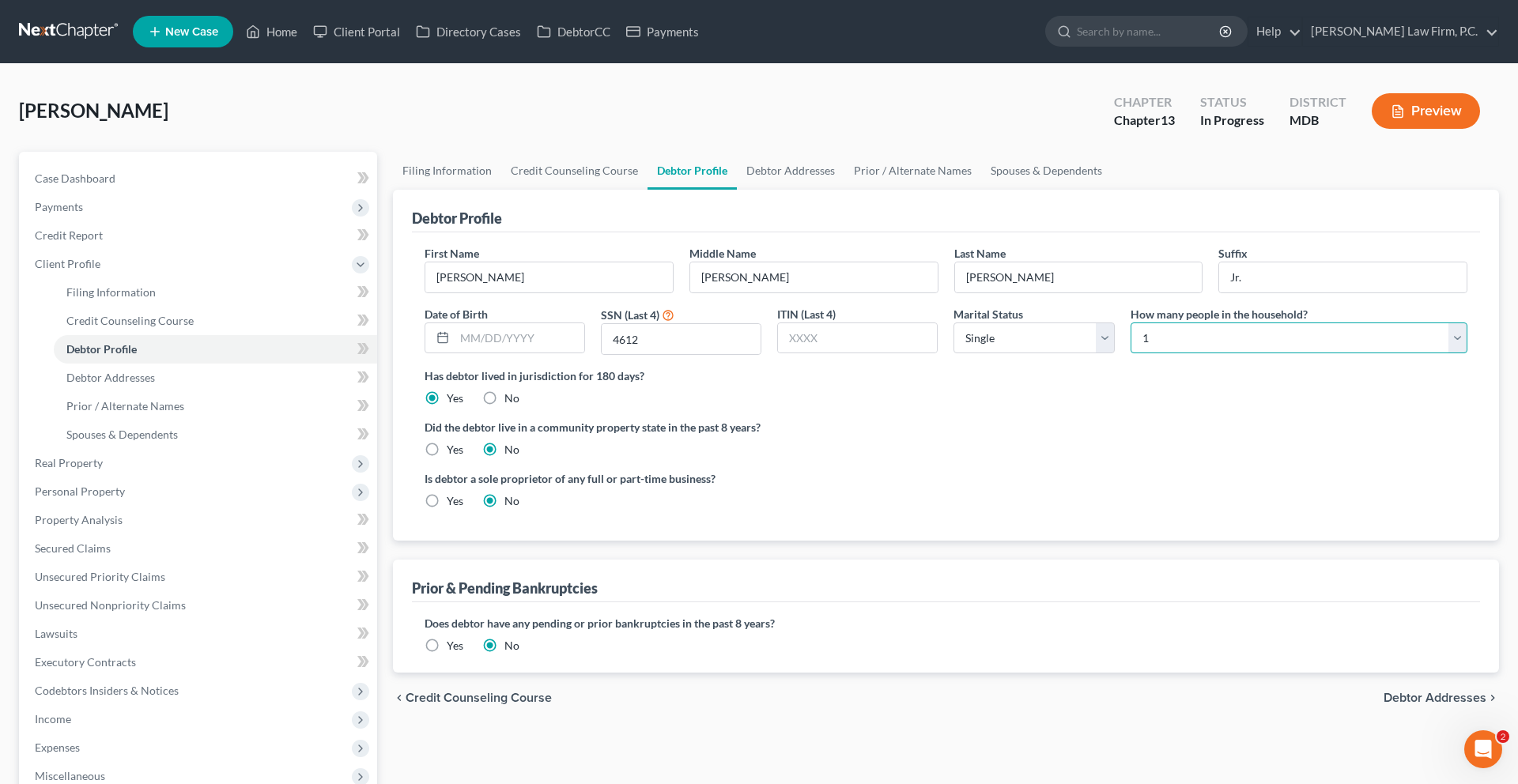 click on "Select 1 2 3 4 5 6 7 8 9 10 11 12 13 14 15 16 17 18 19 20" at bounding box center [1299, 338] 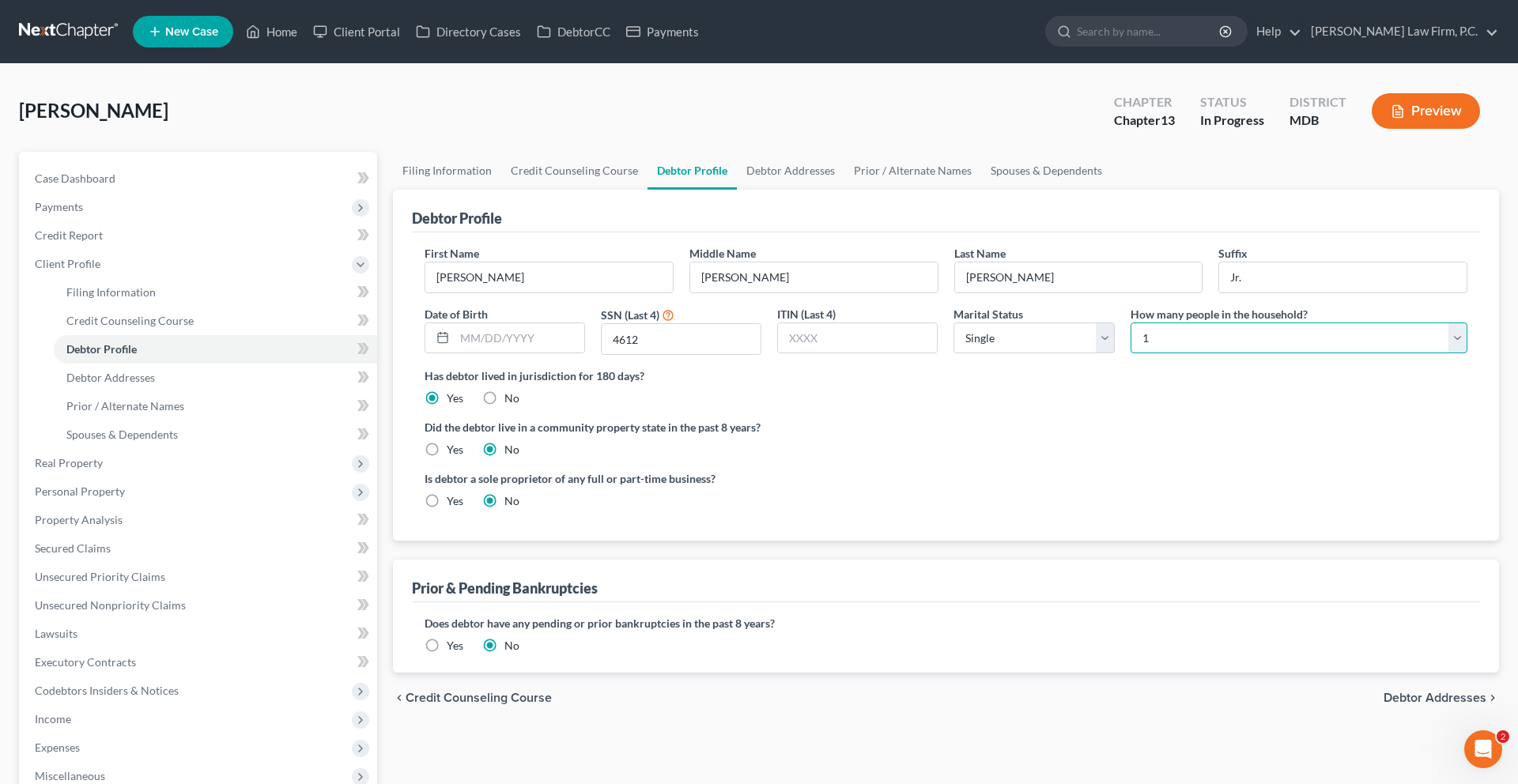 select on "1" 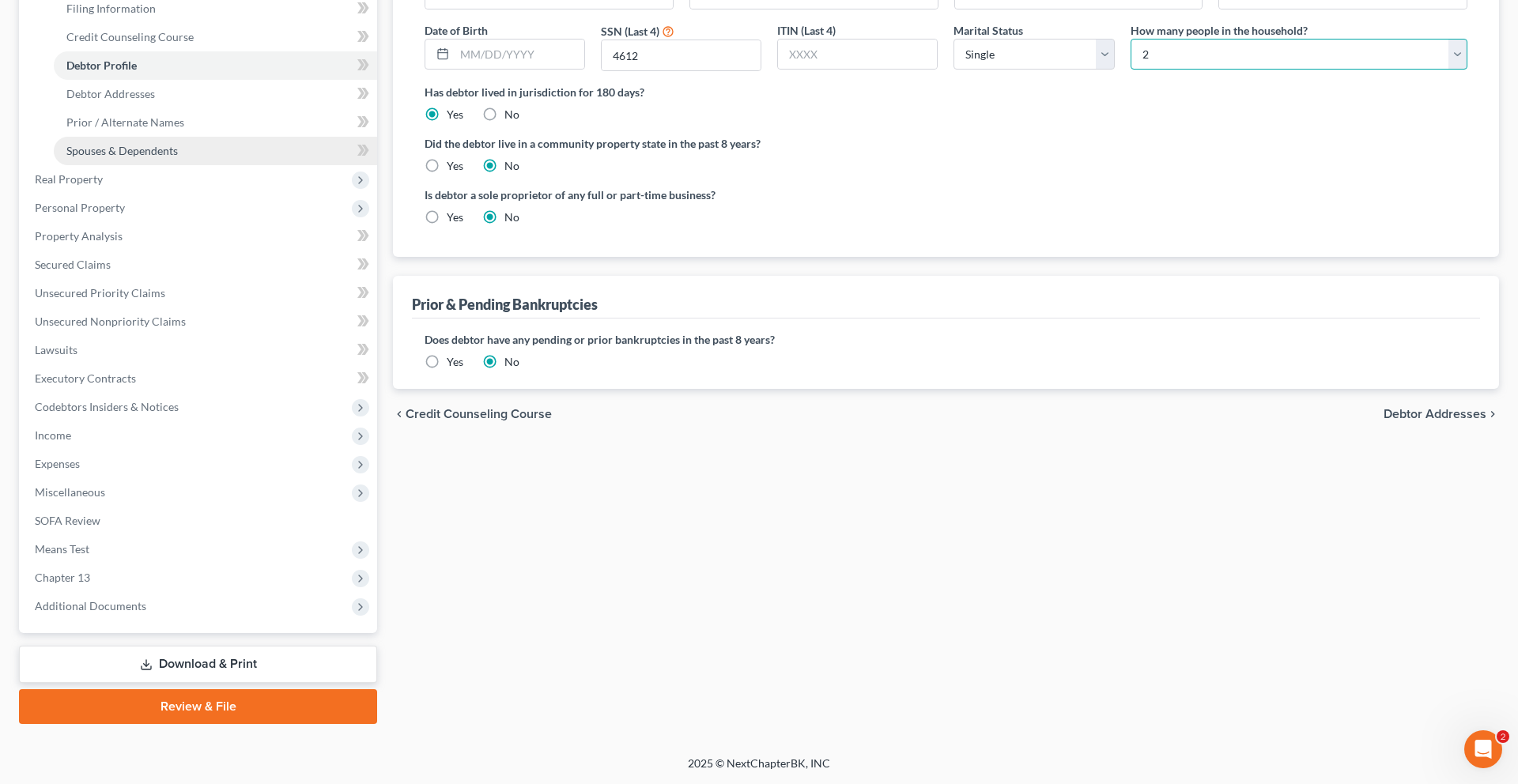 scroll, scrollTop: 547, scrollLeft: 0, axis: vertical 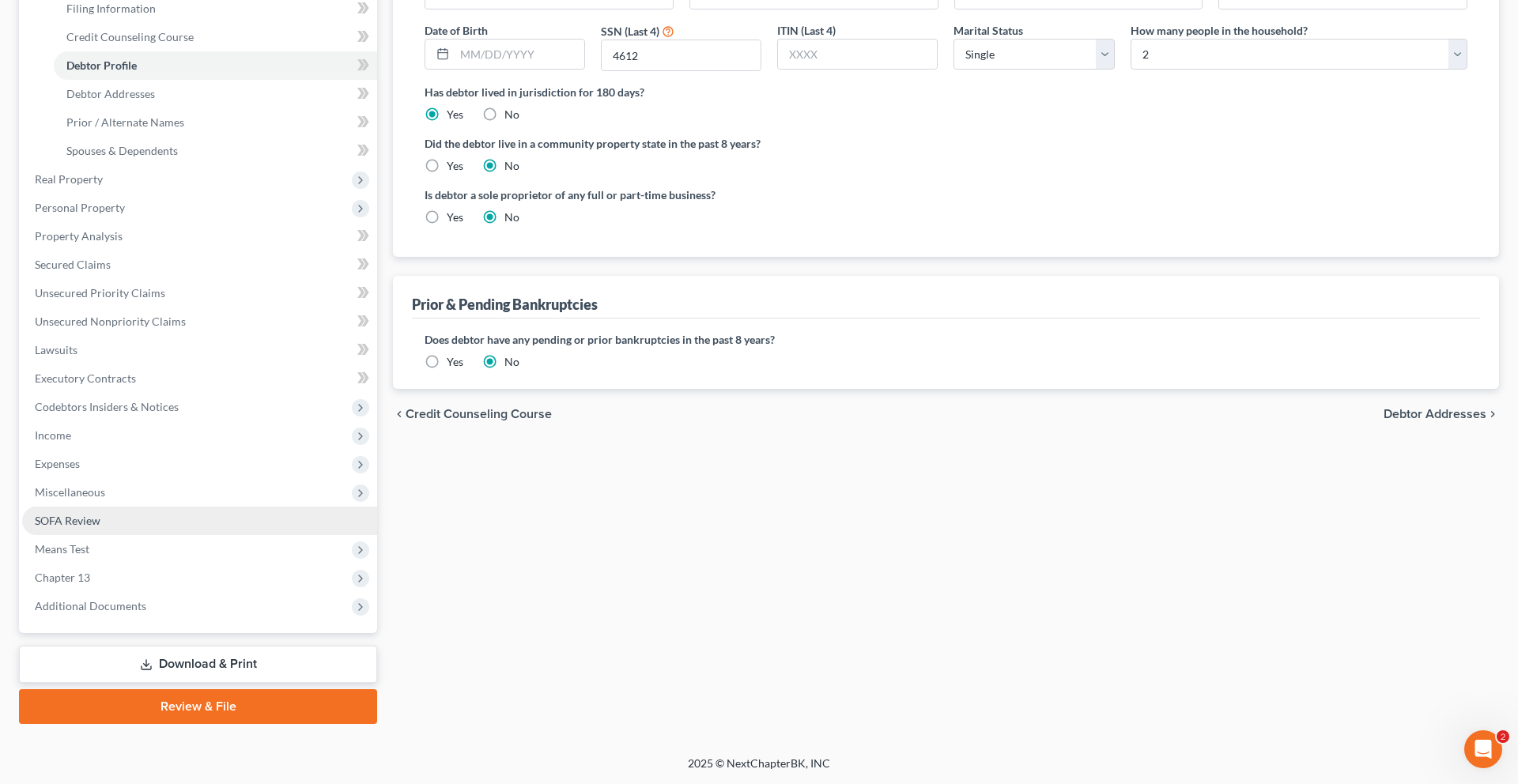 click on "SOFA Review" at bounding box center [199, 521] 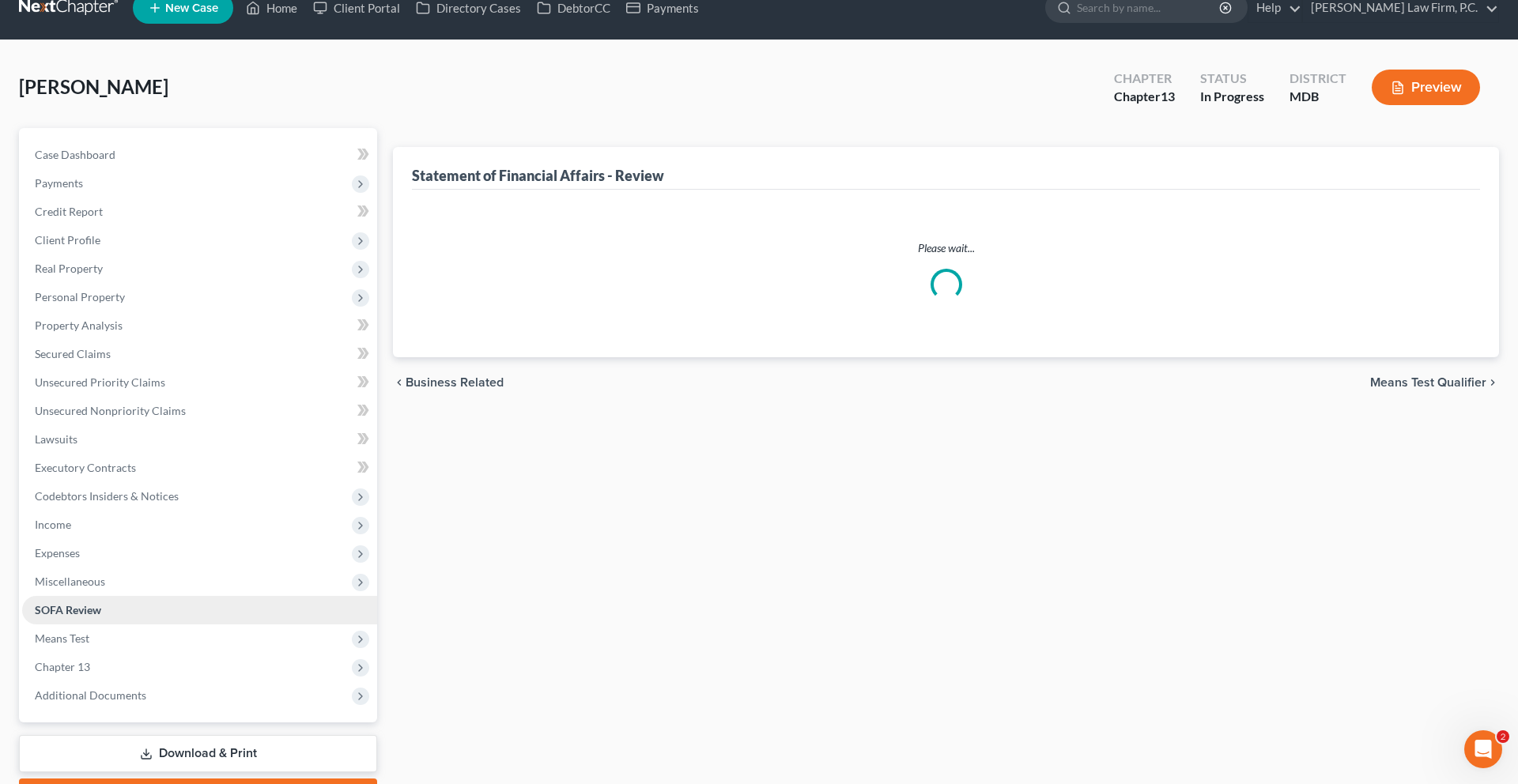 scroll, scrollTop: 0, scrollLeft: 0, axis: both 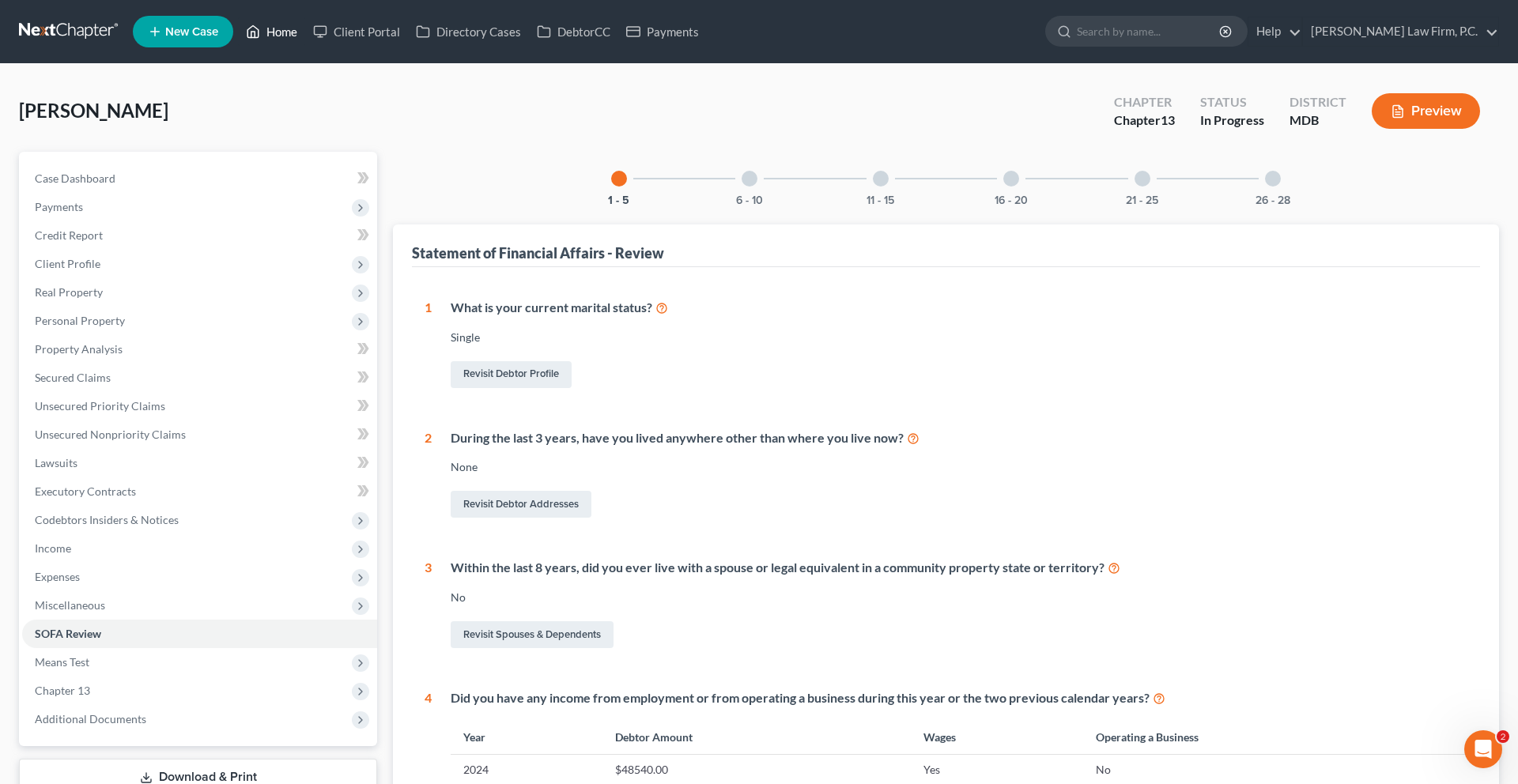 click on "Home" at bounding box center (271, 32) 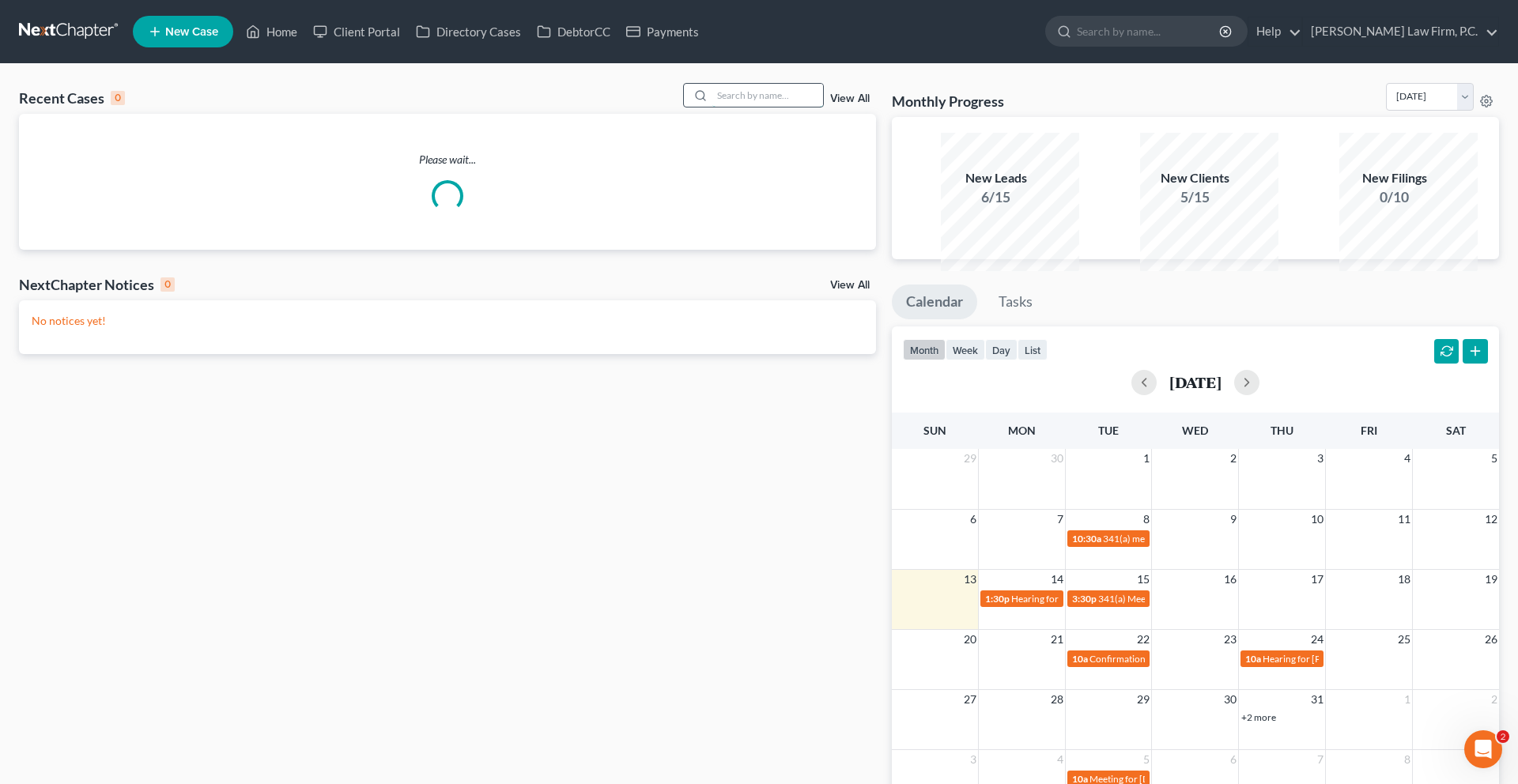 click at bounding box center [768, 95] 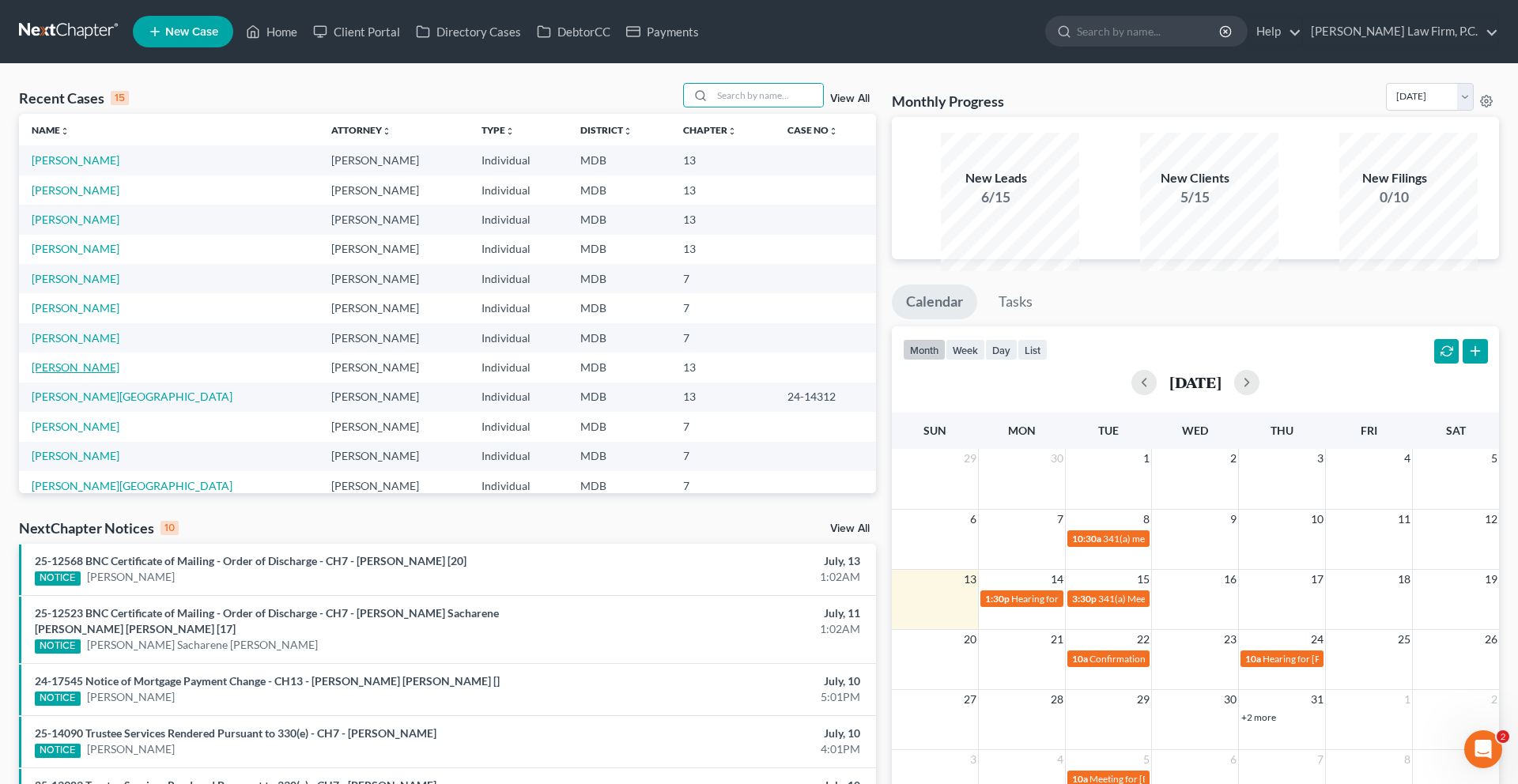 click on "[PERSON_NAME]" at bounding box center [75, 367] 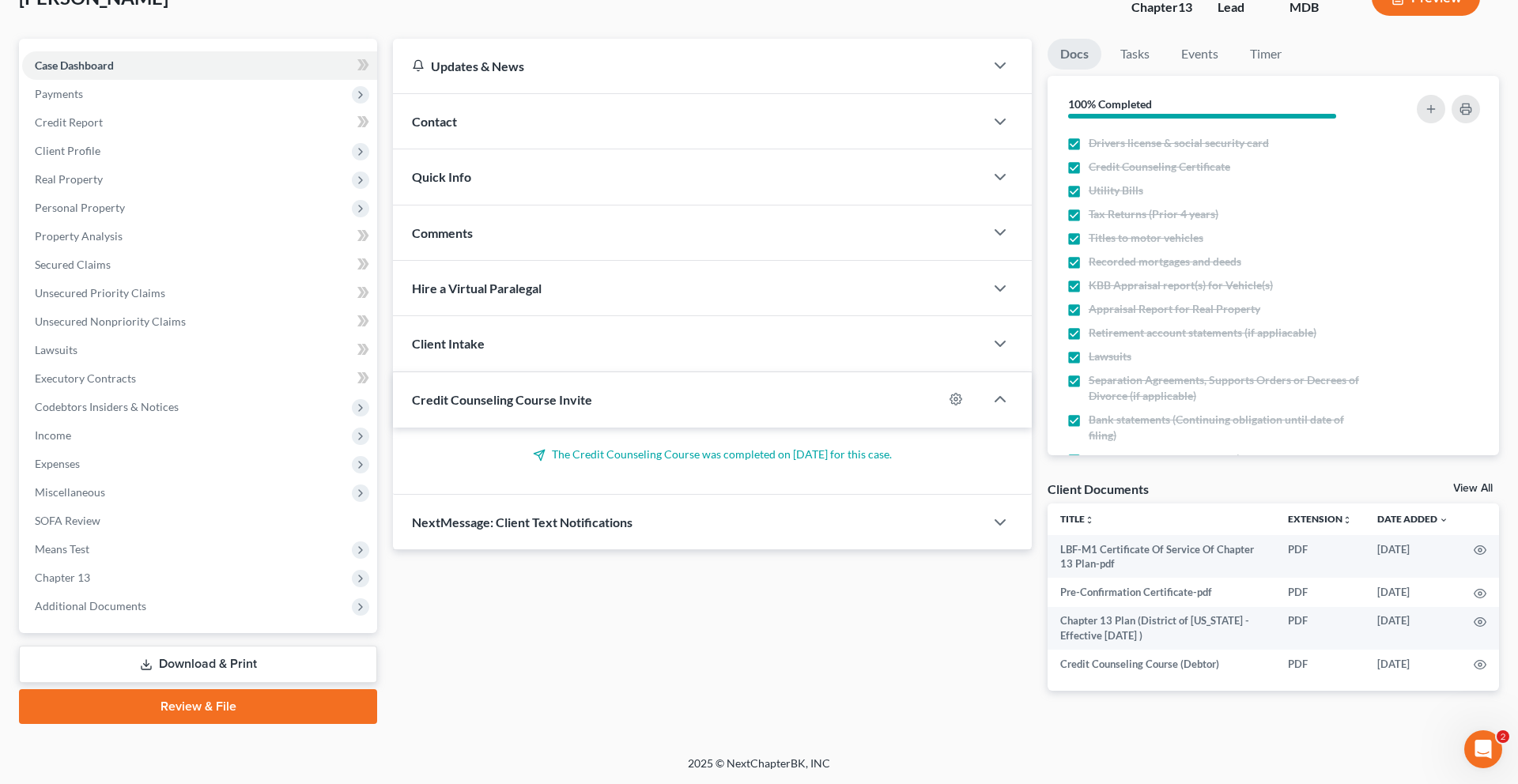 scroll, scrollTop: 398, scrollLeft: 0, axis: vertical 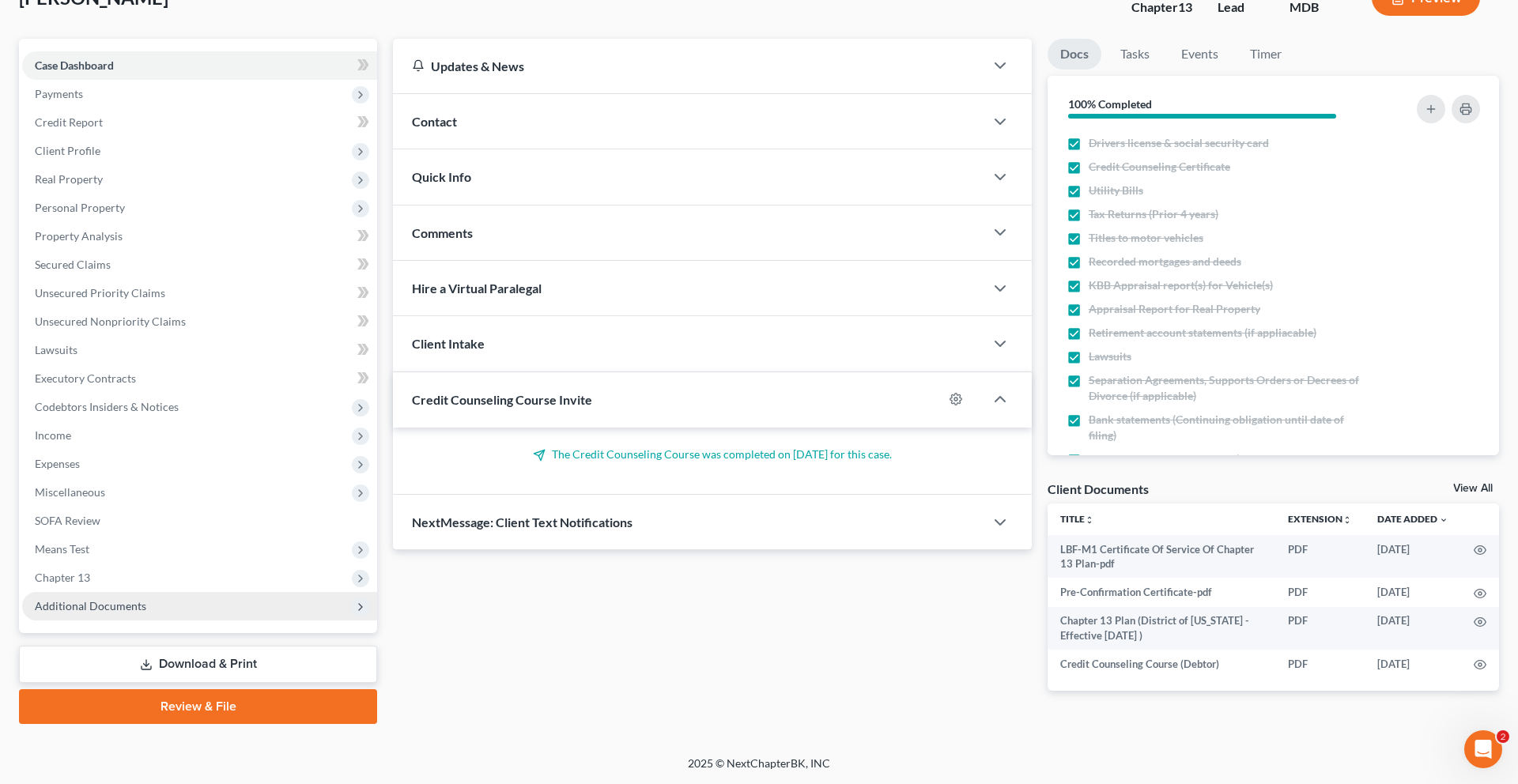 click on "Additional Documents" at bounding box center [199, 606] 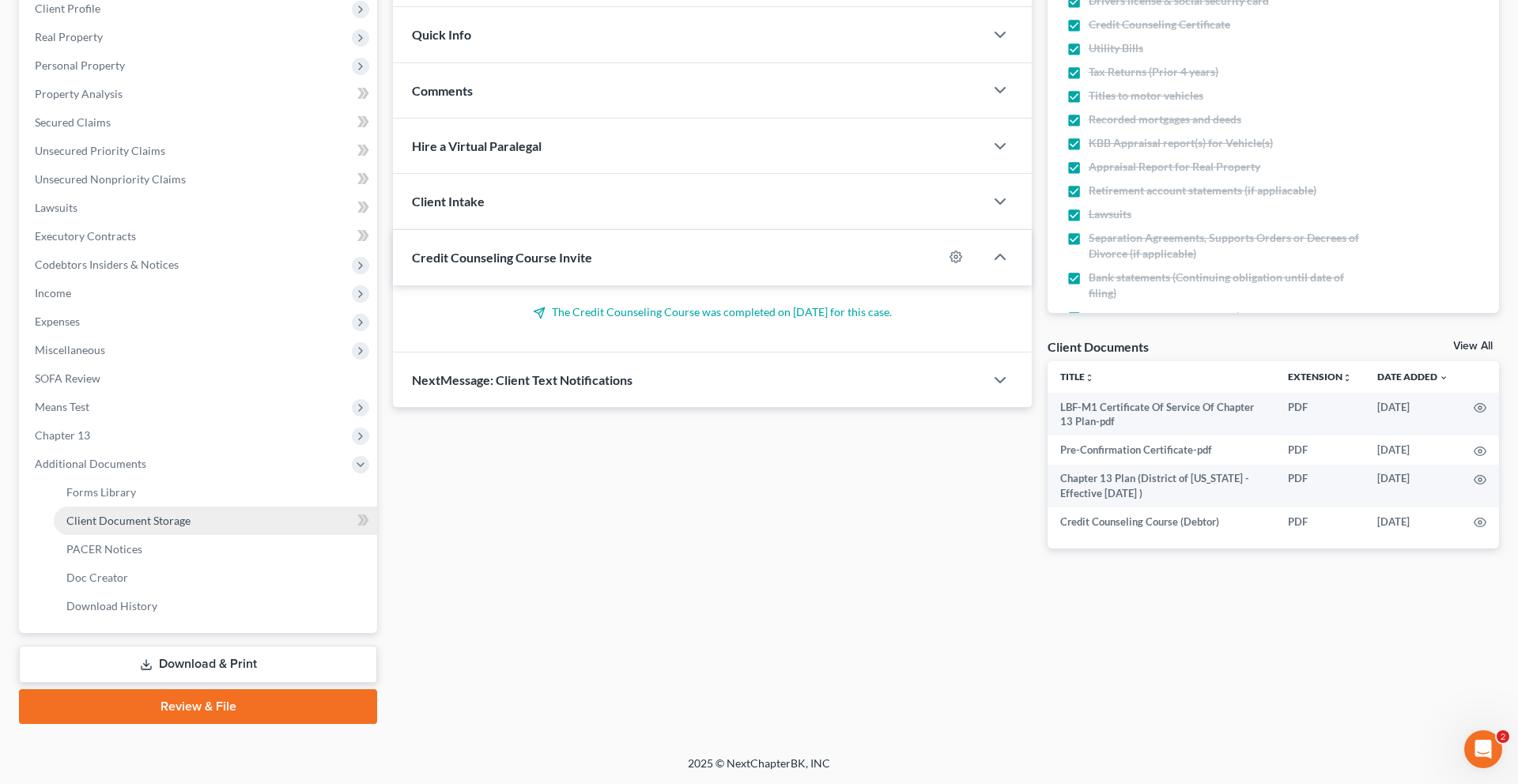 click on "Client Document Storage" at bounding box center [128, 520] 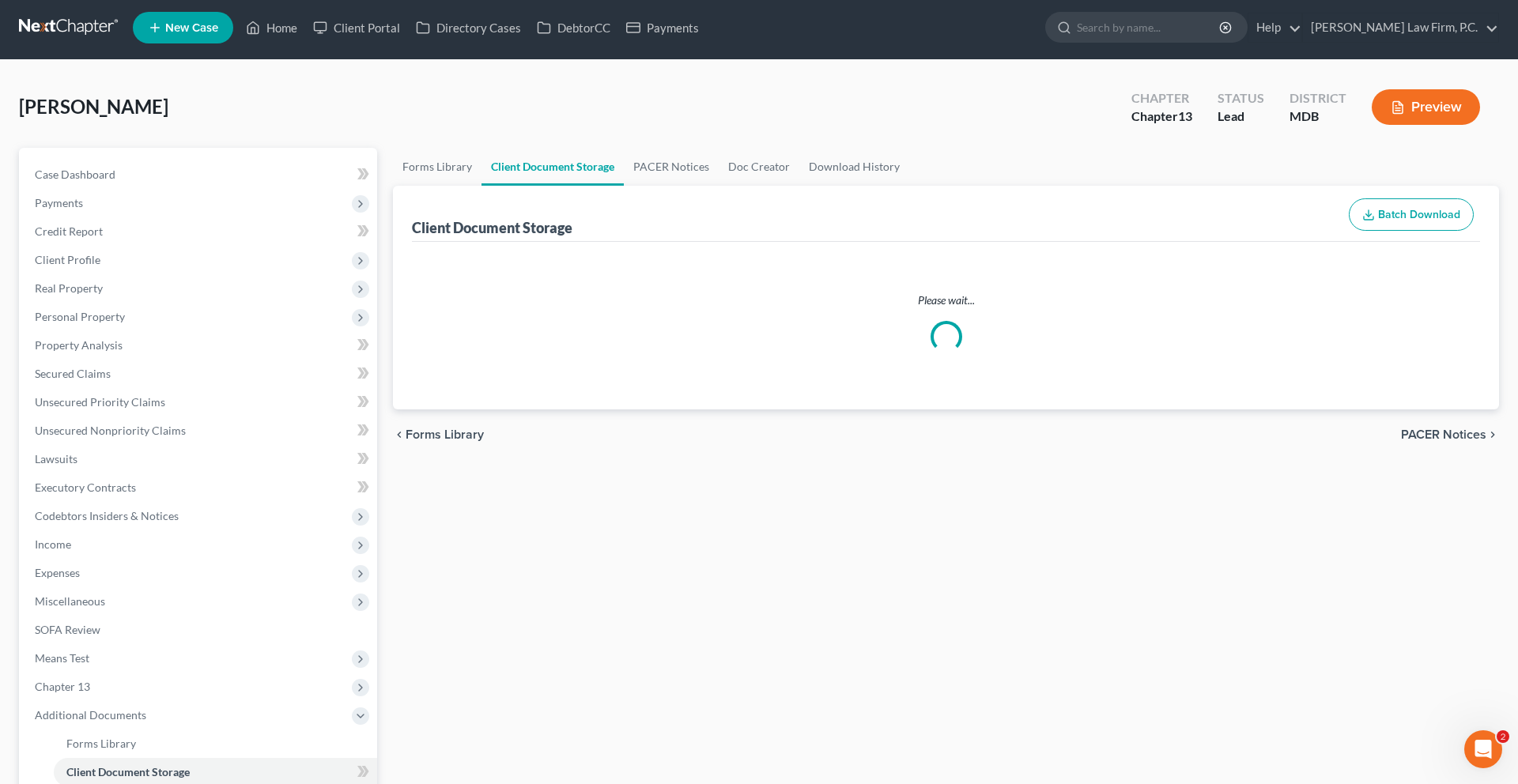 scroll, scrollTop: 0, scrollLeft: 0, axis: both 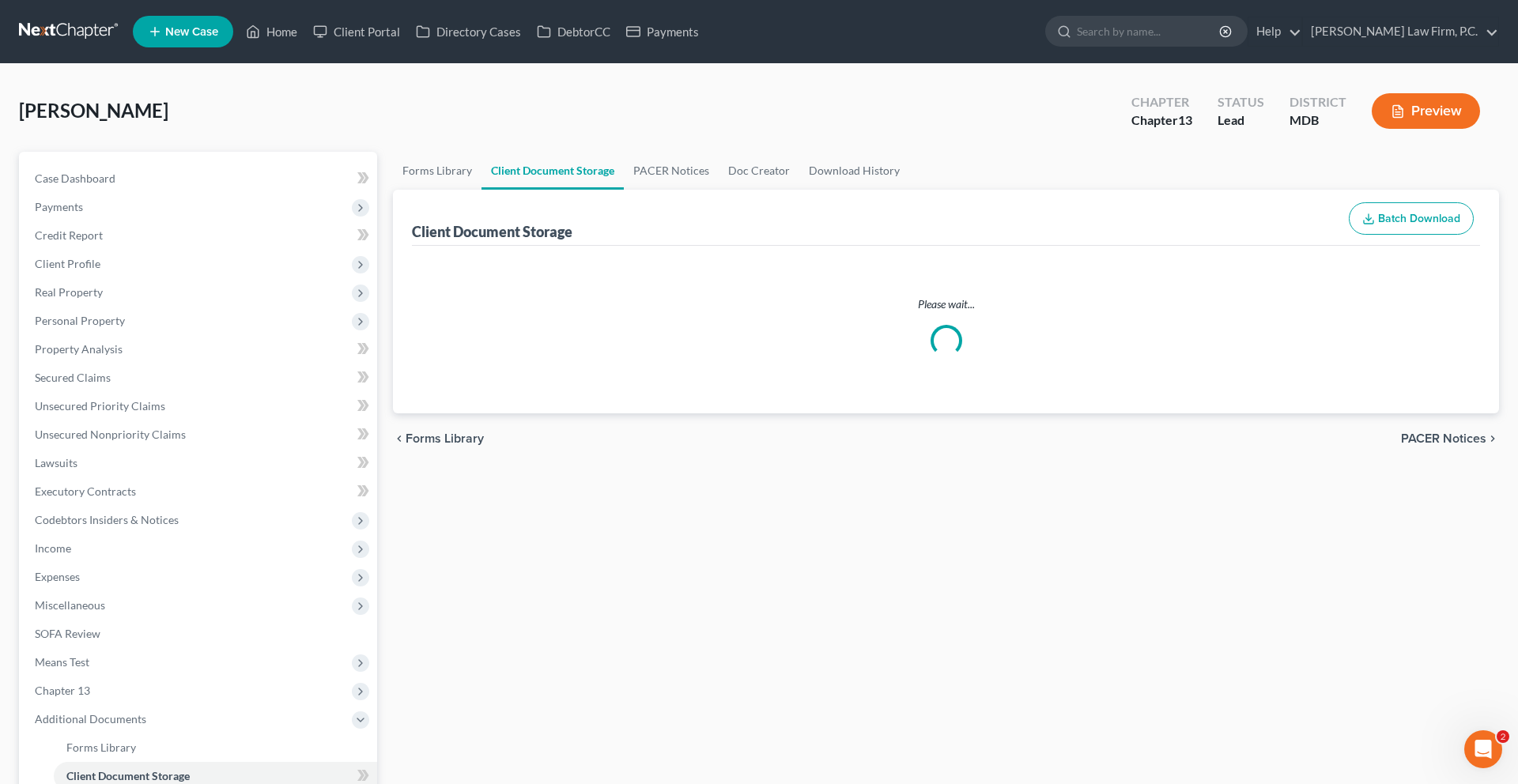 select on "14" 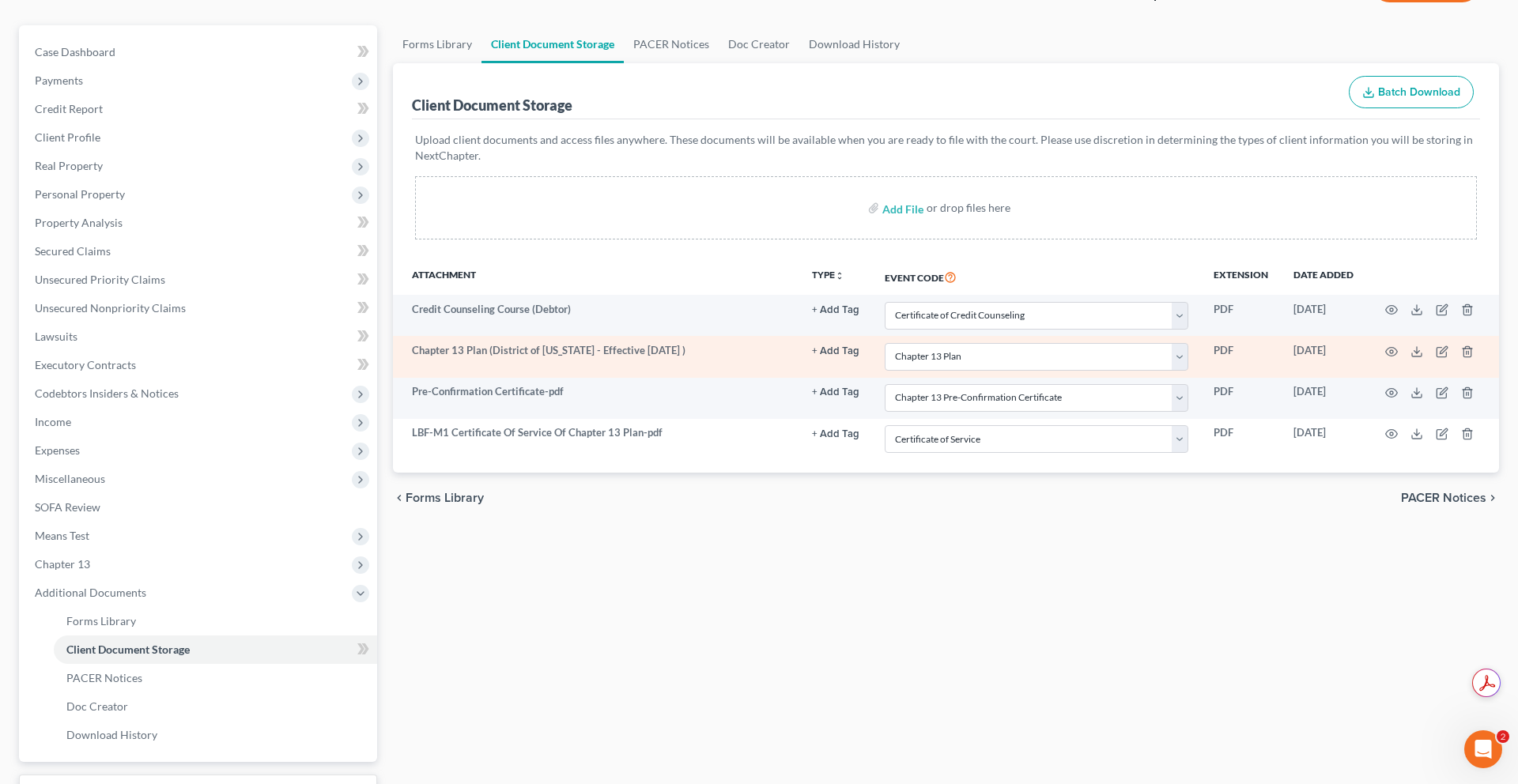 scroll, scrollTop: 130, scrollLeft: 0, axis: vertical 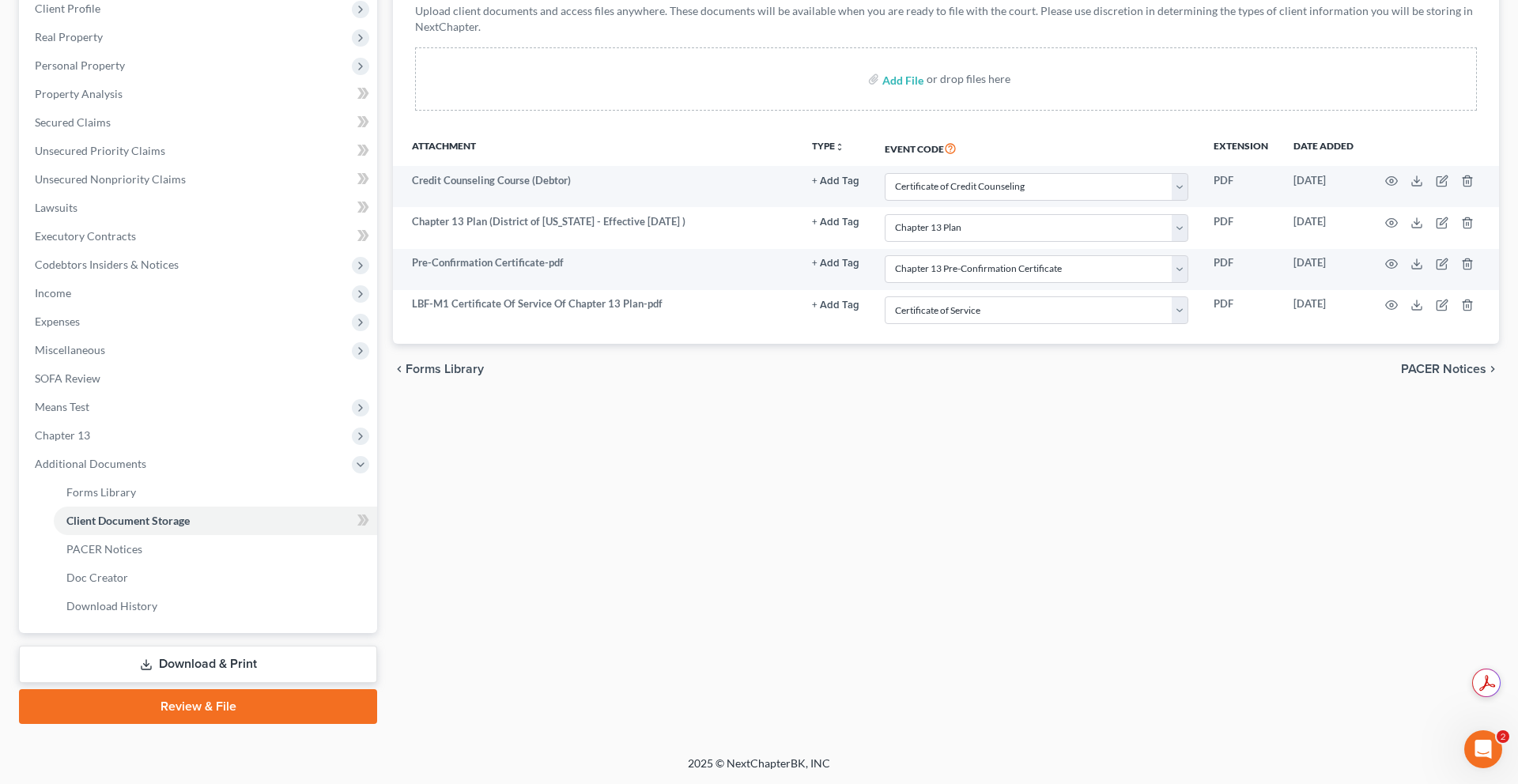click on "Download & Print" at bounding box center (198, 664) 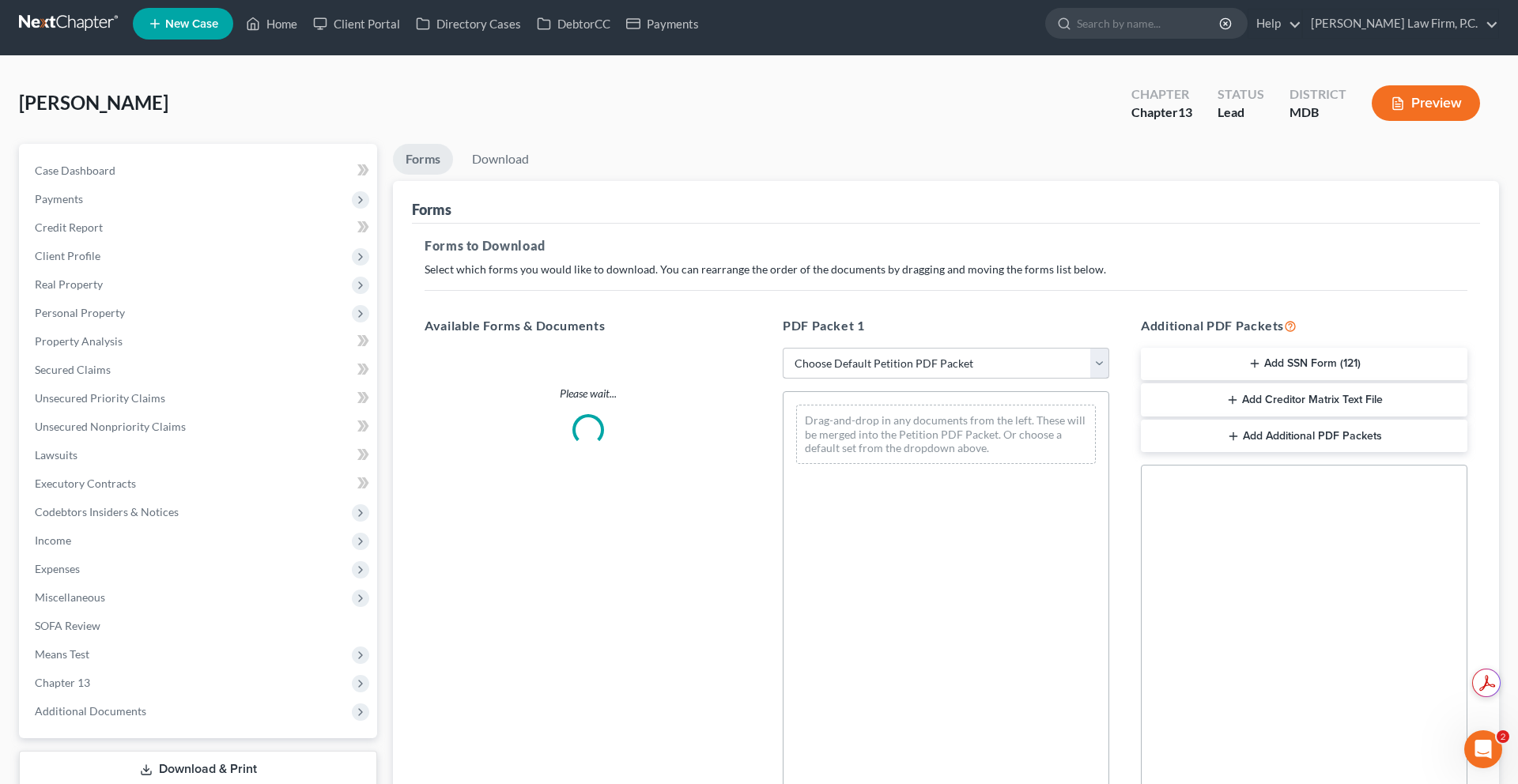 scroll, scrollTop: 0, scrollLeft: 0, axis: both 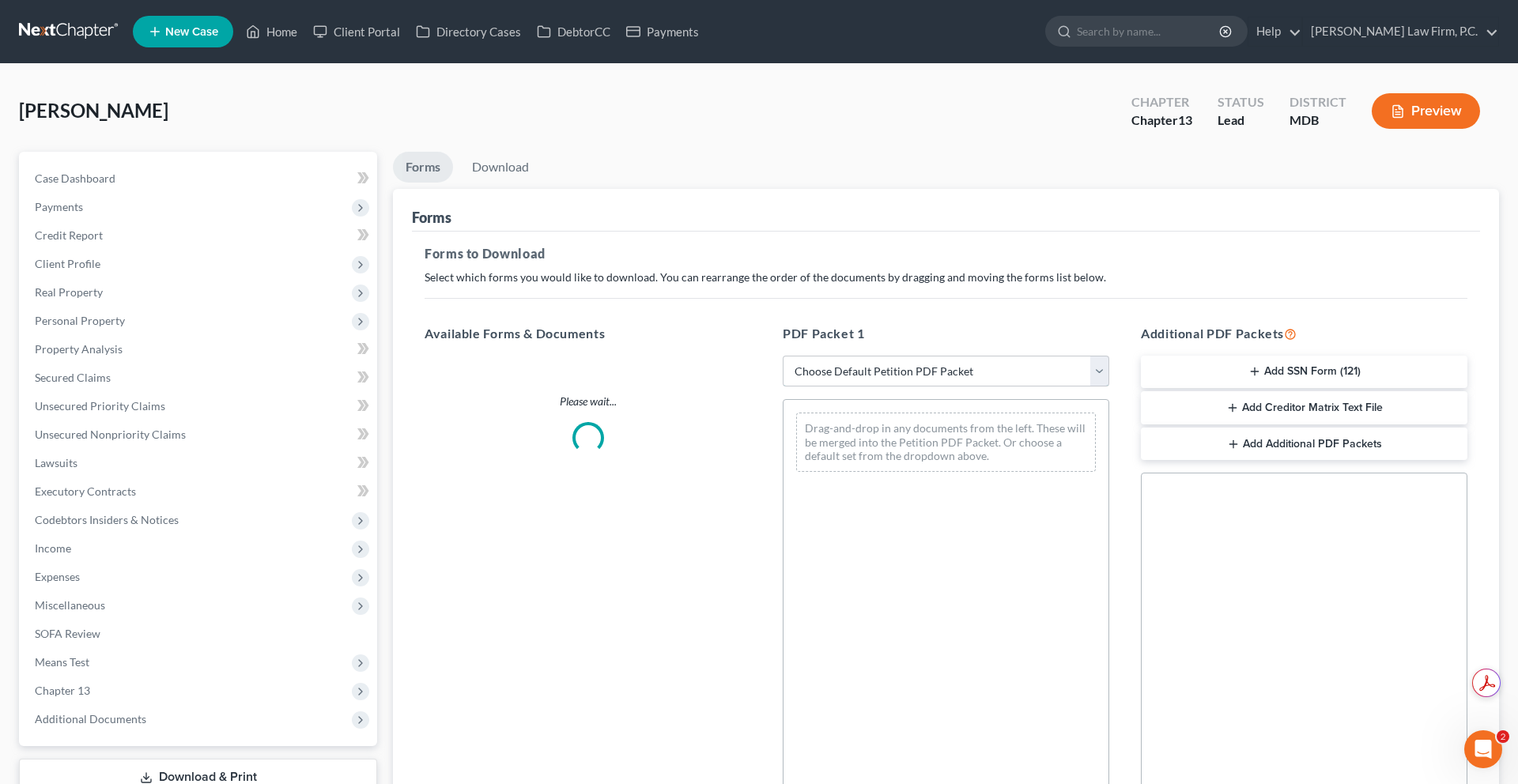 click on "Choose Default Petition PDF Packet Complete Bankruptcy Petition (all forms and schedules) Emergency Filing Forms (Petition and Creditor List Only) Amended Forms Signature Pages Only Supplemental Post Petition (Sch. I & J) Supplemental Post Petition (Sch. I) Supplemental Post Petition (Sch. J) Emergency Emergency Chapter 13 - MD" at bounding box center (946, 371) 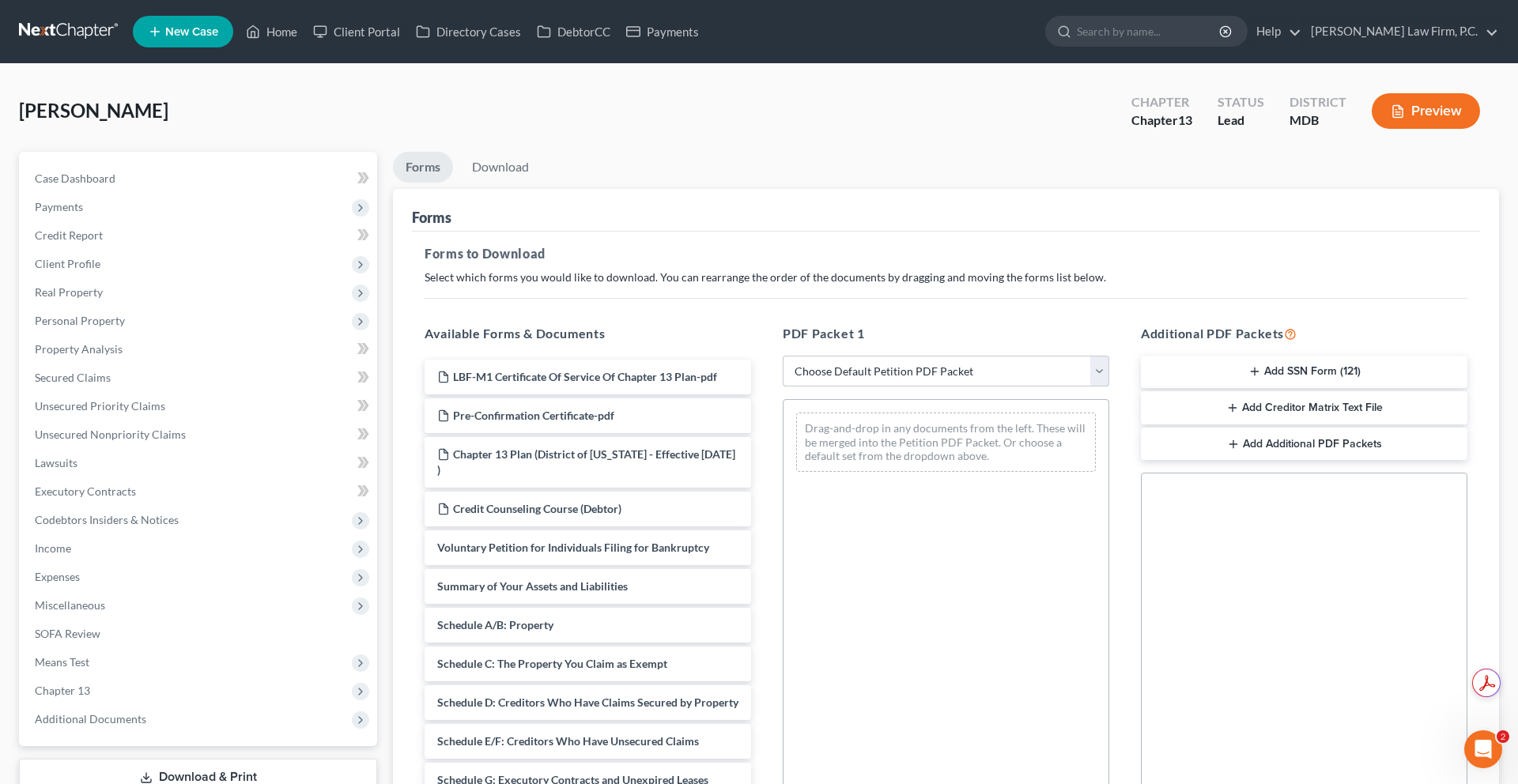 select on "0" 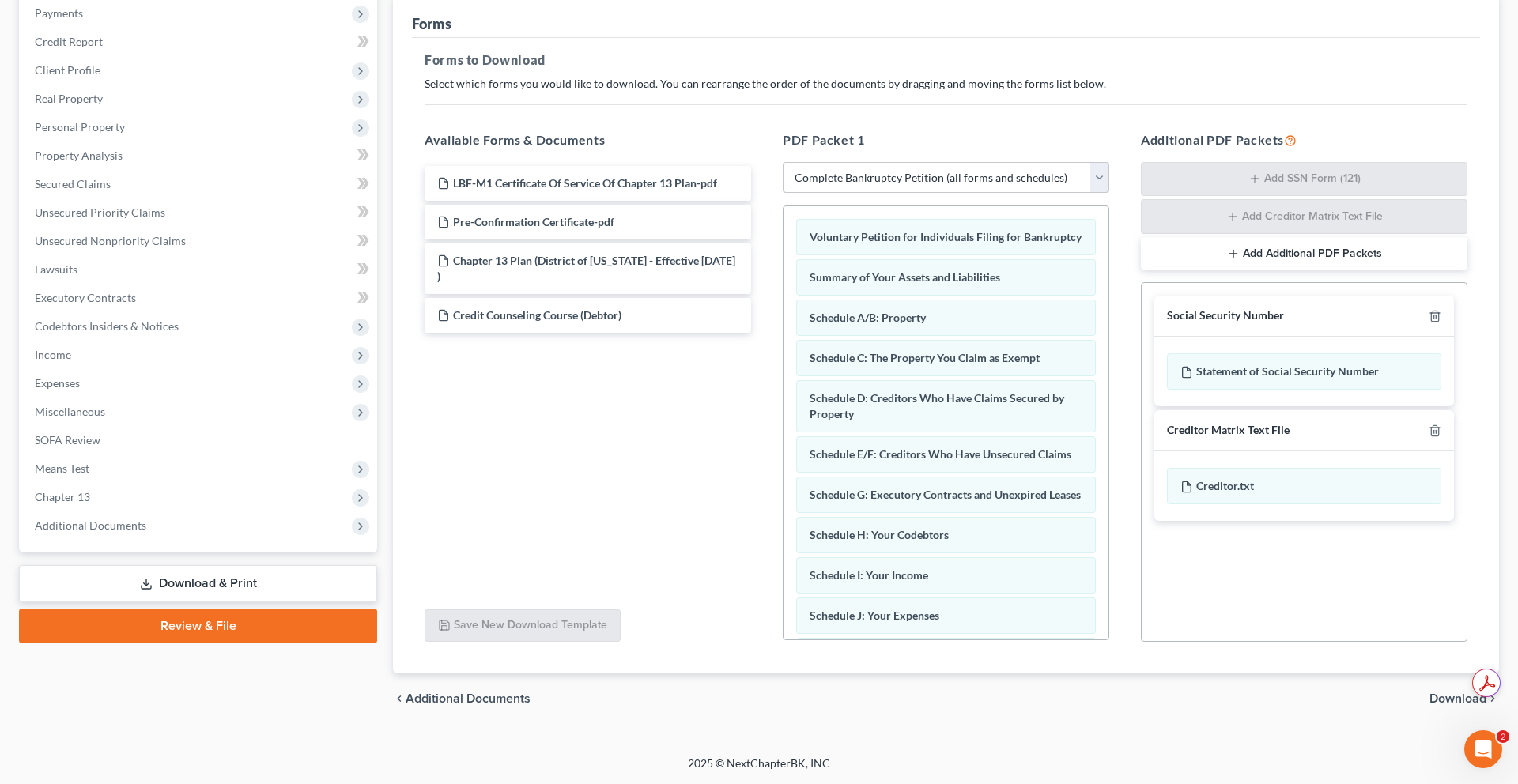 scroll, scrollTop: 265, scrollLeft: 0, axis: vertical 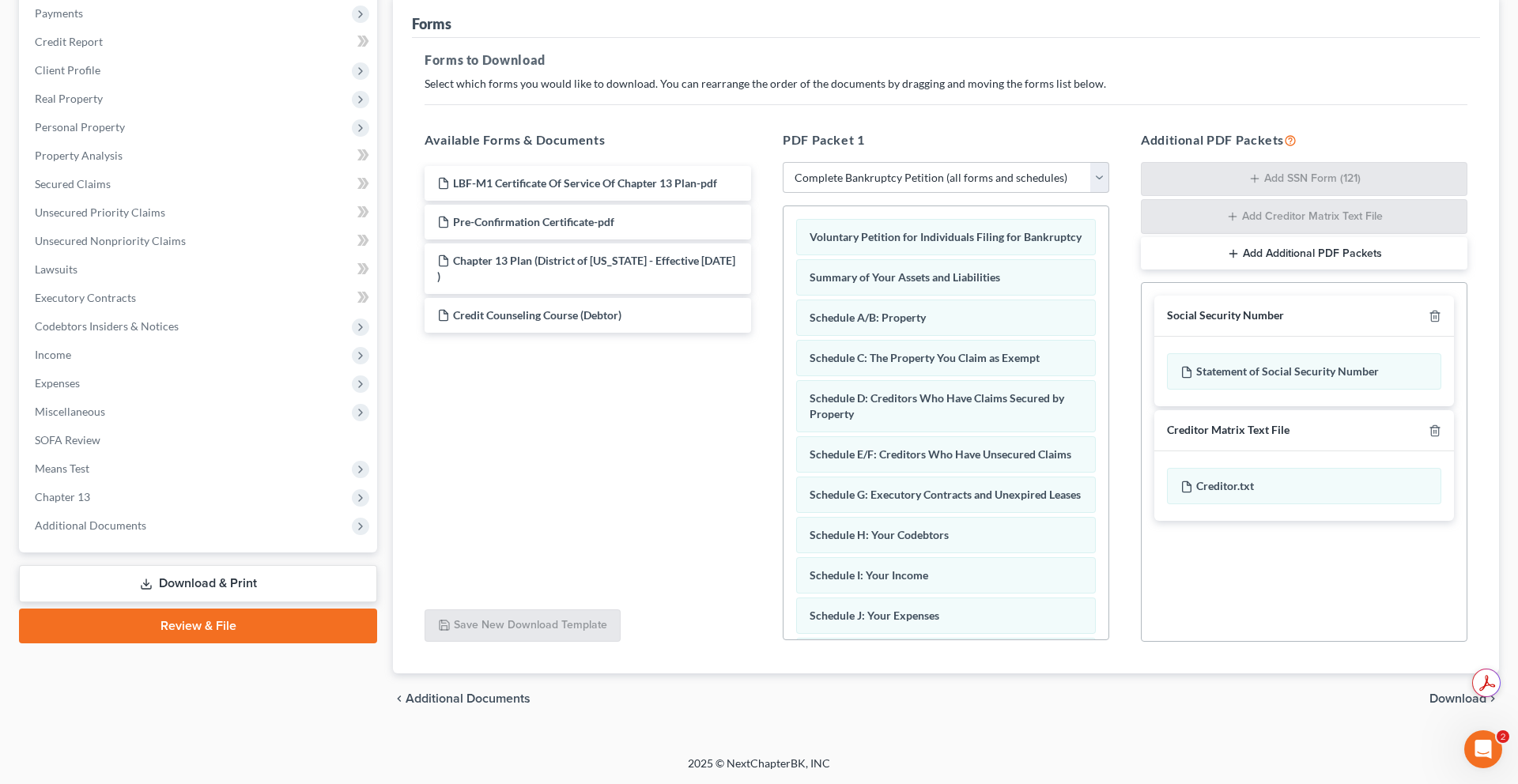 click on "Add Additional PDF Packets" at bounding box center (1304, 254) 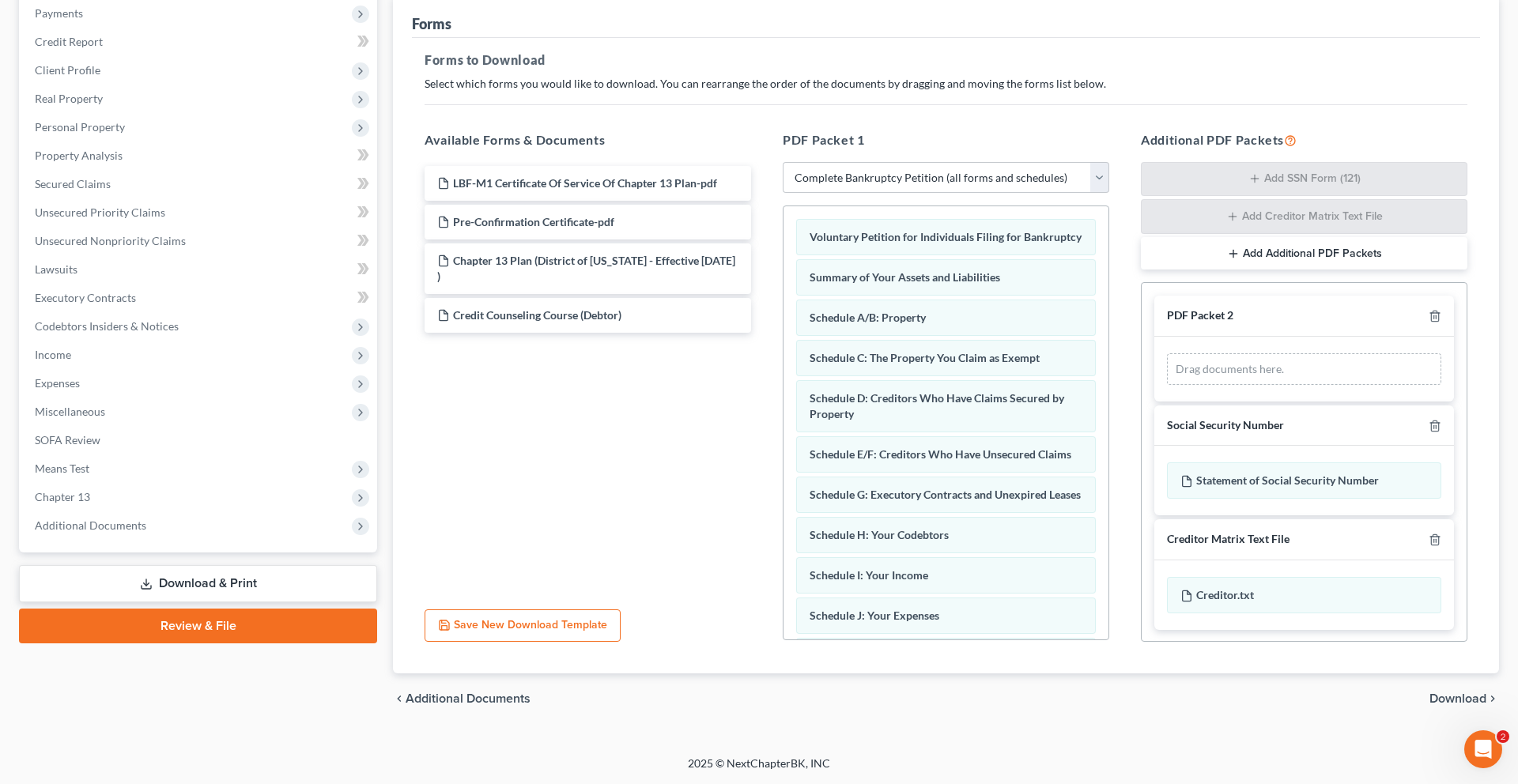 scroll, scrollTop: 97, scrollLeft: 0, axis: vertical 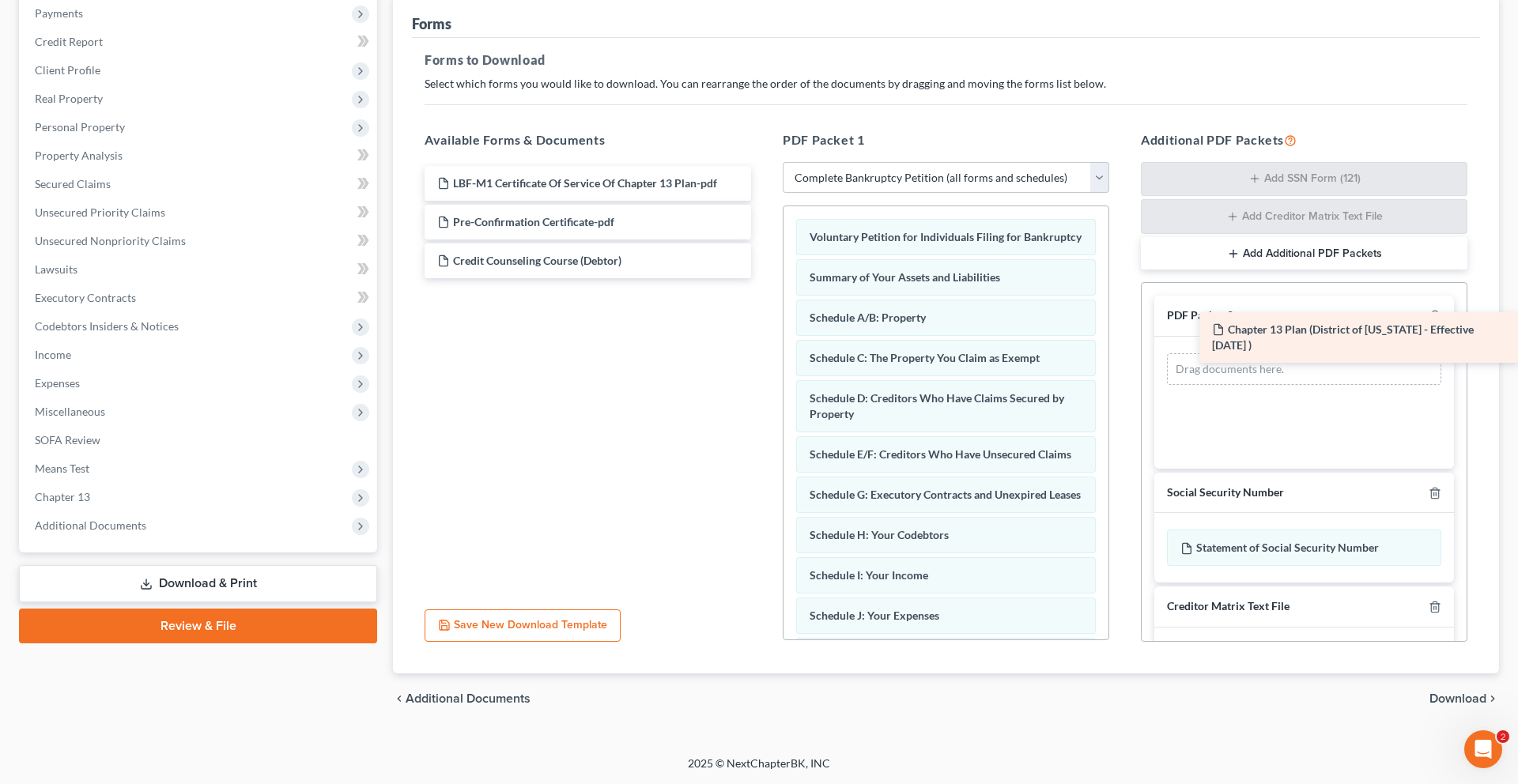 drag, startPoint x: 527, startPoint y: 238, endPoint x: 1315, endPoint y: 331, distance: 793.469 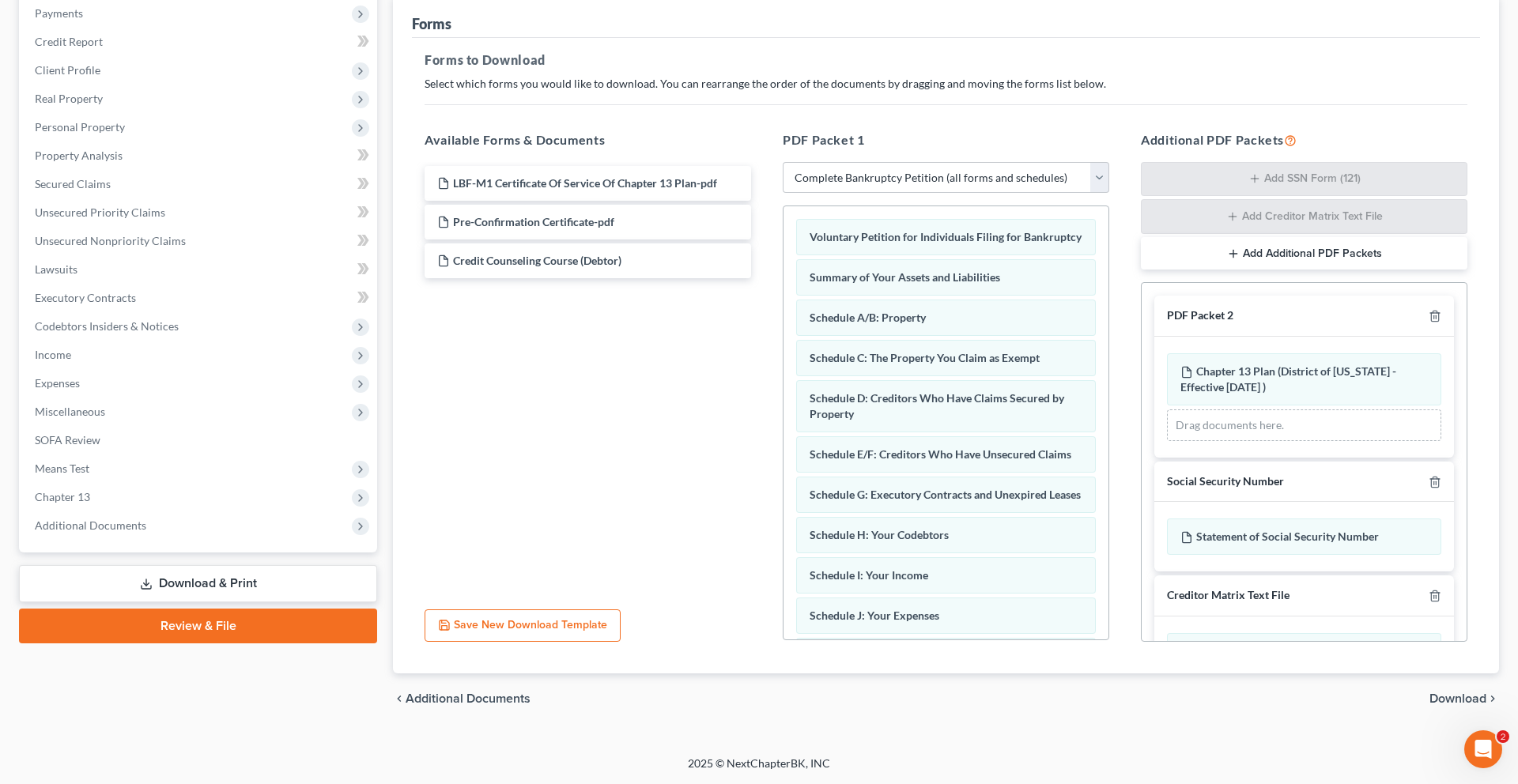 click on "Add Additional PDF Packets" at bounding box center (1304, 254) 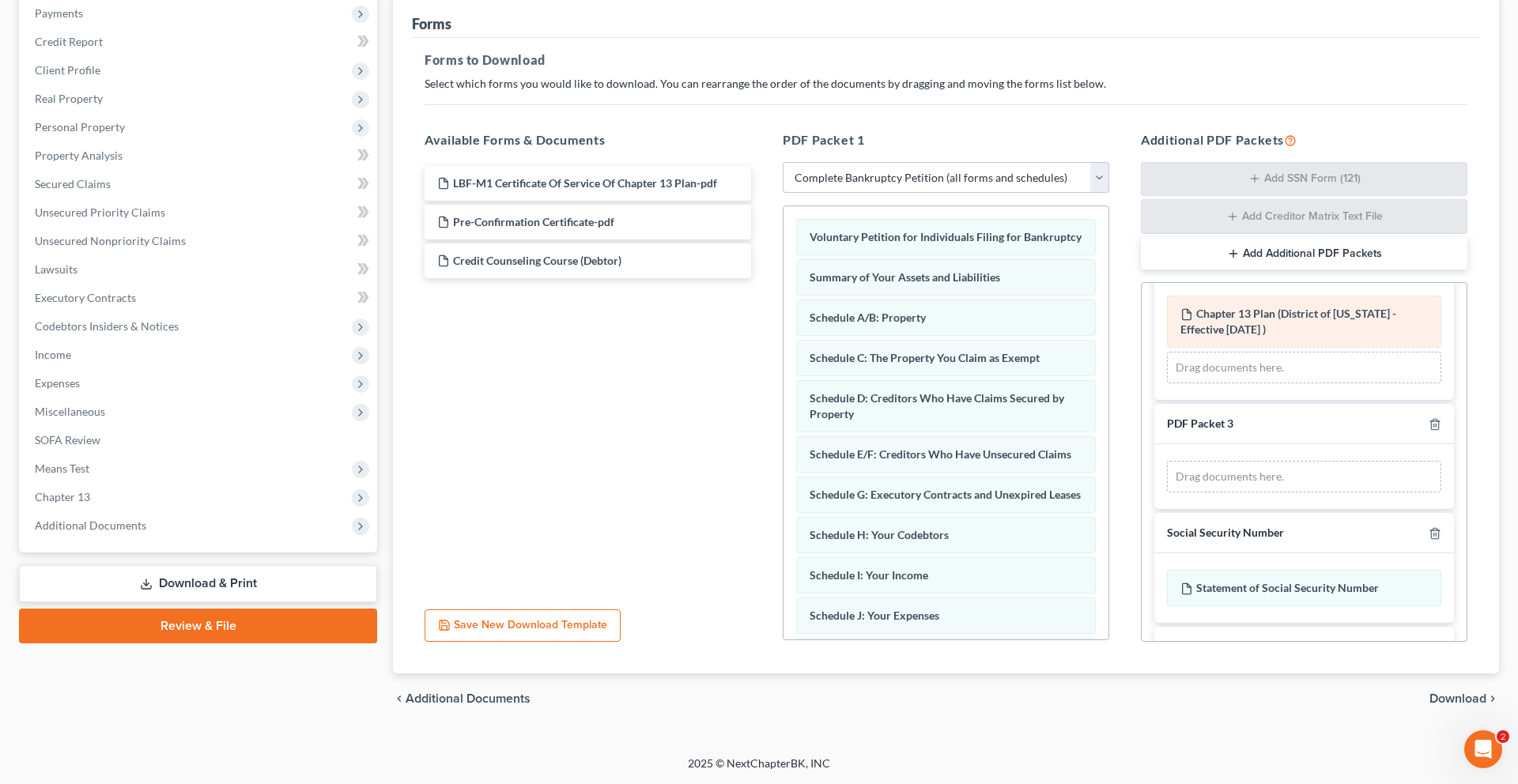 scroll, scrollTop: 58, scrollLeft: 0, axis: vertical 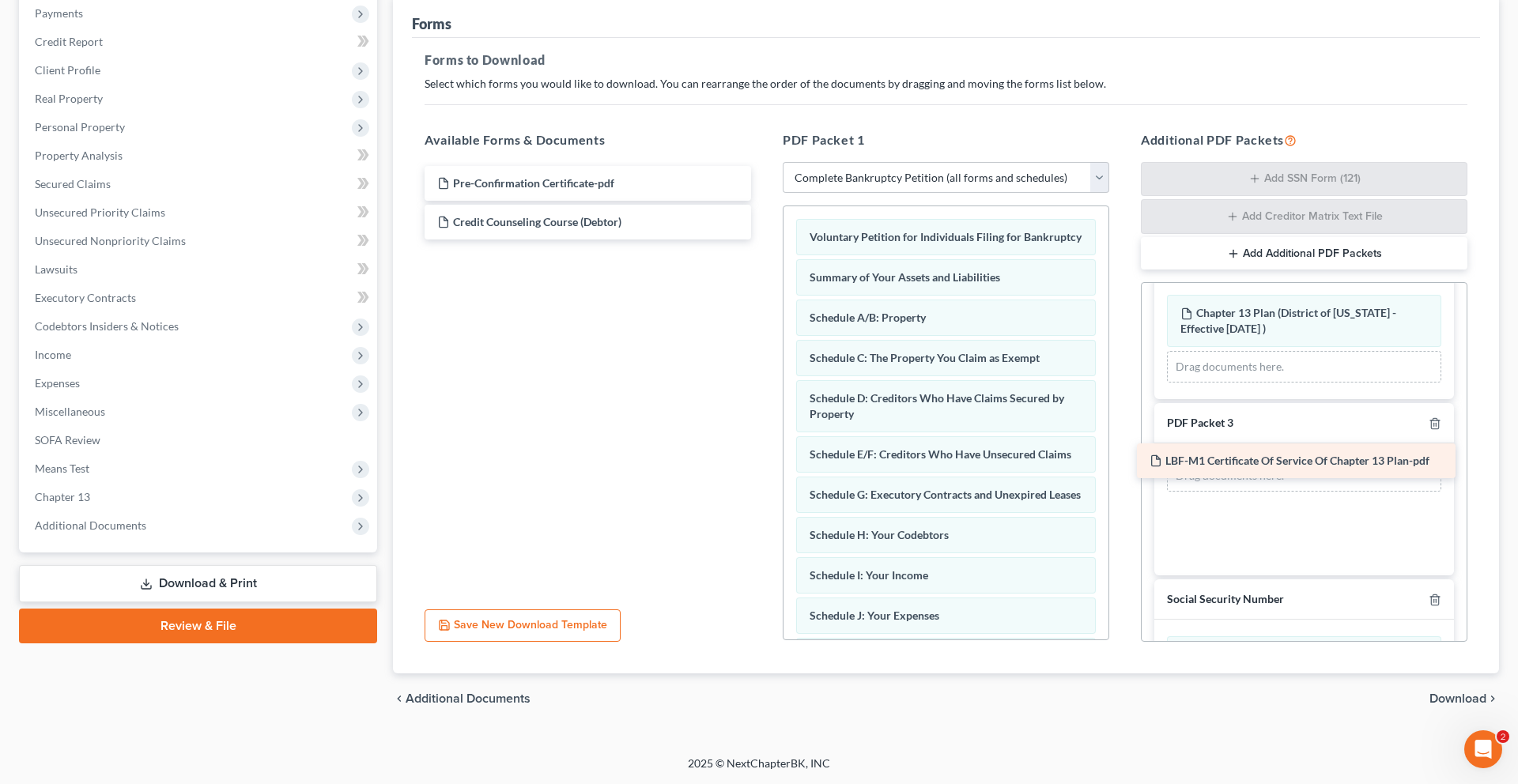 drag, startPoint x: 572, startPoint y: 138, endPoint x: 1274, endPoint y: 478, distance: 780.0026 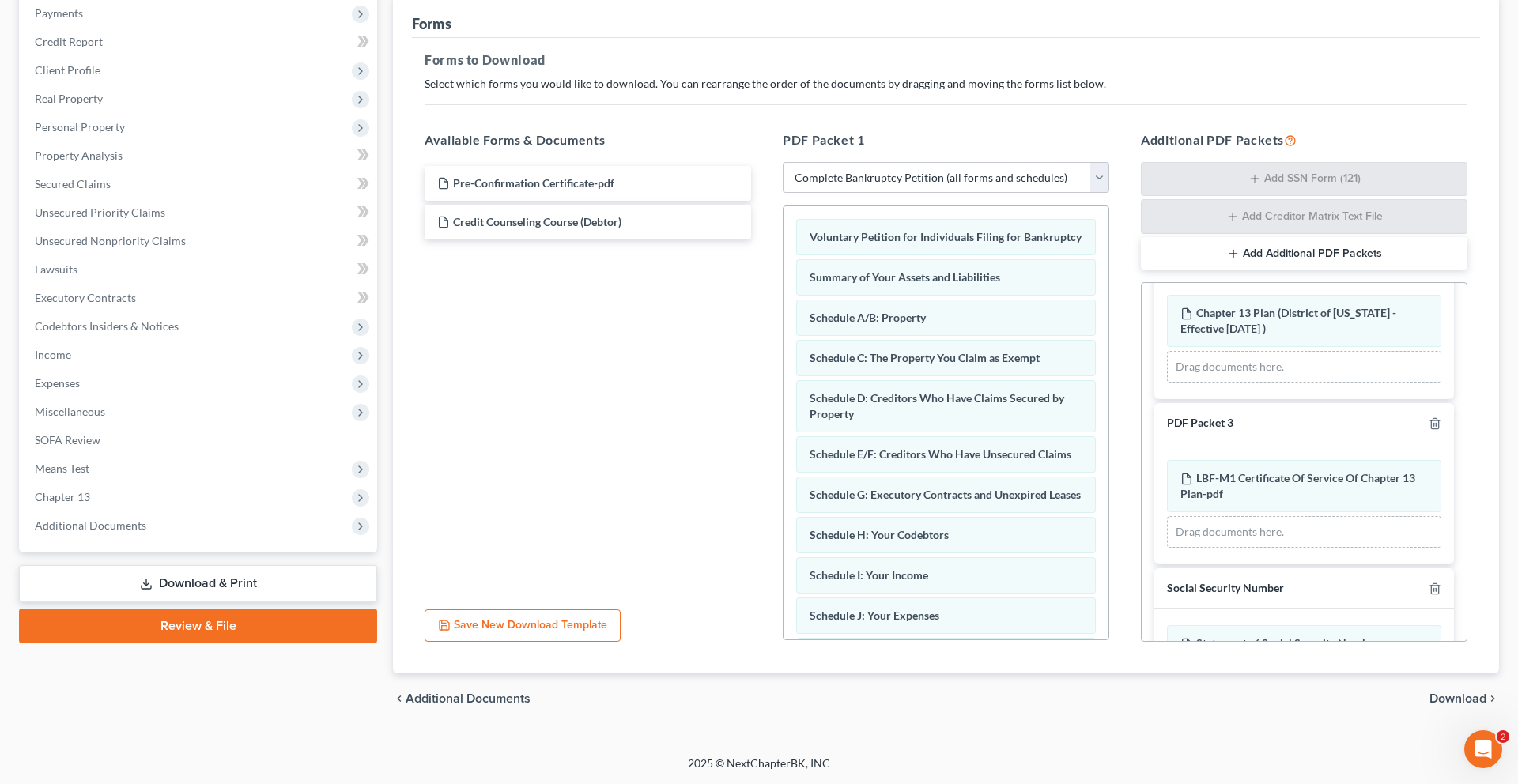 click on "Add Additional PDF Packets" at bounding box center (1304, 254) 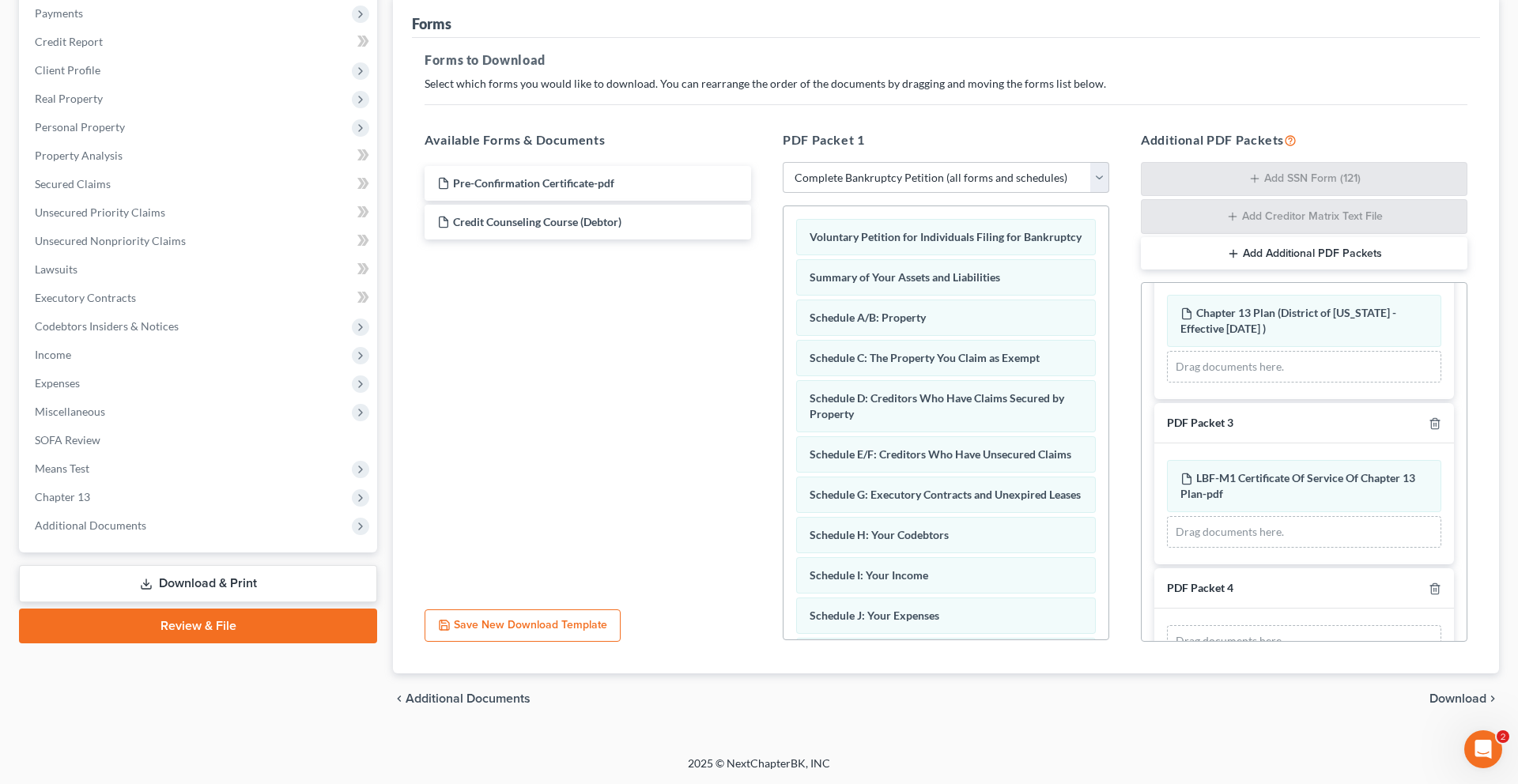 click on "Add Additional PDF Packets" at bounding box center [1304, 254] 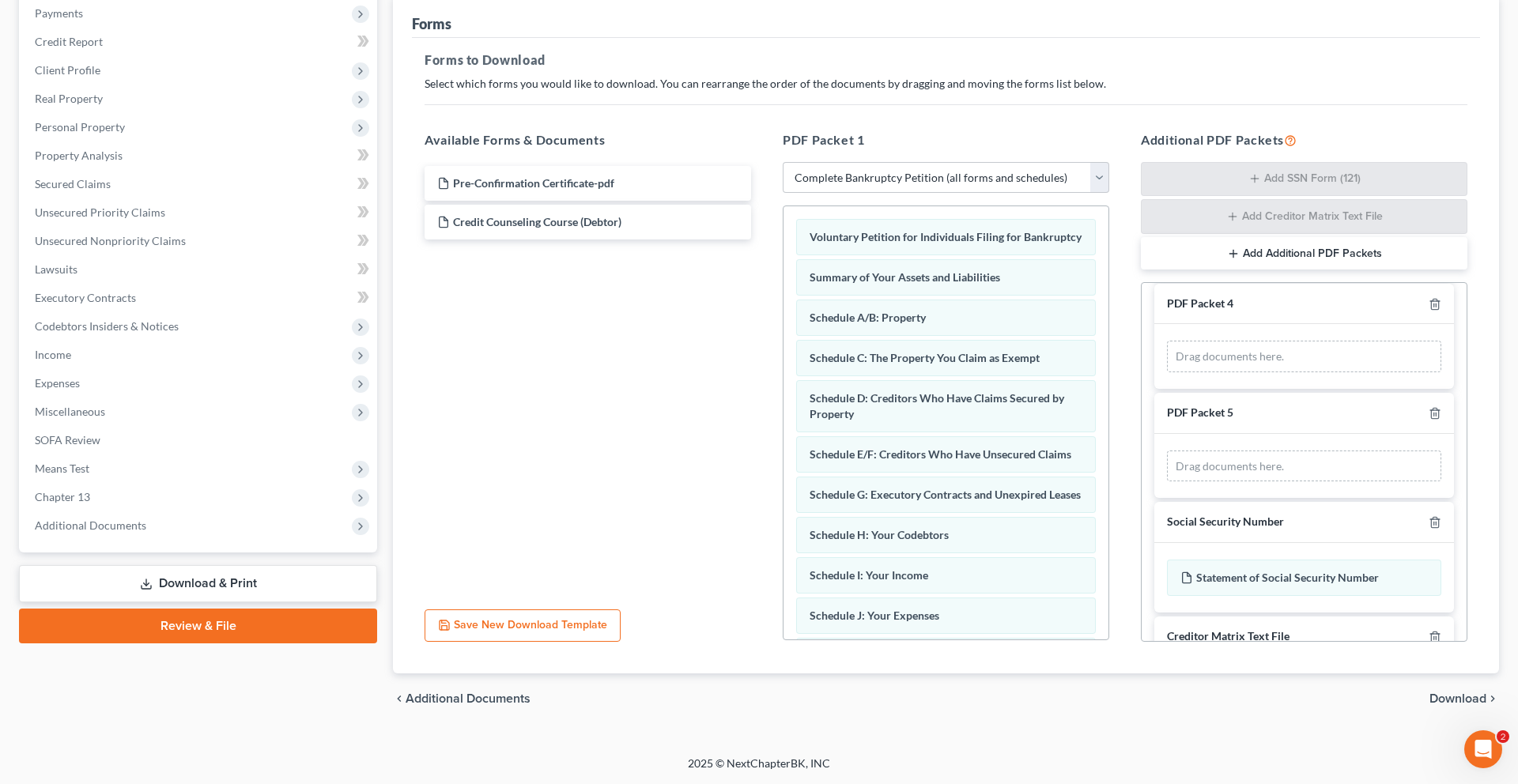 scroll, scrollTop: 358, scrollLeft: 0, axis: vertical 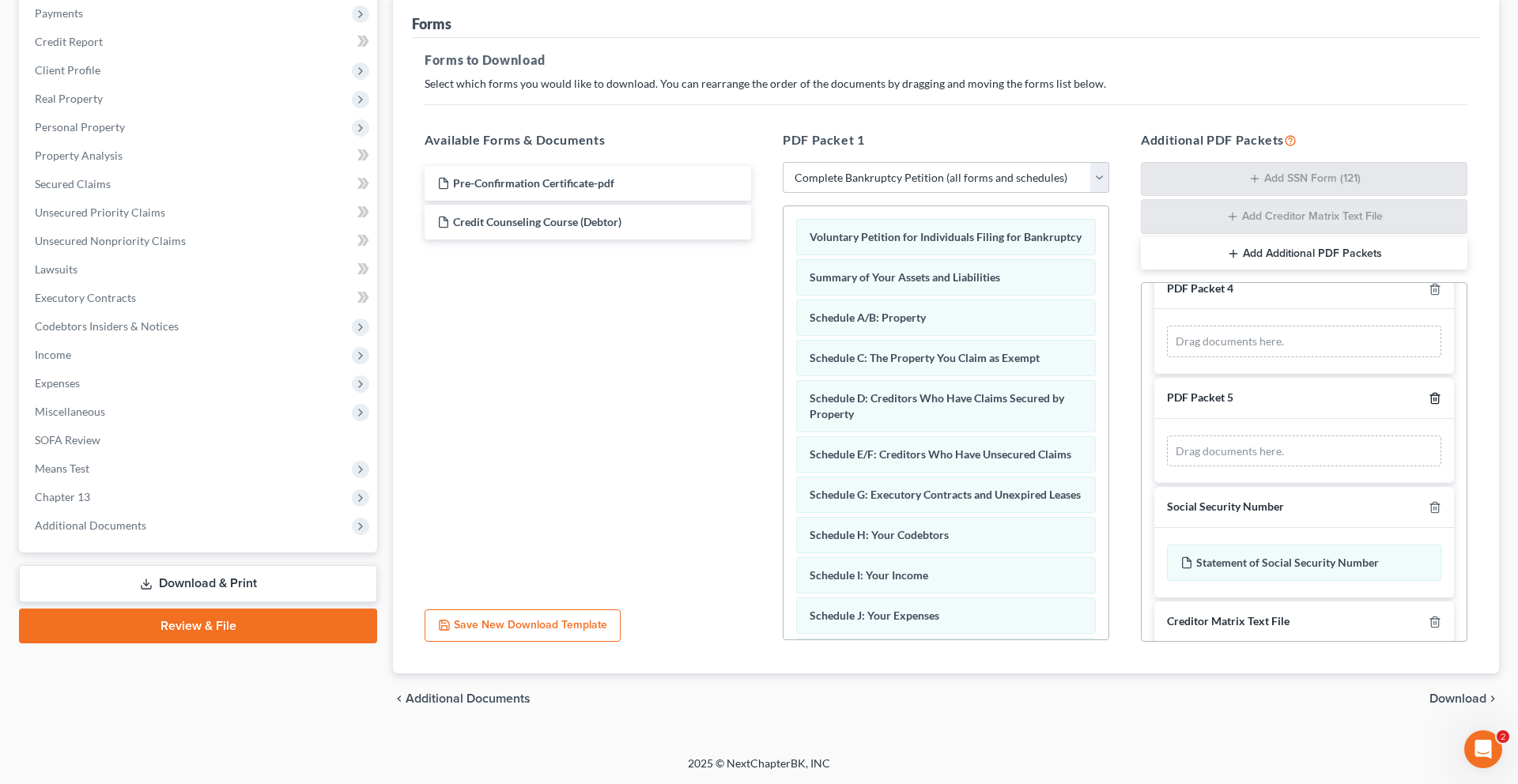 click 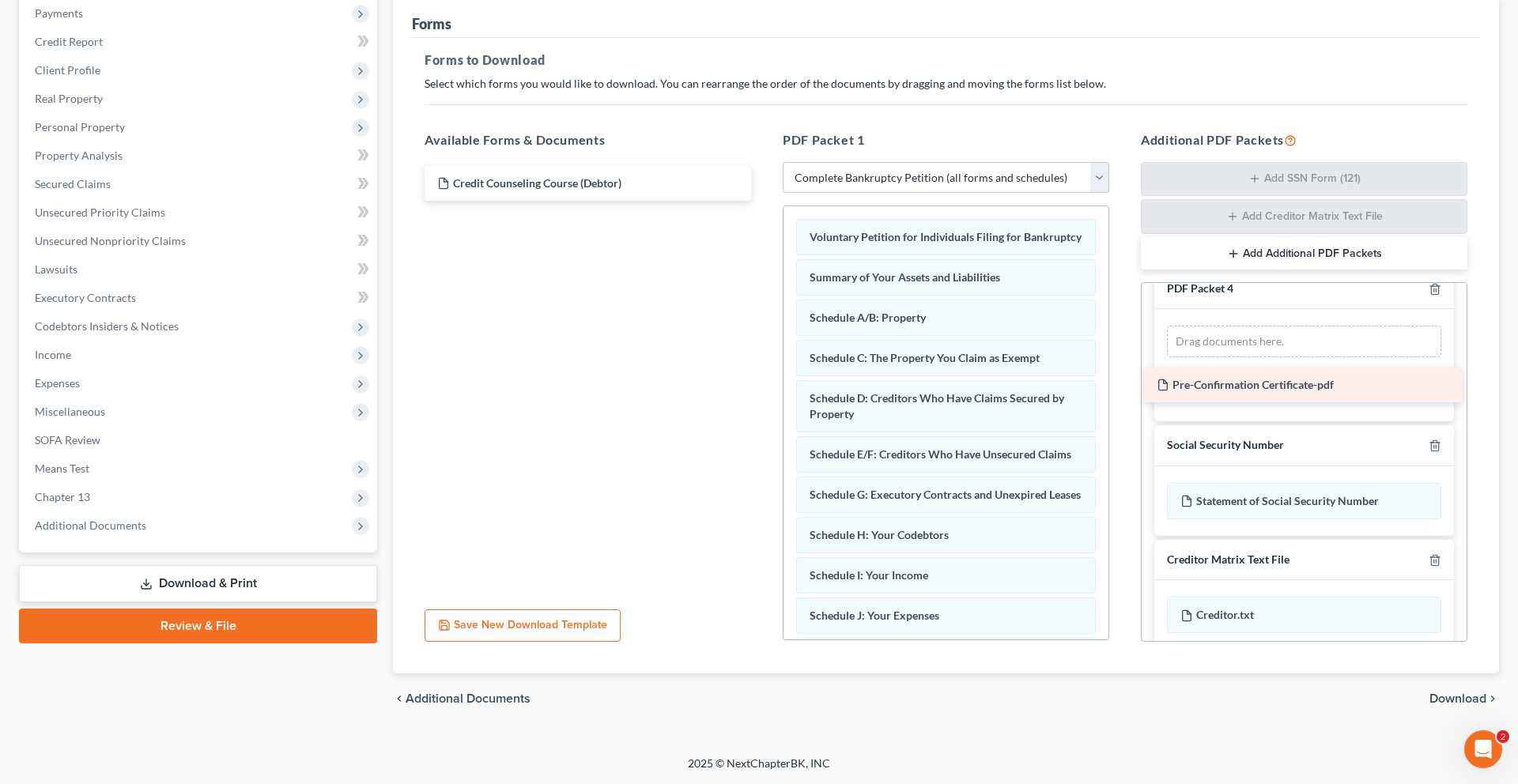 drag, startPoint x: 589, startPoint y: 121, endPoint x: 1298, endPoint y: 386, distance: 756.90554 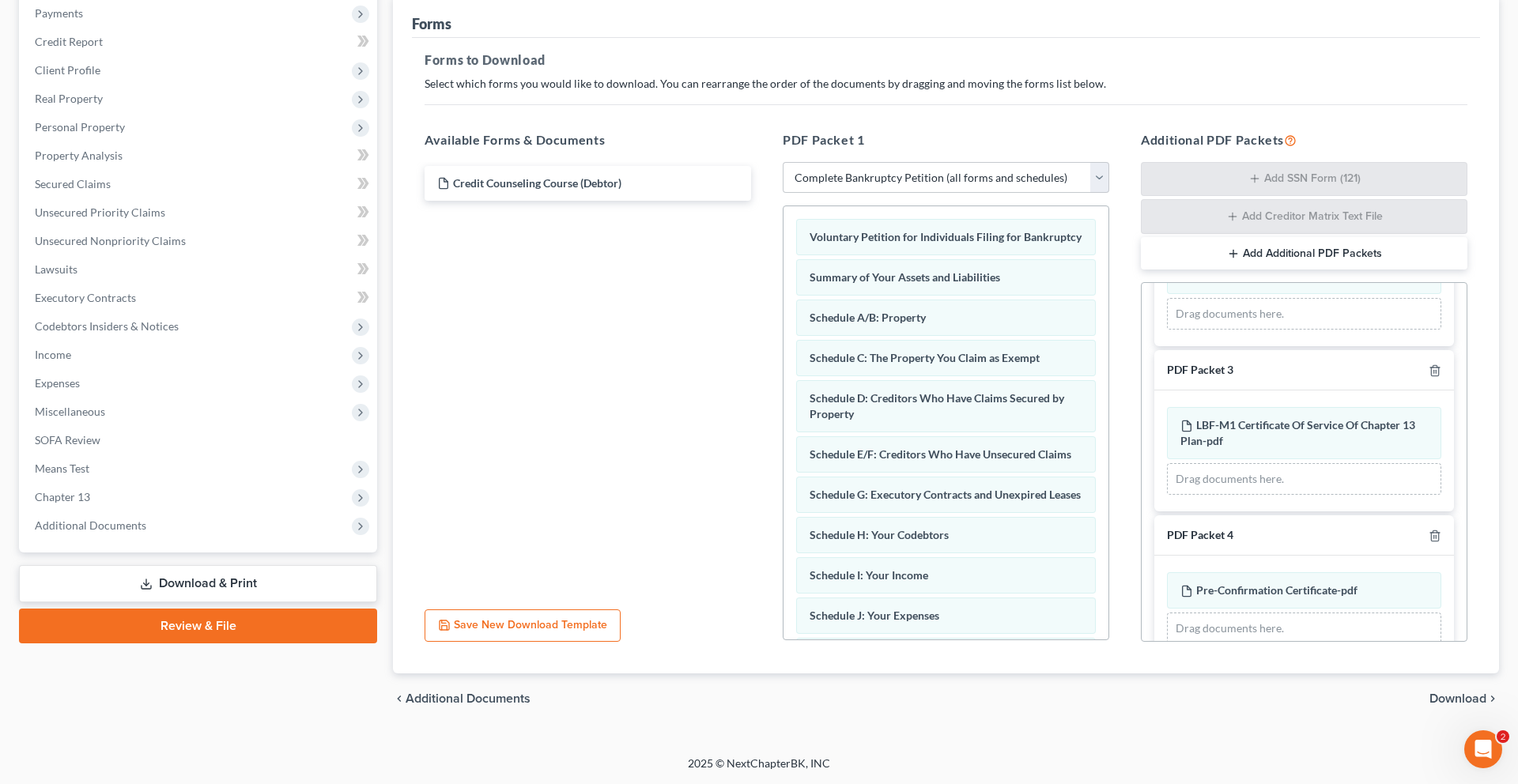 scroll, scrollTop: 0, scrollLeft: 0, axis: both 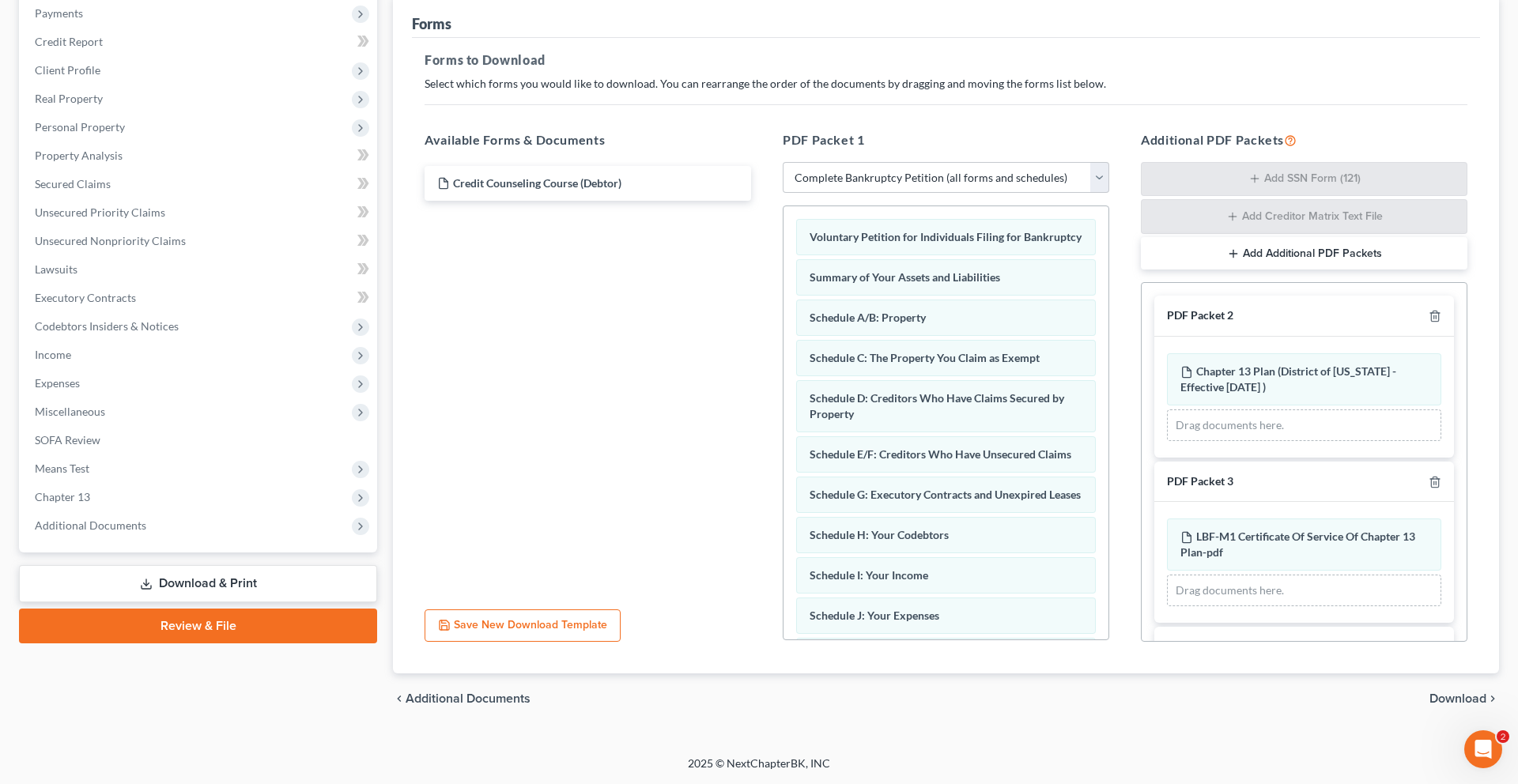 click on "Add Additional PDF Packets" at bounding box center (1304, 254) 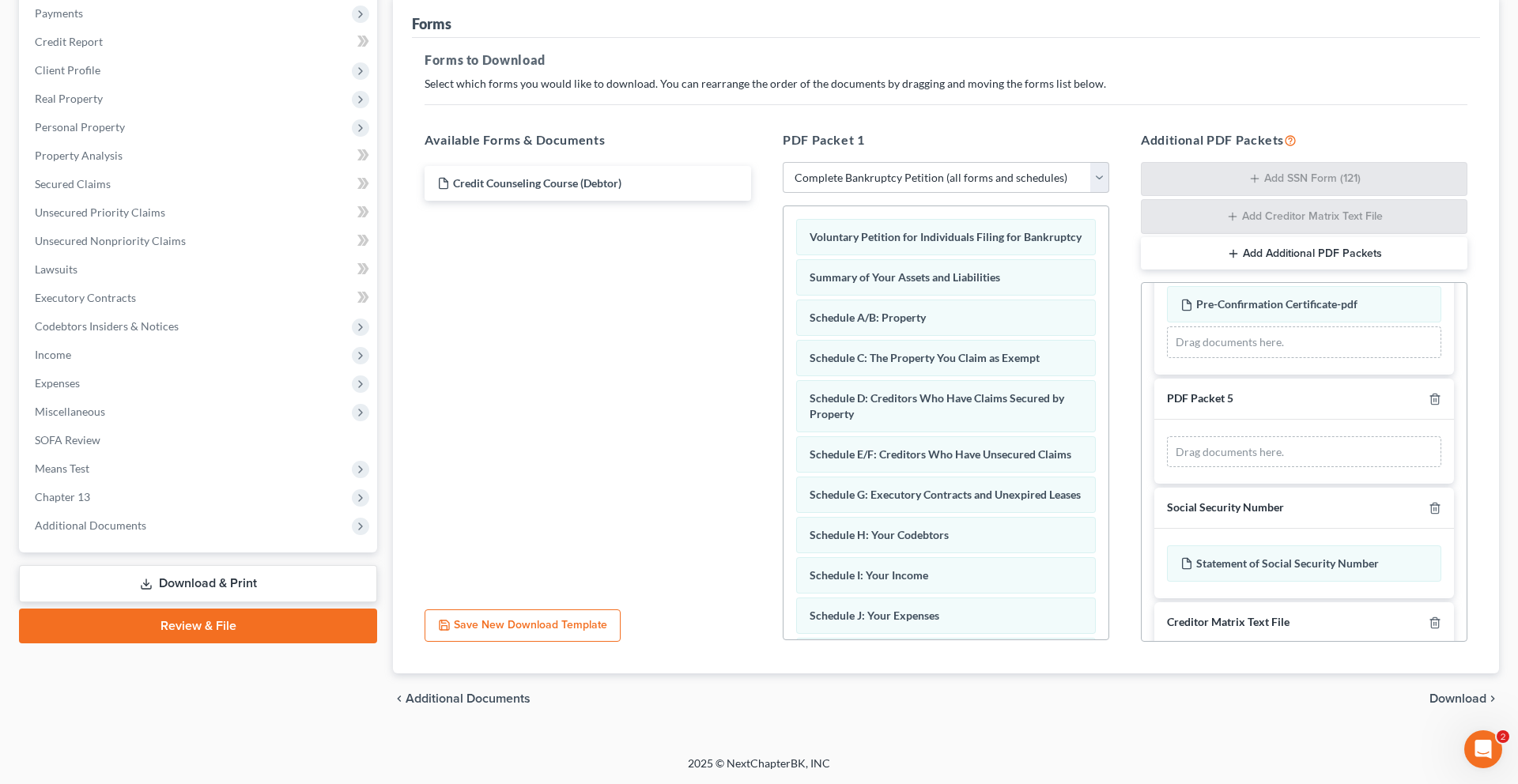 scroll, scrollTop: 383, scrollLeft: 0, axis: vertical 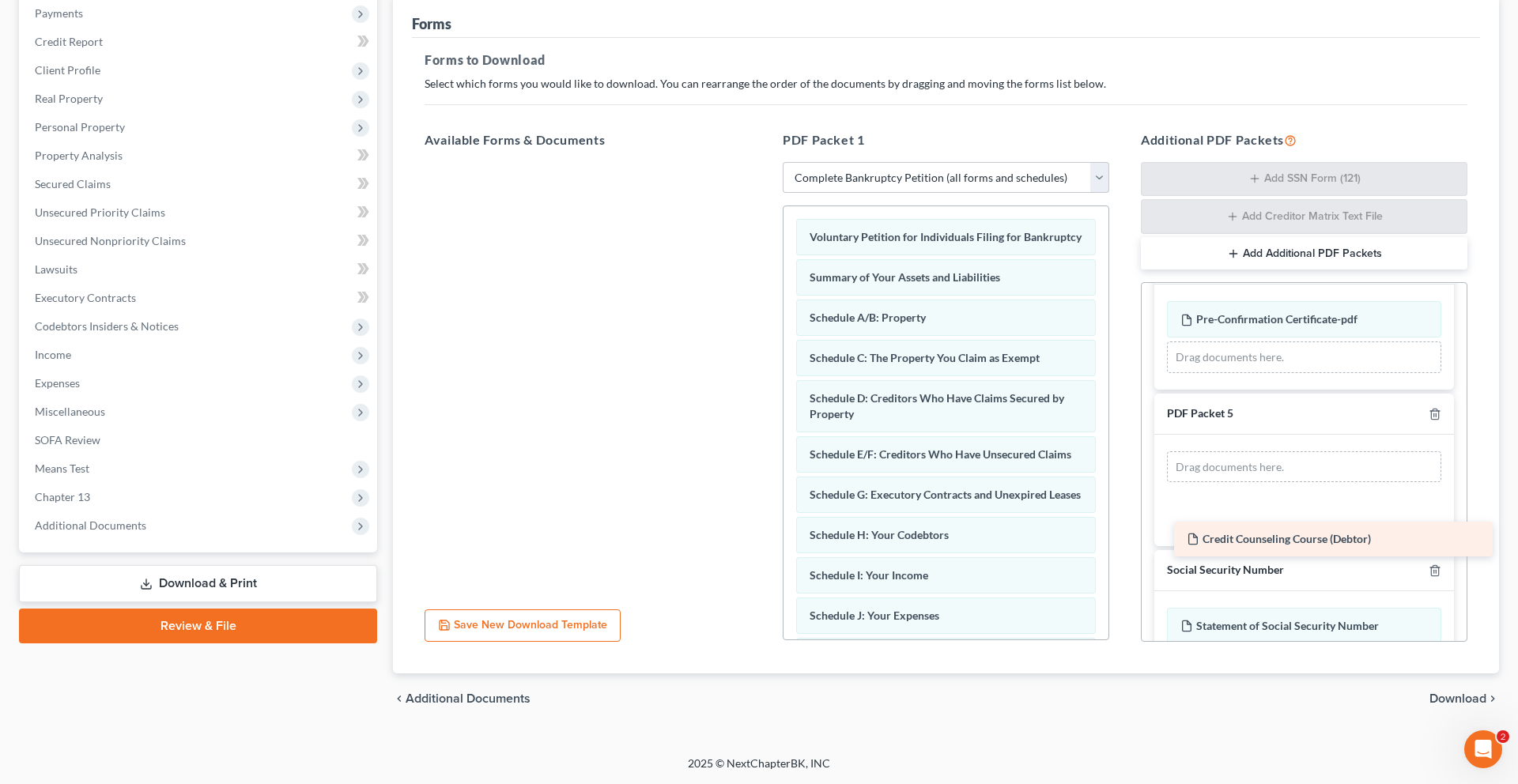 drag, startPoint x: 569, startPoint y: 125, endPoint x: 1305, endPoint y: 539, distance: 844.4477 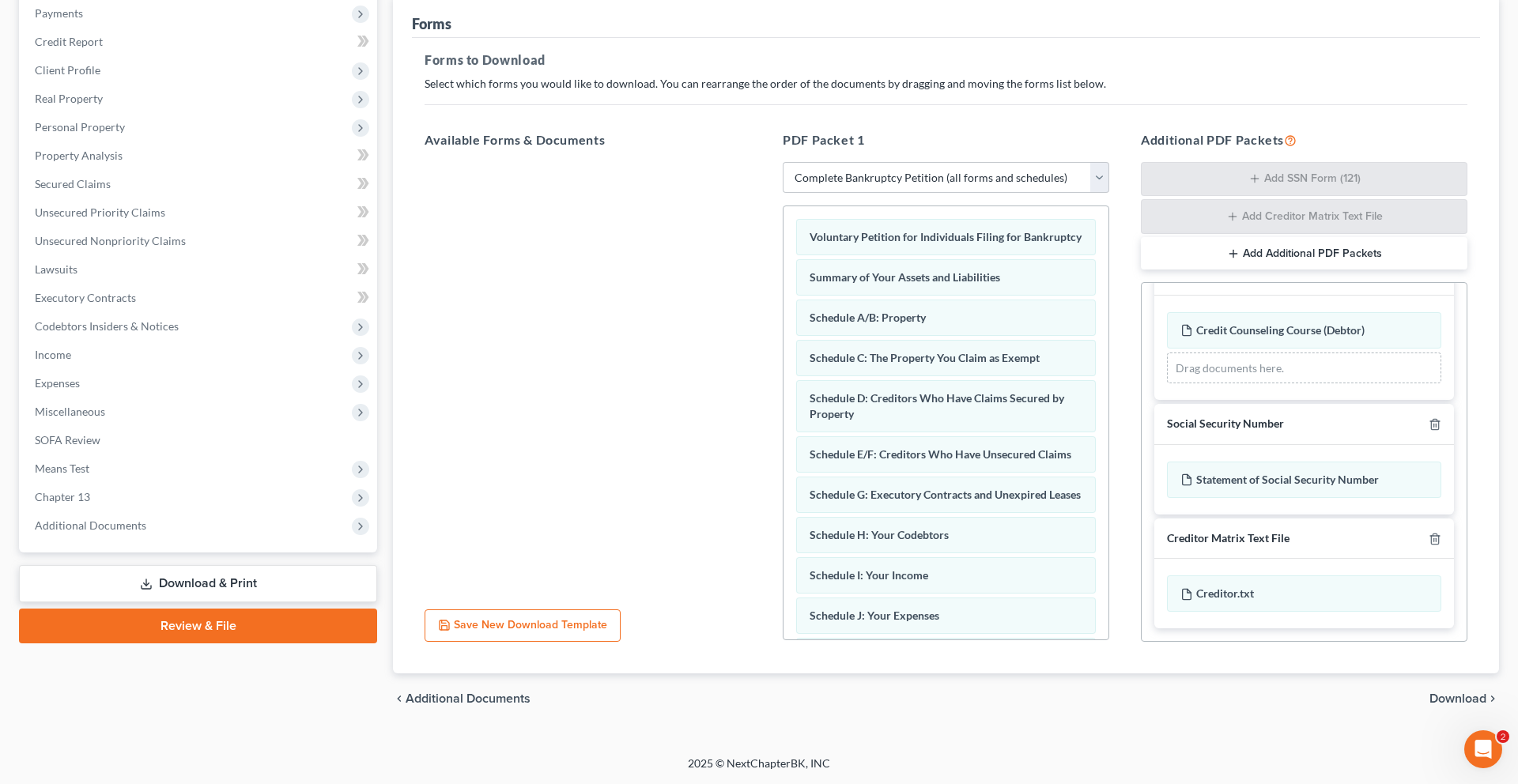 scroll, scrollTop: 612, scrollLeft: 0, axis: vertical 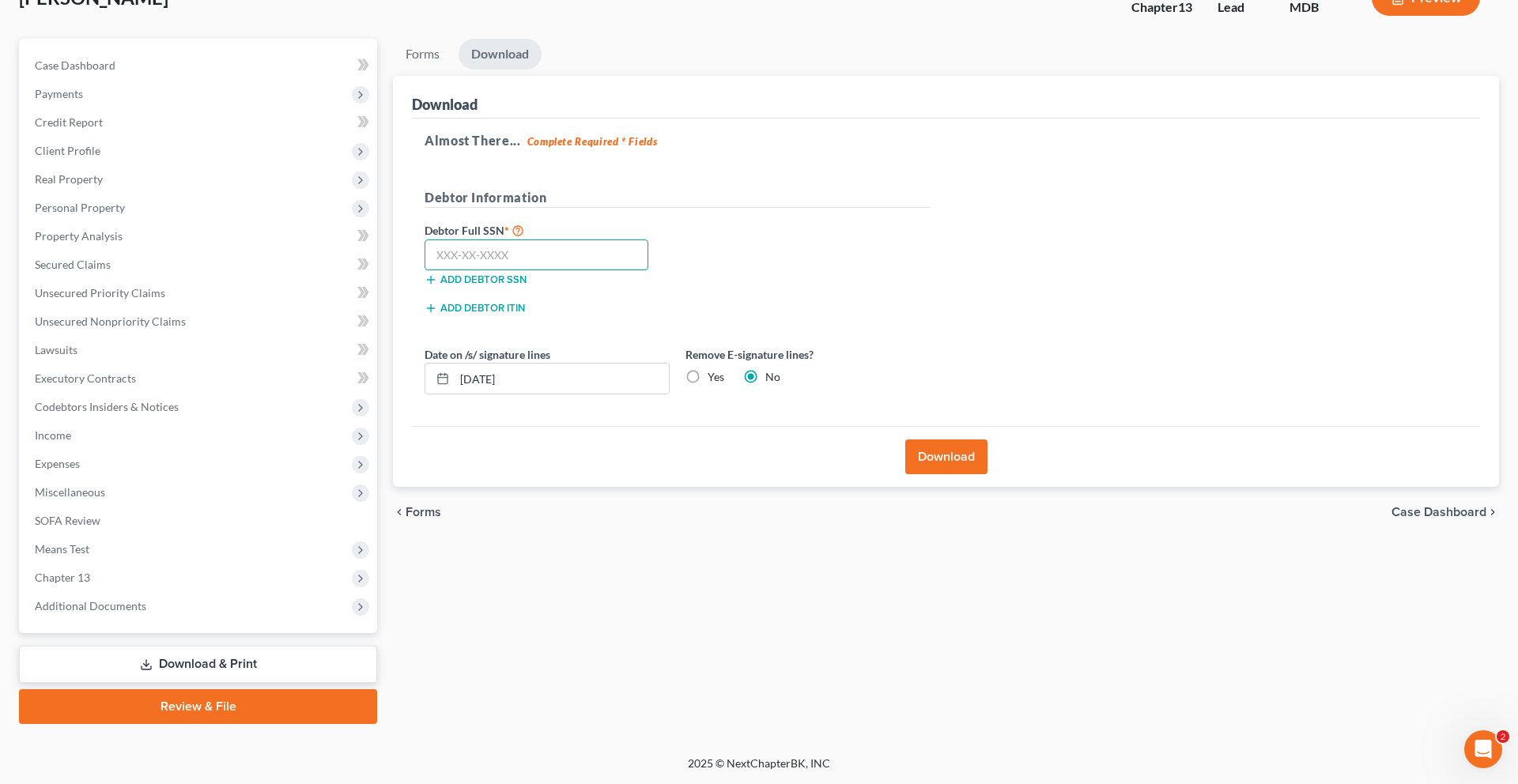 click at bounding box center (536, 255) 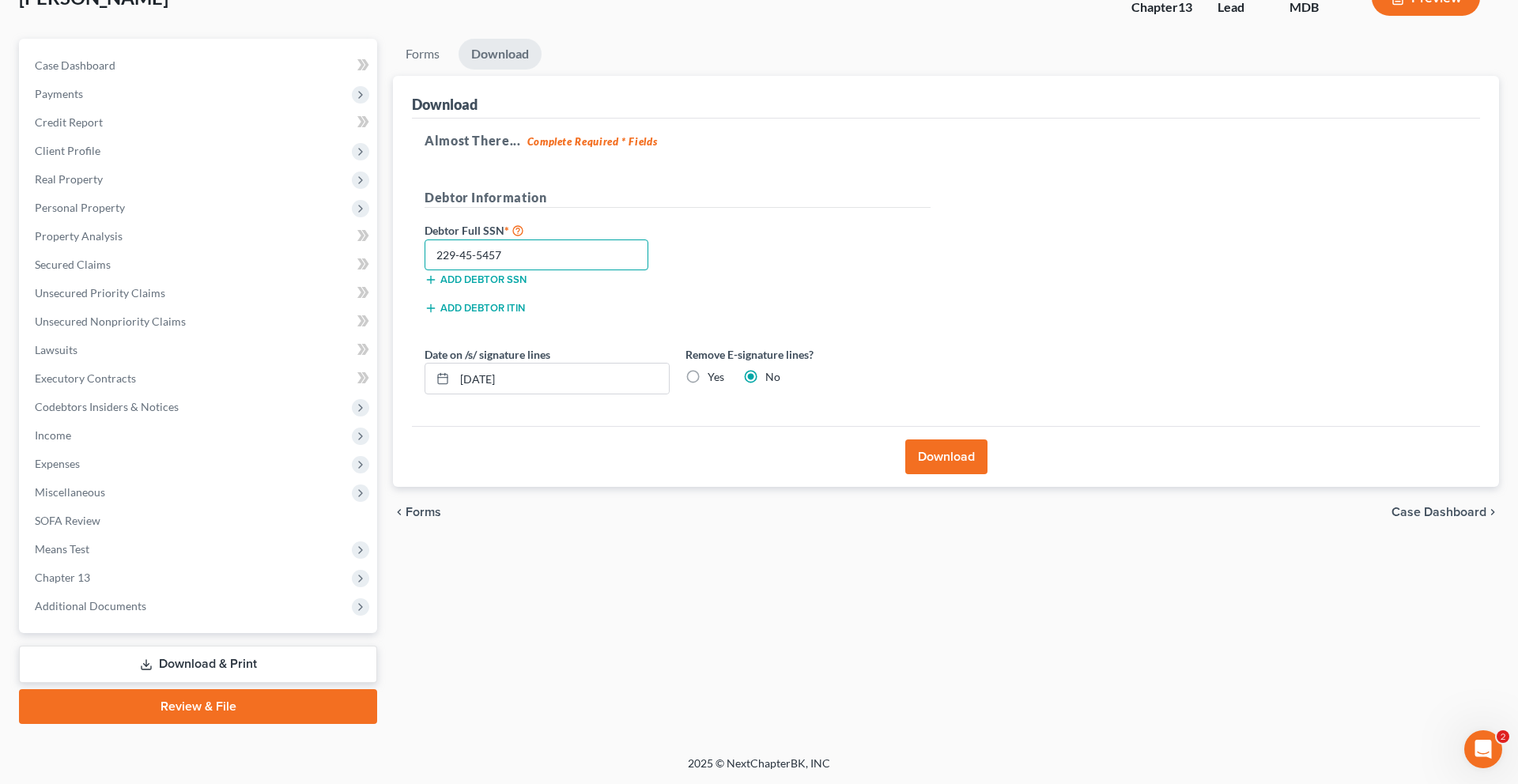 type on "229-45-5457" 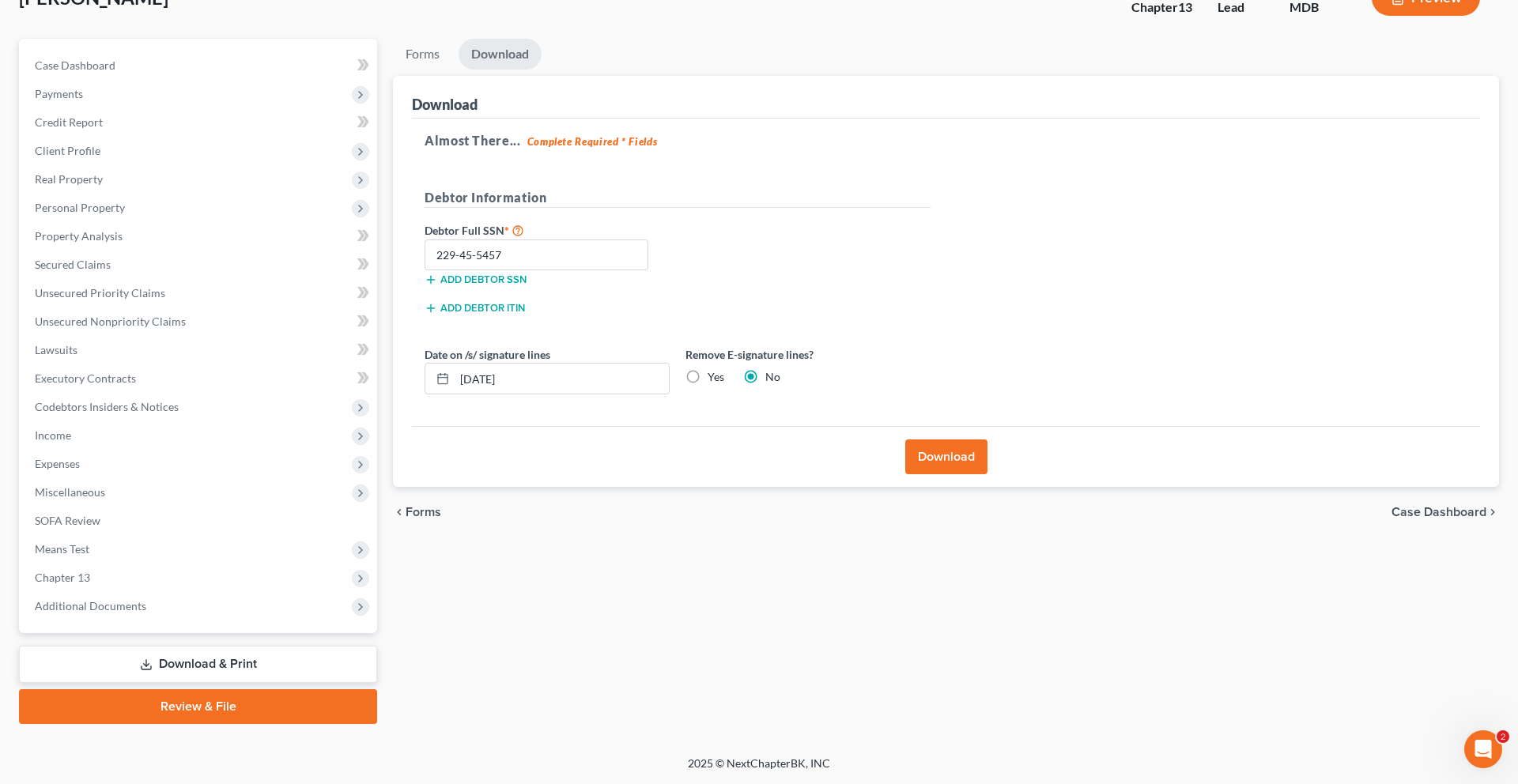 click on "Download" at bounding box center (946, 456) 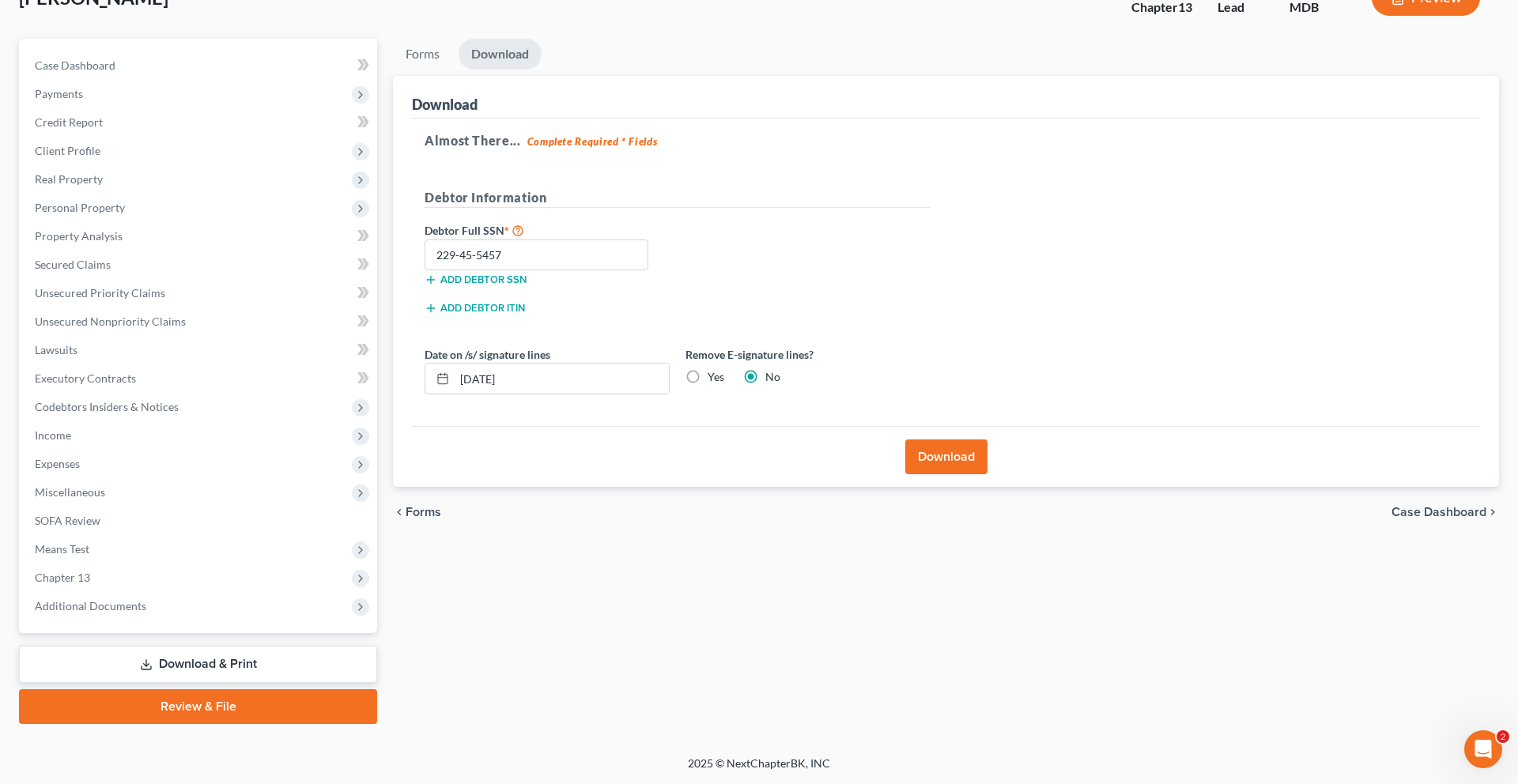 click on "Review & File" at bounding box center [198, 707] 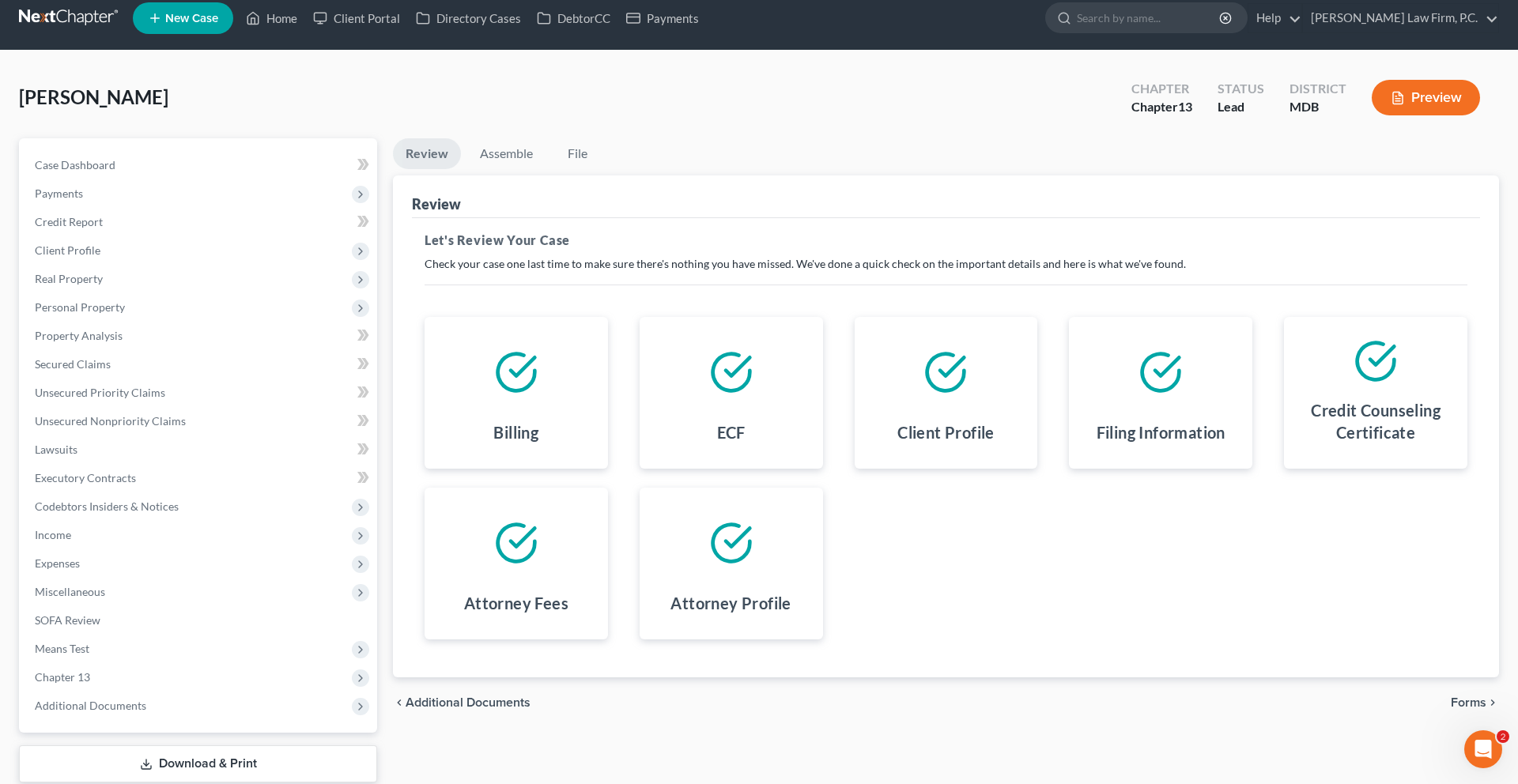 scroll, scrollTop: 0, scrollLeft: 0, axis: both 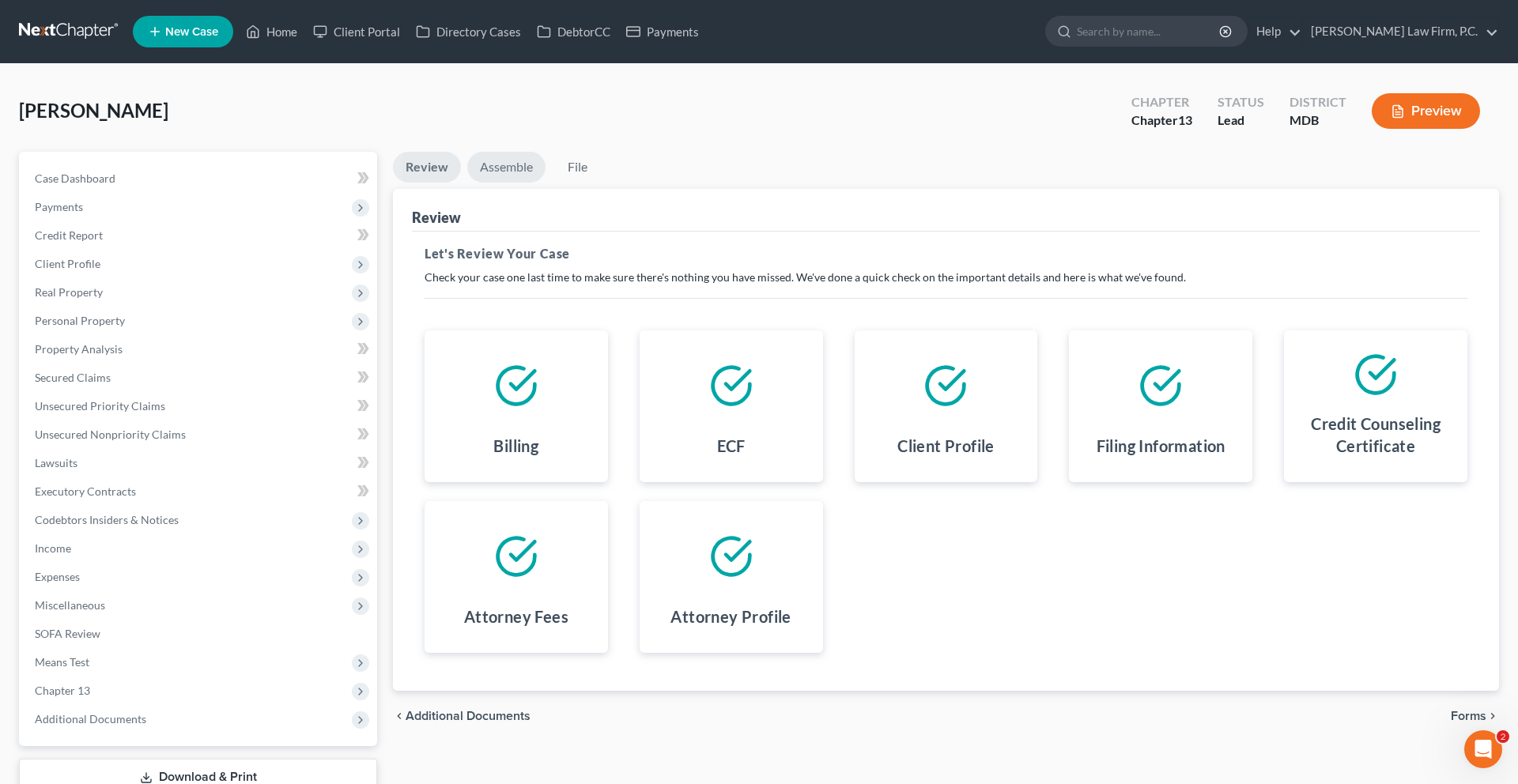click on "Assemble" at bounding box center (506, 167) 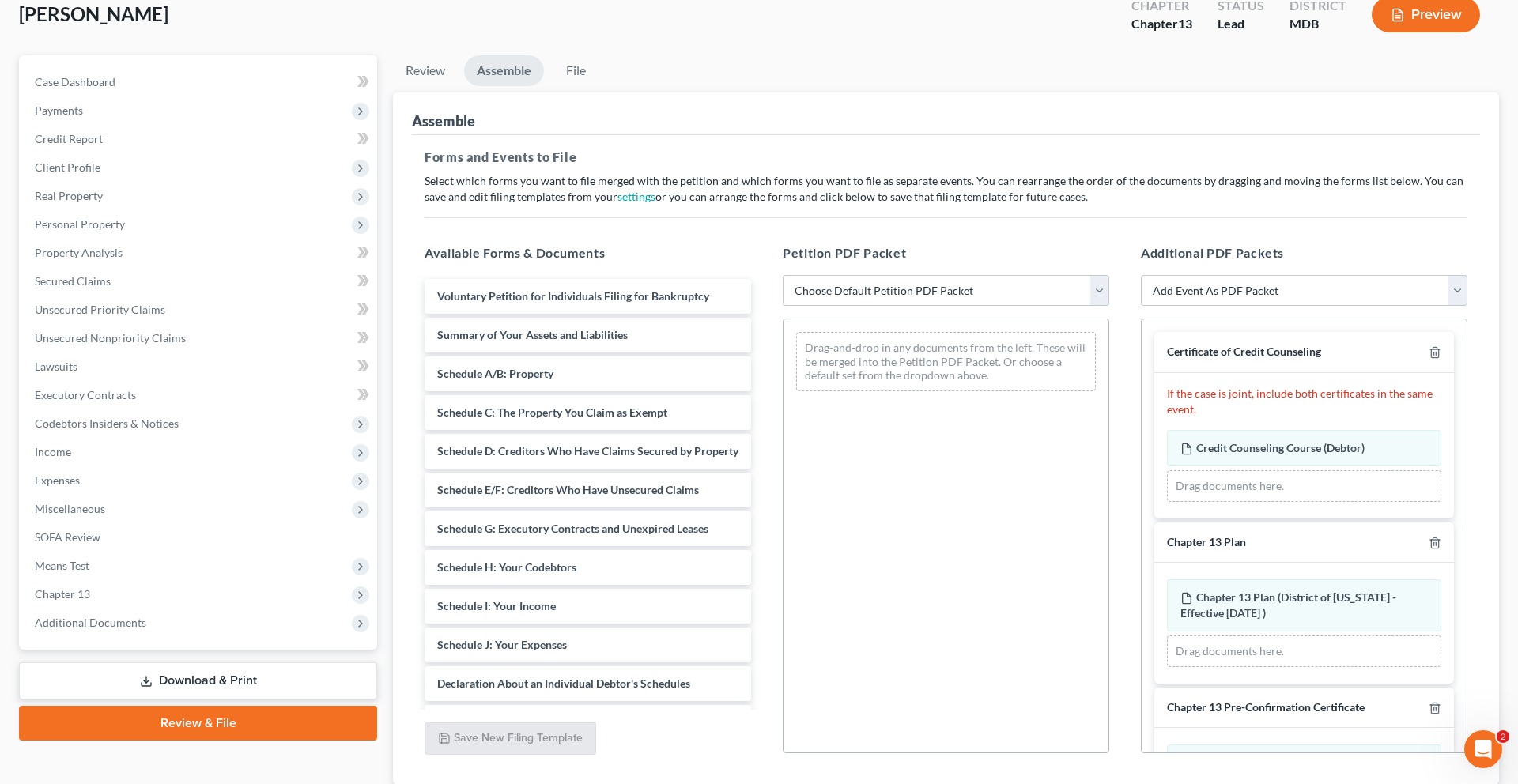 scroll, scrollTop: 149, scrollLeft: 0, axis: vertical 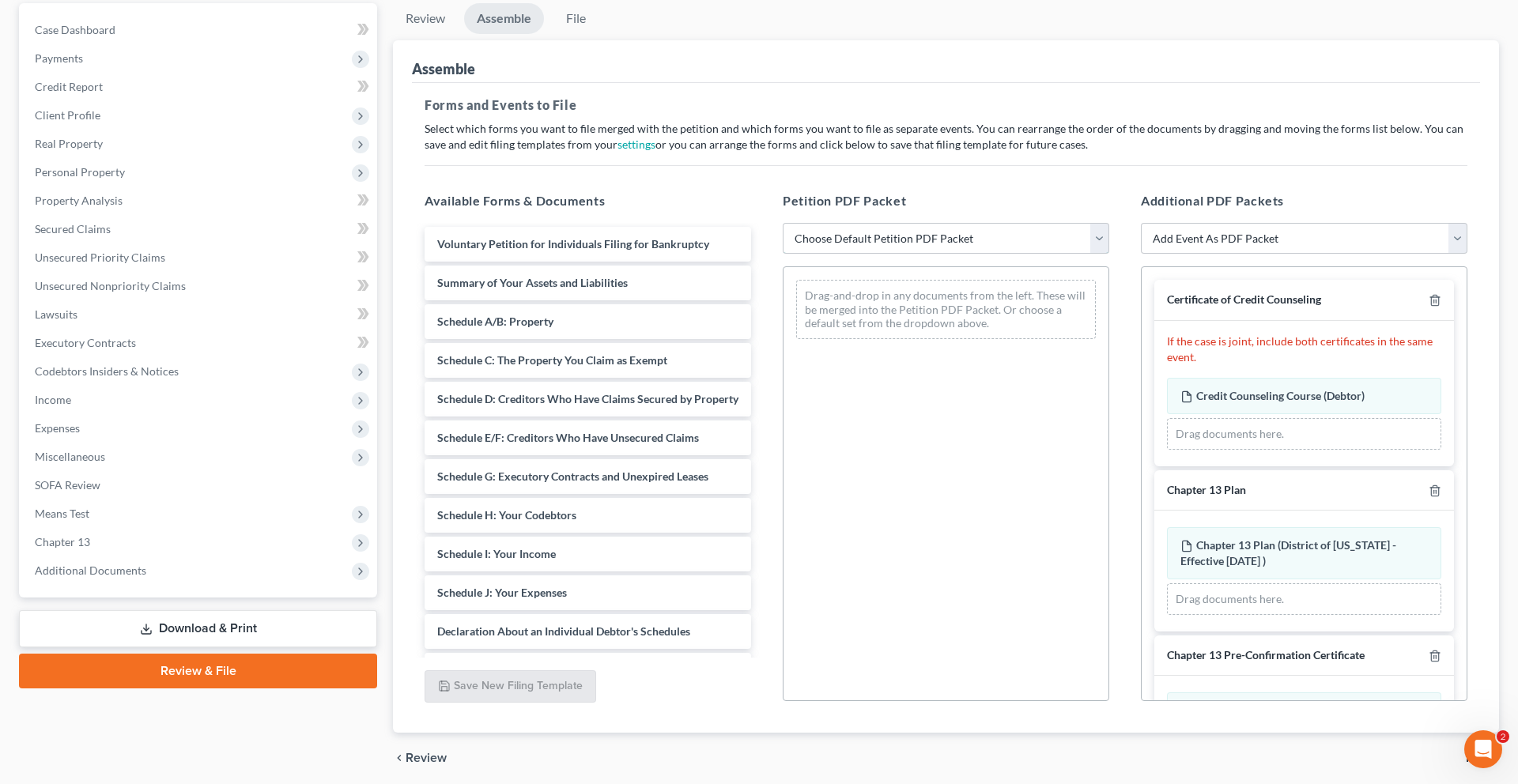 click on "Choose Default Petition PDF Packet Emergency Filing (Voluntary Petition and Creditor List Only) Chapter 13 Template" at bounding box center (946, 239) 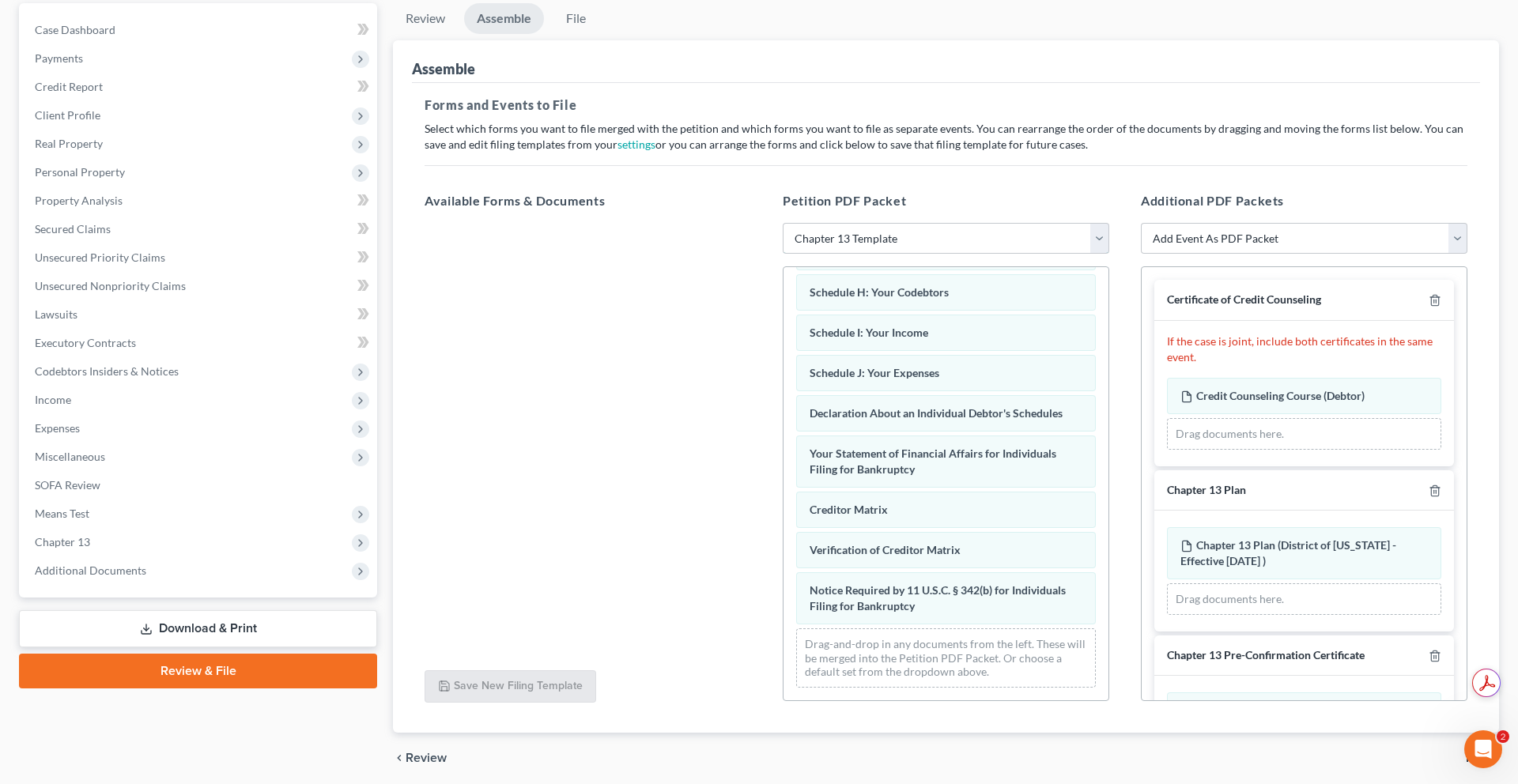scroll, scrollTop: 482, scrollLeft: 0, axis: vertical 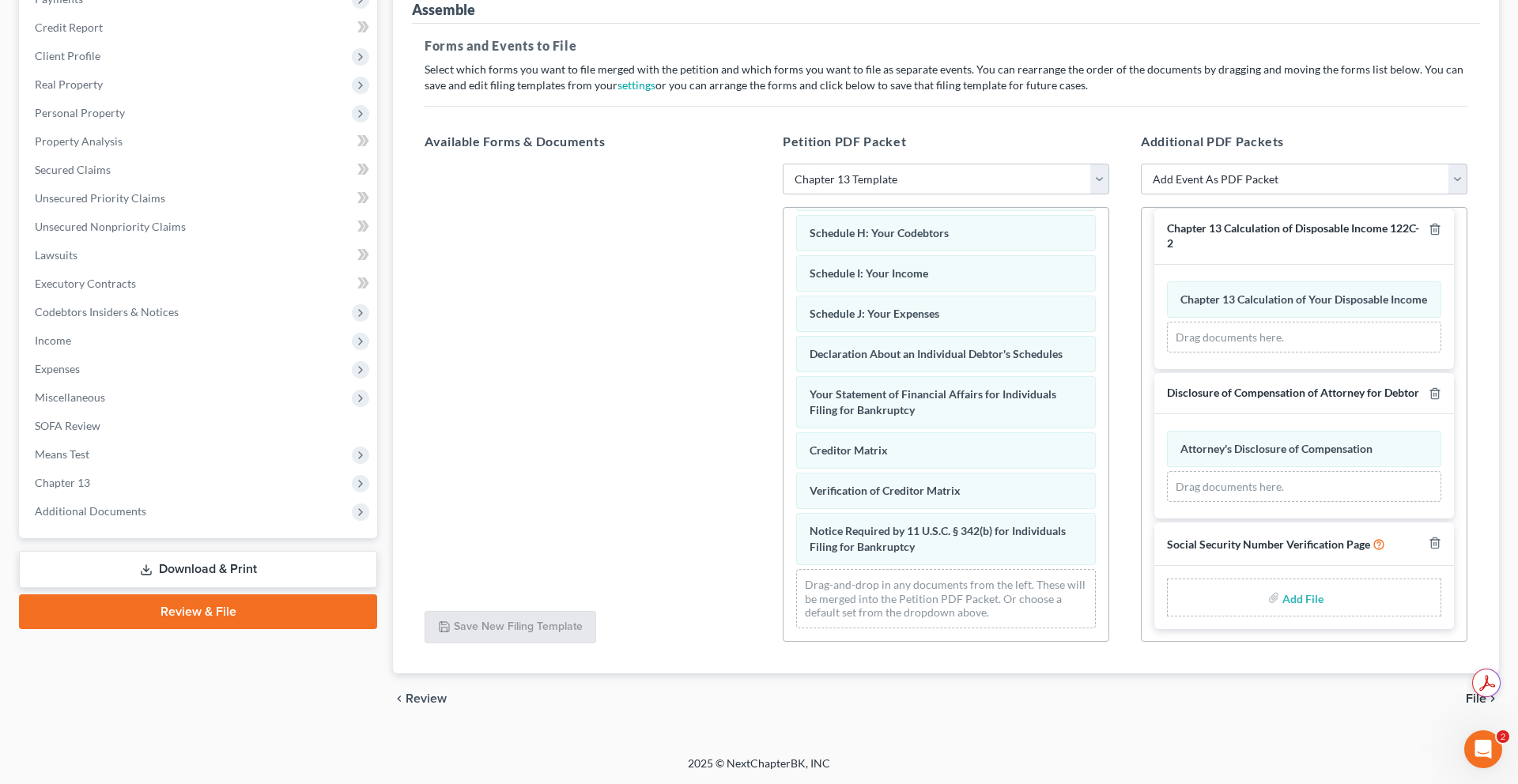 click at bounding box center (1301, 597) 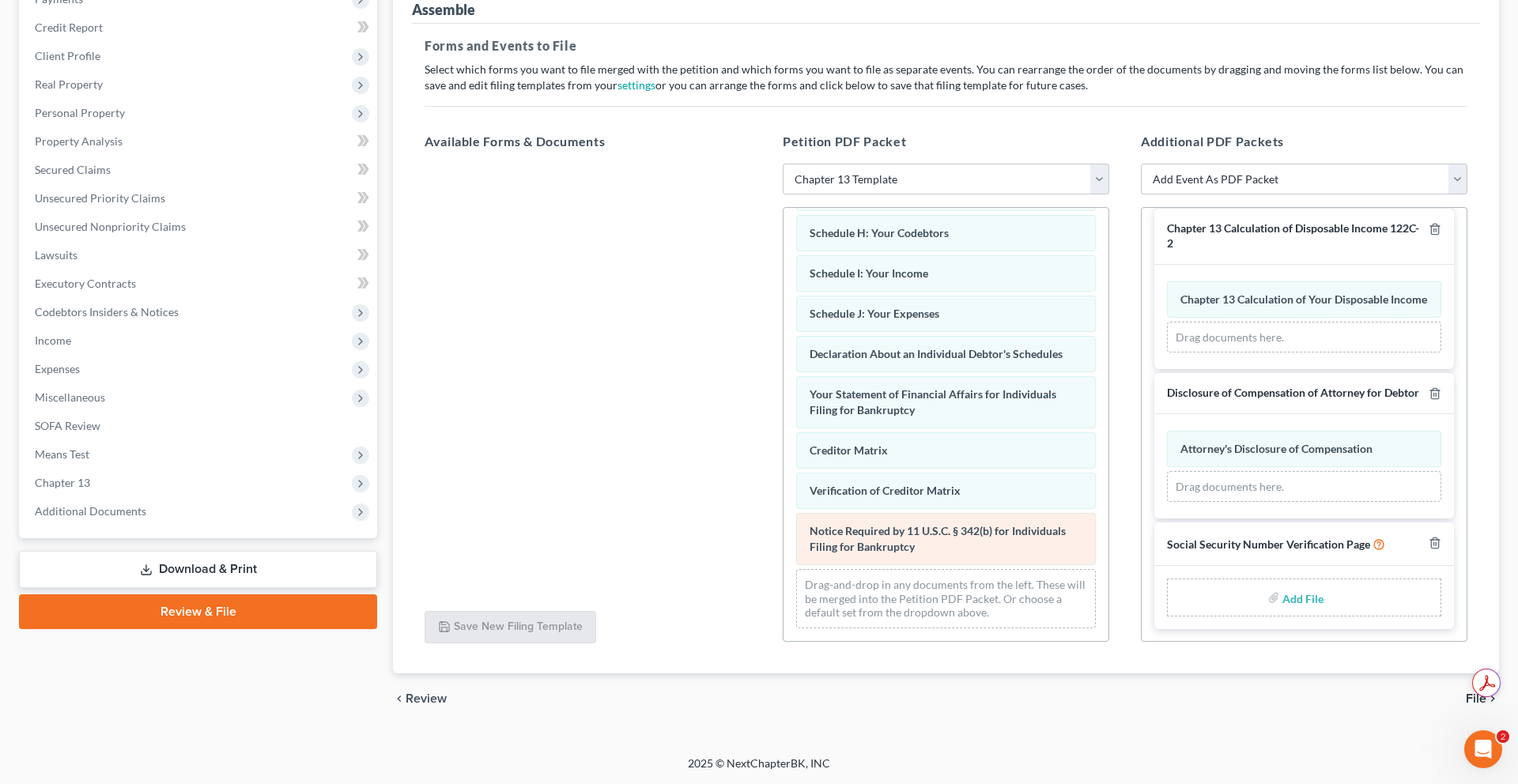 type on "C:\fakepath\Statements Re- Social Security.pdf" 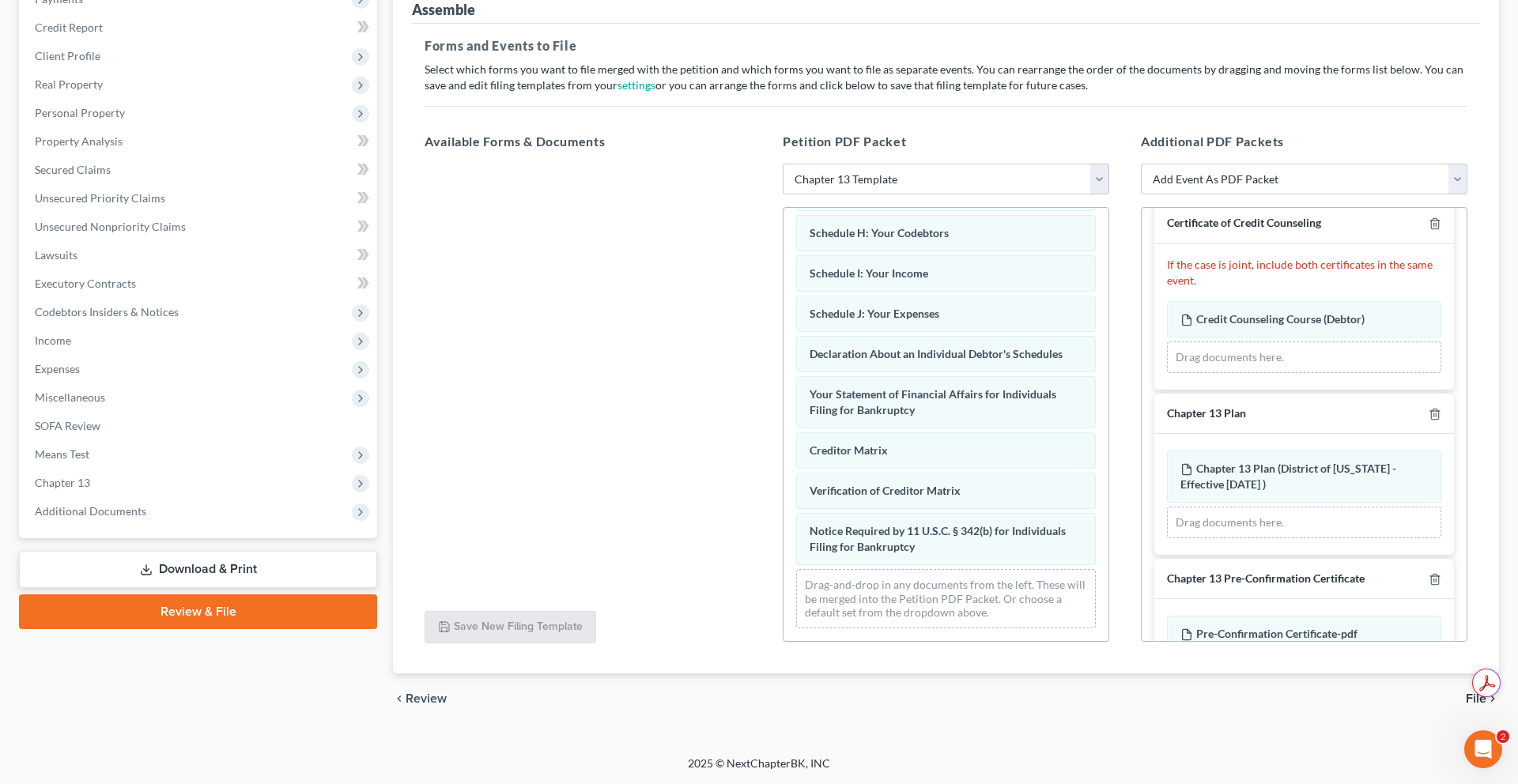 scroll, scrollTop: 0, scrollLeft: 0, axis: both 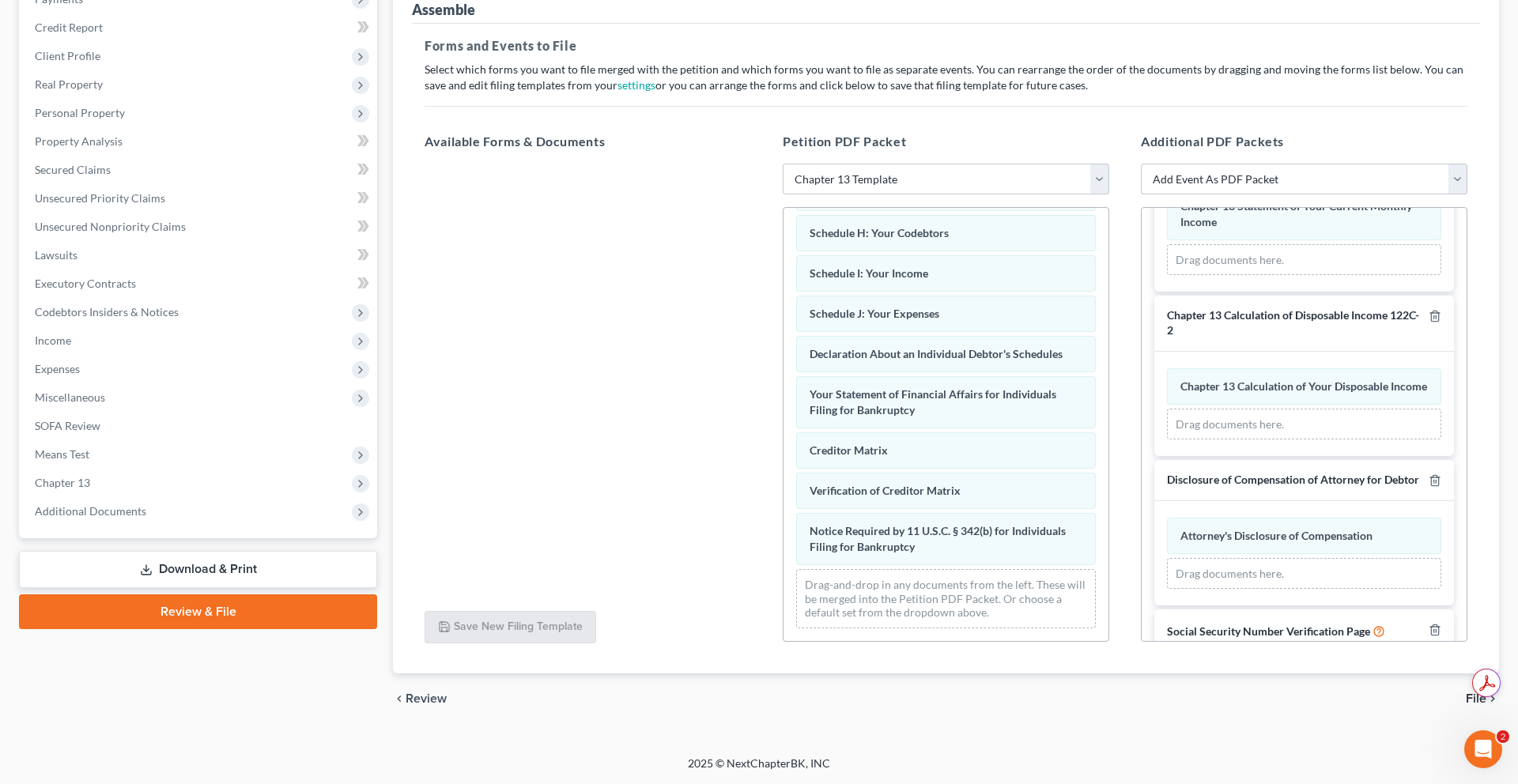 click on "File" at bounding box center [1476, 699] 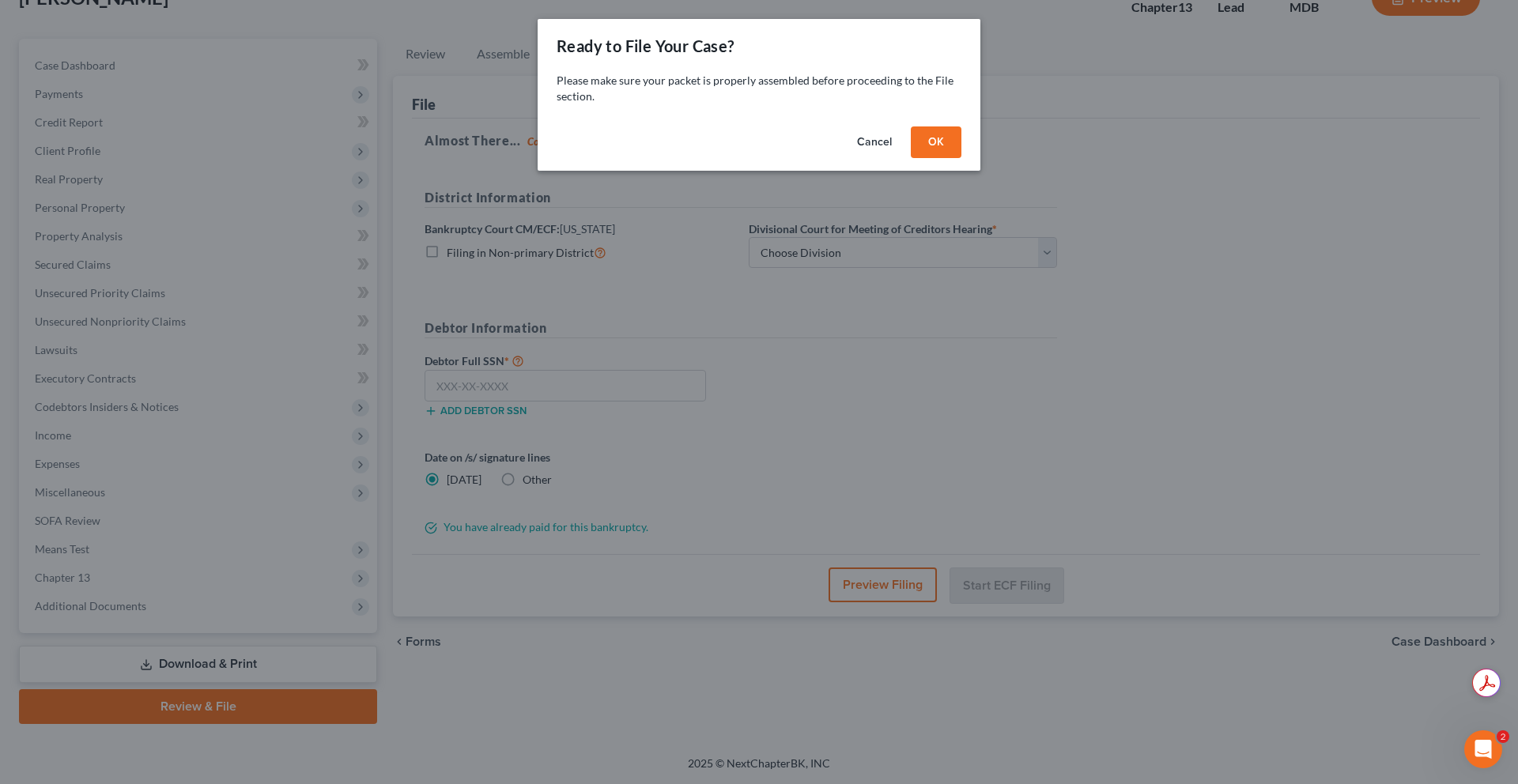 scroll, scrollTop: 334, scrollLeft: 0, axis: vertical 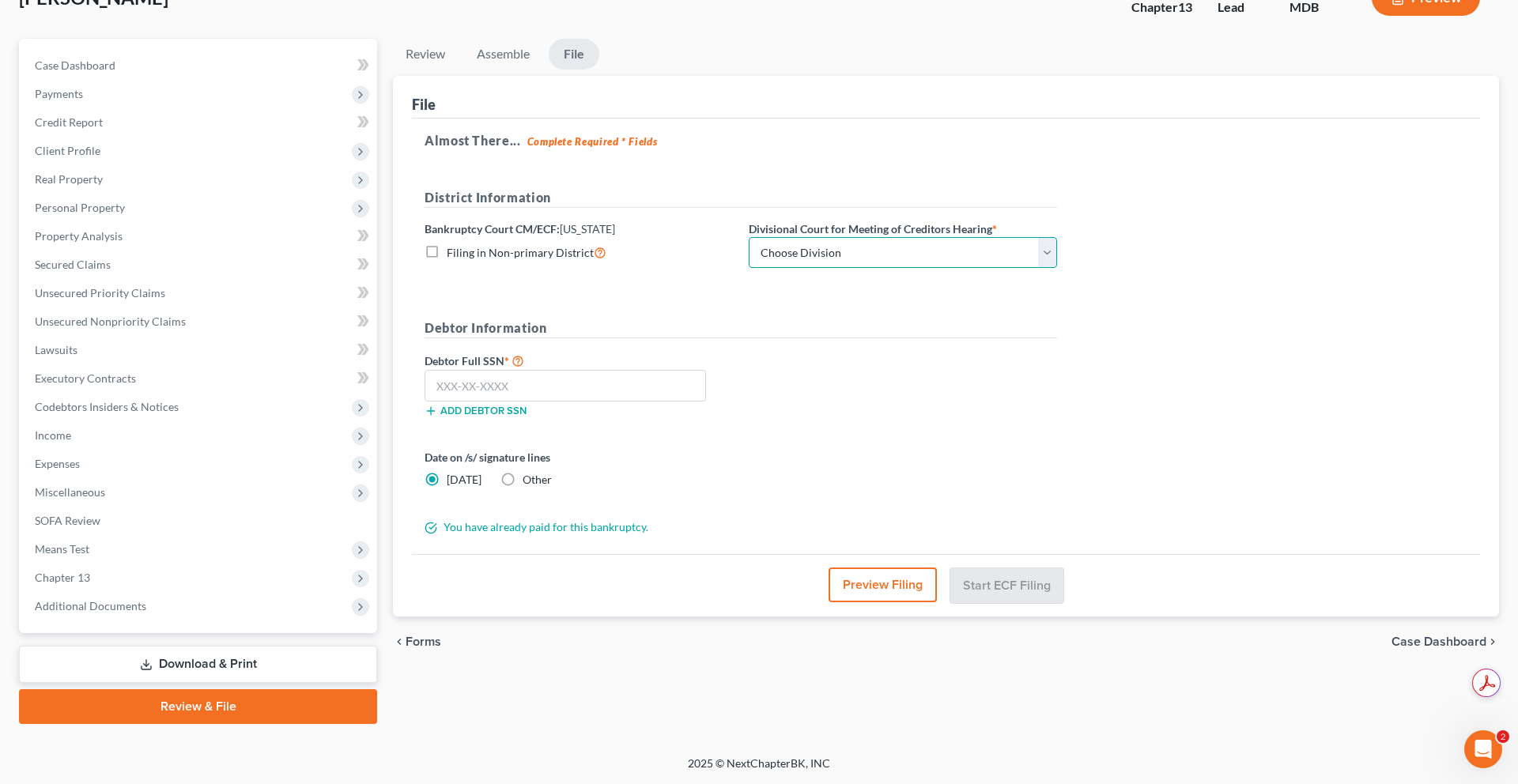 click on "Choose Division Baltimore Greenbelt" at bounding box center (903, 253) 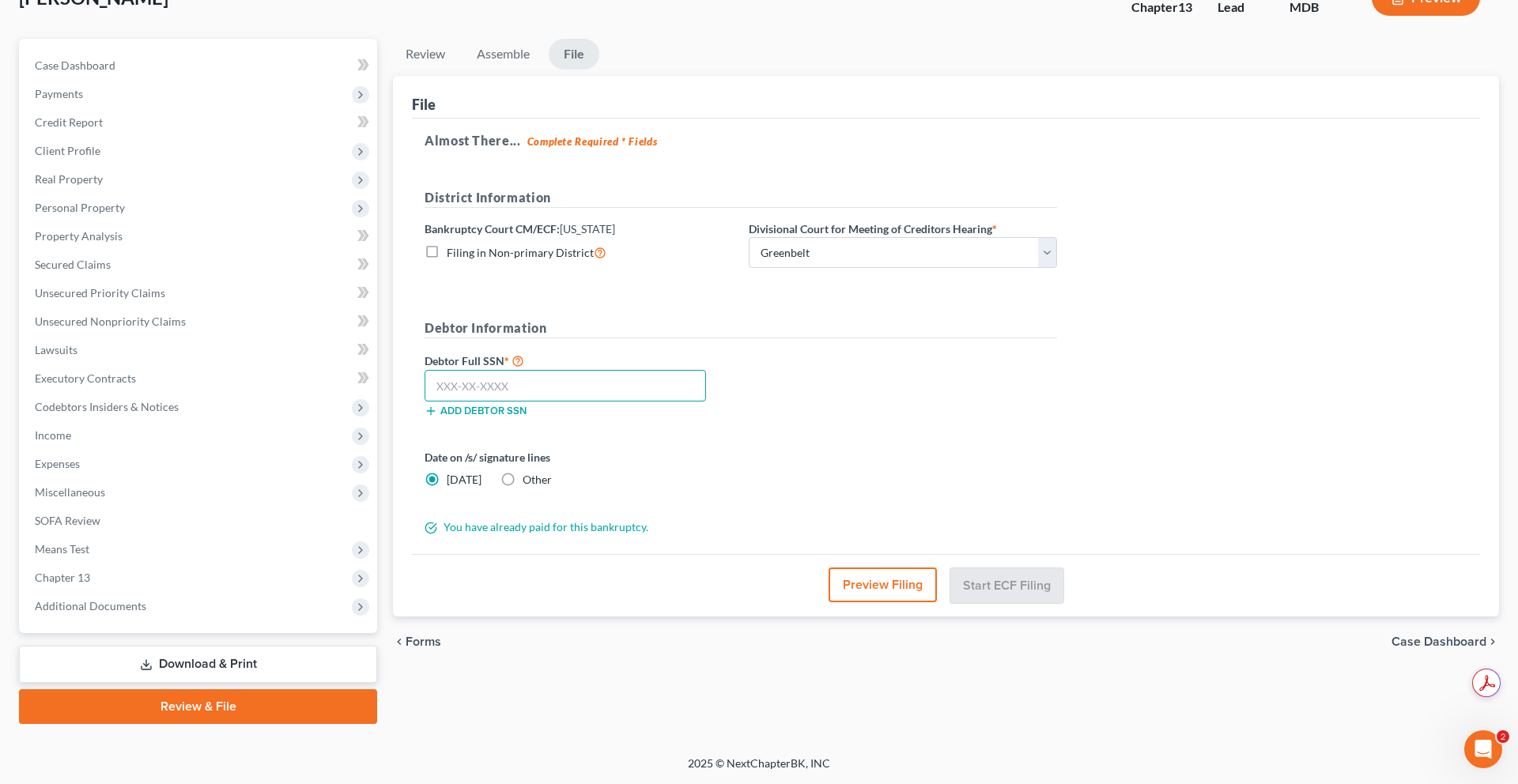 click at bounding box center [565, 386] 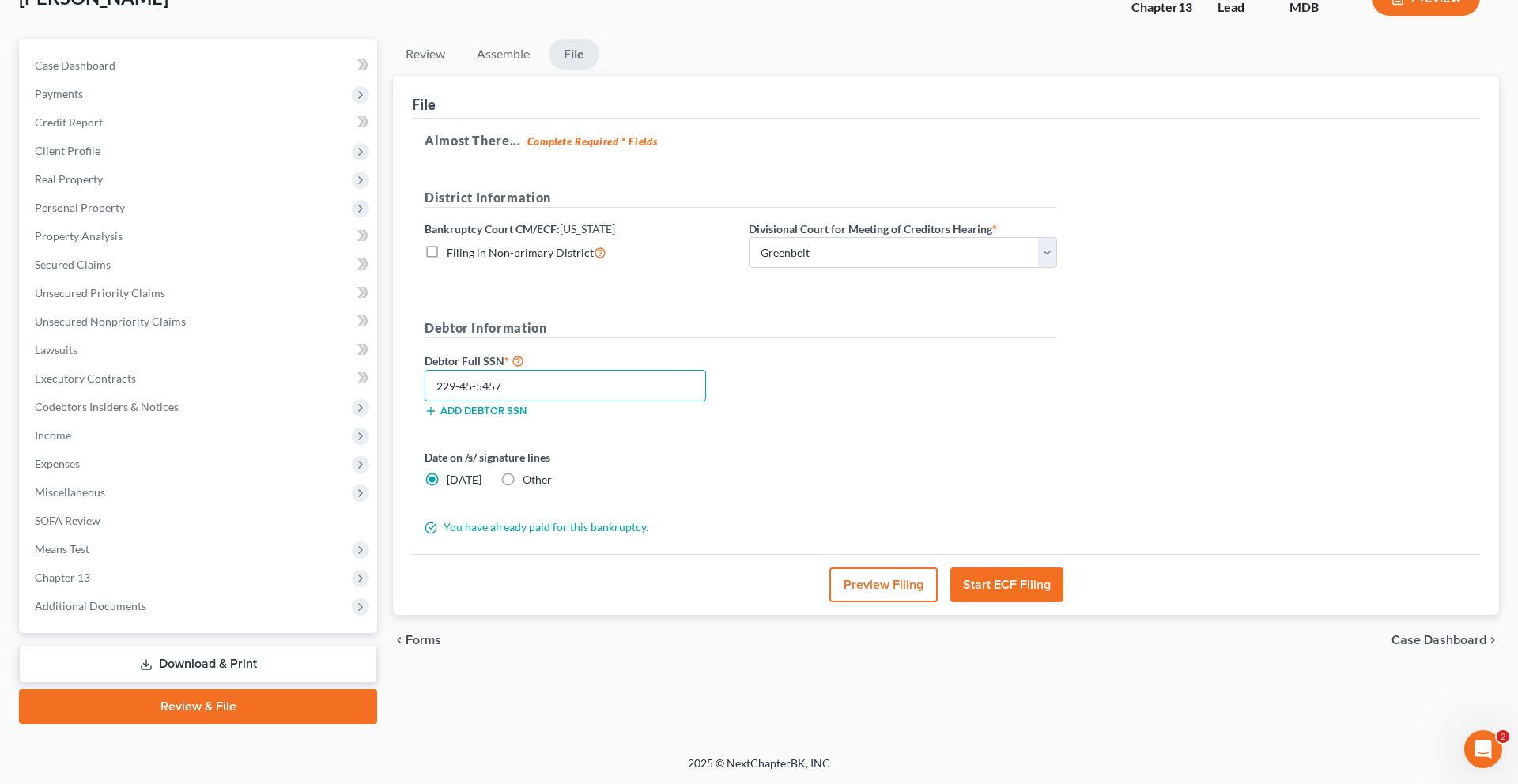 scroll, scrollTop: 287, scrollLeft: 0, axis: vertical 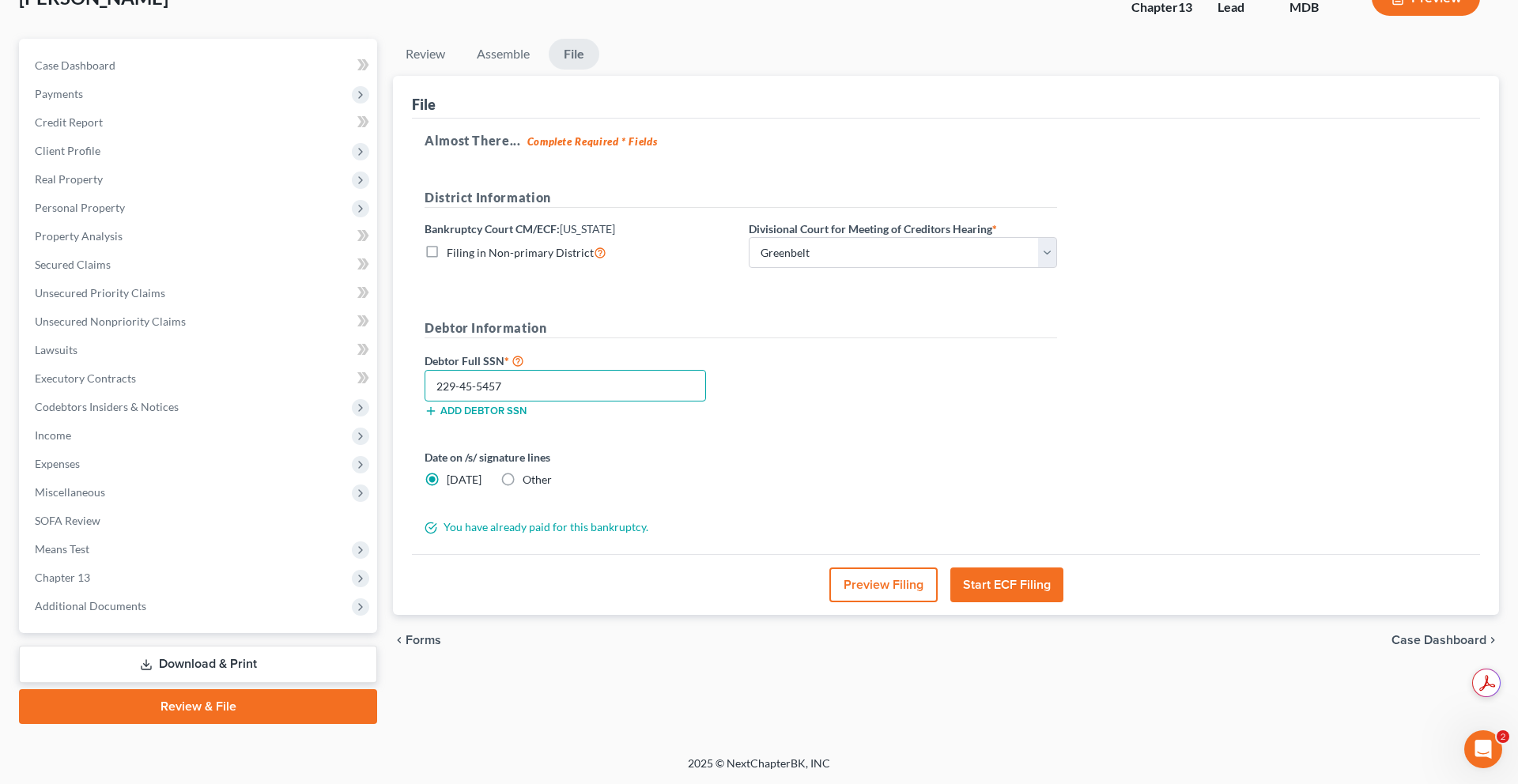type on "229-45-5457" 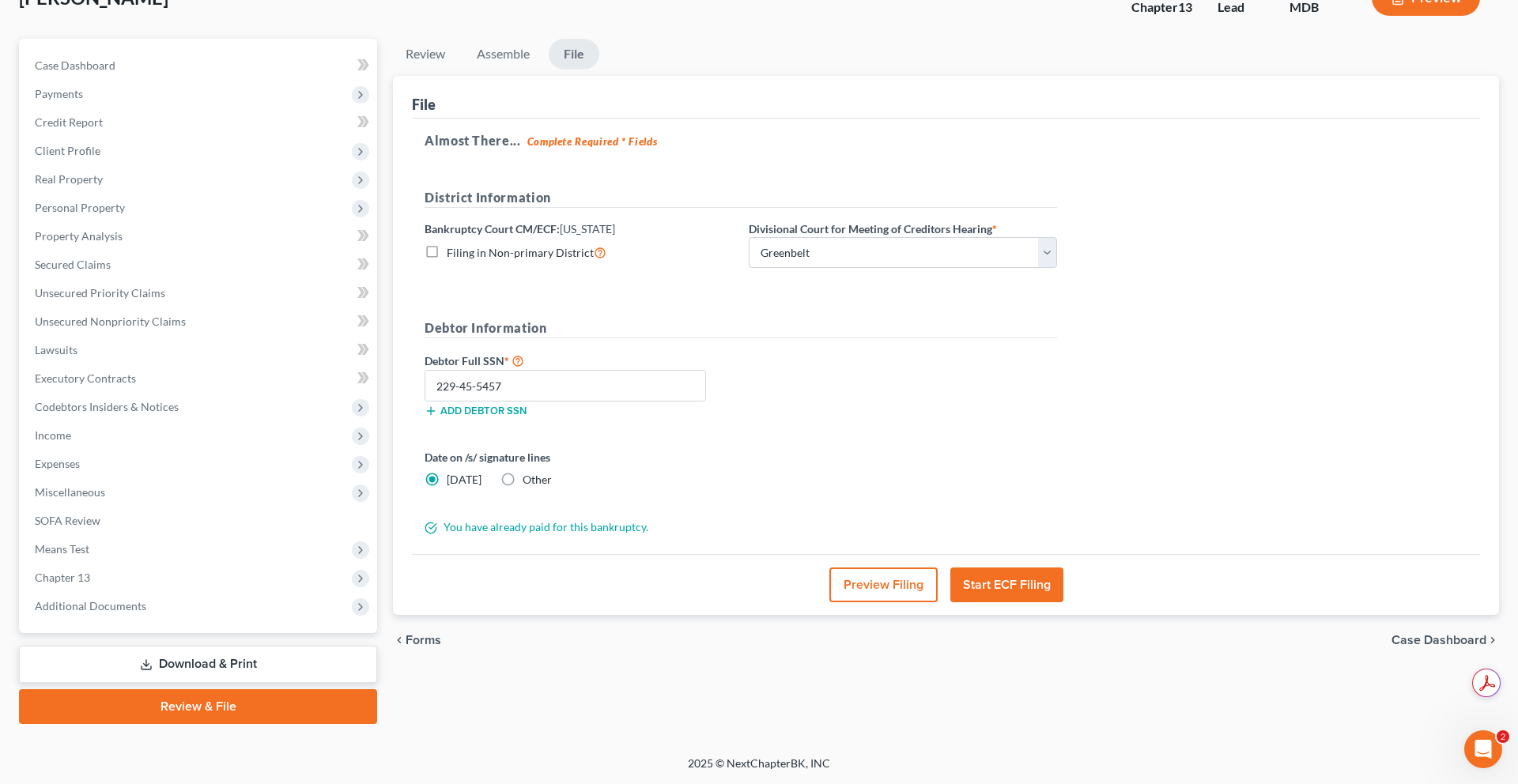 click on "Start ECF Filing" at bounding box center [1006, 585] 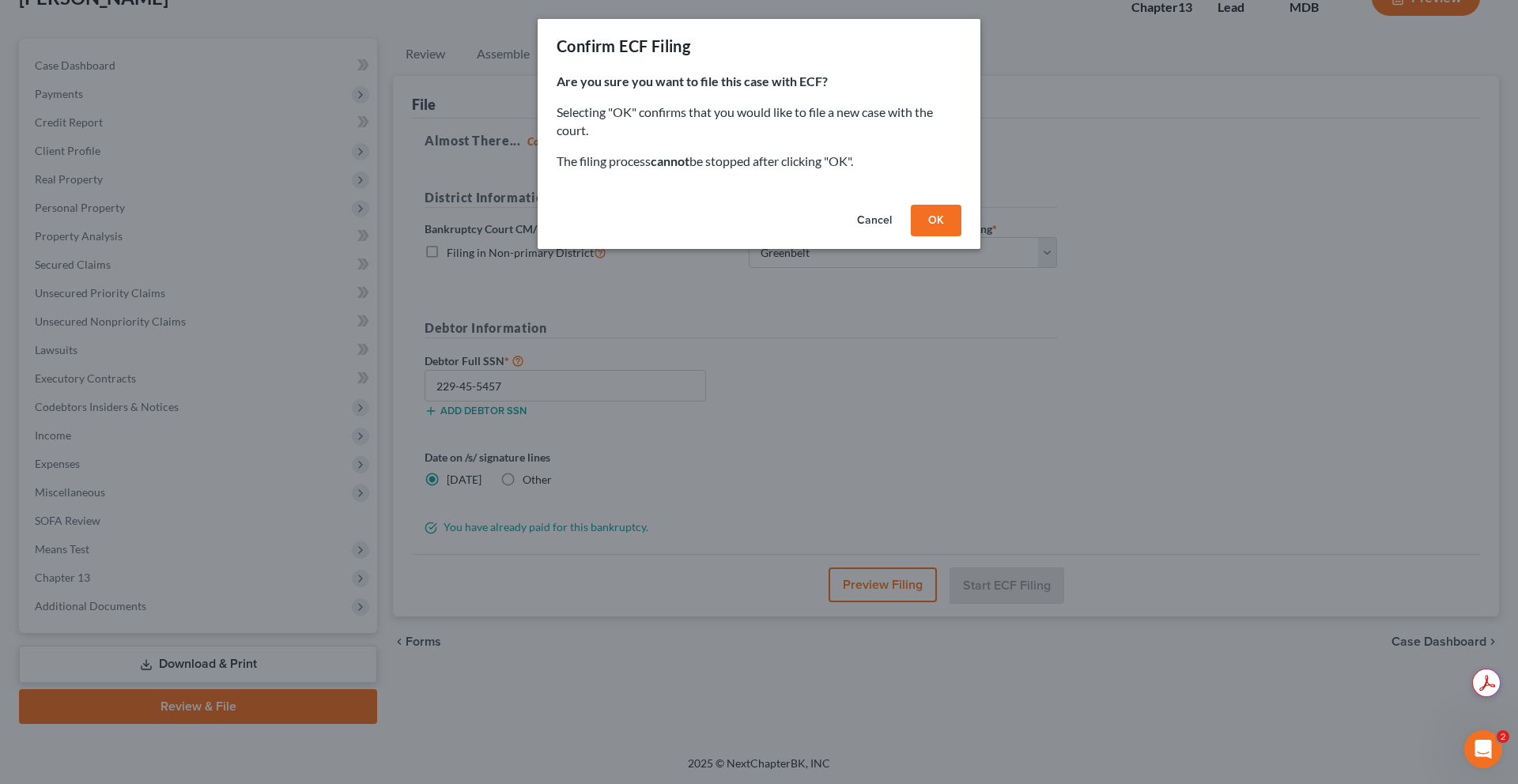 click on "OK" at bounding box center [936, 220] 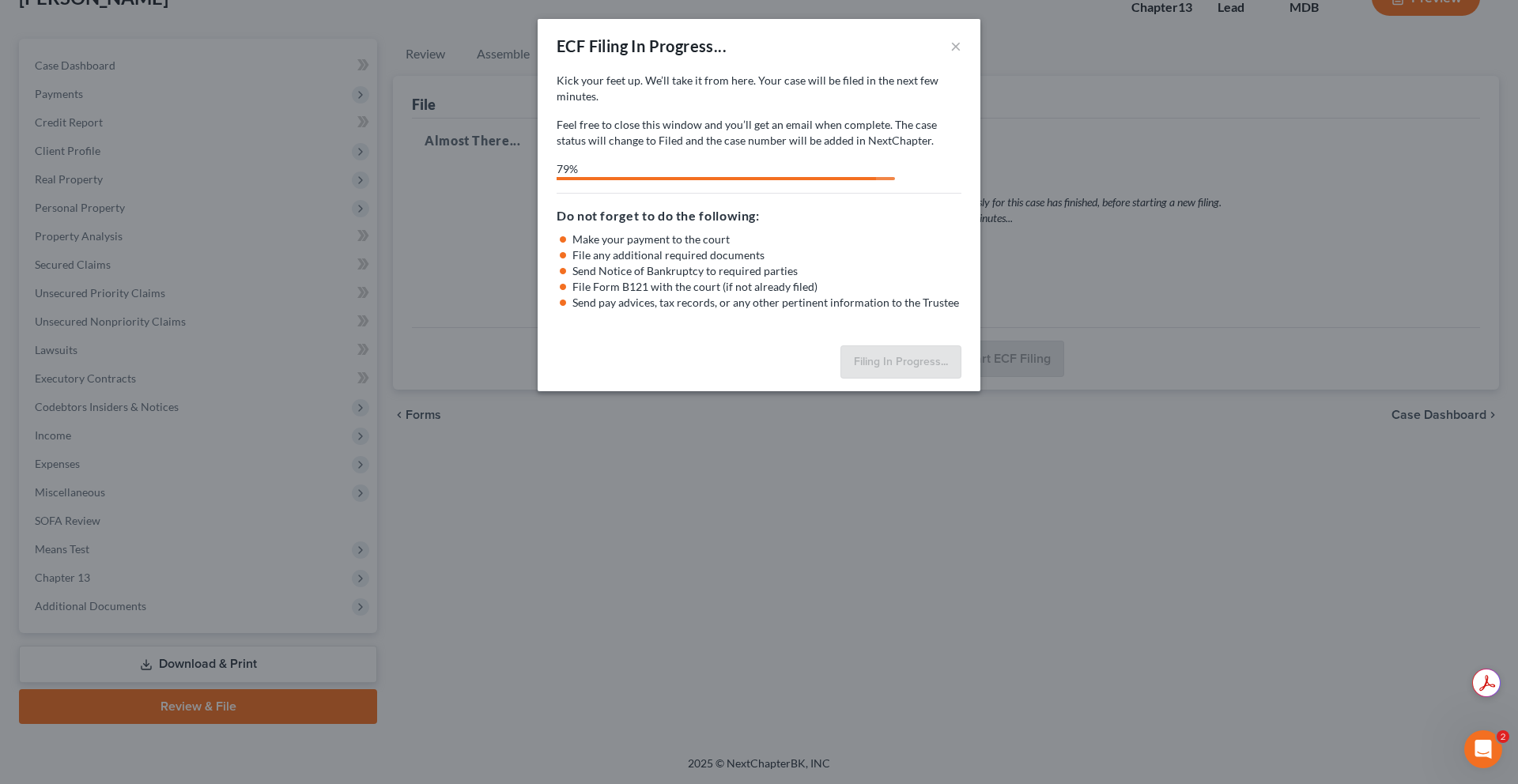 click on "Do not forget to do the following:" at bounding box center [759, 216] 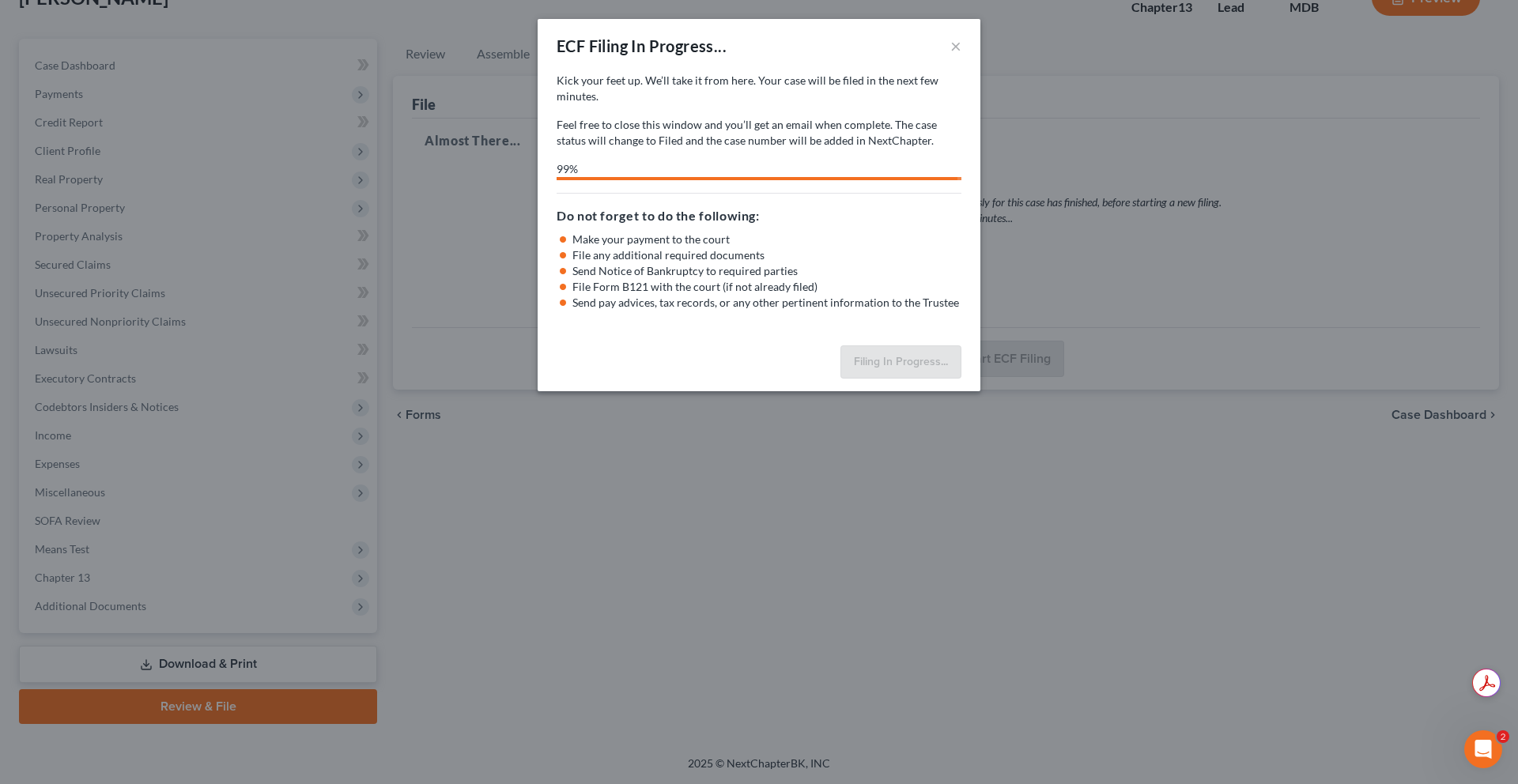select on "1" 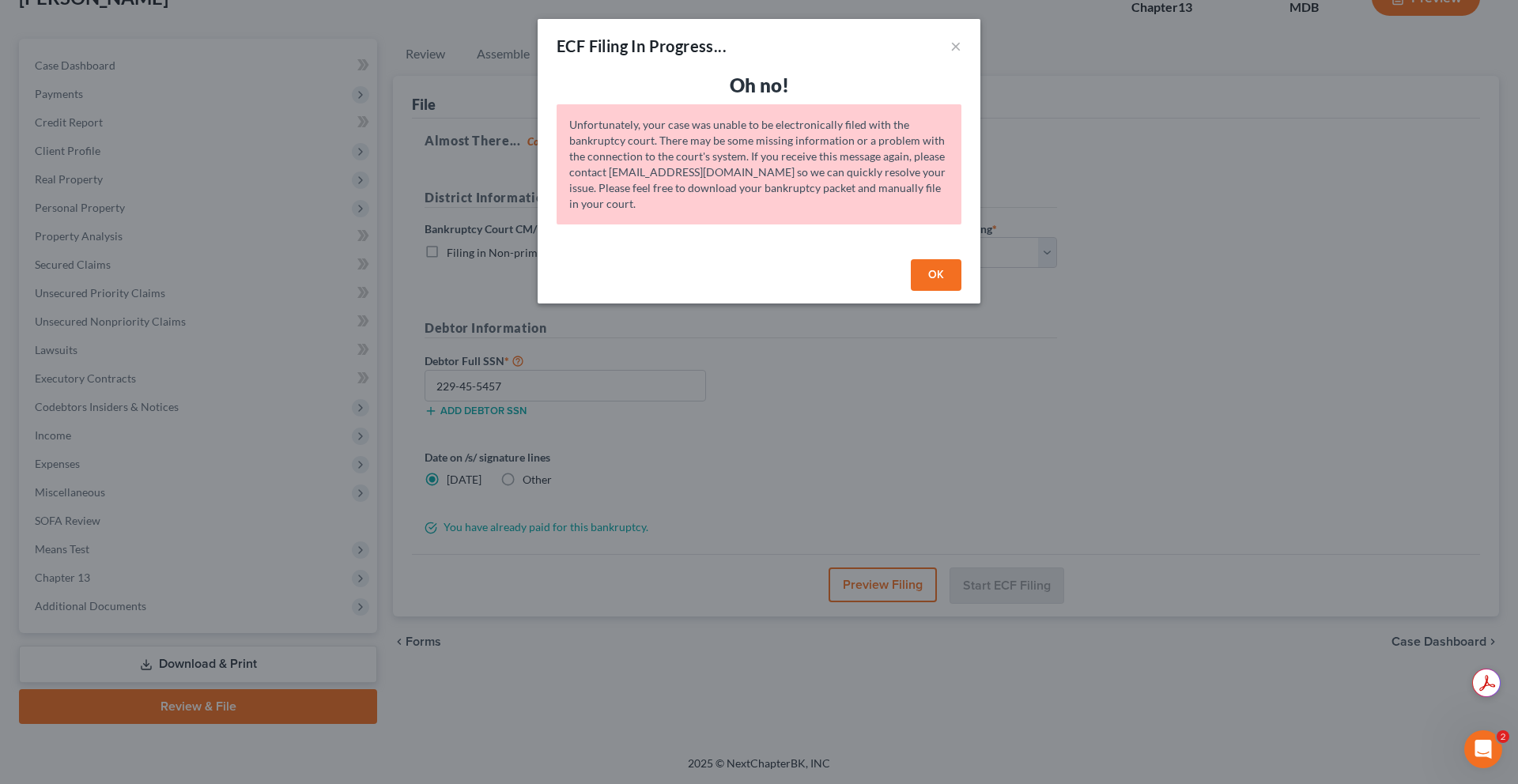 click on "OK" at bounding box center [936, 275] 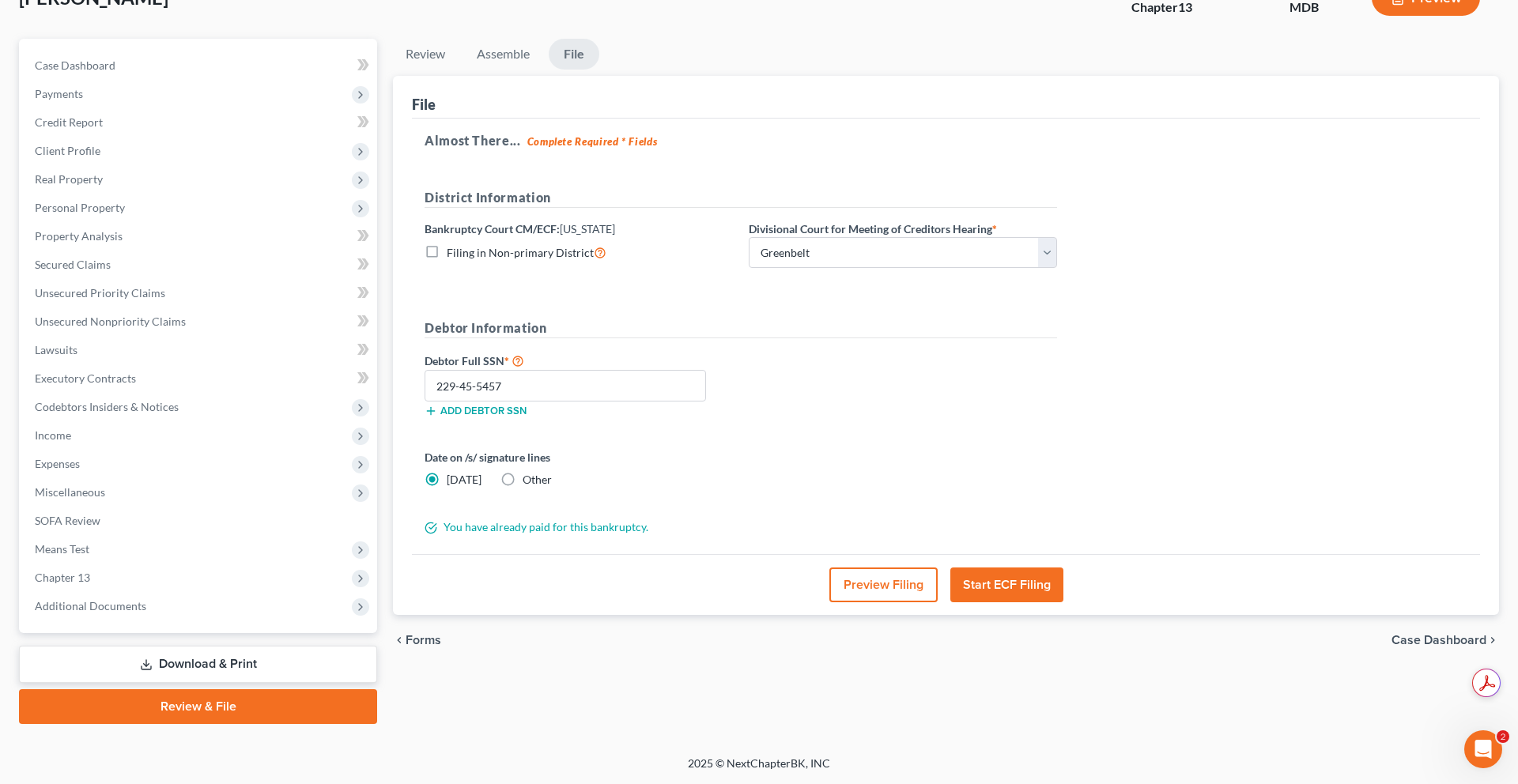 click on "District Information Bankruptcy Court CM/ECF:  [US_STATE] Filing in Non-primary District  Divisional Court for Meeting of Creditors Hearing  * Choose Division Baltimore Greenbelt Debtor Information Debtor Full SSN  *   229-45-5457 Add debtor SSN Date on /s/ signature lines [DATE] Other You have already paid for this bankruptcy." at bounding box center [741, 362] 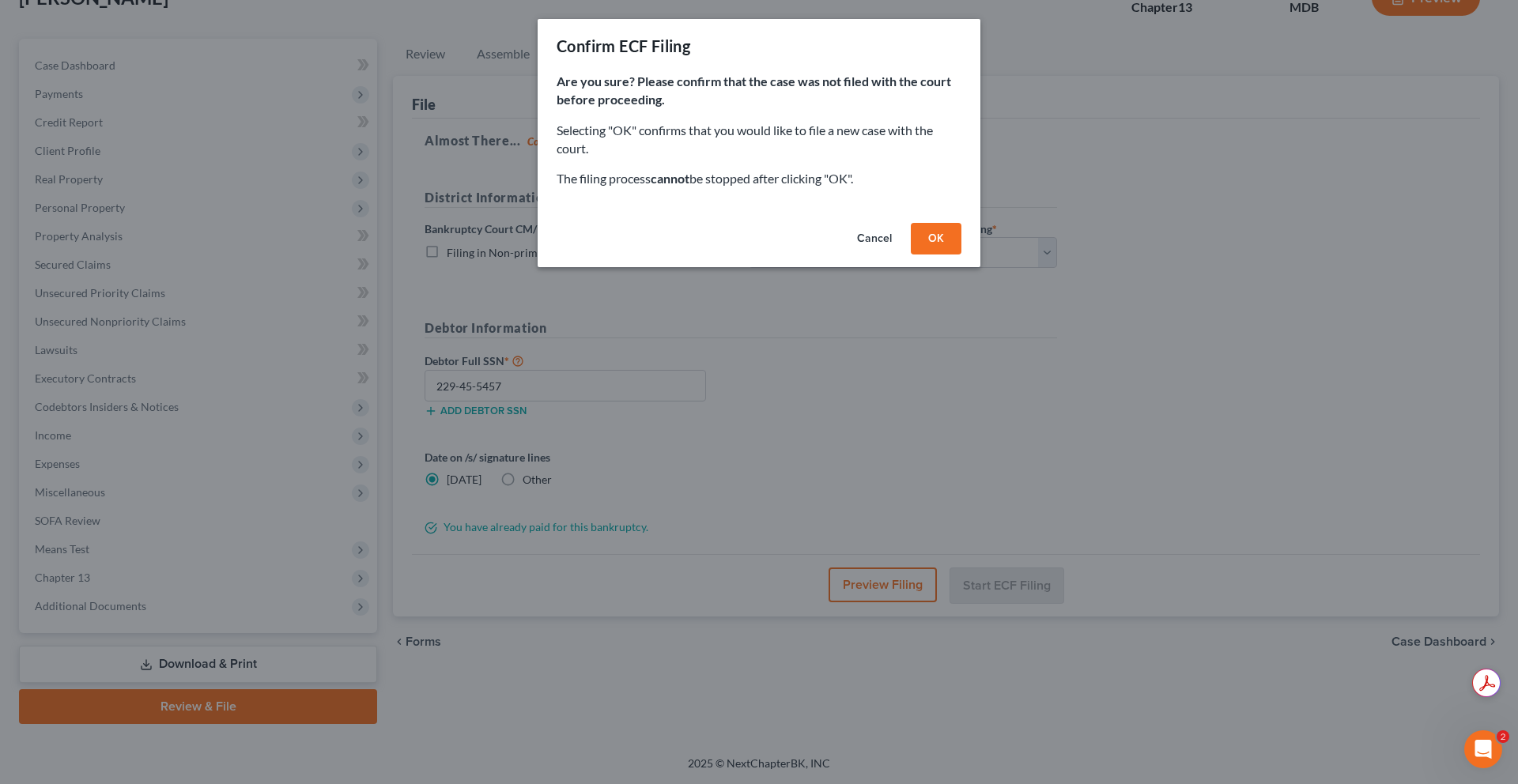 click on "OK" at bounding box center [936, 239] 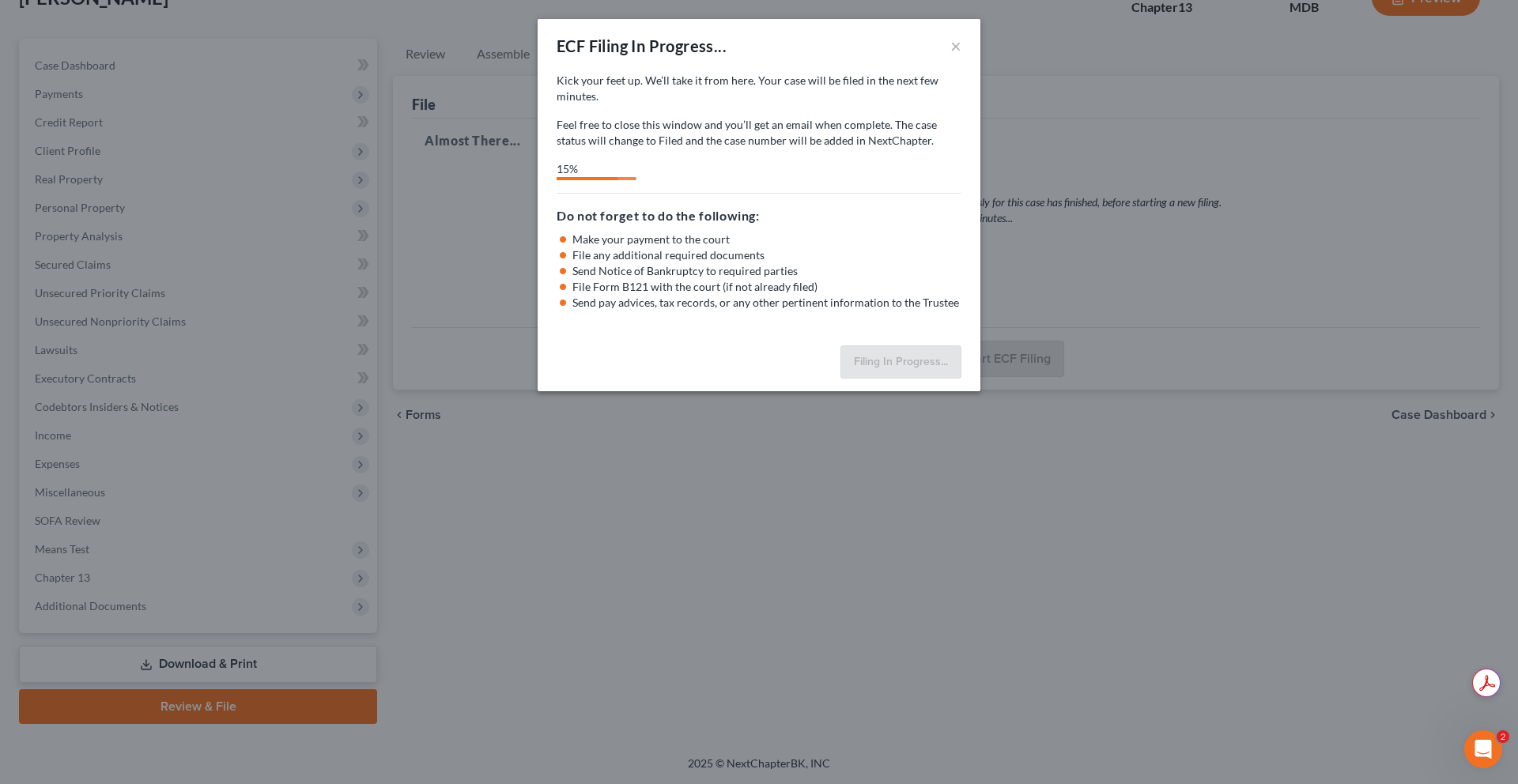 click on "Make your payment to the court" at bounding box center (767, 239) 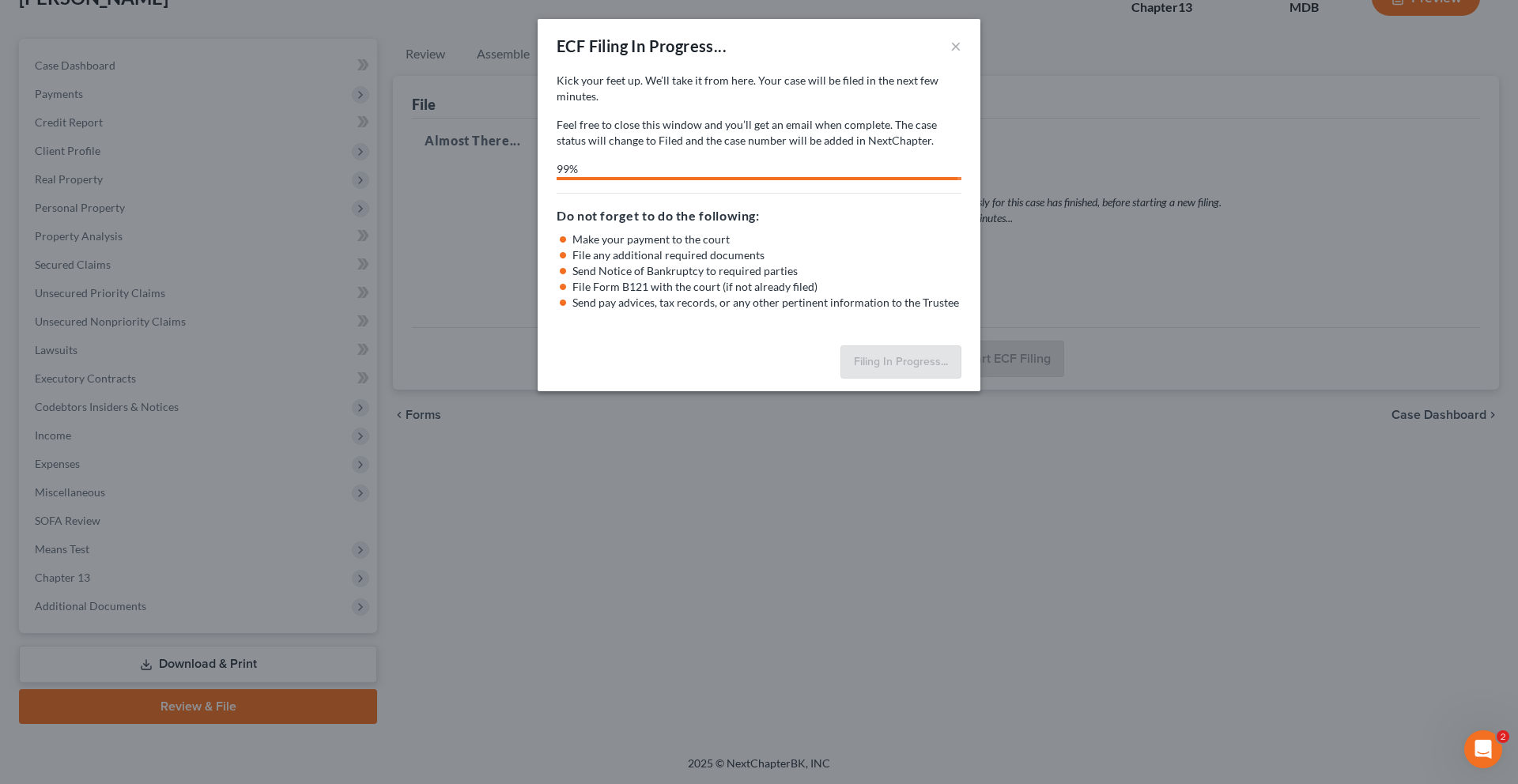 select on "1" 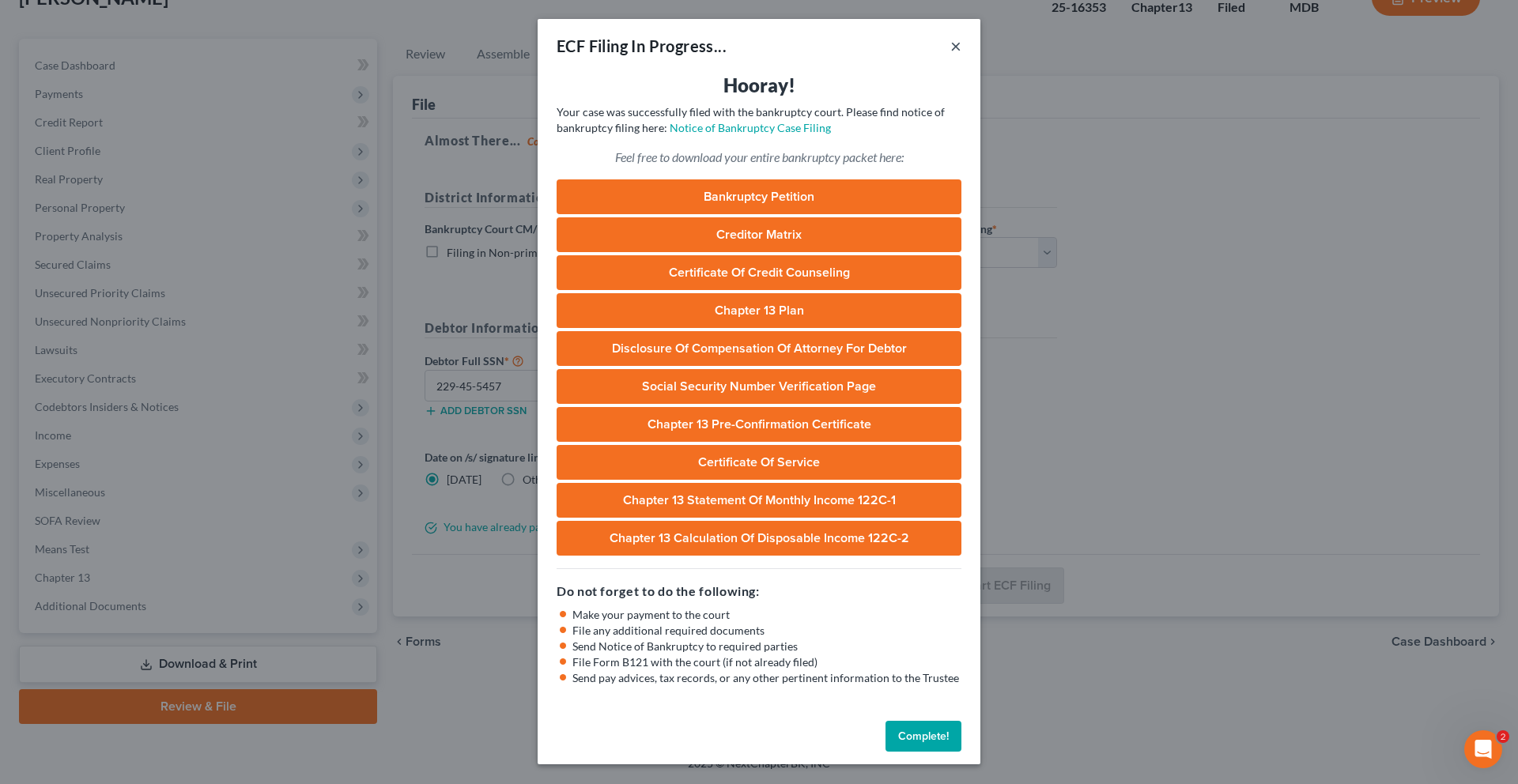 click on "×" at bounding box center [956, 46] 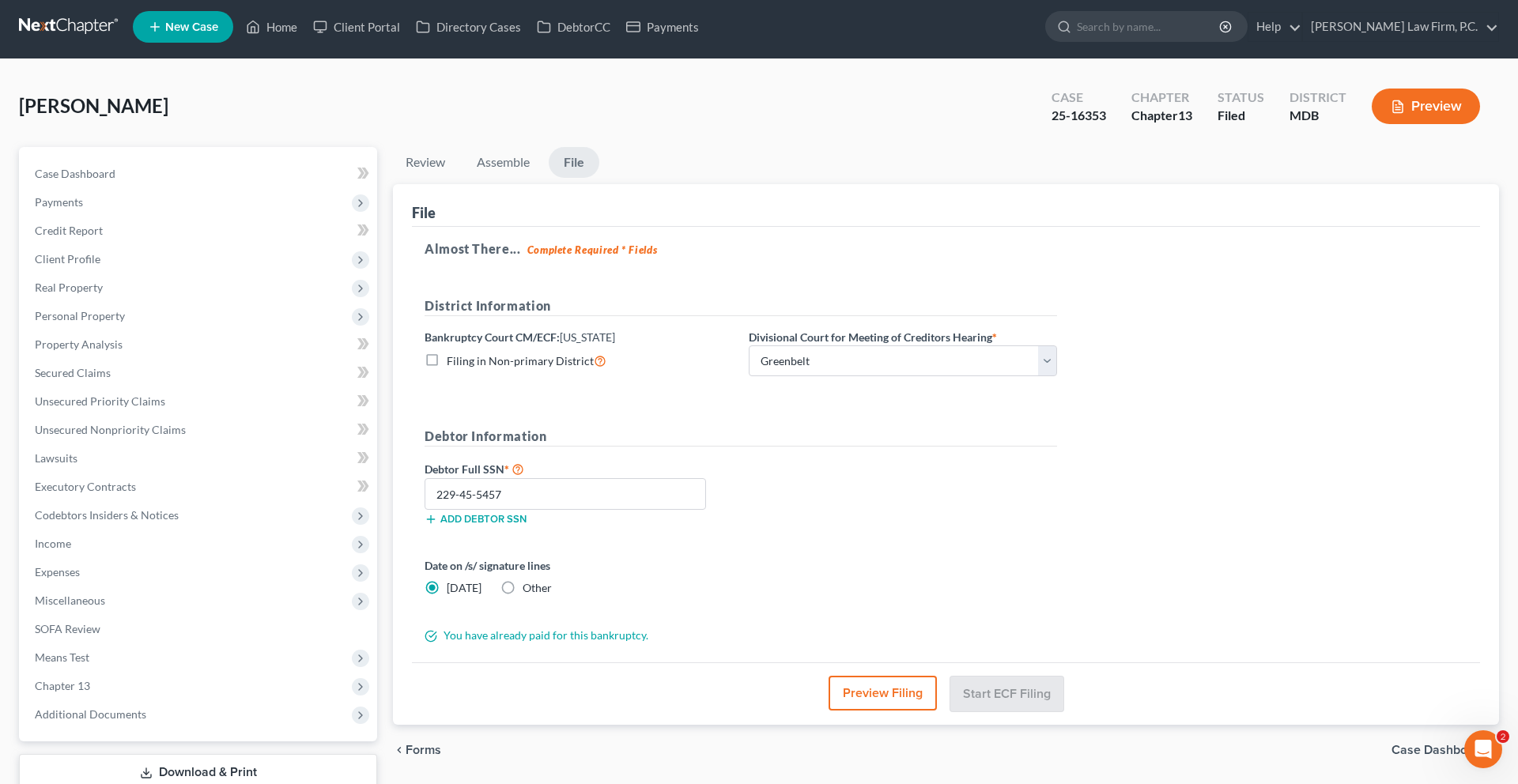 scroll, scrollTop: 0, scrollLeft: 0, axis: both 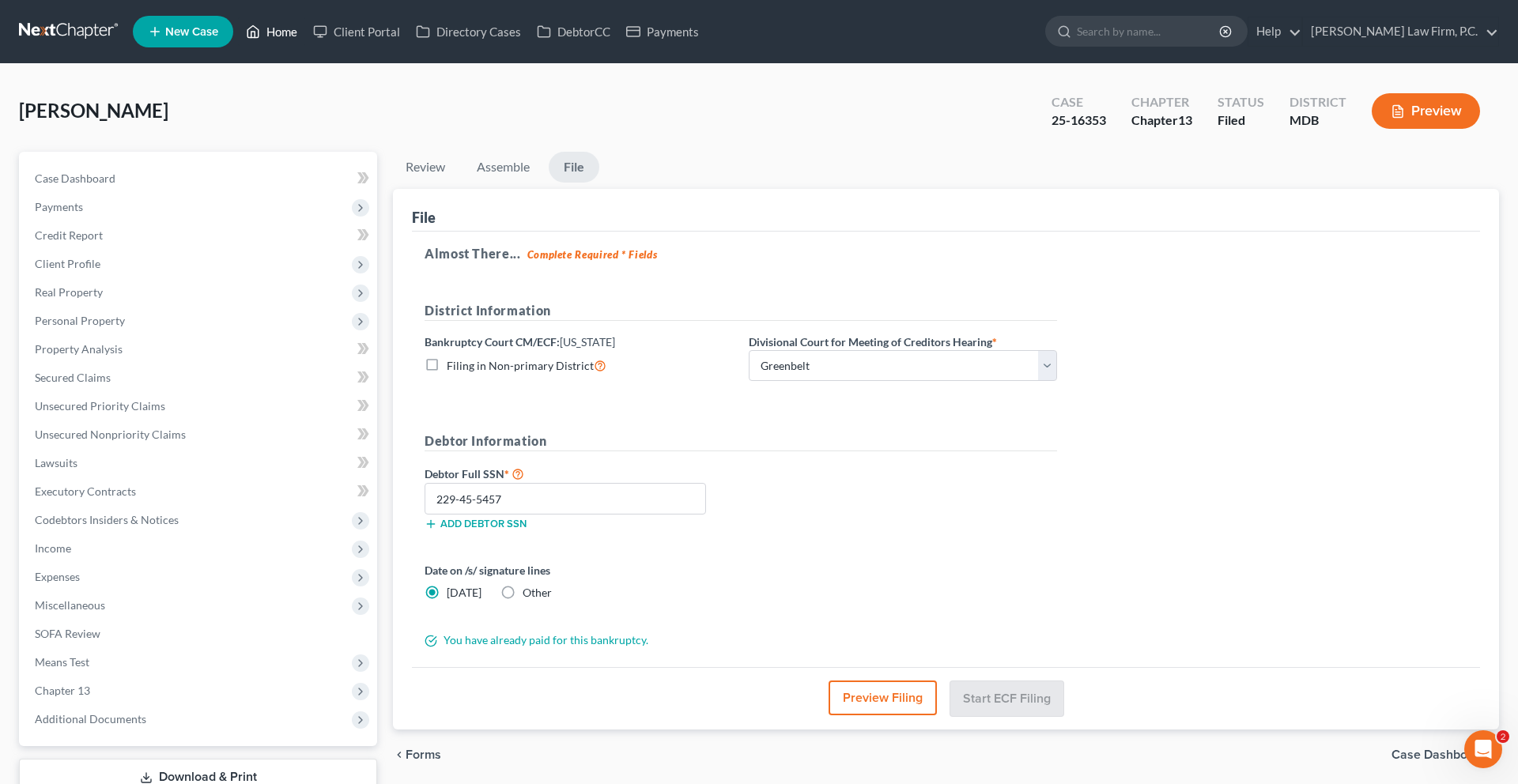 click on "Home" at bounding box center (271, 32) 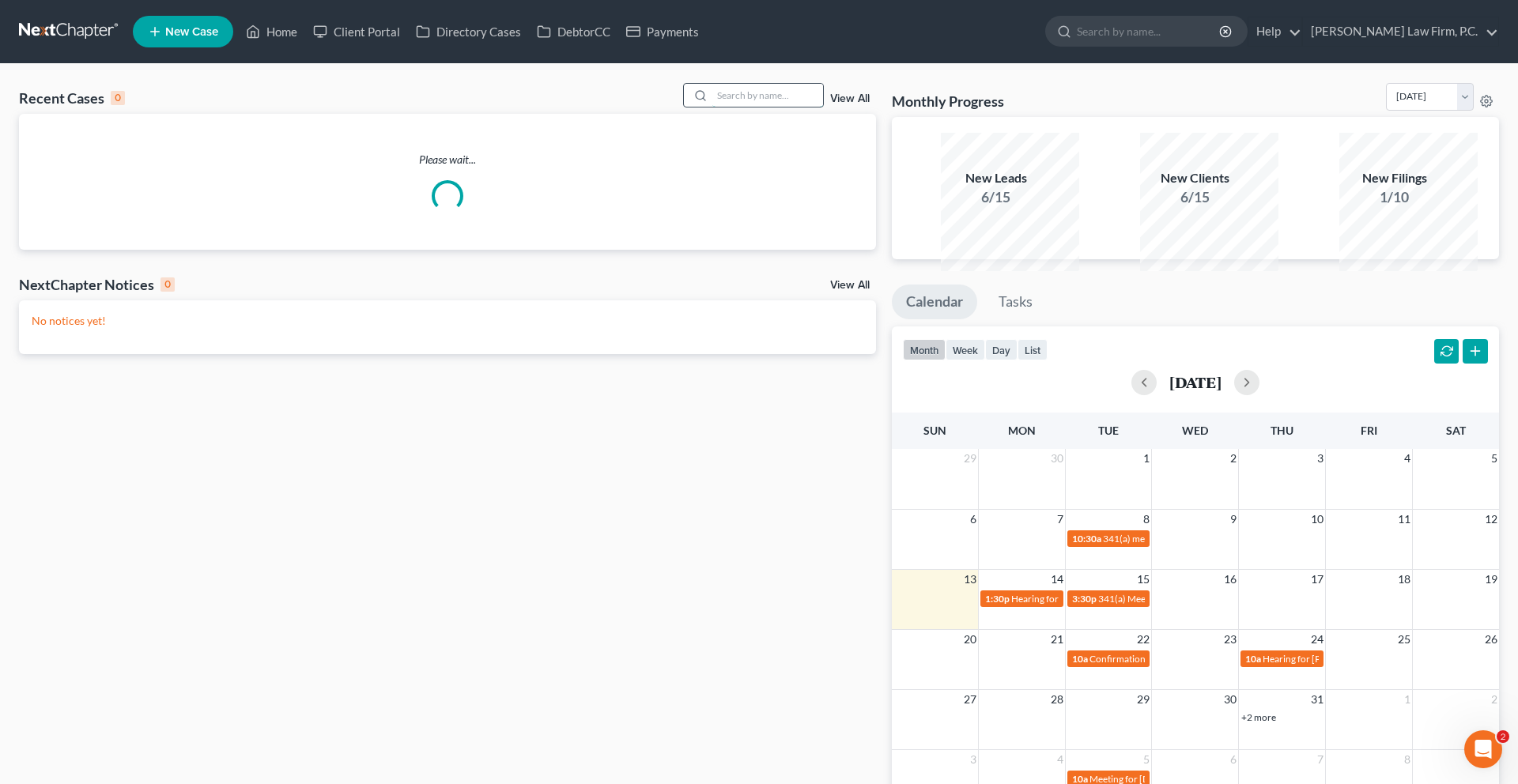 click at bounding box center (768, 95) 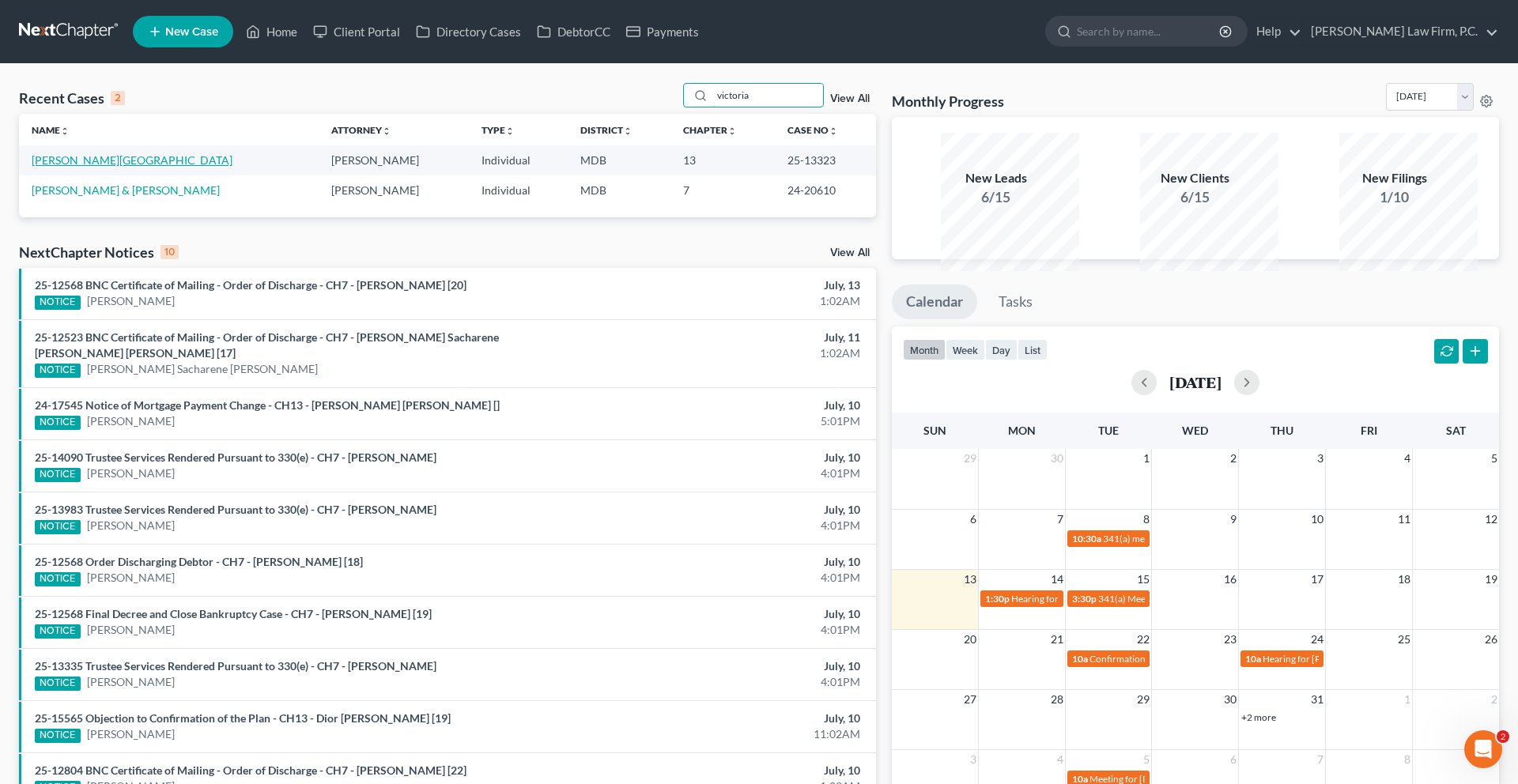type on "victoria" 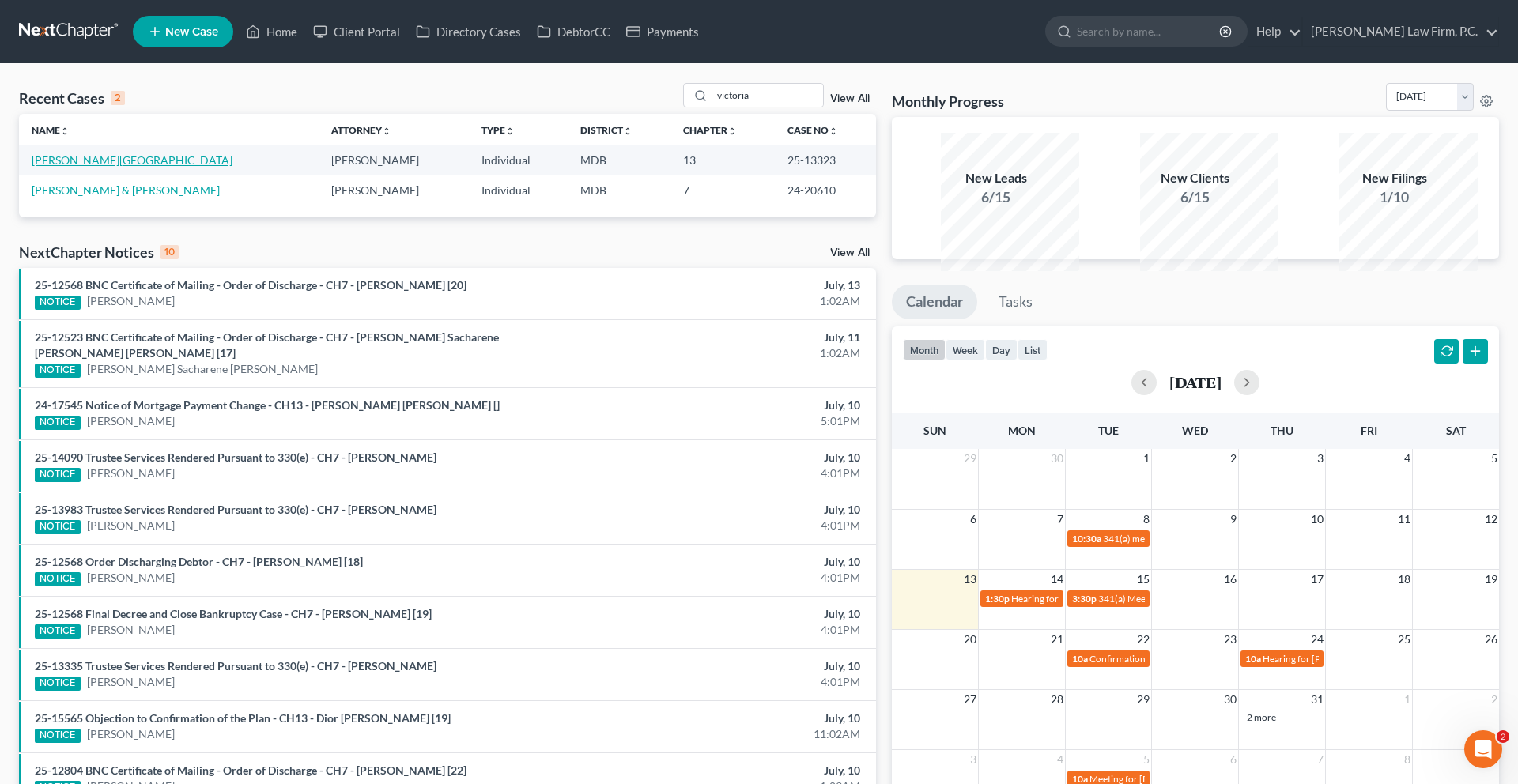 click on "[PERSON_NAME][GEOGRAPHIC_DATA]" at bounding box center [132, 160] 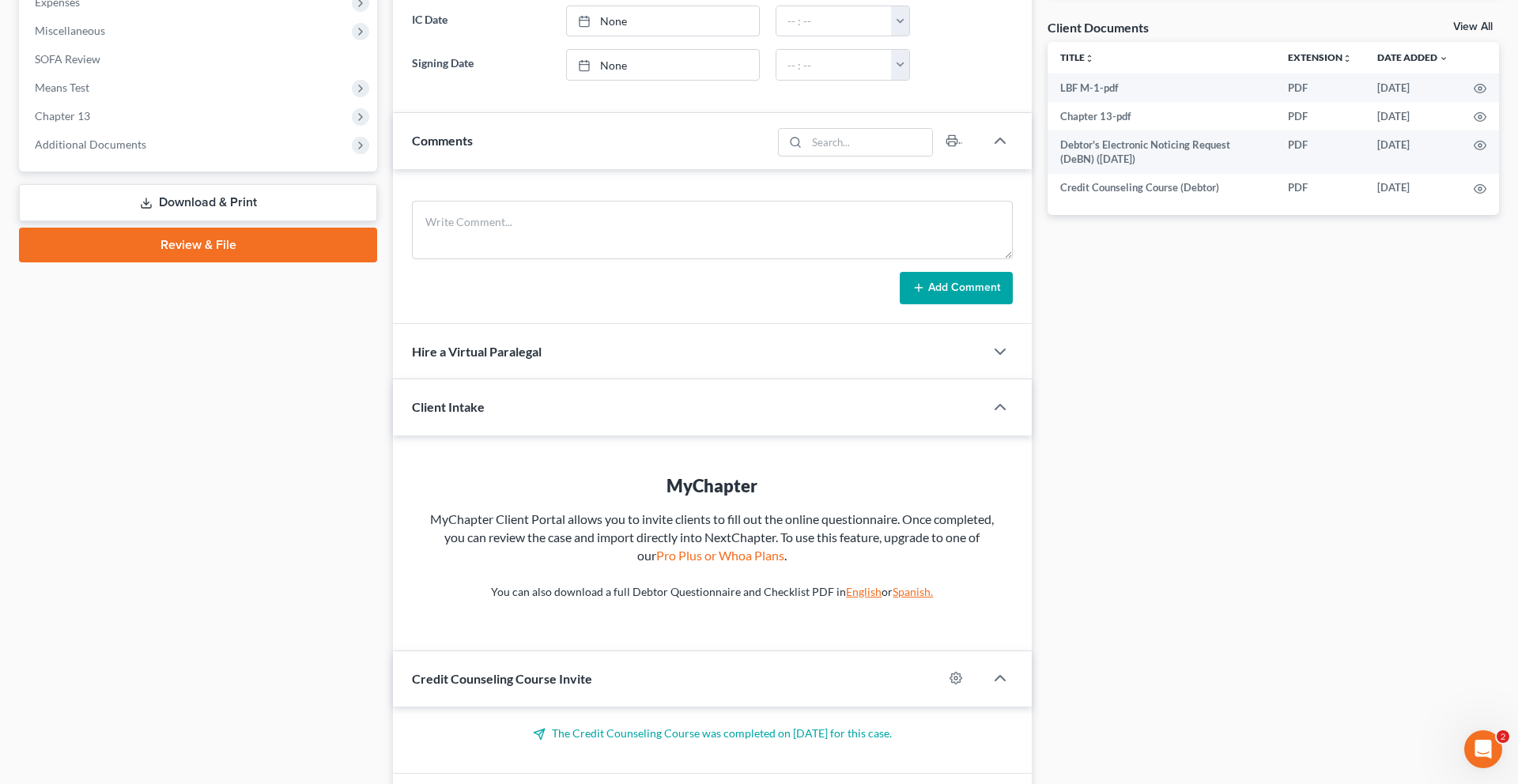 scroll, scrollTop: 411, scrollLeft: 0, axis: vertical 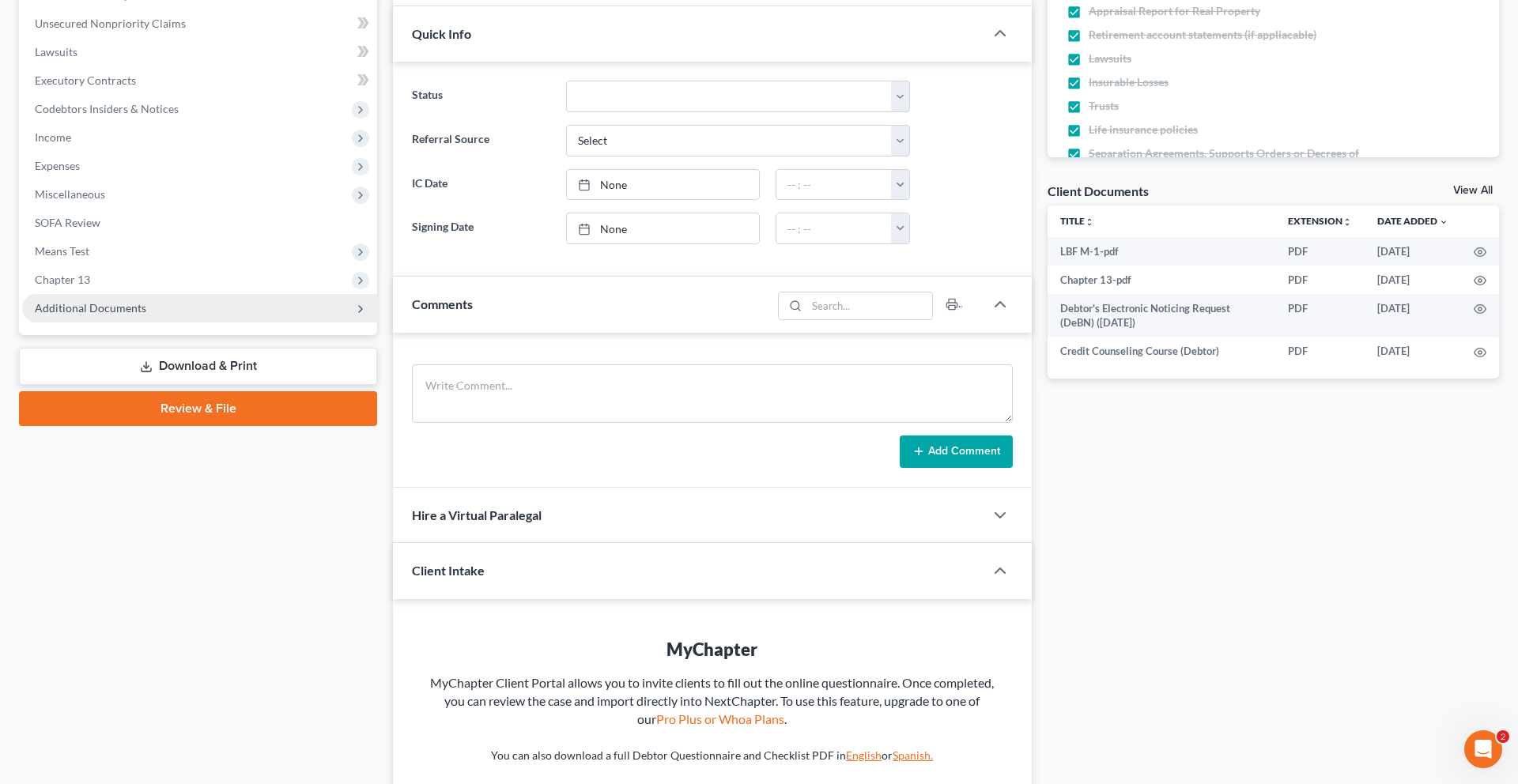 click on "Additional Documents" at bounding box center [90, 307] 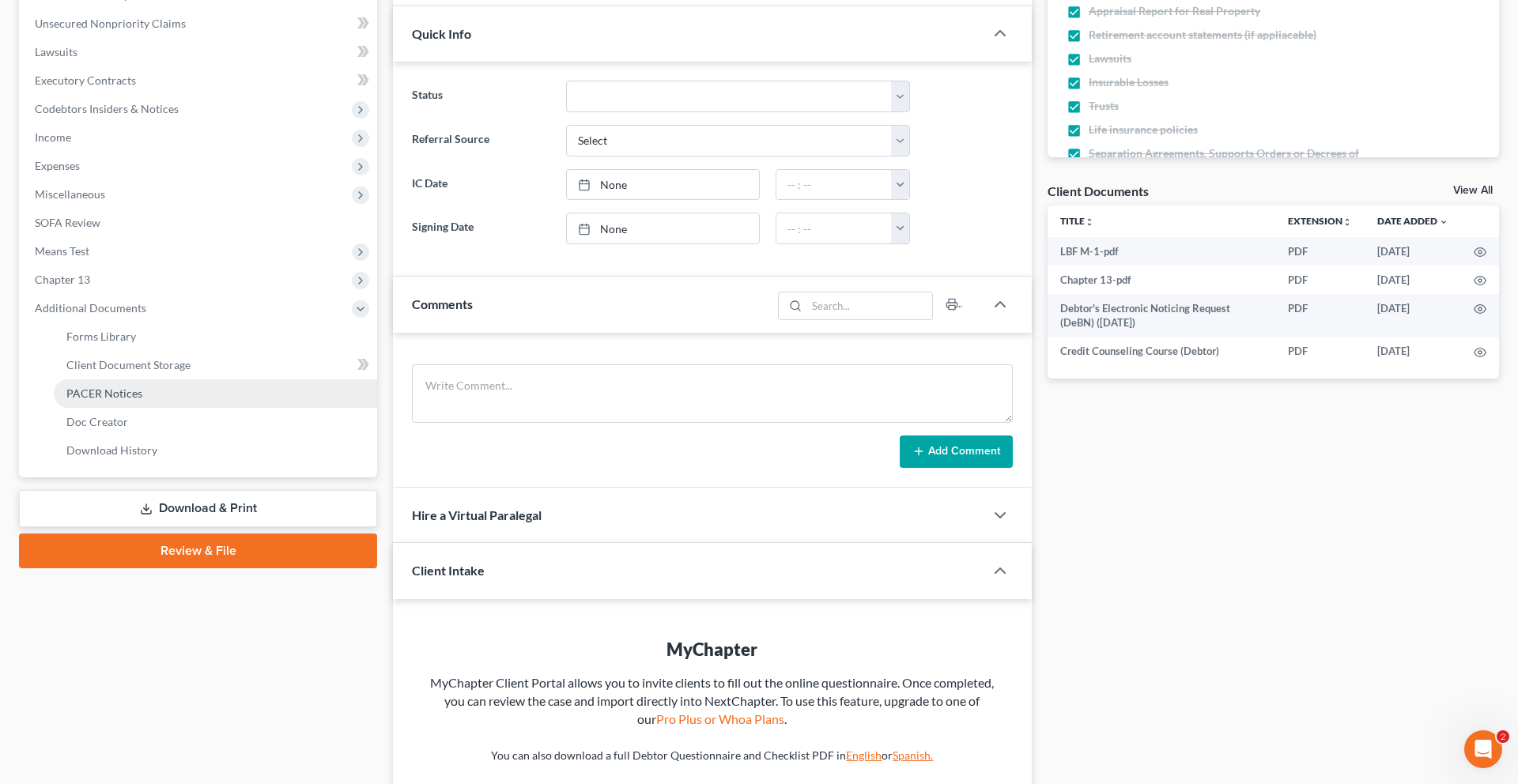 click on "PACER Notices" at bounding box center [104, 393] 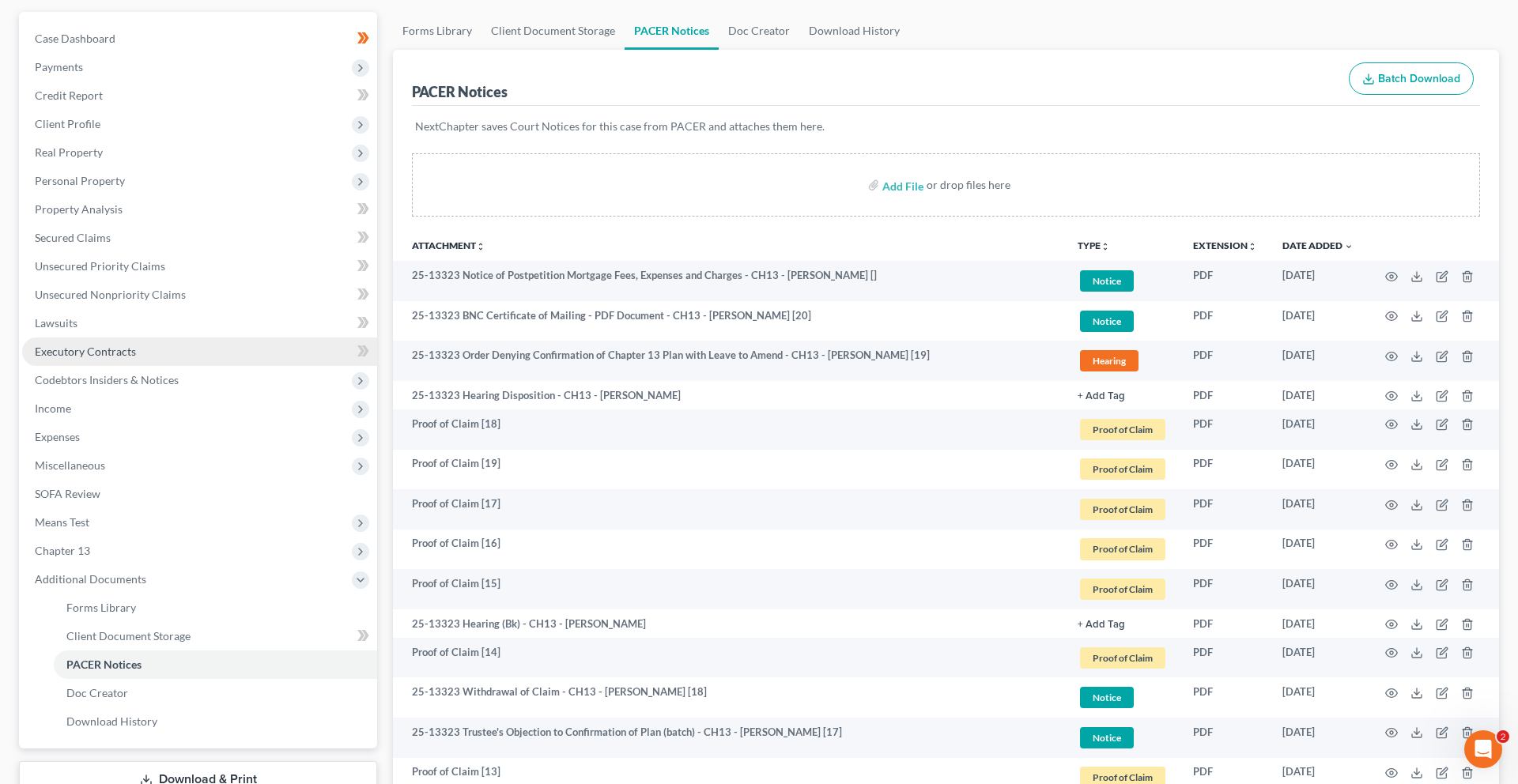 scroll, scrollTop: 271, scrollLeft: 0, axis: vertical 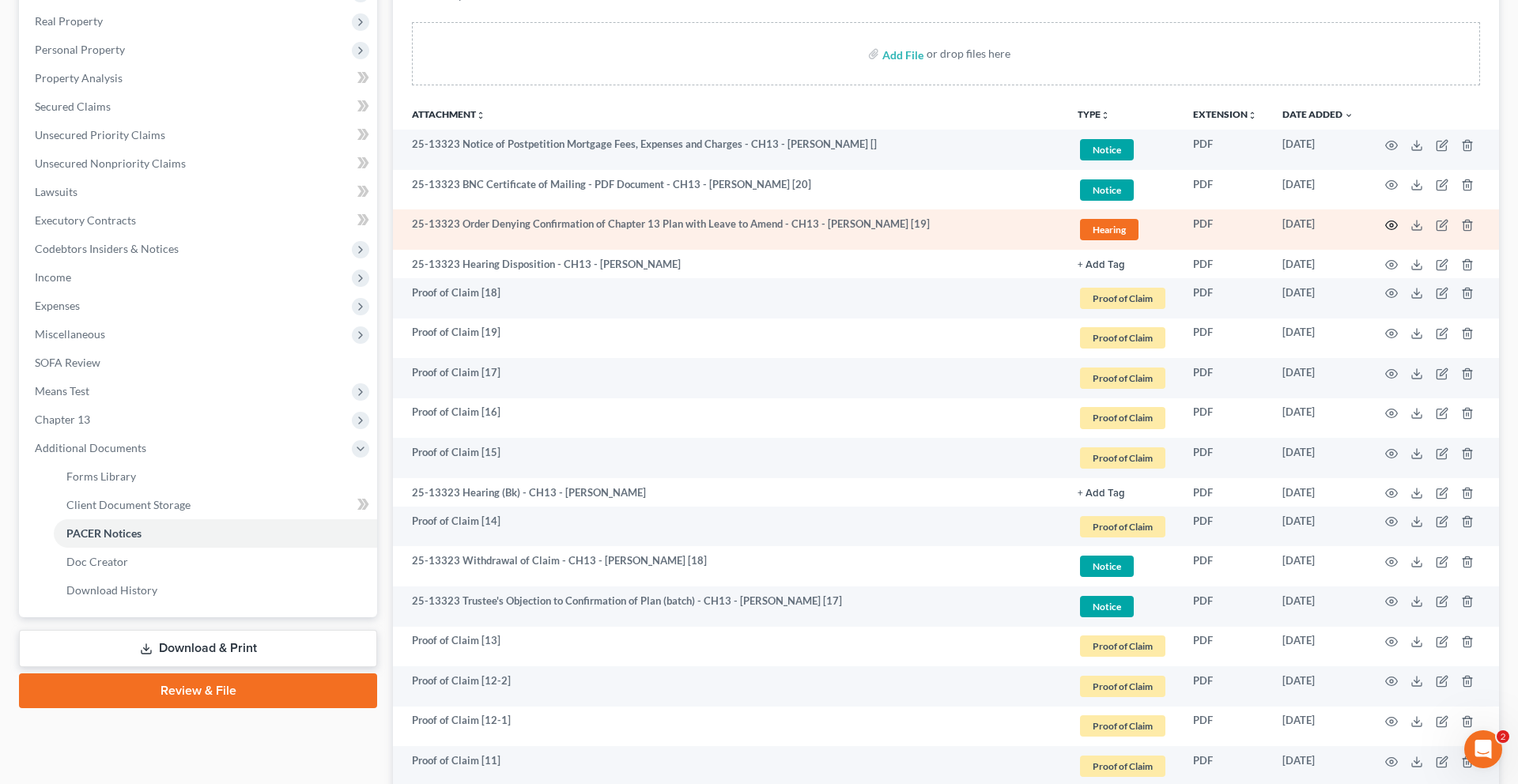 click 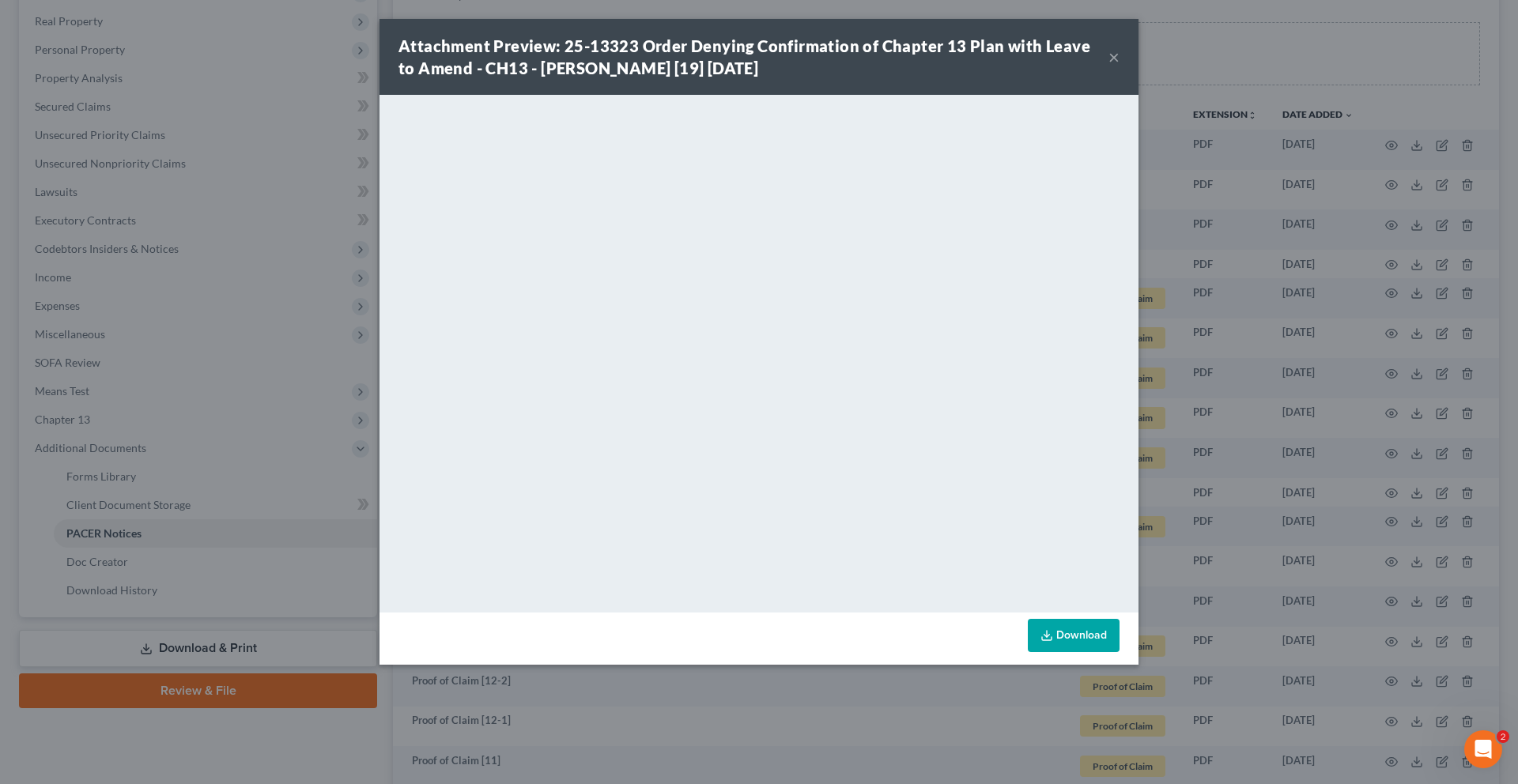 click on "×" at bounding box center (1114, 57) 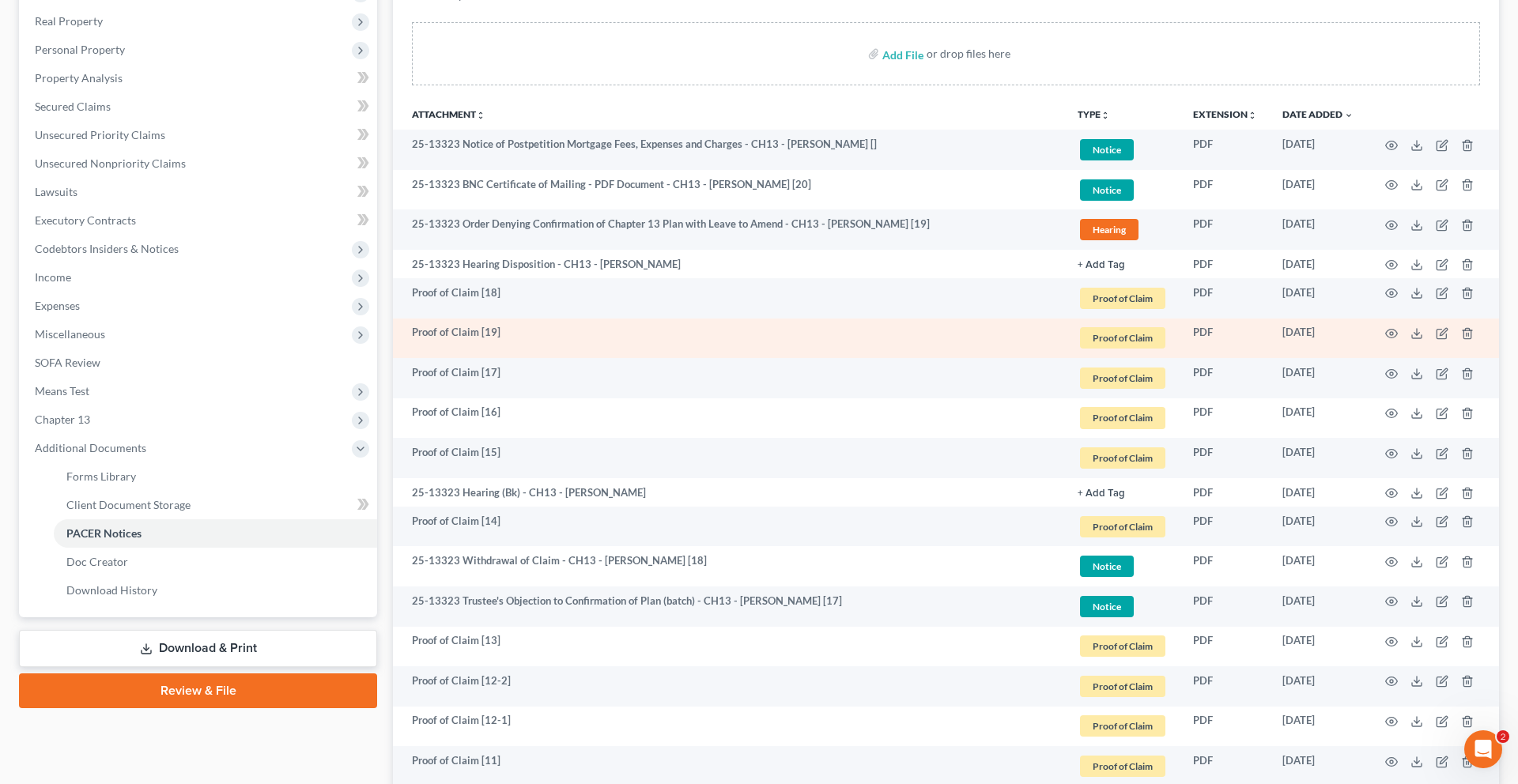 scroll, scrollTop: 0, scrollLeft: 0, axis: both 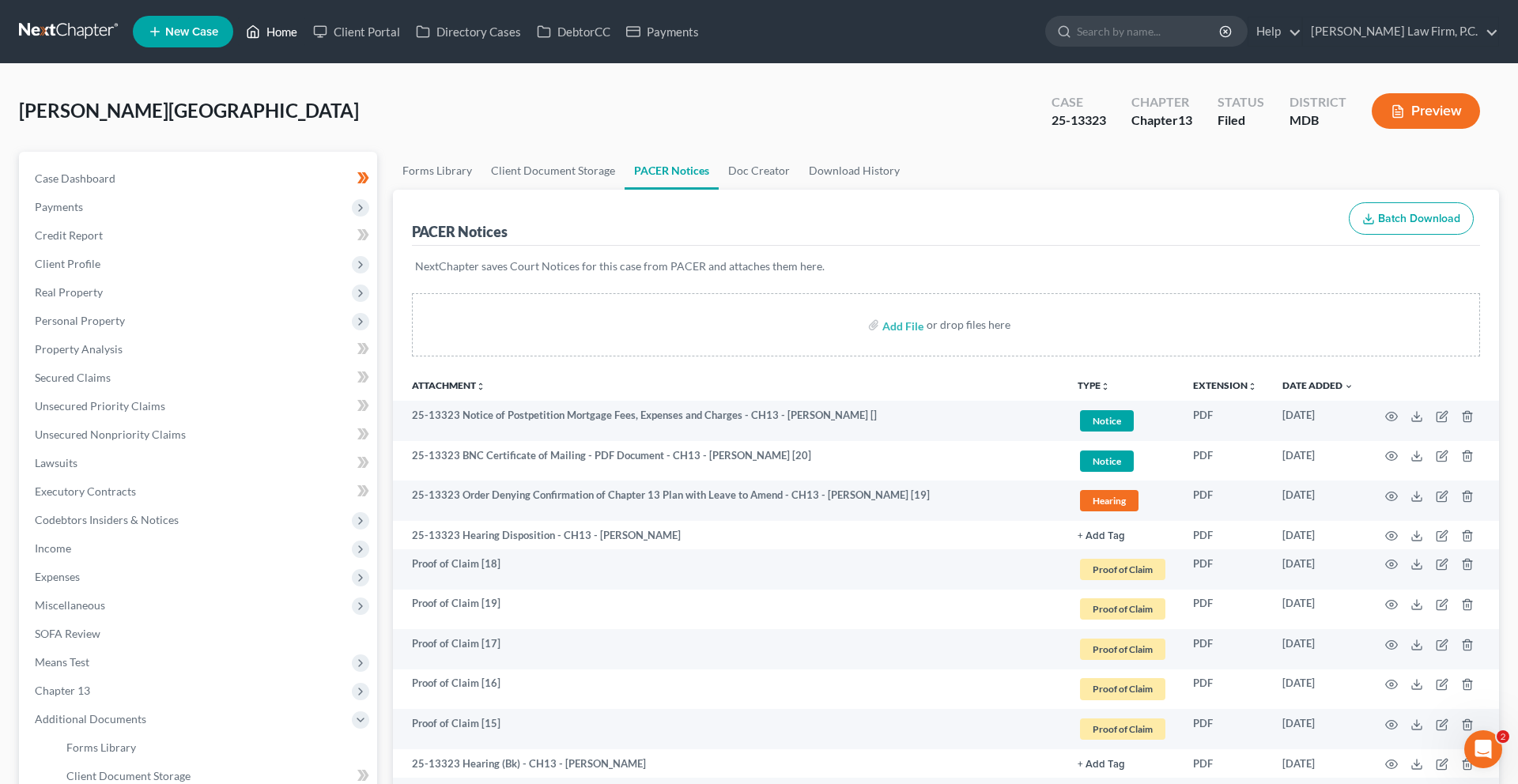 click on "Home" at bounding box center [271, 32] 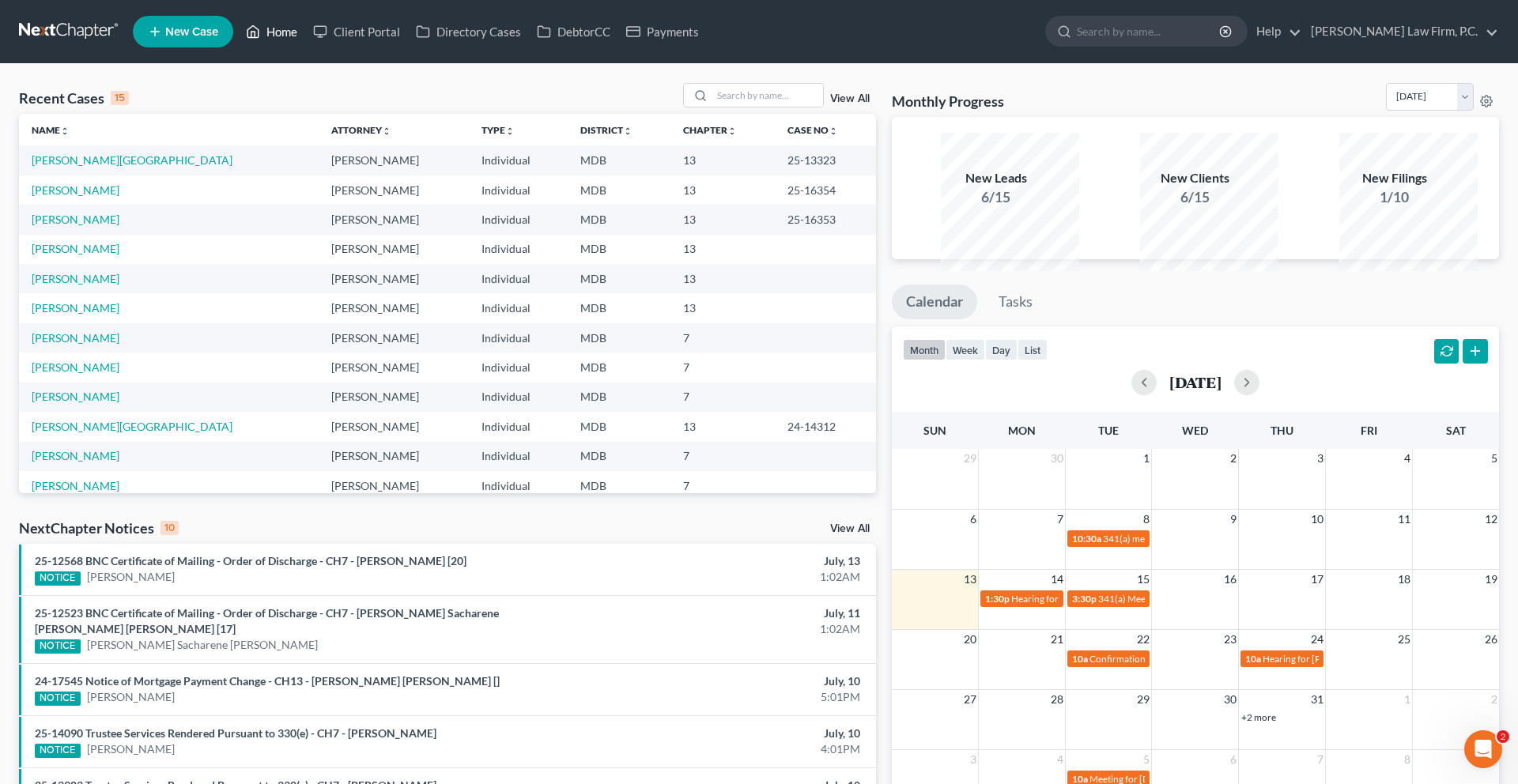 click on "Home" at bounding box center (271, 32) 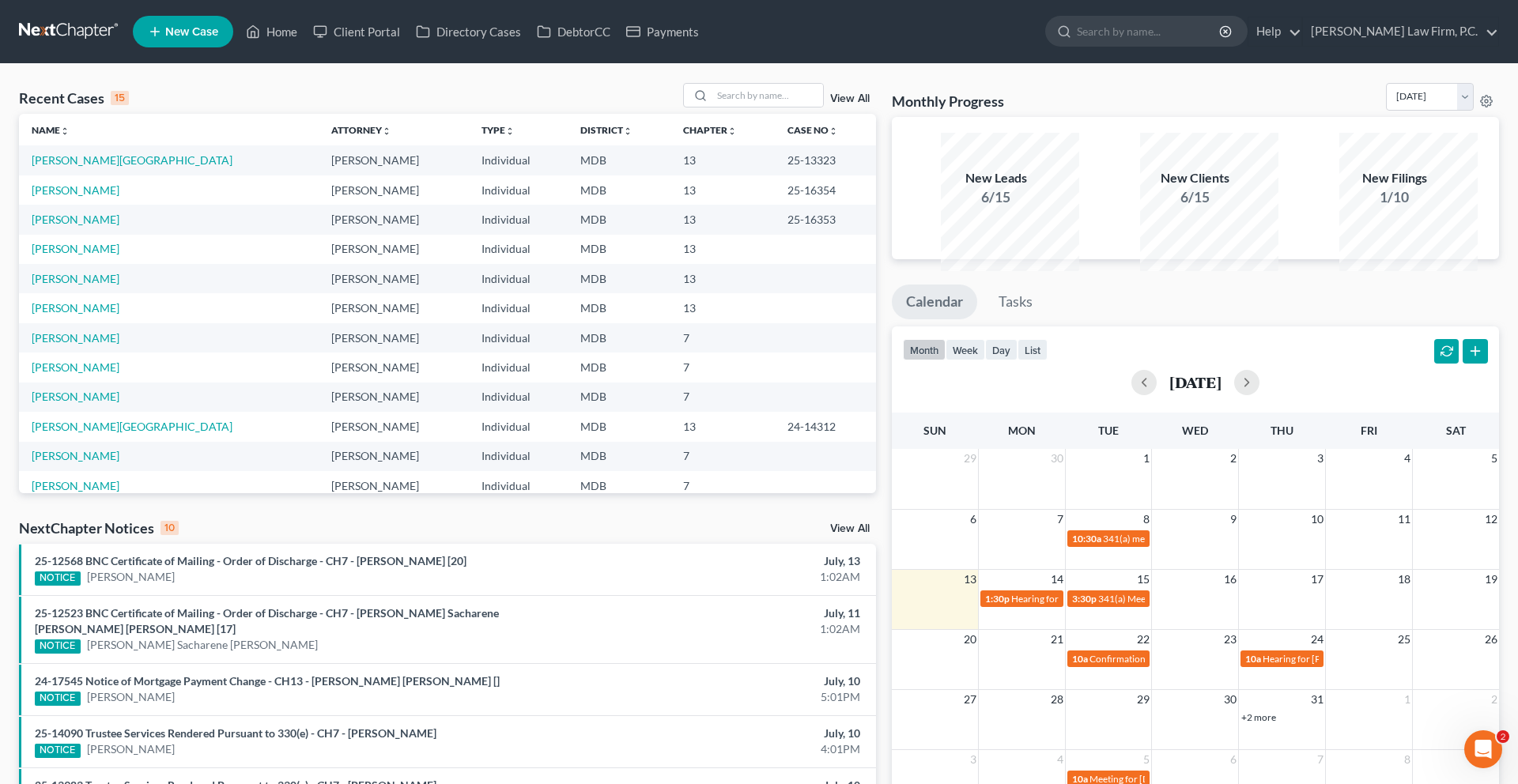 click on "New Filings 1/10" at bounding box center (1395, 188) 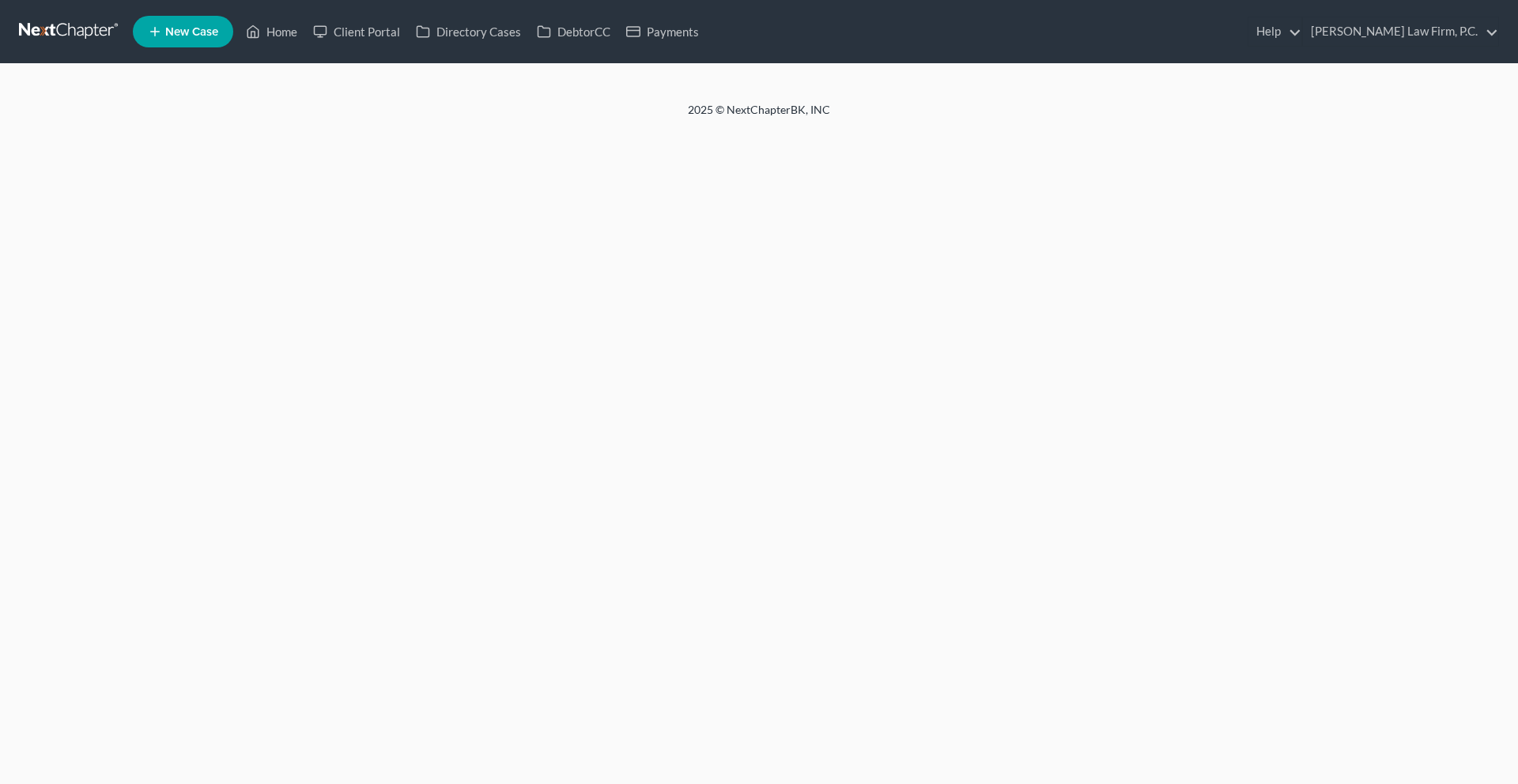 scroll, scrollTop: 0, scrollLeft: 0, axis: both 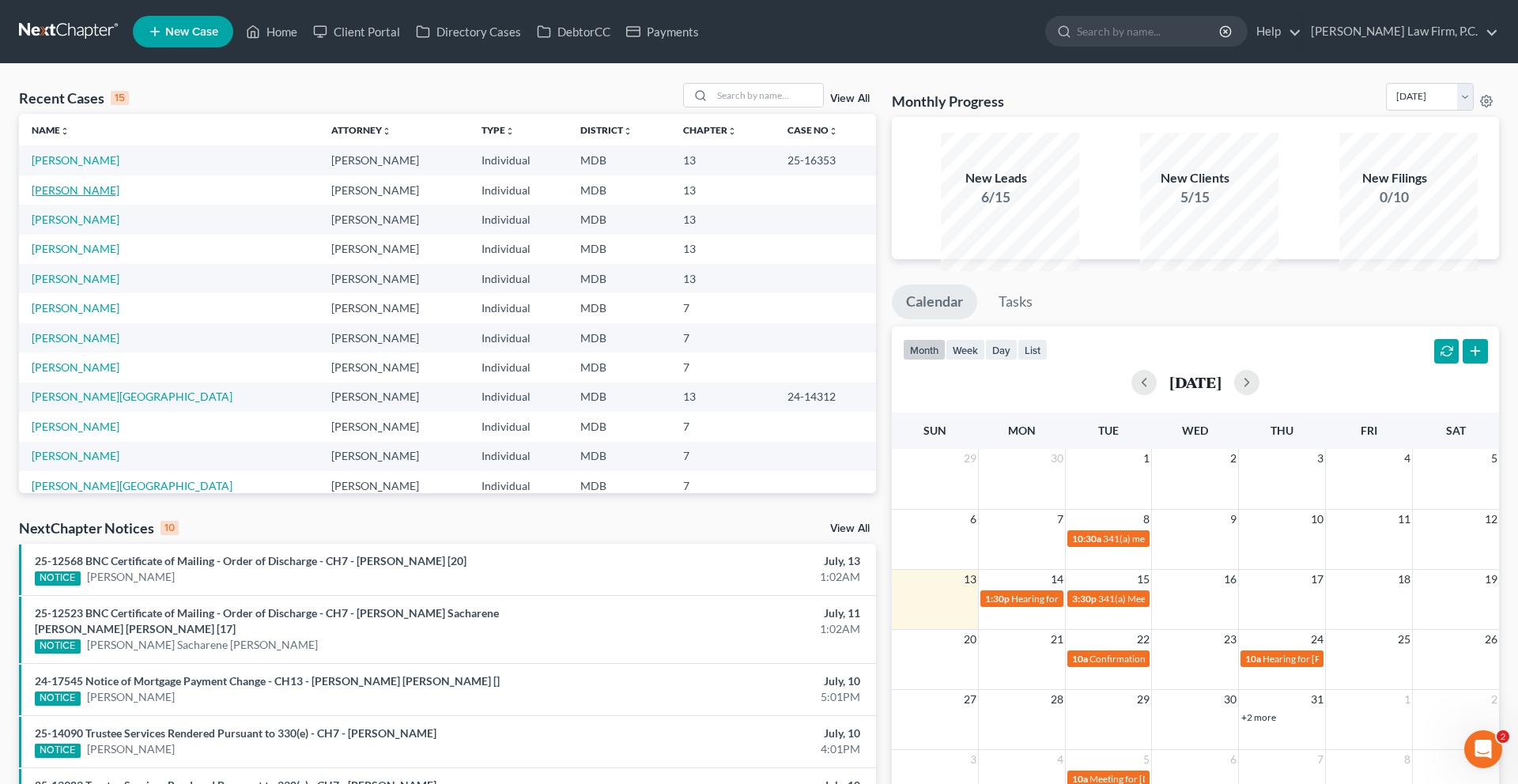 click on "[PERSON_NAME]" at bounding box center (75, 190) 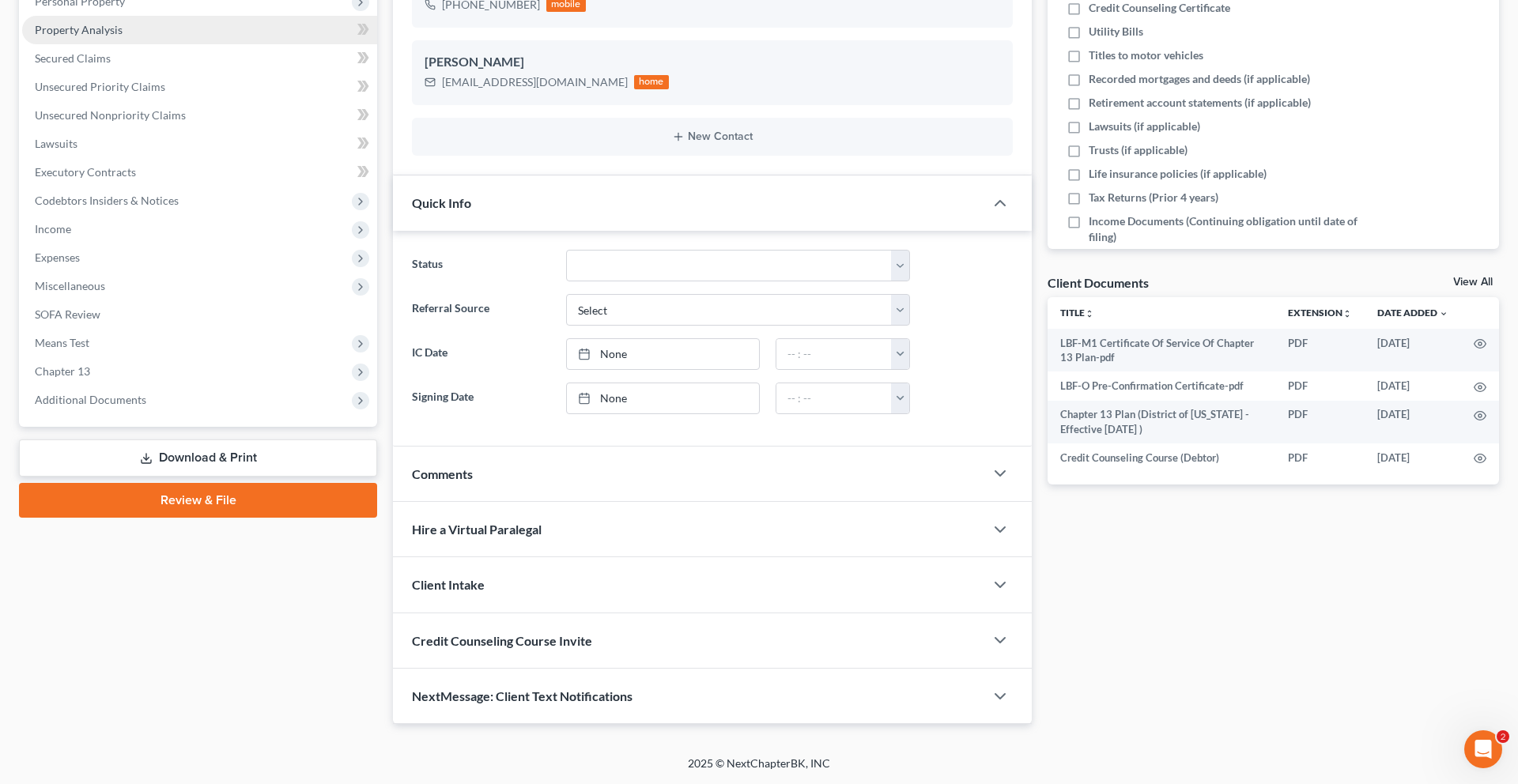 scroll, scrollTop: 584, scrollLeft: 0, axis: vertical 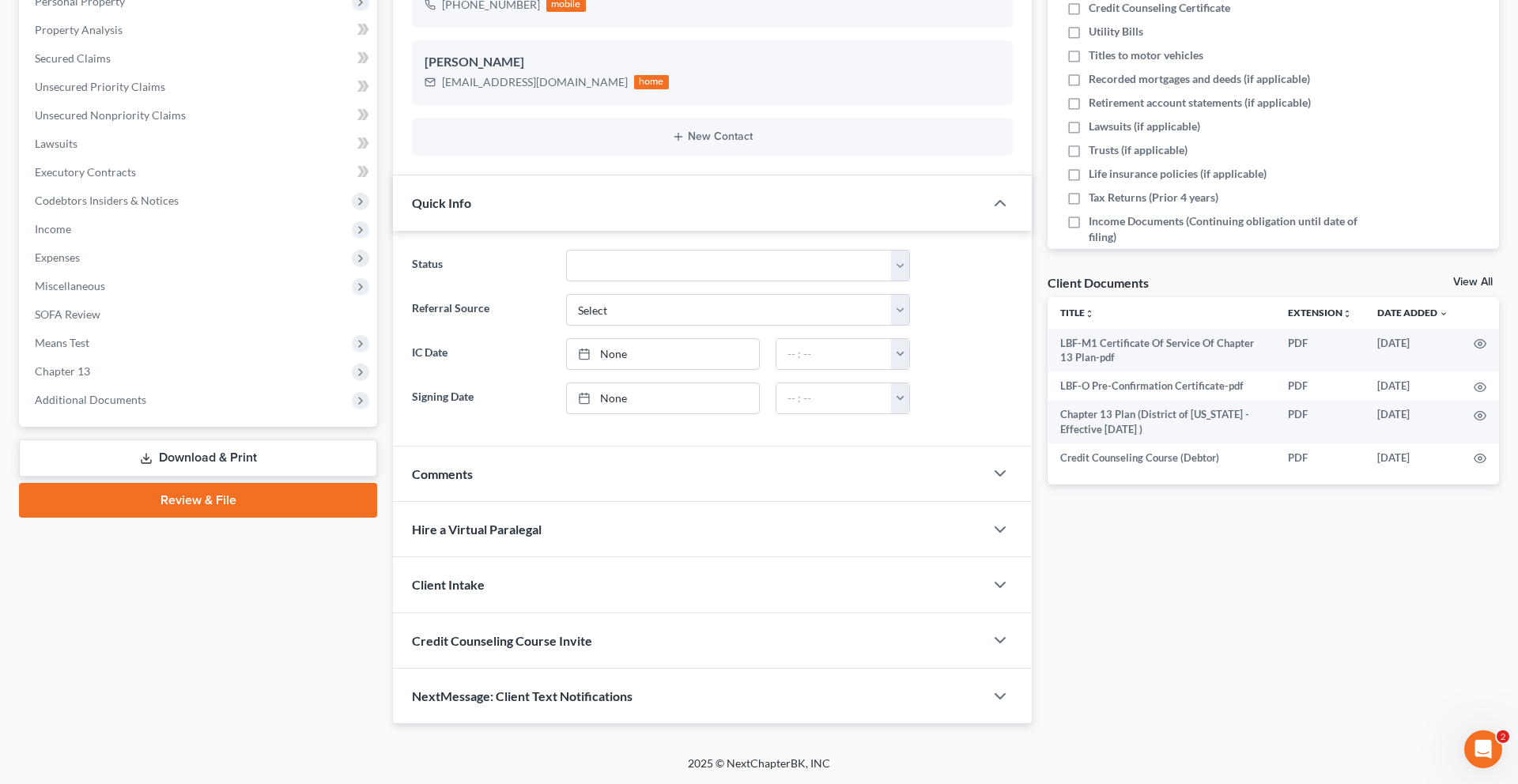 click on "Review & File" at bounding box center [198, 500] 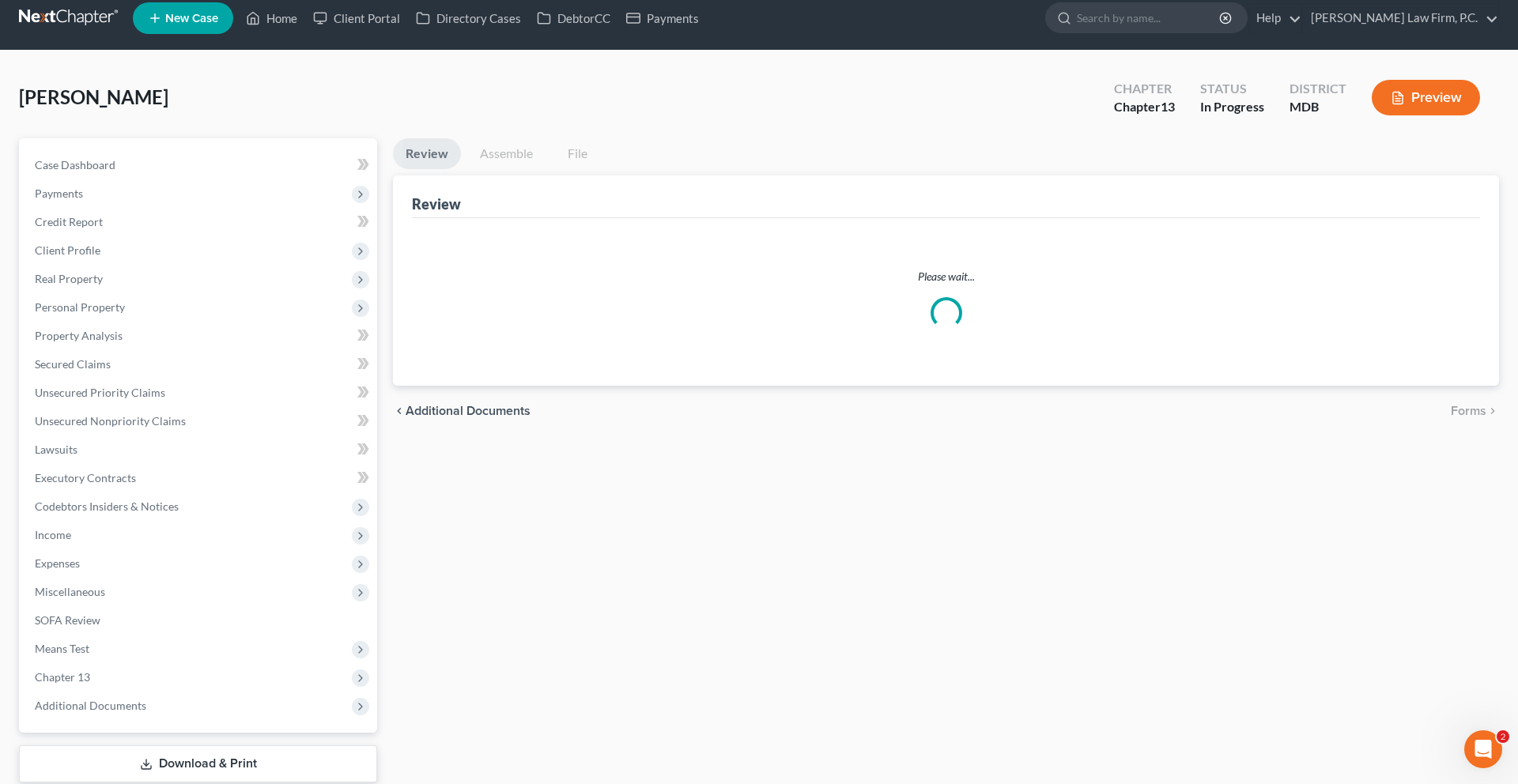 scroll, scrollTop: 0, scrollLeft: 0, axis: both 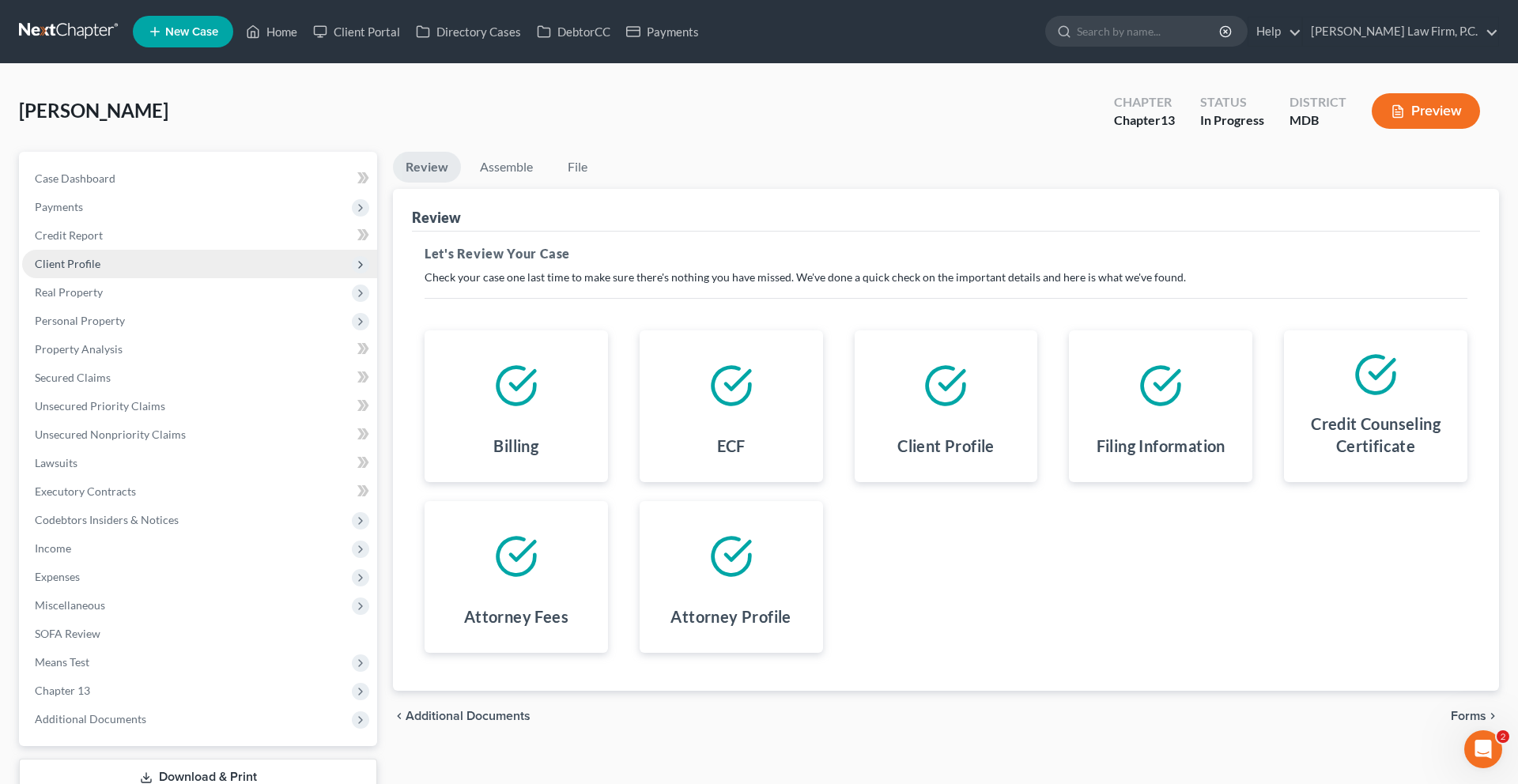 click on "Client Profile" at bounding box center (199, 264) 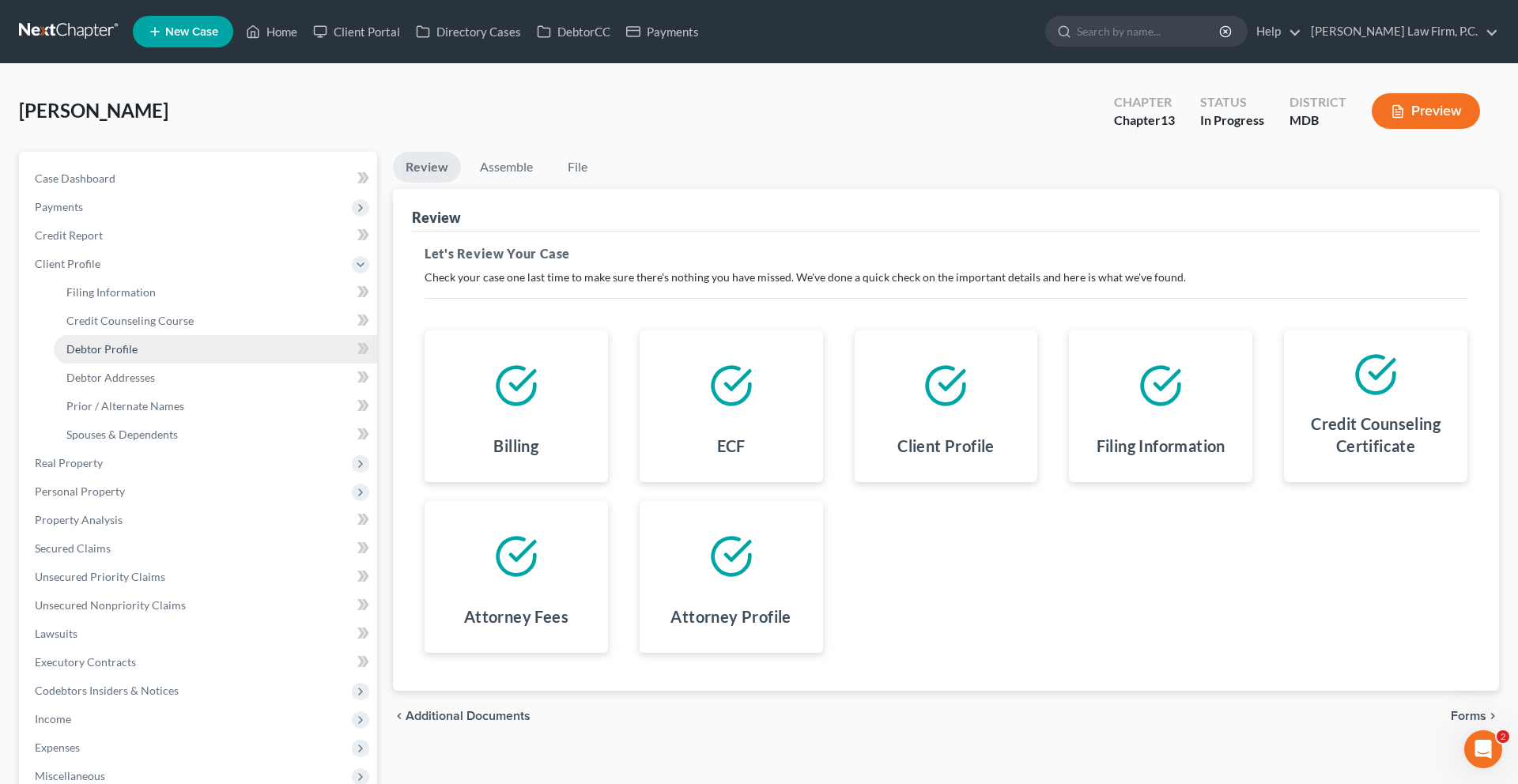 click on "Debtor Profile" at bounding box center (102, 349) 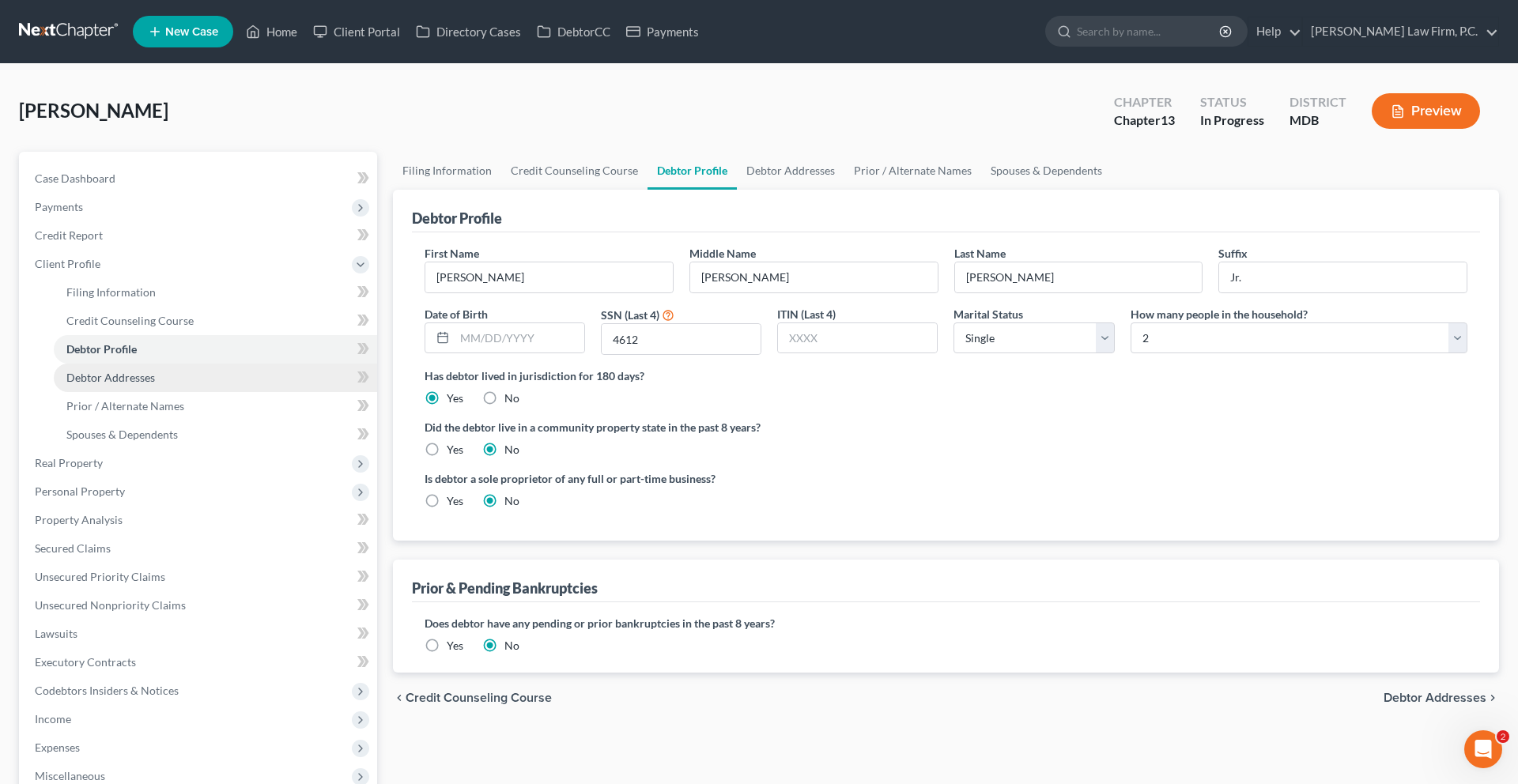 click on "Debtor Addresses" at bounding box center (111, 377) 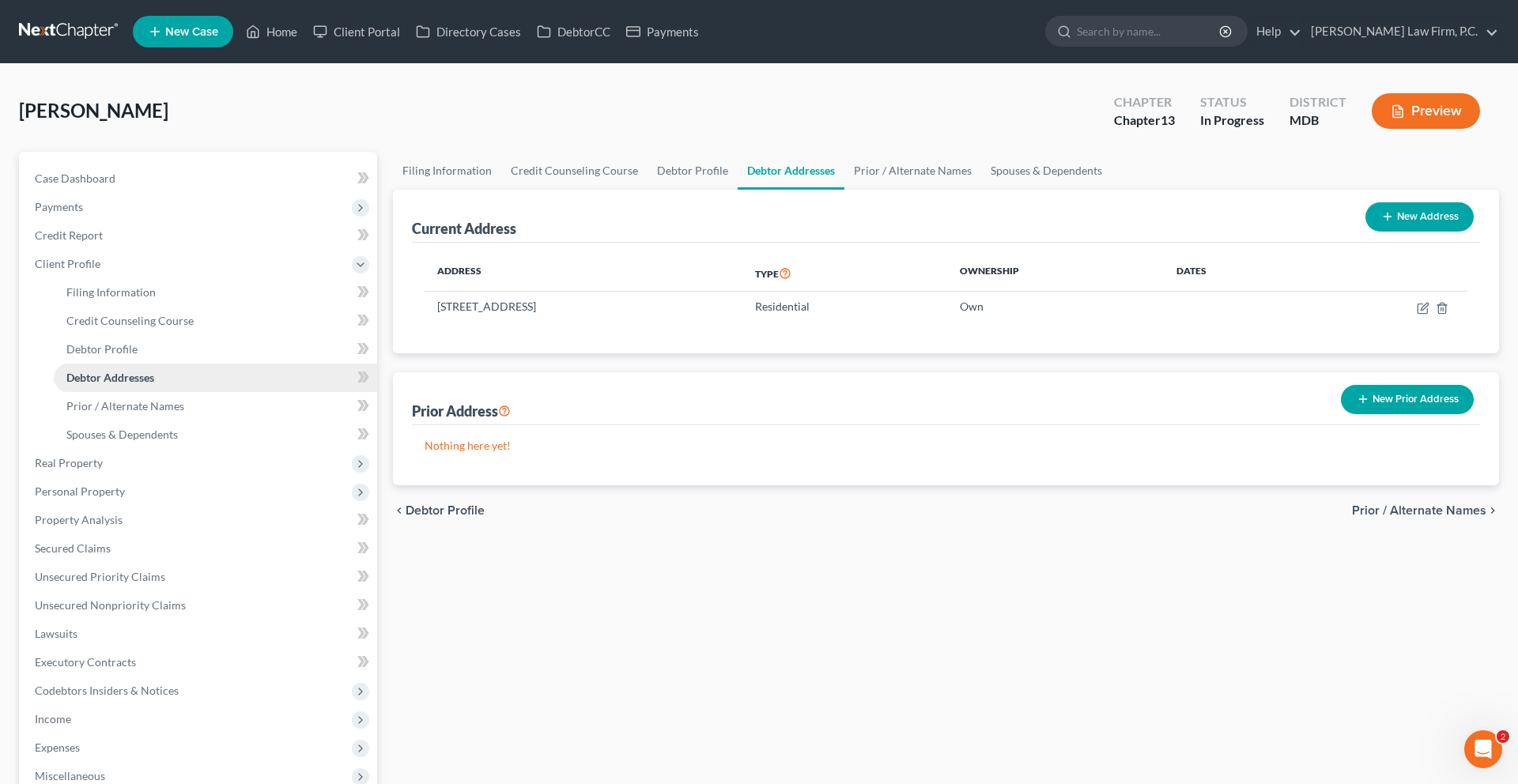scroll, scrollTop: 547, scrollLeft: 0, axis: vertical 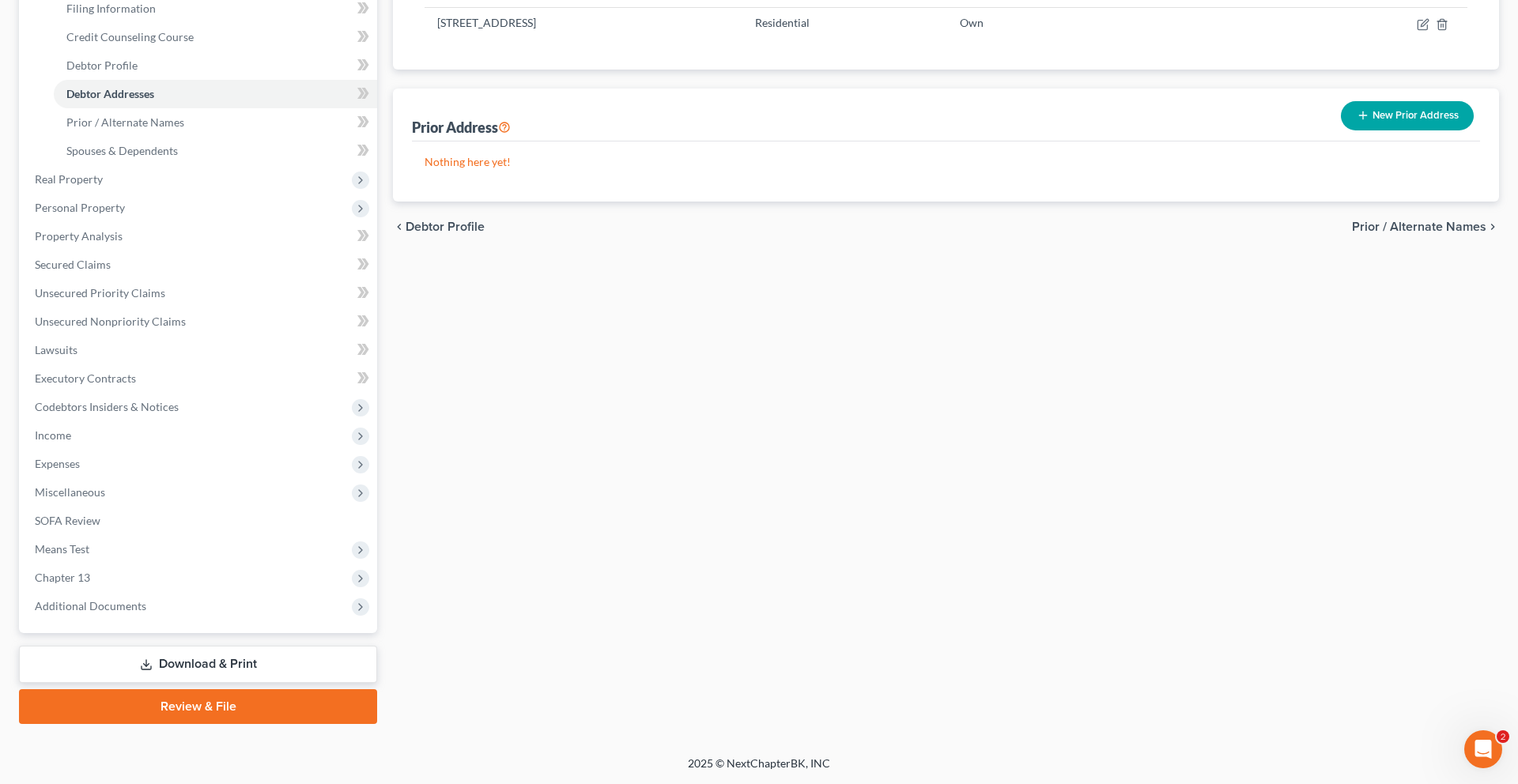 click on "Review & File" at bounding box center [198, 707] 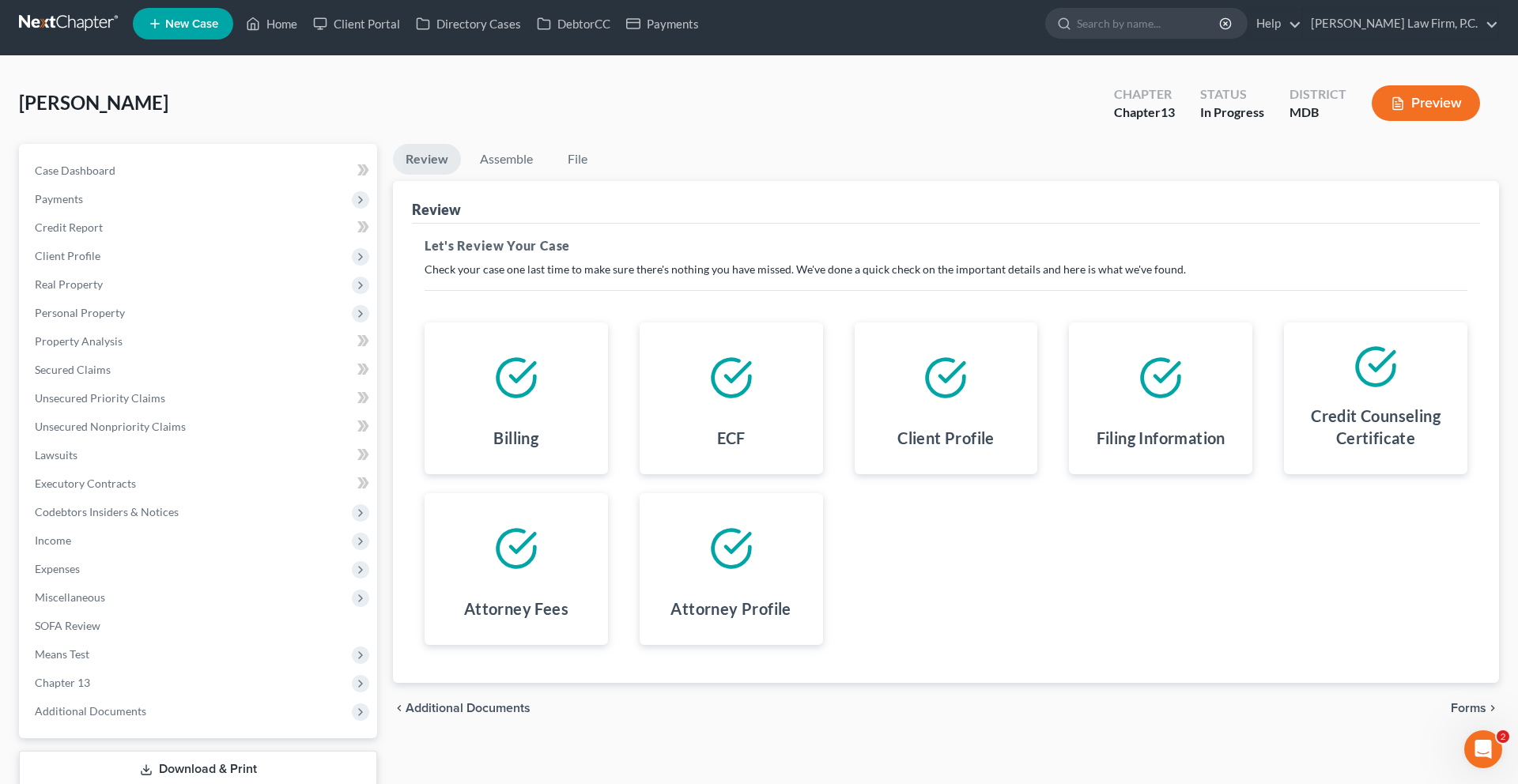 scroll, scrollTop: 0, scrollLeft: 0, axis: both 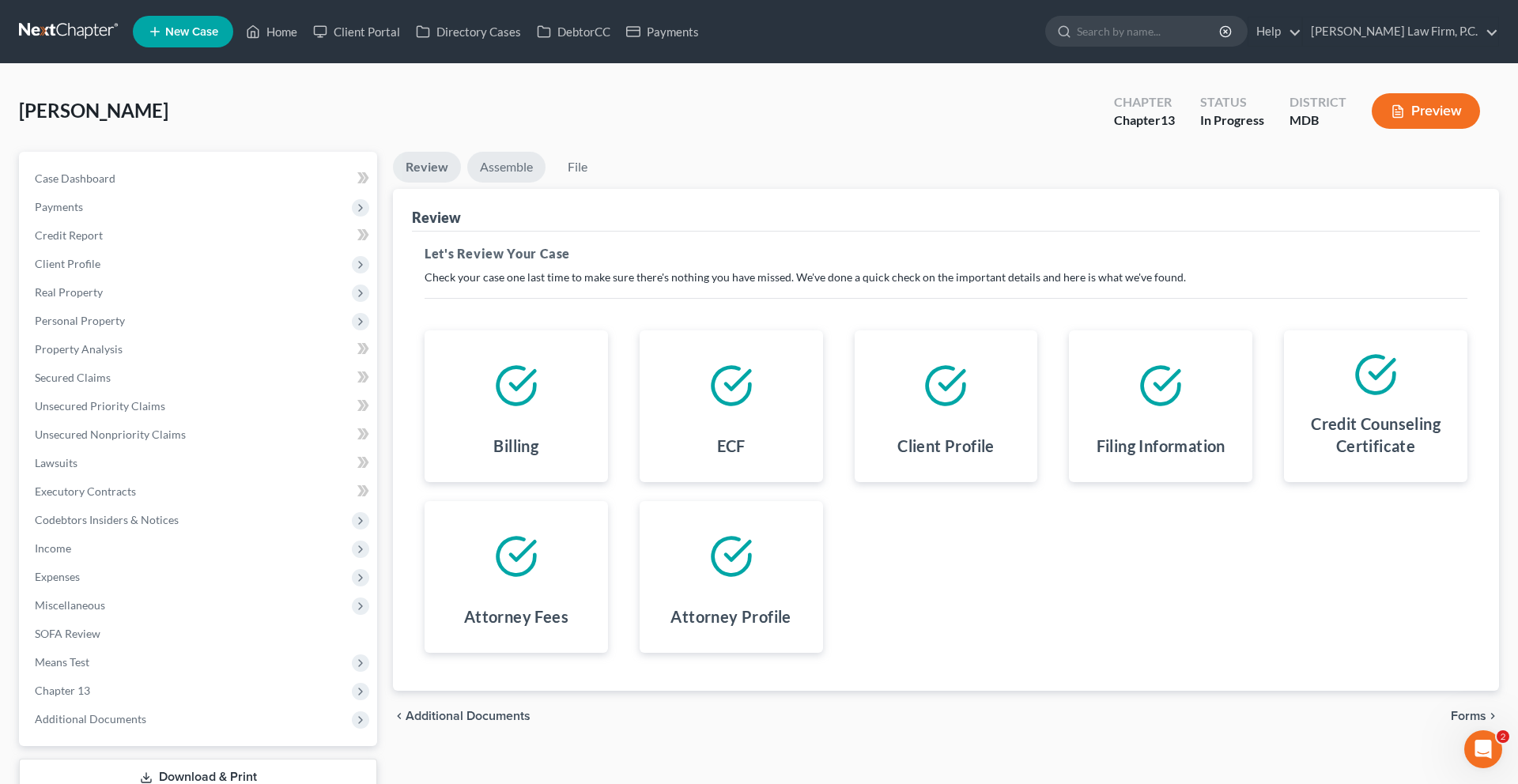 click on "Assemble" at bounding box center [506, 167] 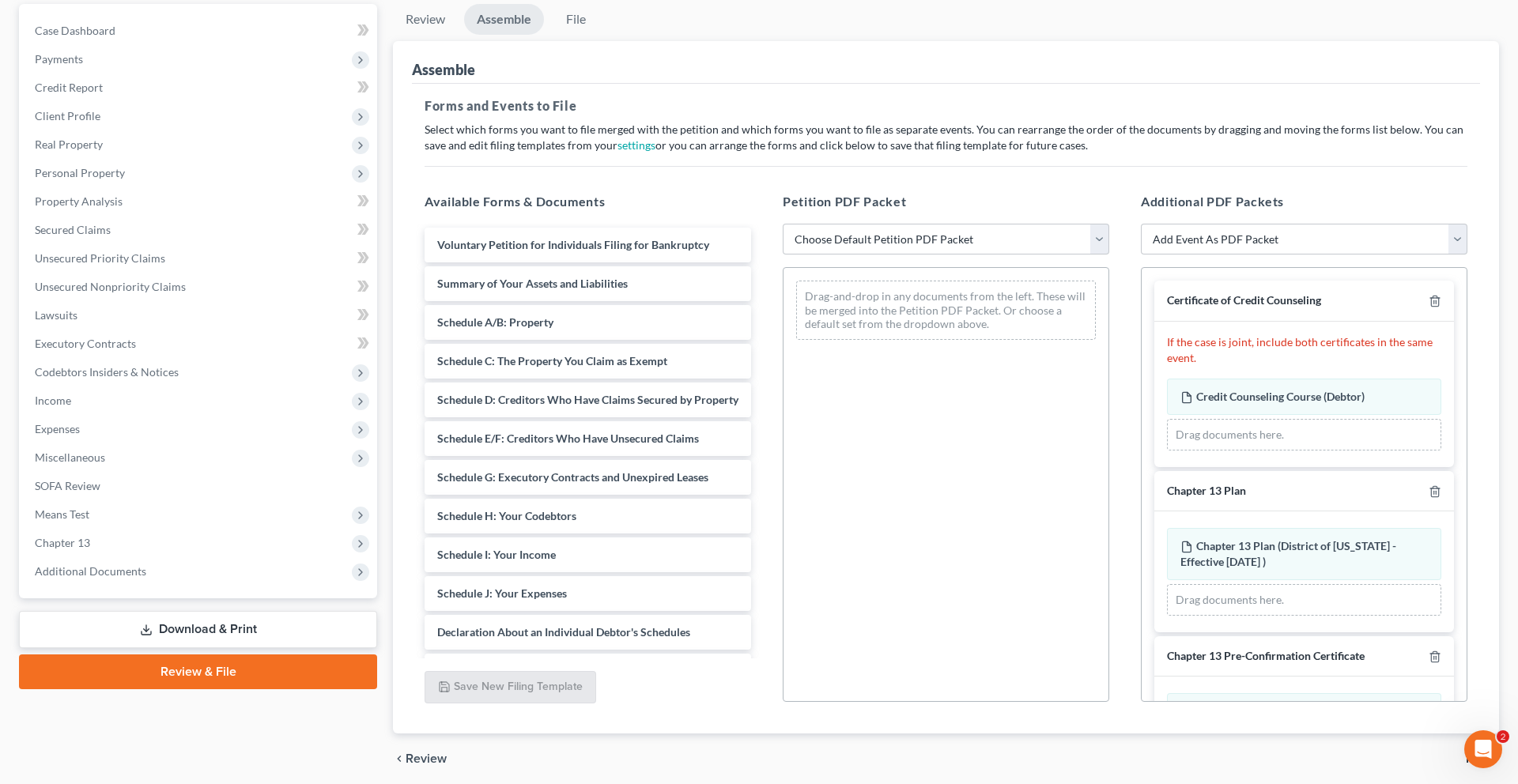 scroll, scrollTop: 224, scrollLeft: 0, axis: vertical 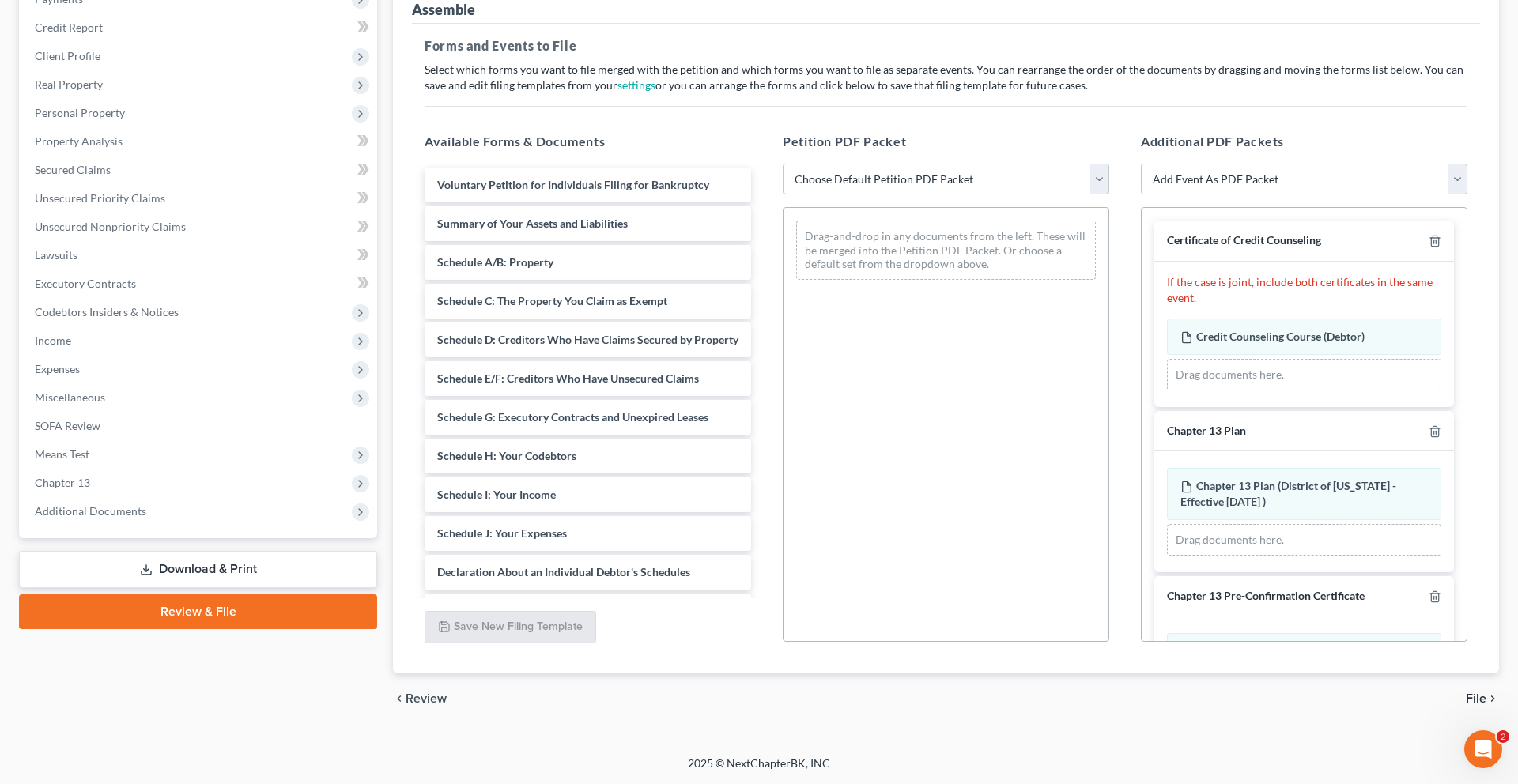 click on "Choose Default Petition PDF Packet Emergency Filing (Voluntary Petition and Creditor List Only) Chapter 13 Template" at bounding box center [946, 179] 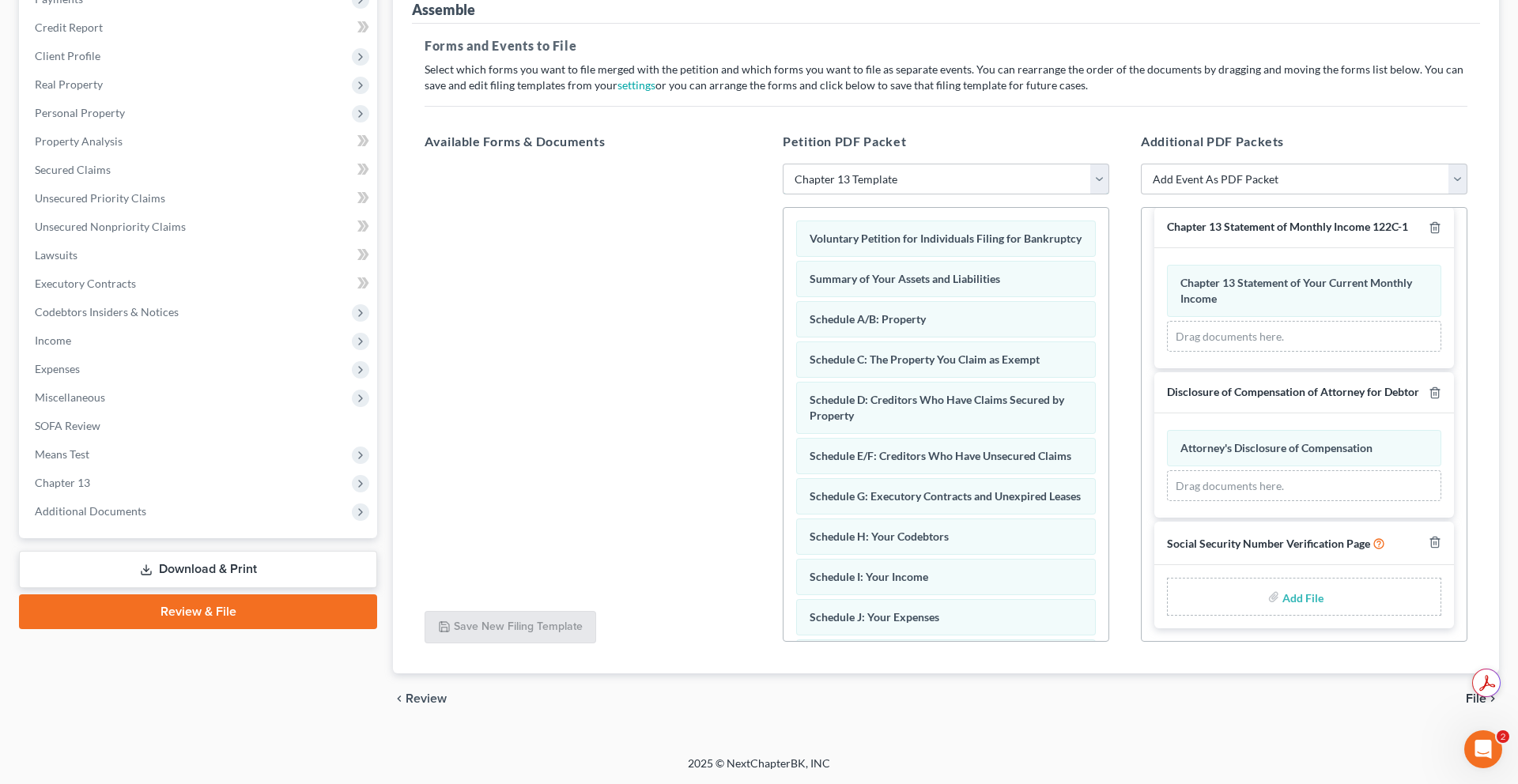 scroll, scrollTop: 1042, scrollLeft: 0, axis: vertical 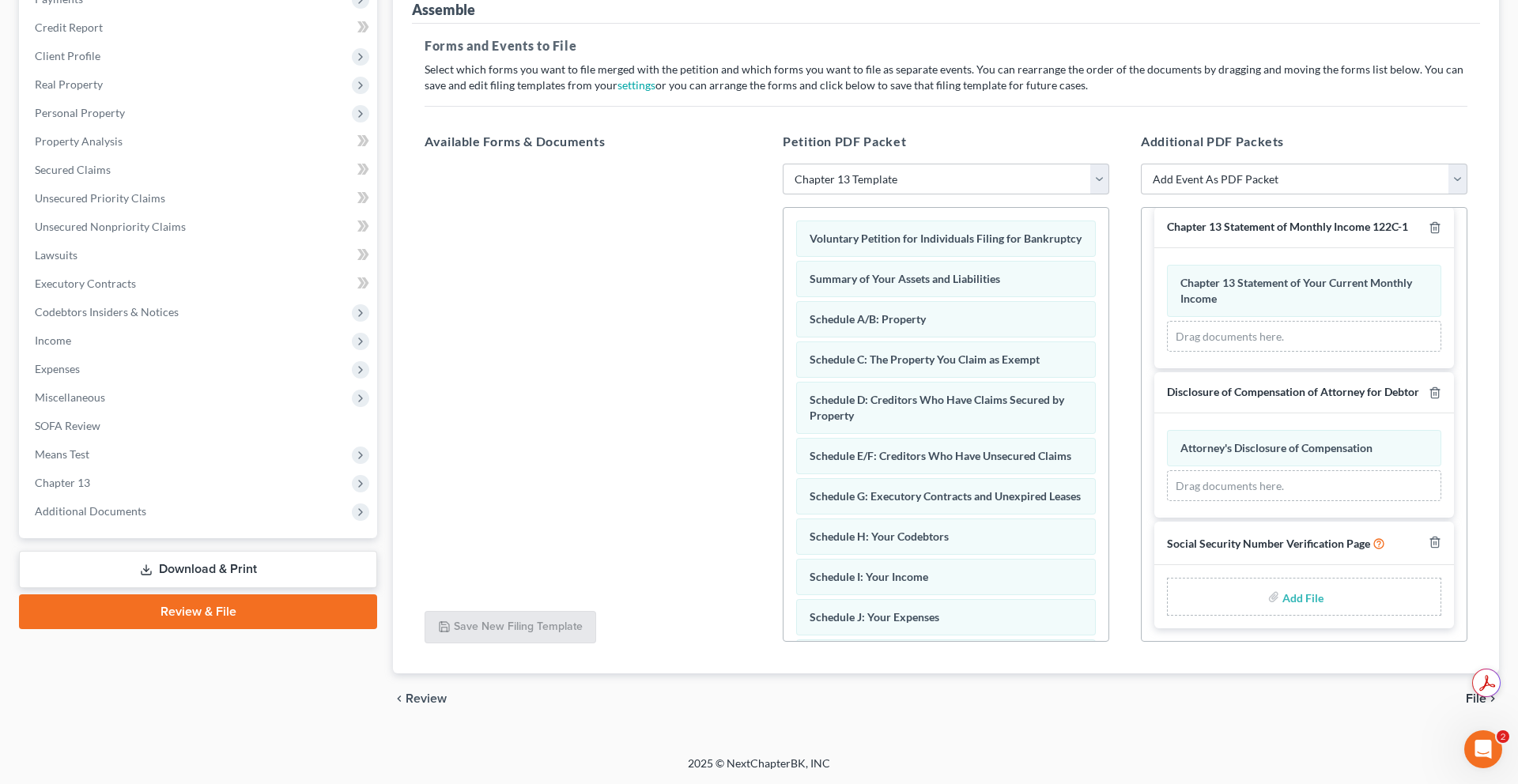 click at bounding box center [1301, 597] 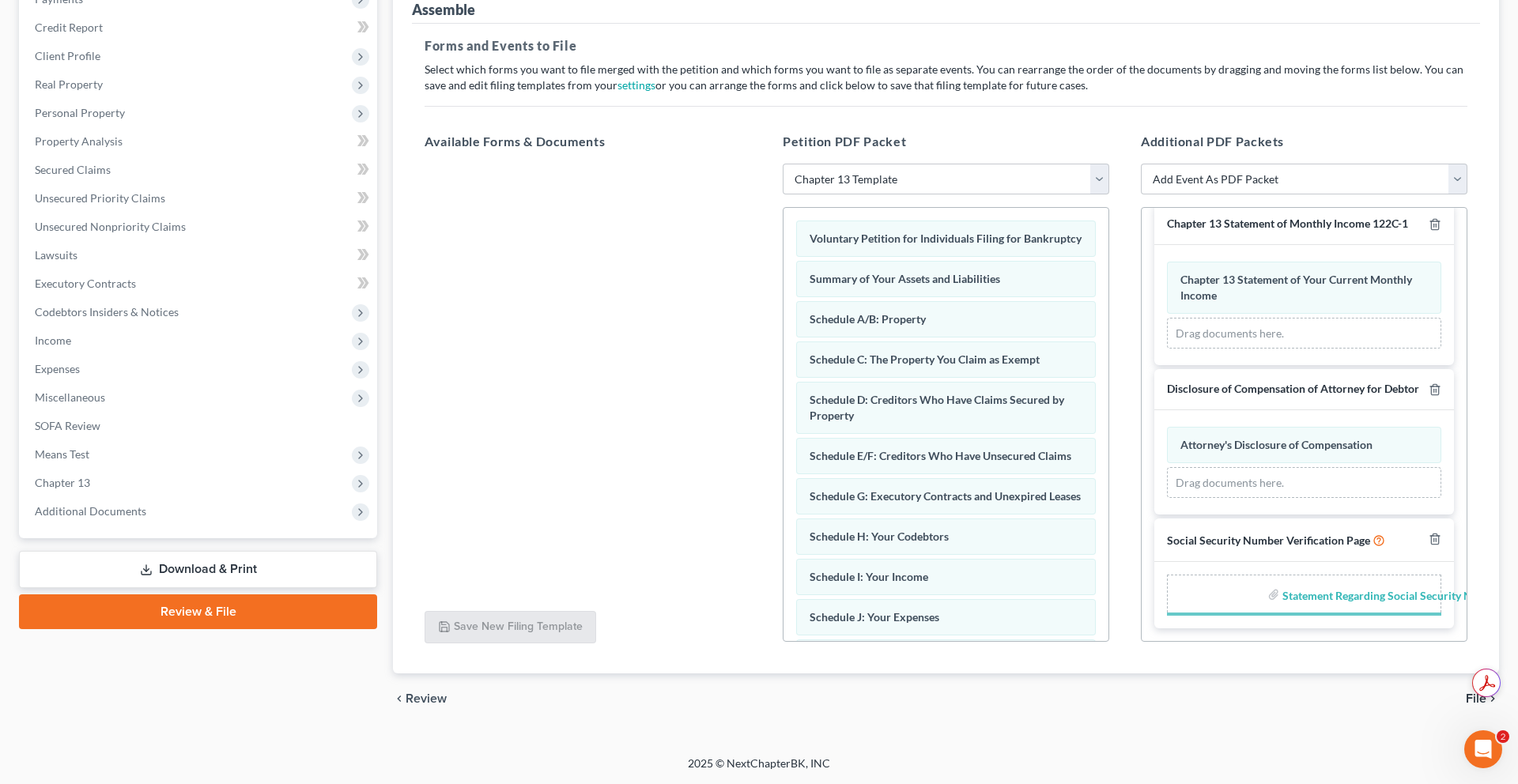 scroll, scrollTop: 1035, scrollLeft: 0, axis: vertical 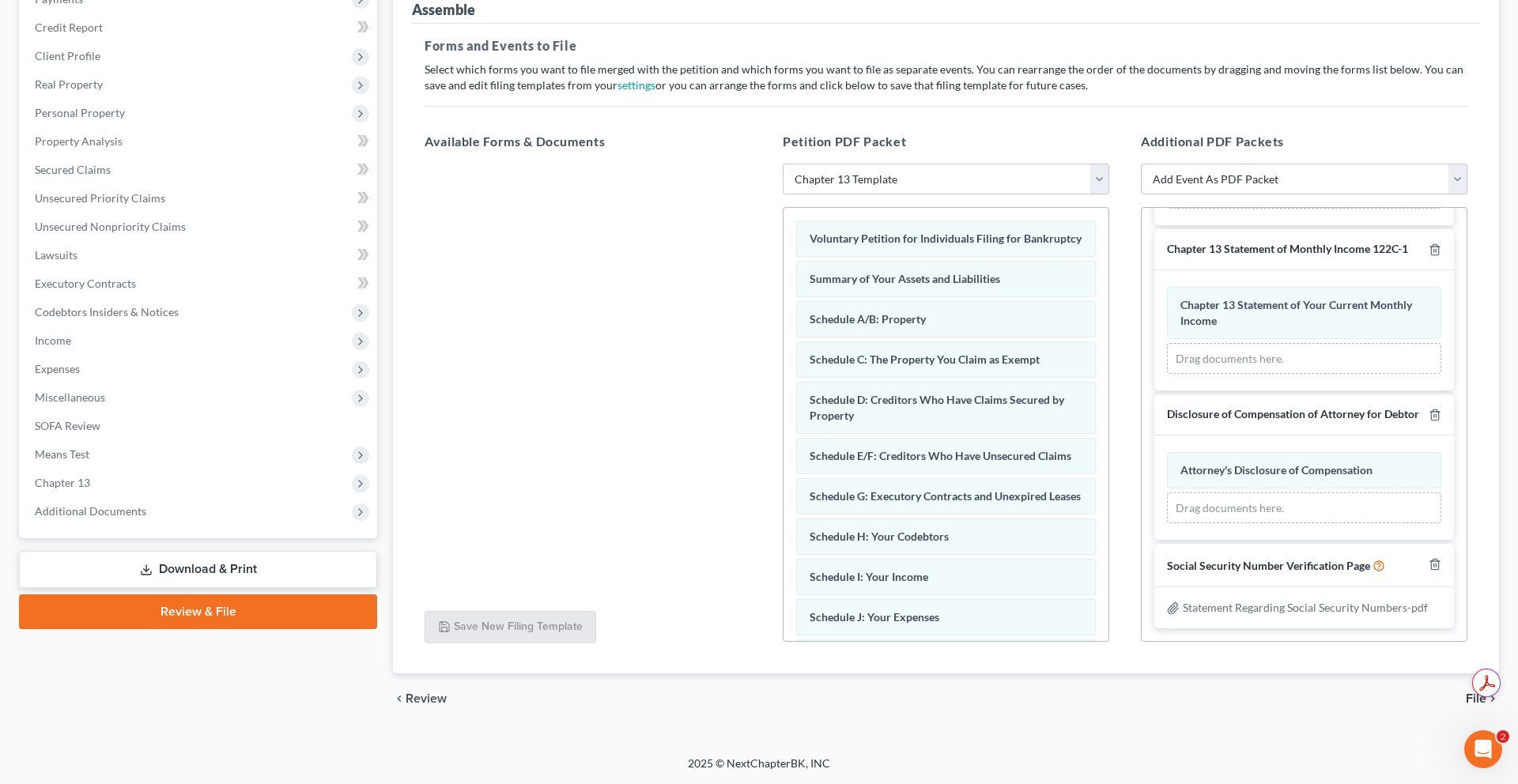 click on "File" at bounding box center [1476, 699] 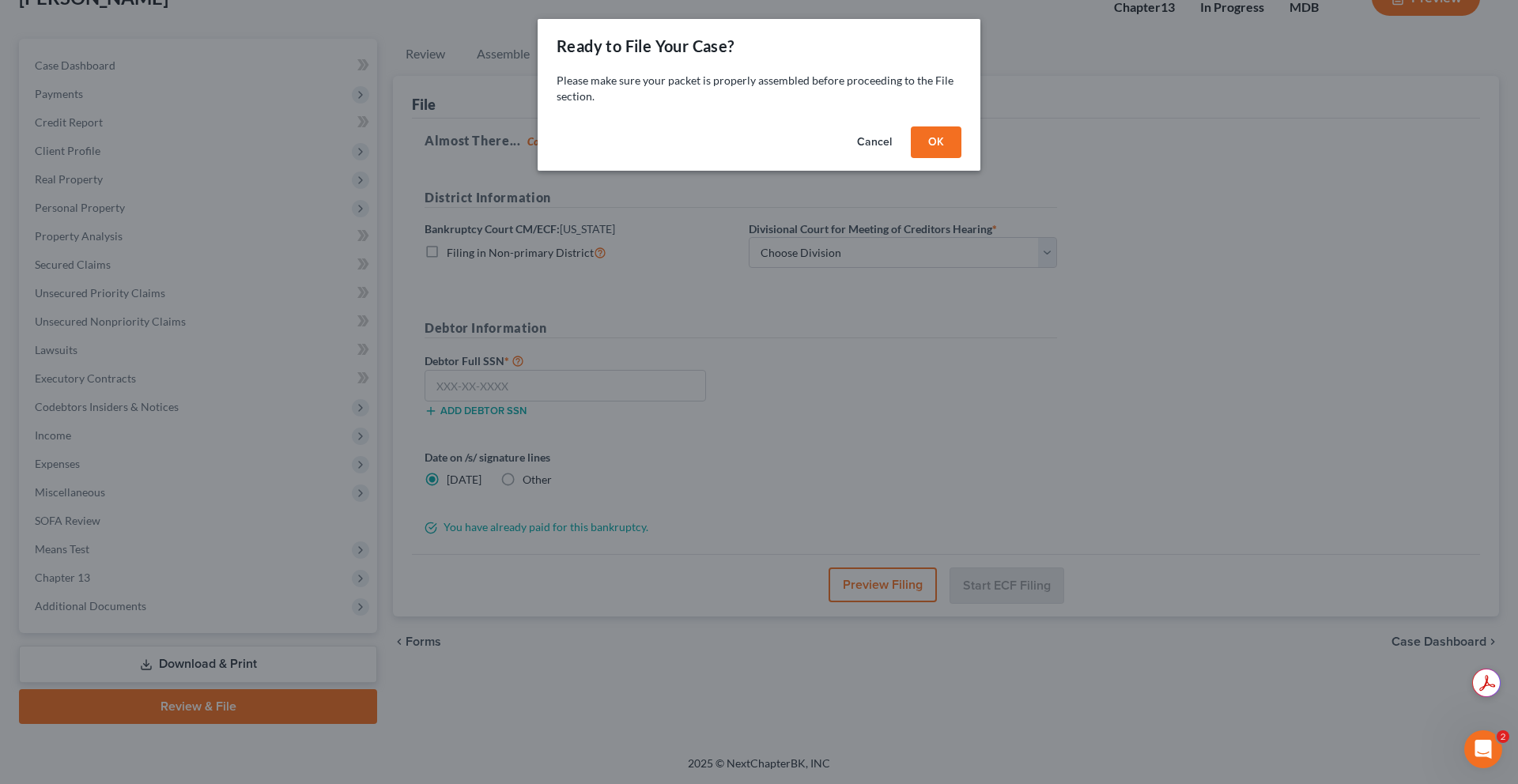 scroll, scrollTop: 334, scrollLeft: 0, axis: vertical 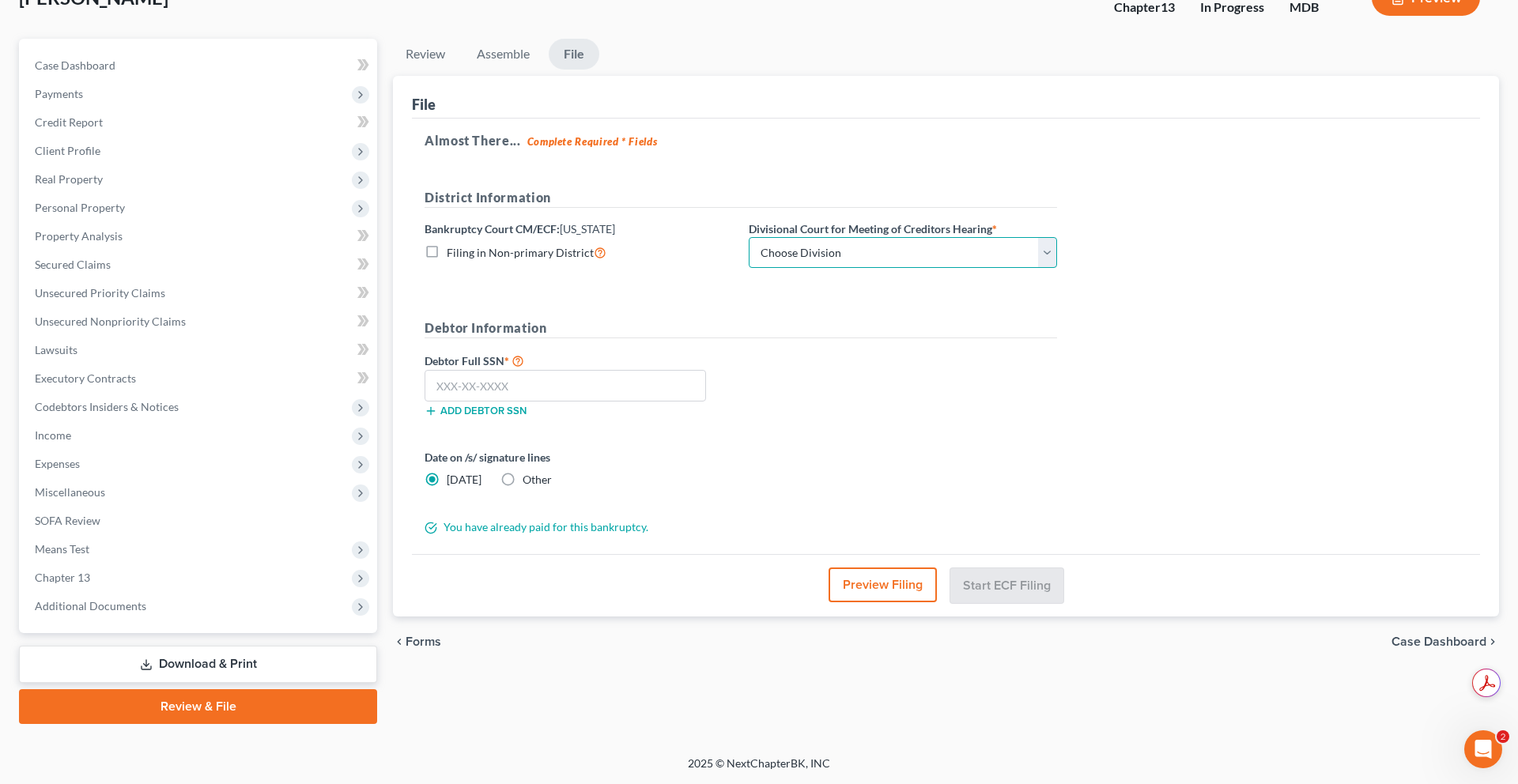 click on "Choose Division Baltimore Greenbelt" at bounding box center [903, 253] 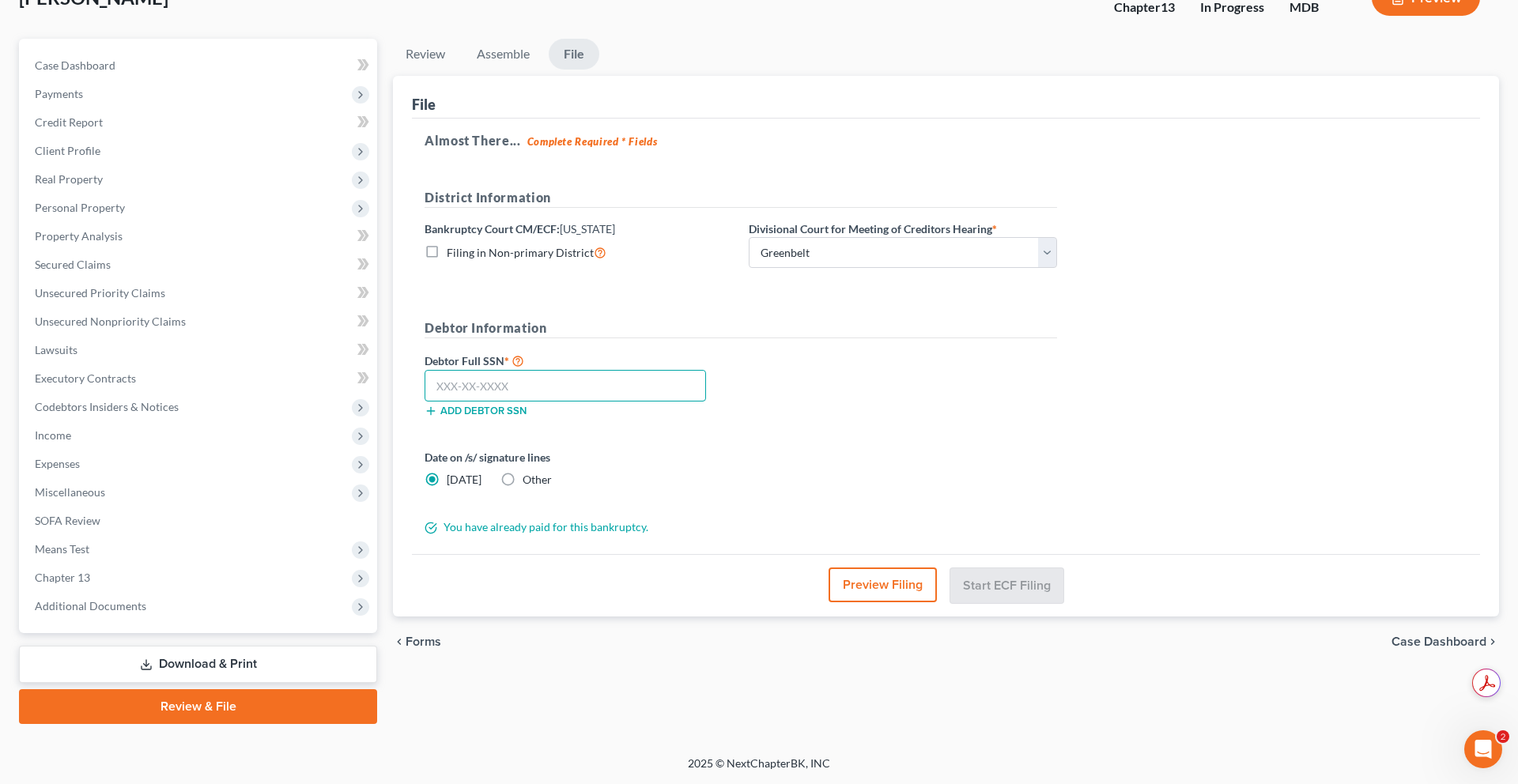 click at bounding box center [565, 386] 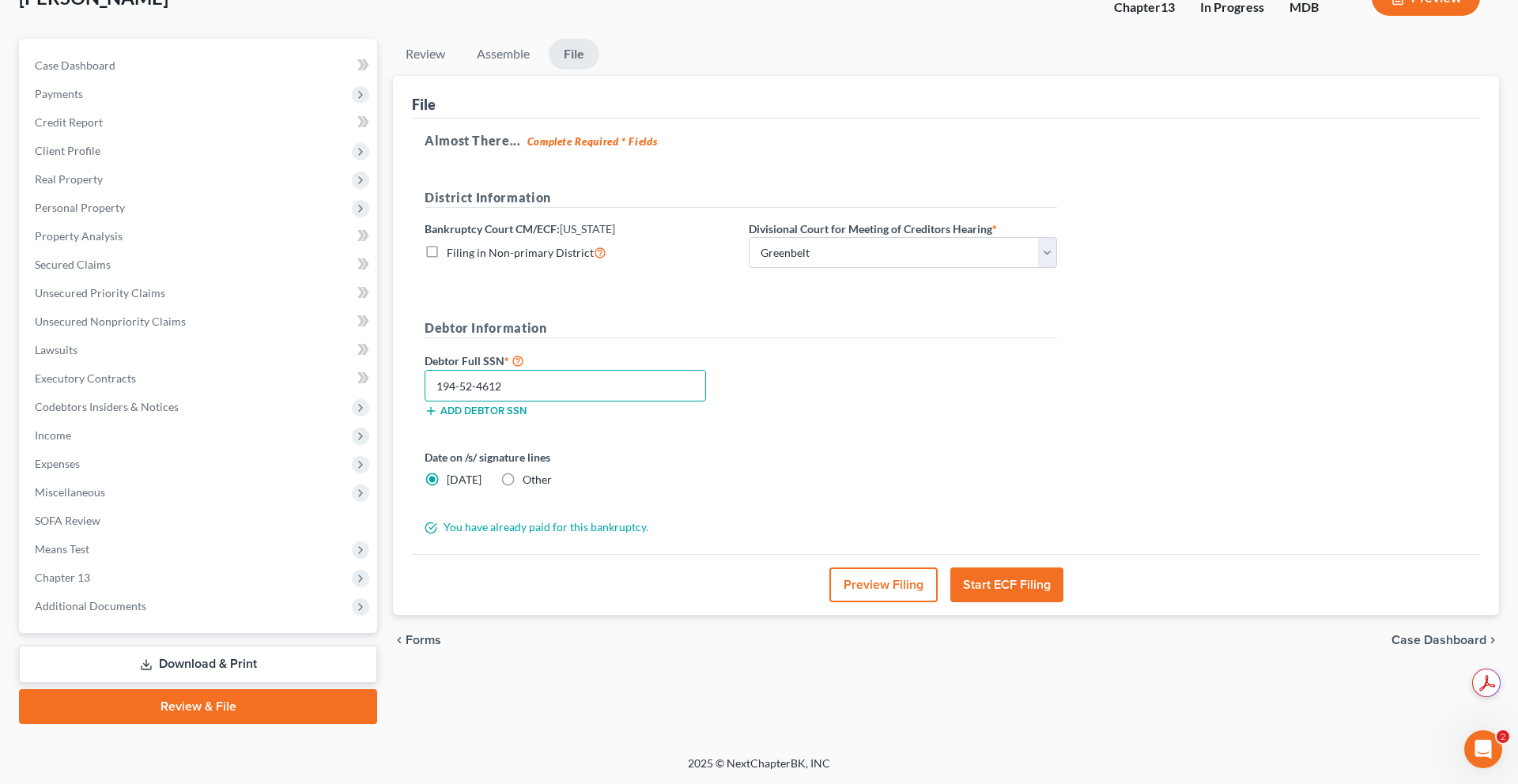 type on "194-52-4612" 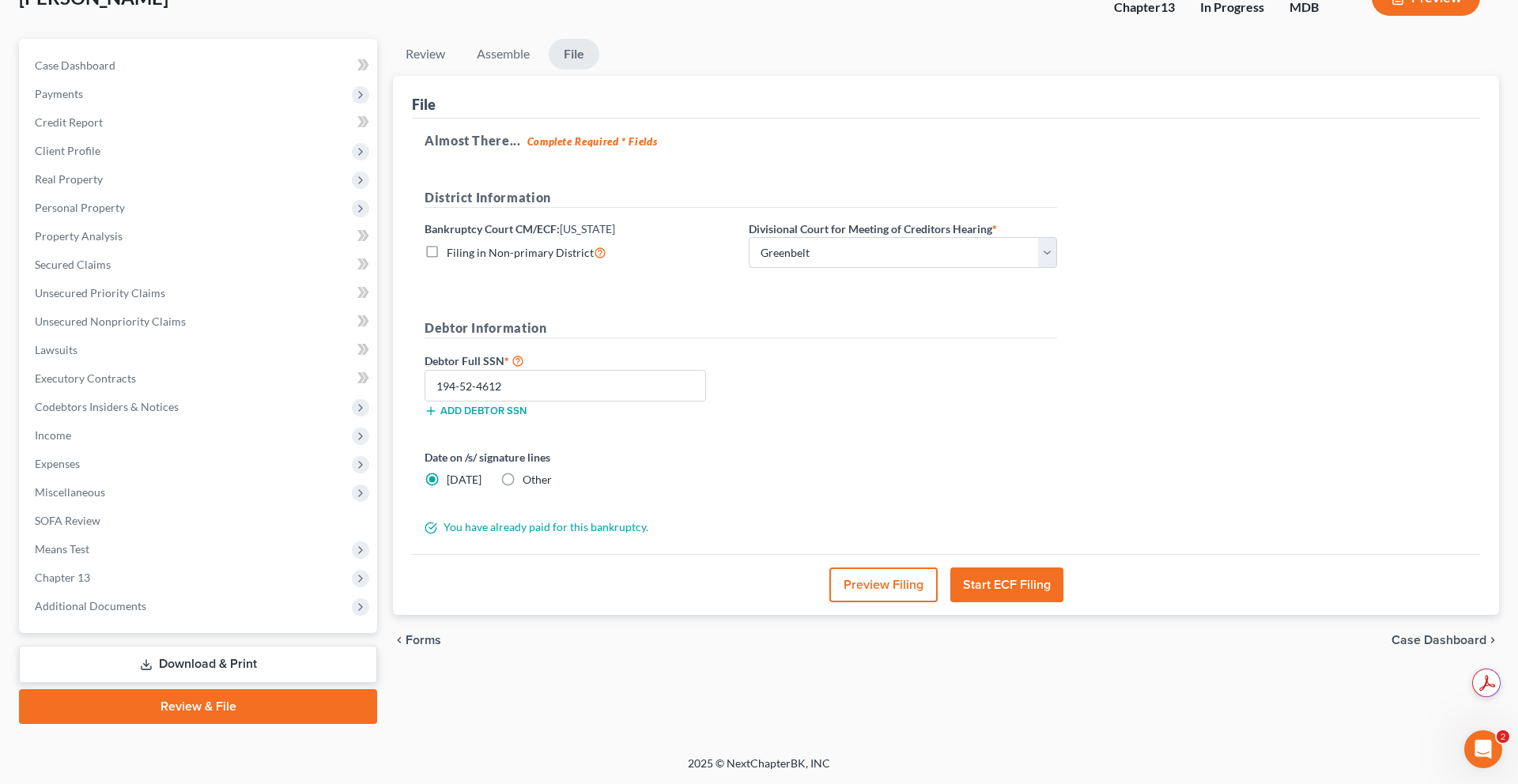 click on "Preview Filing Start ECF Filing" at bounding box center [946, 584] 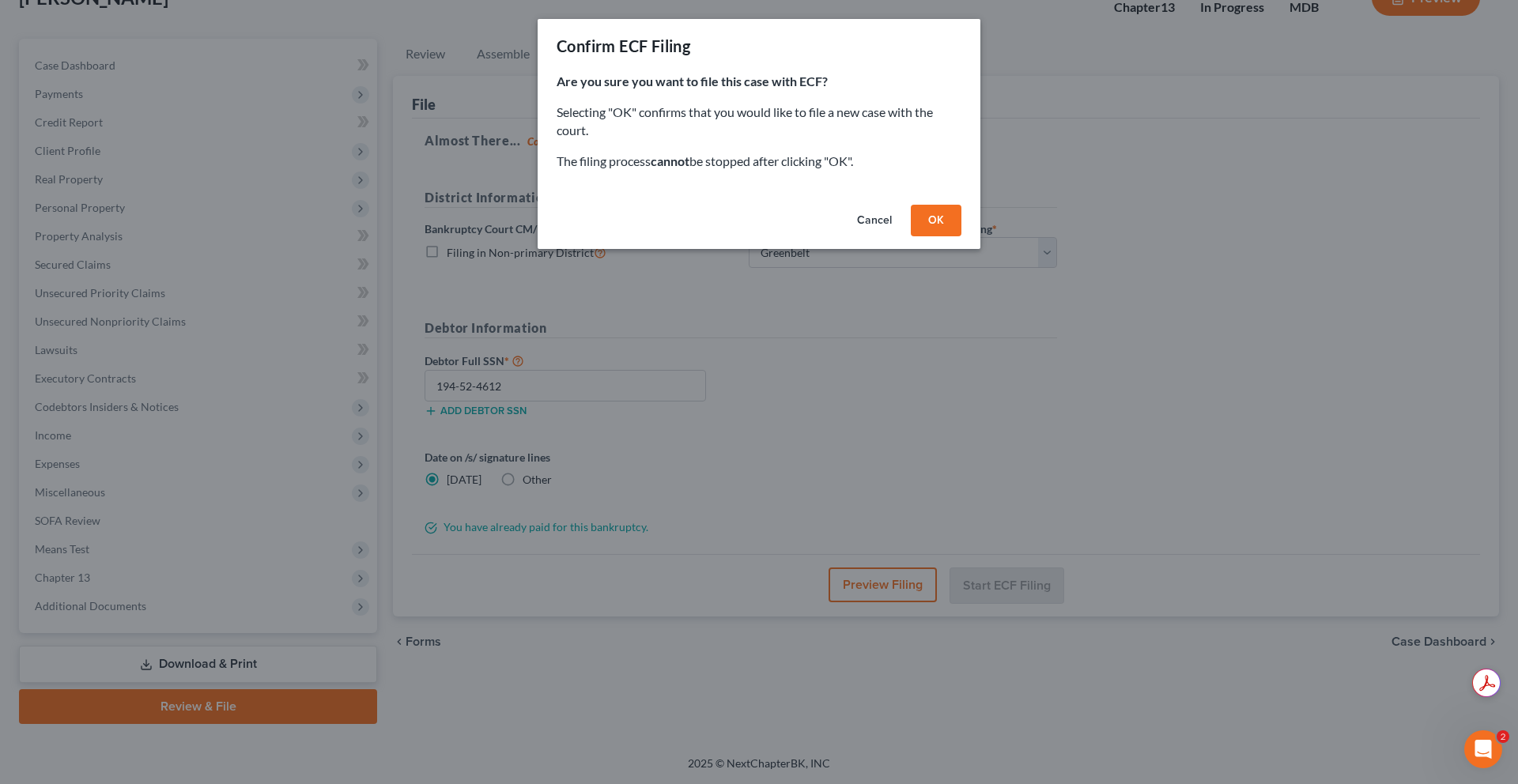 click on "OK" at bounding box center [936, 220] 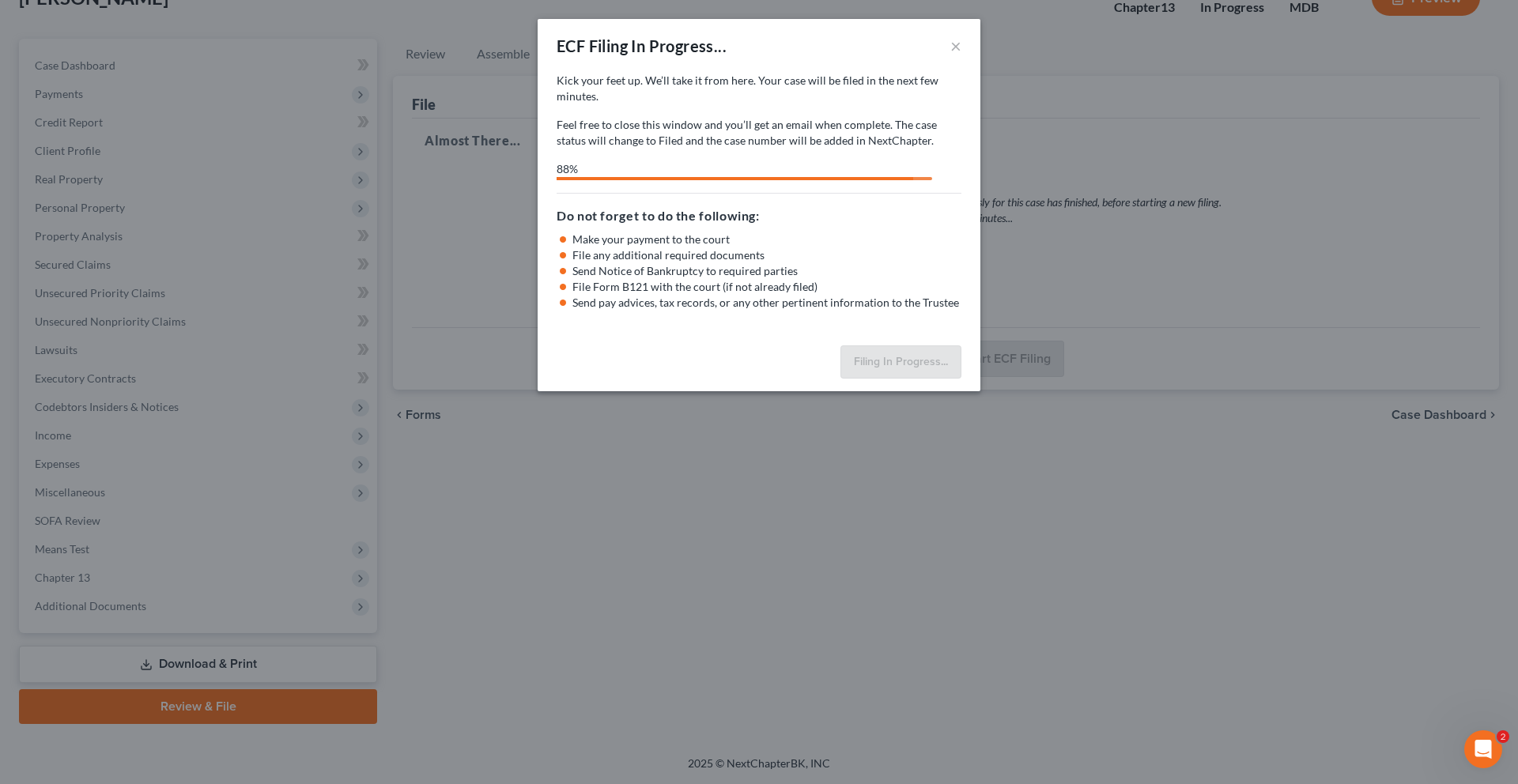 click on "Kick your feet up. We’ll take it from here. Your case will be filed in the next few minutes." at bounding box center [759, 89] 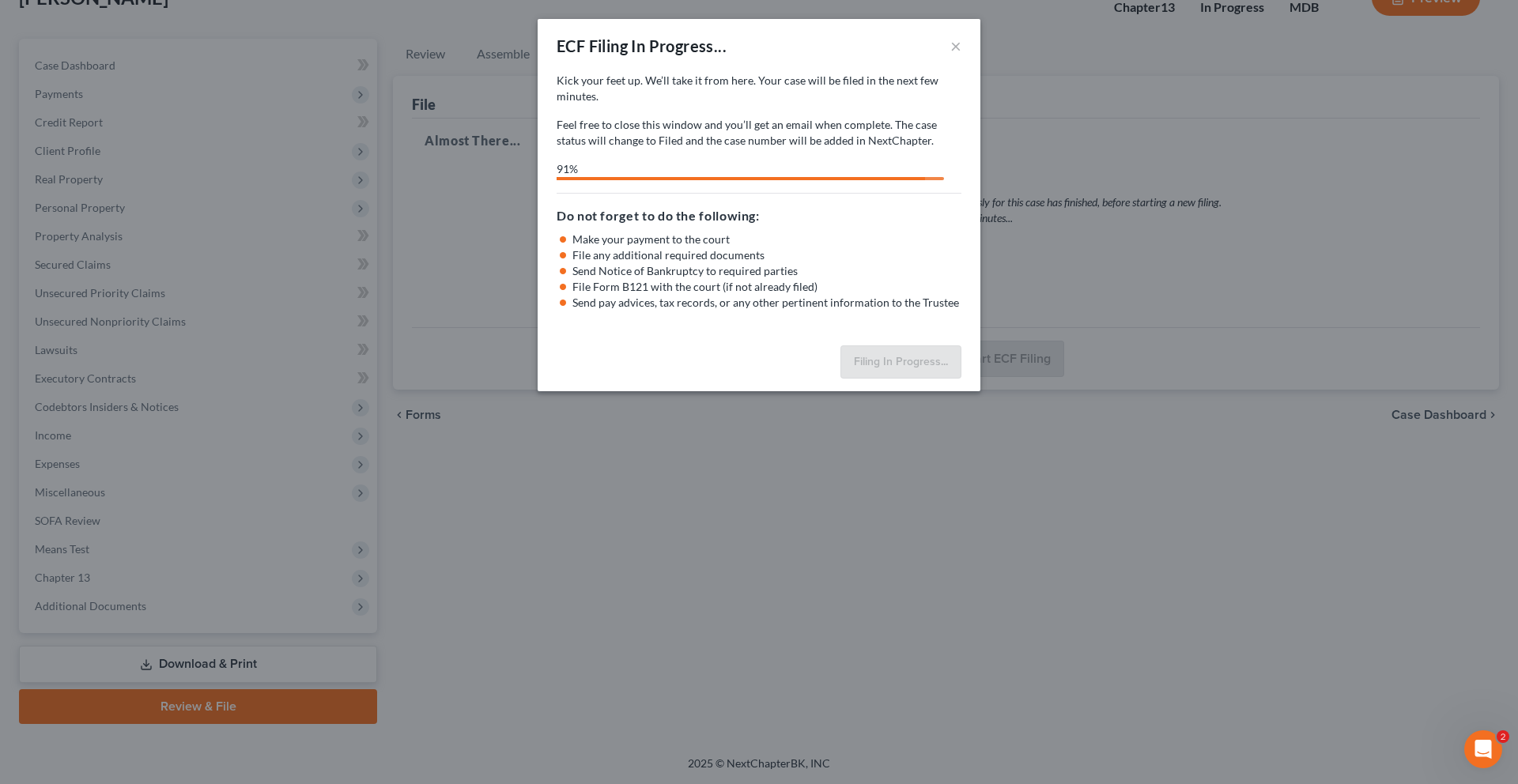 click on "Kick your feet up. We’ll take it from here. Your case will be filed in the next few minutes. Feel free to close this window and you’ll get an email when complete. The case status will change to Filed and the case number will be added in NextChapter. Kick your feet up. We’ll take it from here. Your forms will be filed in the next few minutes. Feel free to close this window and you’ll get an email when complete.
91%
Feel free to download your entire bankruptcy packet here: Do not forget to do the following: Make your payment to the court File any additional required documents Send Notice of Bankruptcy to required parties File Form B121 with the court (if not already filed) Send pay advices, tax records, or any other pertinent information to the Trustee" at bounding box center [759, 205] 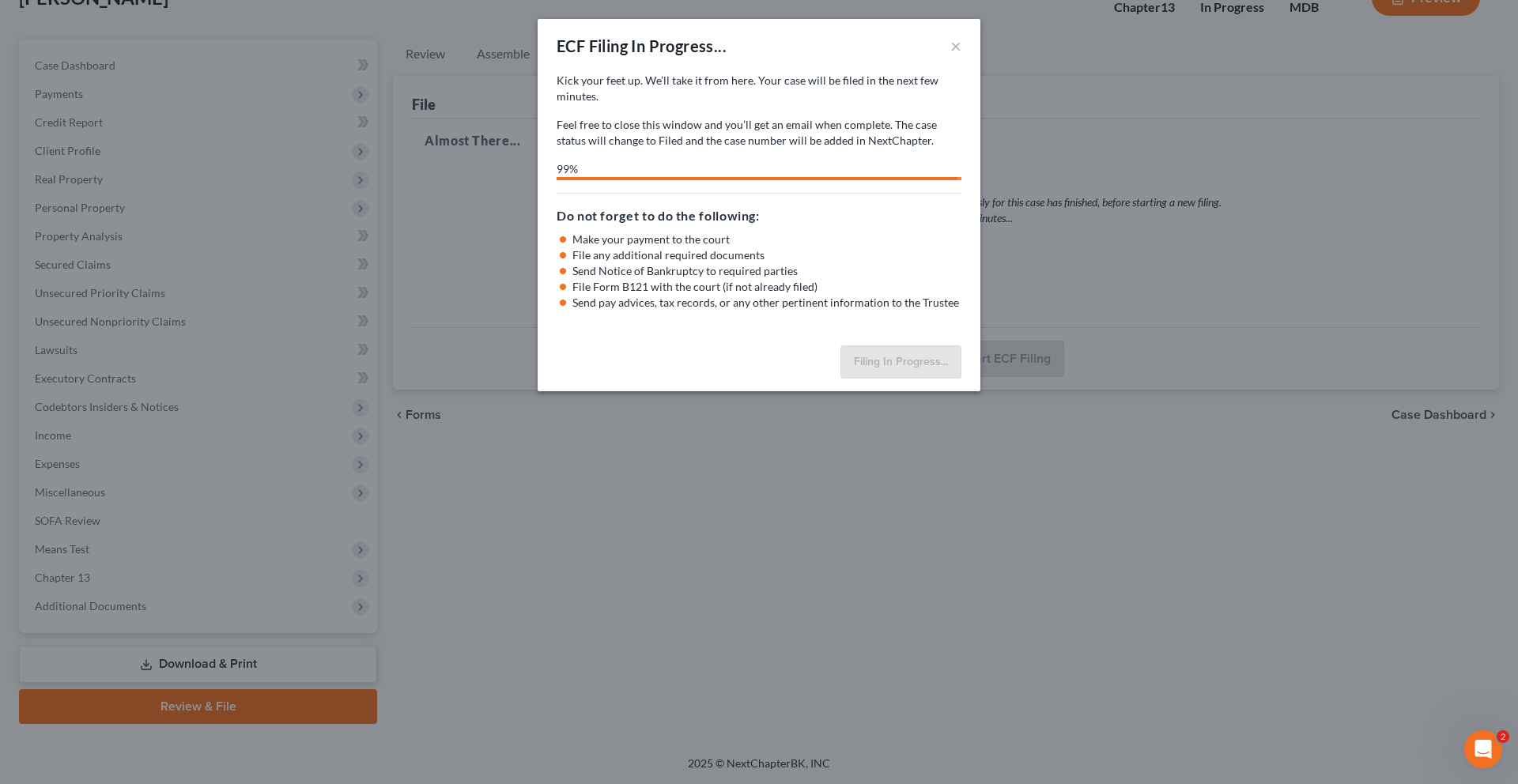 click on "99%" at bounding box center (757, 169) 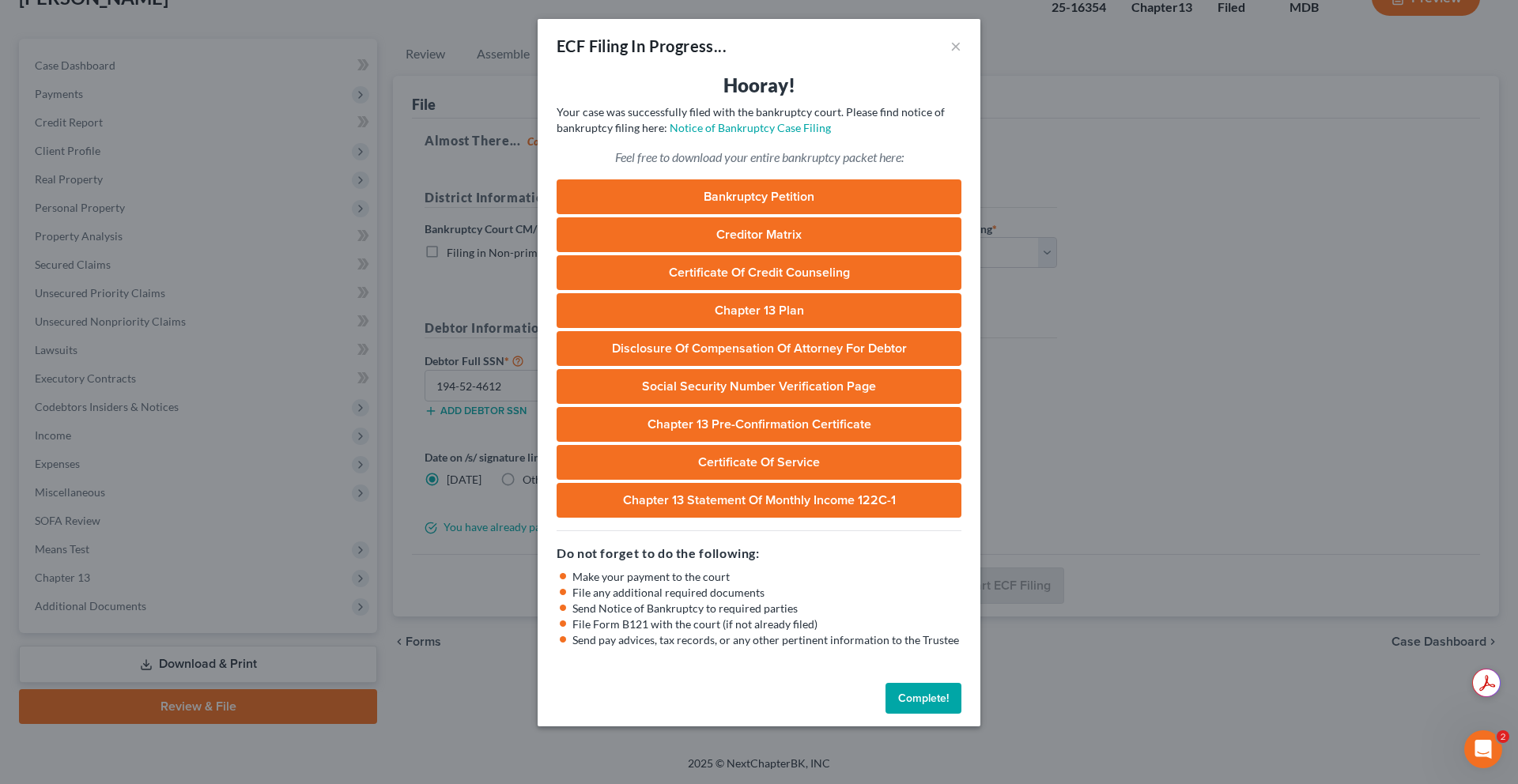 scroll, scrollTop: 148, scrollLeft: 0, axis: vertical 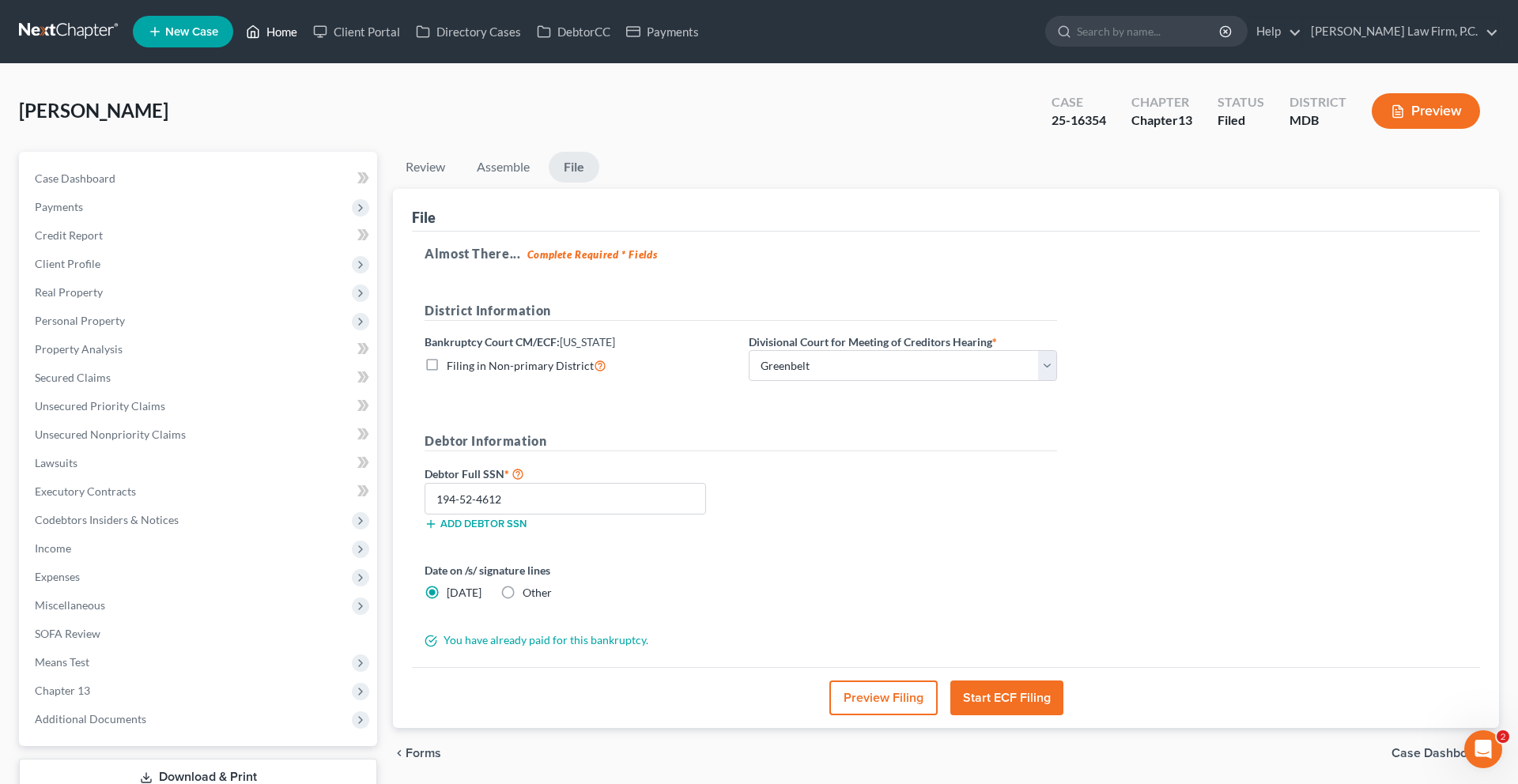 click on "Home" at bounding box center (271, 32) 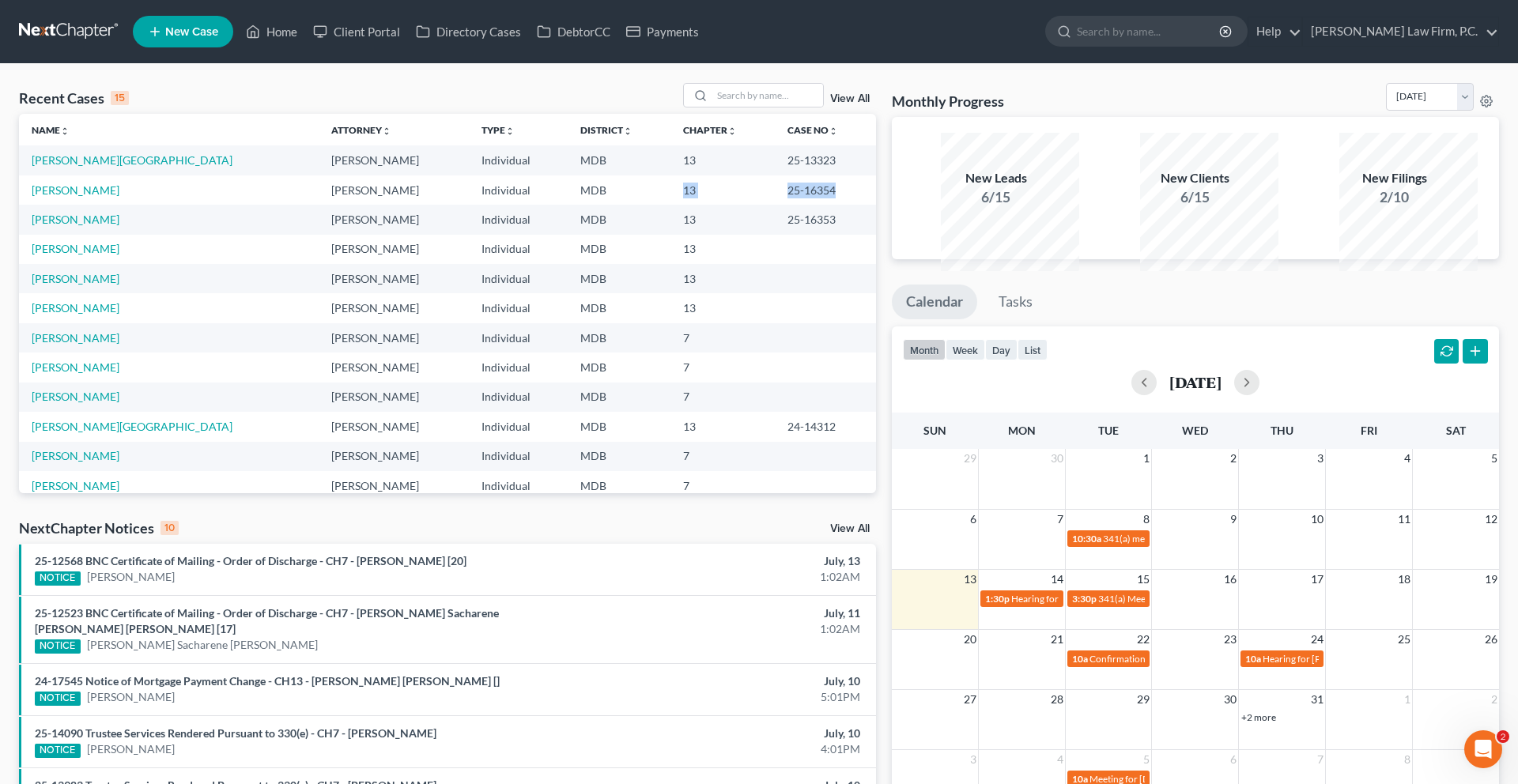 drag, startPoint x: 840, startPoint y: 243, endPoint x: 756, endPoint y: 218, distance: 87.64131 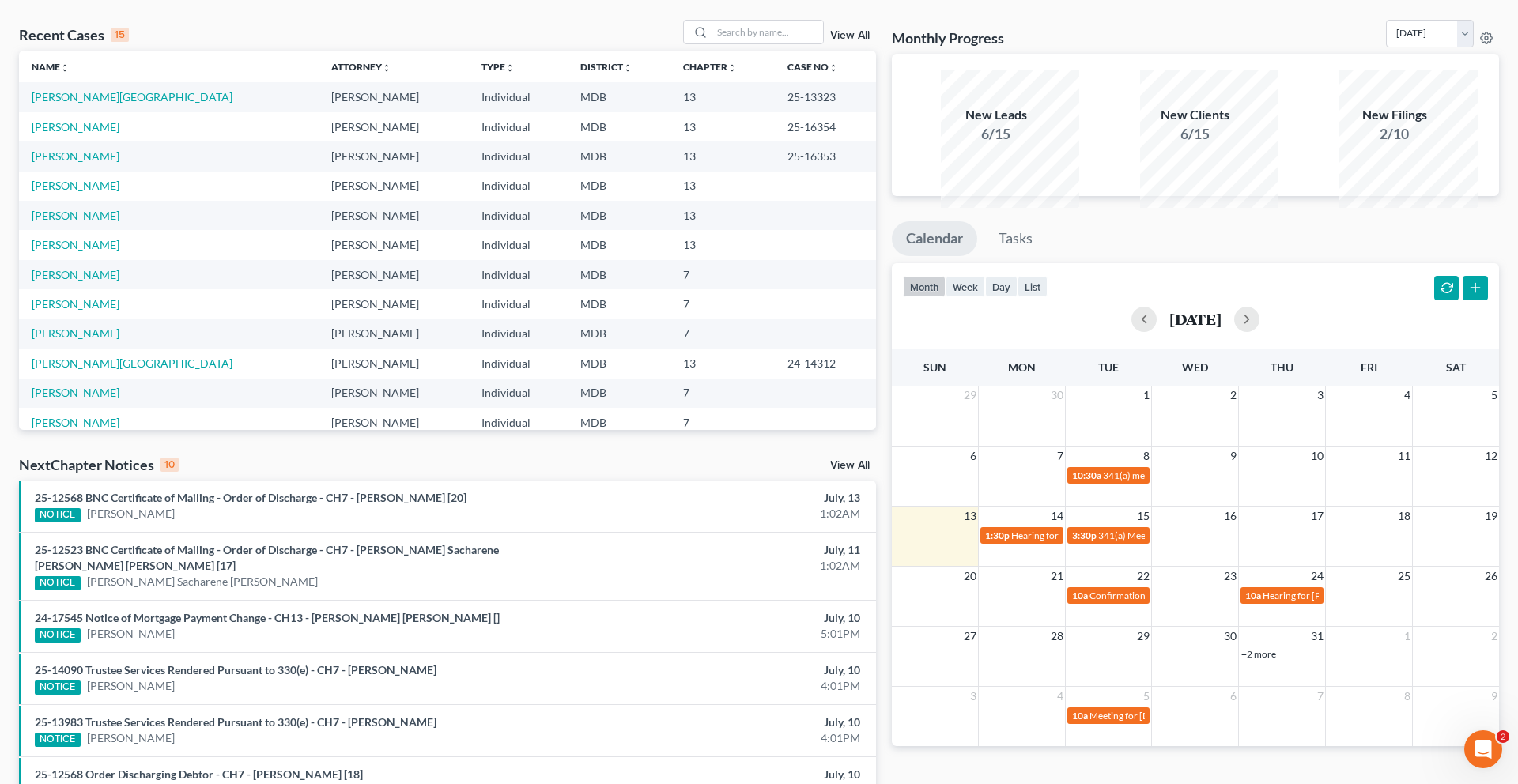 scroll, scrollTop: 106, scrollLeft: 0, axis: vertical 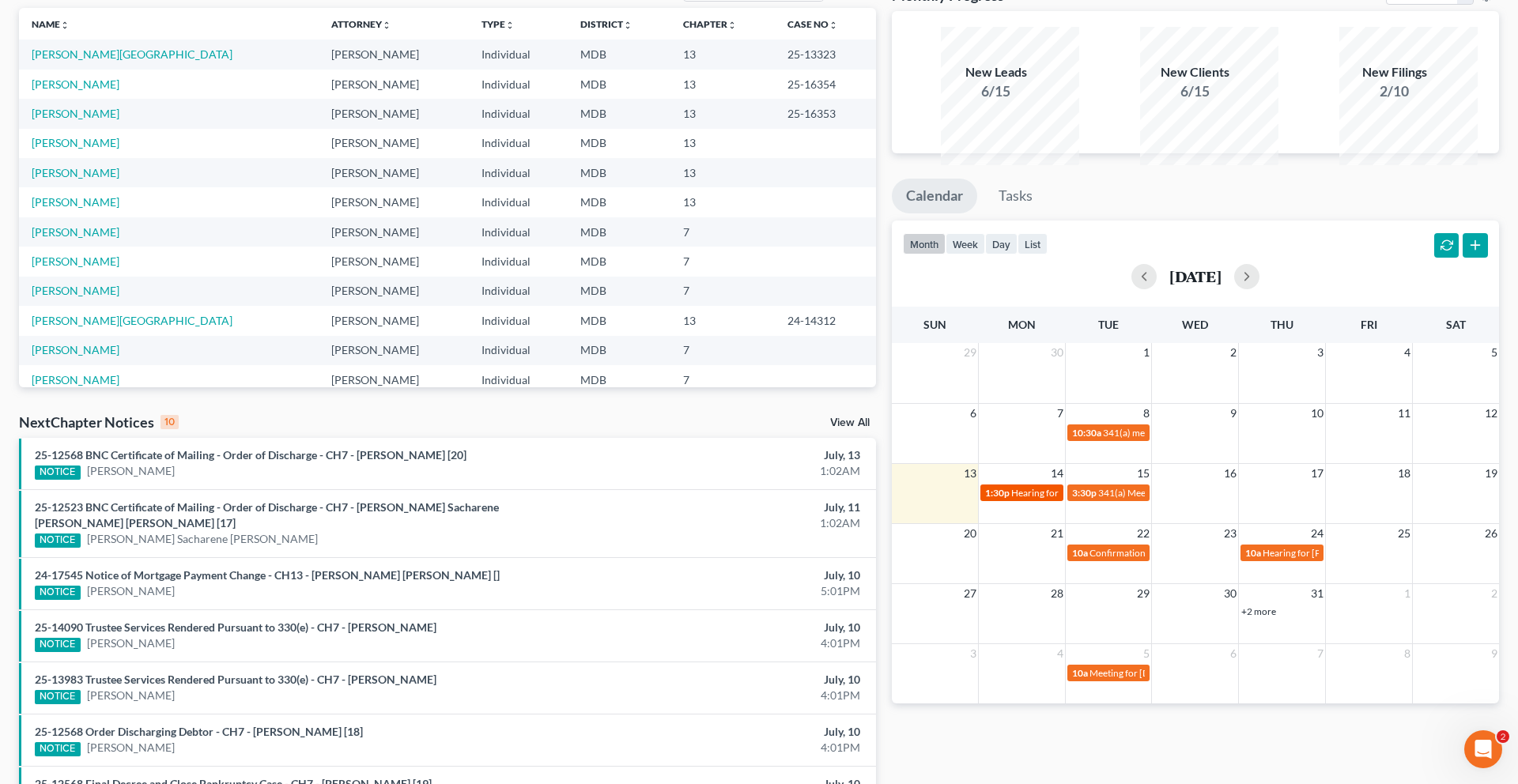 click on "Hearing for [PERSON_NAME]" at bounding box center (1073, 492) 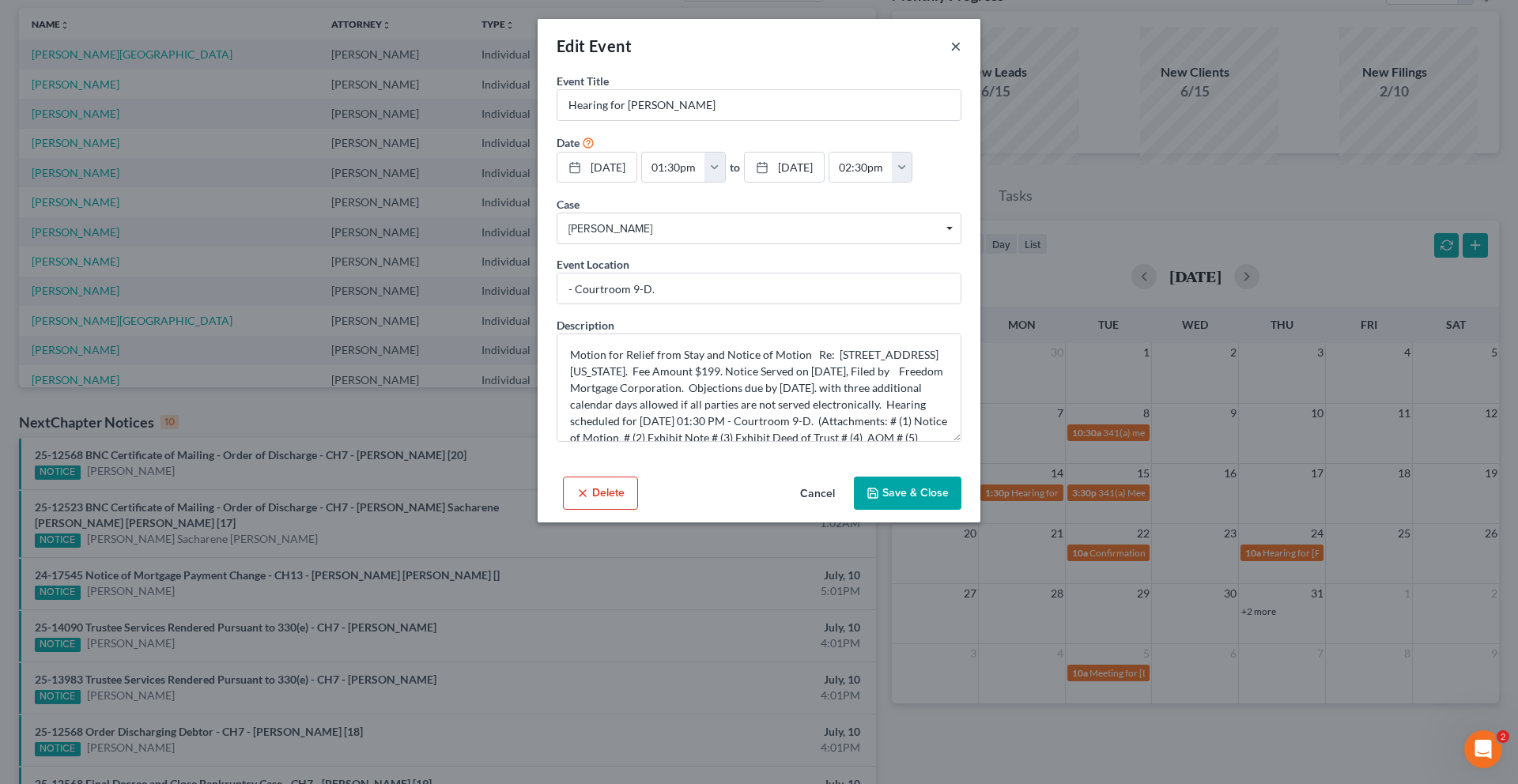 click on "×" at bounding box center [956, 46] 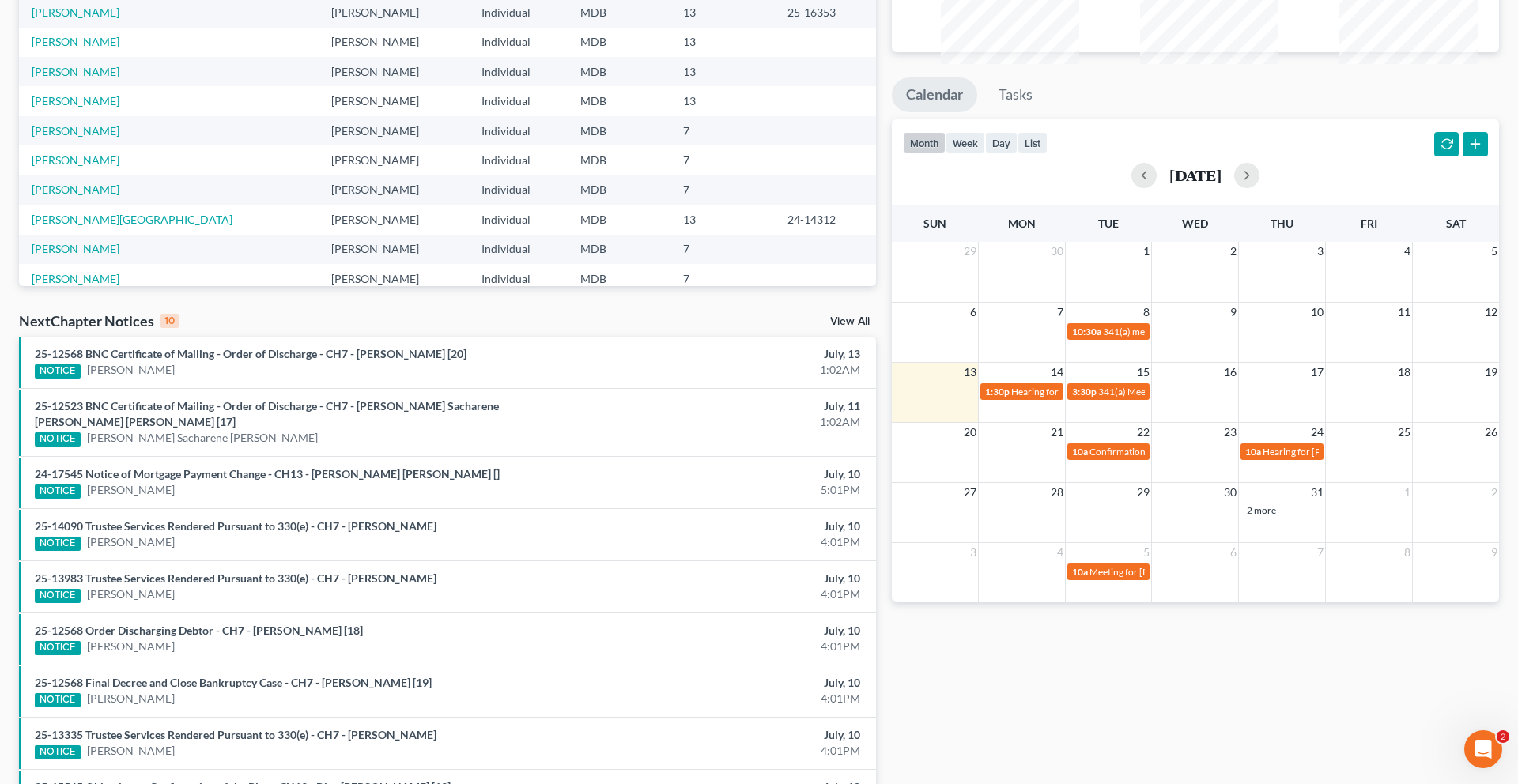 scroll, scrollTop: 239, scrollLeft: 0, axis: vertical 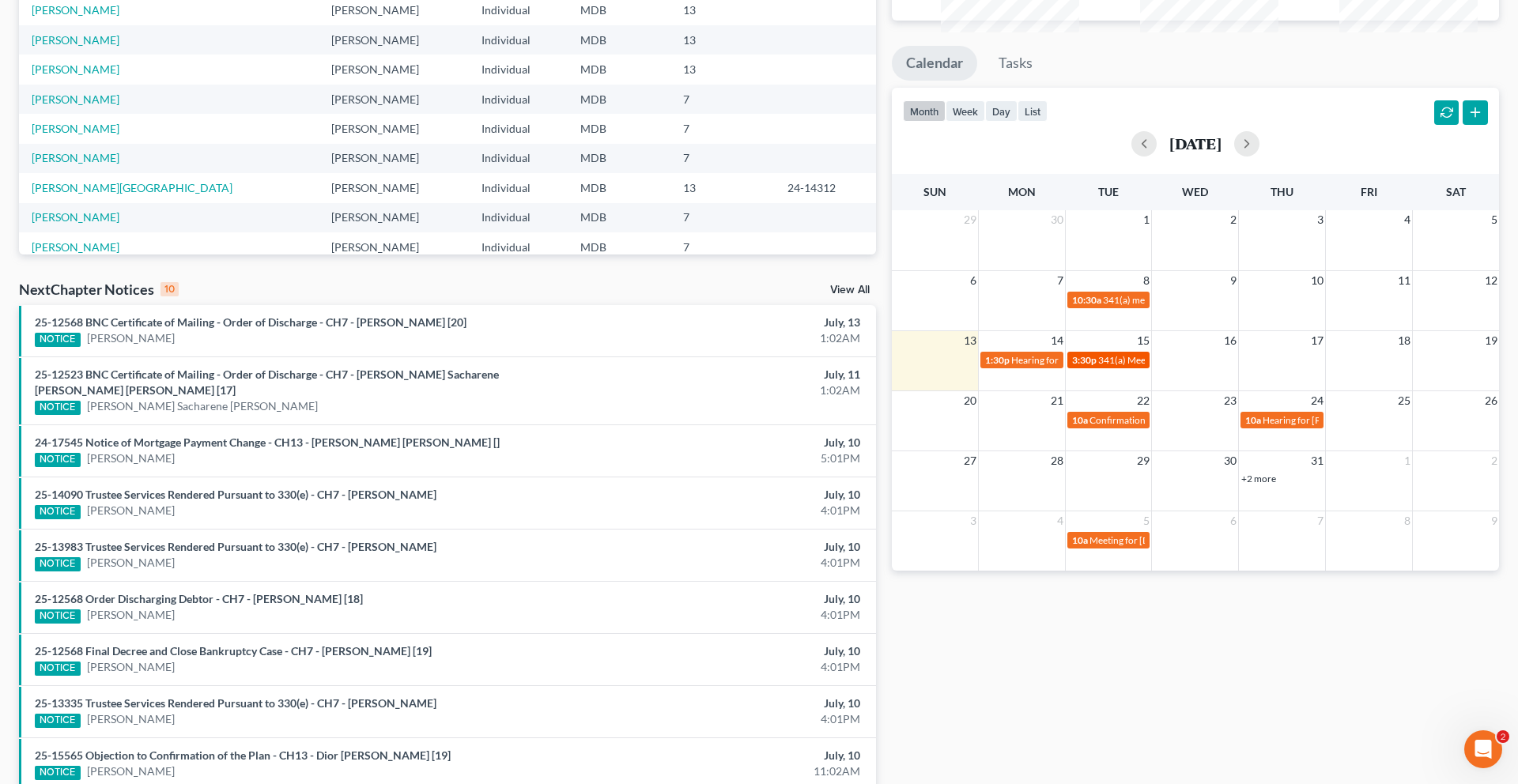 click on "341(a) Meeting for [PERSON_NAME]" at bounding box center [1175, 360] 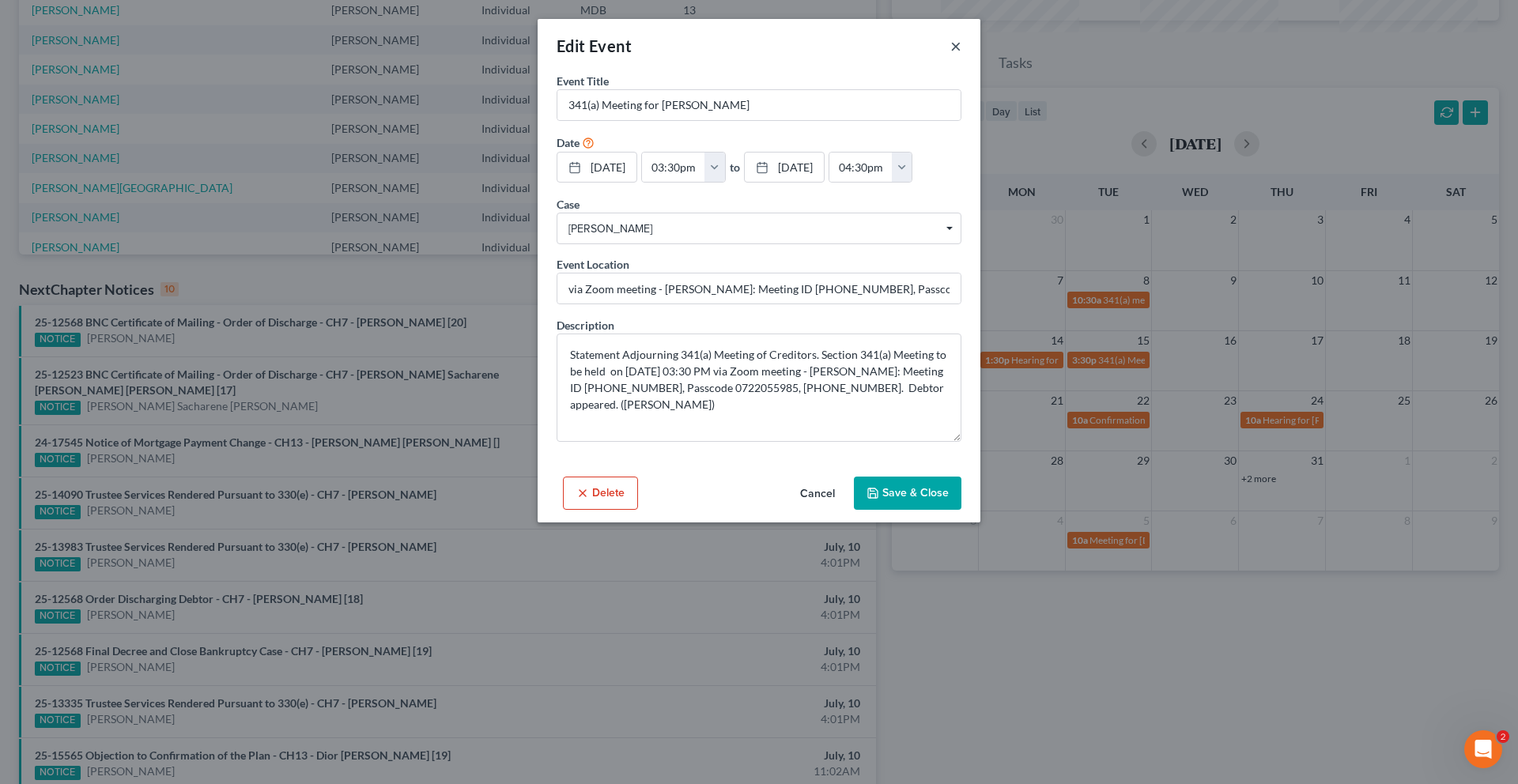 click on "×" at bounding box center [956, 46] 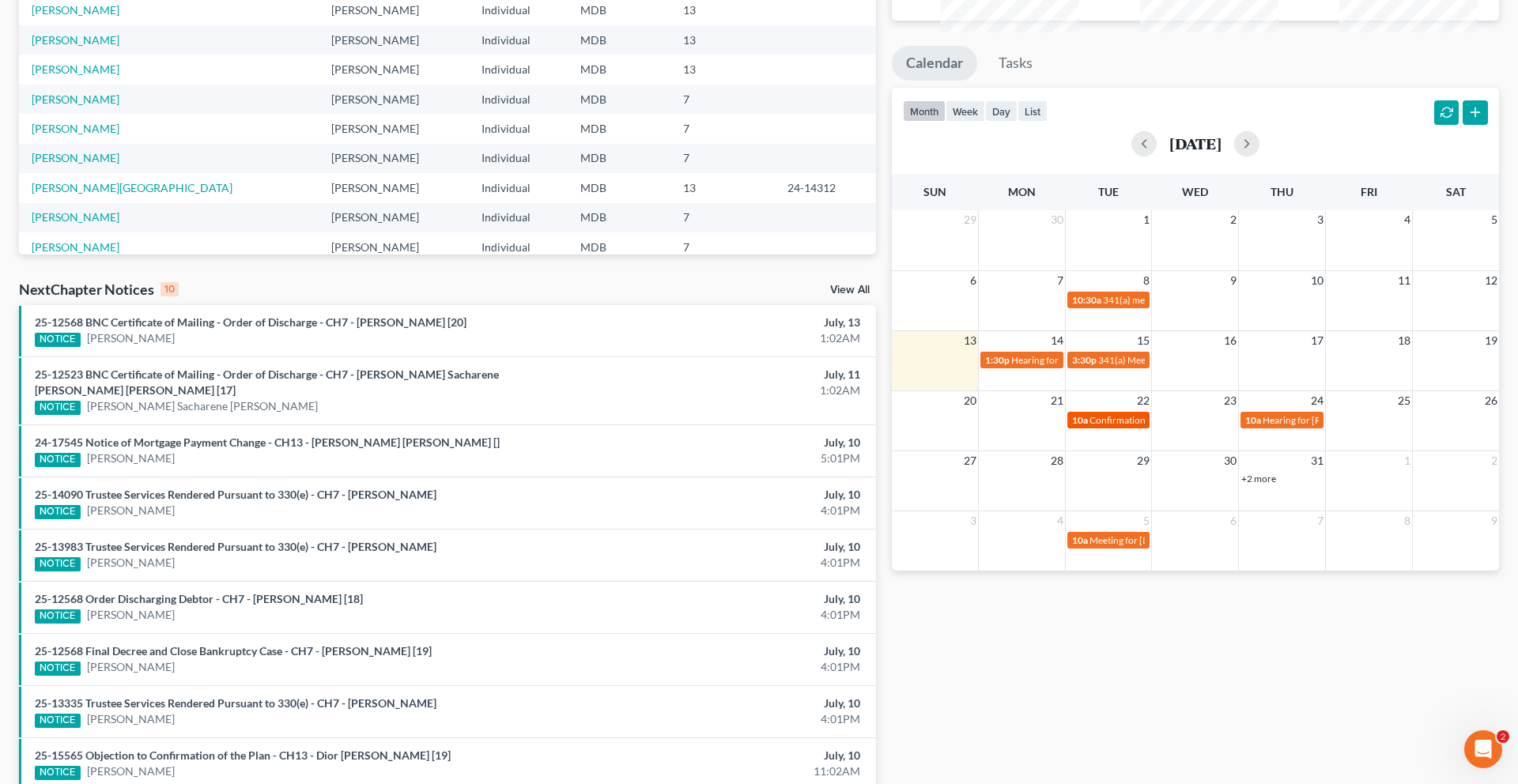 click on "Confirmation hearing for [PERSON_NAME]" at bounding box center (1179, 420) 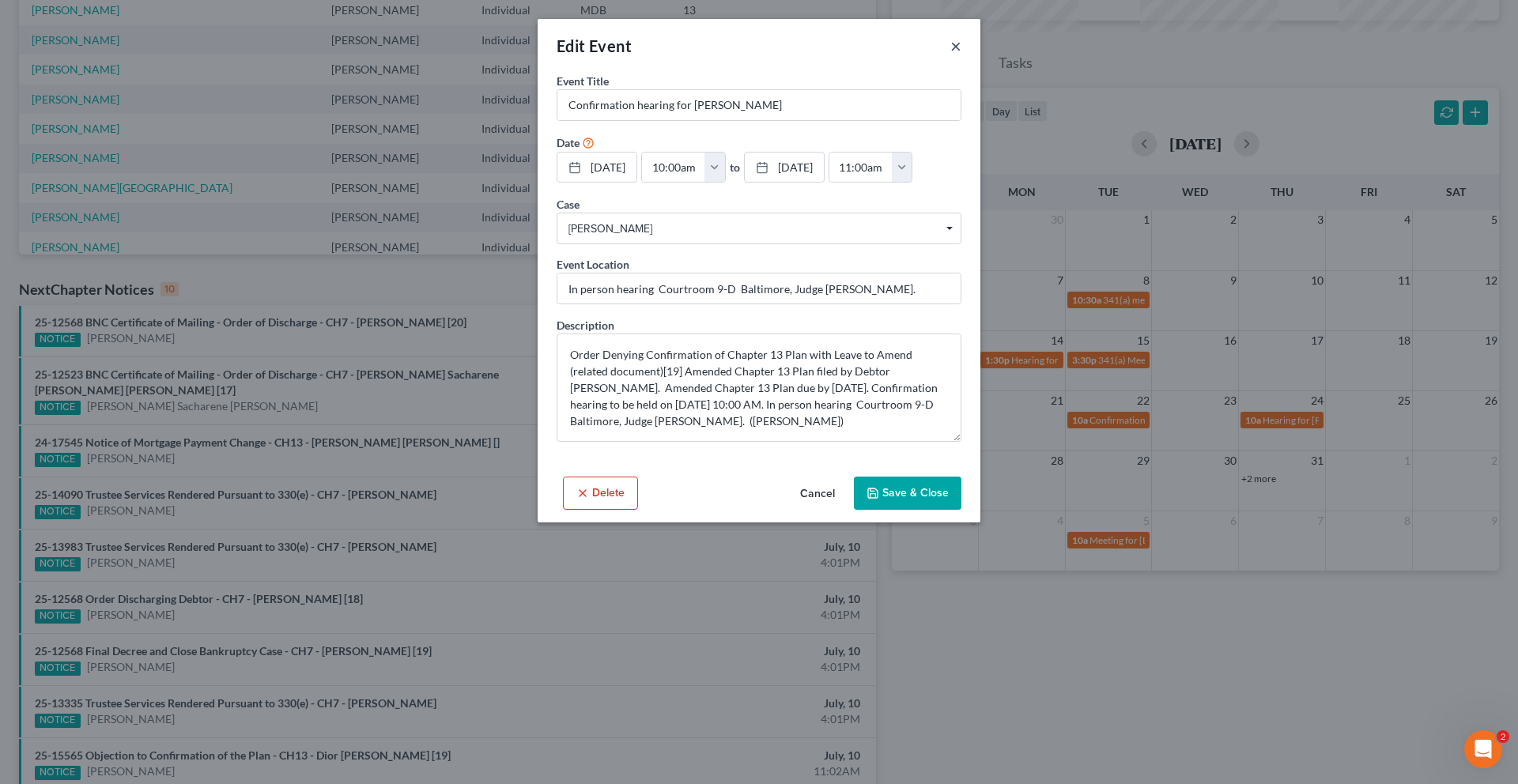 click on "×" at bounding box center [956, 46] 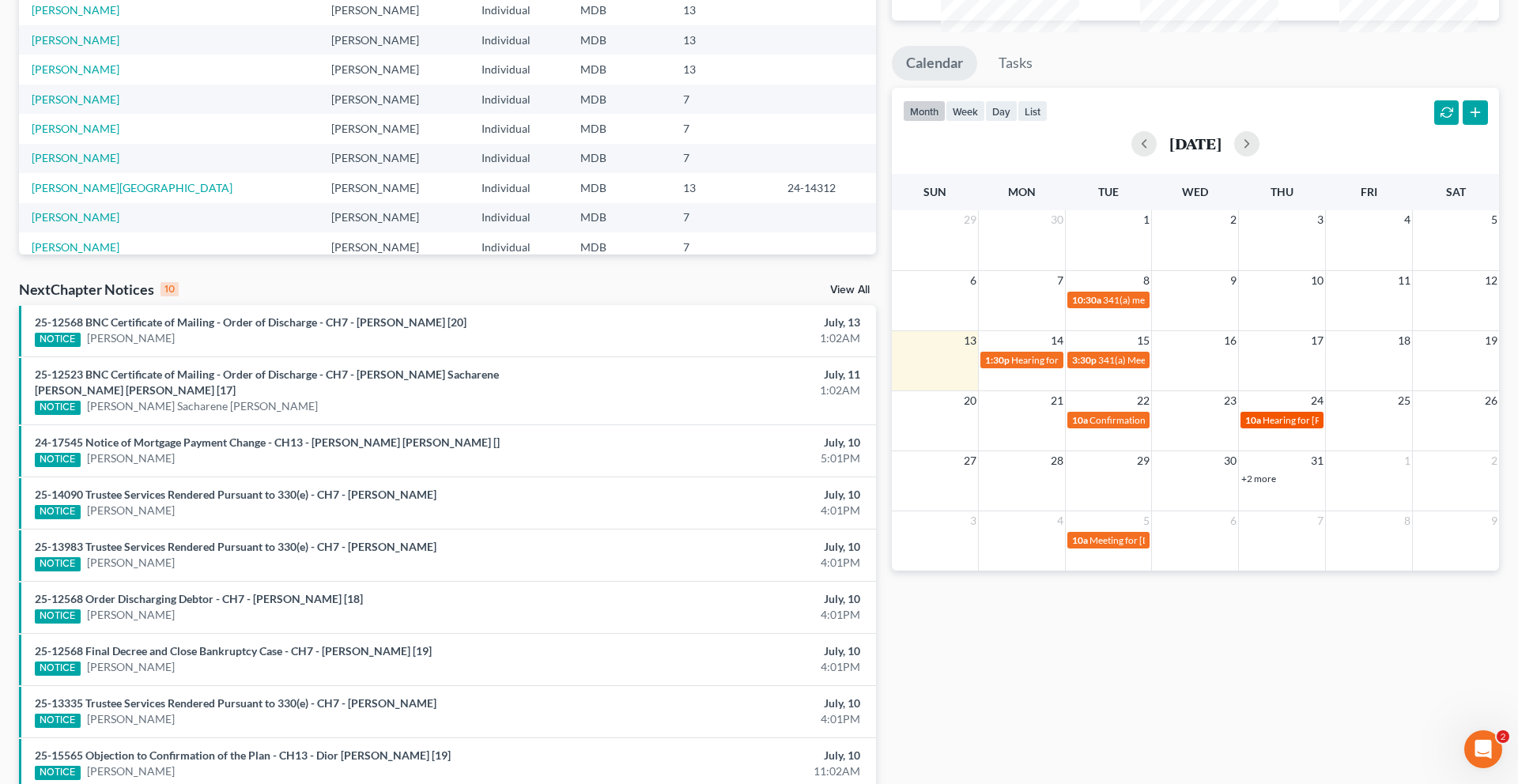 click on "Hearing for [PERSON_NAME]" at bounding box center [1324, 420] 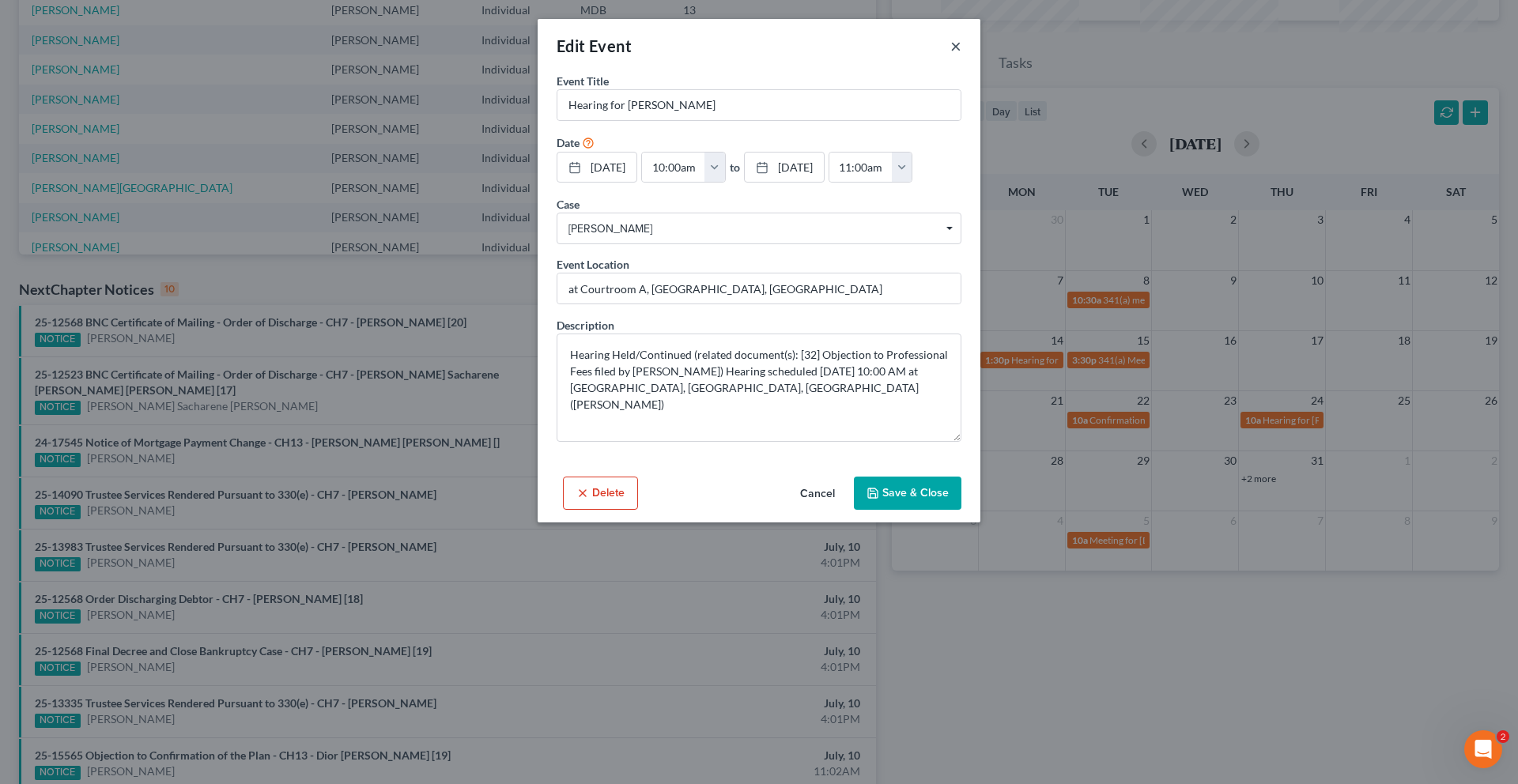 click on "×" at bounding box center [956, 46] 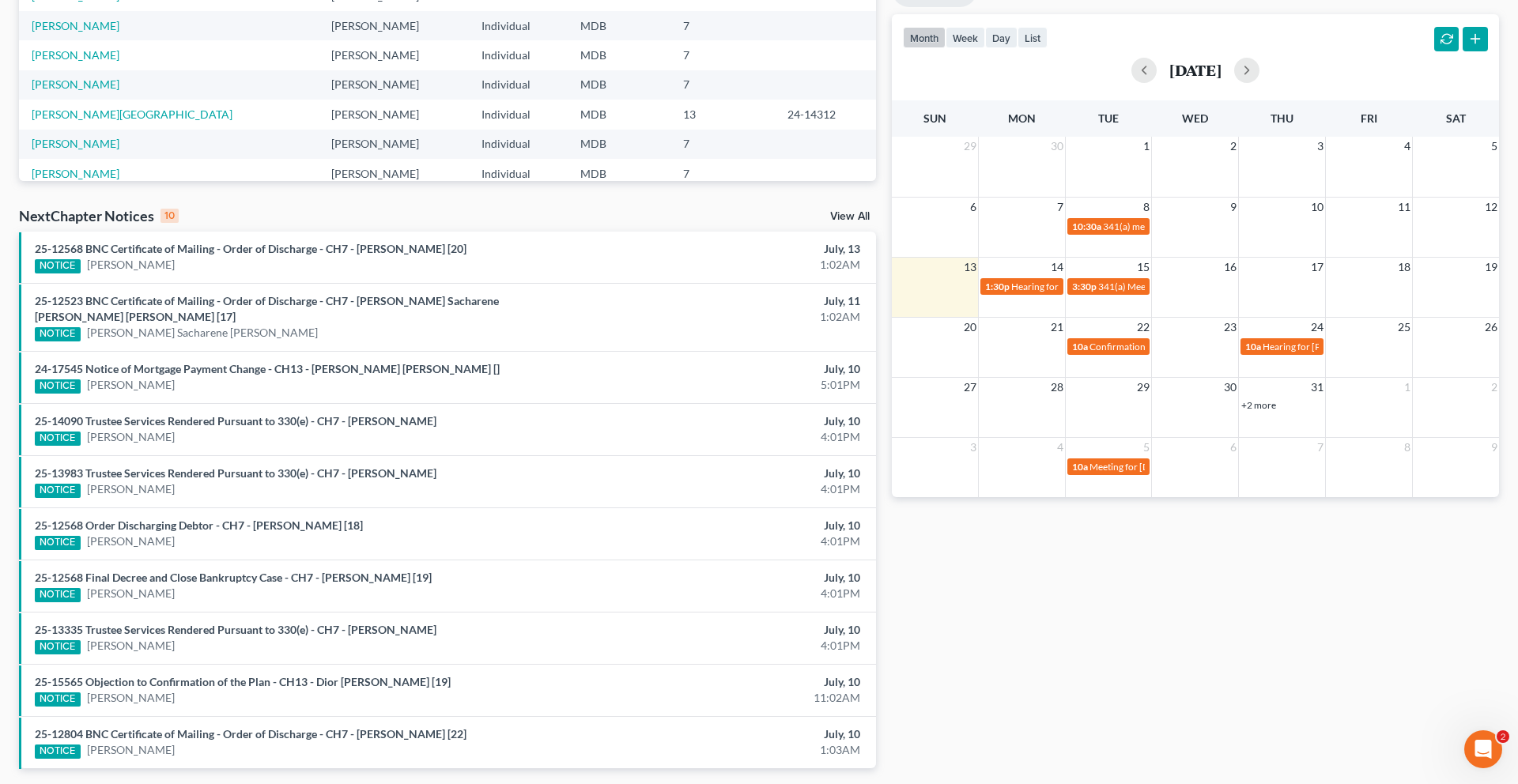scroll, scrollTop: 313, scrollLeft: 0, axis: vertical 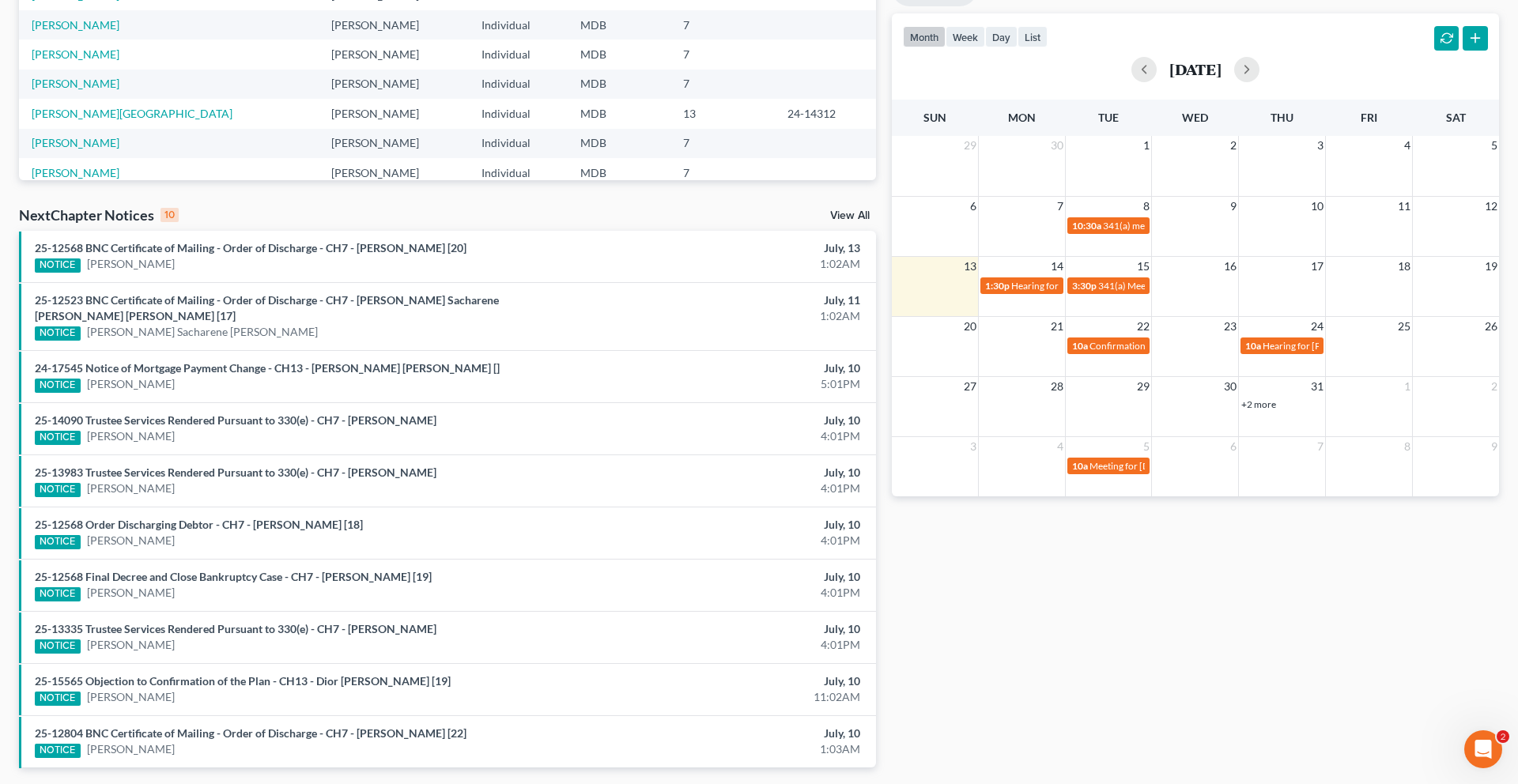 click on "+2 more" at bounding box center (1259, 404) 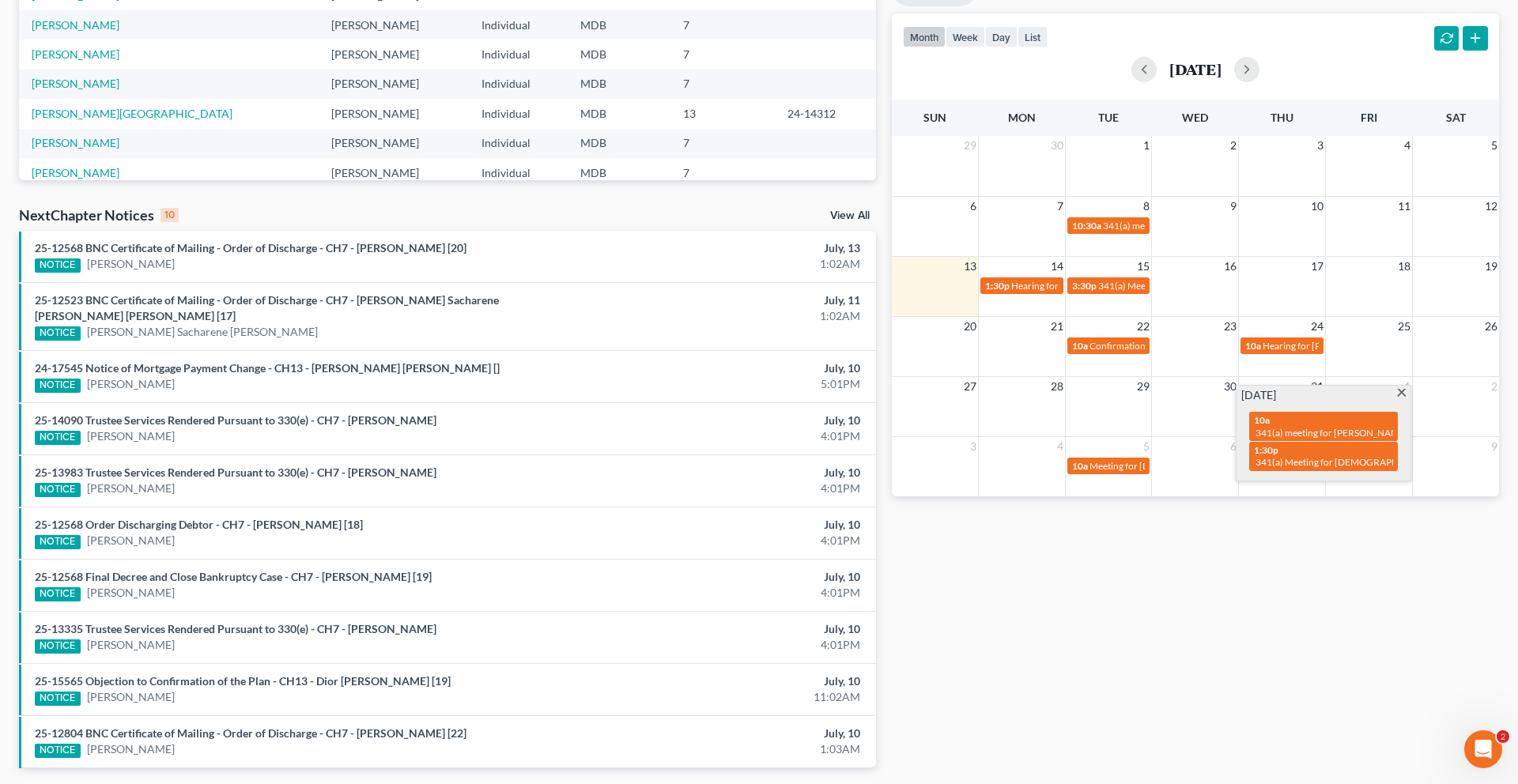 click on "July, 13" at bounding box center [727, 248] 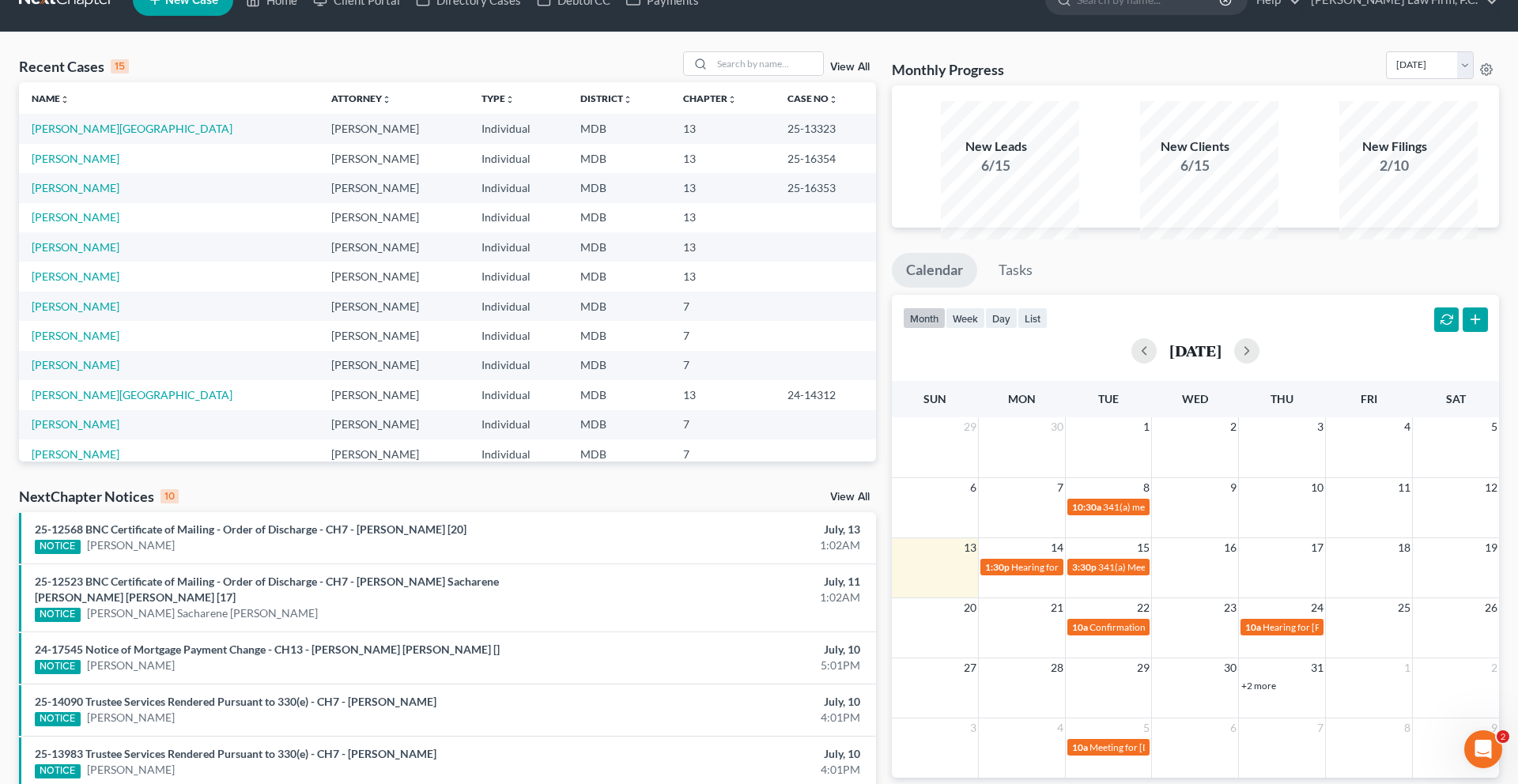 scroll, scrollTop: 0, scrollLeft: 0, axis: both 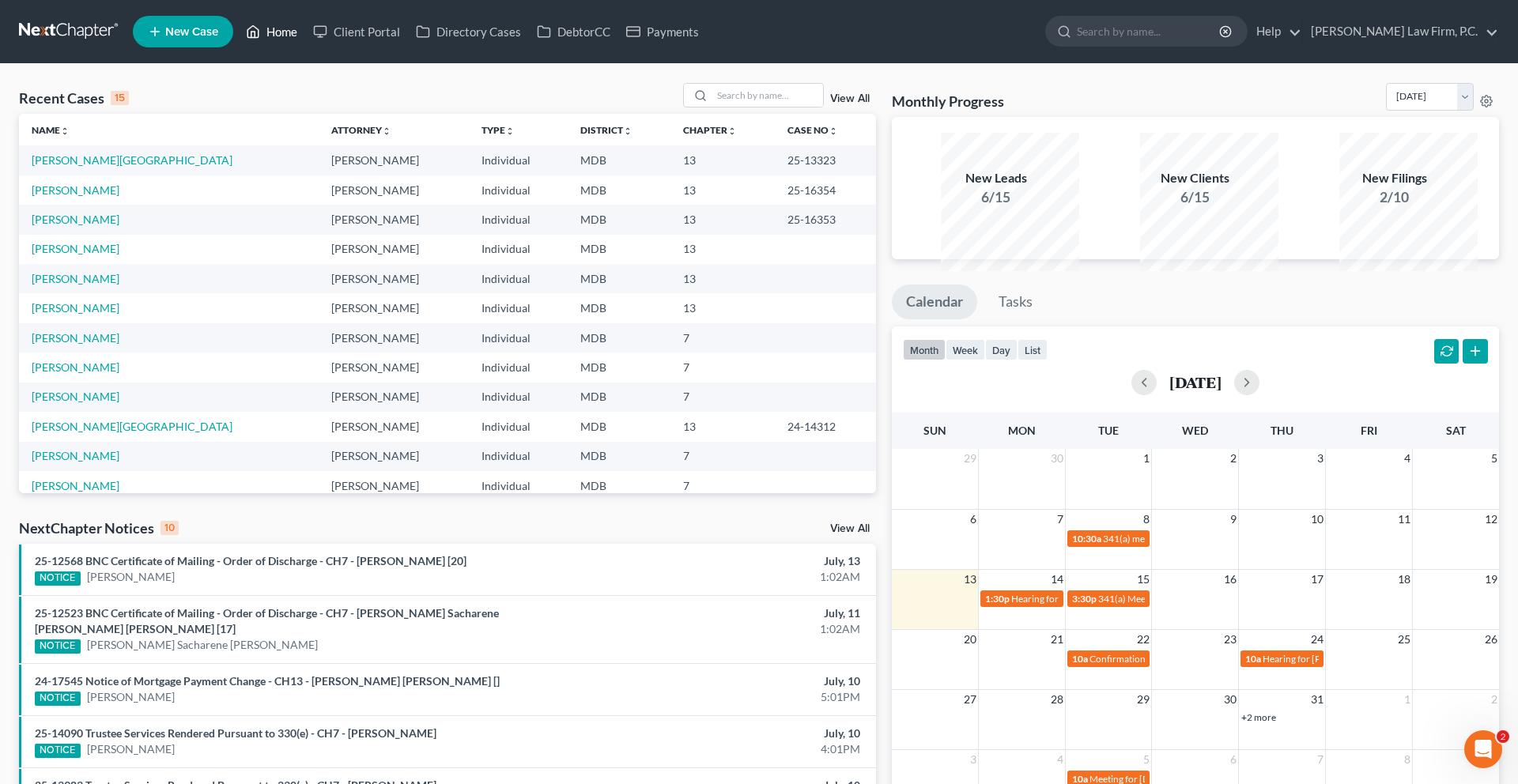 click on "Home" at bounding box center (271, 32) 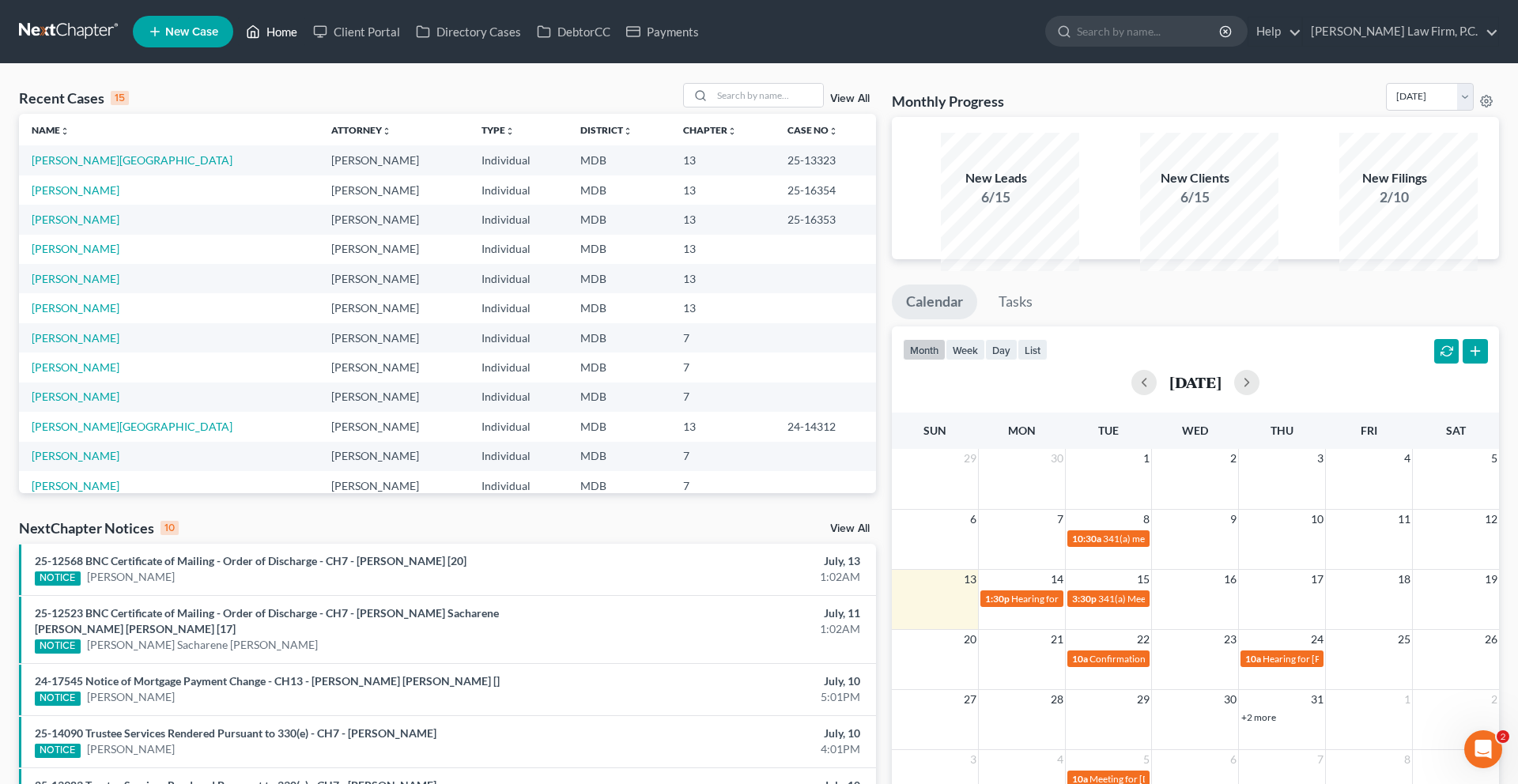 click on "Home" at bounding box center [271, 32] 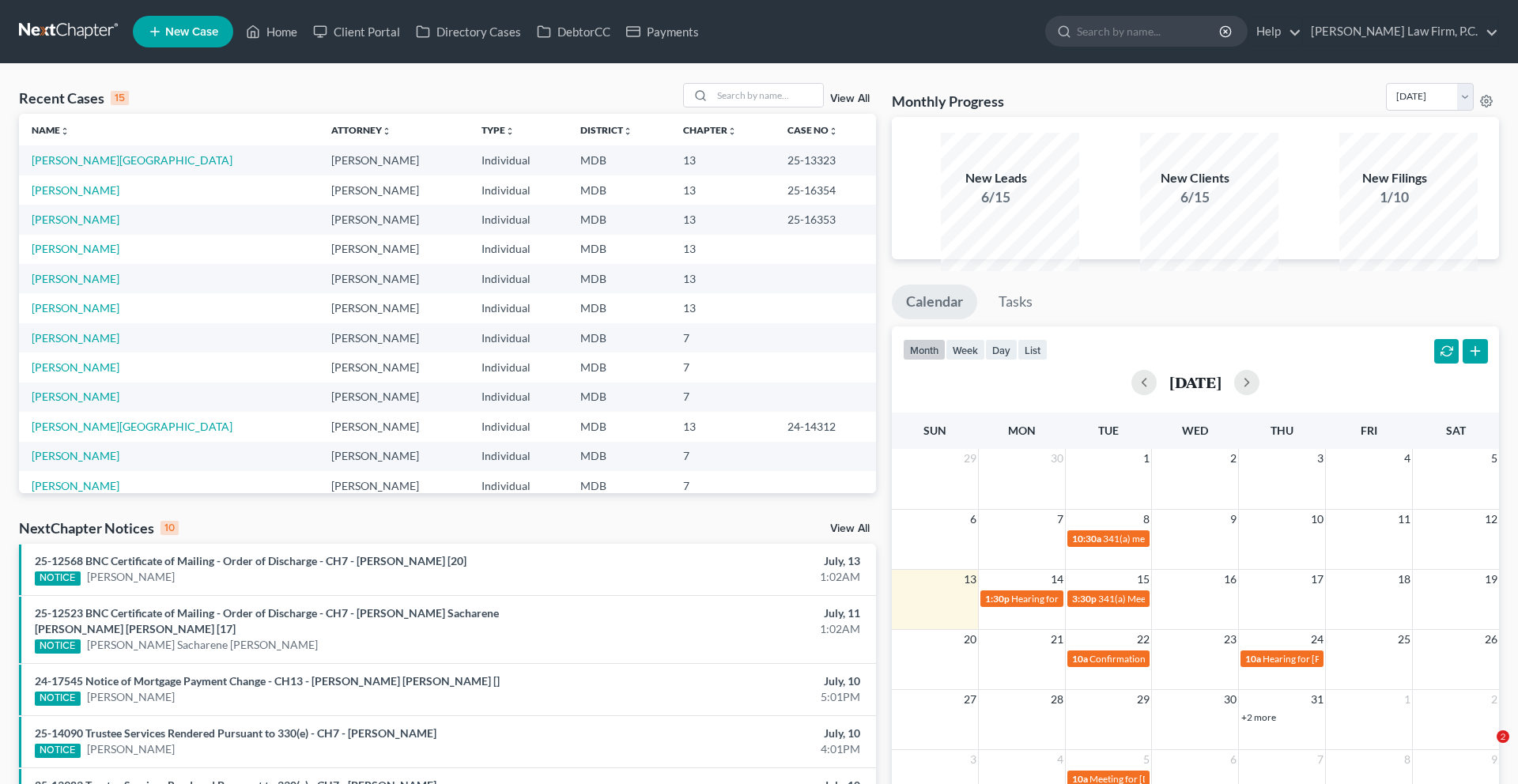 scroll, scrollTop: 0, scrollLeft: 0, axis: both 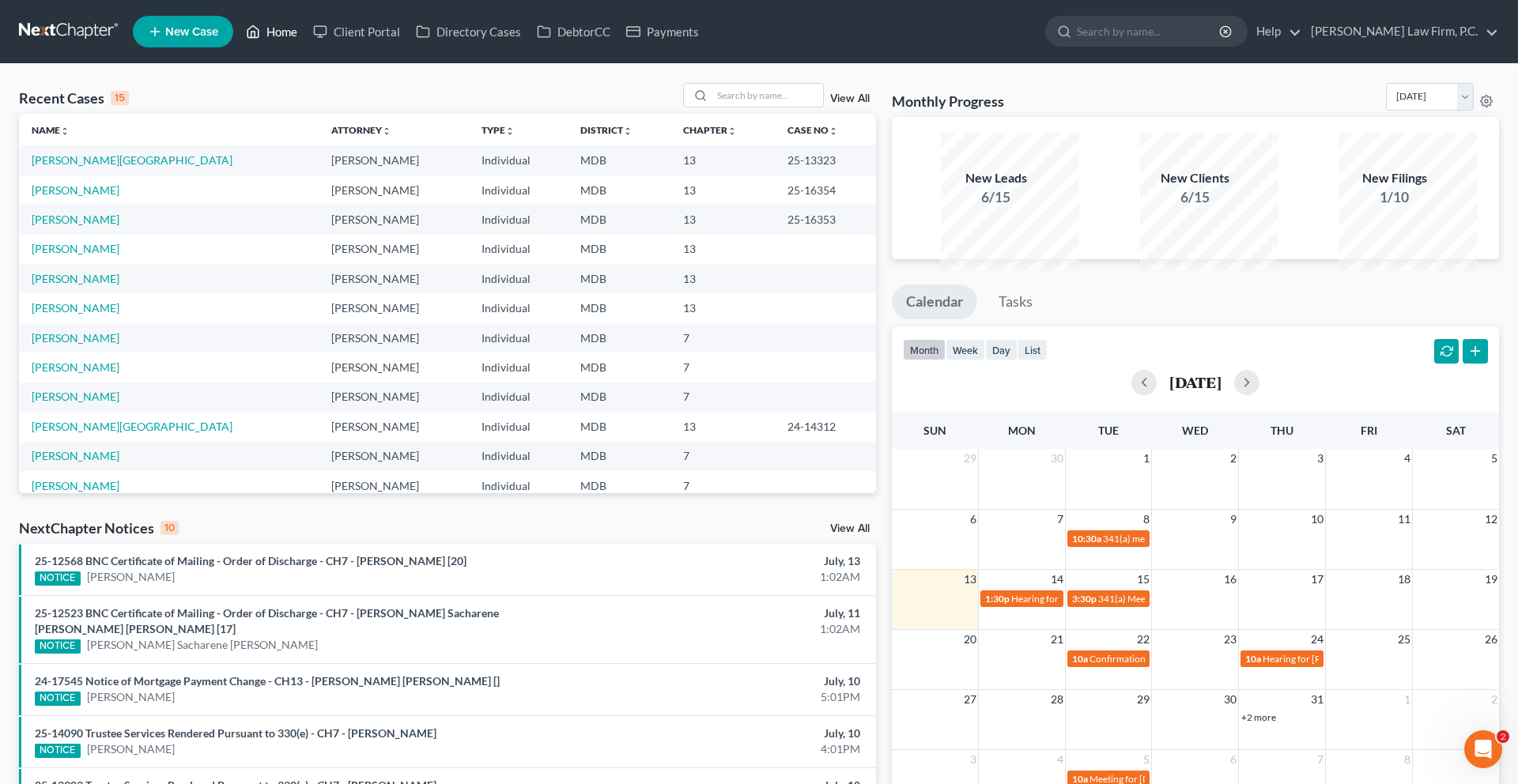 click on "Home" at bounding box center [271, 32] 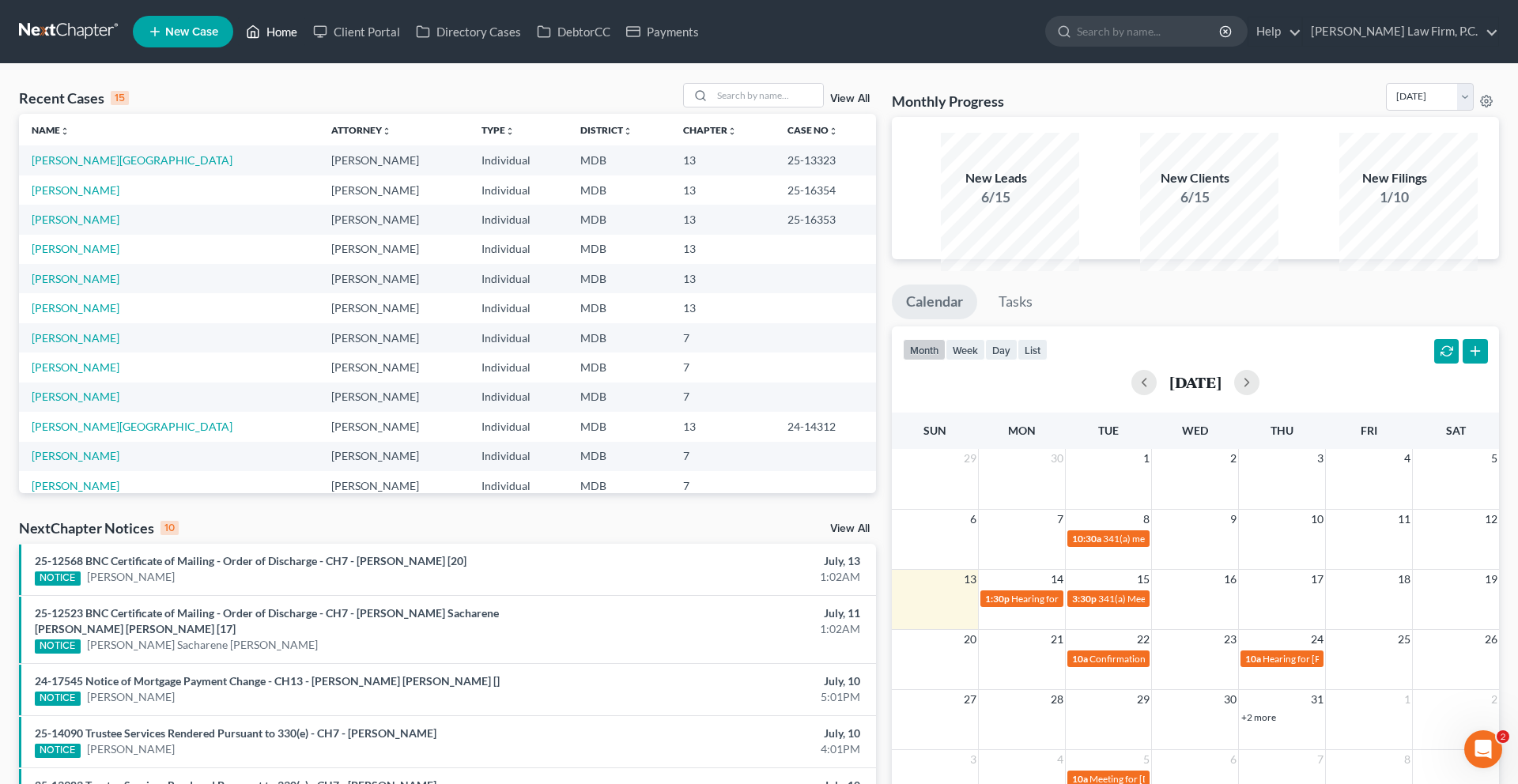 click on "Home" at bounding box center (271, 32) 